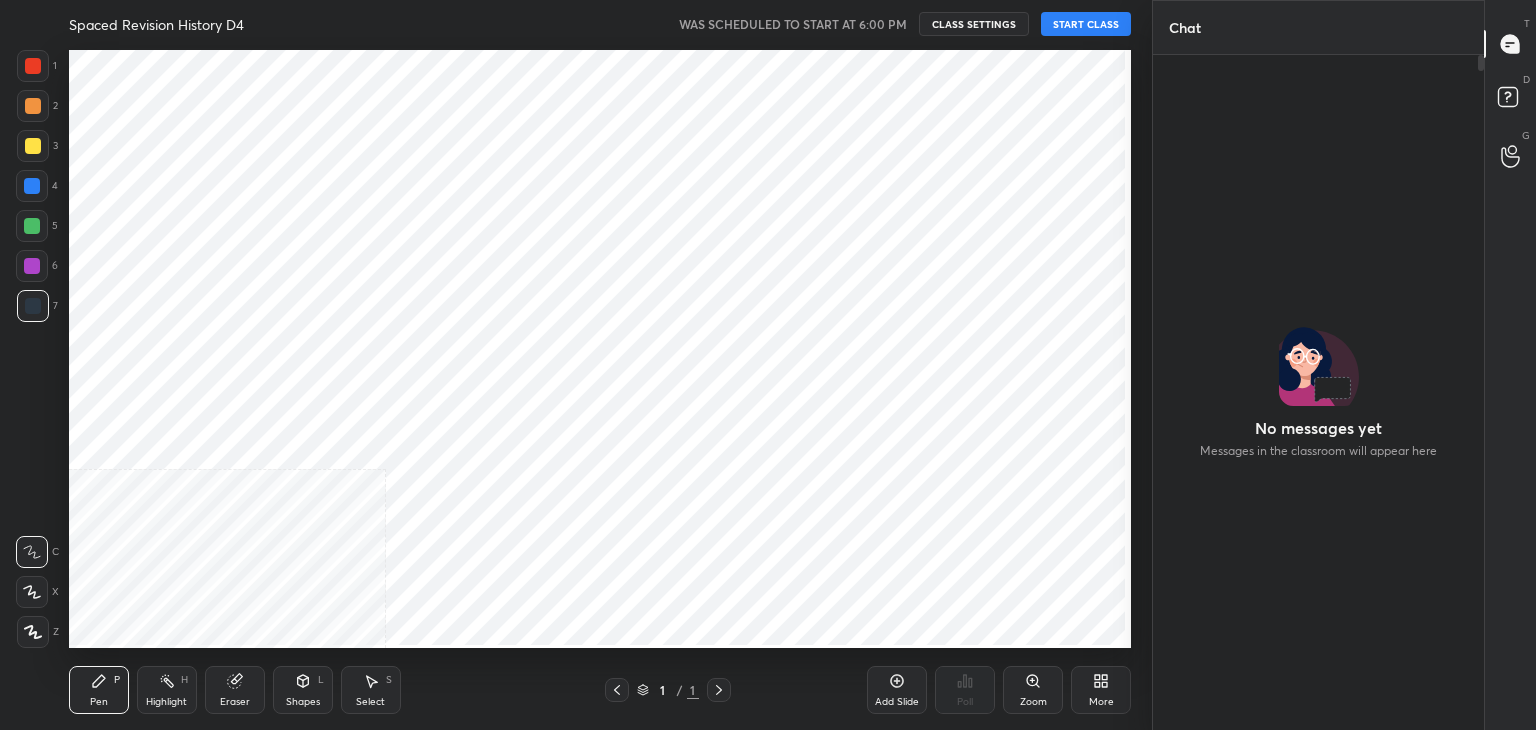 scroll, scrollTop: 0, scrollLeft: 0, axis: both 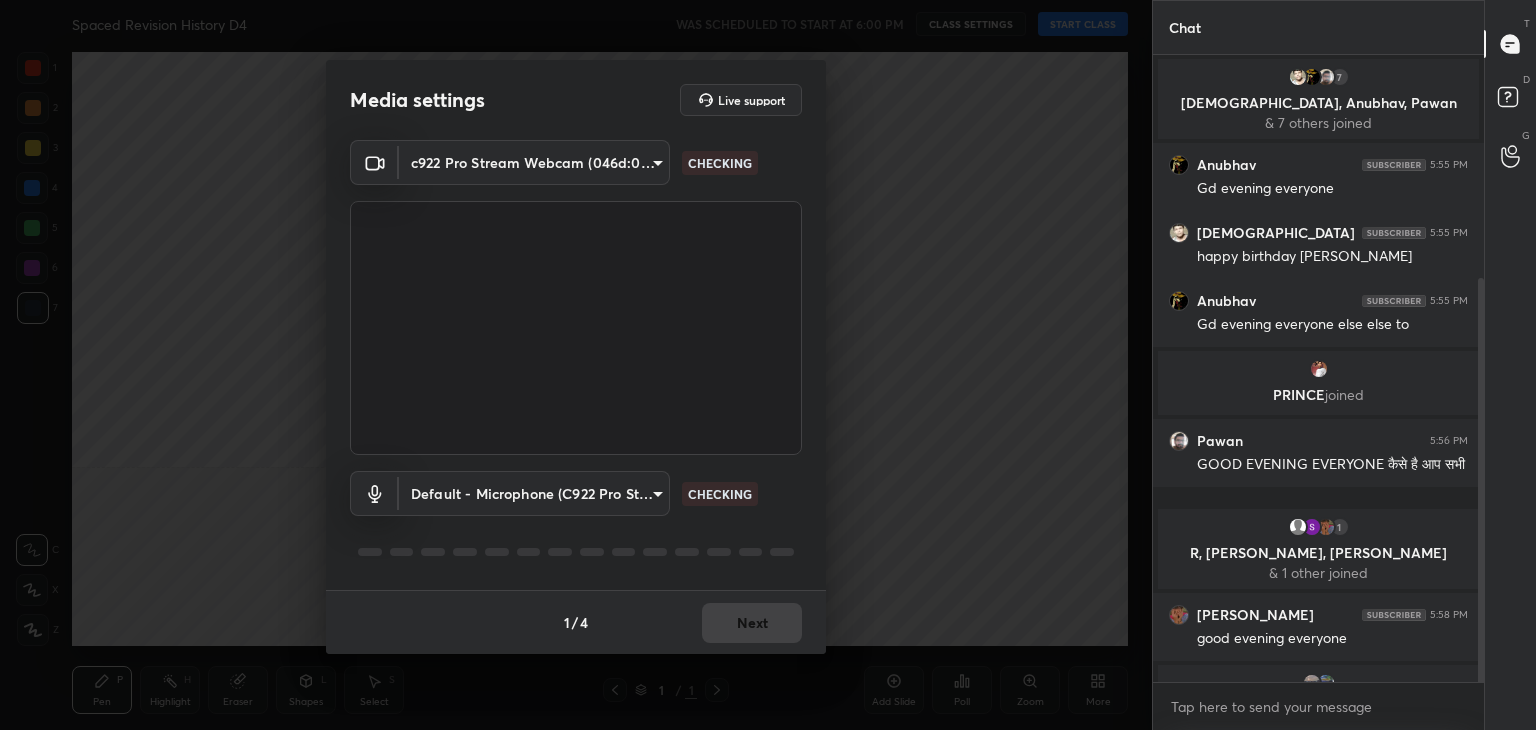 type on "539ccdb4ea2cfe52190d2bbbecbaf1964668fc2e55f9bb786b1cdafa88c75f91" 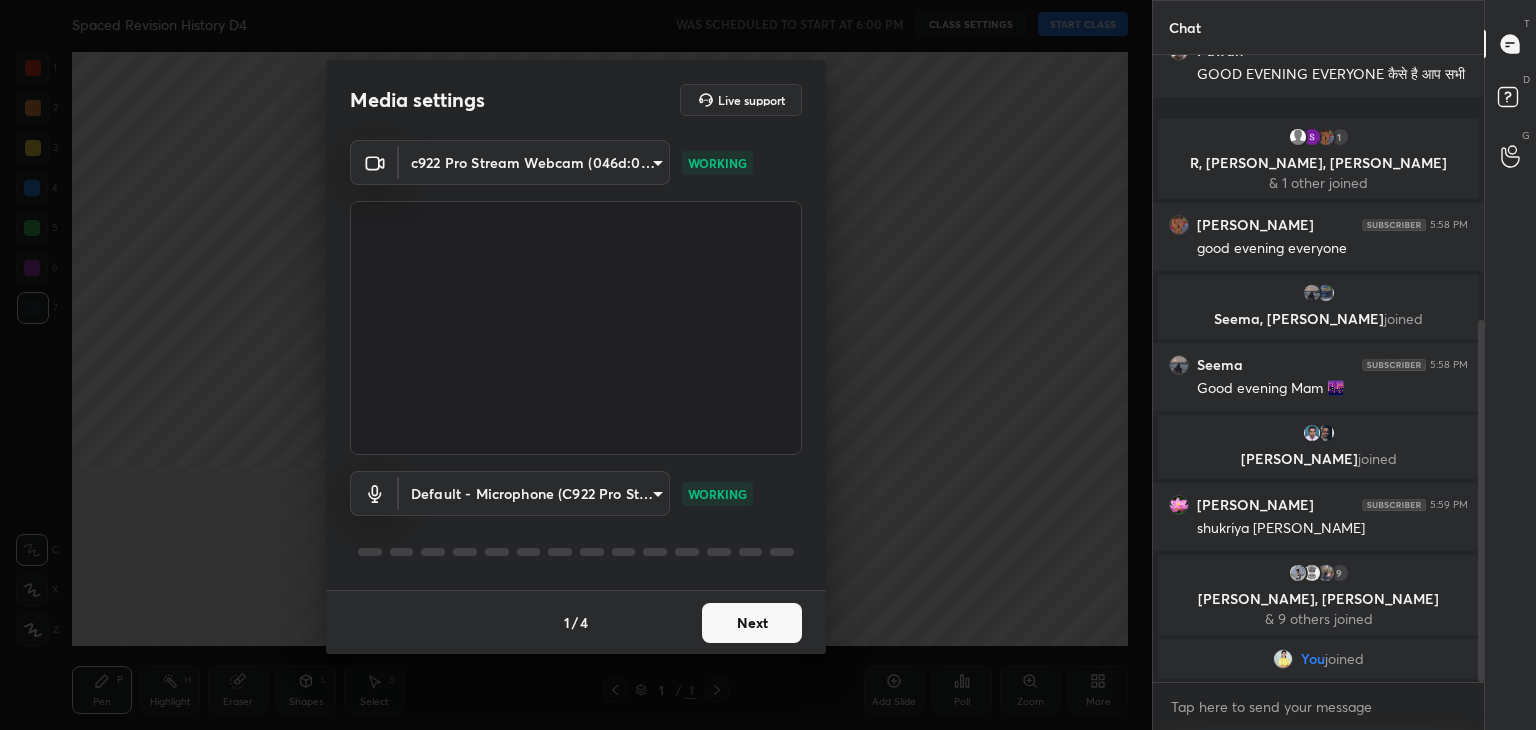 scroll, scrollTop: 458, scrollLeft: 0, axis: vertical 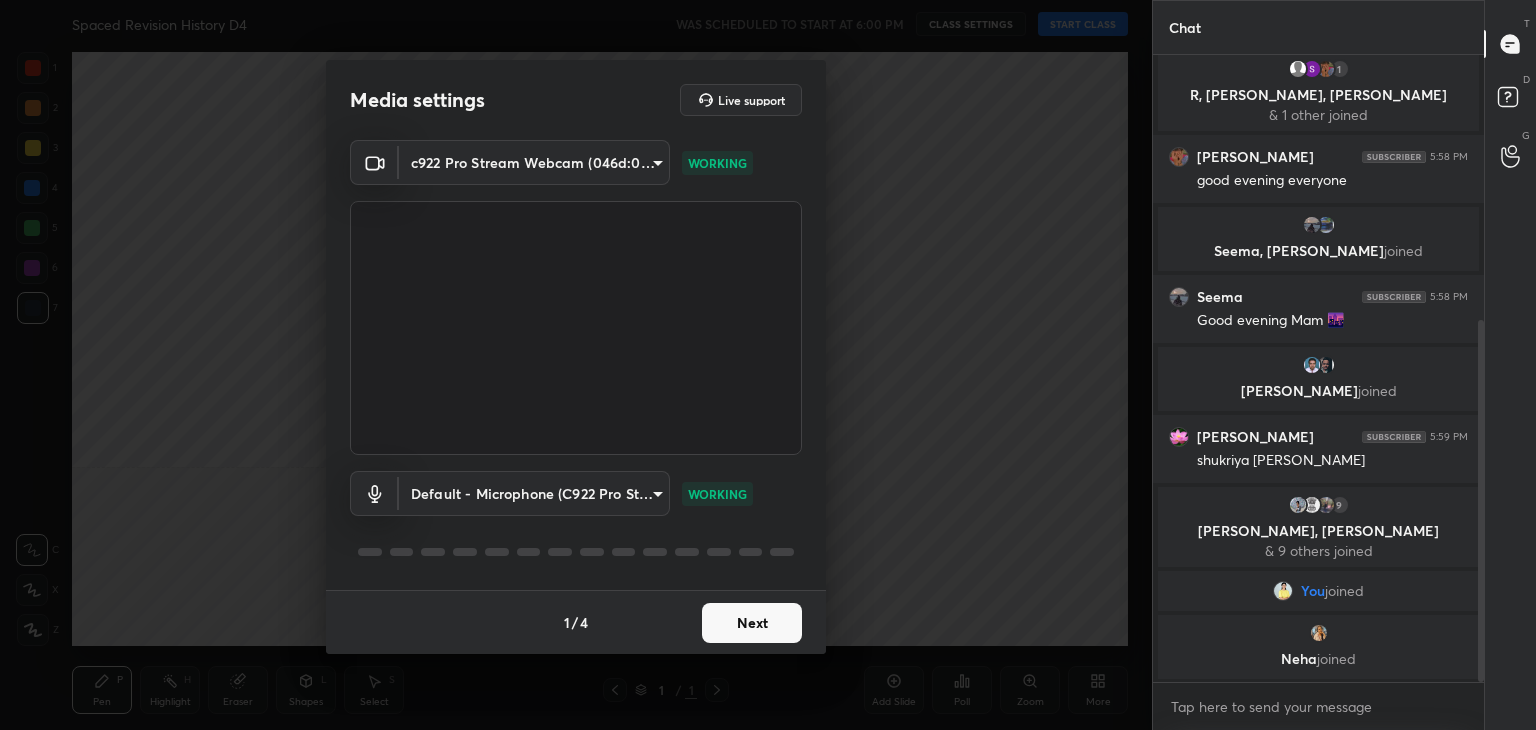 click on "Next" at bounding box center [752, 623] 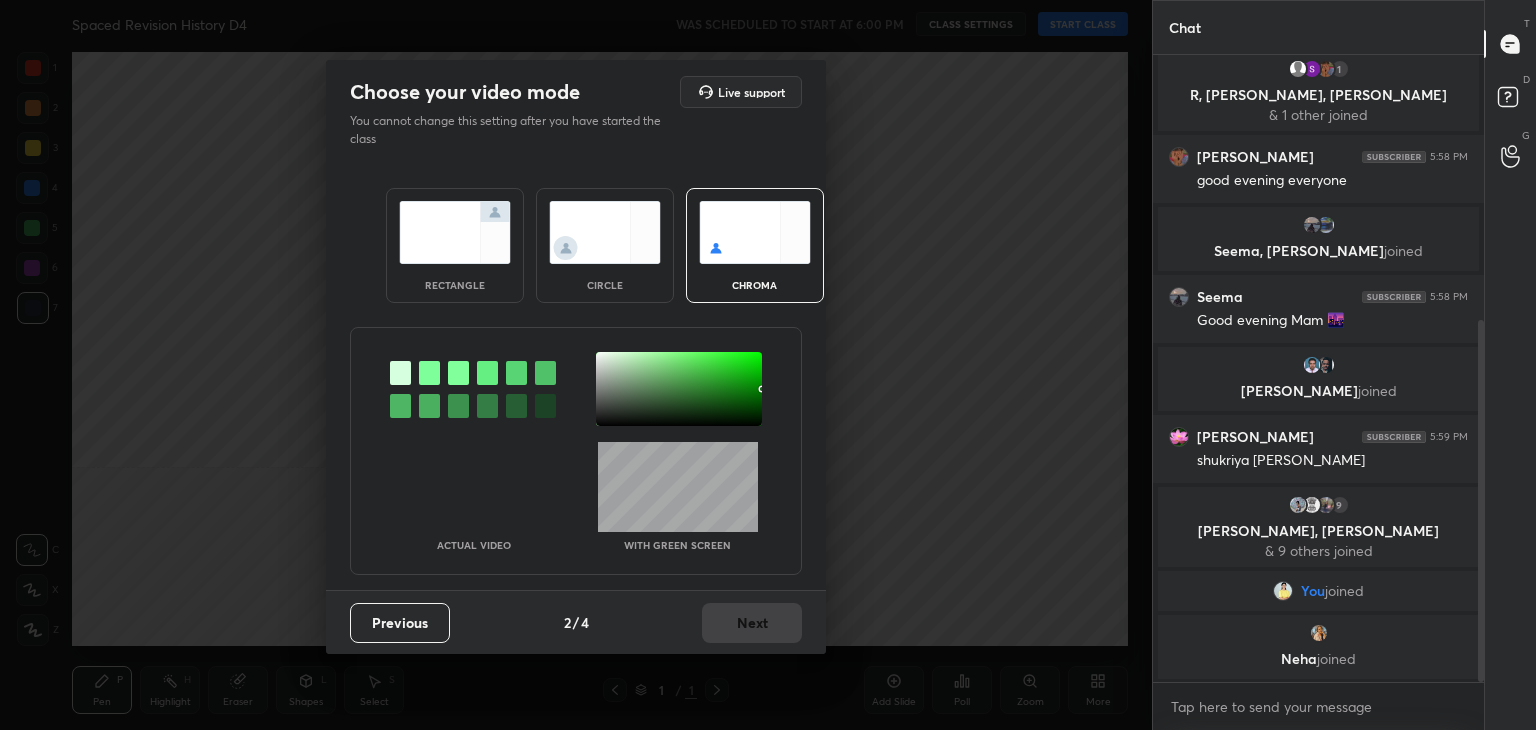 click on "rectangle" at bounding box center (455, 245) 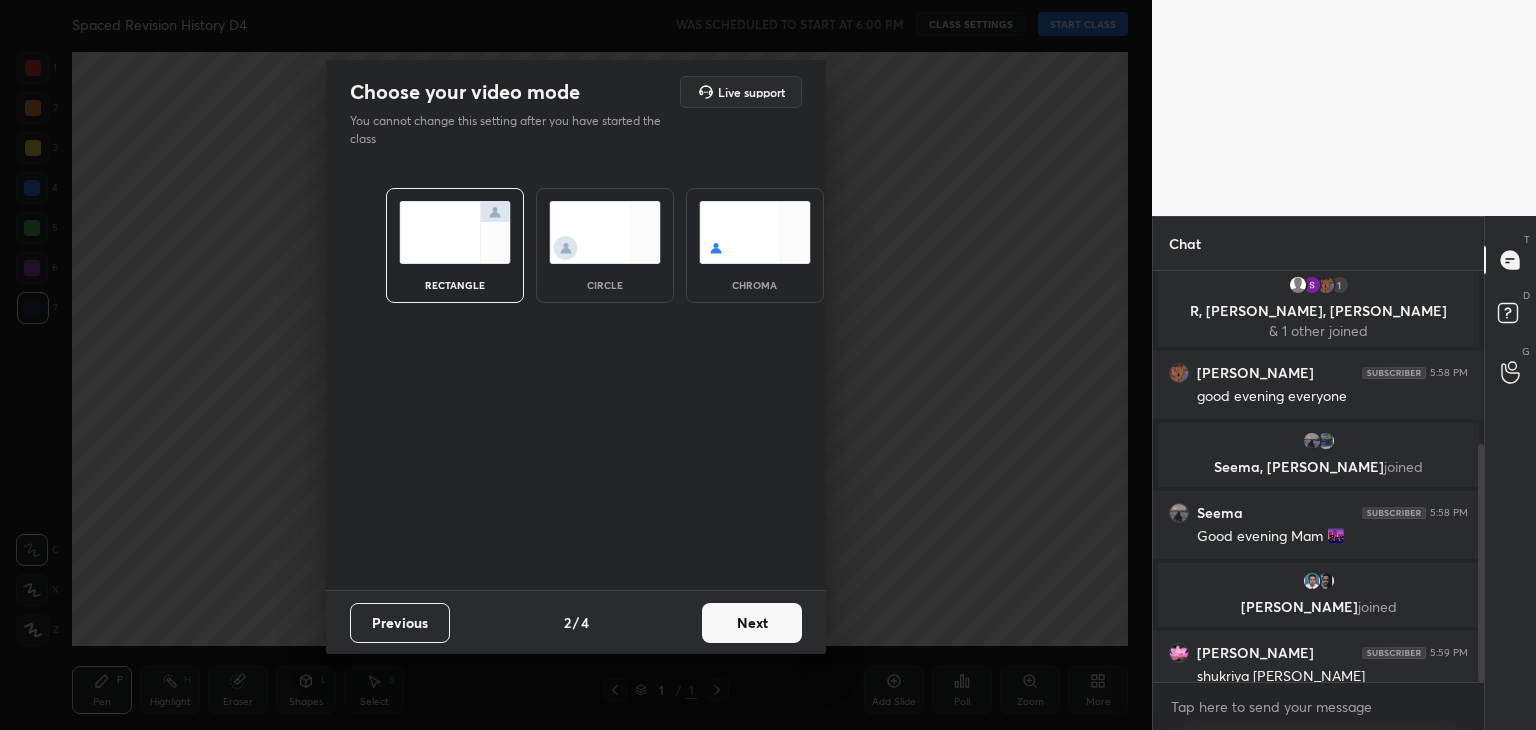 click on "Next" at bounding box center (752, 623) 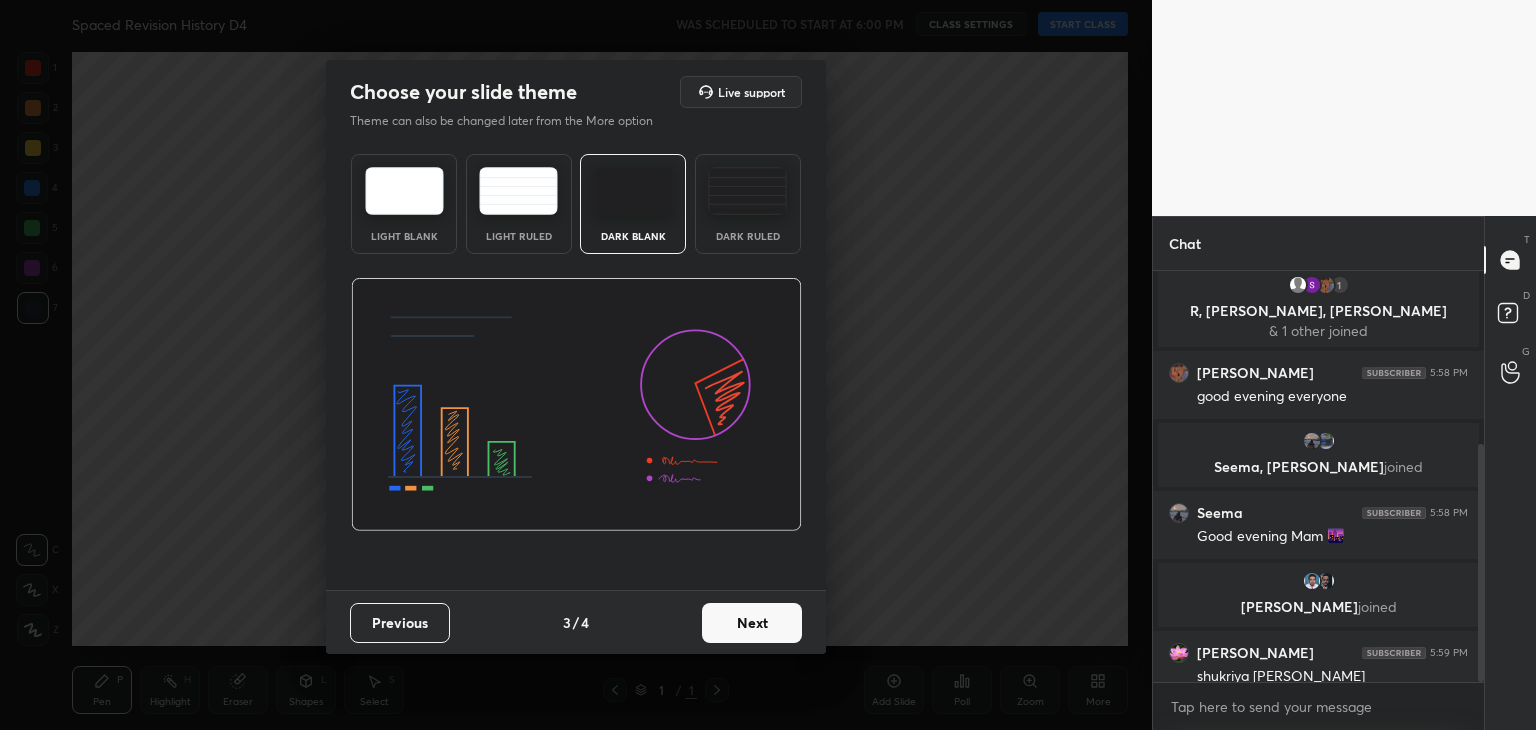 click on "Next" at bounding box center [752, 623] 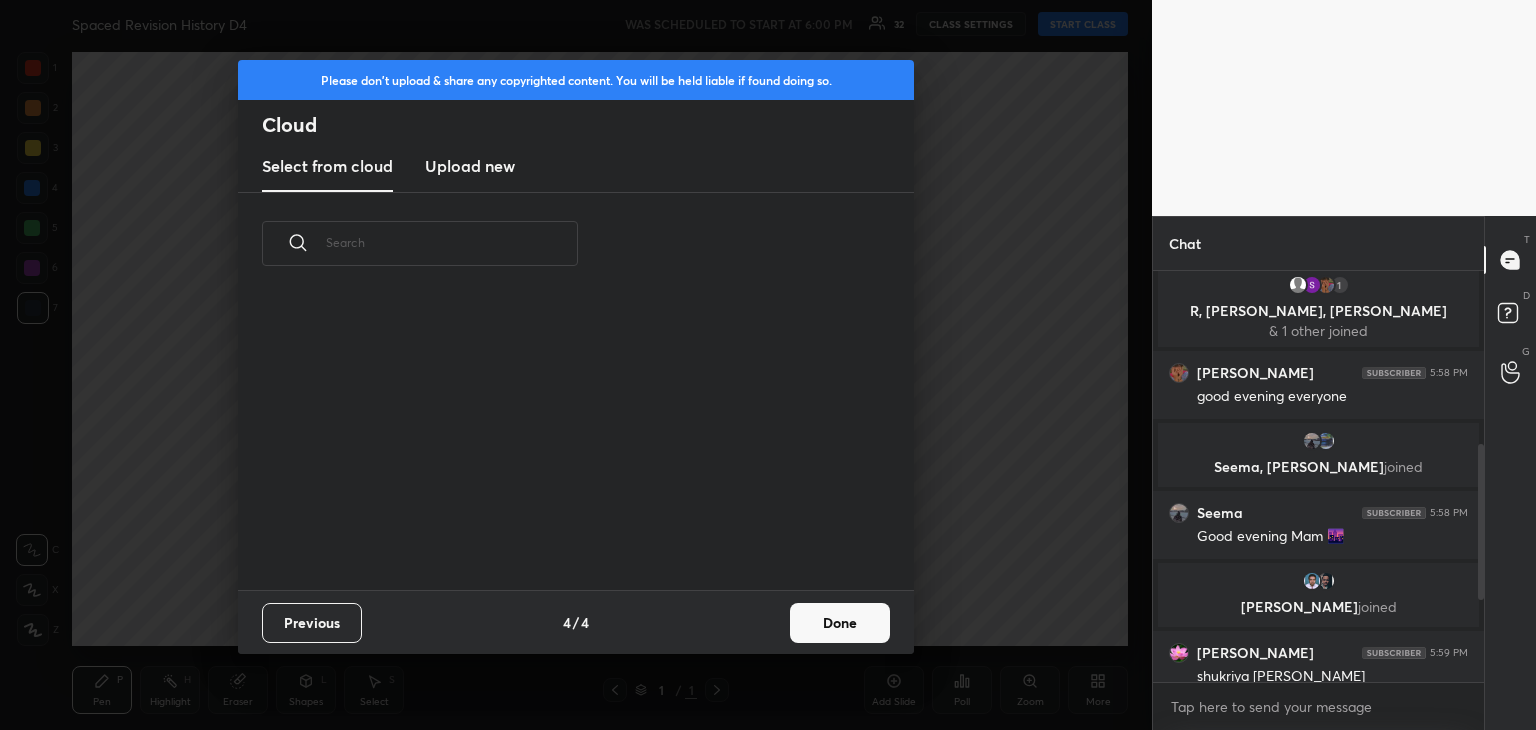 scroll, scrollTop: 6, scrollLeft: 10, axis: both 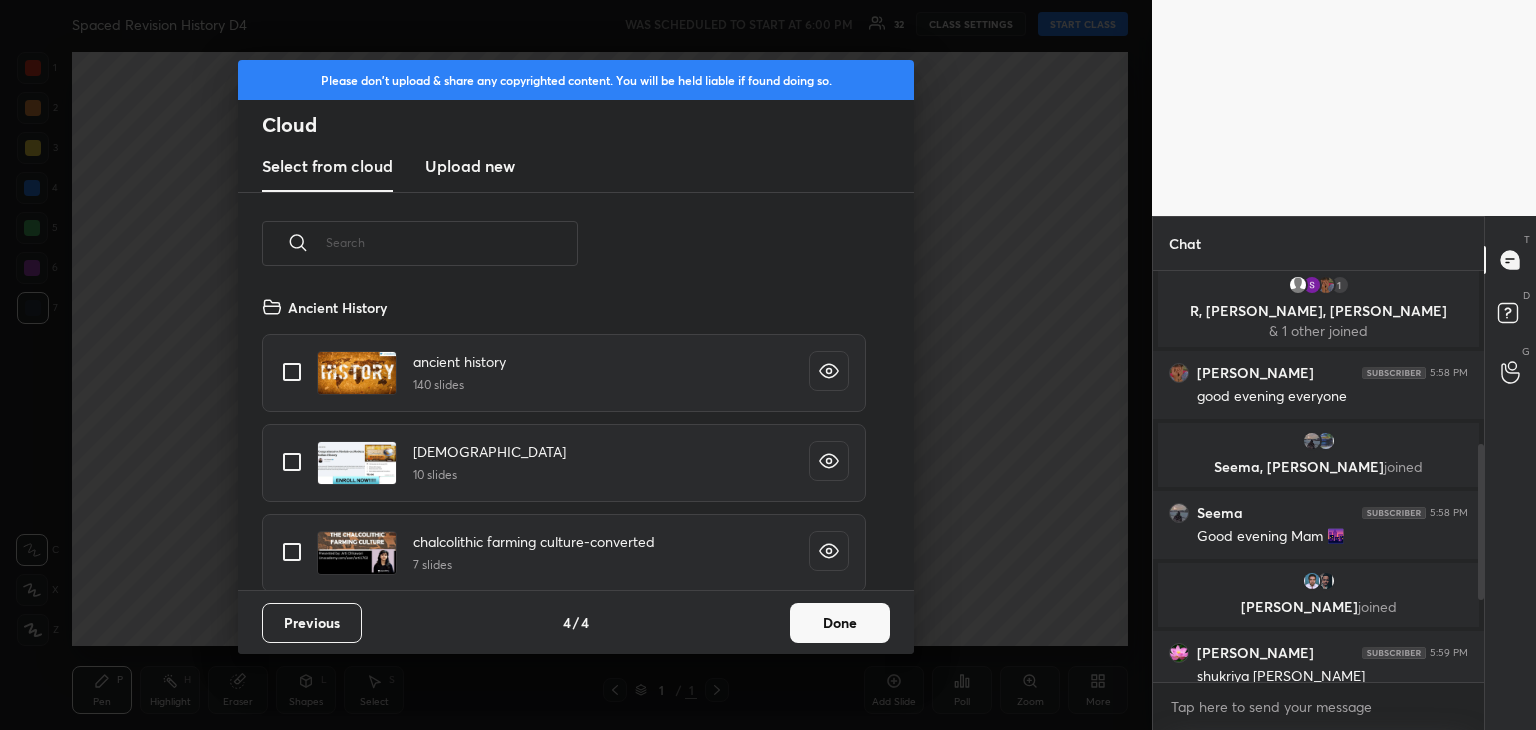 click on "Done" at bounding box center (840, 623) 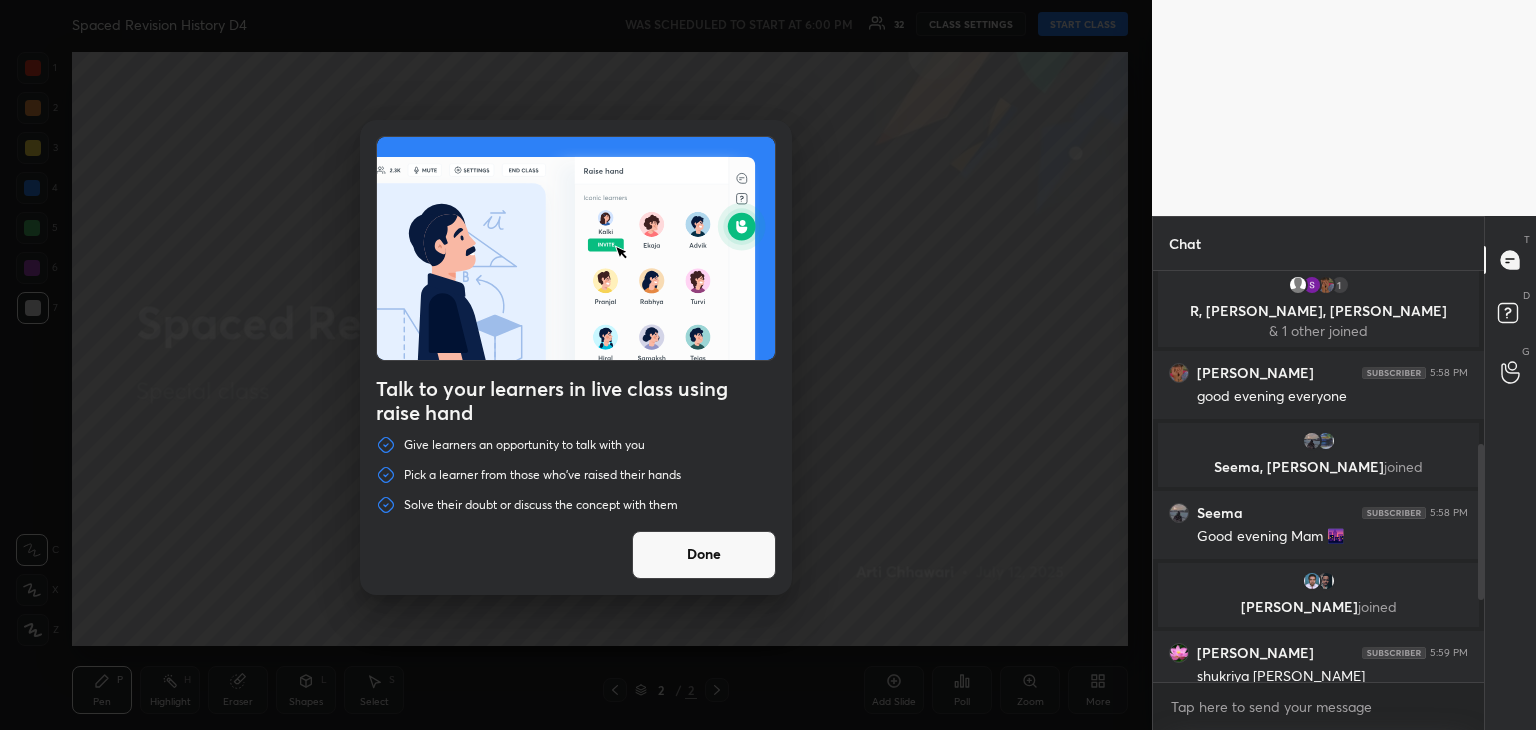 click on "Done" at bounding box center (704, 555) 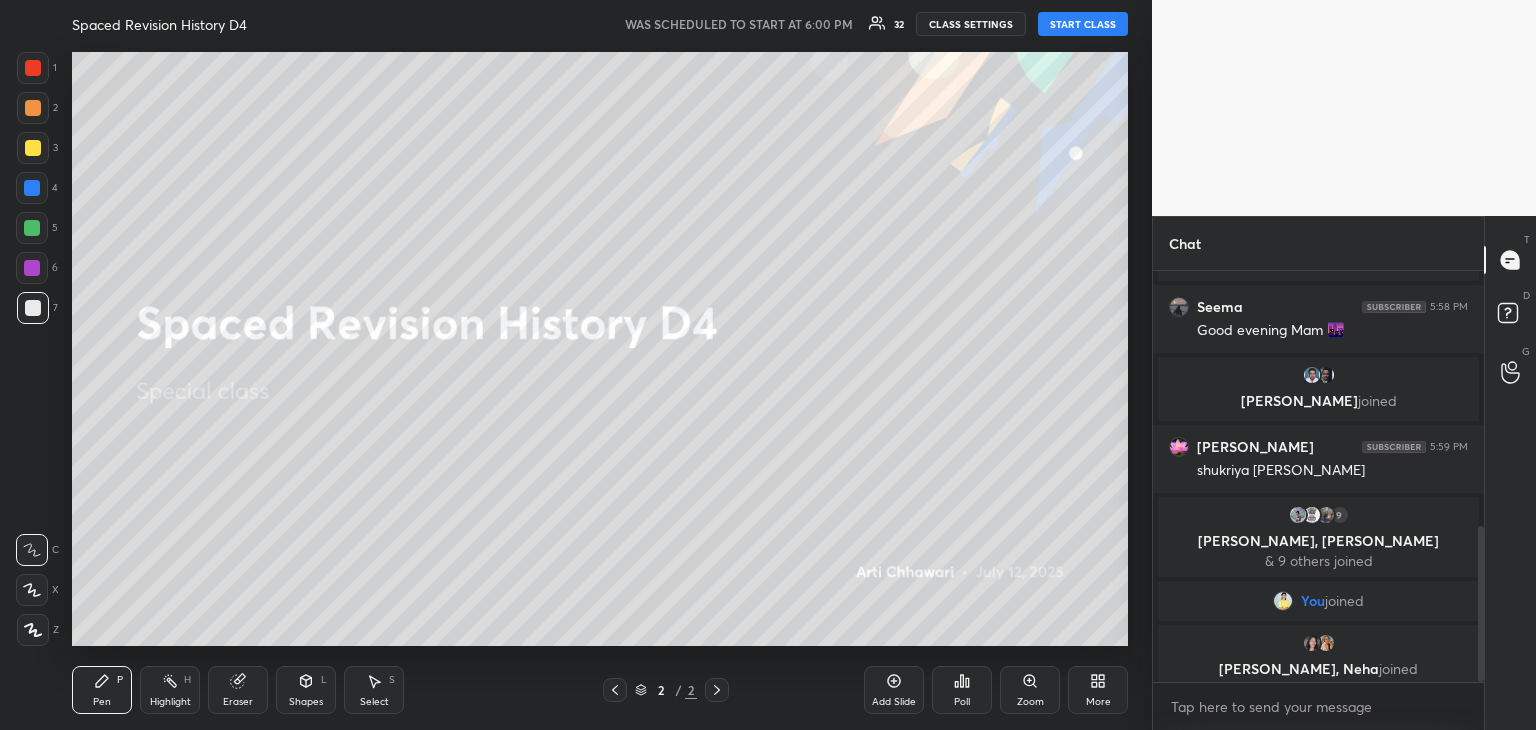 scroll, scrollTop: 674, scrollLeft: 0, axis: vertical 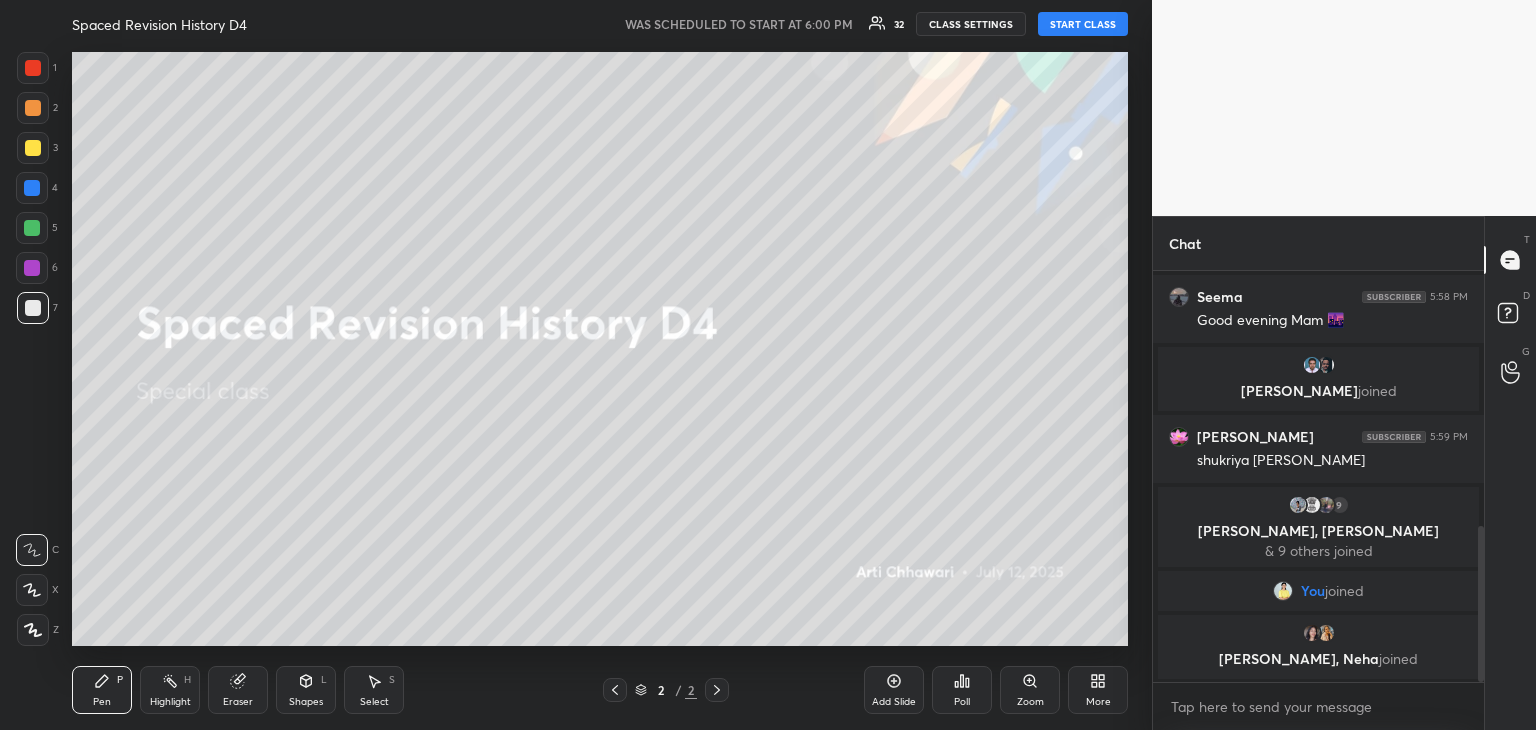 drag, startPoint x: 1482, startPoint y: 531, endPoint x: 1492, endPoint y: 689, distance: 158.31615 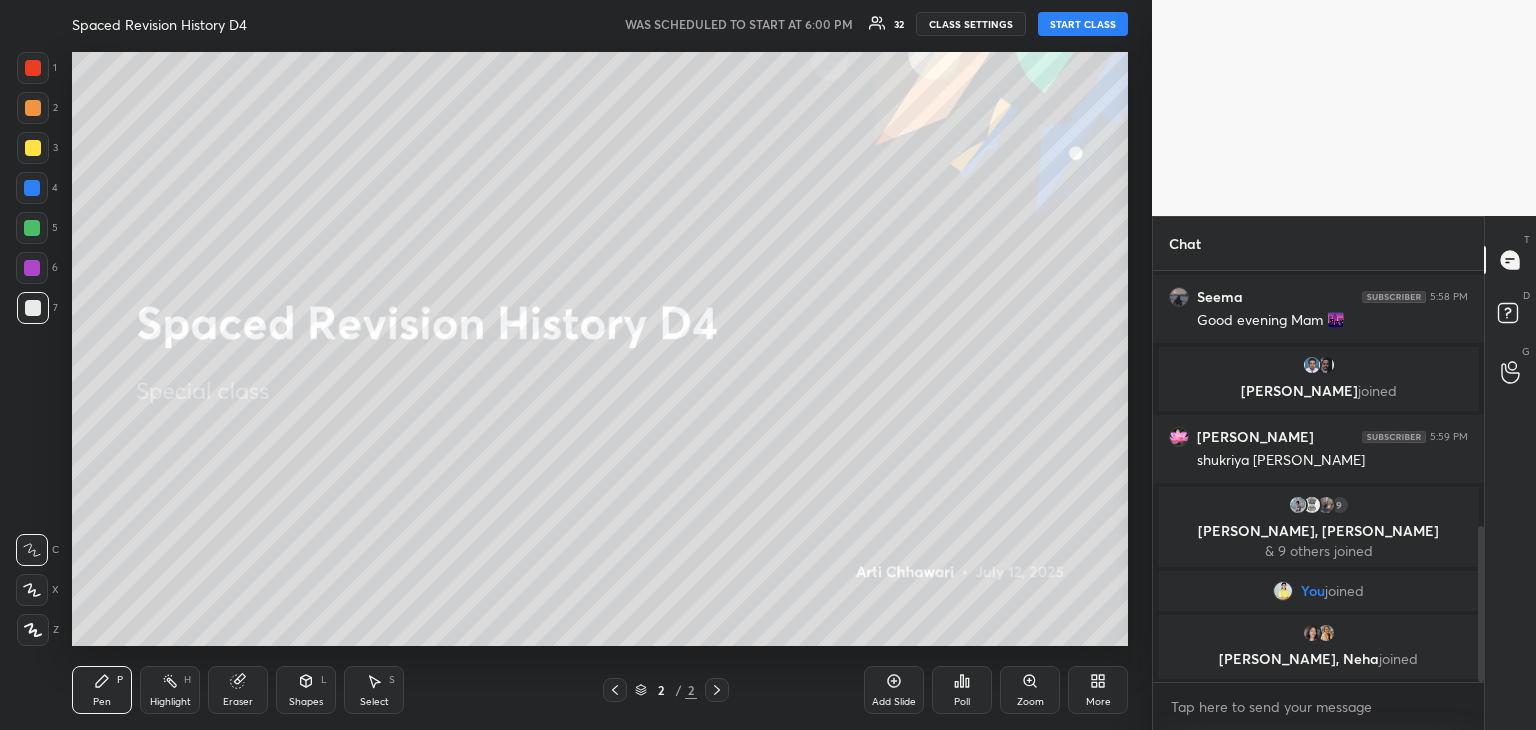 click on "Chat [PERSON_NAME] 5:58 PM good evening everyone Seema, [PERSON_NAME]  joined Seema 5:58 PM Good evening Mam 🌆 [PERSON_NAME]  joined [PERSON_NAME] 5:59 PM [PERSON_NAME] 9 [PERSON_NAME], [PERSON_NAME] &  9 others  joined You  joined [PERSON_NAME], [PERSON_NAME]  joined JUMP TO LATEST Enable hand raising Enable raise hand to speak to learners. Once enabled, chat will be turned off temporarily. Enable x   introducing Raise a hand with a doubt Now learners can raise their hand along with a doubt  How it works? Doubts asked by learners will show up here Raise hand disabled You have disabled Raise hand currently. Enable it to invite learners to speak Enable Can't raise hand Looks like educator just invited you to speak. Please wait before you can raise your hand again. Got it T Messages (T) D Doubts (D) G Raise Hand (G)" at bounding box center [1344, 473] 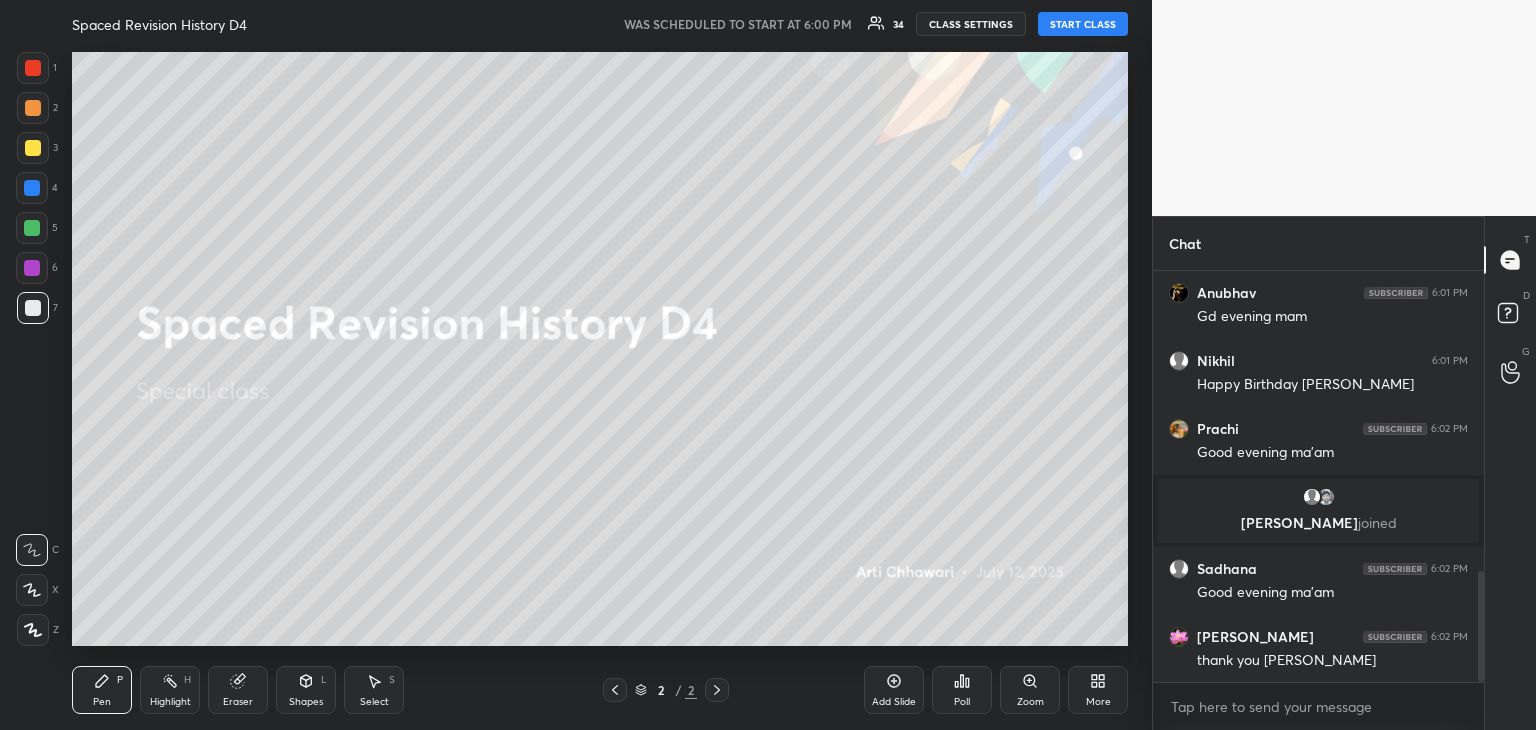 scroll, scrollTop: 1184, scrollLeft: 0, axis: vertical 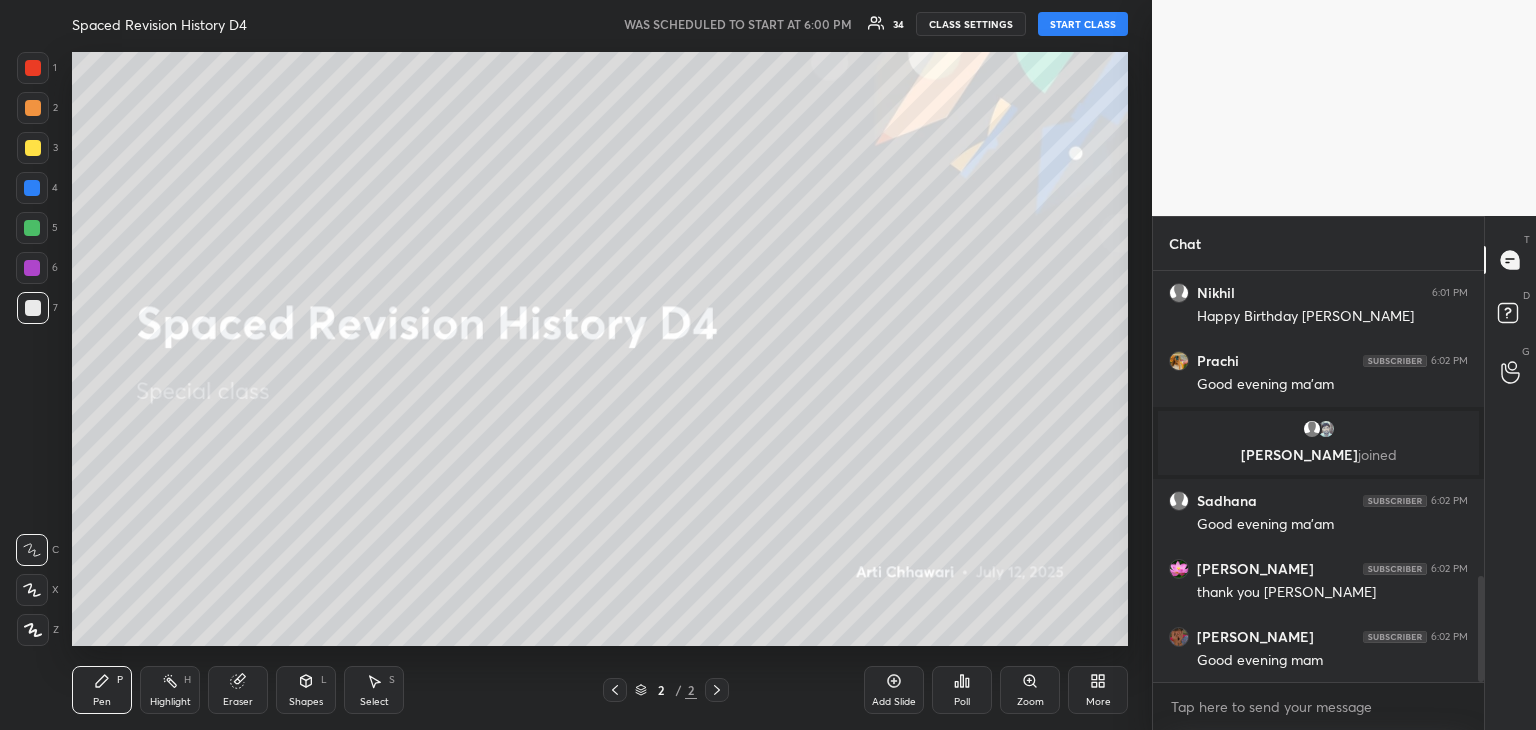 click on "START CLASS" at bounding box center [1083, 24] 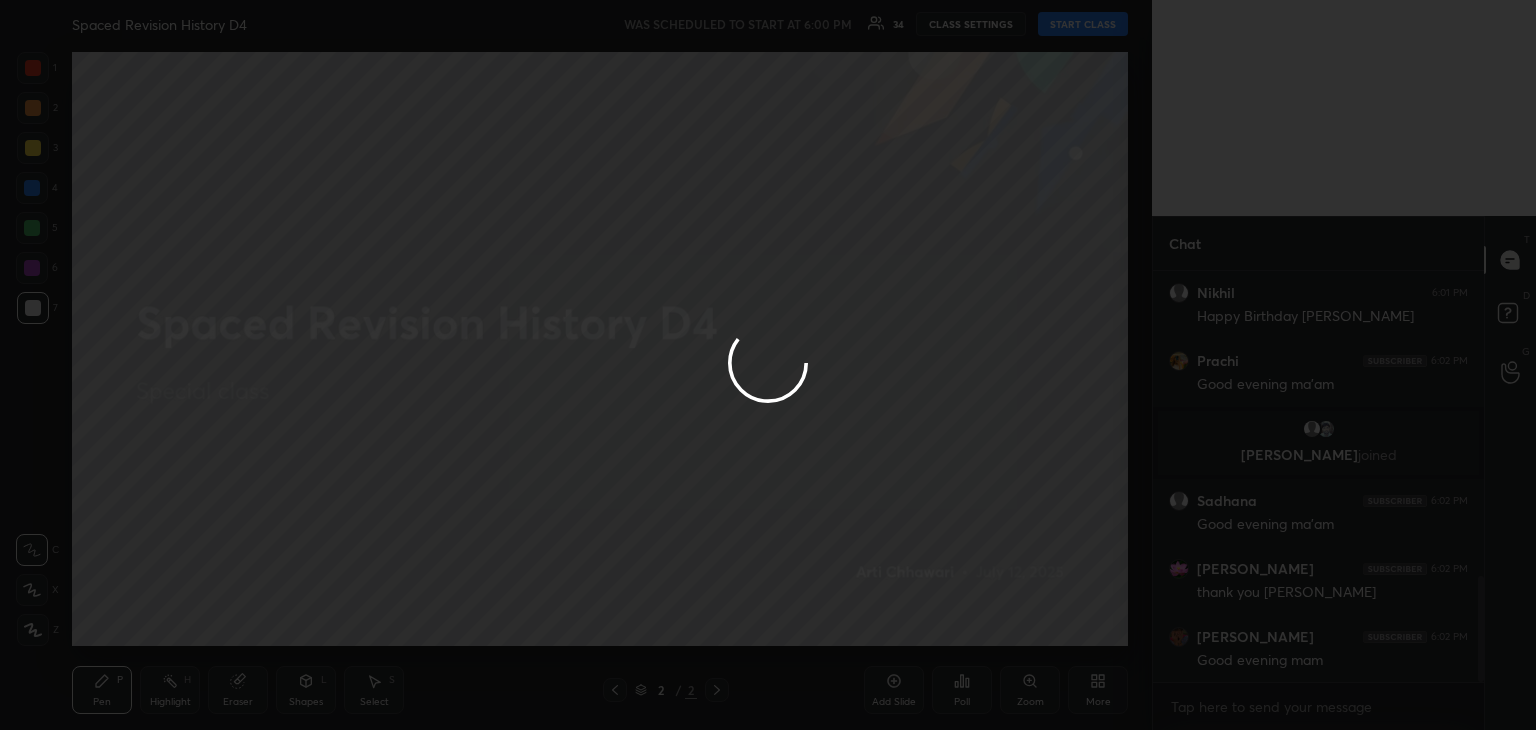 type on "x" 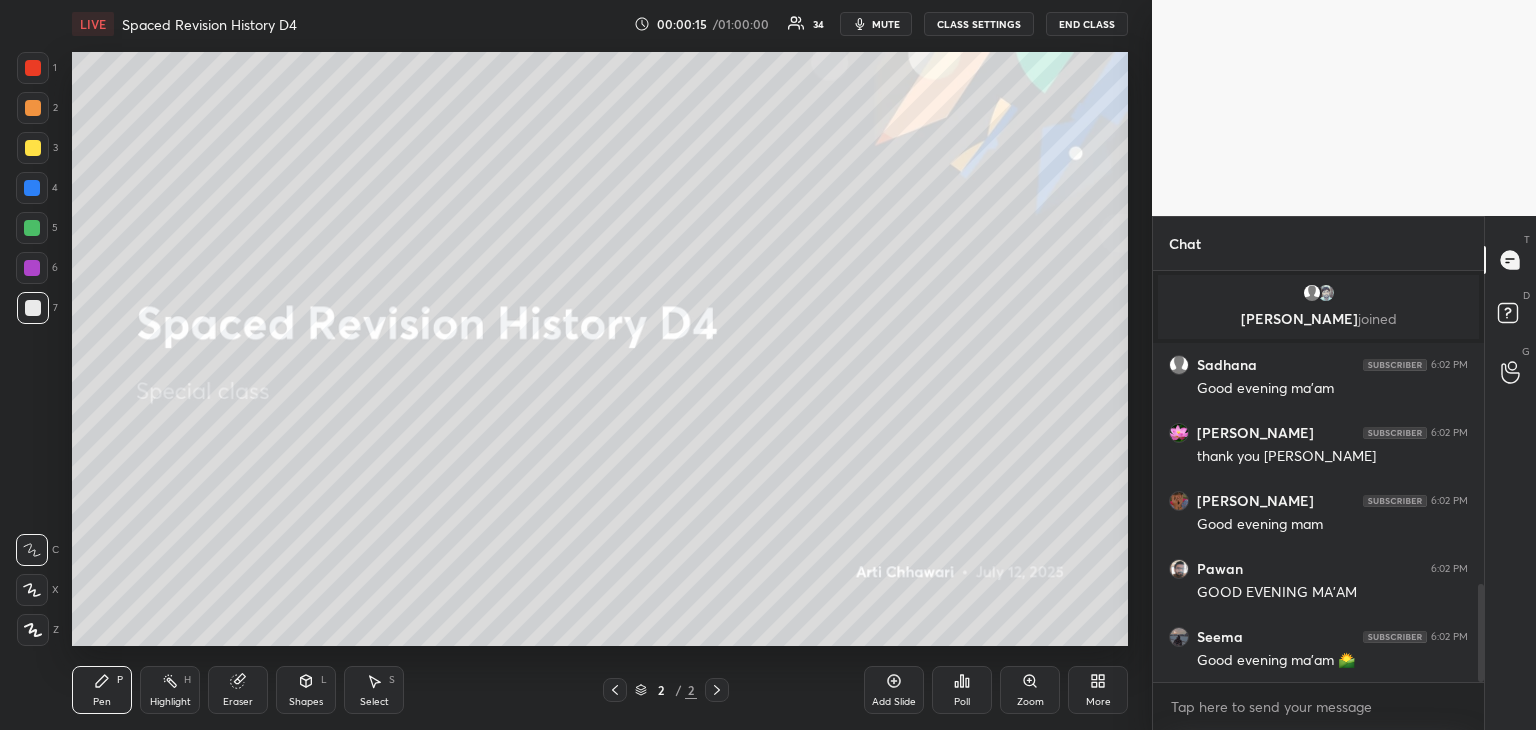 scroll, scrollTop: 1388, scrollLeft: 0, axis: vertical 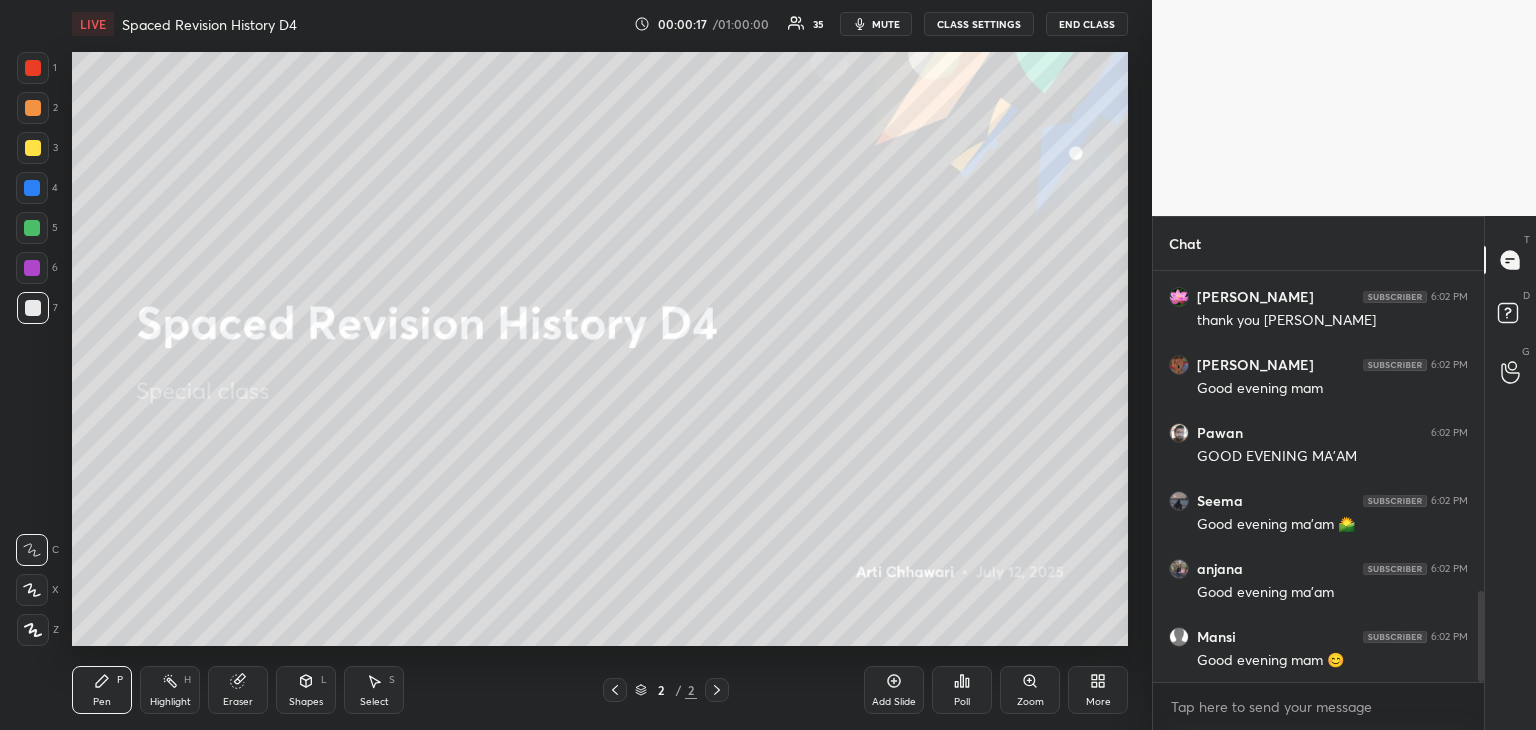 type 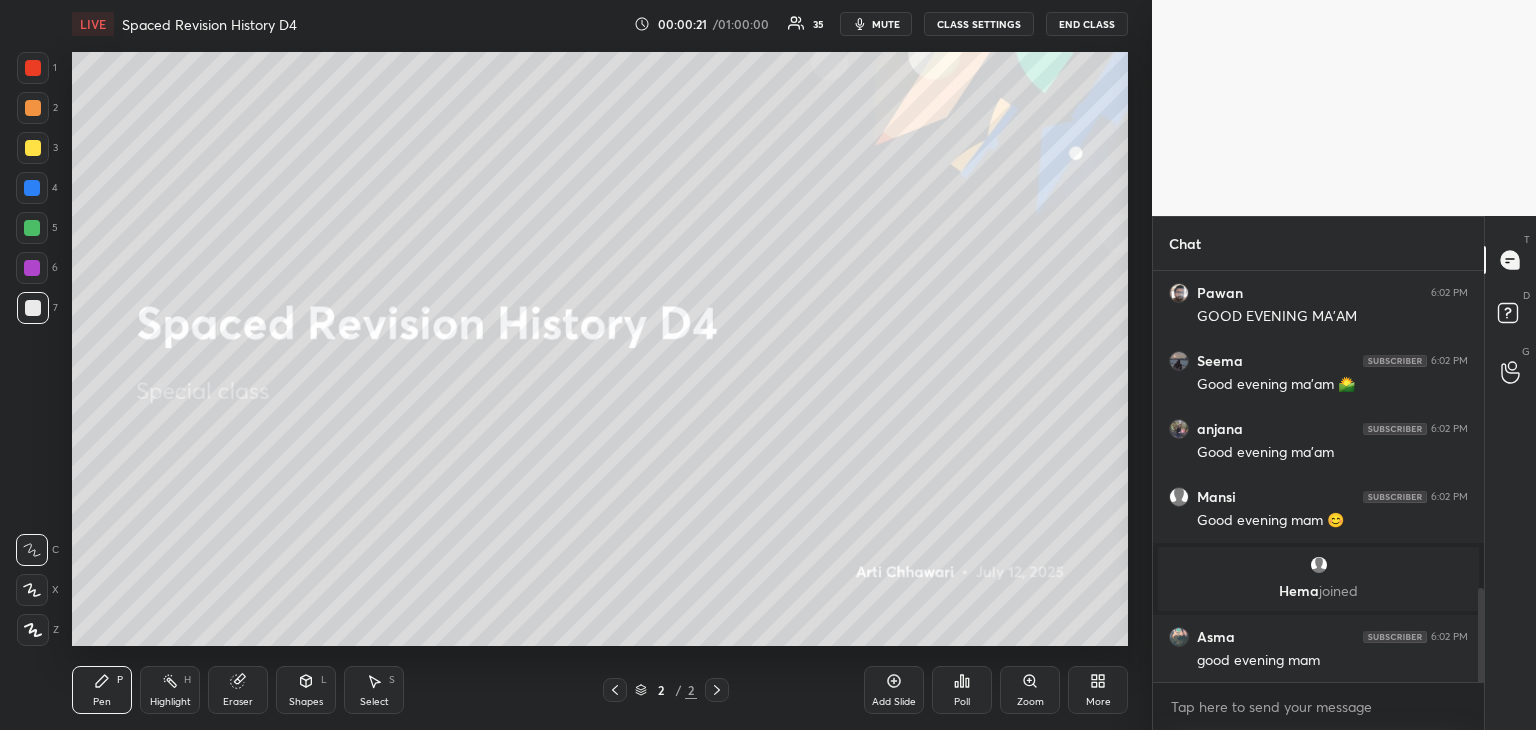 scroll, scrollTop: 1456, scrollLeft: 0, axis: vertical 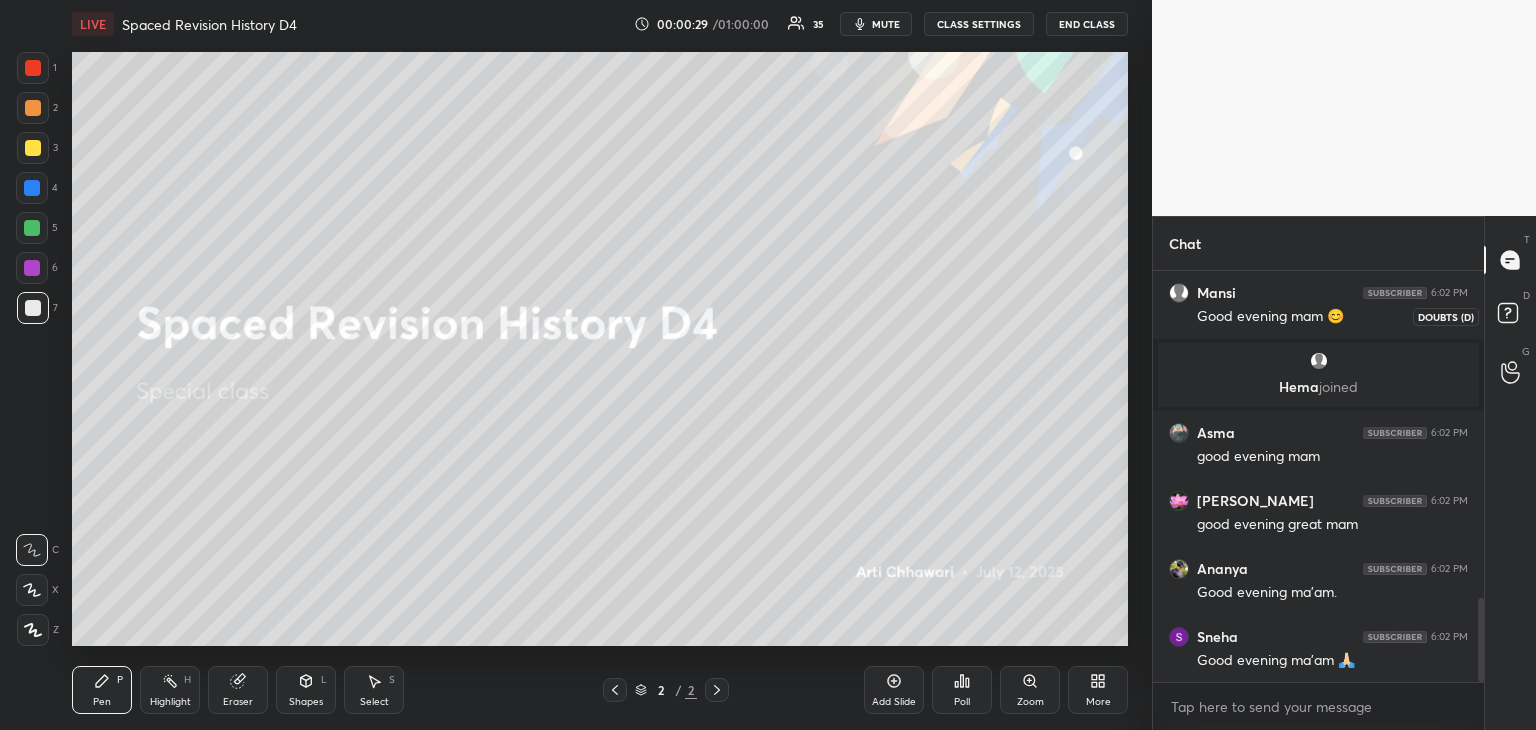 click 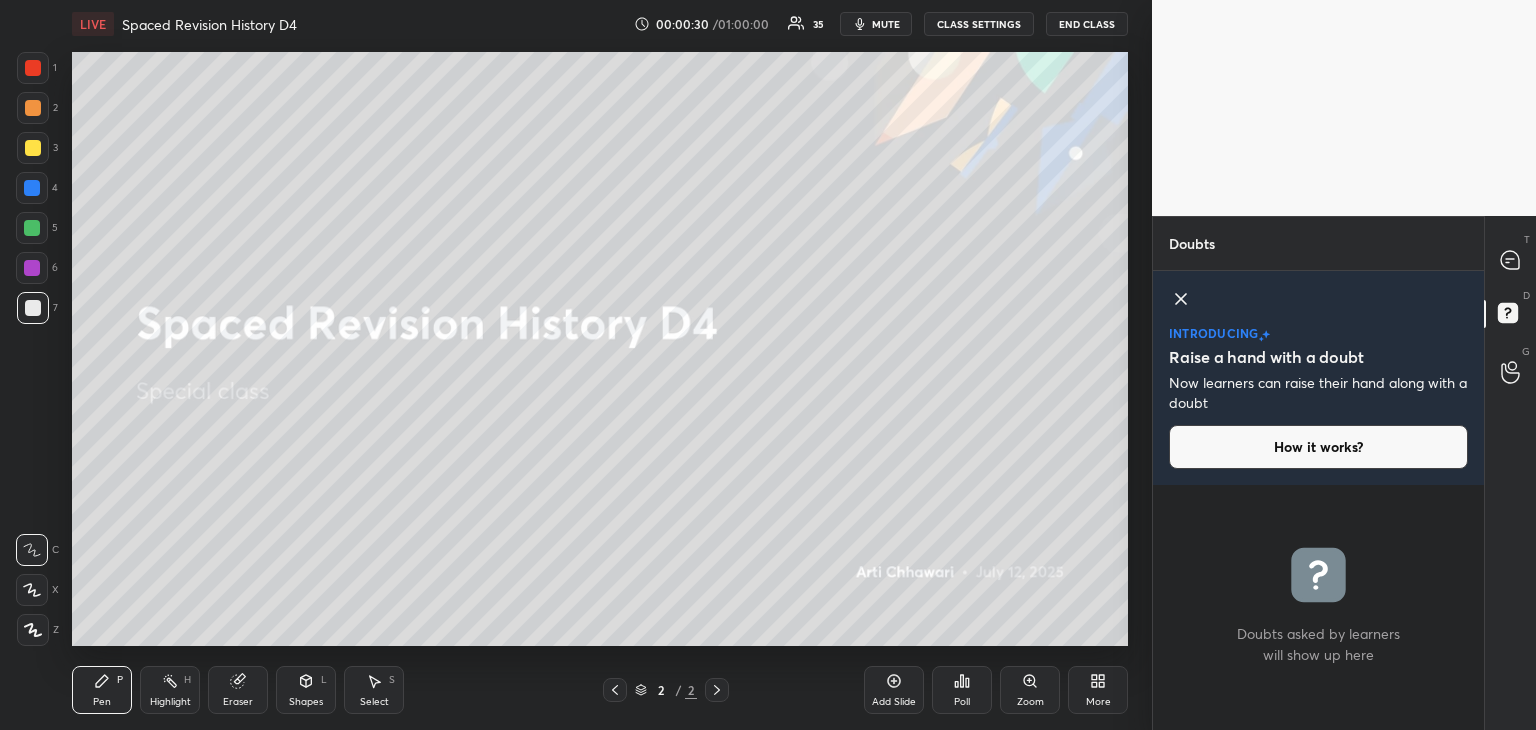 click 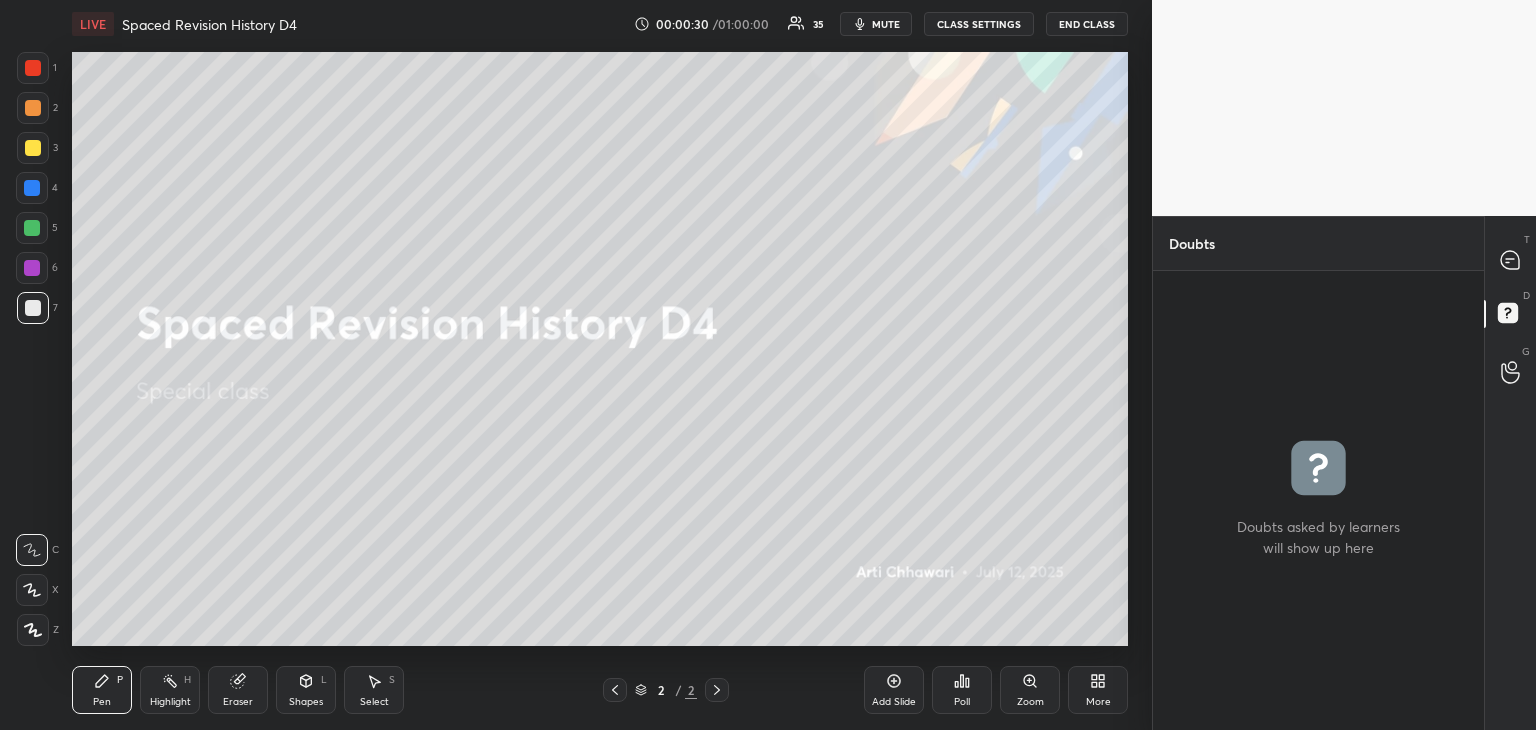 scroll, scrollTop: 6, scrollLeft: 6, axis: both 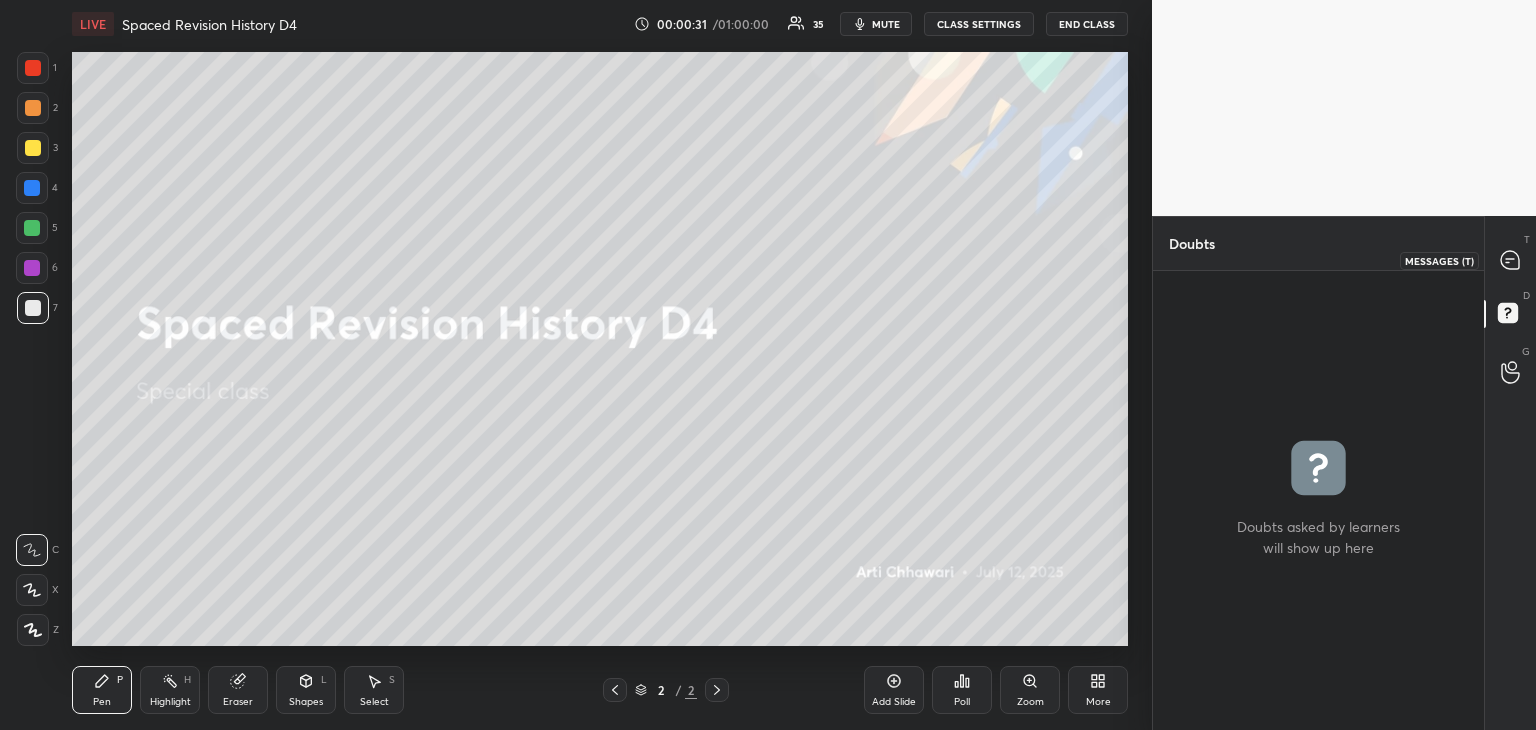 click 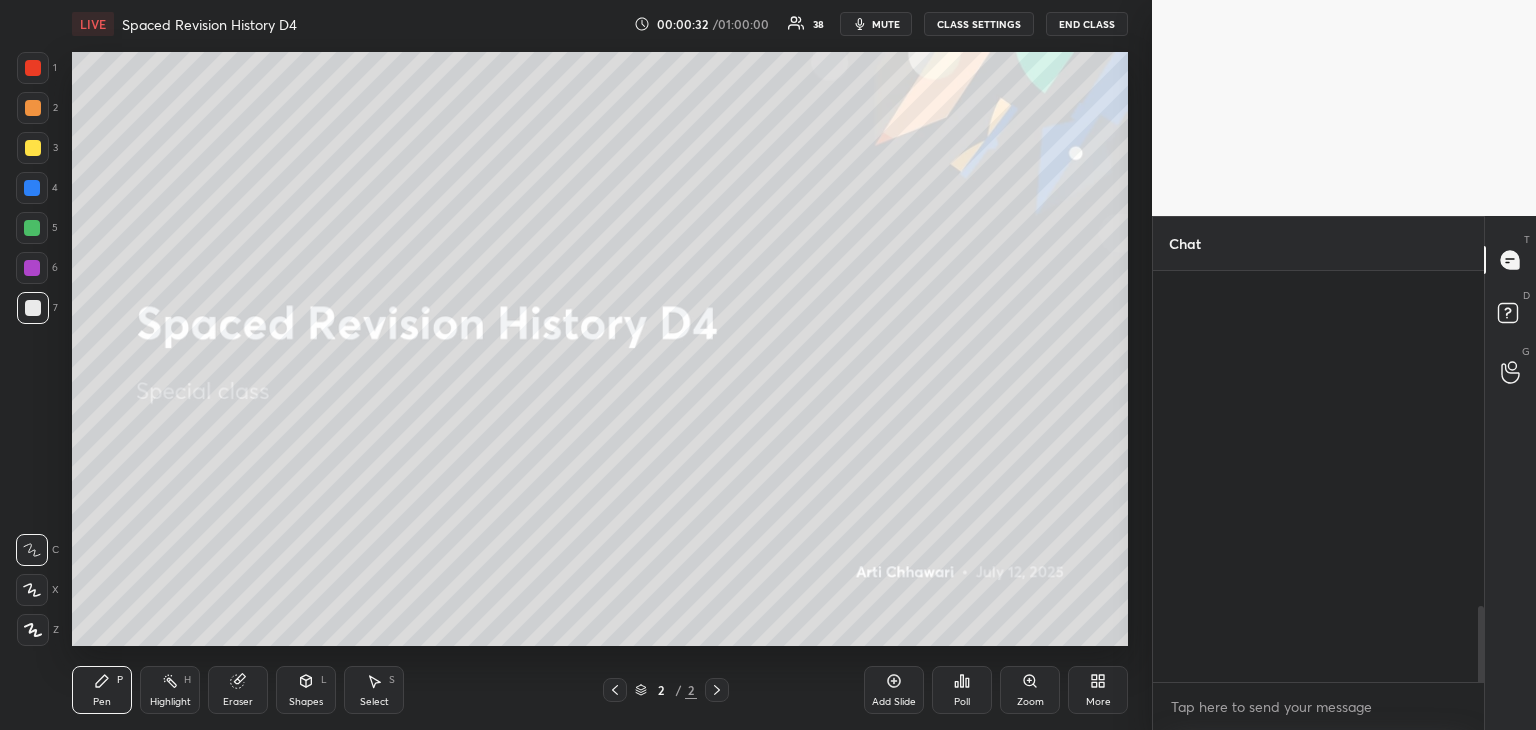 scroll, scrollTop: 1888, scrollLeft: 0, axis: vertical 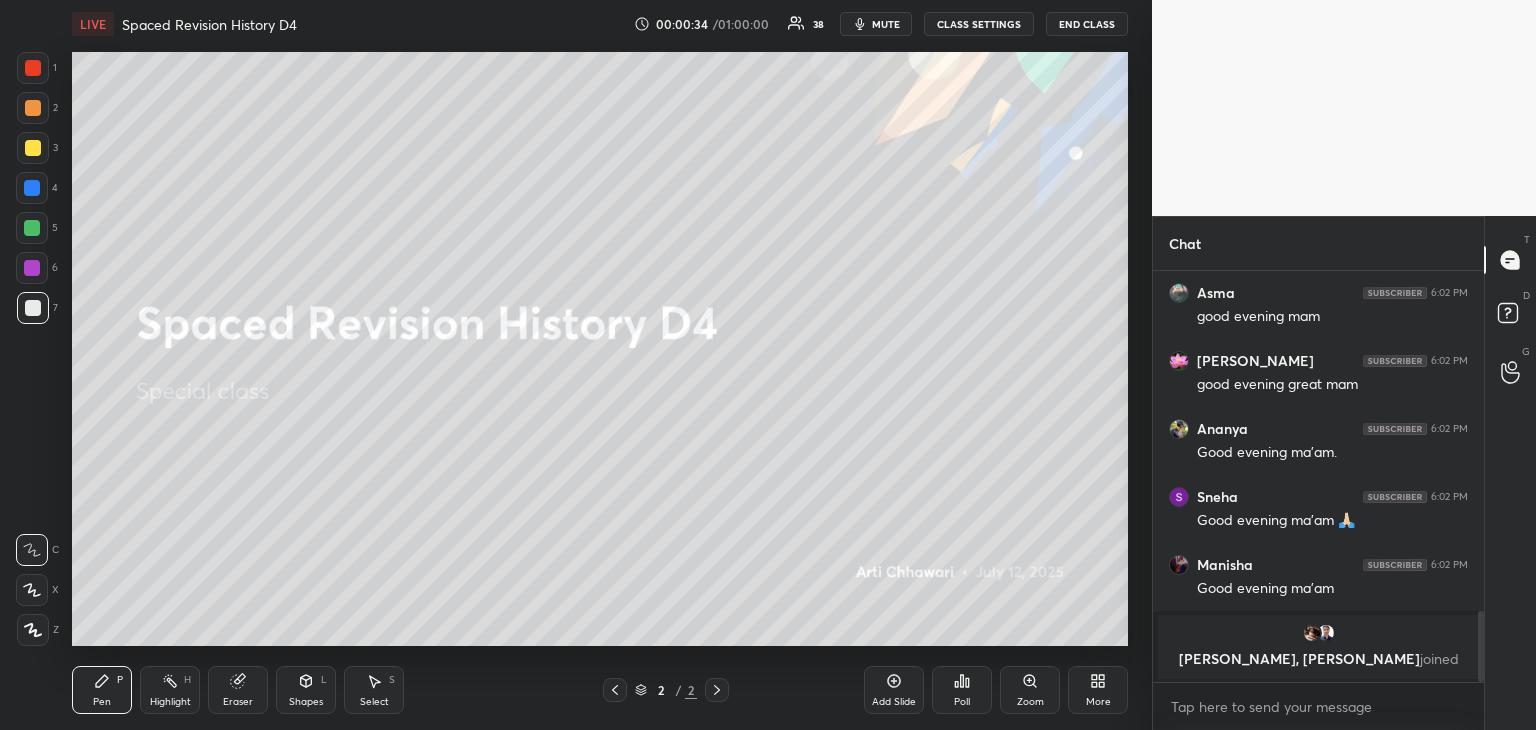 click at bounding box center (33, 148) 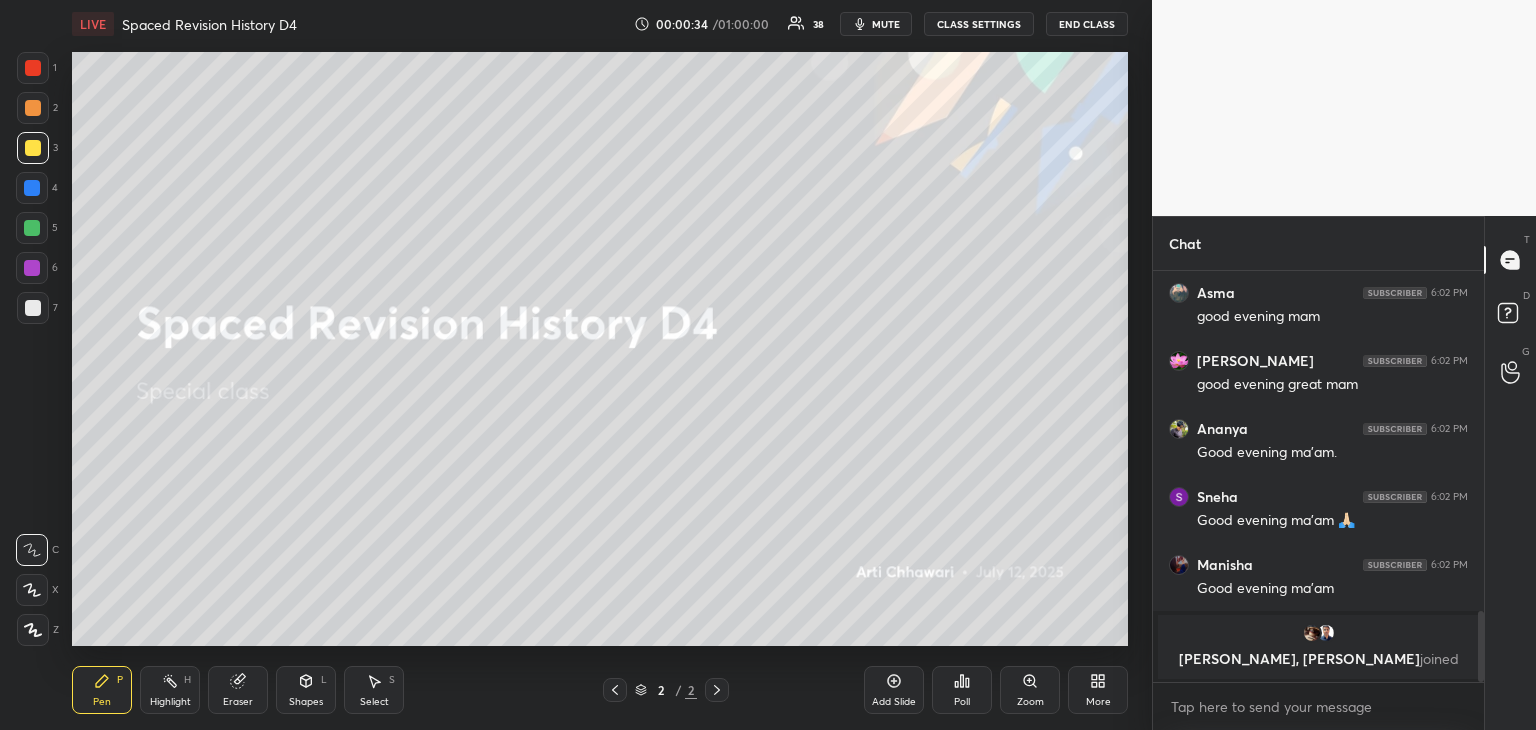 click at bounding box center [32, 590] 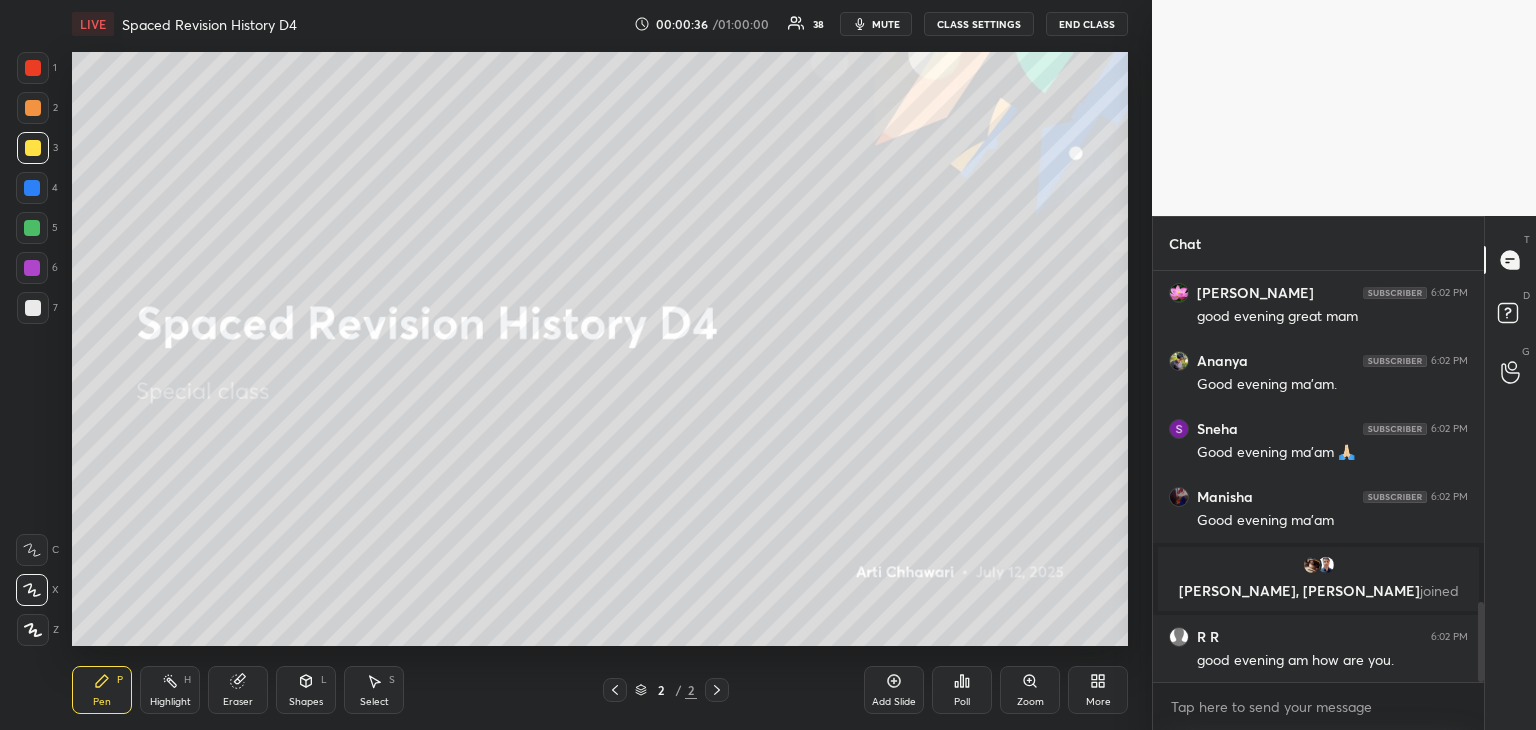 scroll, scrollTop: 1760, scrollLeft: 0, axis: vertical 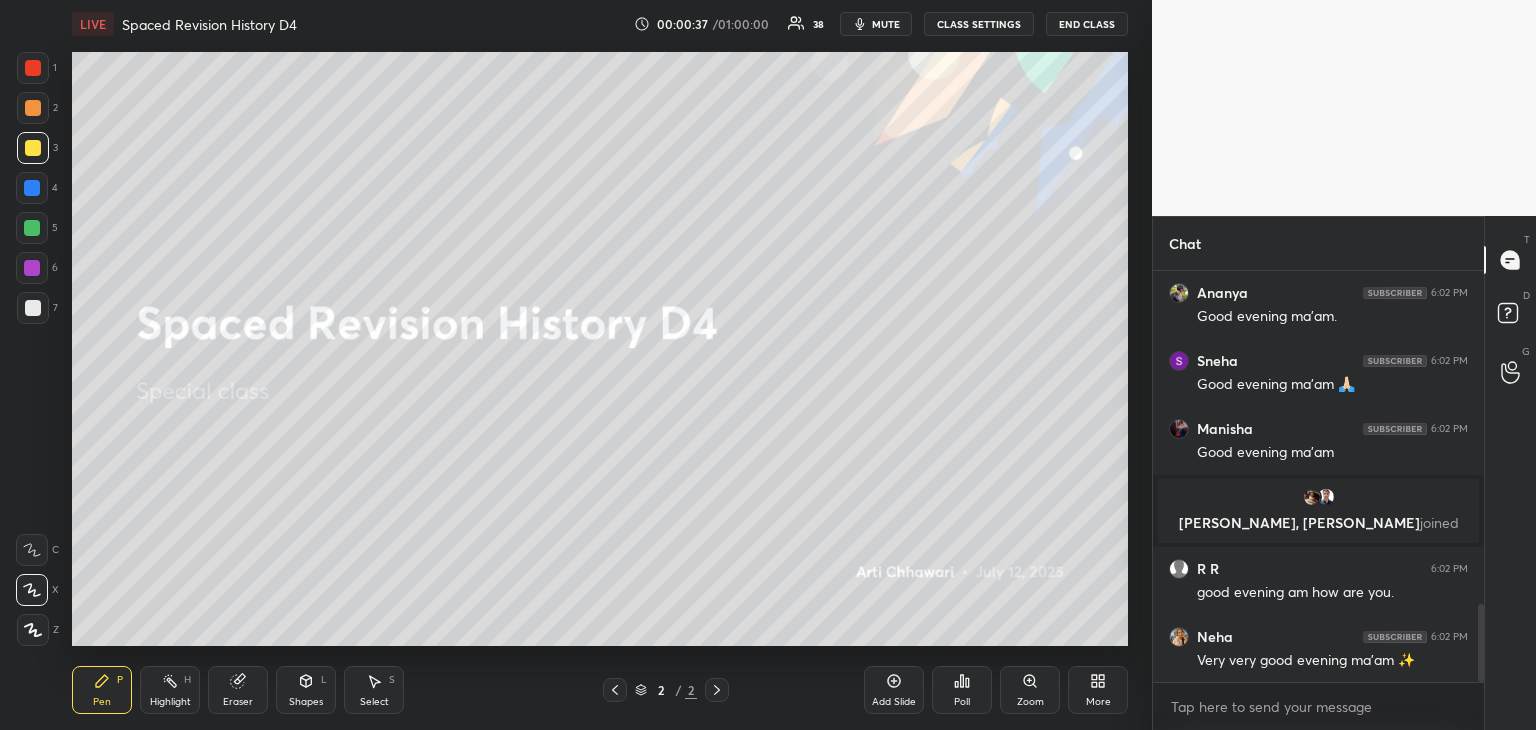 drag, startPoint x: 1481, startPoint y: 633, endPoint x: 1484, endPoint y: 657, distance: 24.186773 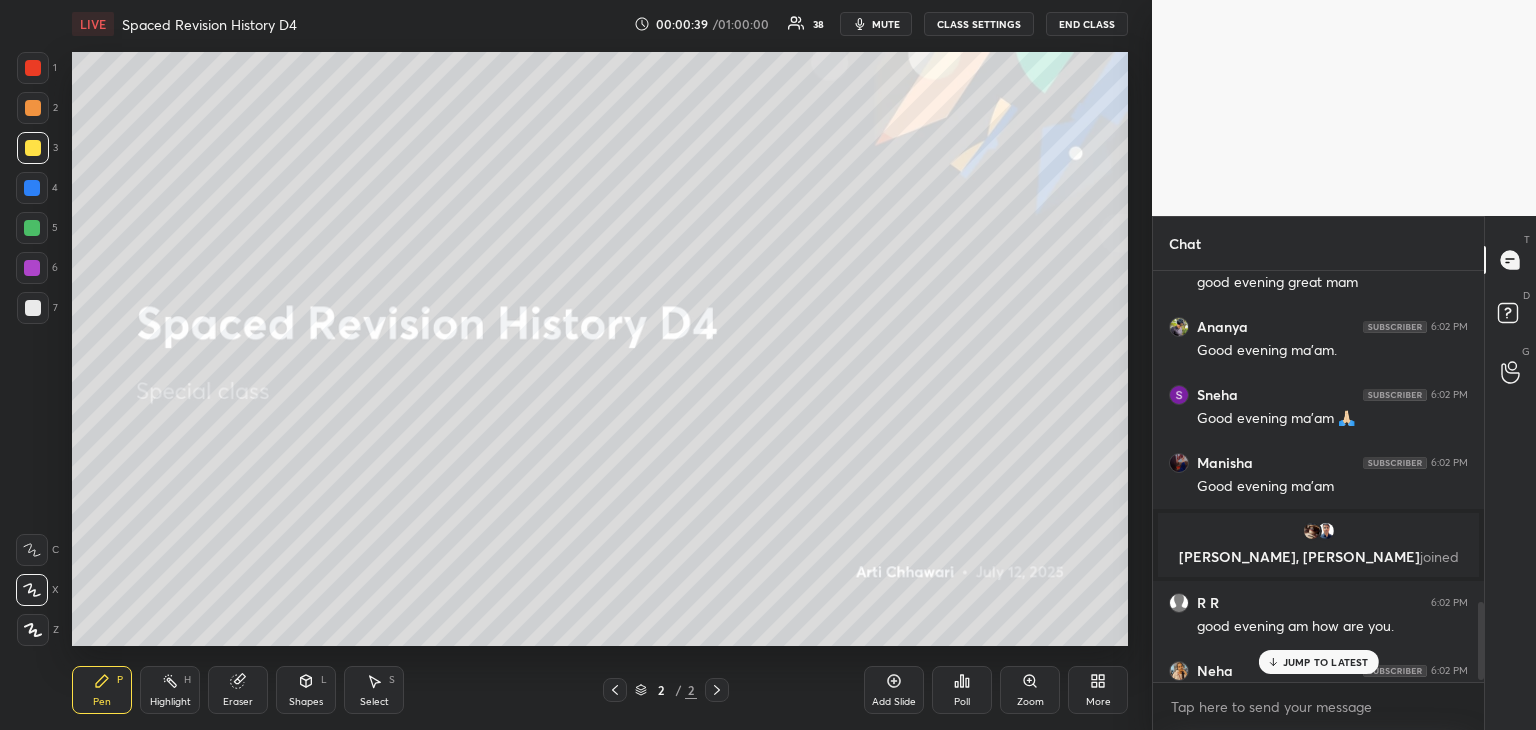 scroll, scrollTop: 1926, scrollLeft: 0, axis: vertical 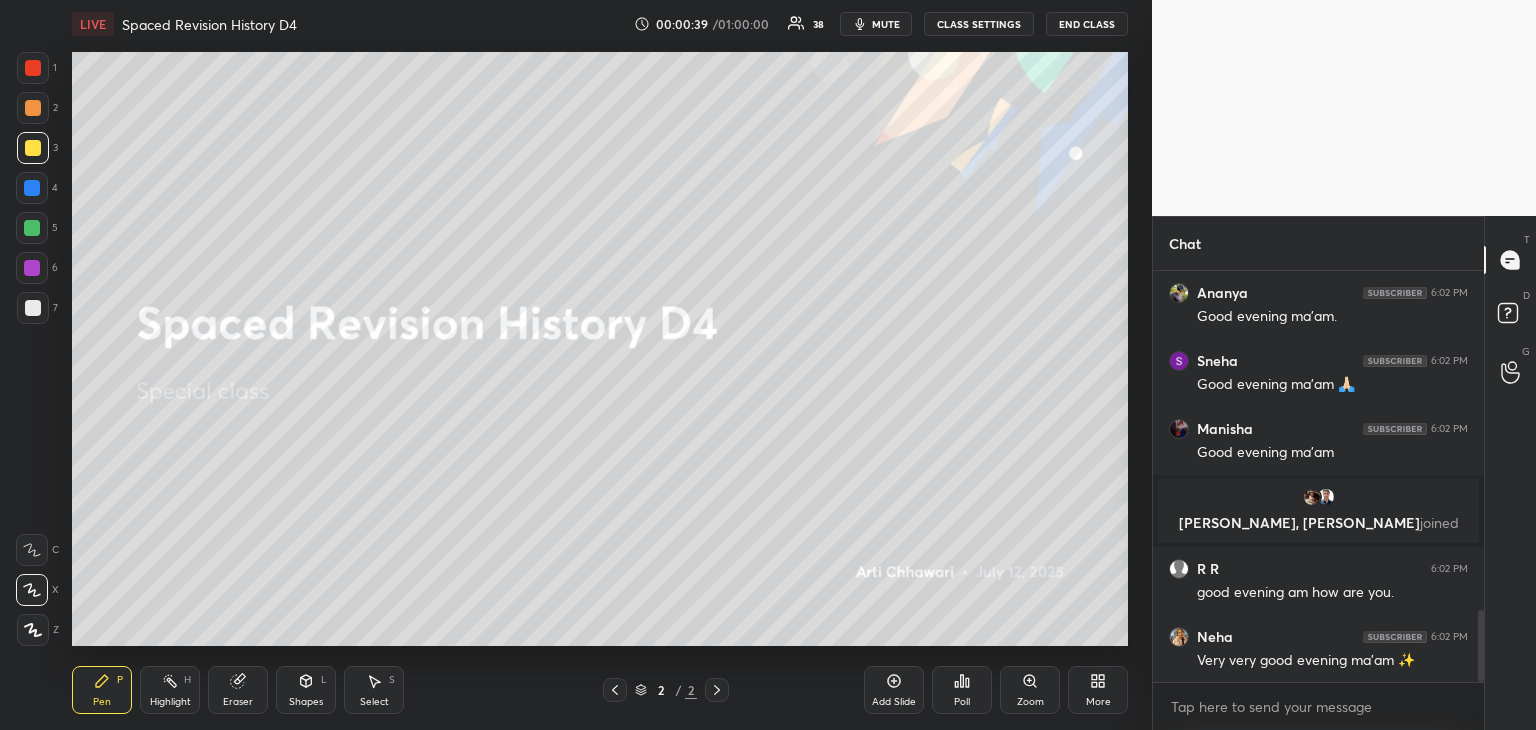 drag, startPoint x: 1478, startPoint y: 653, endPoint x: 1480, endPoint y: 703, distance: 50.039986 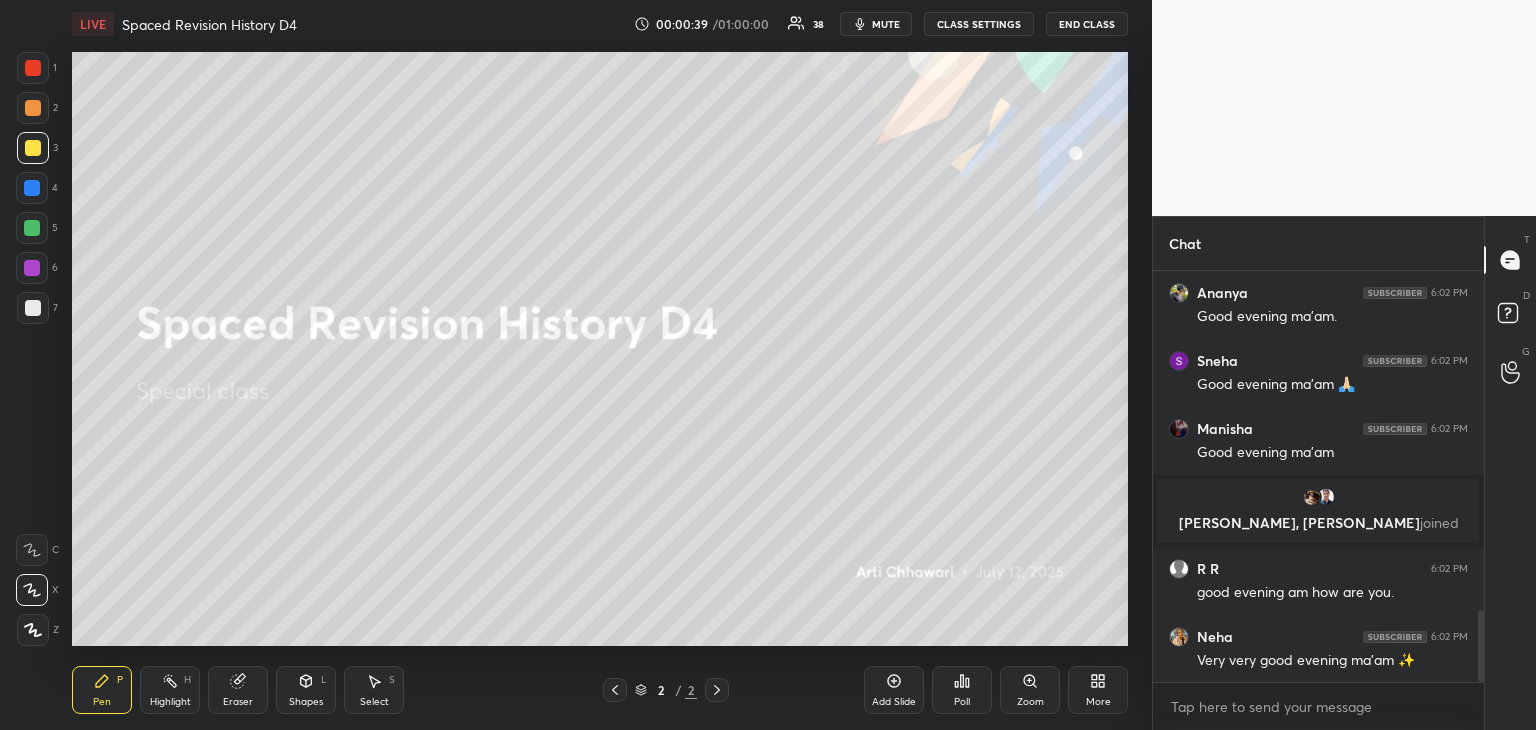 click on "Chat [PERSON_NAME] 6:02 PM good evening great mam [PERSON_NAME] 6:02 PM Good evening ma'am. Sneha 6:02 PM Good evening ma'am 🙏🏻 [PERSON_NAME] 6:02 PM Good evening ma'am [PERSON_NAME], [PERSON_NAME]  joined R R 6:02 PM good evening am how are you. Neha 6:02 PM Very very good evening ma'am ✨ JUMP TO LATEST Enable hand raising Enable raise hand to speak to learners. Once enabled, chat will be turned off temporarily. Enable x   Doubts asked by learners will show up here NEW DOUBTS ASKED No one has raised a hand yet Can't raise hand Looks like educator just invited you to speak. Please wait before you can raise your hand again. Got it T Messages (T) D Doubts (D) G Raise Hand (G)" at bounding box center [1344, 473] 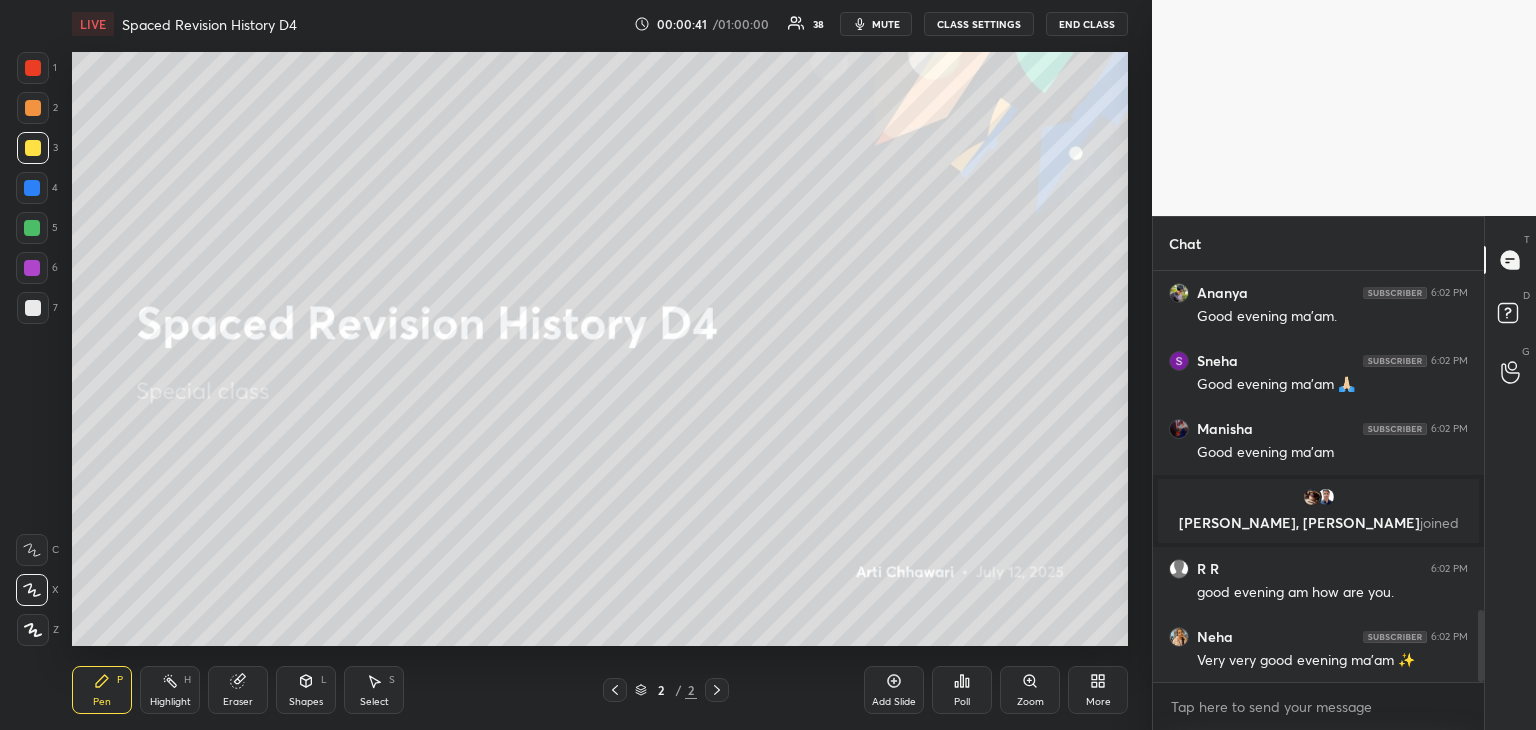 click at bounding box center [32, 188] 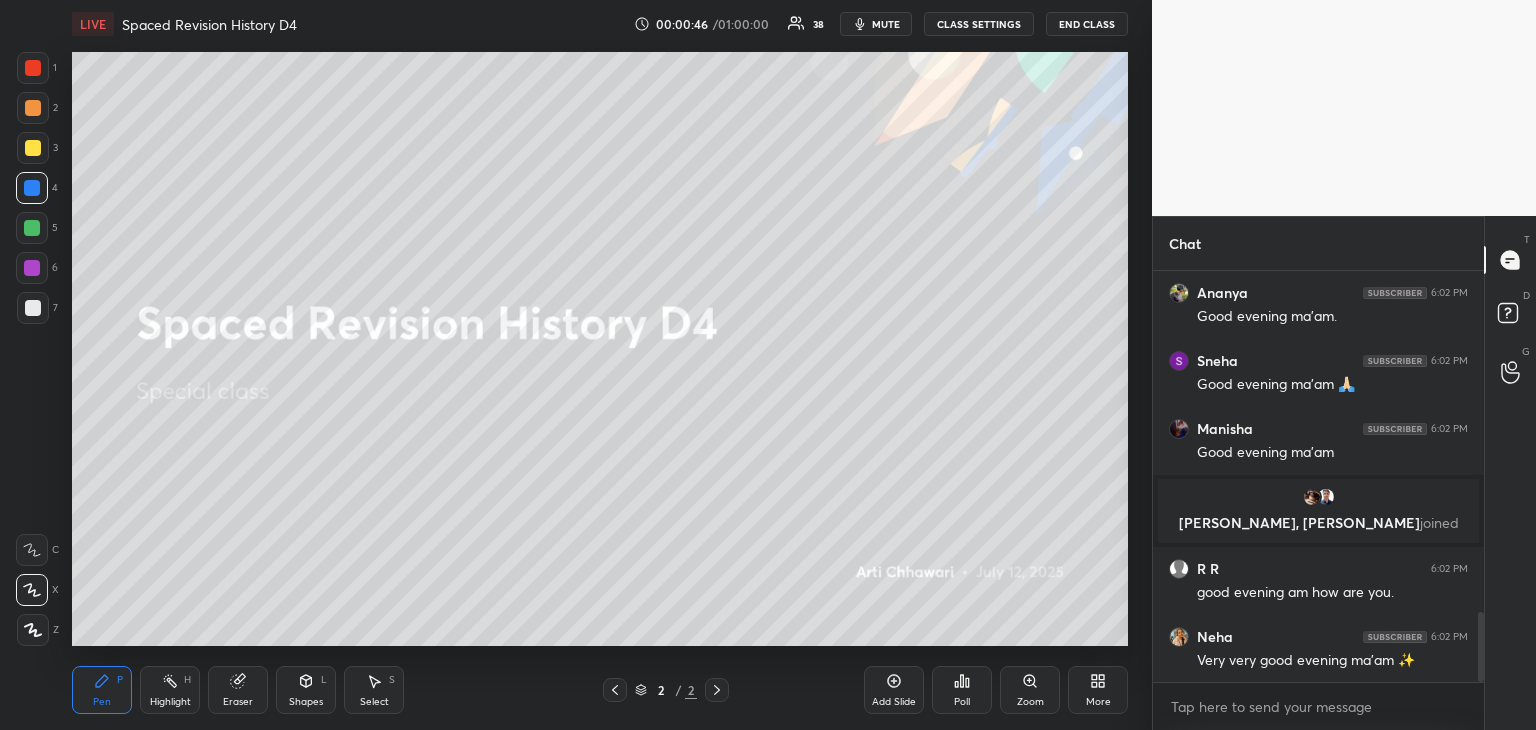 scroll, scrollTop: 1994, scrollLeft: 0, axis: vertical 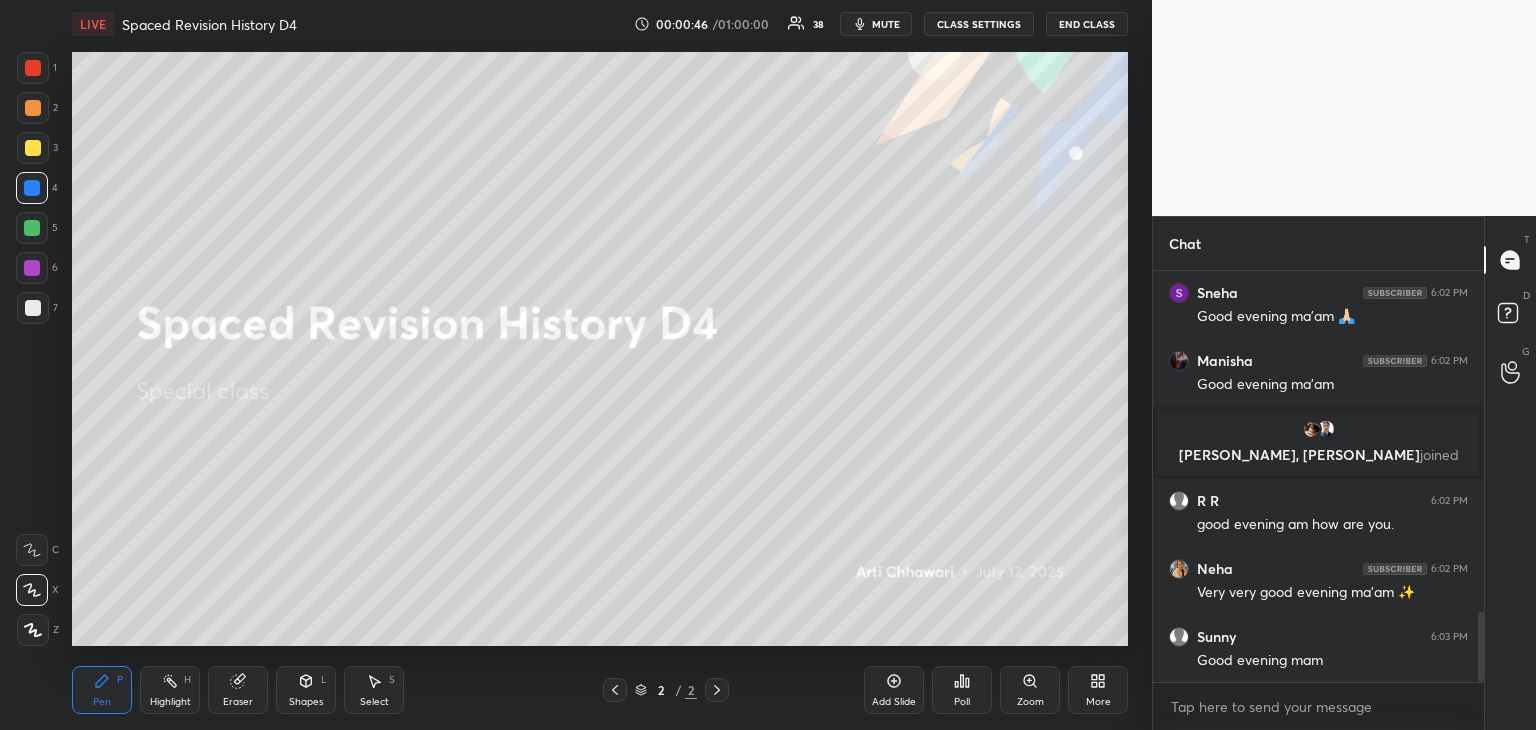 click 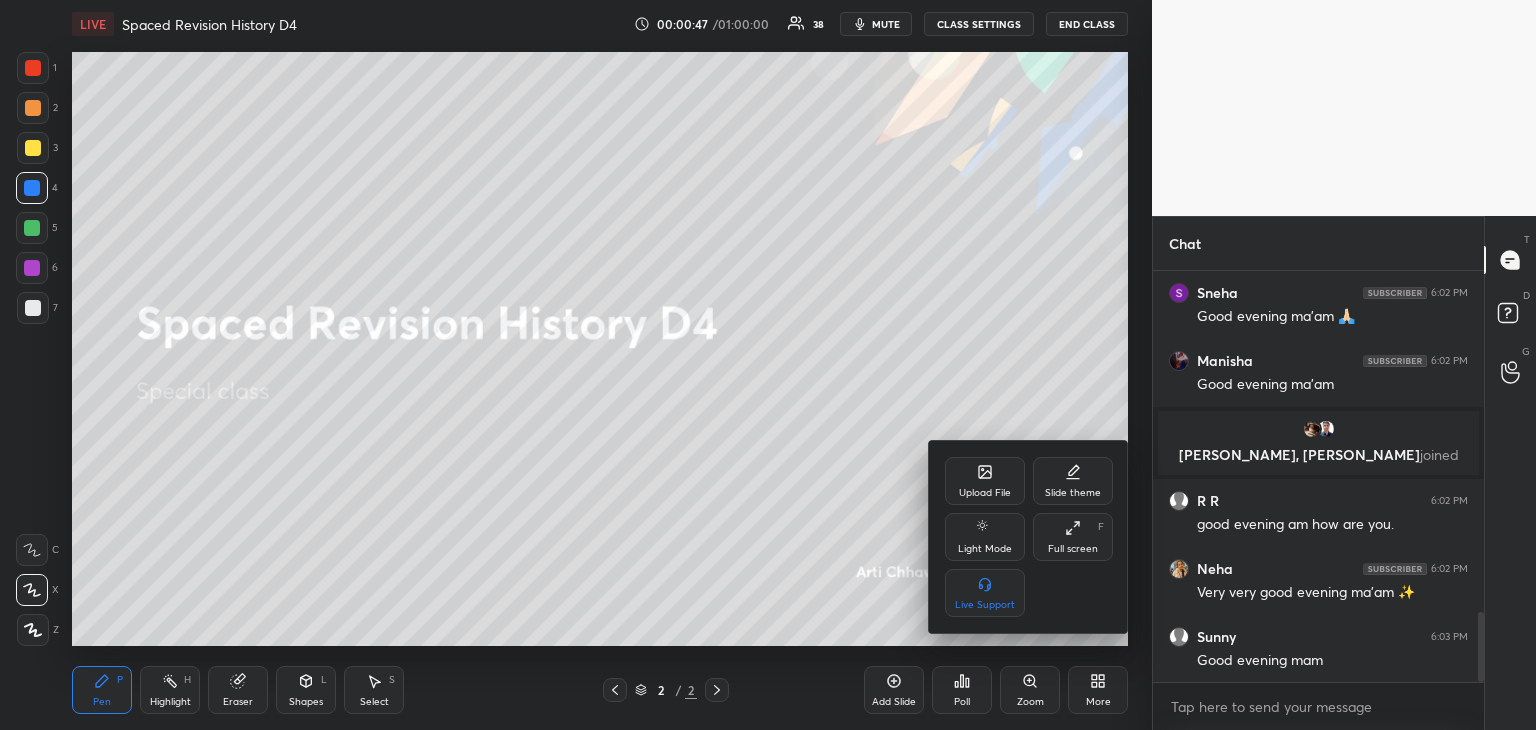 click on "Upload File" at bounding box center [985, 493] 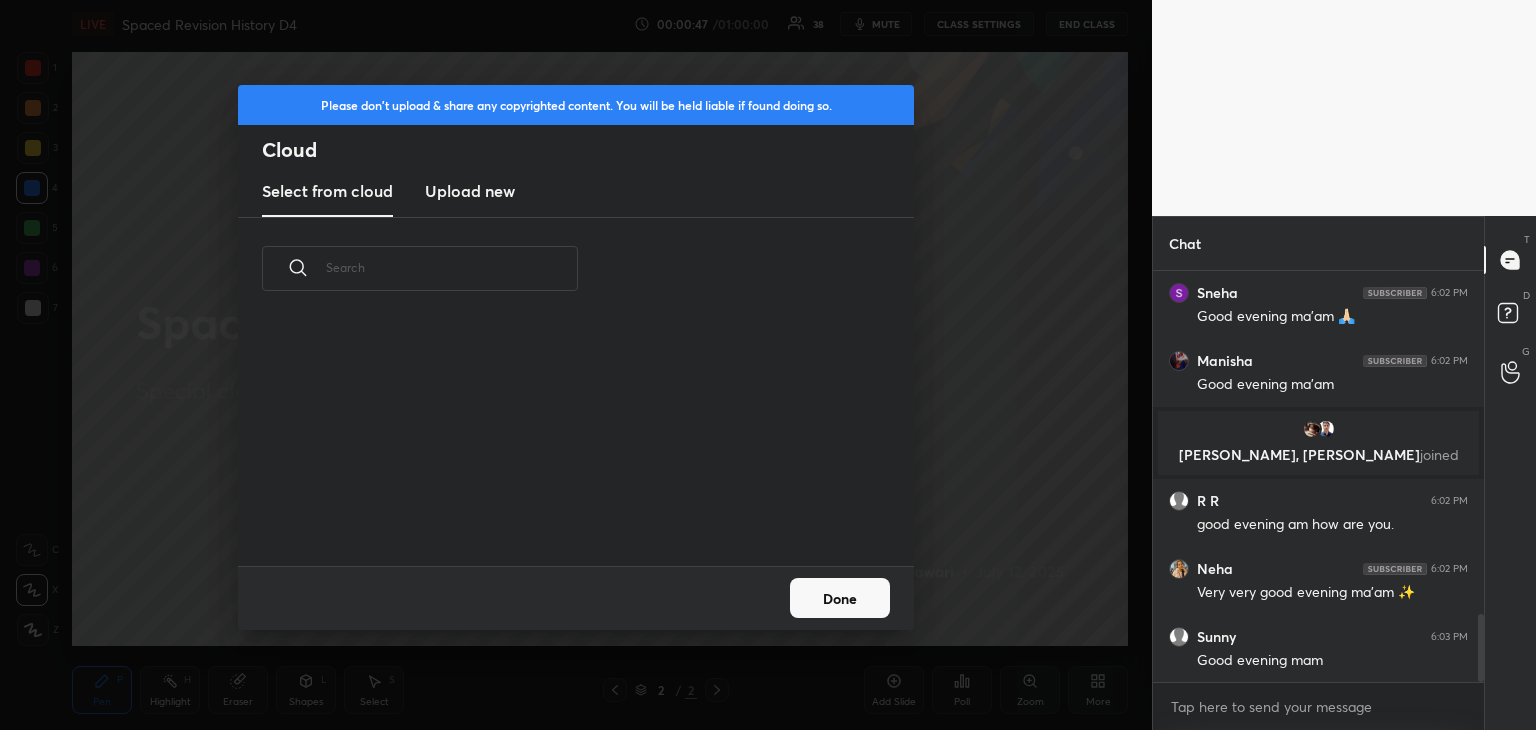 scroll, scrollTop: 2066, scrollLeft: 0, axis: vertical 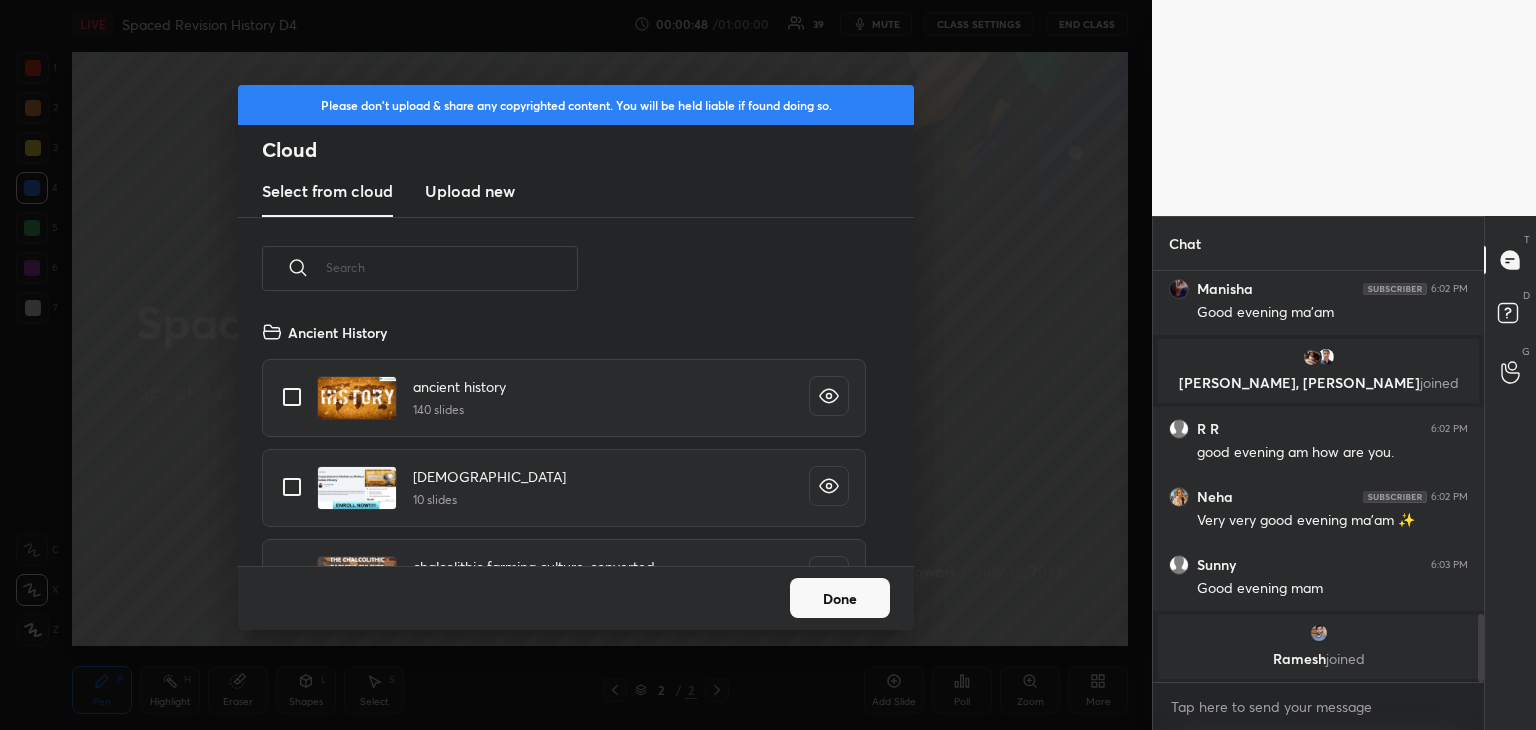 click on "Upload new" at bounding box center [470, 191] 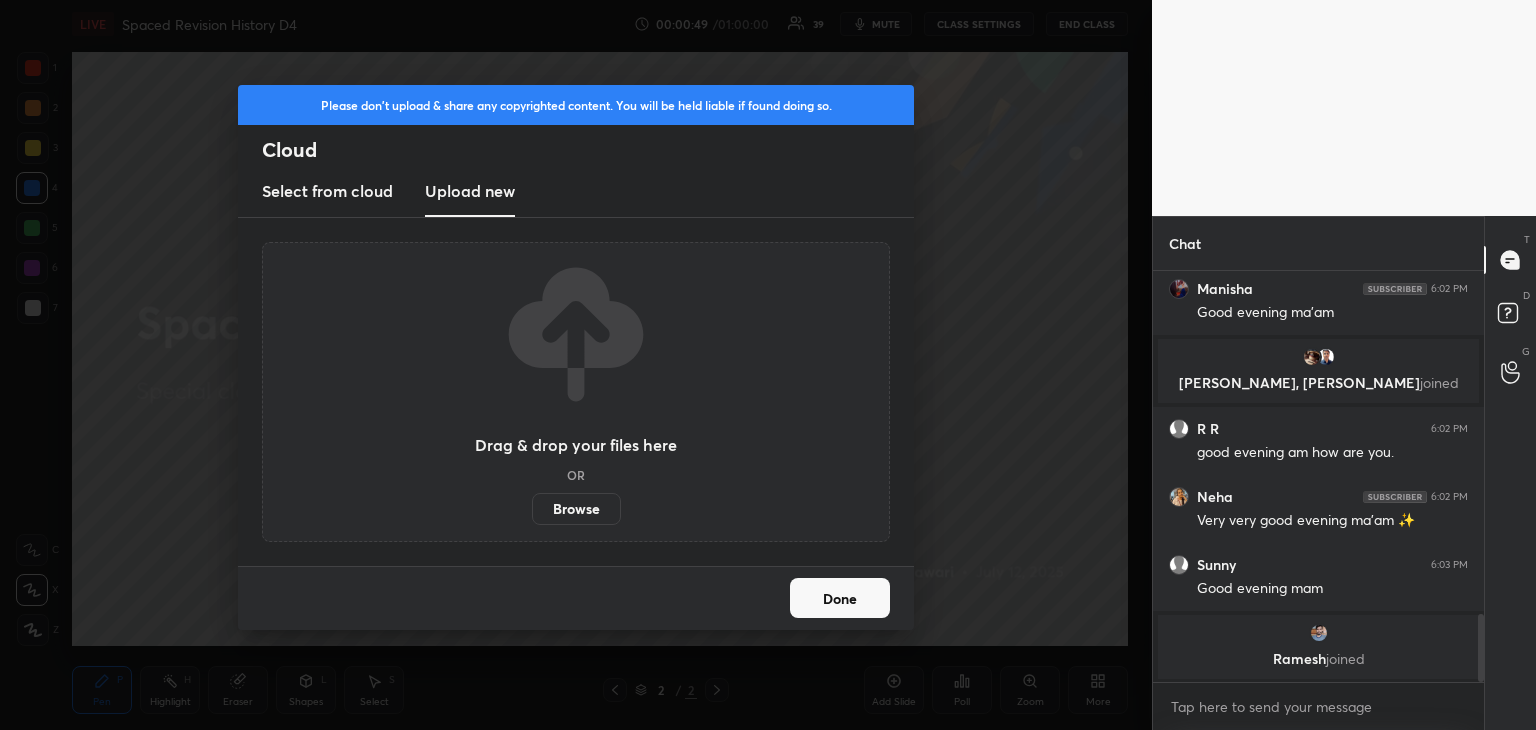 click on "Browse" at bounding box center (576, 509) 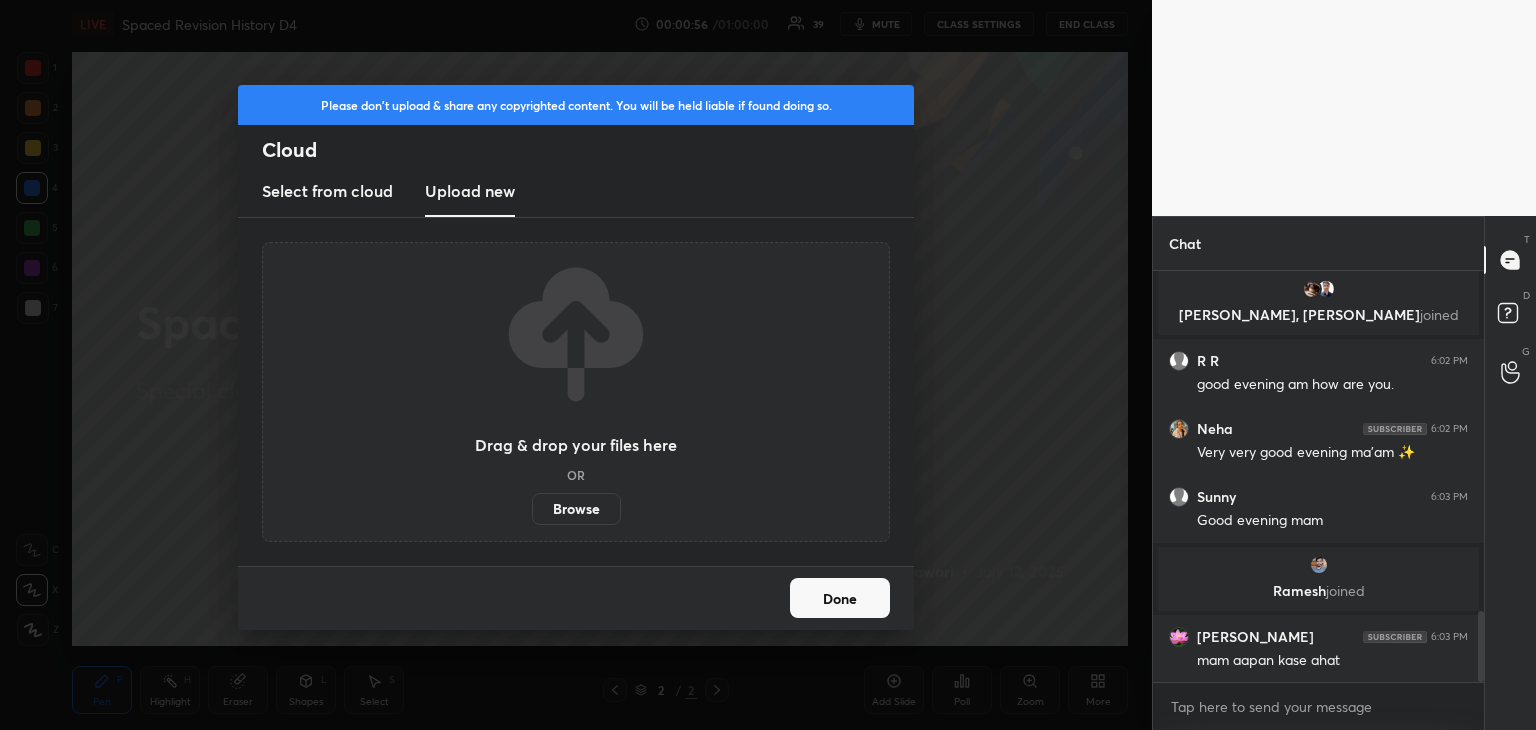 scroll, scrollTop: 1960, scrollLeft: 0, axis: vertical 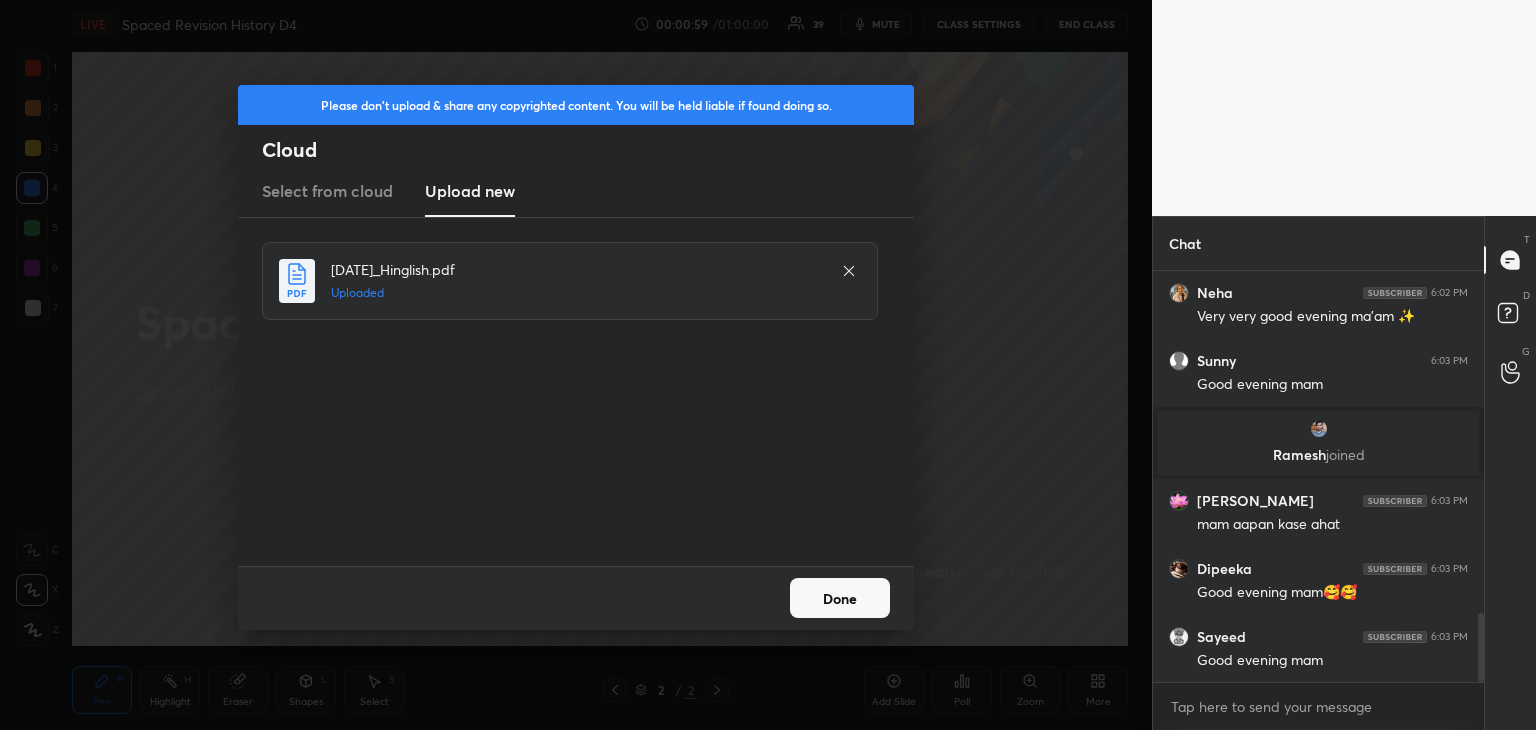 click on "Done" at bounding box center (840, 598) 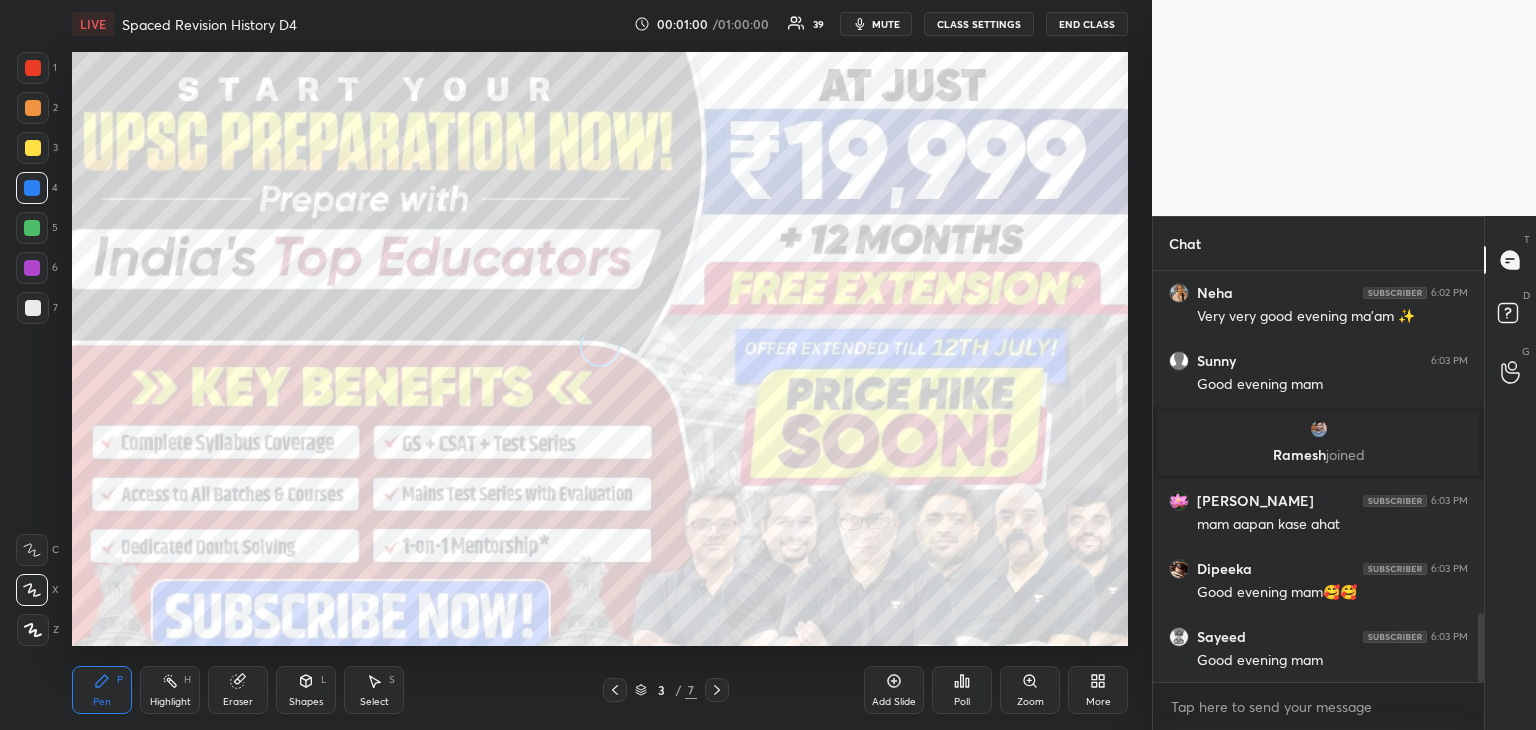 click 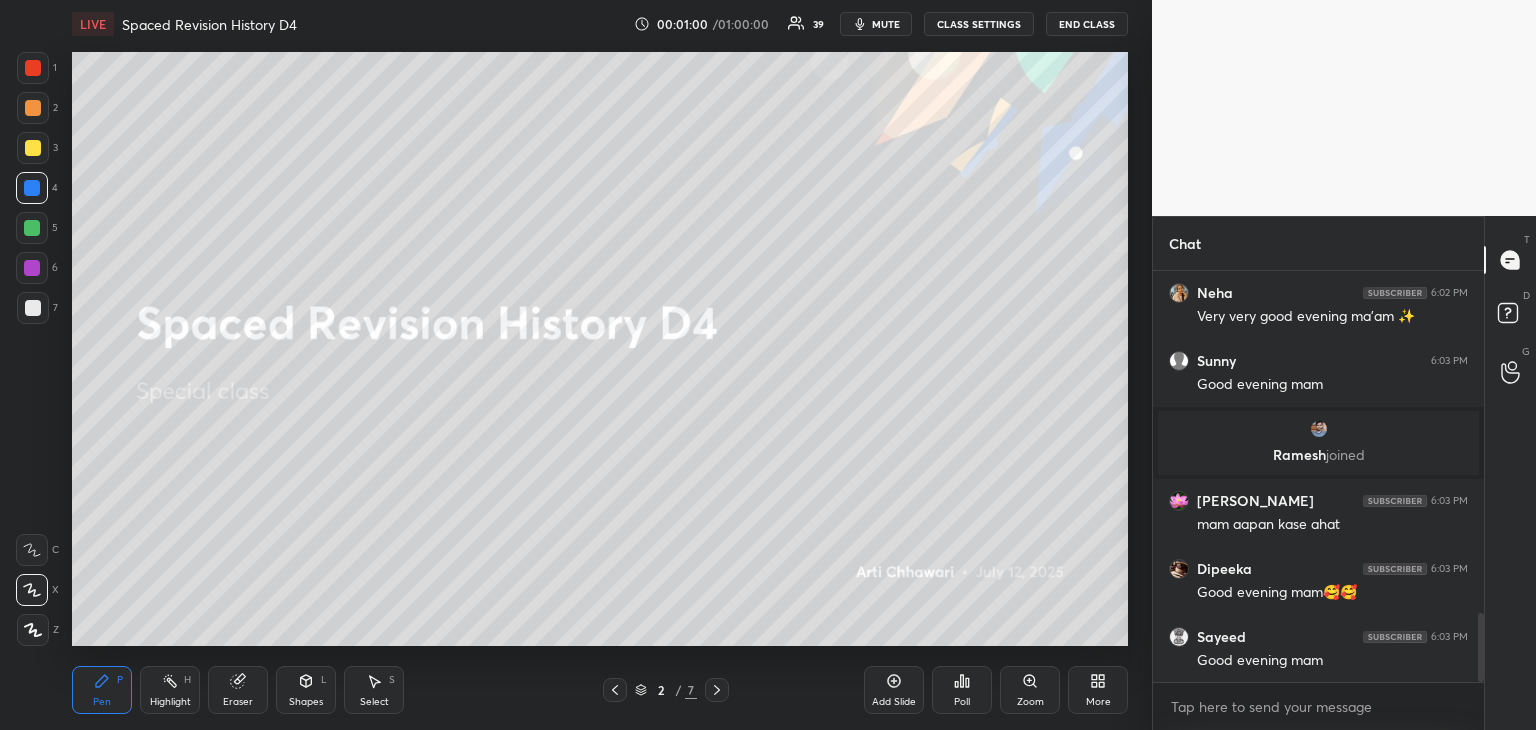 click 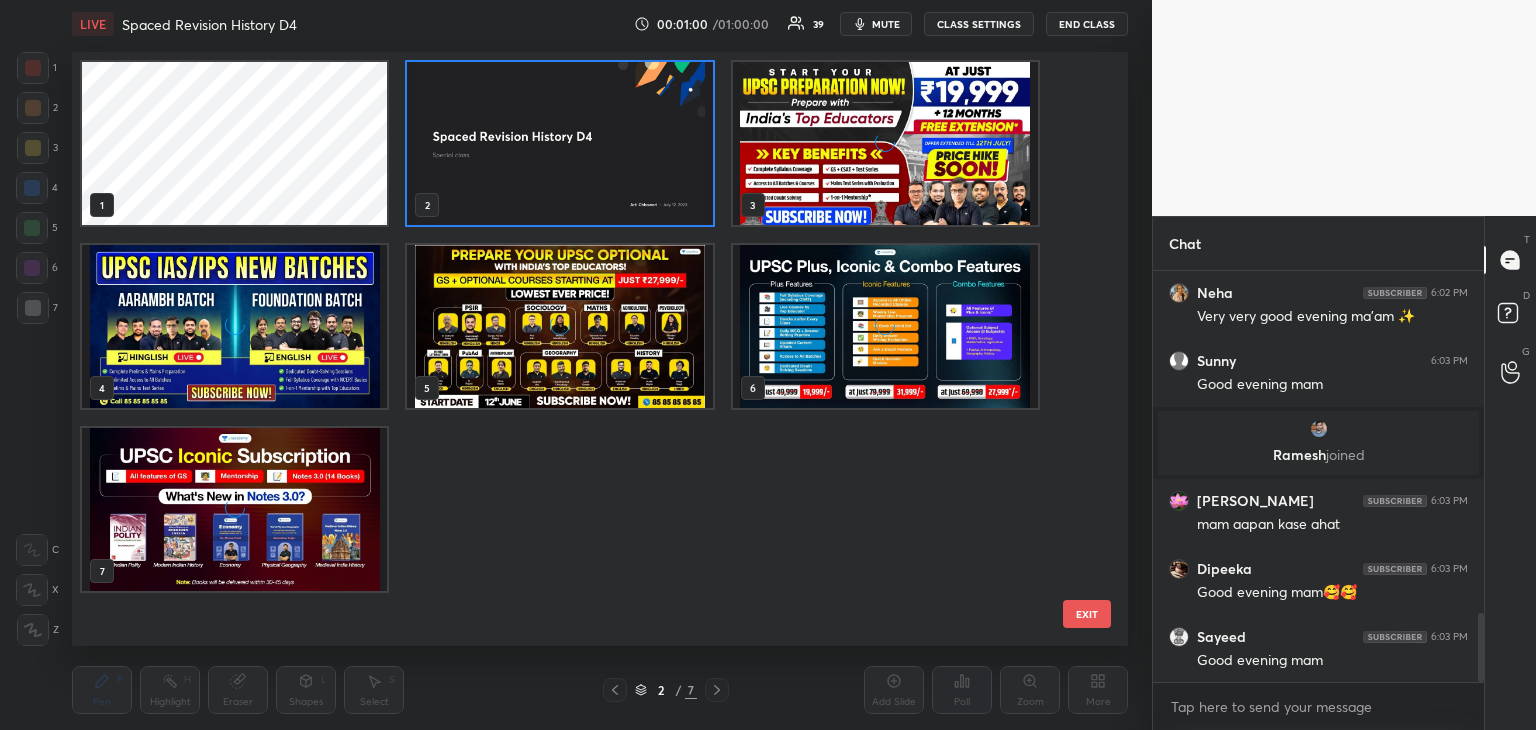 scroll, scrollTop: 6, scrollLeft: 10, axis: both 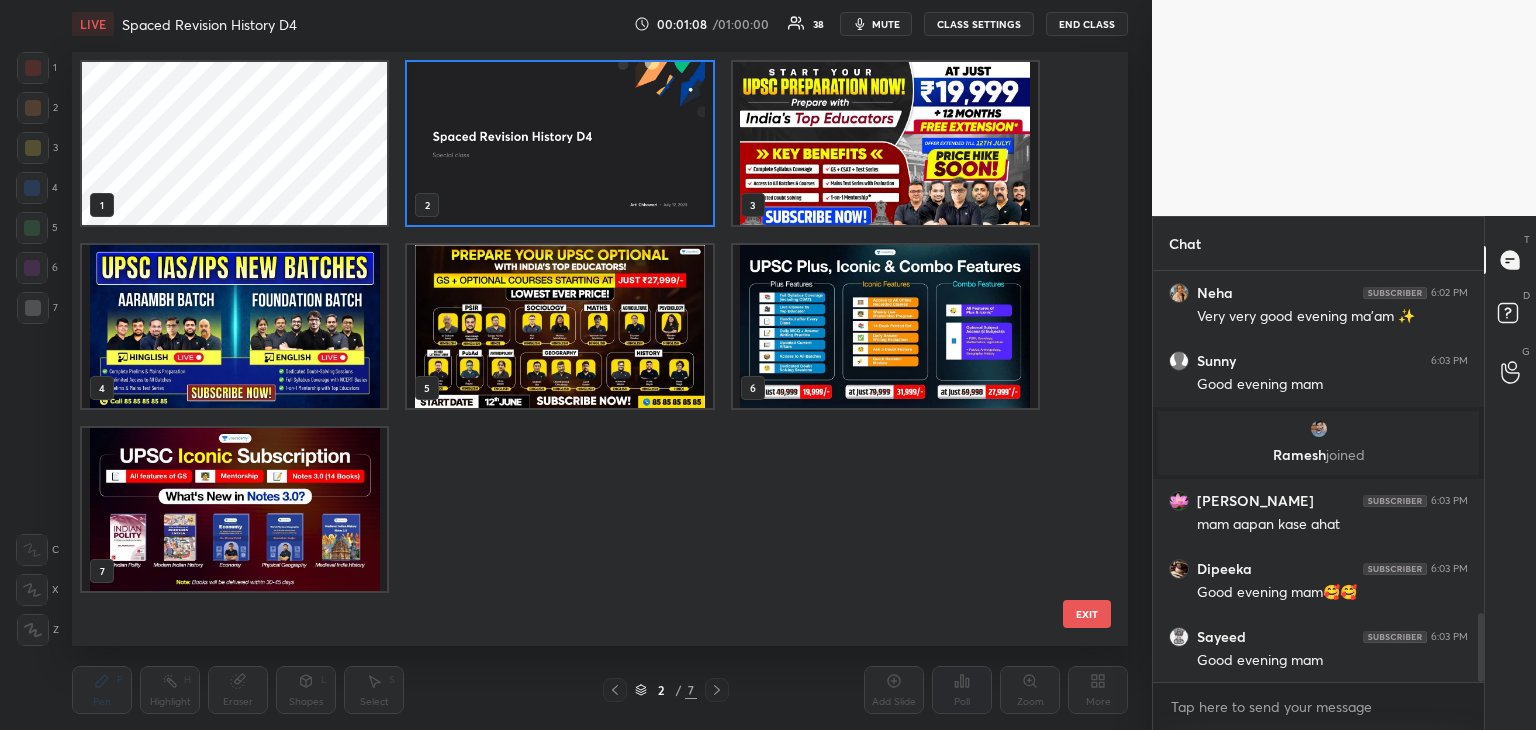 click at bounding box center (559, 143) 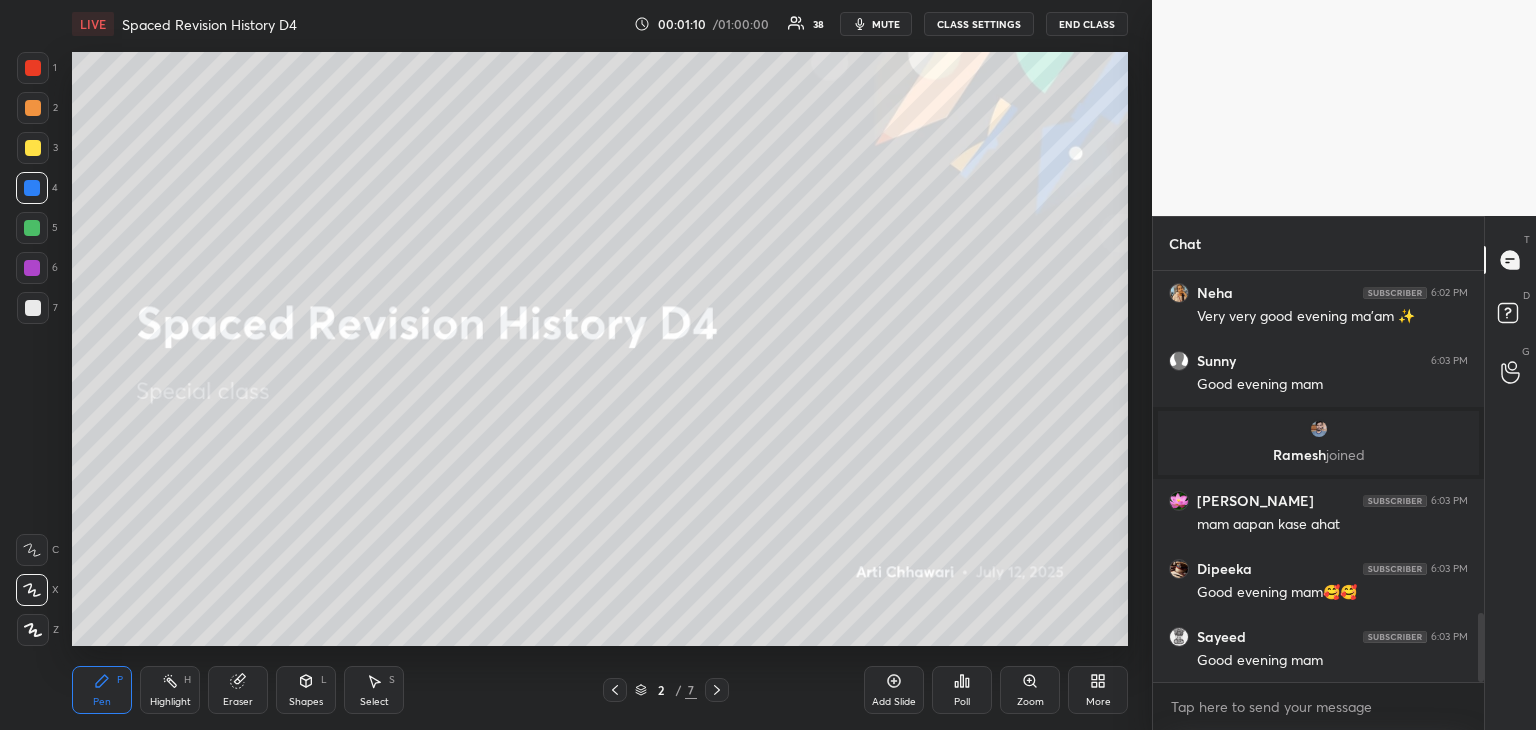 click at bounding box center [33, 308] 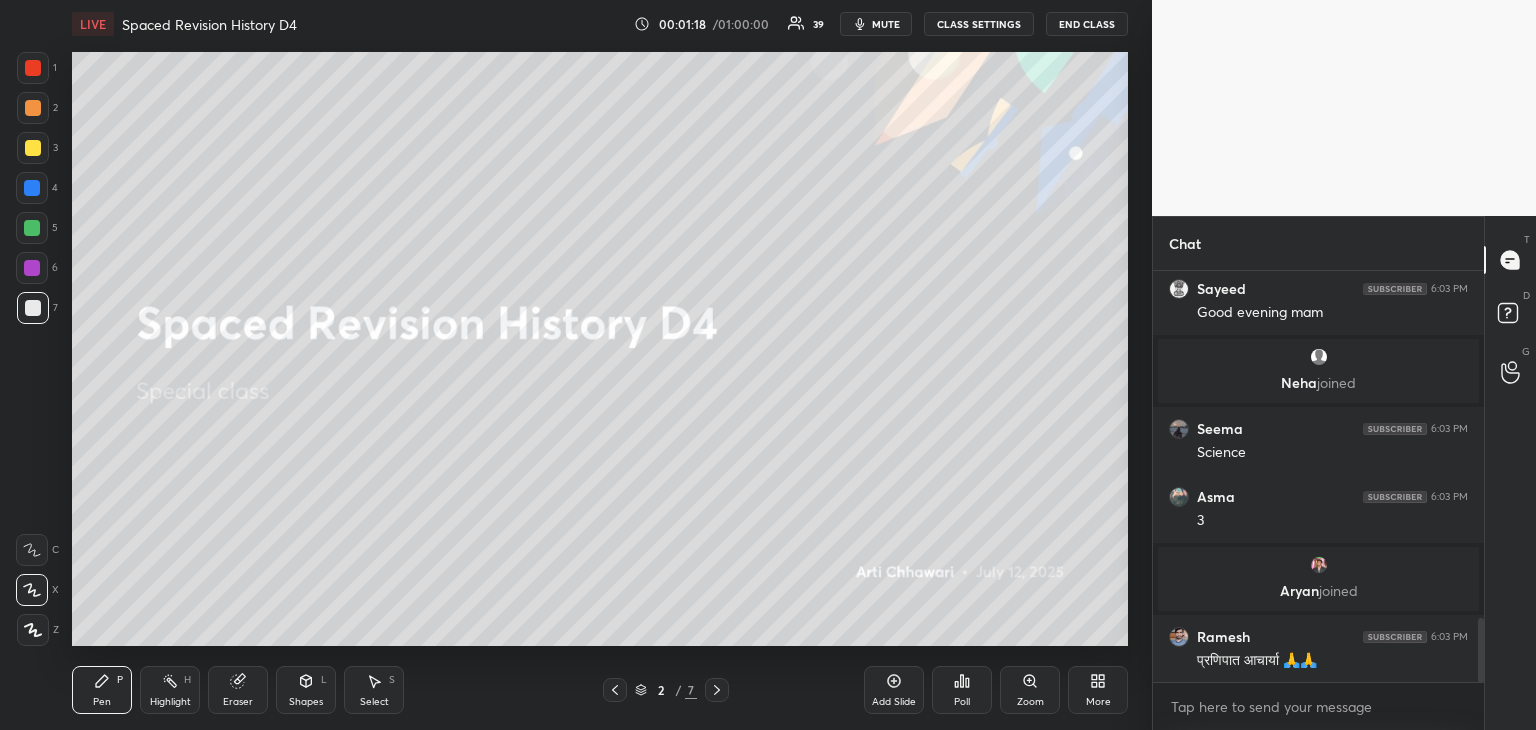 scroll, scrollTop: 2318, scrollLeft: 0, axis: vertical 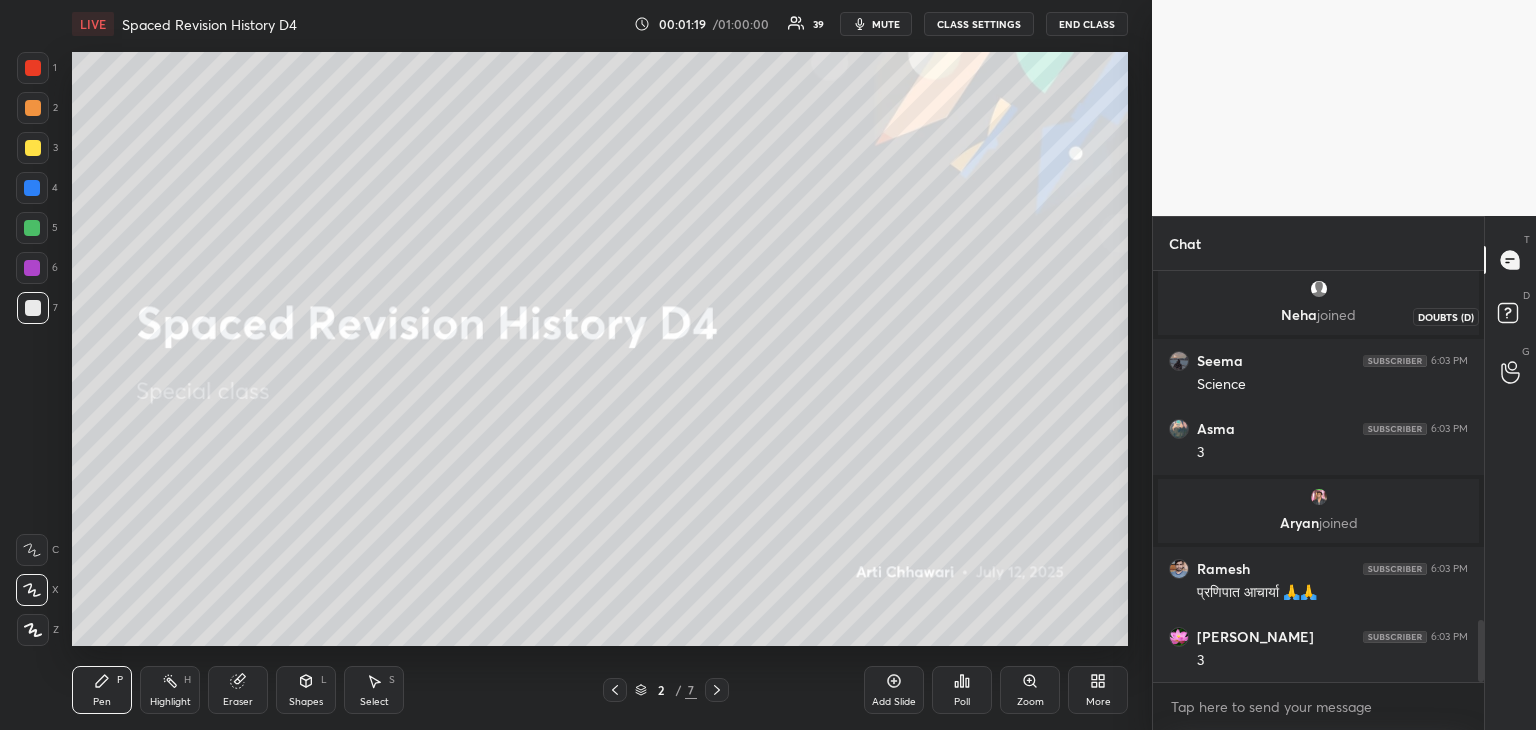 click 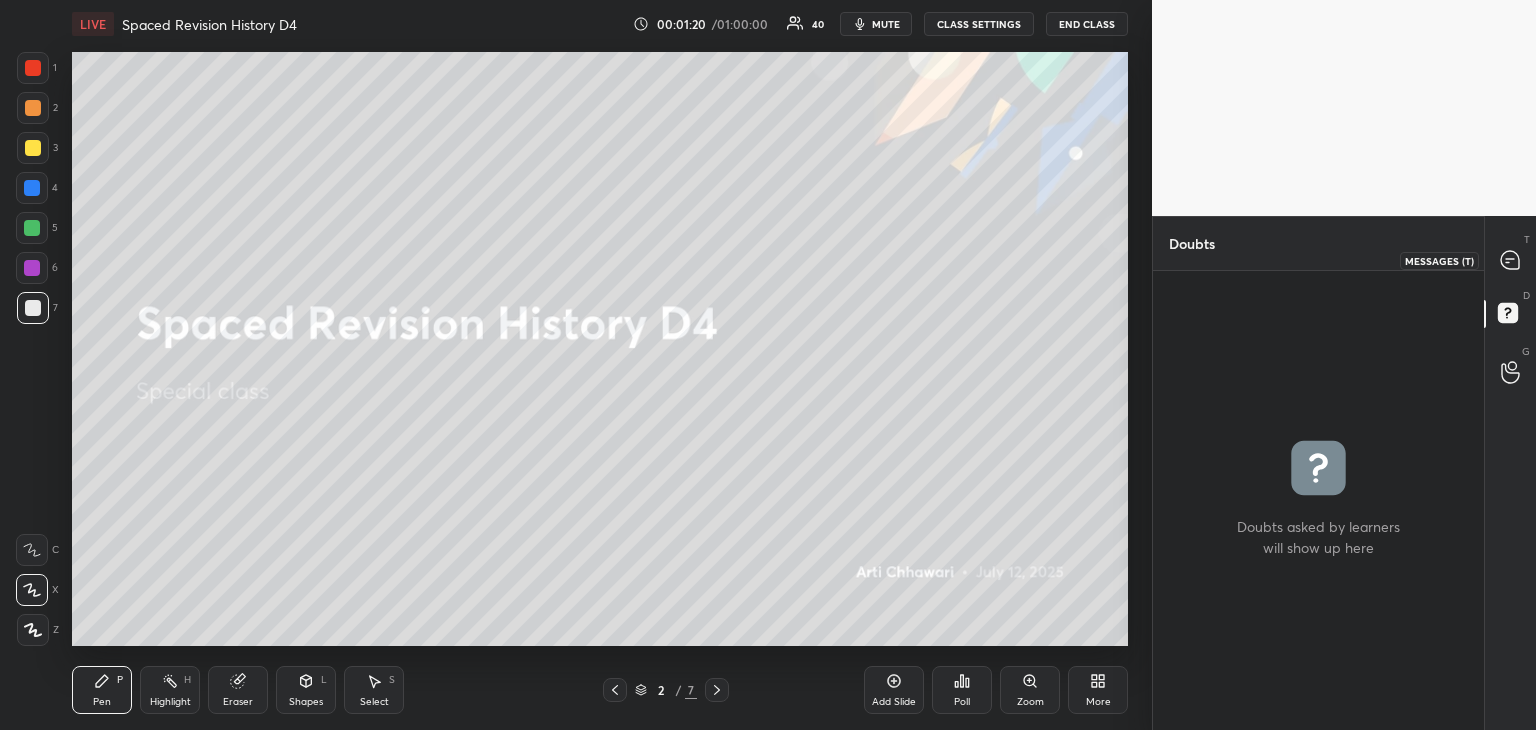 click 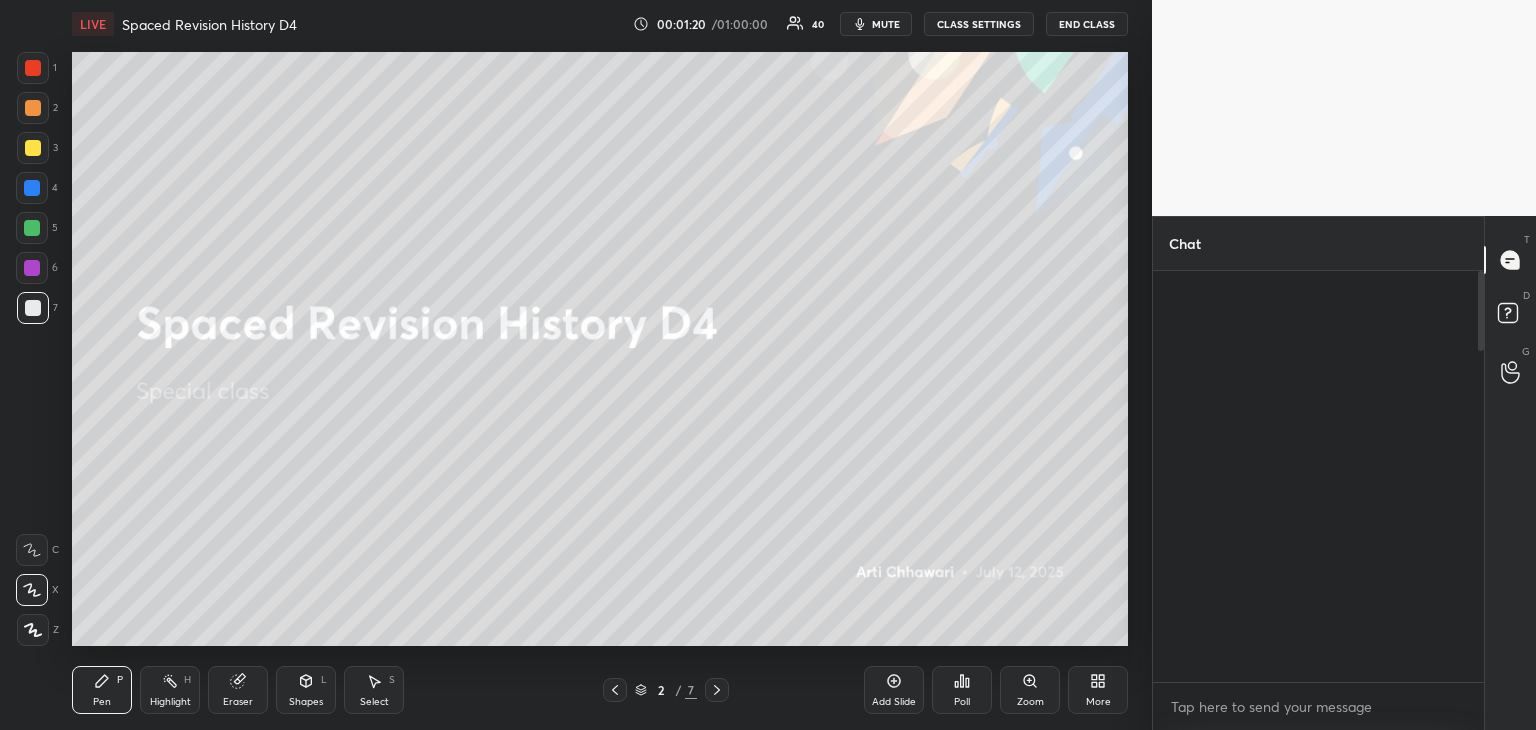 scroll, scrollTop: 2862, scrollLeft: 0, axis: vertical 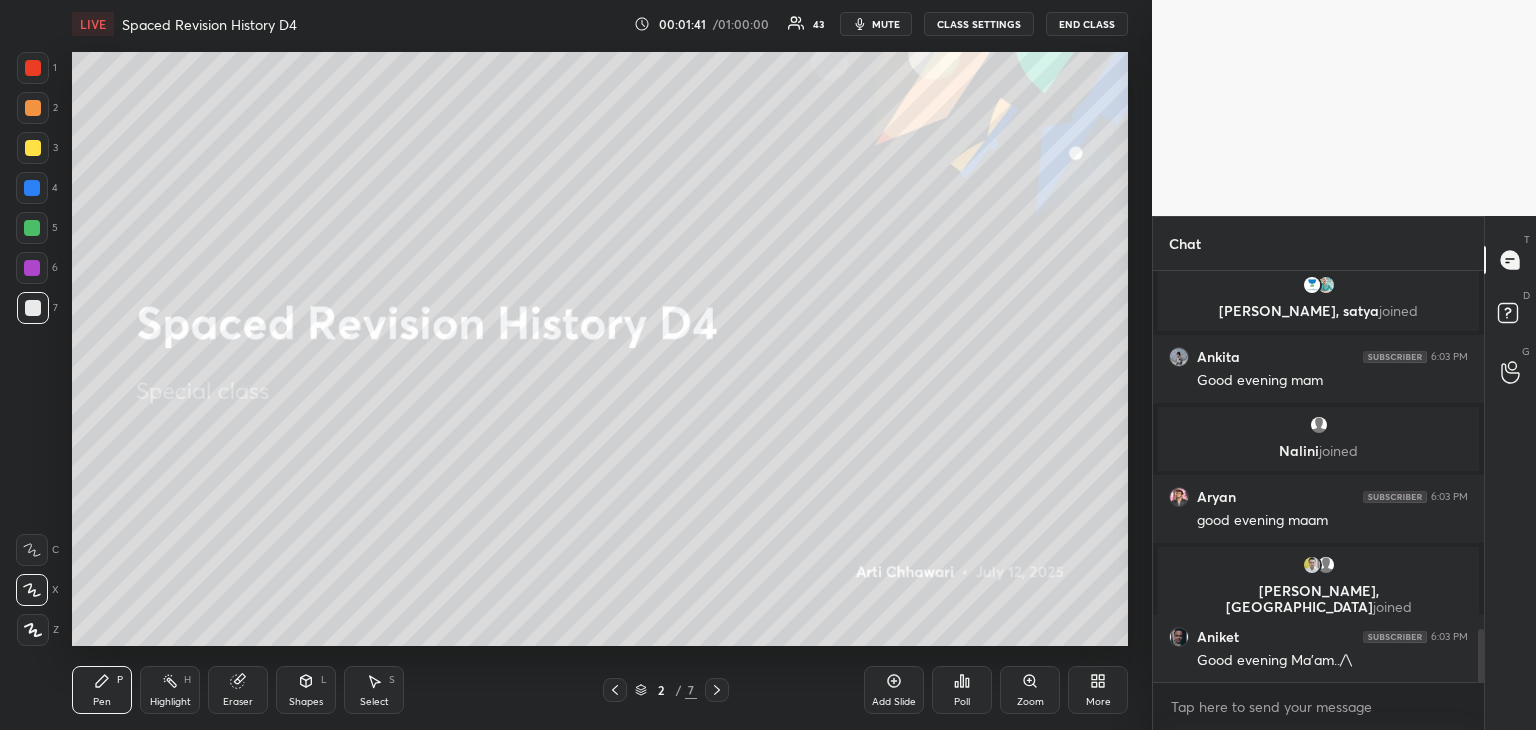 drag, startPoint x: 1482, startPoint y: 639, endPoint x: 1486, endPoint y: 653, distance: 14.56022 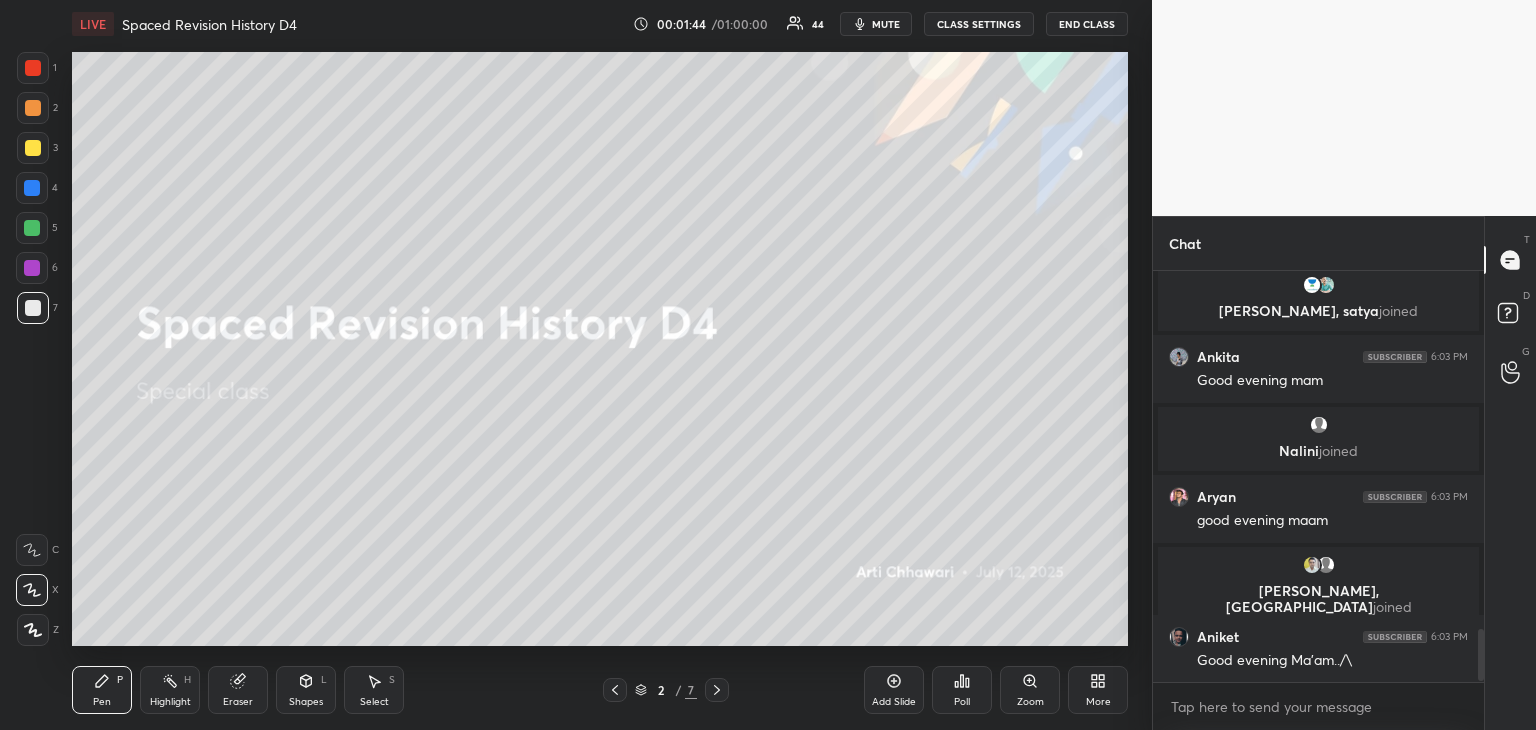 scroll, scrollTop: 2826, scrollLeft: 0, axis: vertical 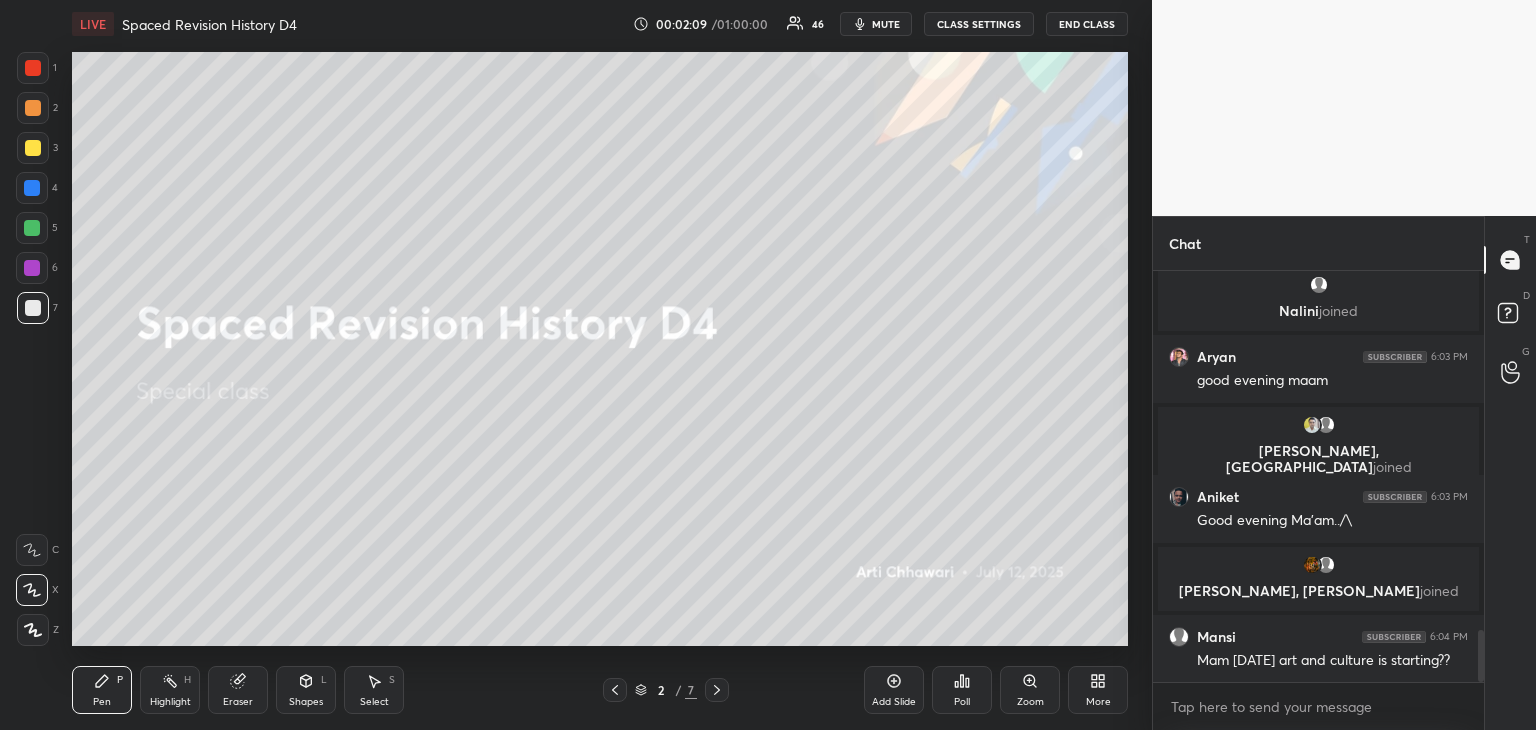 drag, startPoint x: 1481, startPoint y: 661, endPoint x: 1483, endPoint y: 692, distance: 31.06445 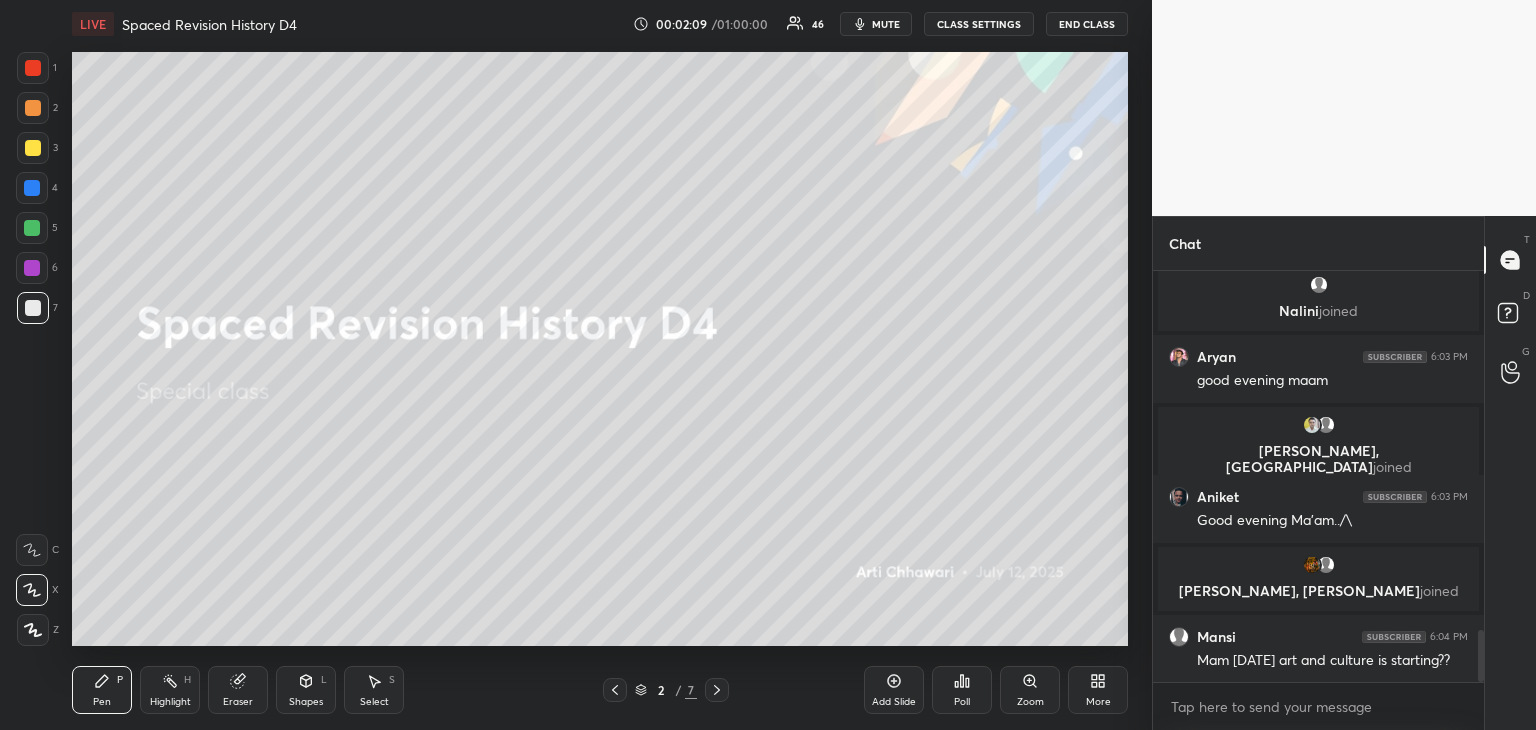 click on "[PERSON_NAME] 6:03 PM Good evening mam [PERSON_NAME]  joined Aryan 6:03 PM good evening maam [PERSON_NAME], [PERSON_NAME]  joined [PERSON_NAME] 6:03 PM Good evening Ma'am../\ [PERSON_NAME], [PERSON_NAME]  joined [PERSON_NAME] 6:04 PM Mam [DATE] art and culture is starting?? JUMP TO LATEST Enable hand raising Enable raise hand to speak to learners. Once enabled, chat will be turned off temporarily. Enable x" at bounding box center (1318, 500) 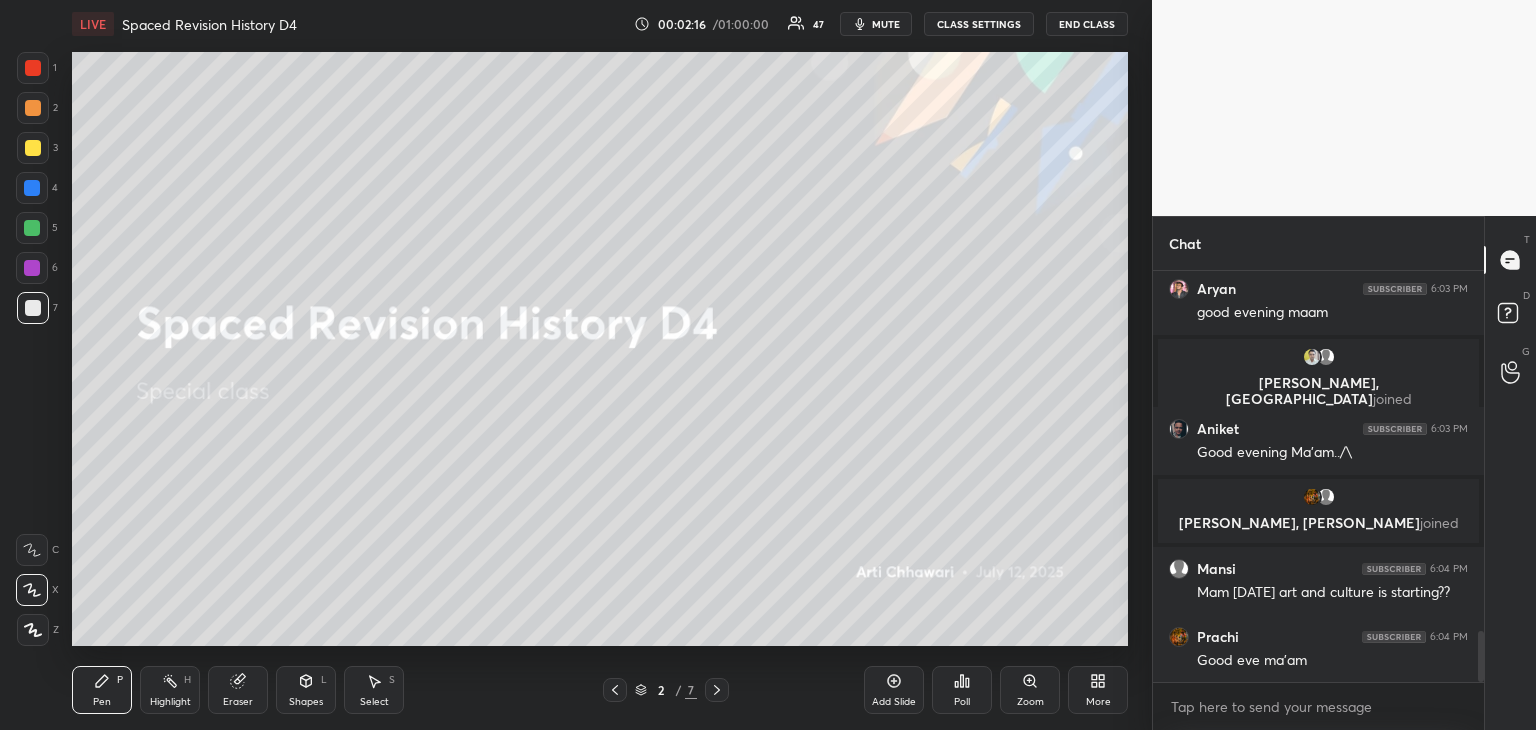 scroll, scrollTop: 2994, scrollLeft: 0, axis: vertical 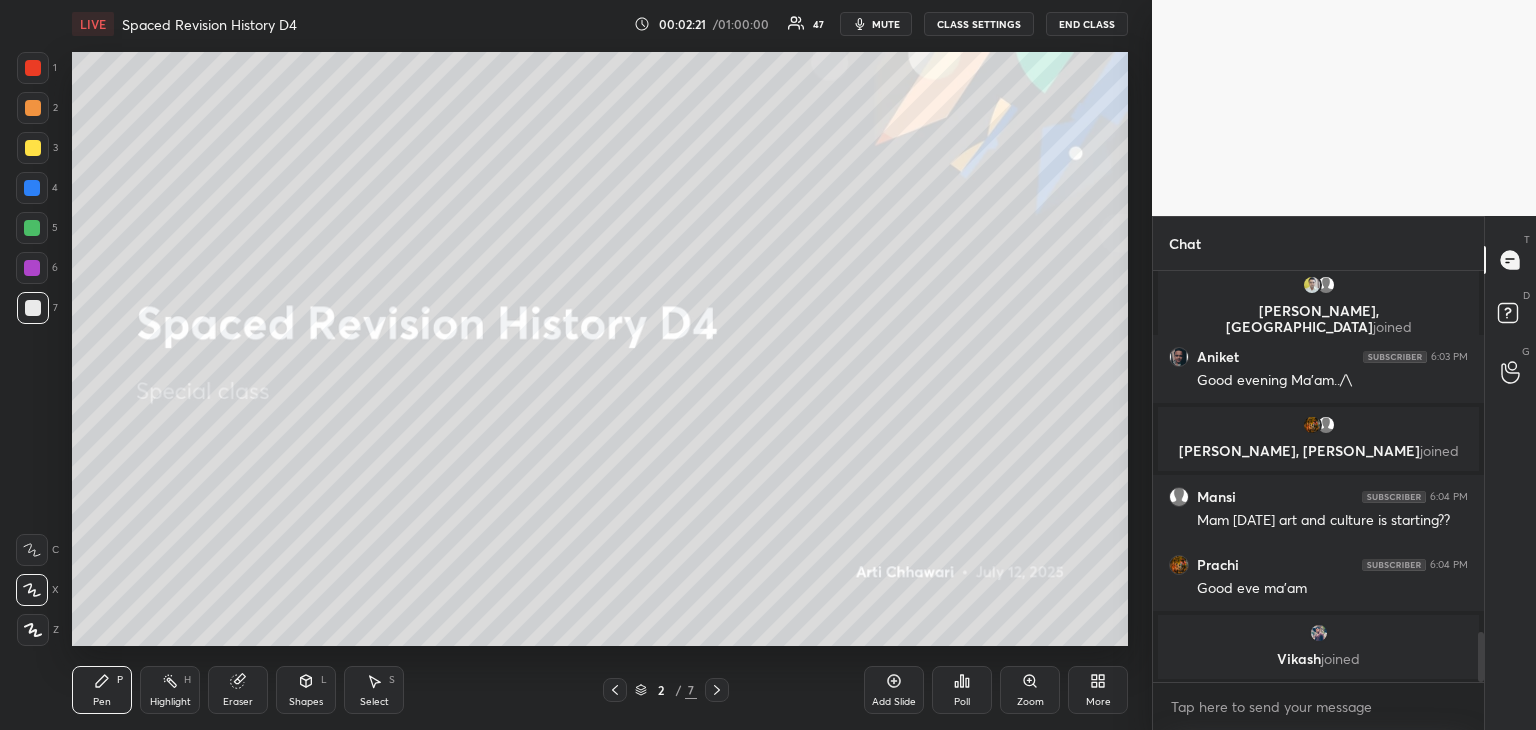 click at bounding box center [33, 148] 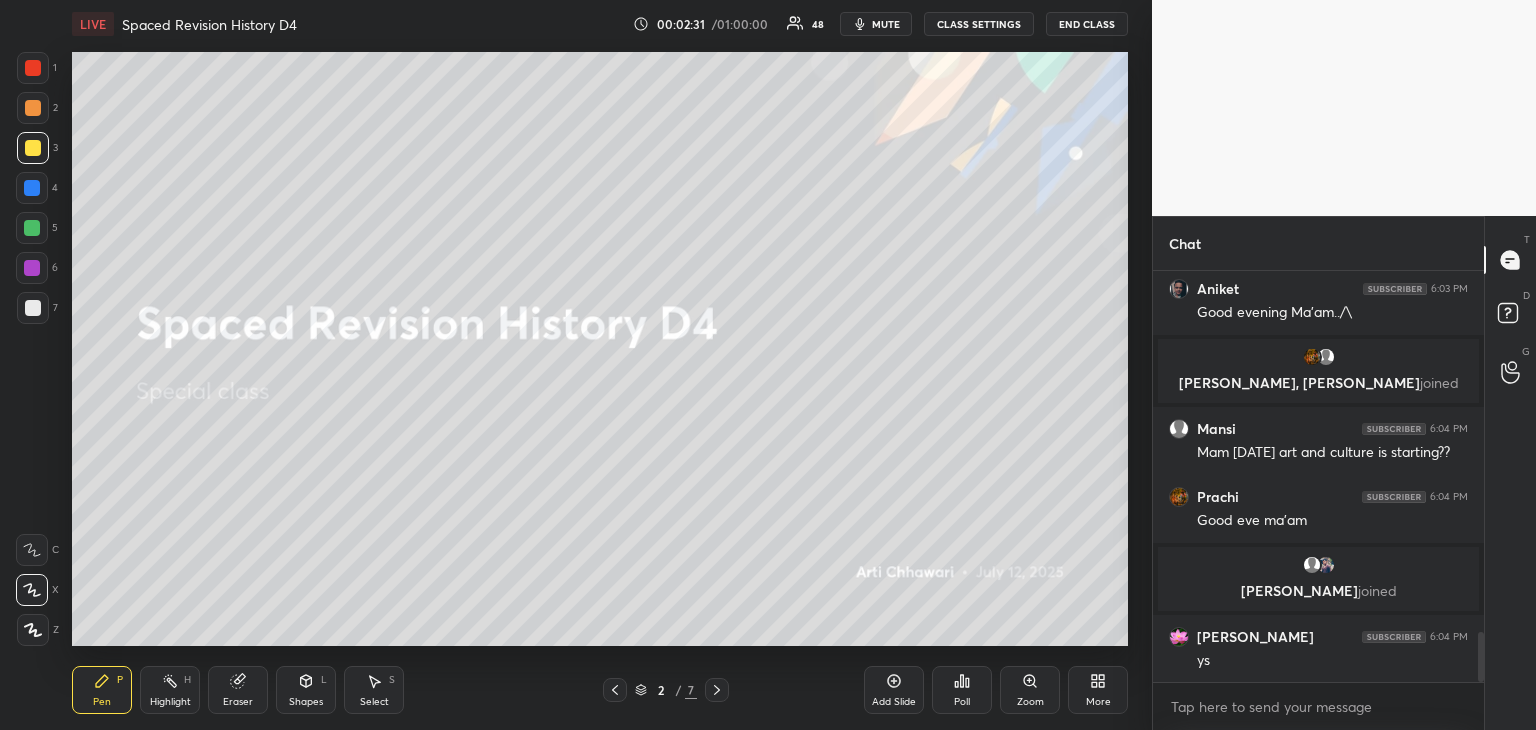 scroll, scrollTop: 3076, scrollLeft: 0, axis: vertical 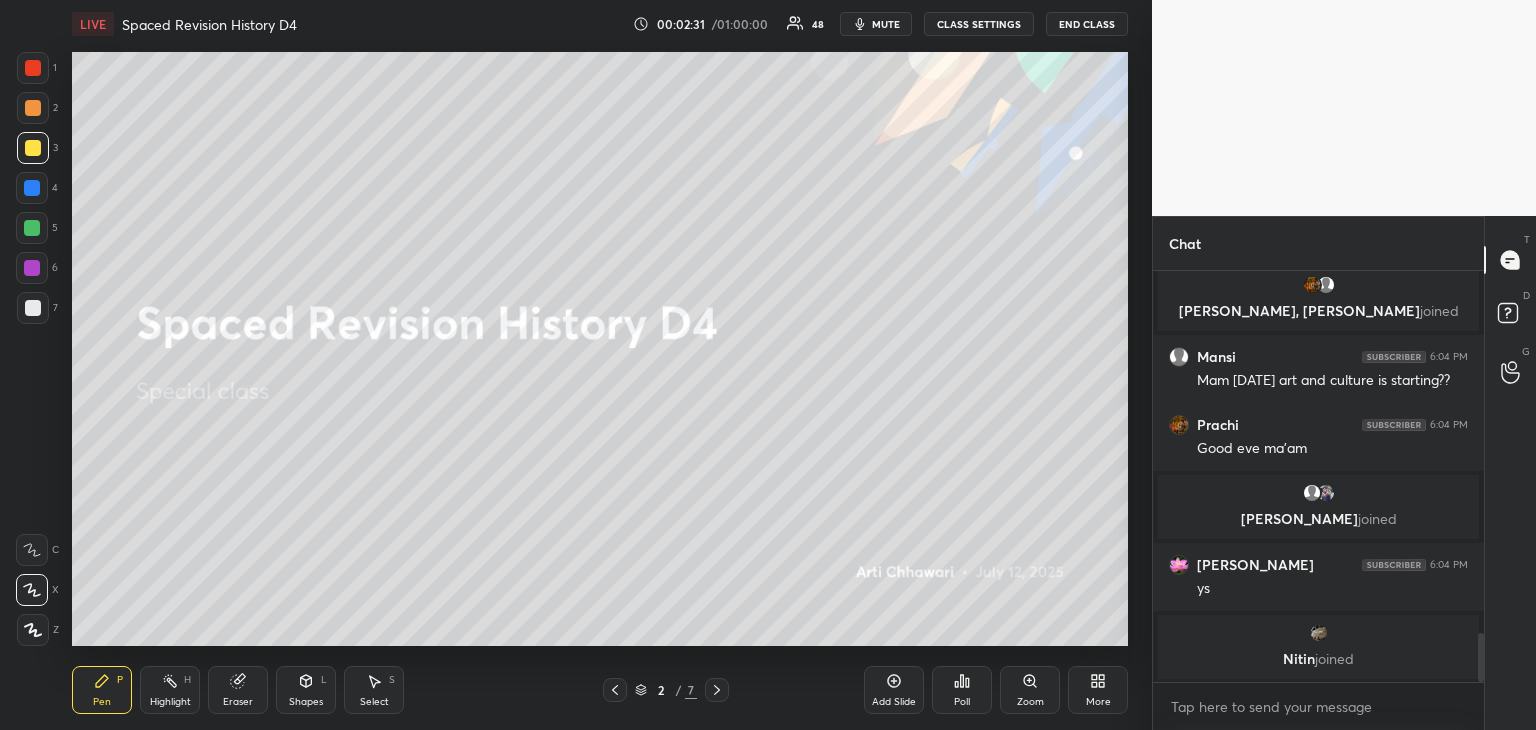 click at bounding box center (32, 188) 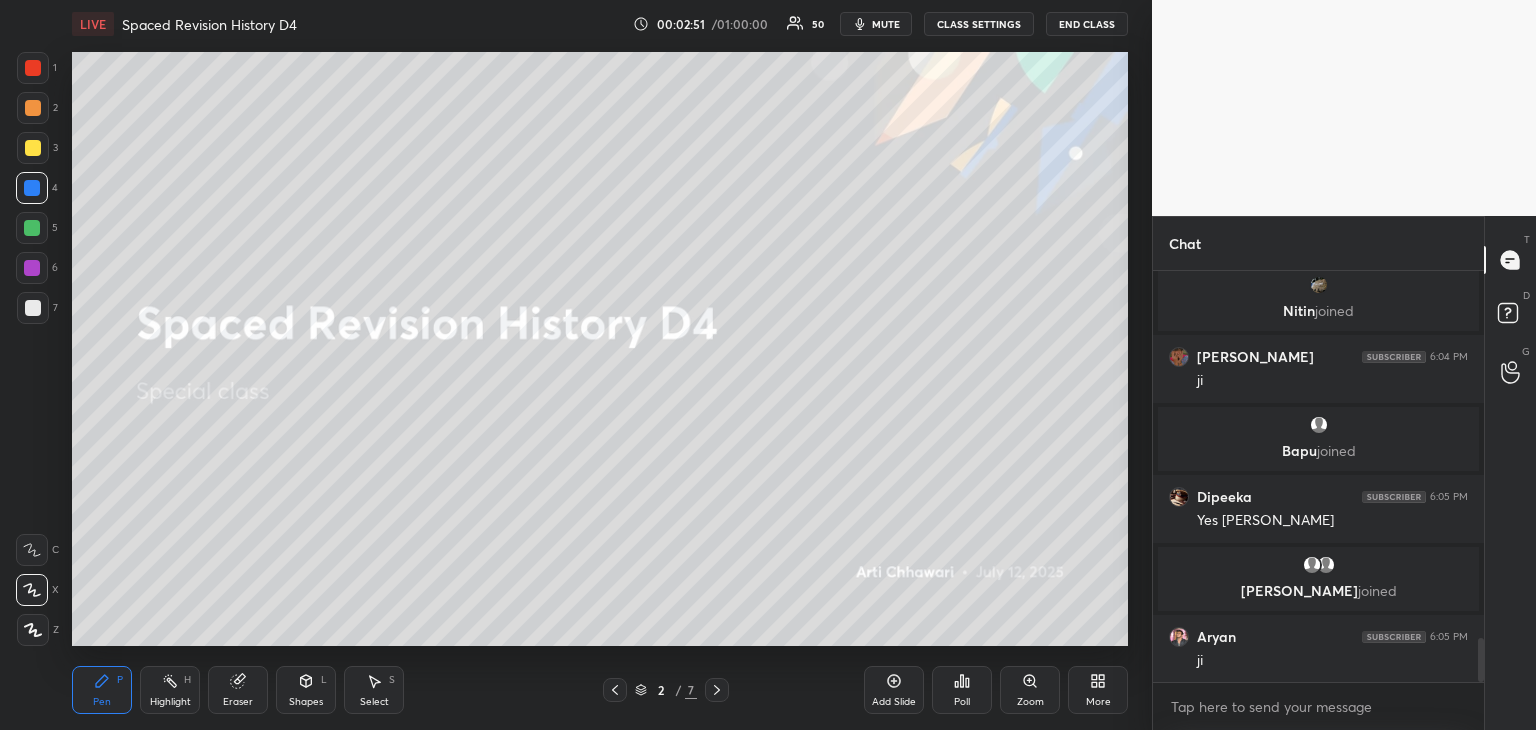scroll, scrollTop: 3402, scrollLeft: 0, axis: vertical 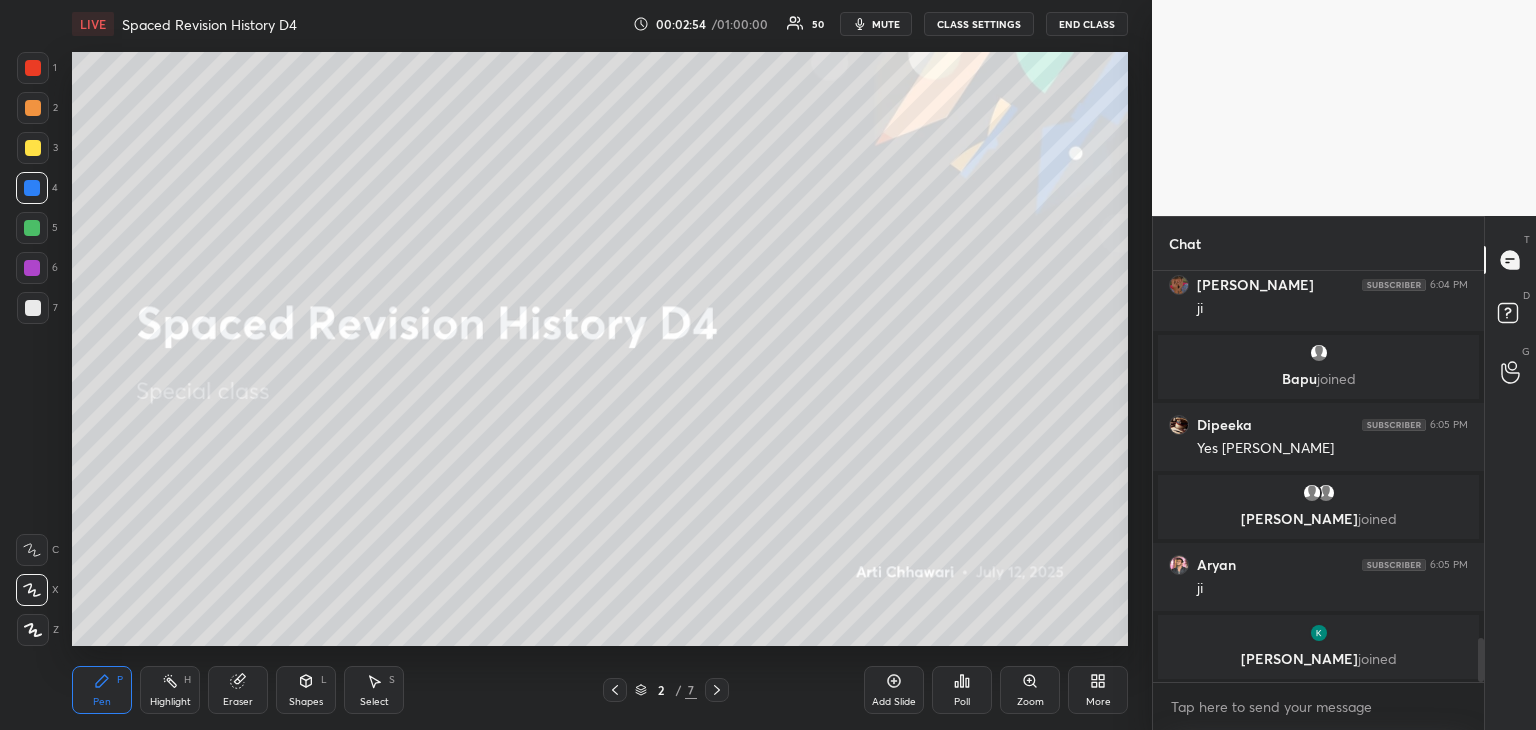 click at bounding box center (32, 188) 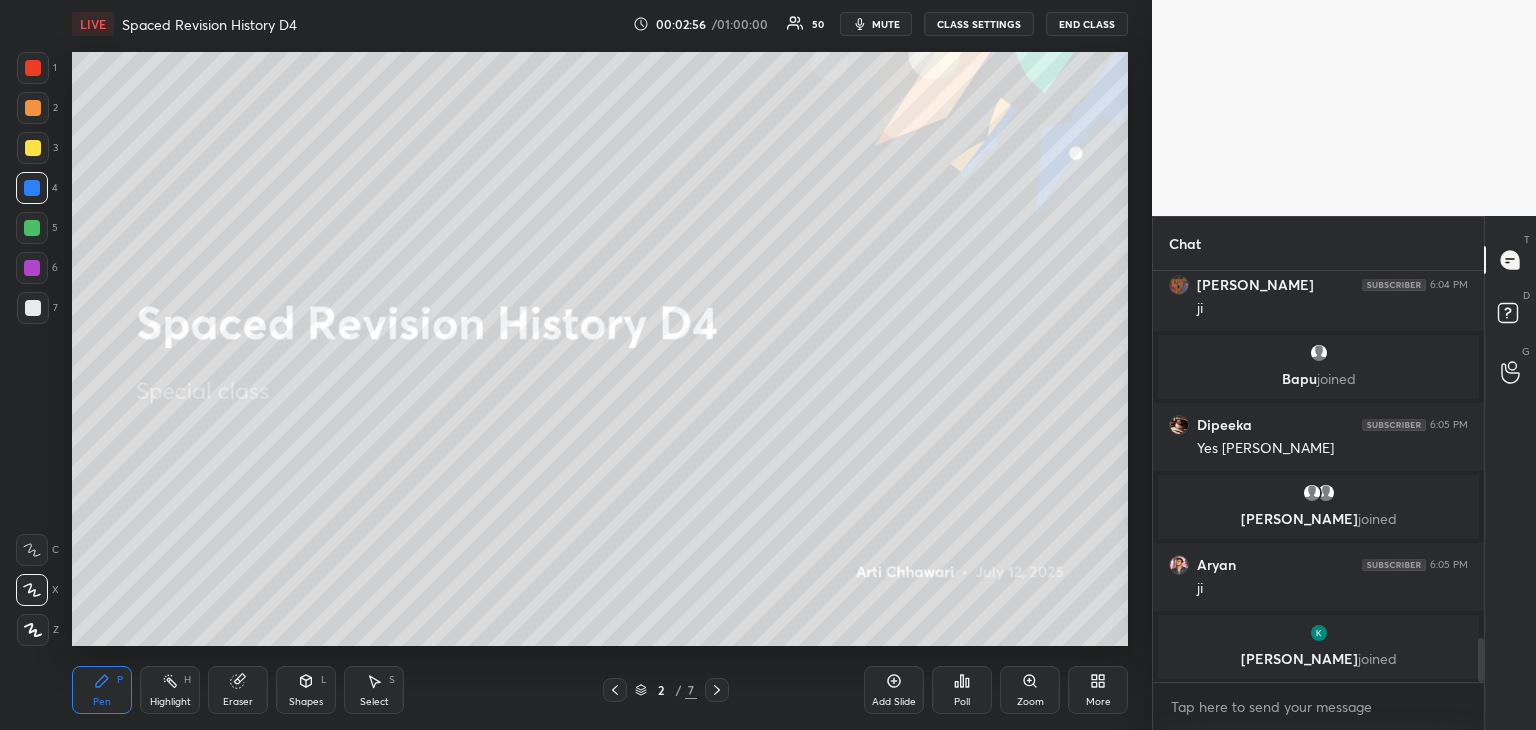 click 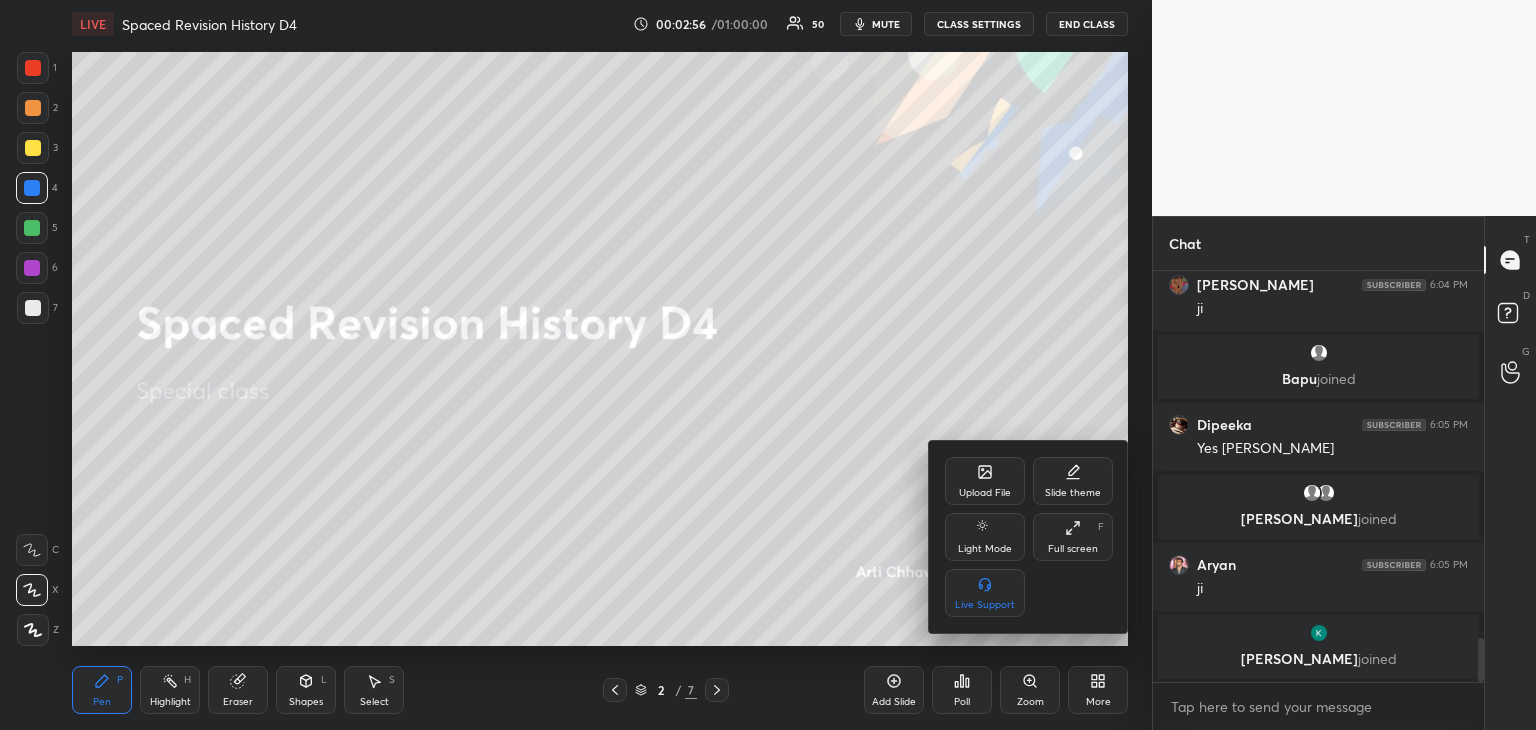 click on "Upload File" at bounding box center [985, 481] 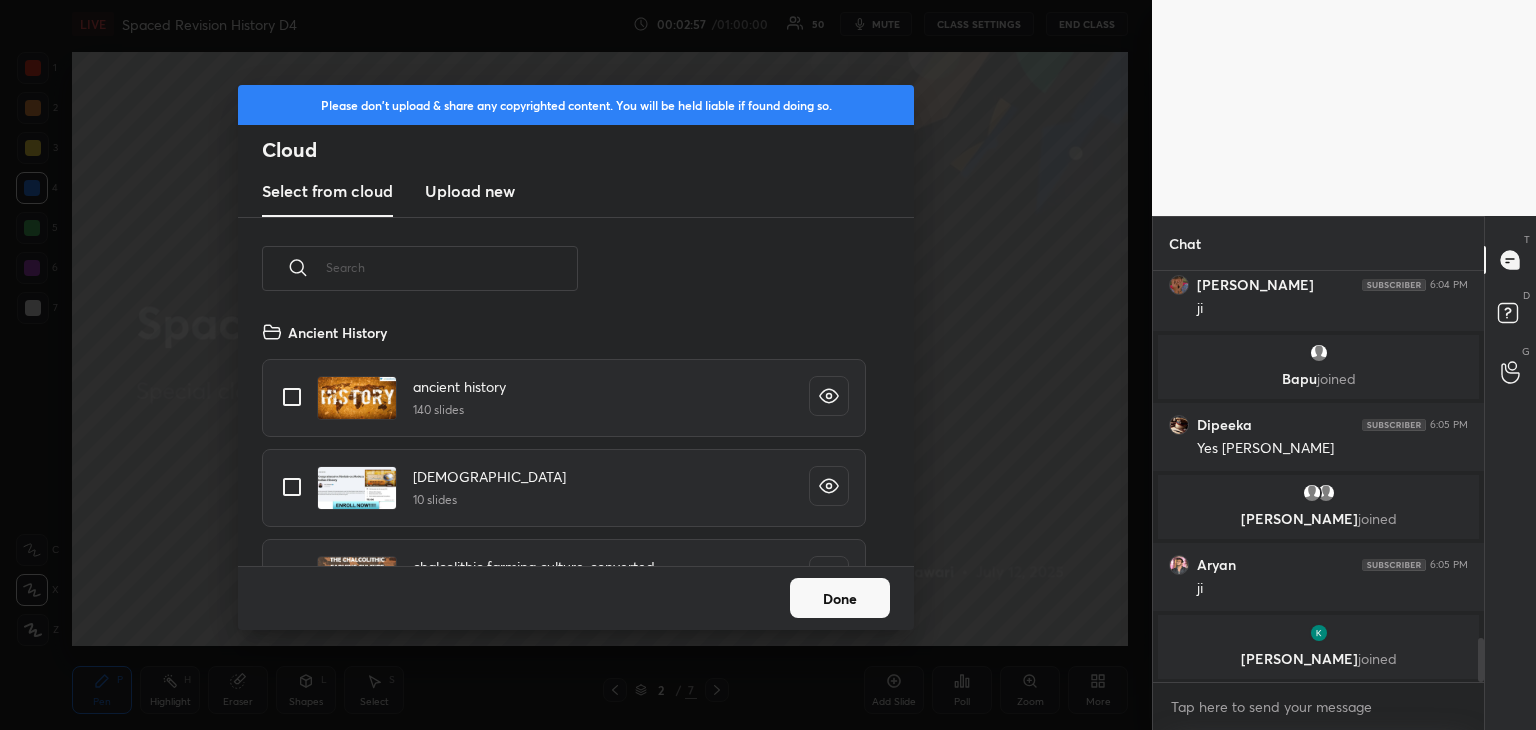 scroll, scrollTop: 5, scrollLeft: 10, axis: both 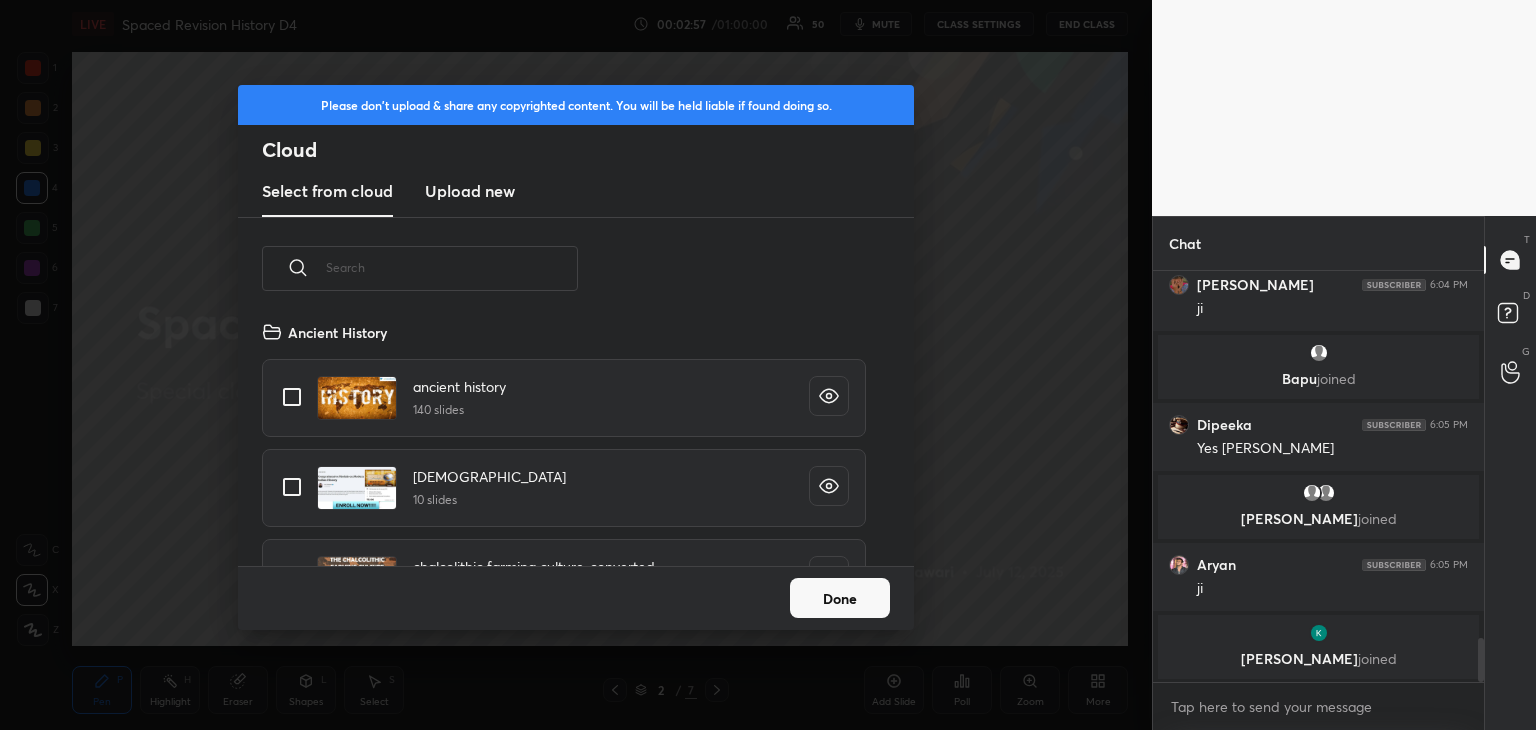 click on "Upload new" at bounding box center [470, 191] 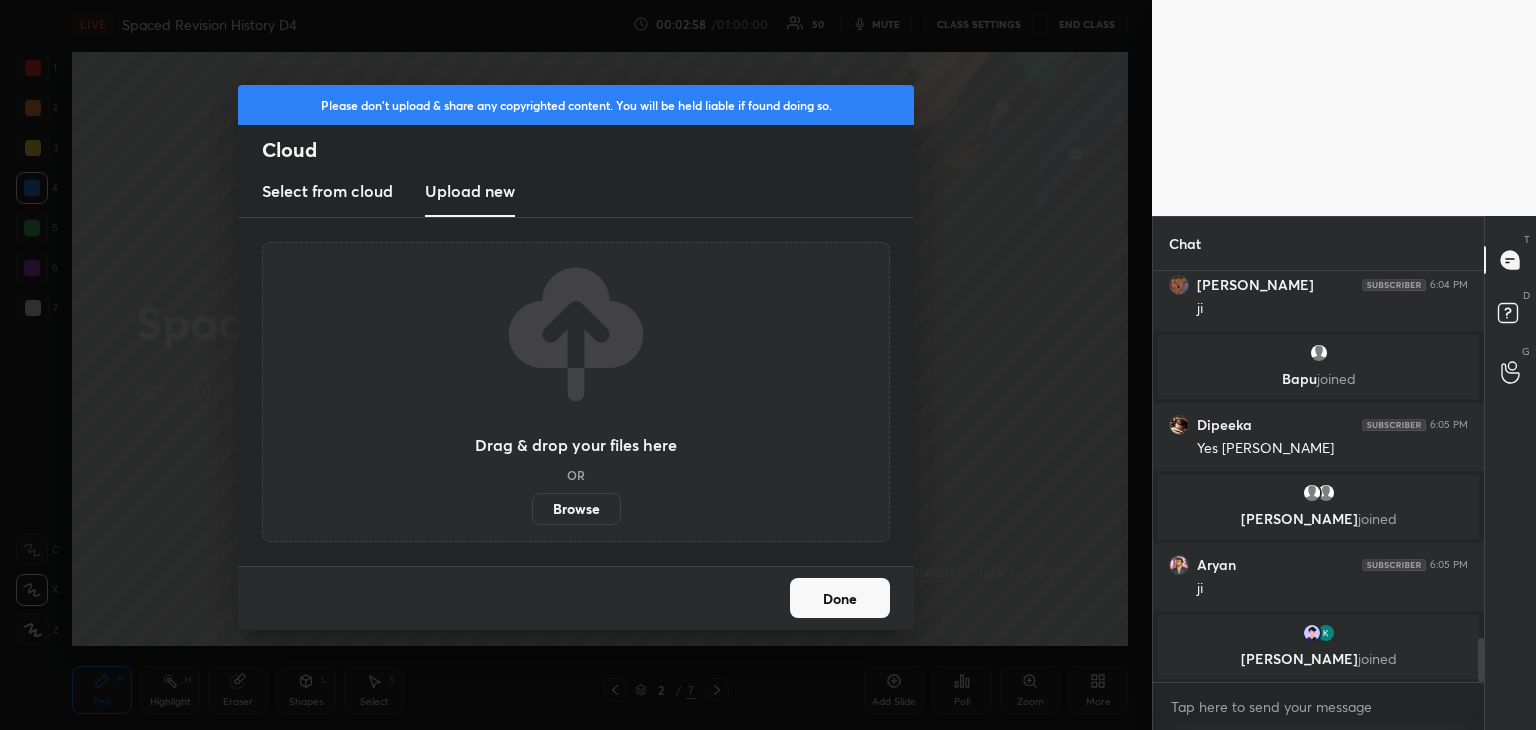 click on "Browse" at bounding box center (576, 509) 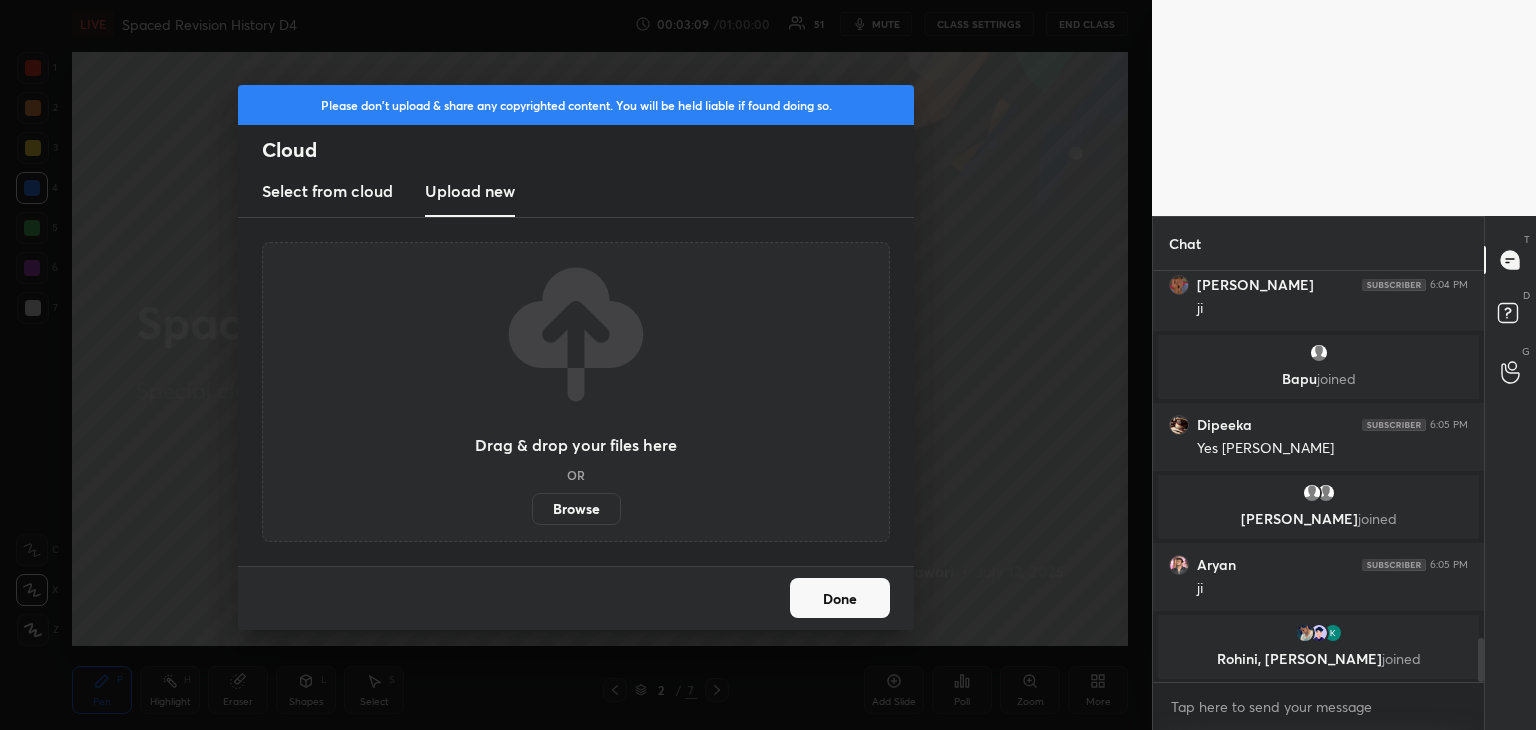 scroll, scrollTop: 3418, scrollLeft: 0, axis: vertical 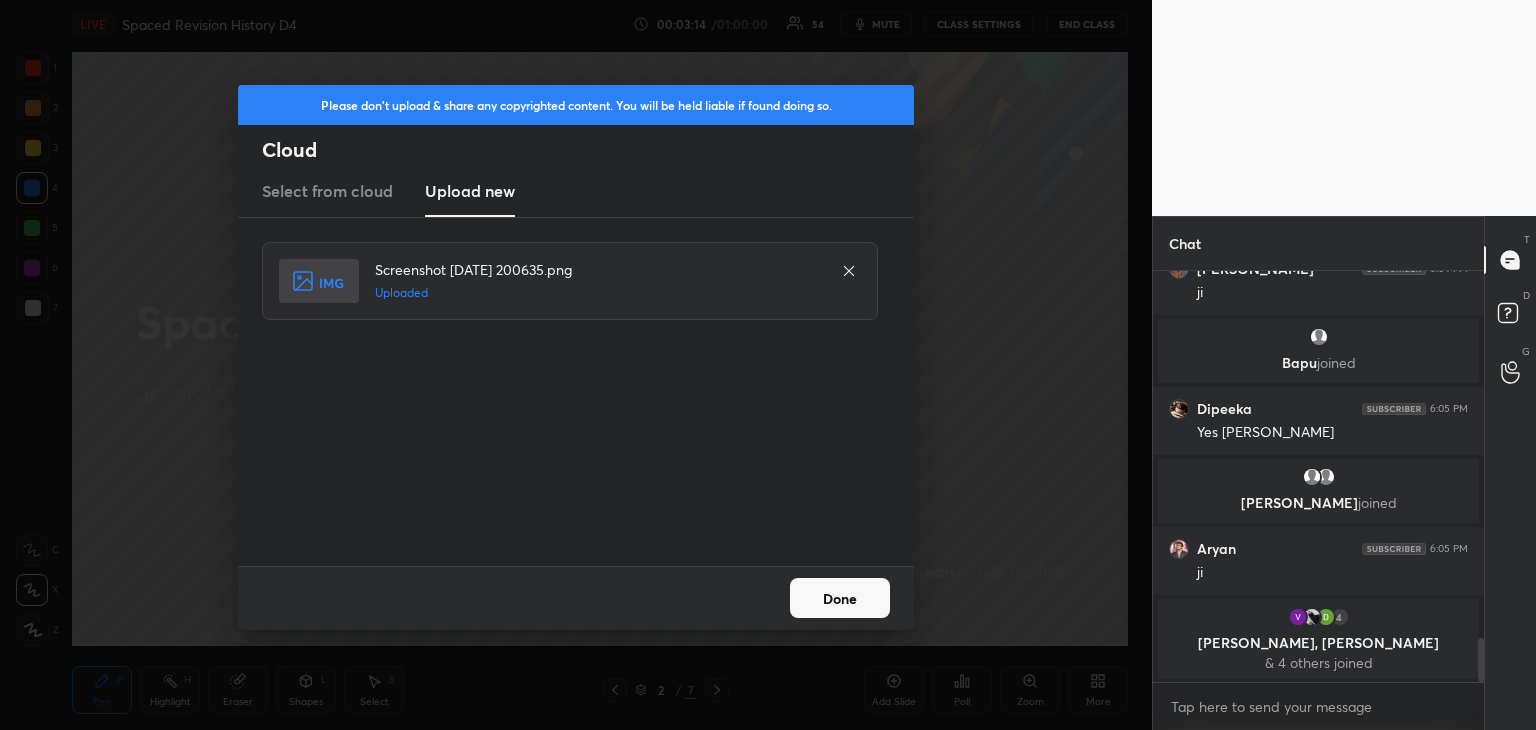 click on "Done" at bounding box center [840, 598] 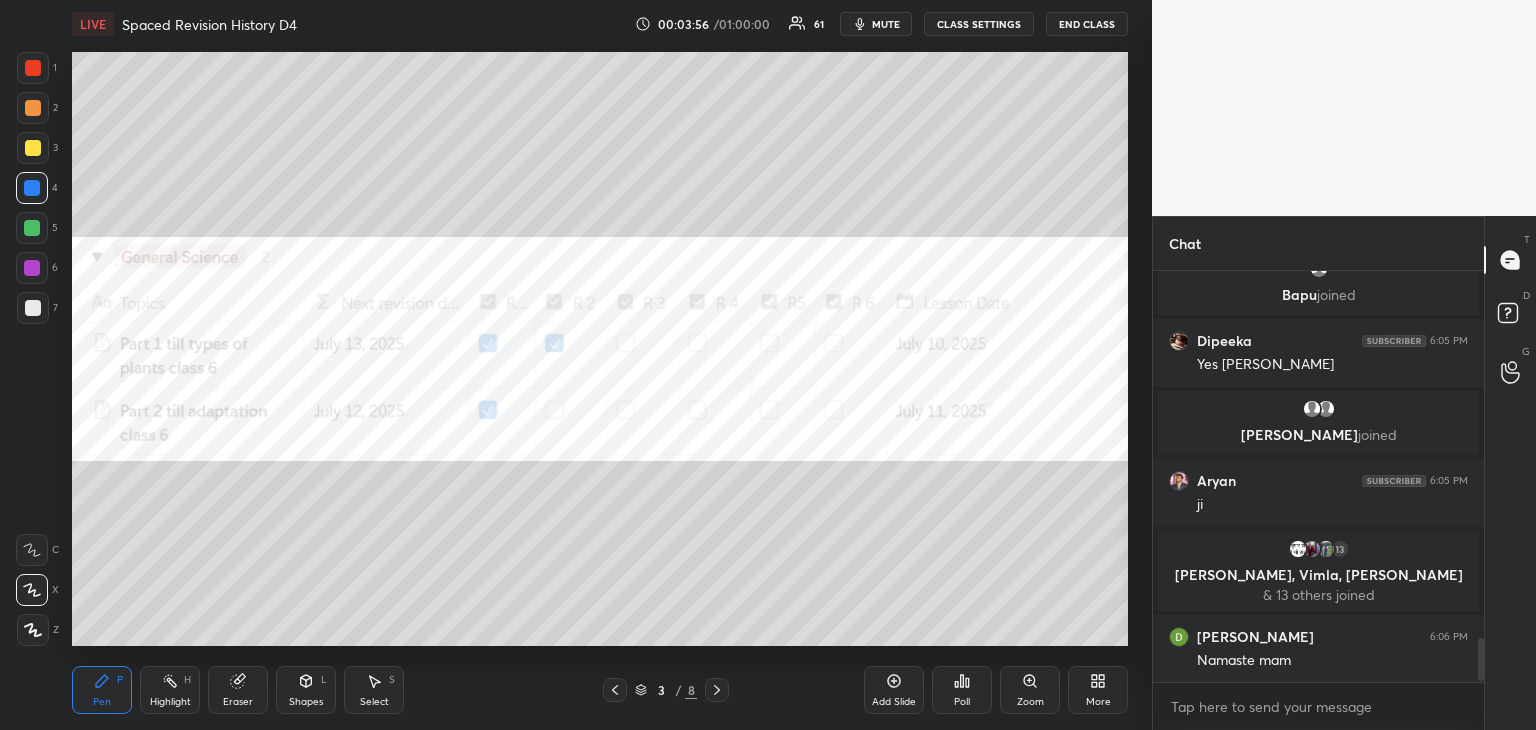 scroll, scrollTop: 3522, scrollLeft: 0, axis: vertical 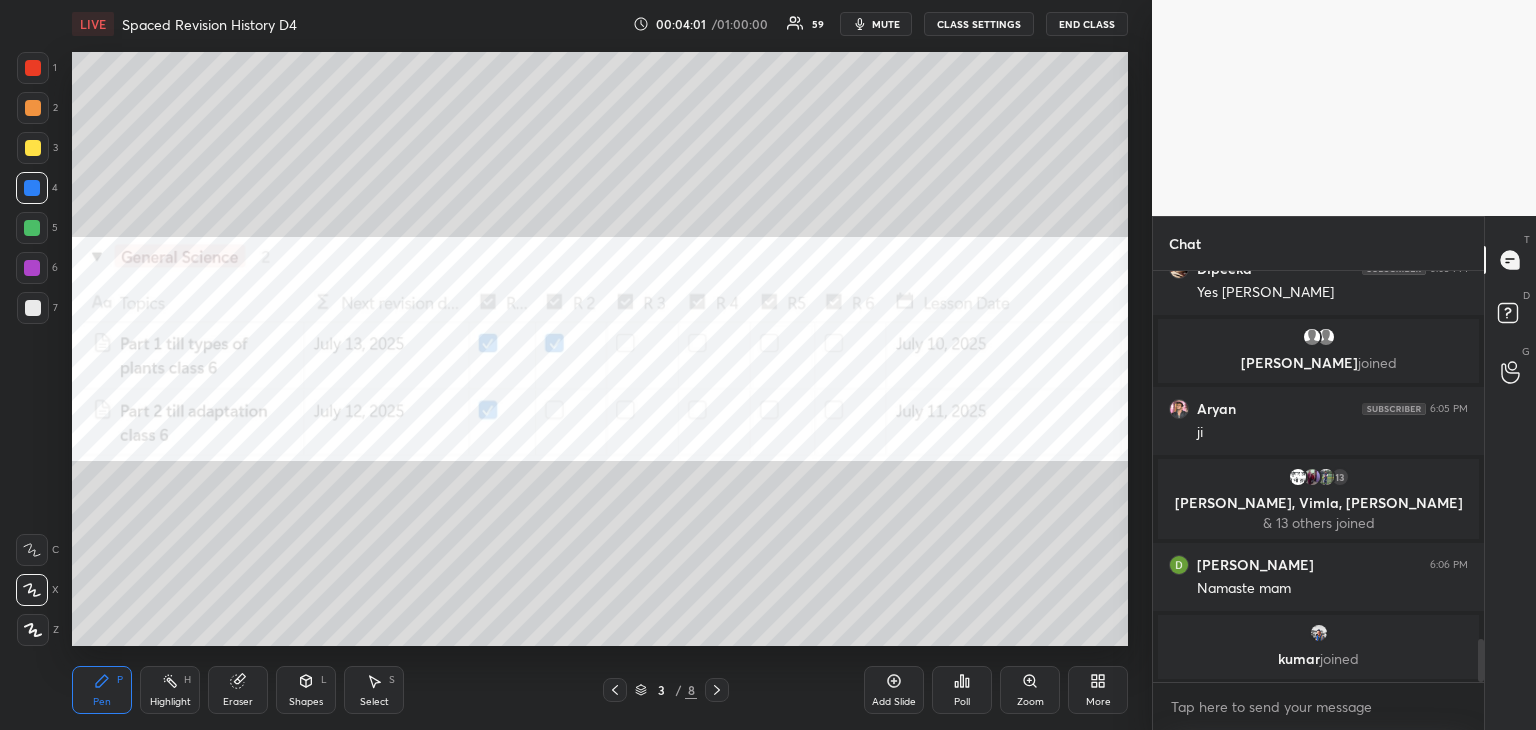 click at bounding box center [33, 68] 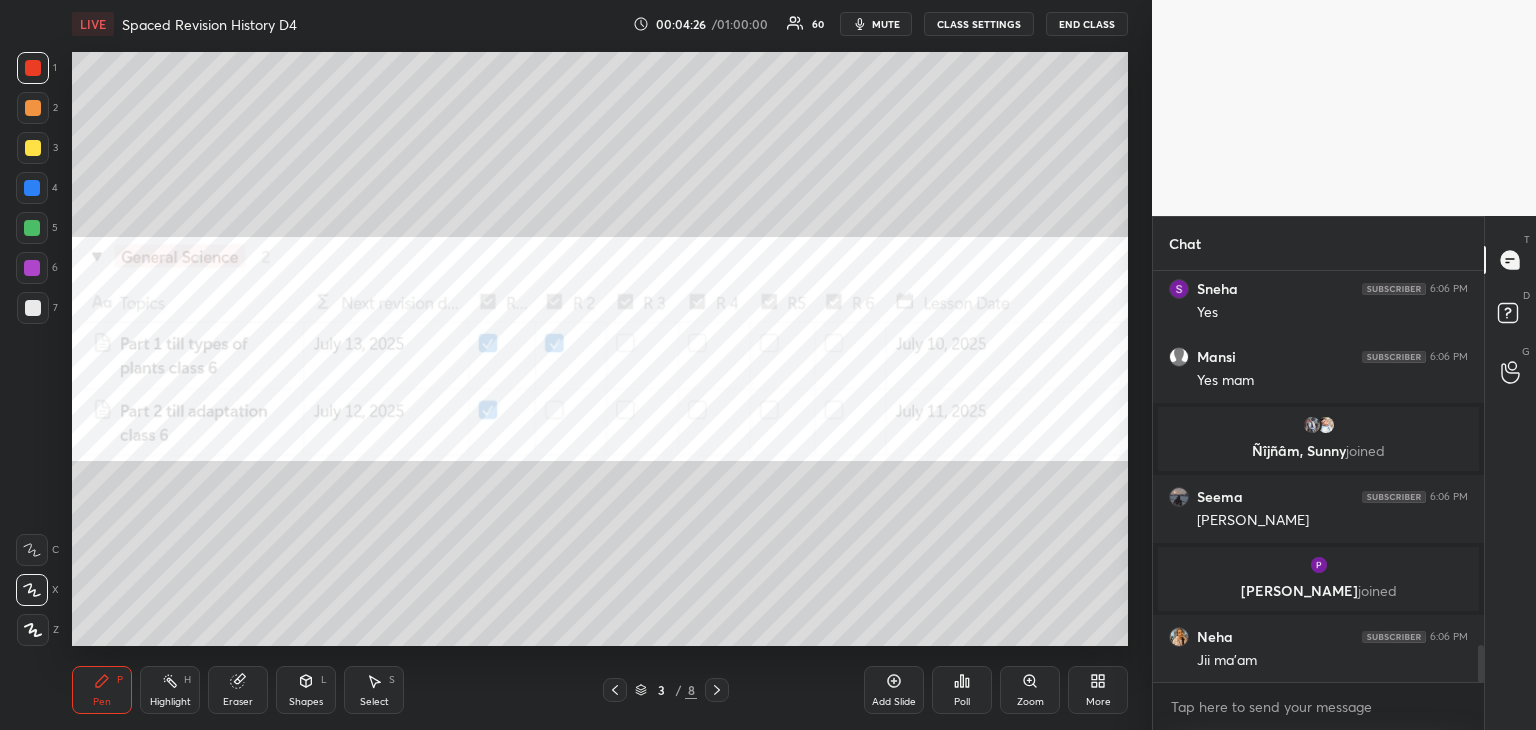 scroll, scrollTop: 4256, scrollLeft: 0, axis: vertical 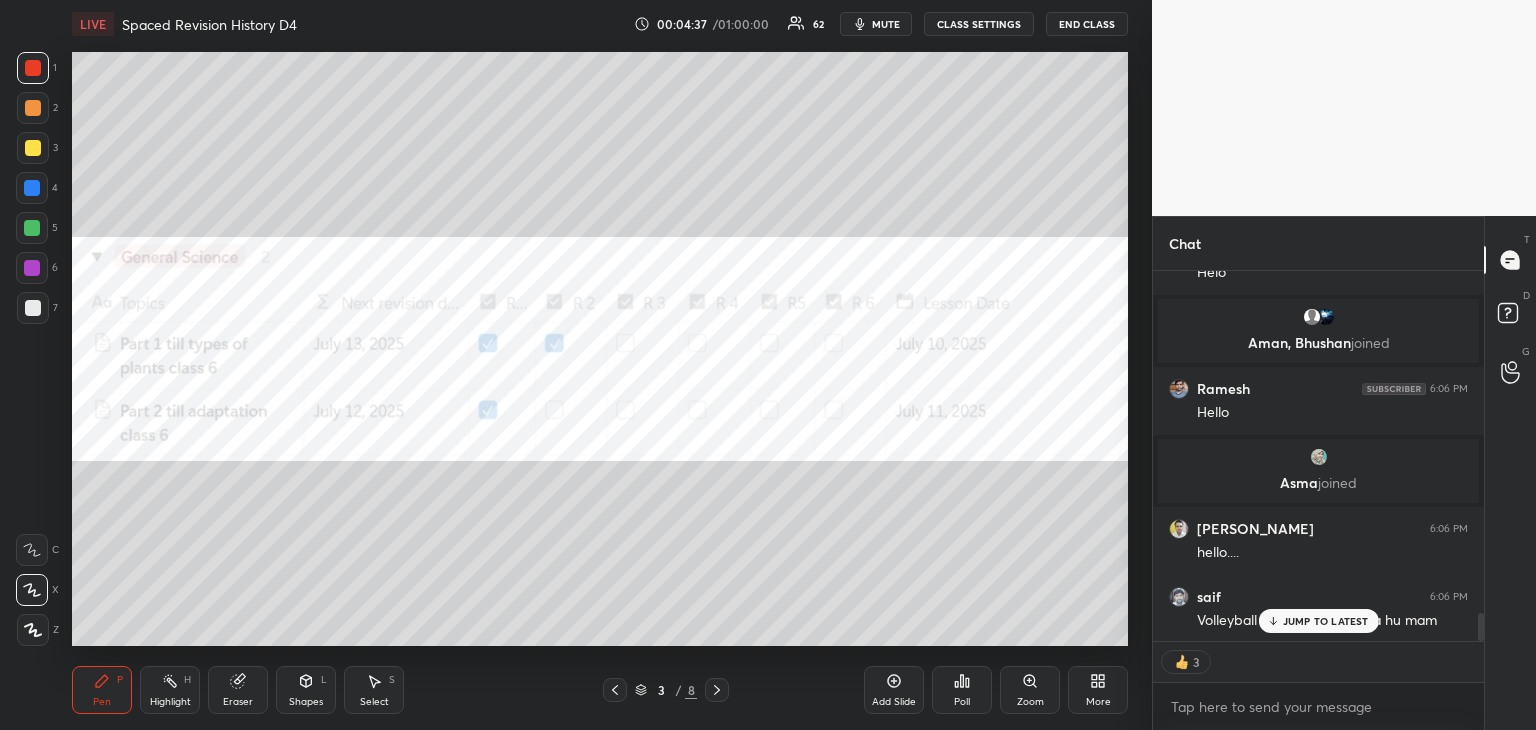 click on "JUMP TO LATEST" at bounding box center [1326, 621] 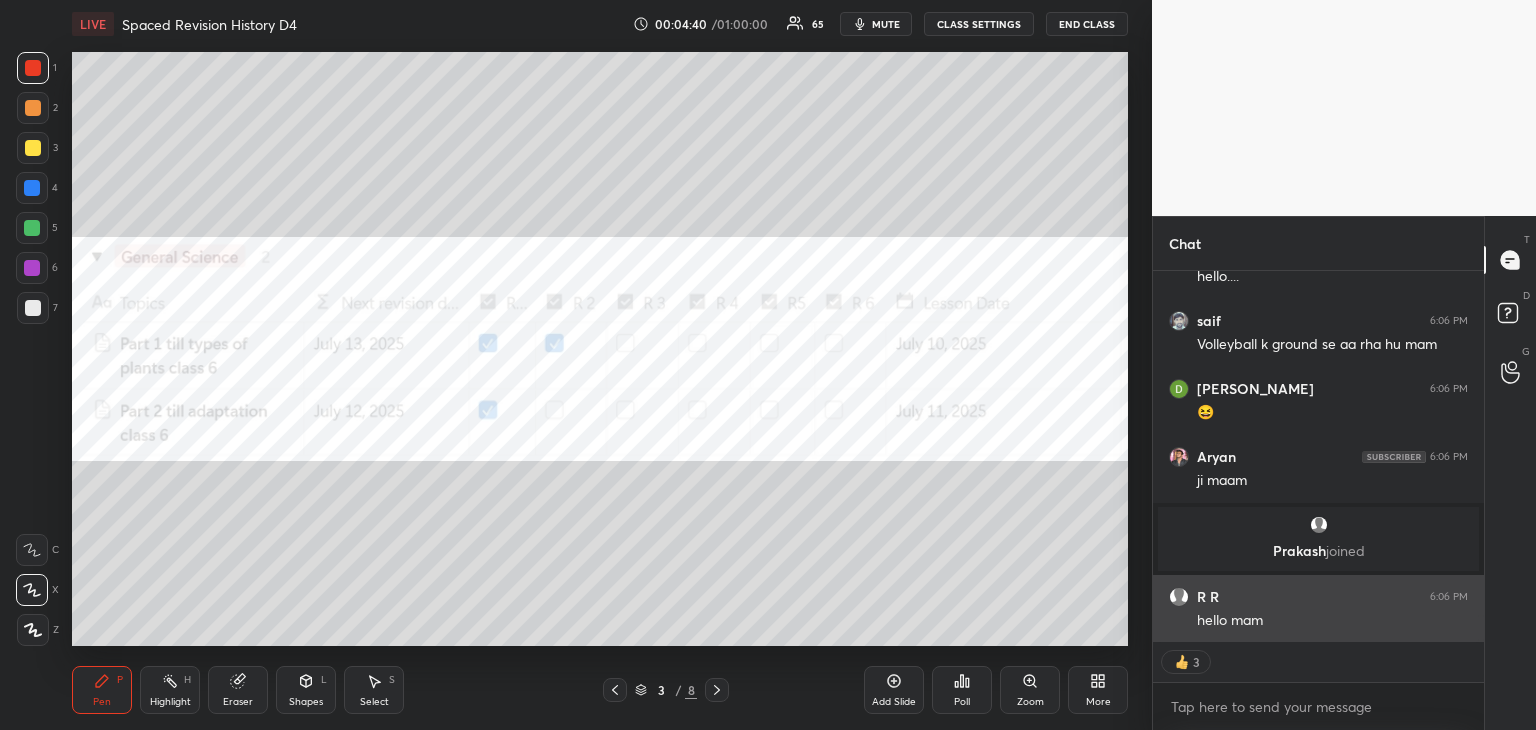 scroll, scrollTop: 4960, scrollLeft: 0, axis: vertical 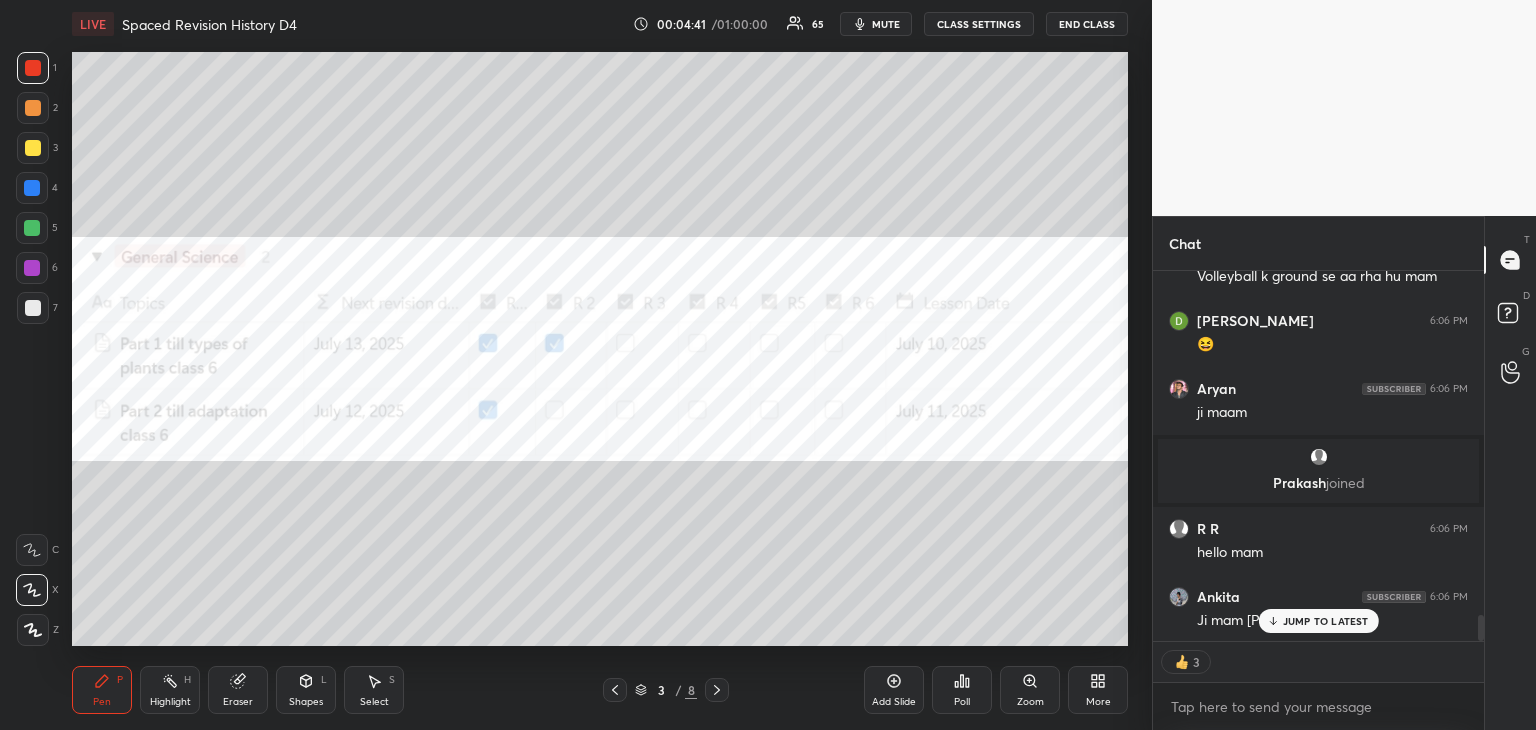 click 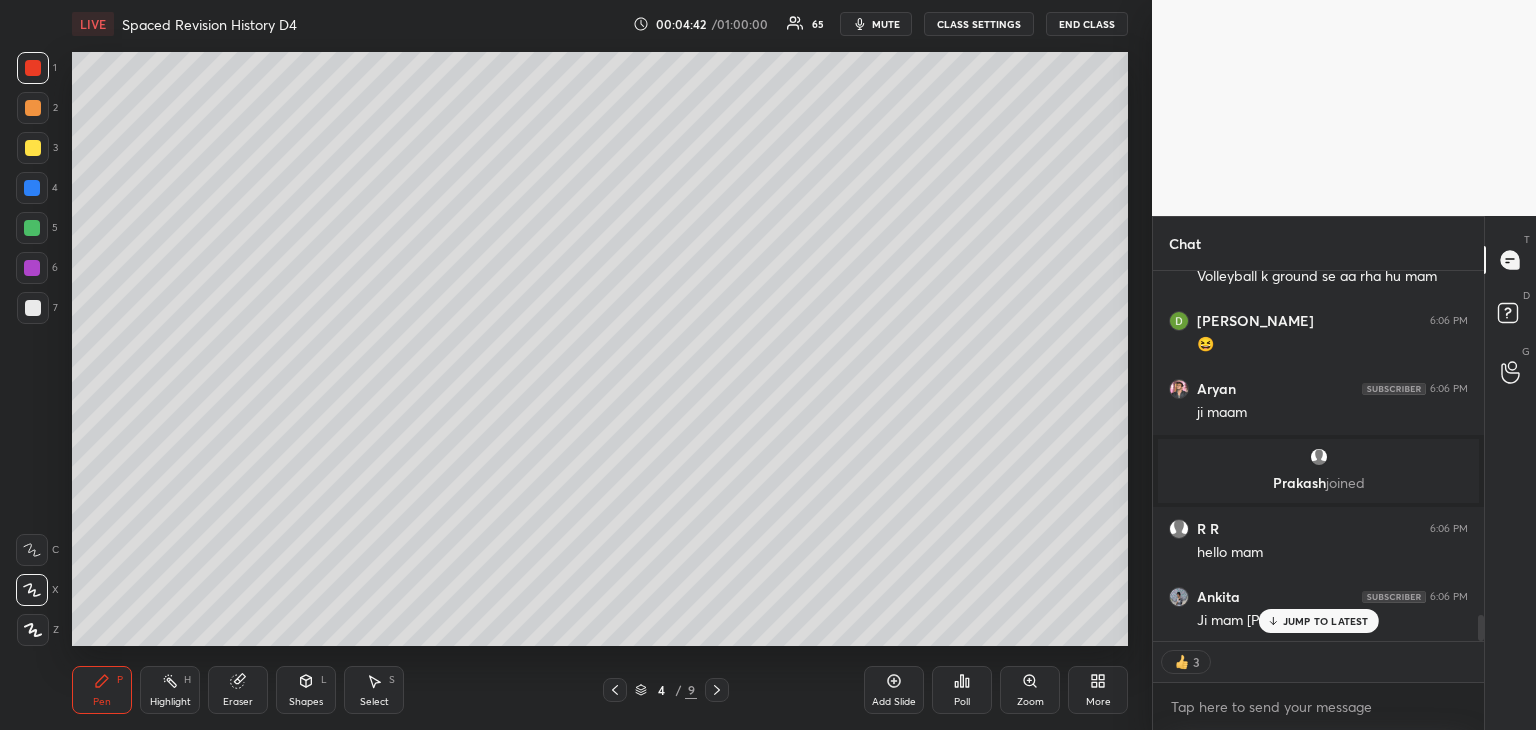 click at bounding box center (33, 308) 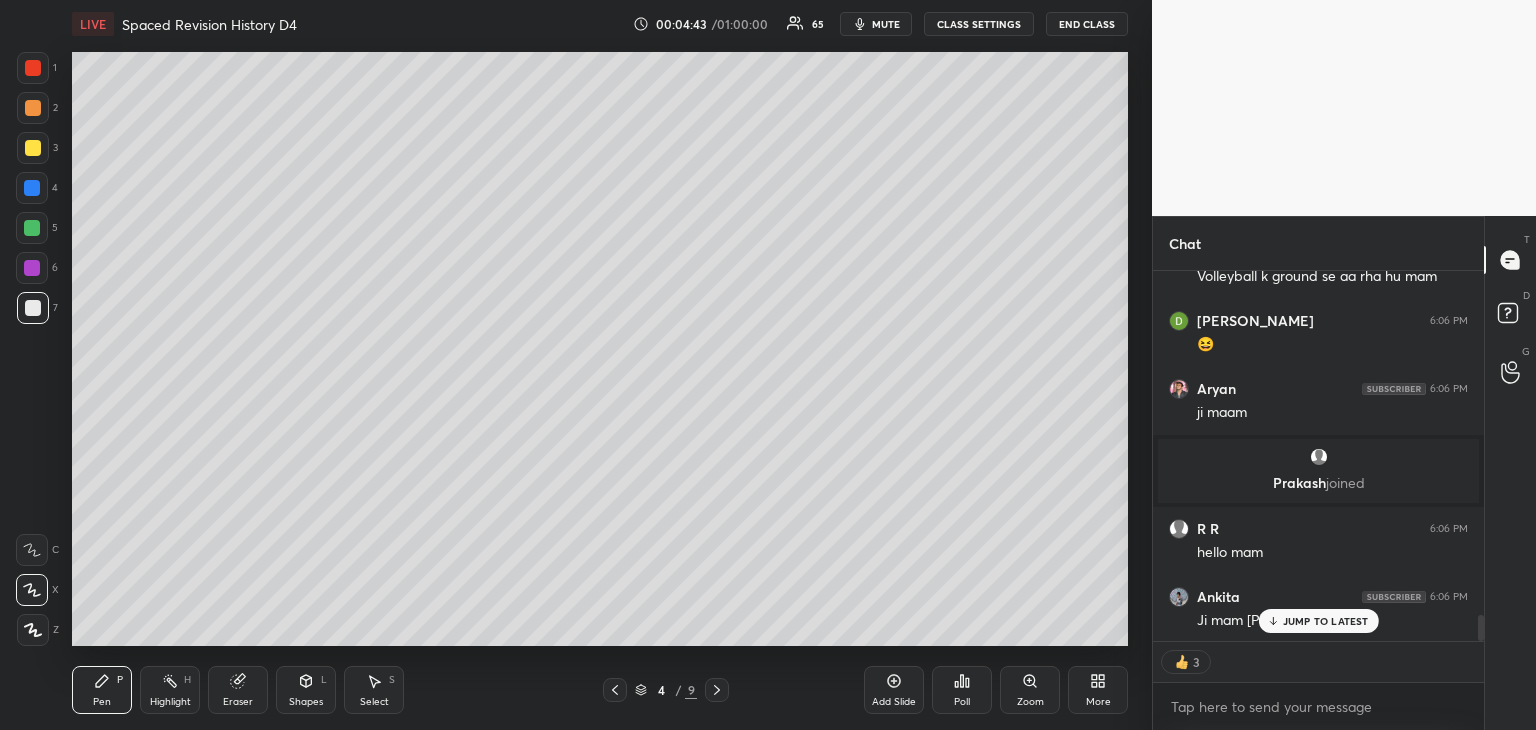 scroll, scrollTop: 7, scrollLeft: 6, axis: both 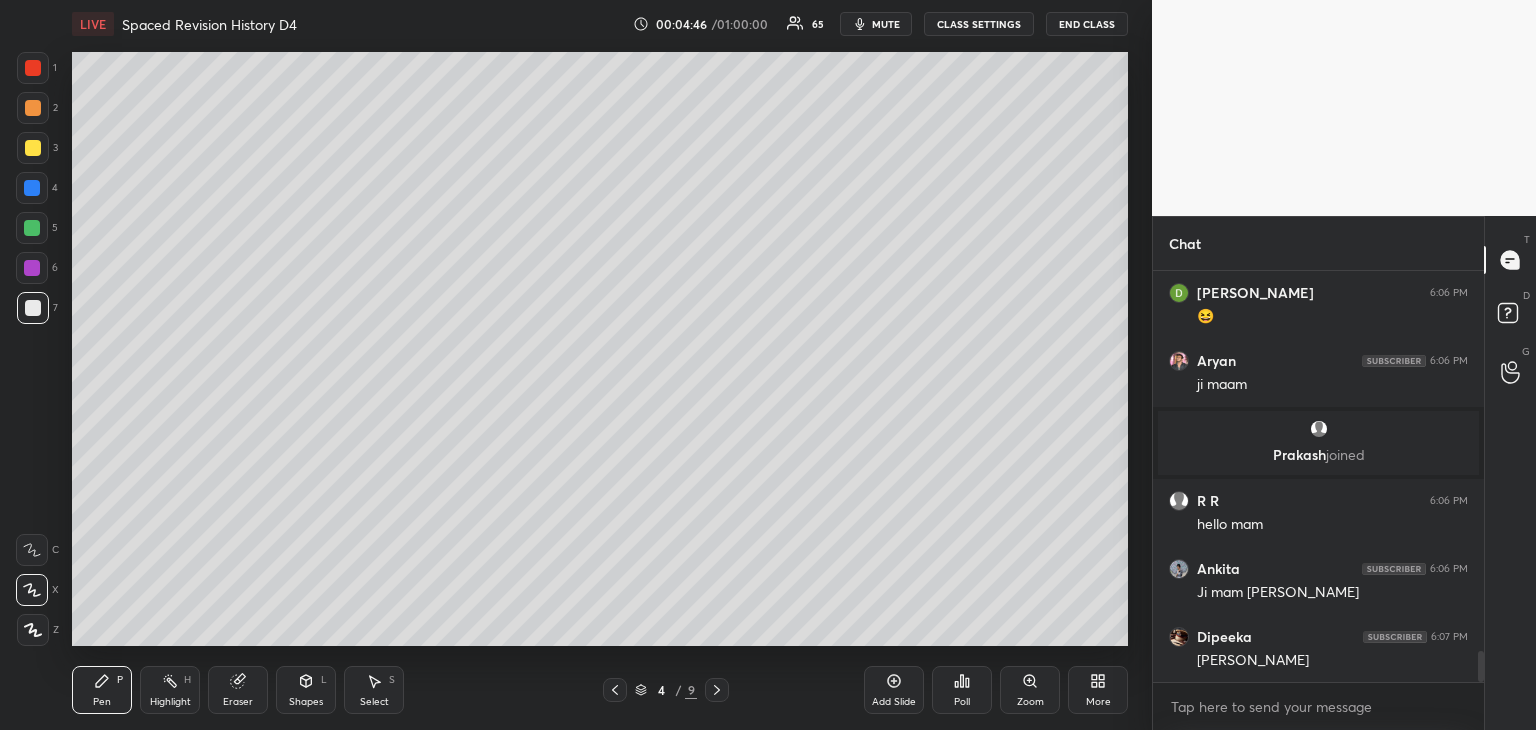 click at bounding box center [33, 308] 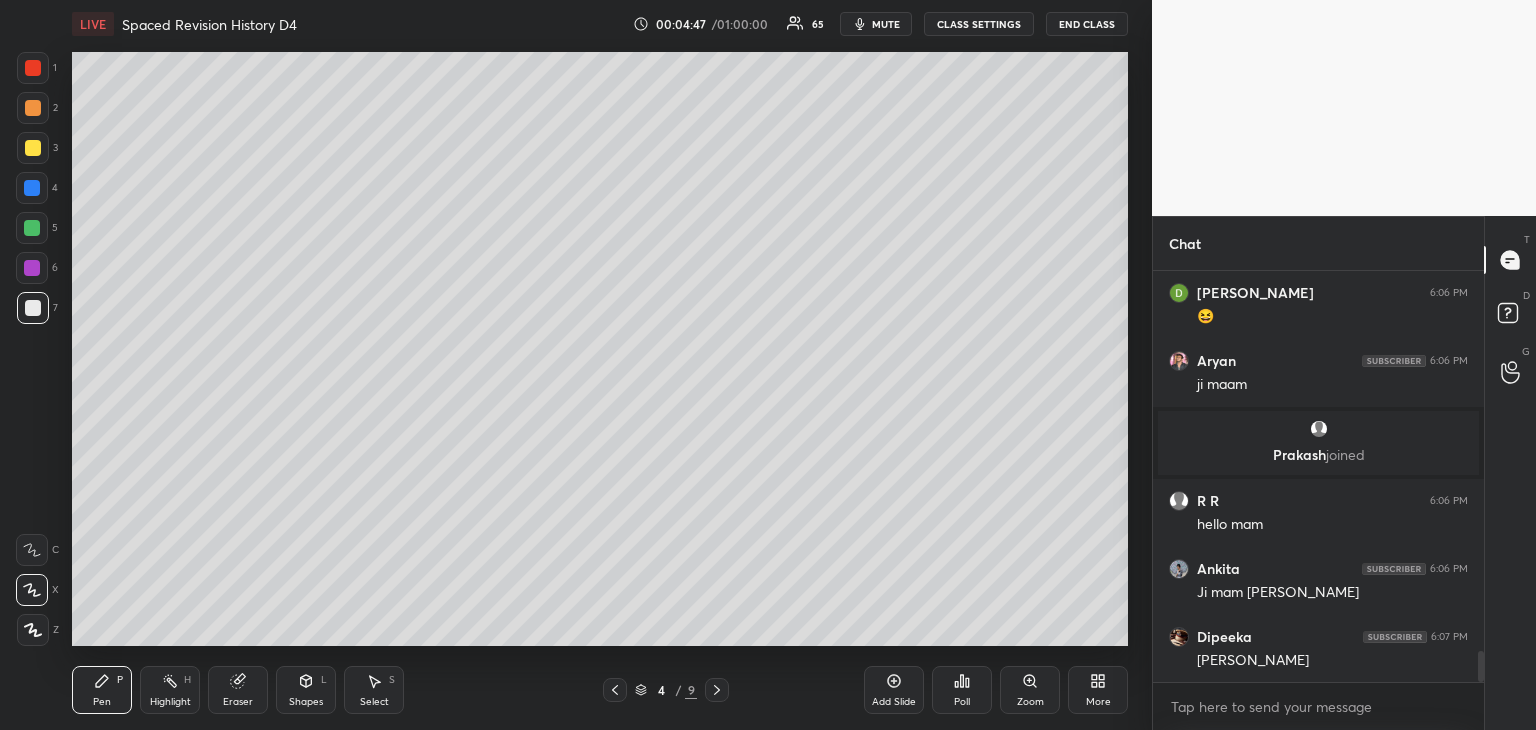 click at bounding box center (32, 590) 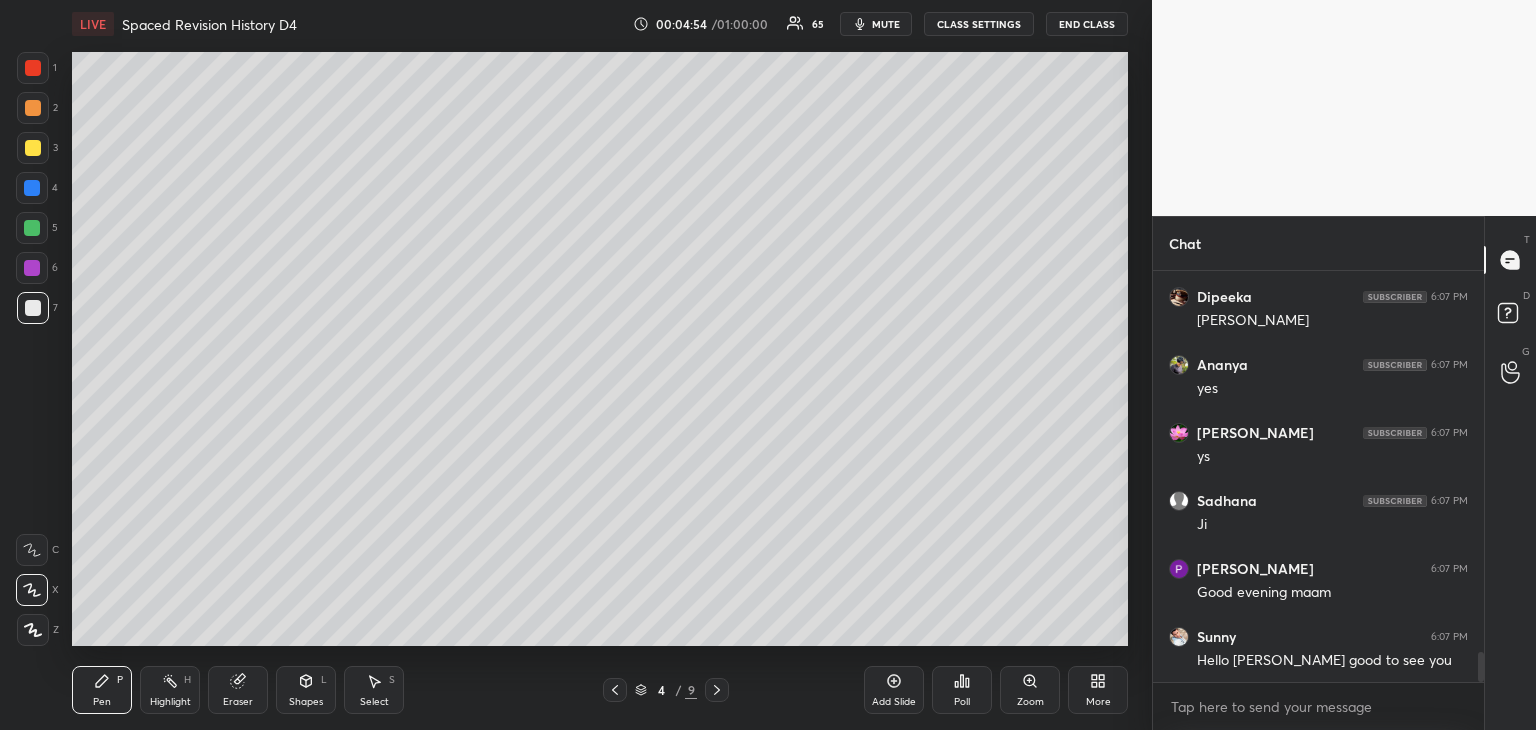 click at bounding box center (33, 148) 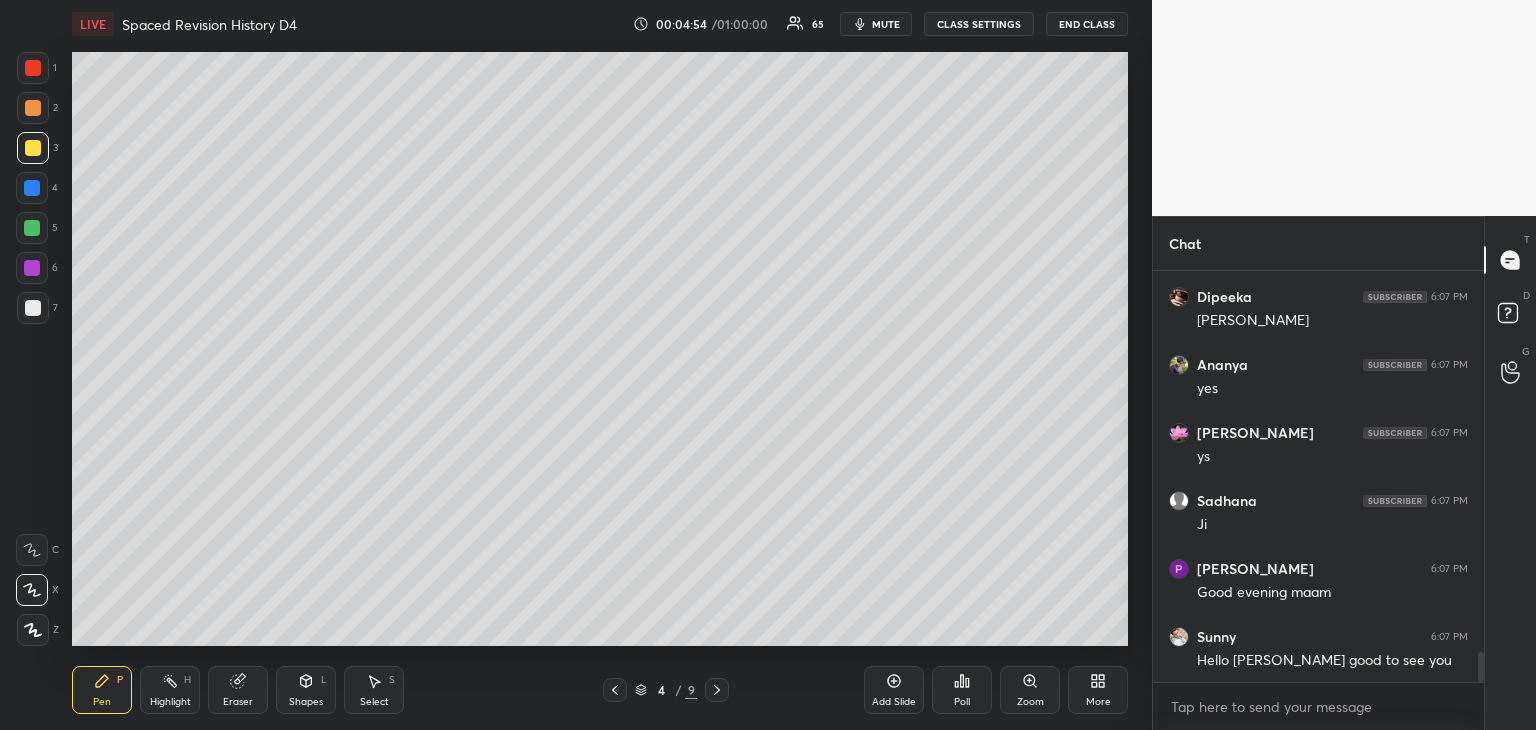click 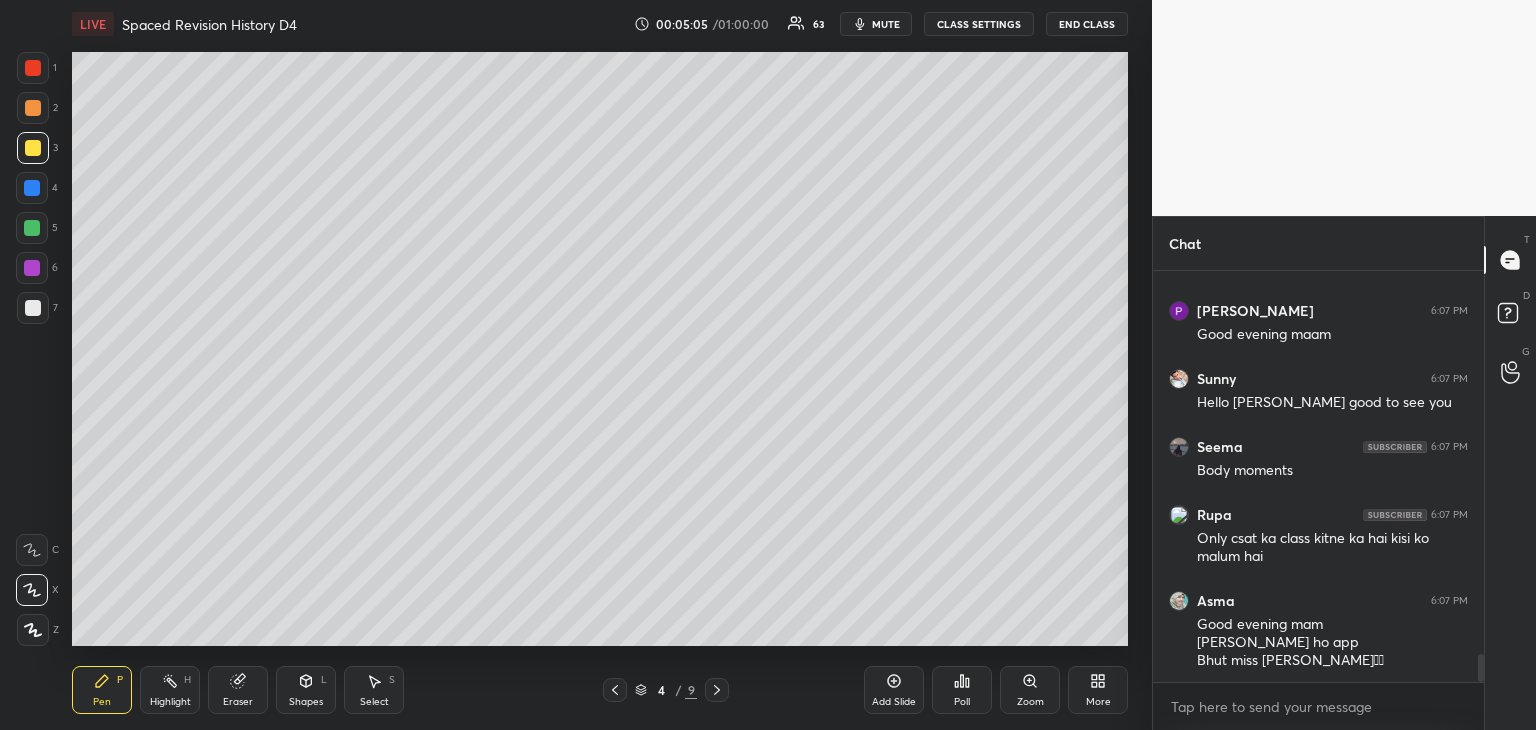 click at bounding box center (33, 308) 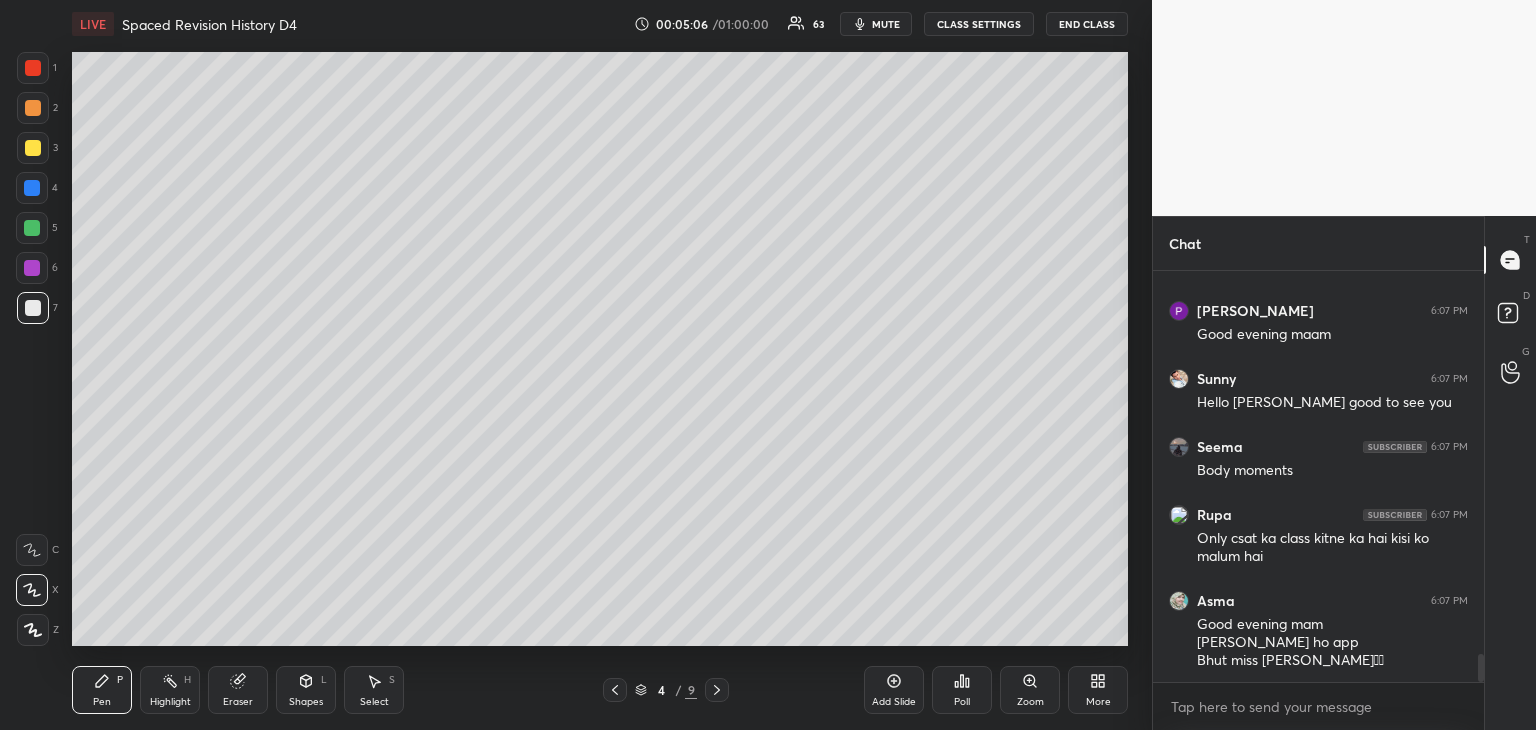 click at bounding box center [33, 148] 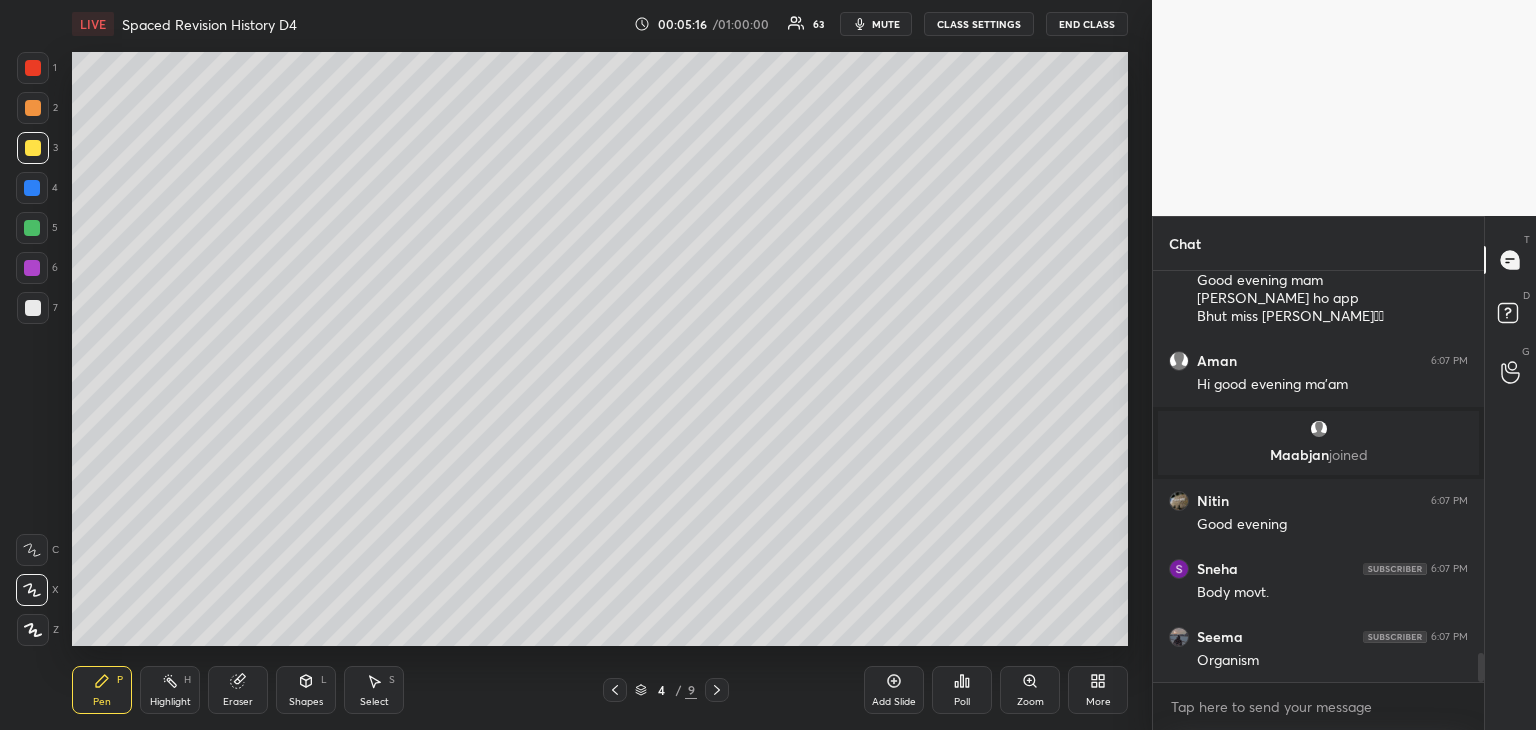 click at bounding box center [33, 308] 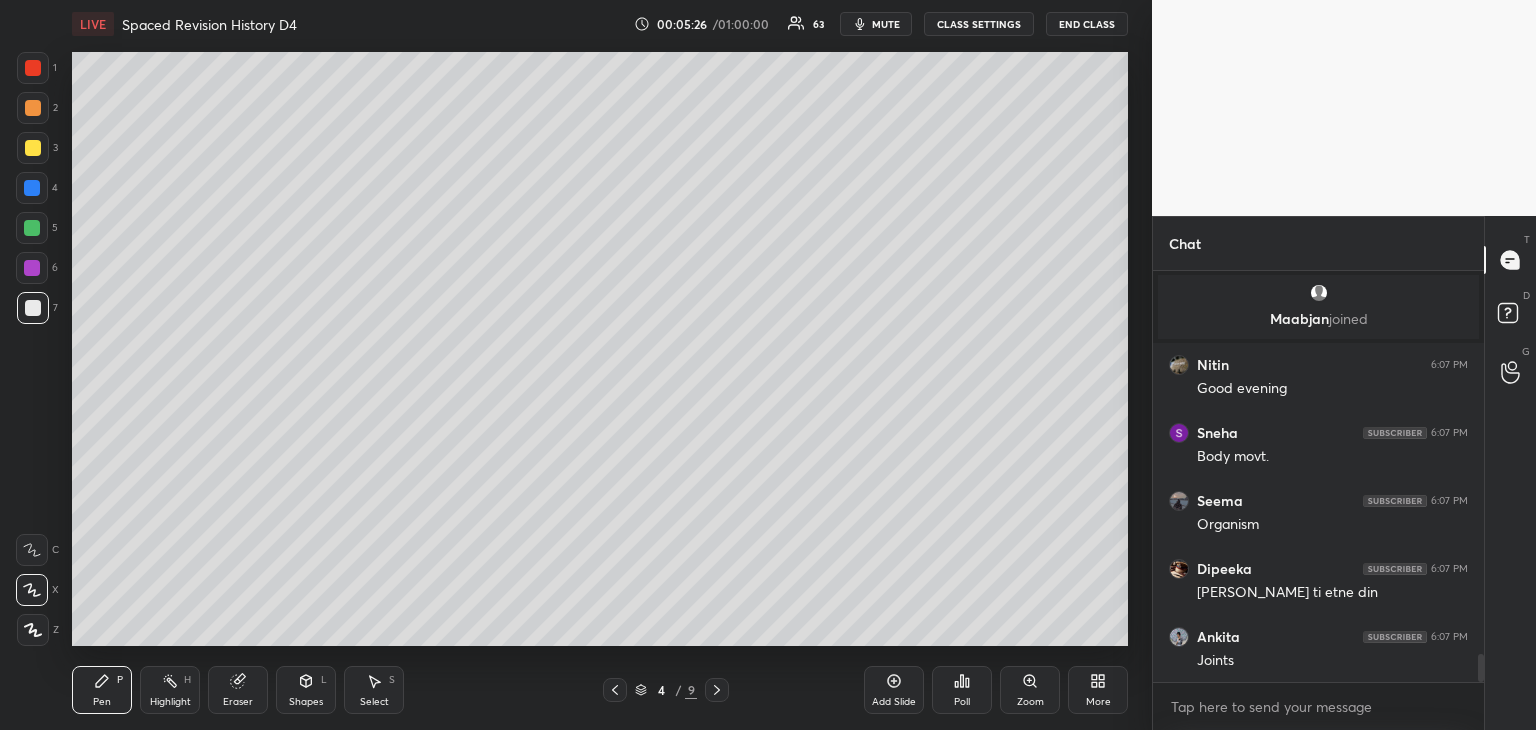 click at bounding box center [33, 148] 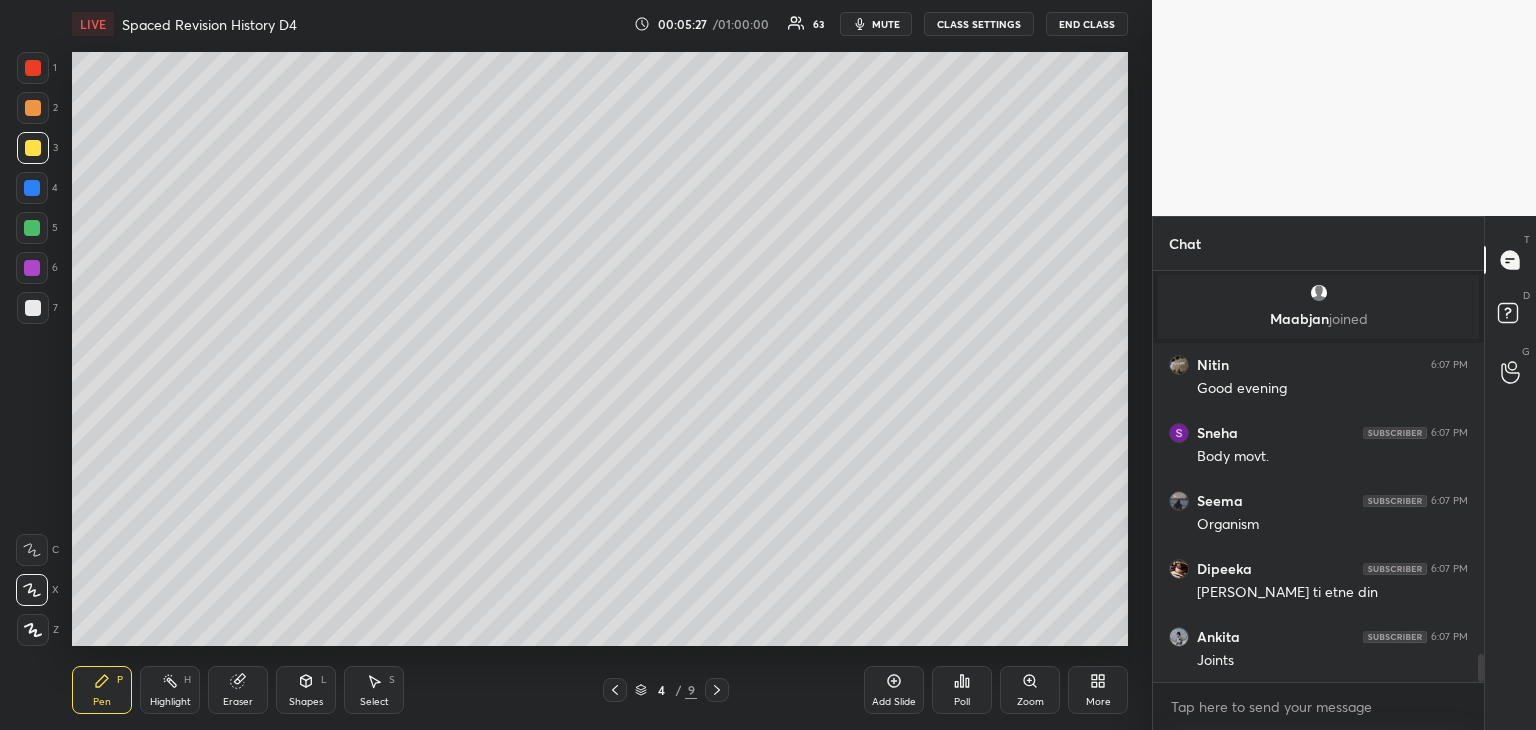 click at bounding box center [32, 188] 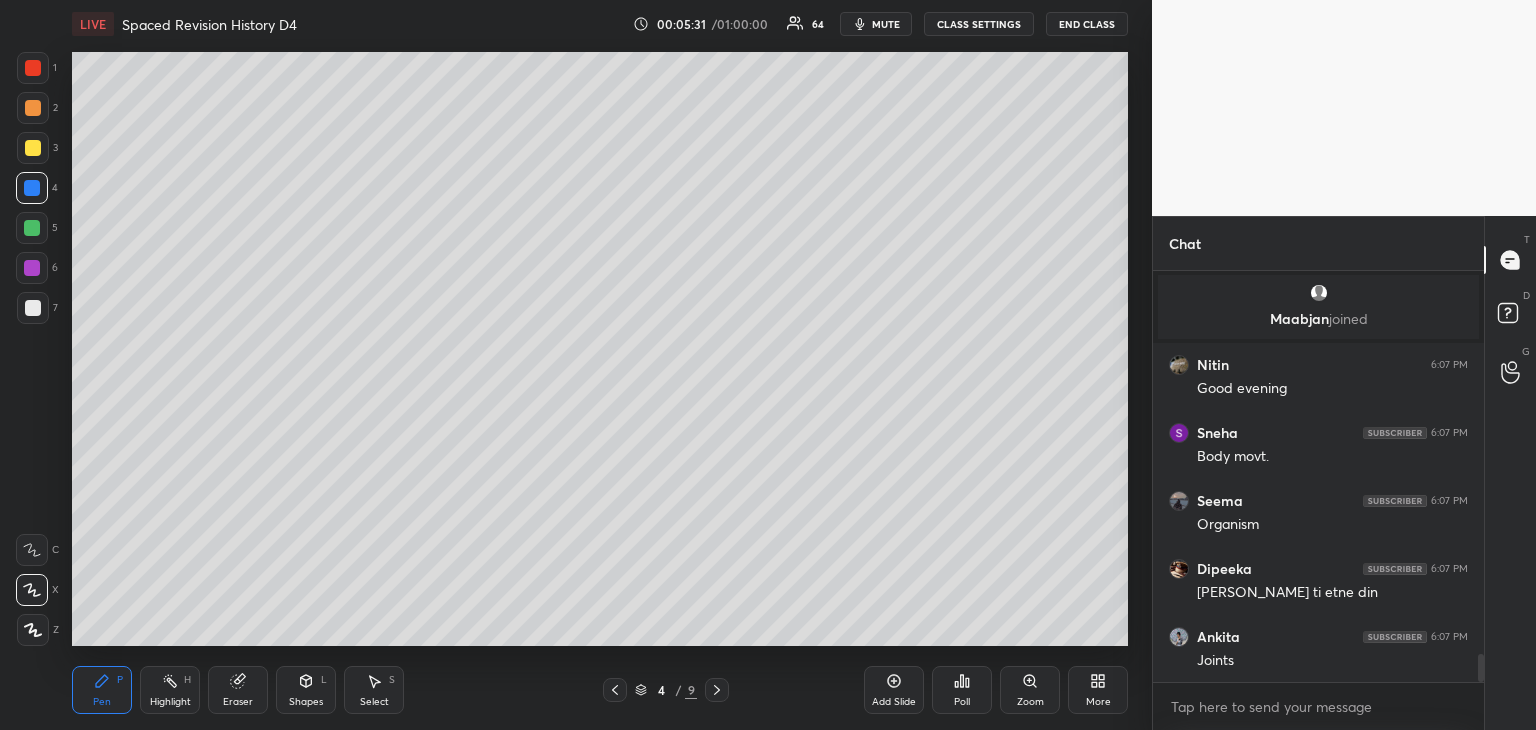 scroll, scrollTop: 5714, scrollLeft: 0, axis: vertical 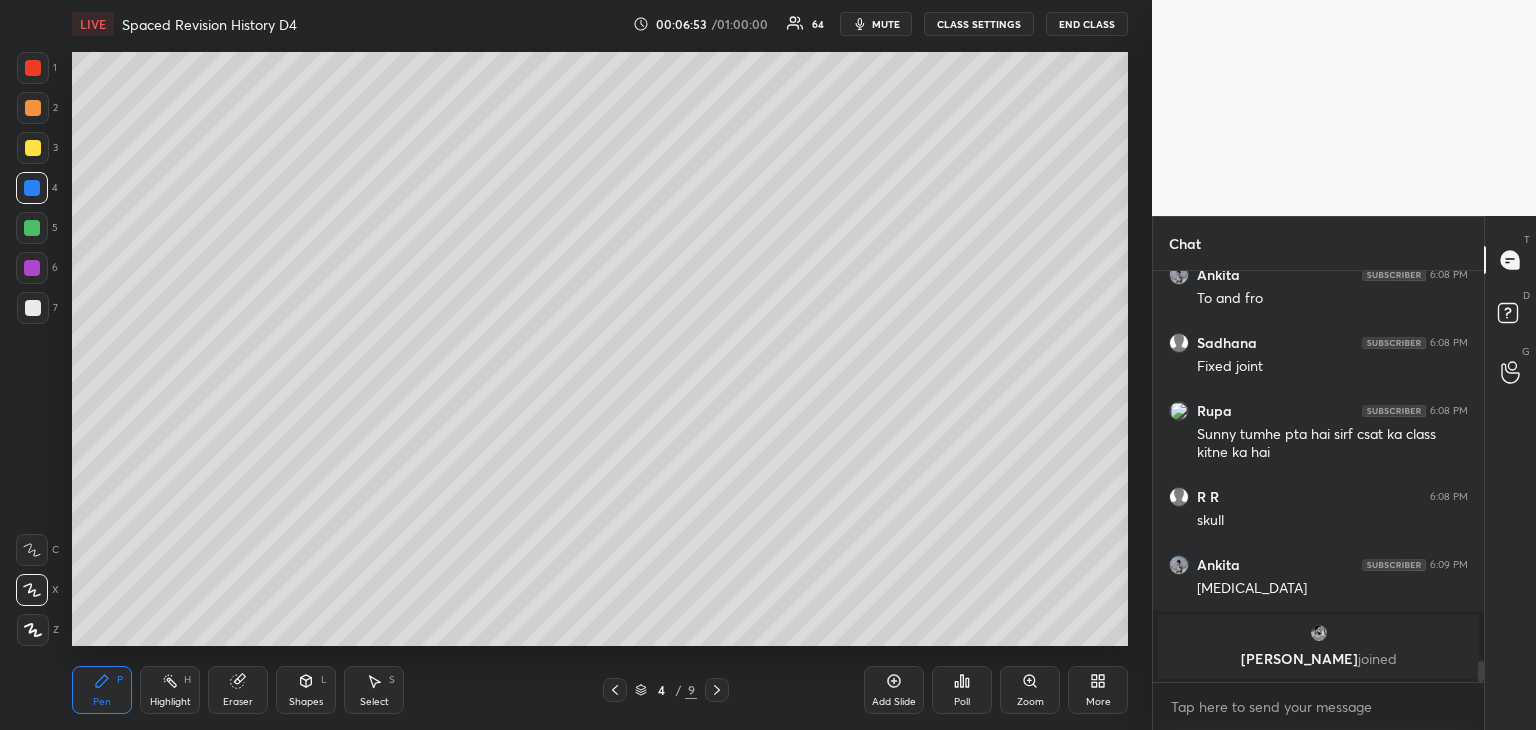 click at bounding box center [32, 268] 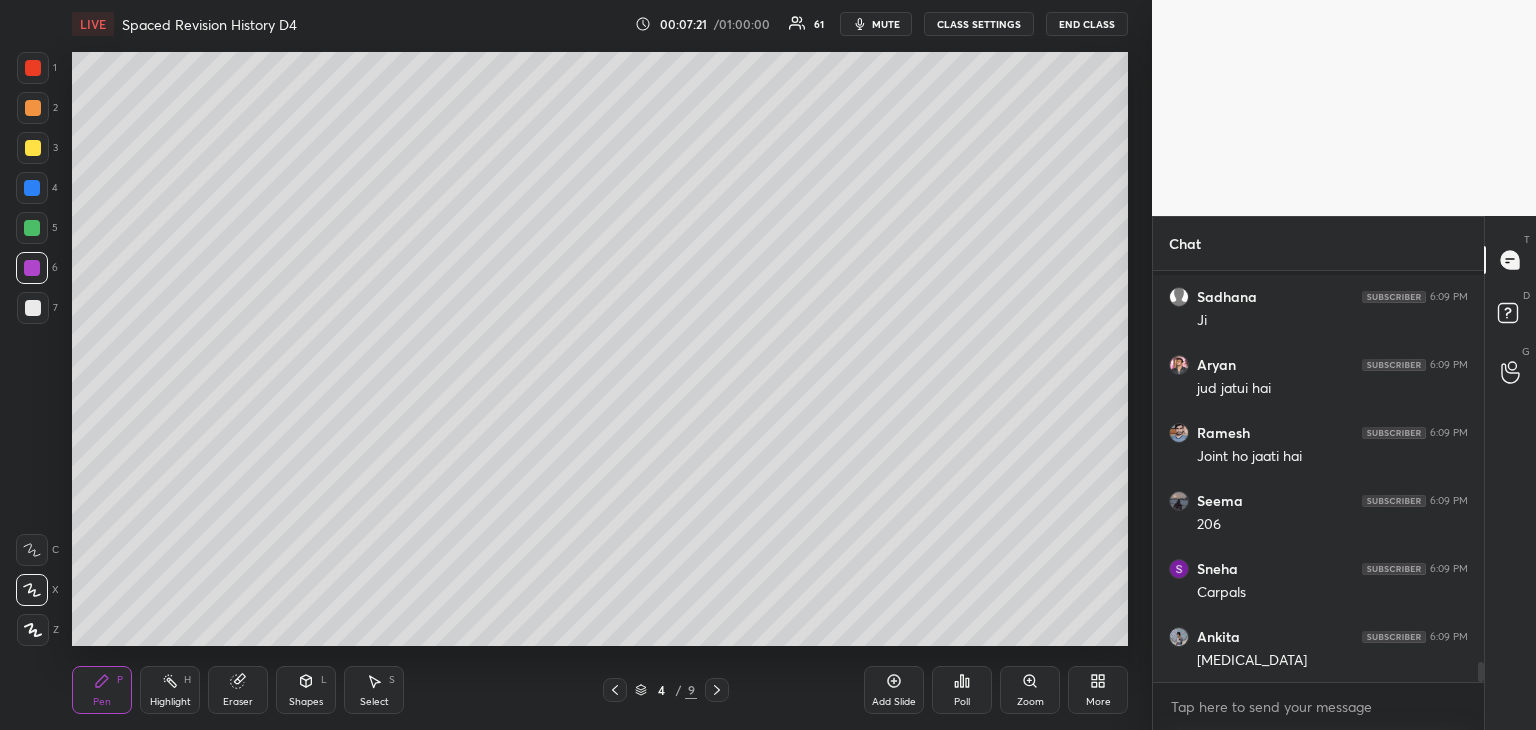 scroll, scrollTop: 8122, scrollLeft: 0, axis: vertical 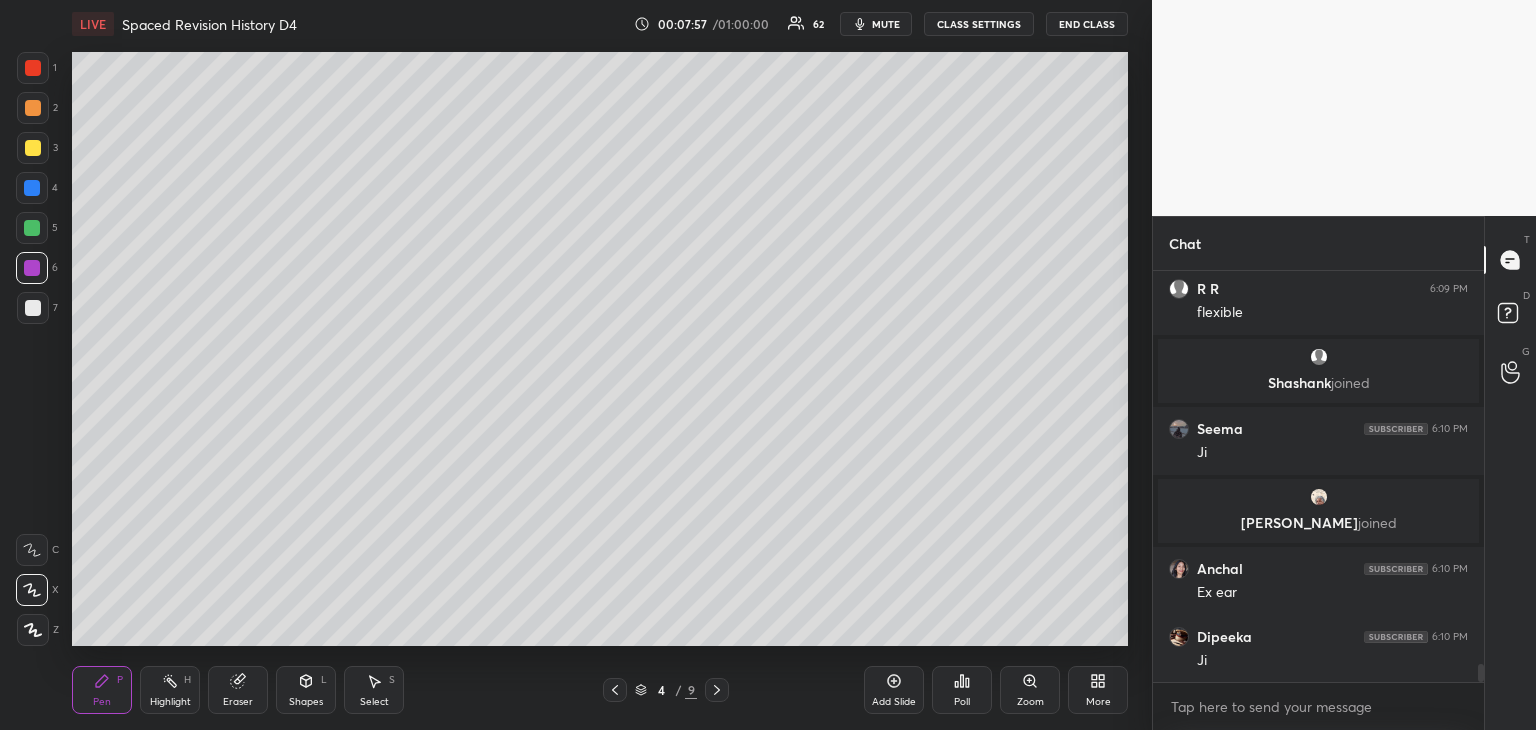 click at bounding box center (33, 148) 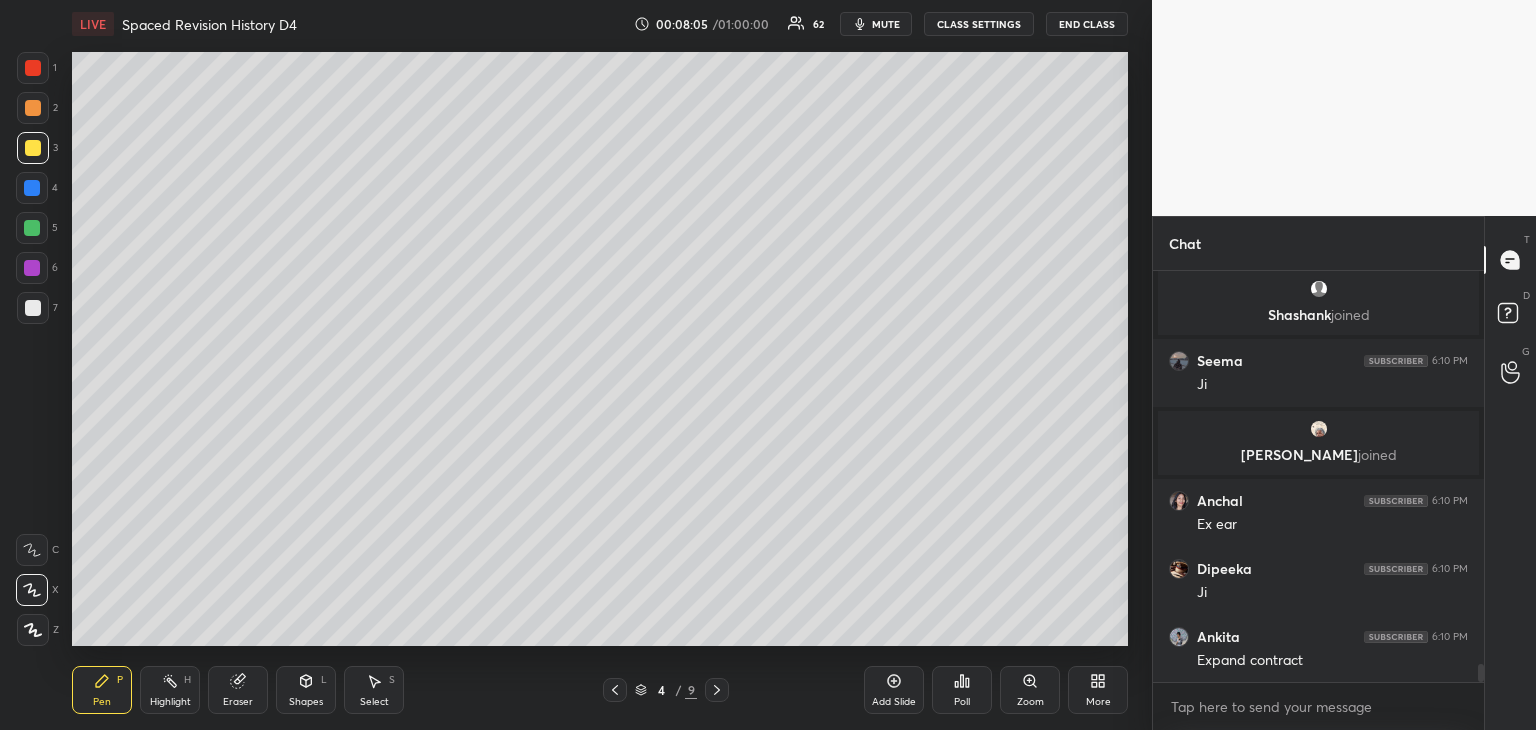 scroll, scrollTop: 8904, scrollLeft: 0, axis: vertical 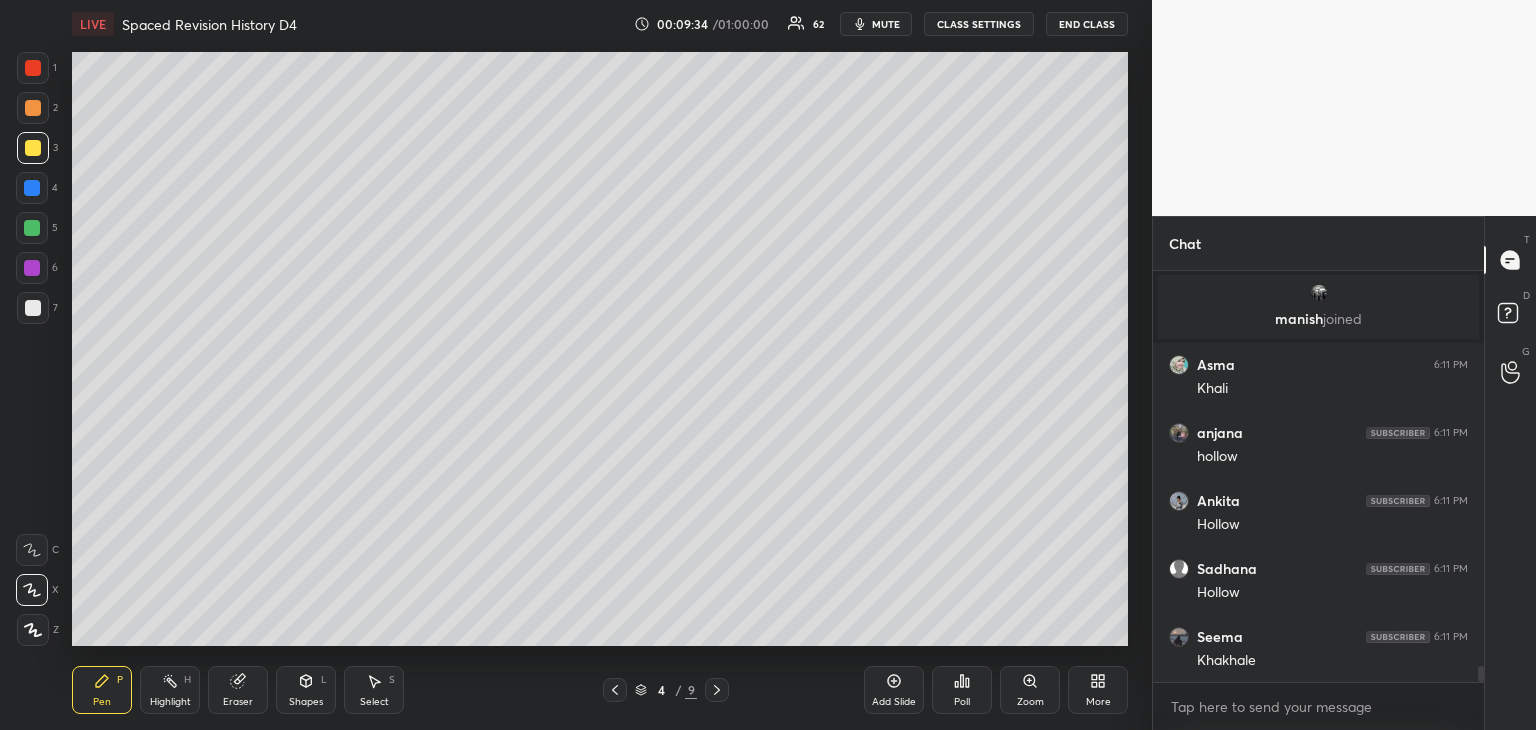 click at bounding box center [33, 308] 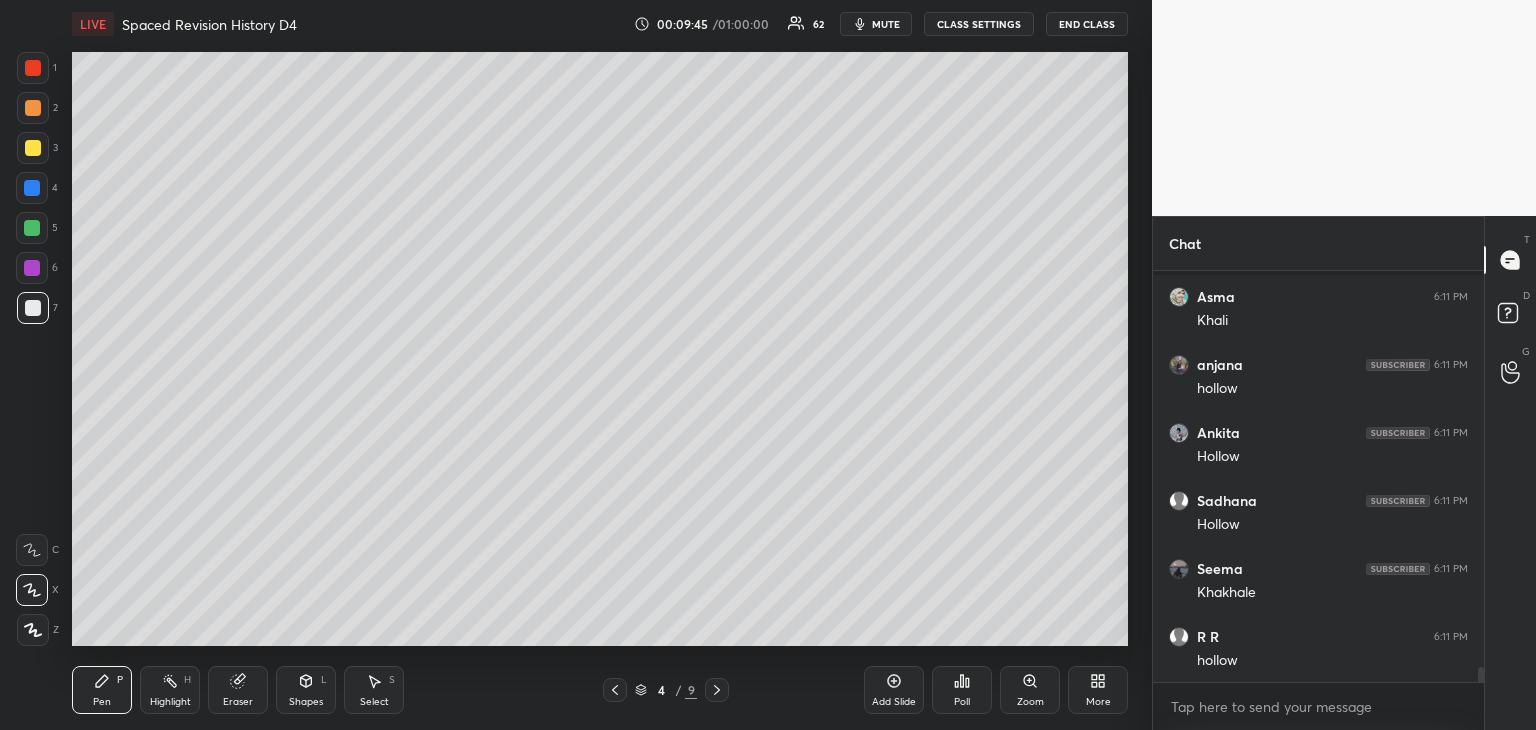 scroll, scrollTop: 10632, scrollLeft: 0, axis: vertical 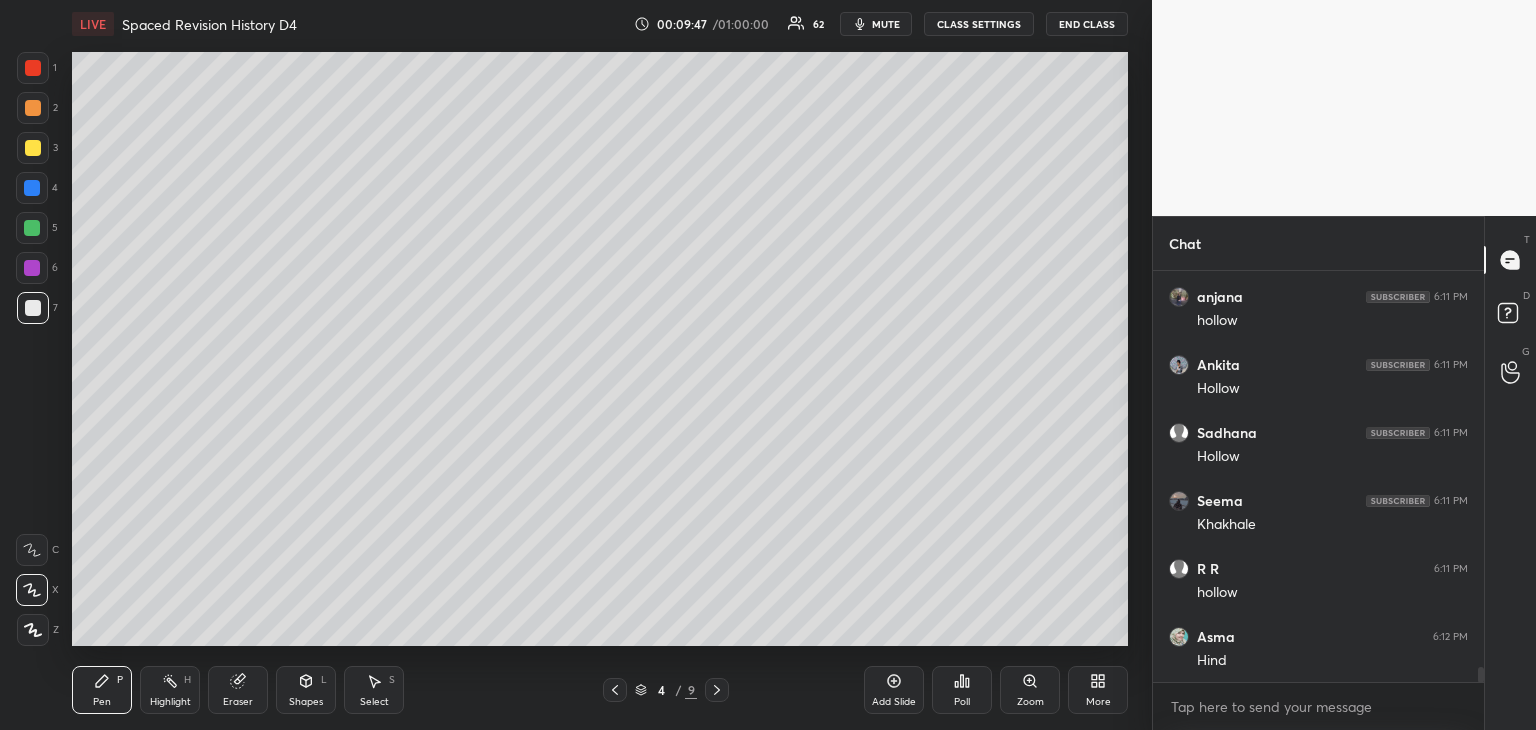 click on "2" at bounding box center [37, 112] 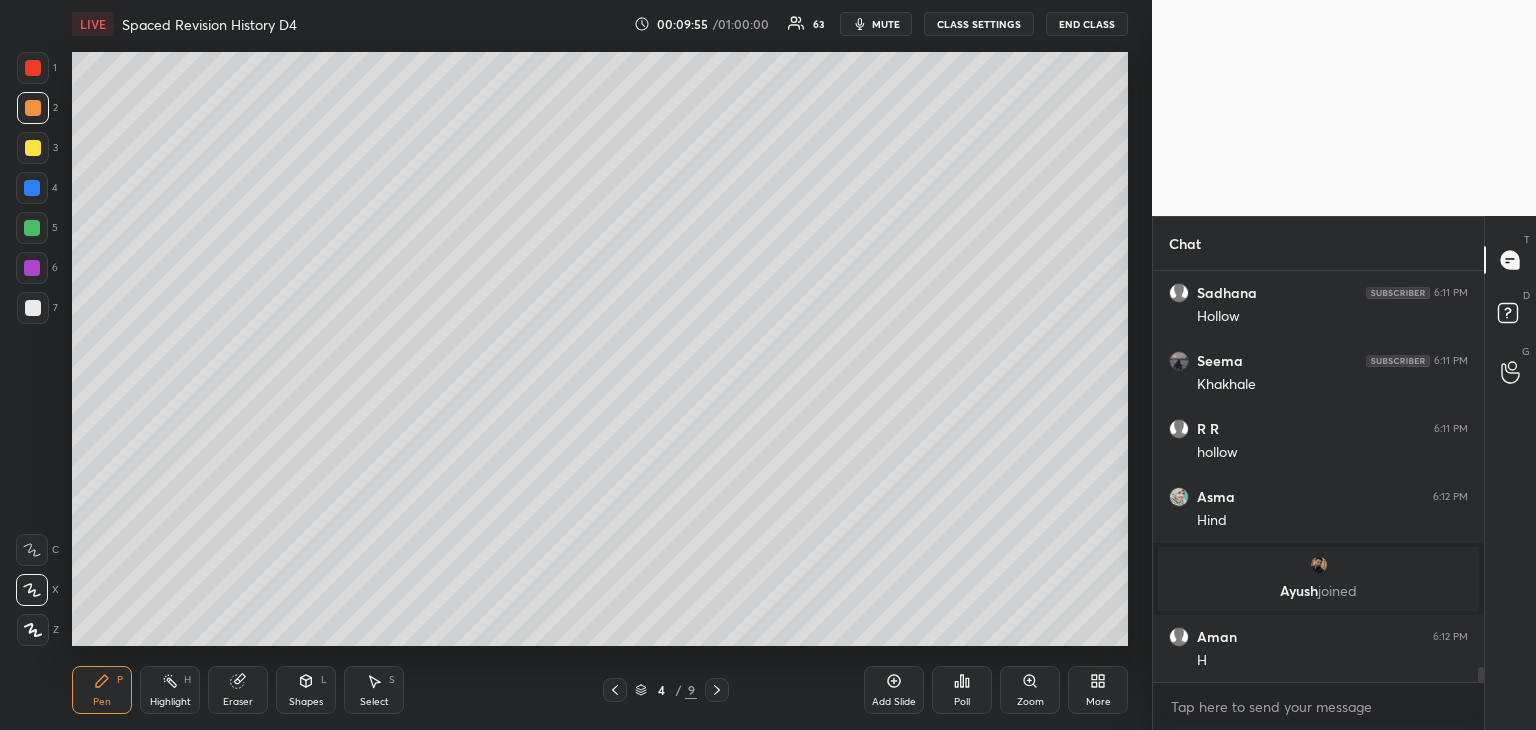 scroll, scrollTop: 10646, scrollLeft: 0, axis: vertical 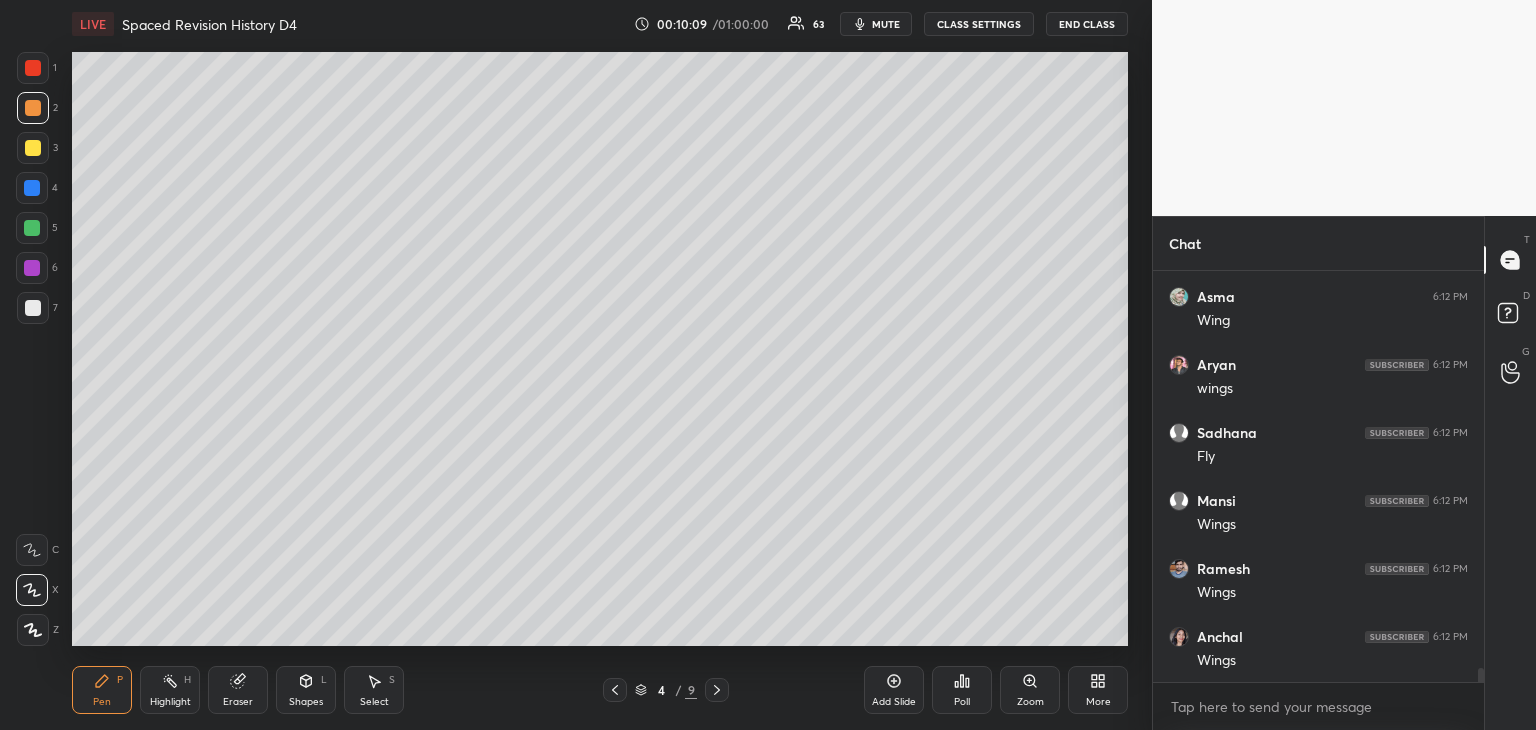 click on "Add Slide" at bounding box center [894, 690] 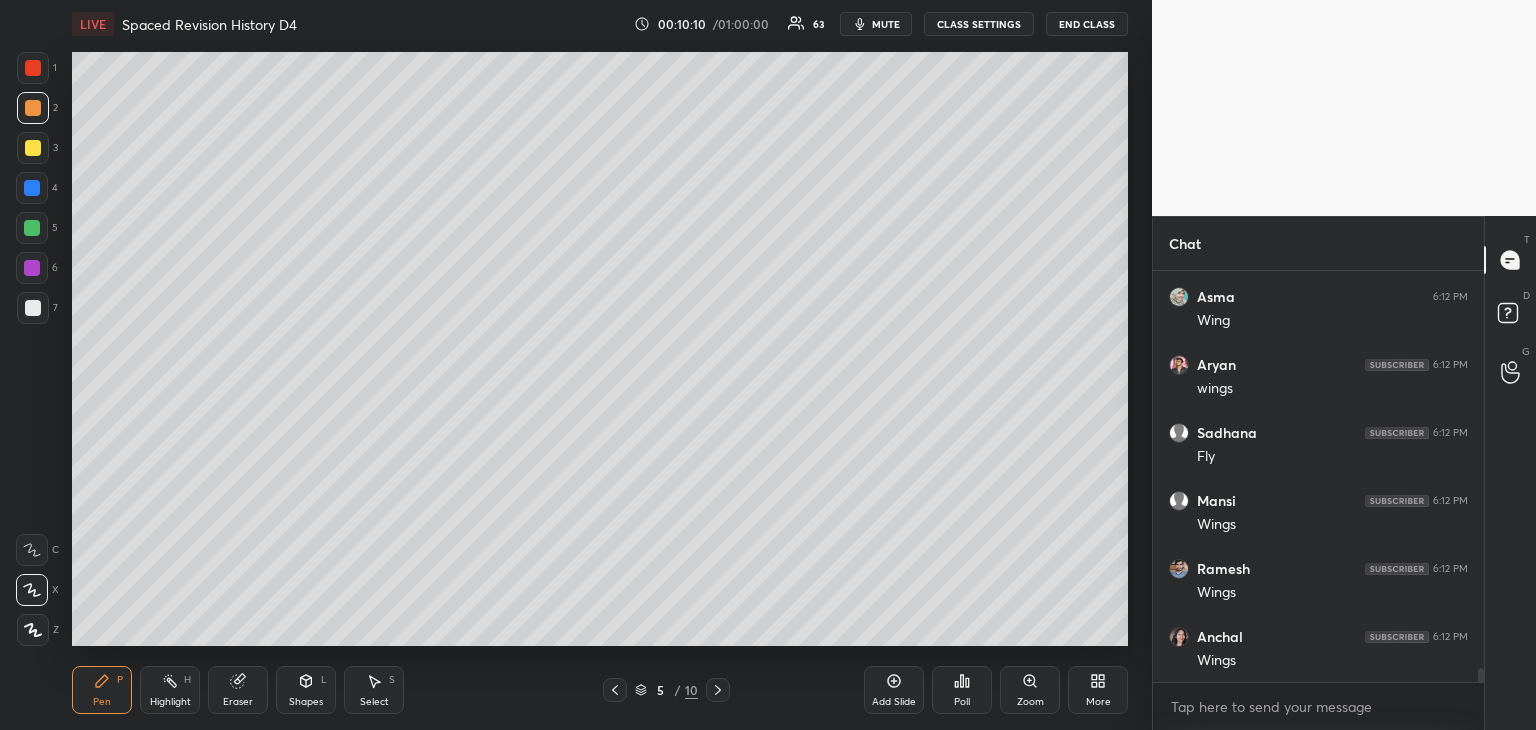 click at bounding box center [33, 308] 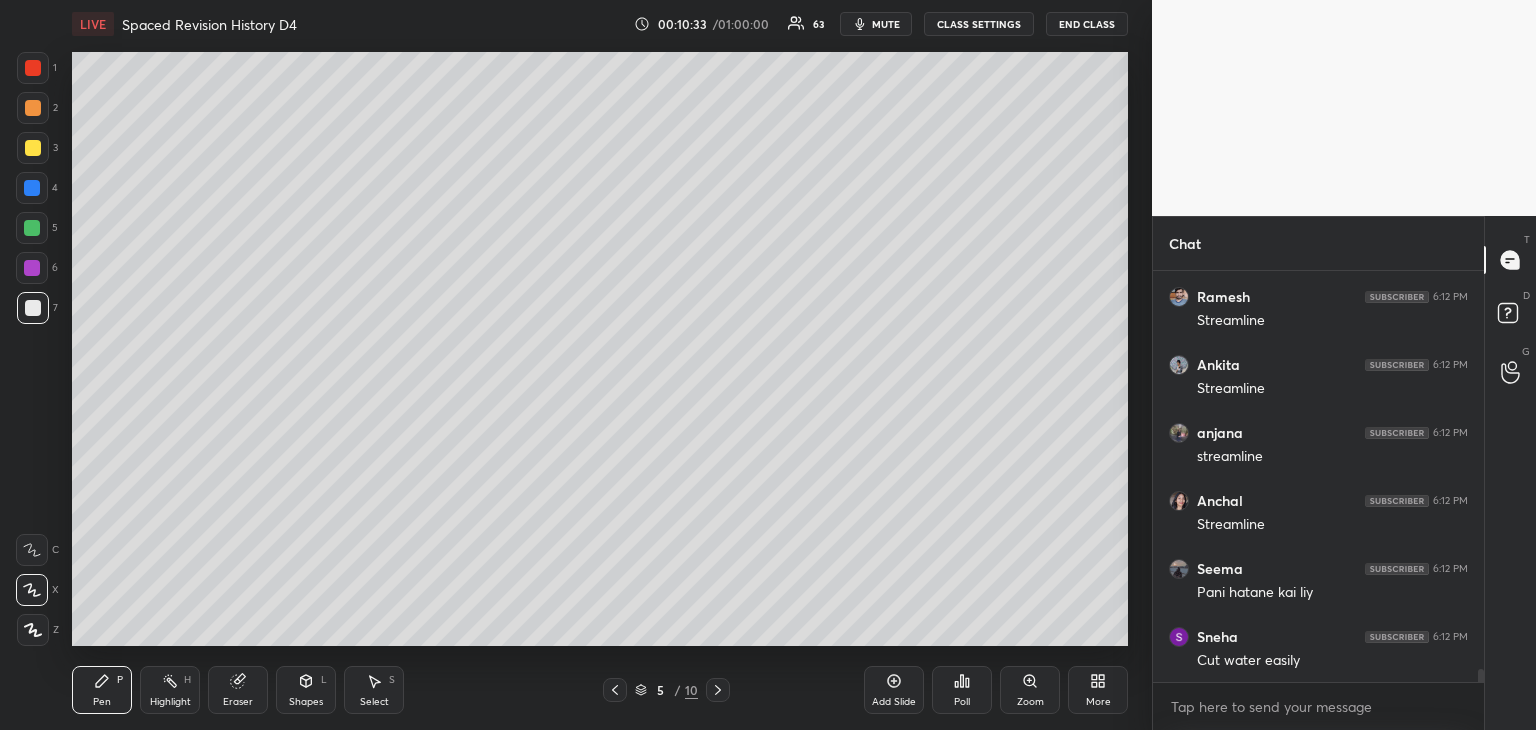 scroll, scrollTop: 12140, scrollLeft: 0, axis: vertical 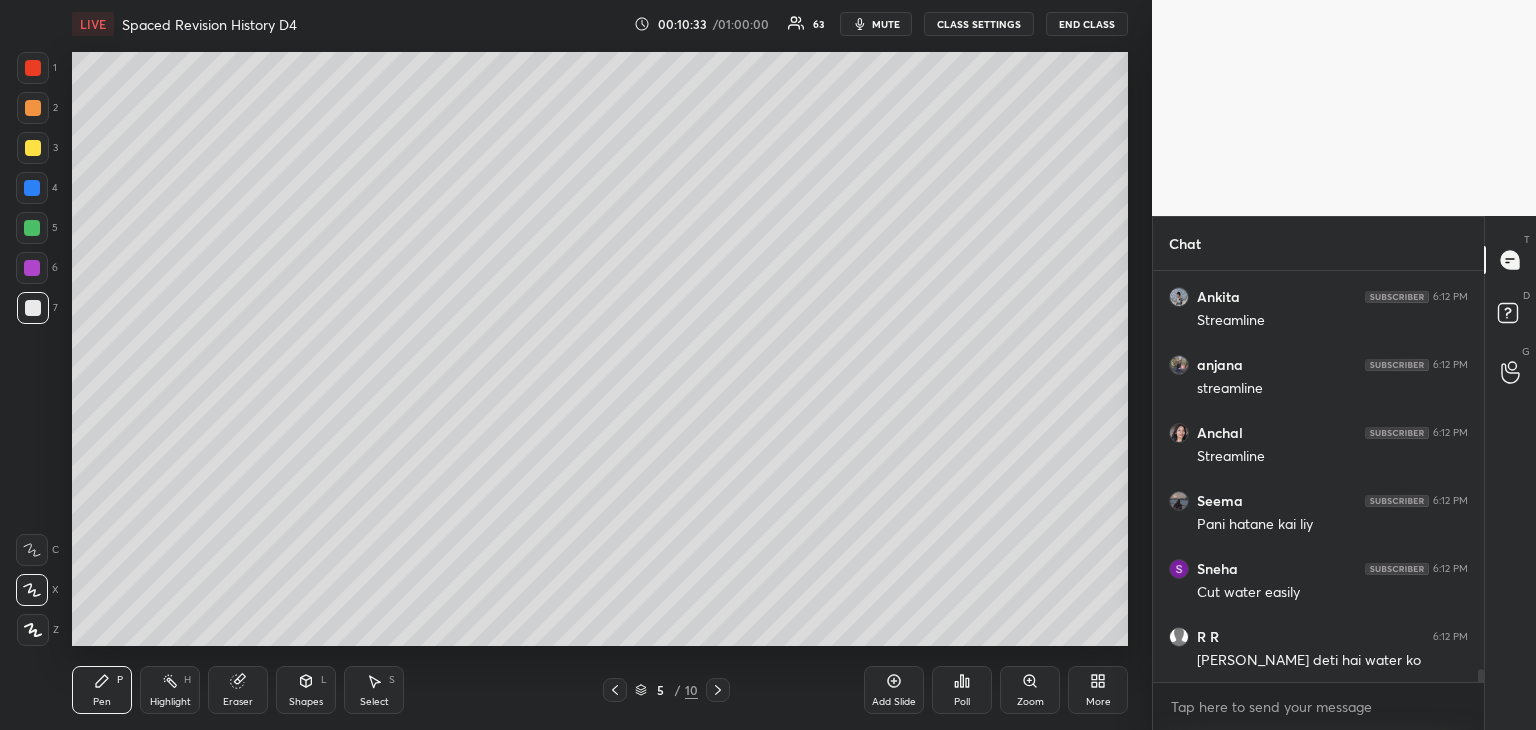 click at bounding box center (32, 228) 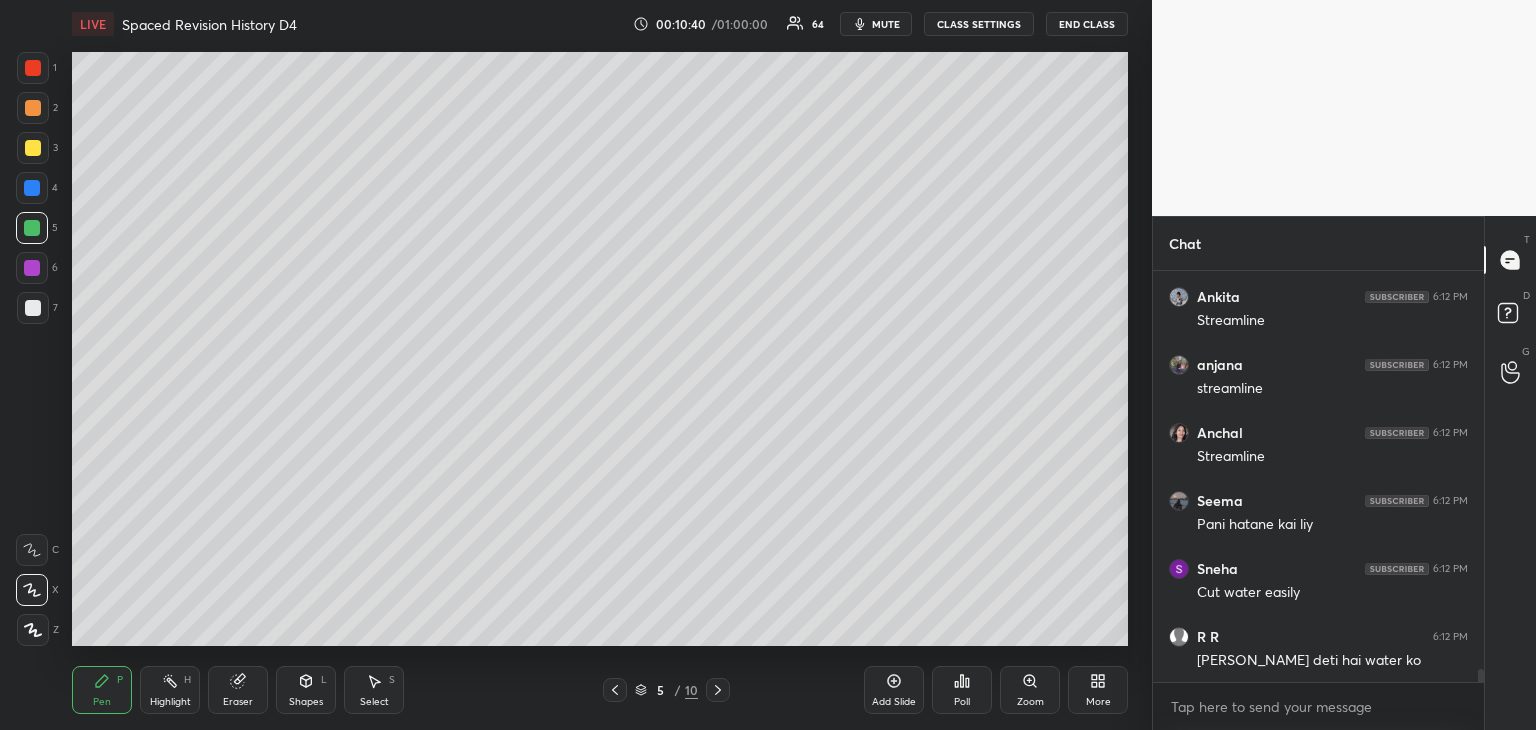 scroll, scrollTop: 12208, scrollLeft: 0, axis: vertical 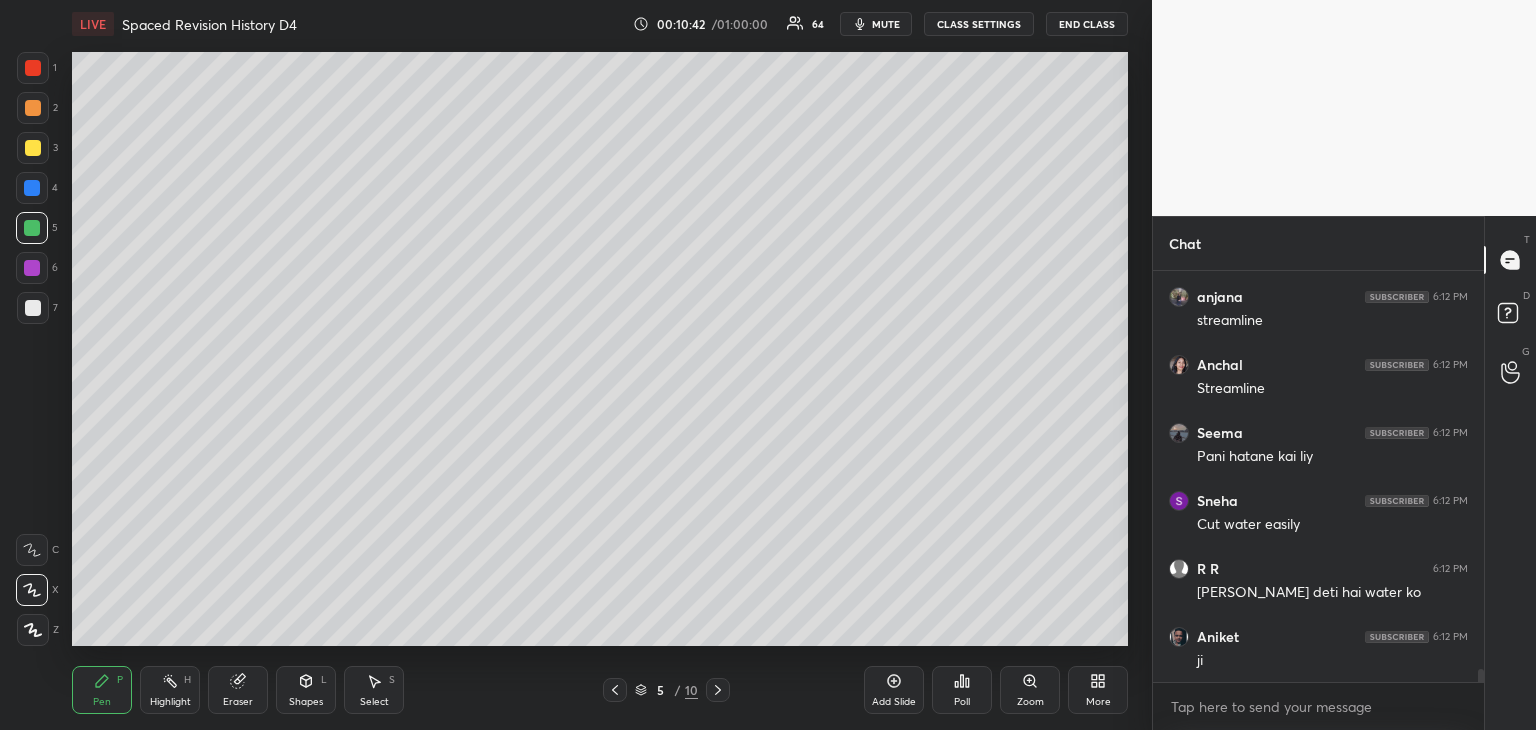 drag, startPoint x: 34, startPoint y: 147, endPoint x: 61, endPoint y: 147, distance: 27 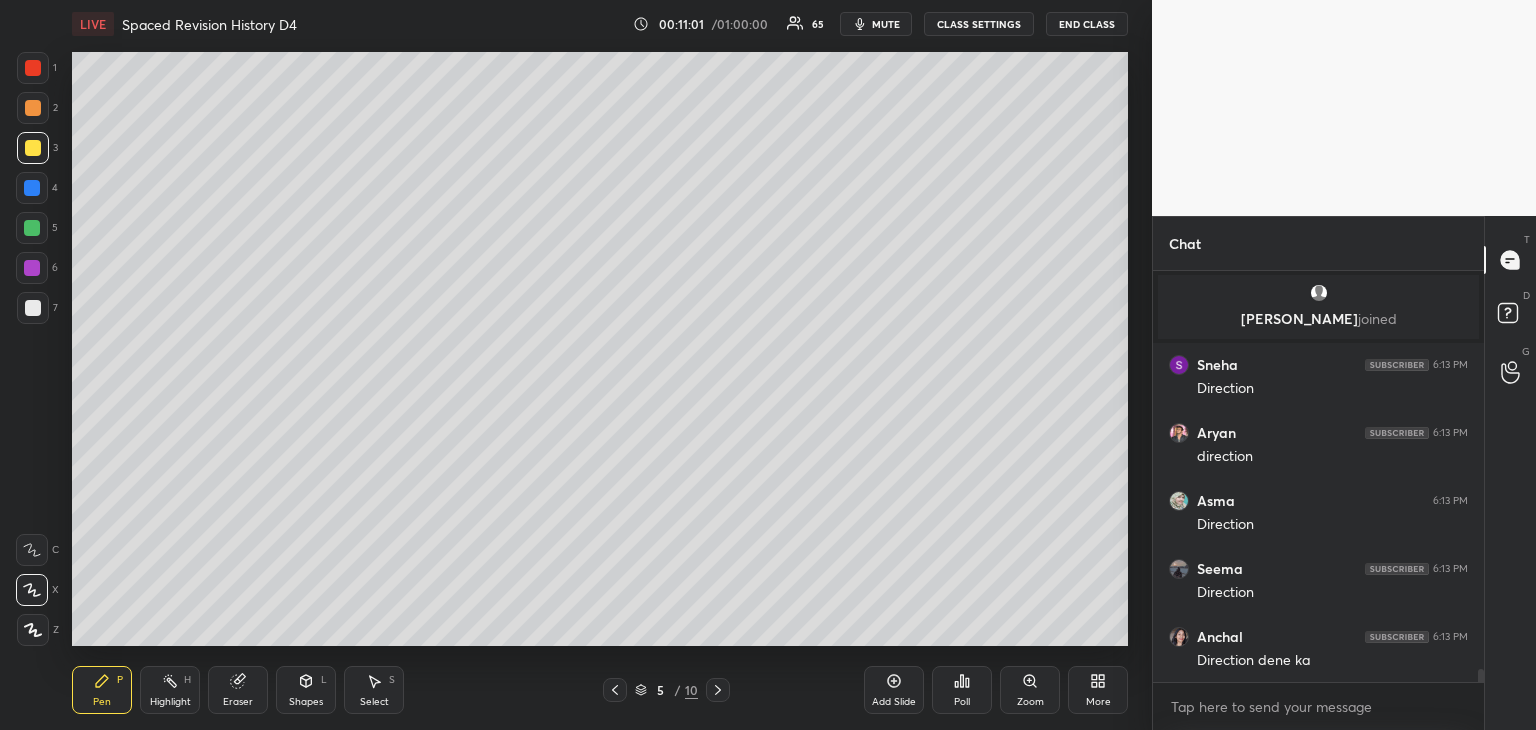 scroll, scrollTop: 12578, scrollLeft: 0, axis: vertical 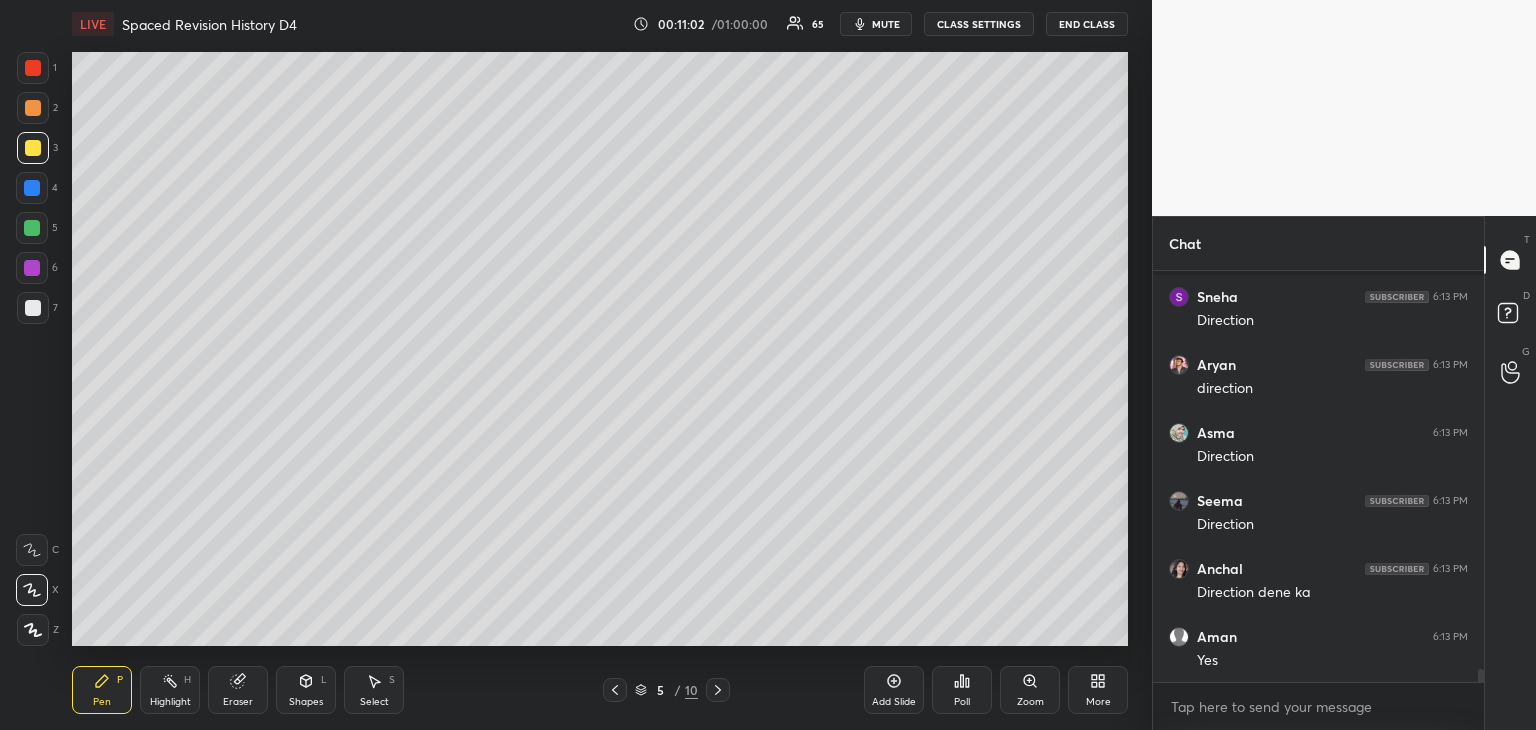 click at bounding box center (32, 188) 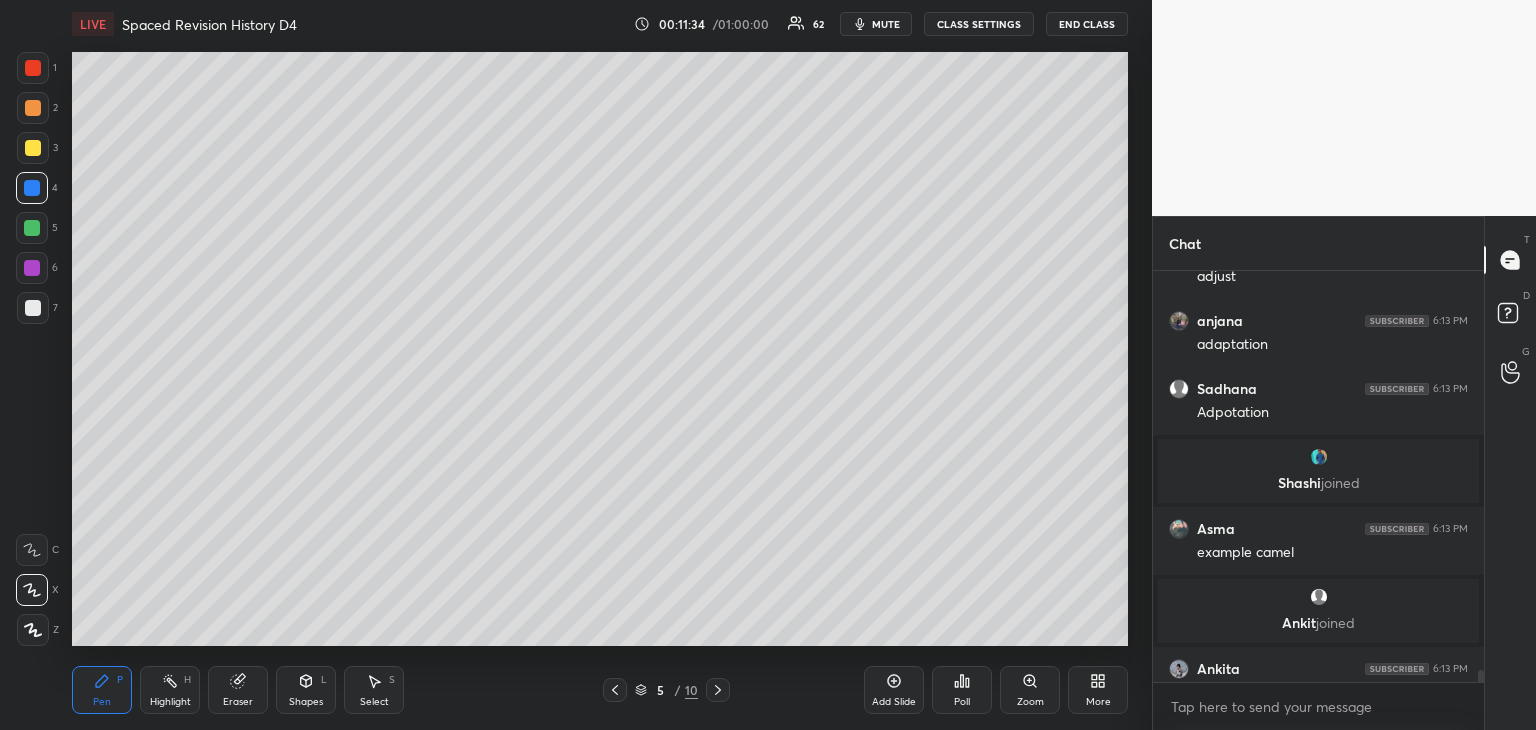 scroll, scrollTop: 13438, scrollLeft: 0, axis: vertical 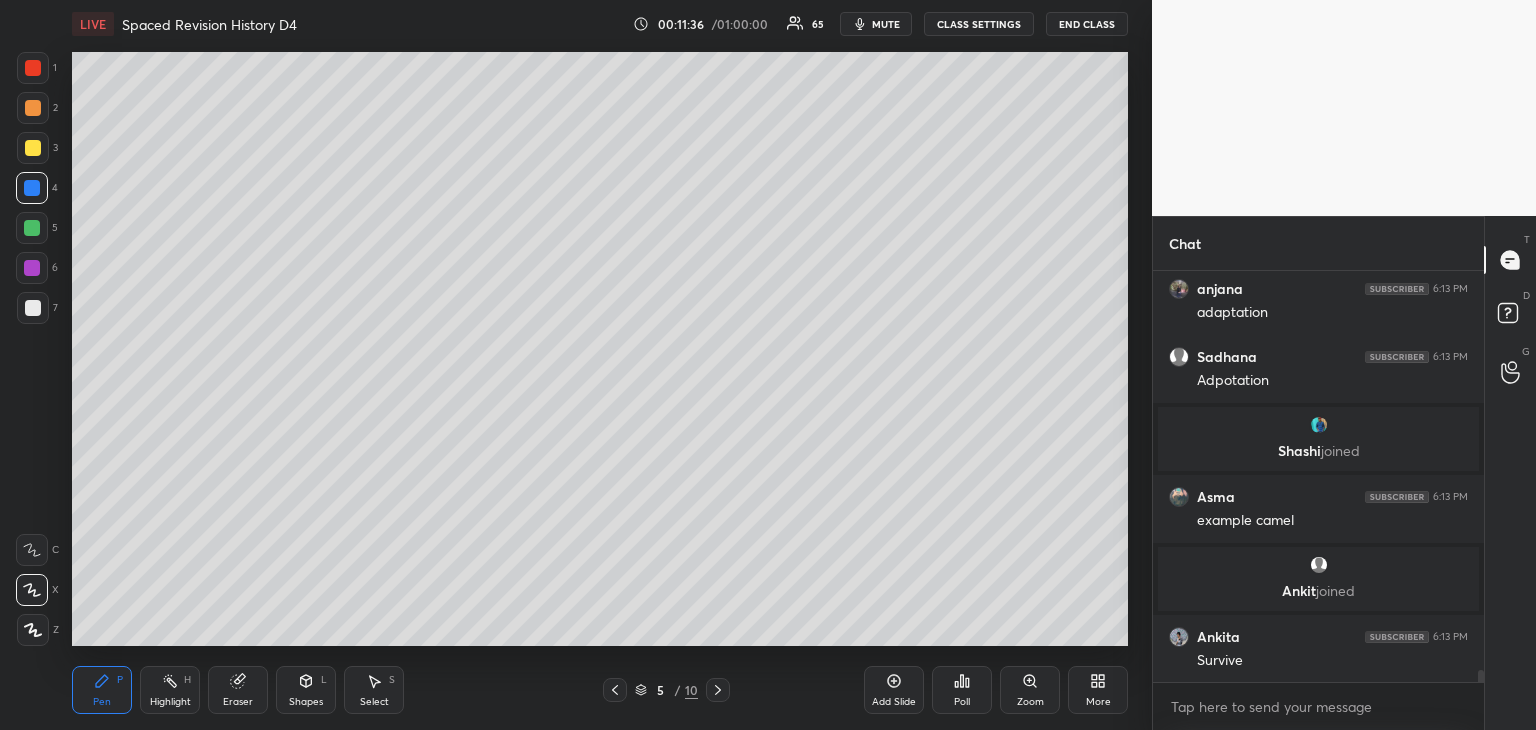 click at bounding box center (33, 308) 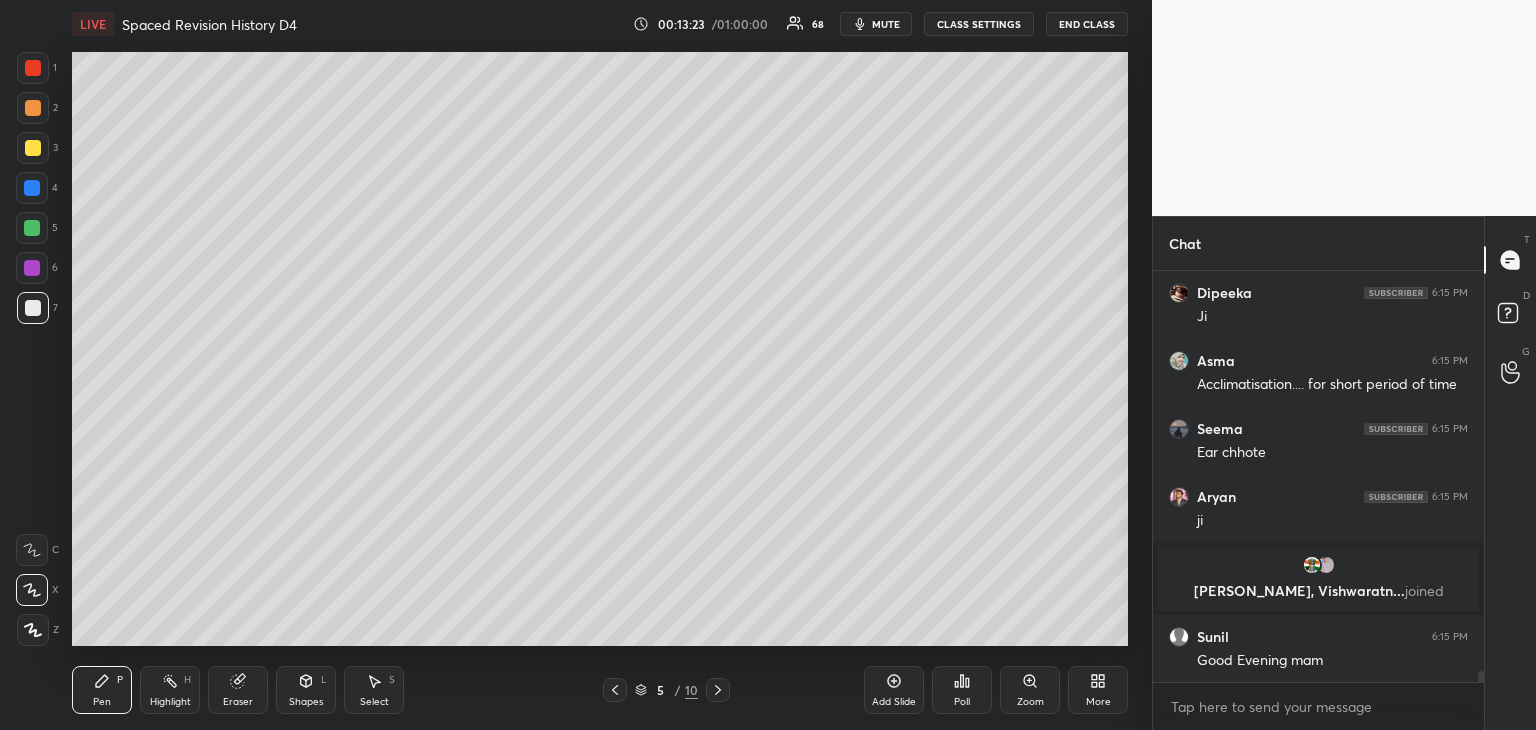 scroll, scrollTop: 14880, scrollLeft: 0, axis: vertical 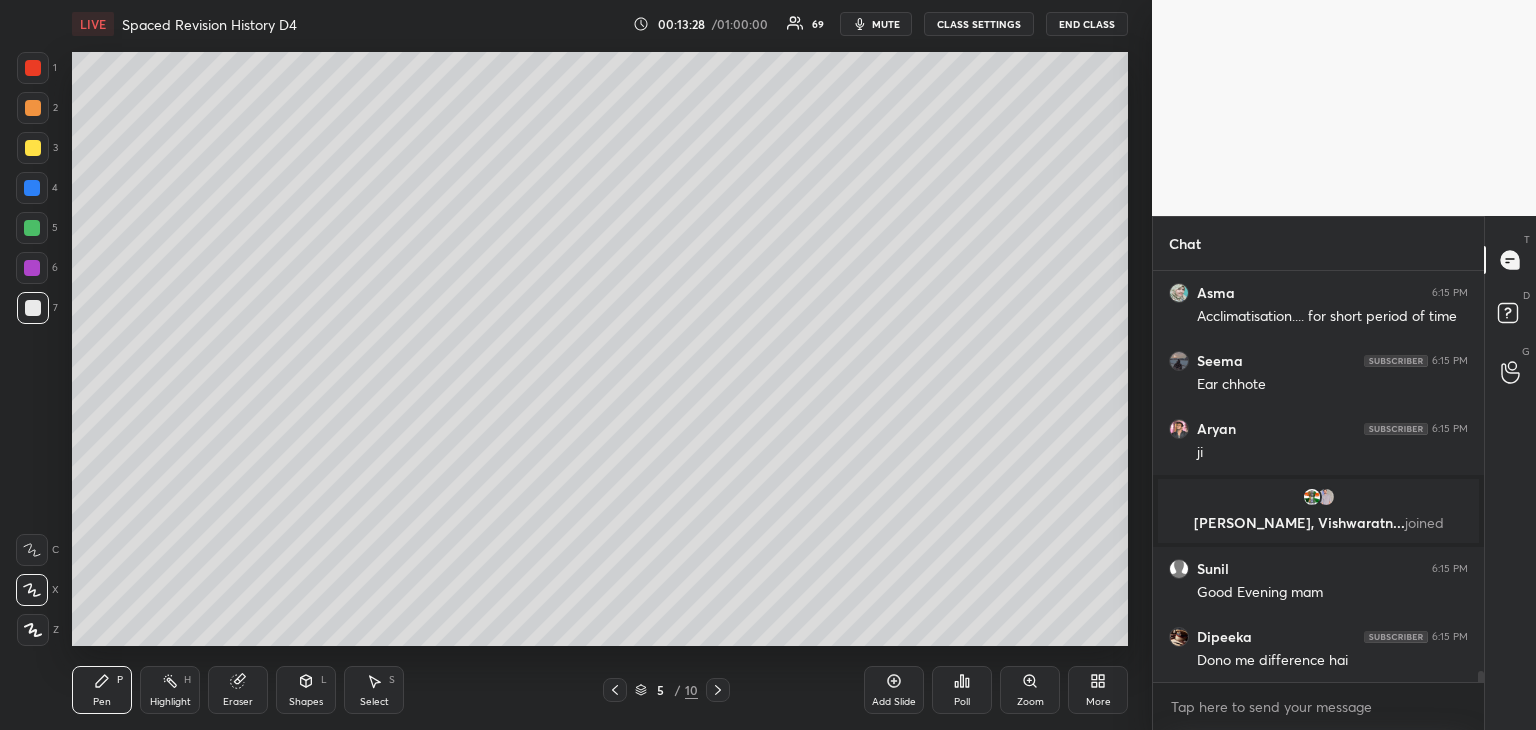 drag, startPoint x: 28, startPoint y: 218, endPoint x: 69, endPoint y: 192, distance: 48.548943 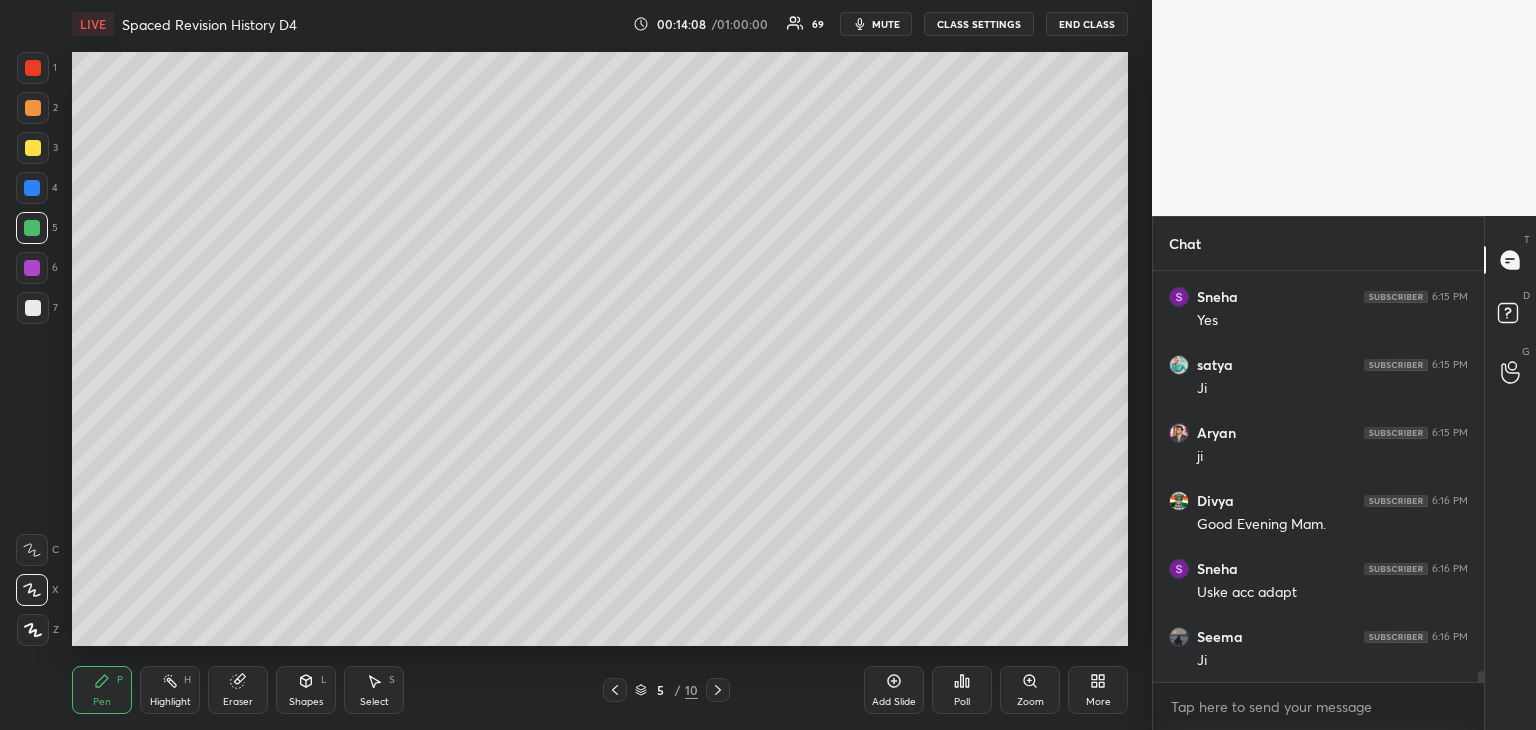 scroll, scrollTop: 15696, scrollLeft: 0, axis: vertical 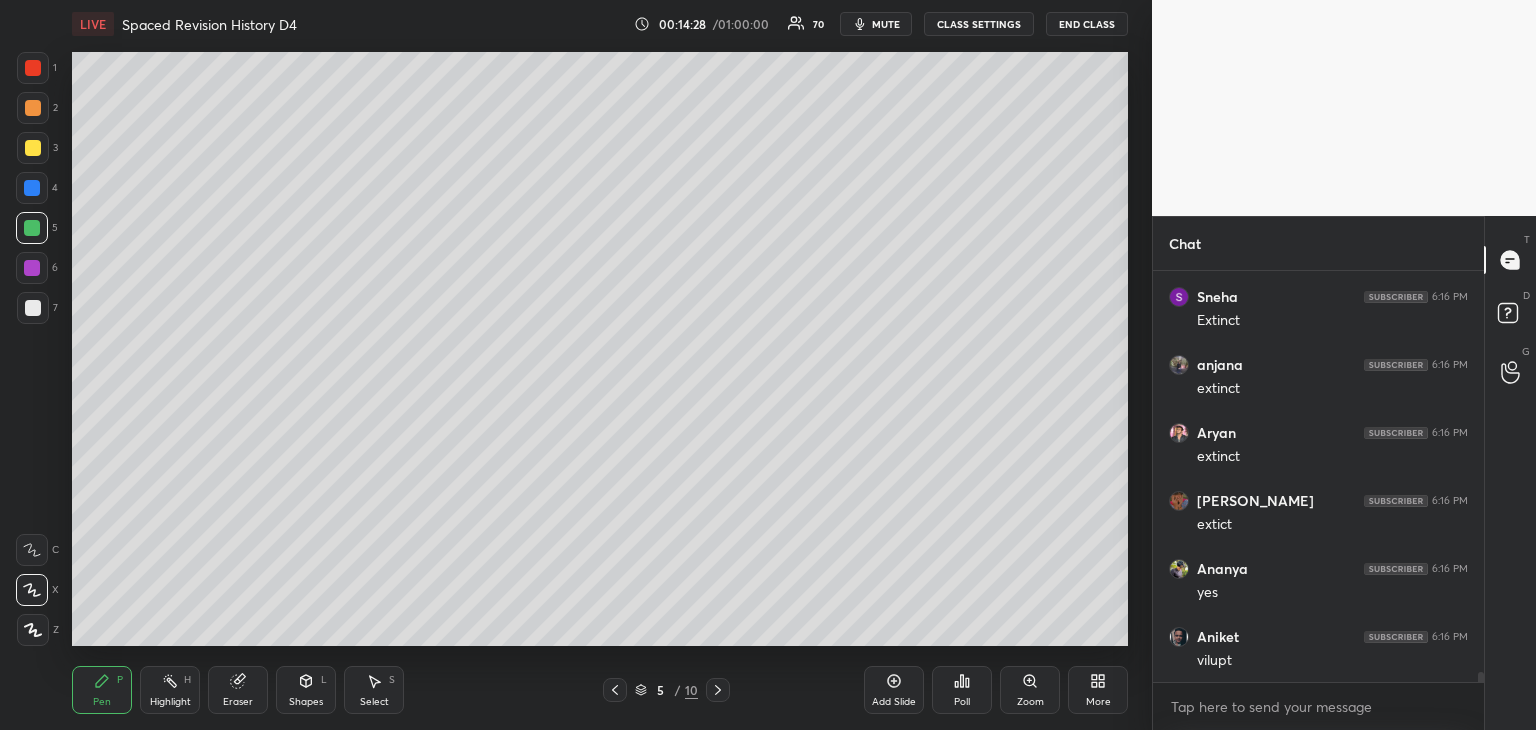 click at bounding box center [33, 308] 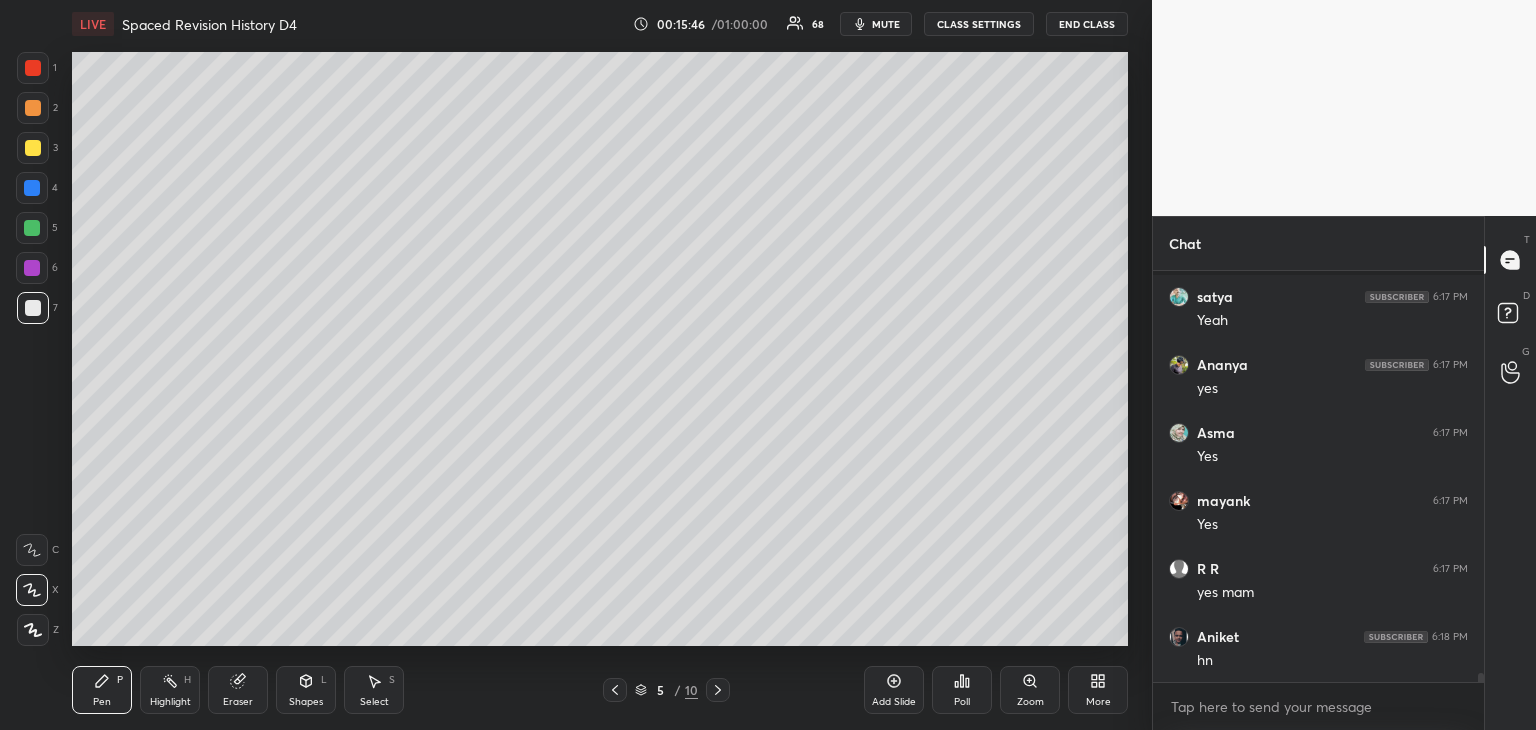 scroll, scrollTop: 17504, scrollLeft: 0, axis: vertical 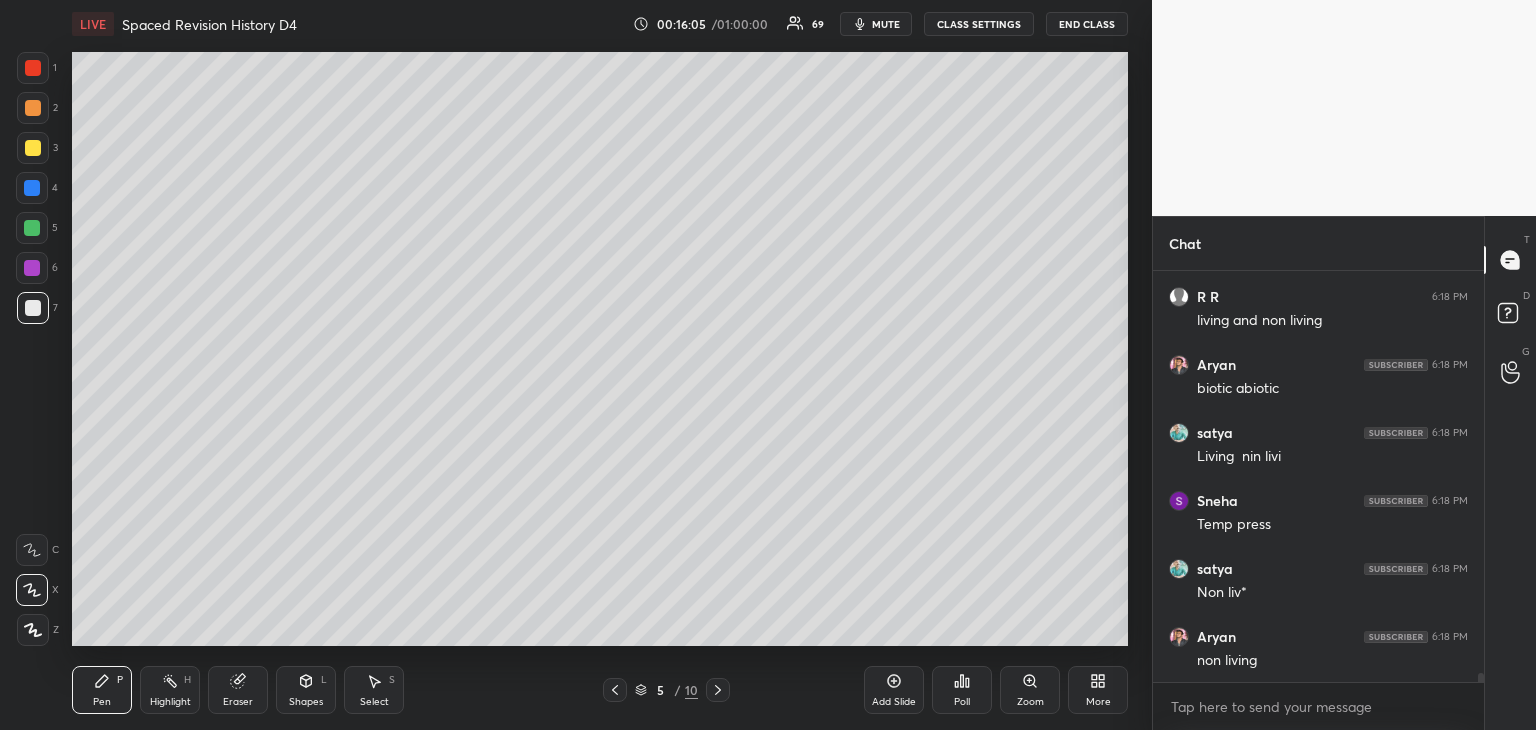 click on "1 2 3 4 5 6 7 C X Z C X Z E E Erase all   H H LIVE Spaced Revision History D4 00:16:05 /  01:00:00 69 mute CLASS SETTINGS End Class Setting up your live class Poll for   secs No correct answer Start poll Back Spaced Revision History D4 [PERSON_NAME] Pen P Highlight H Eraser Shapes L Select S 5 / 10 Add Slide Poll Zoom More" at bounding box center [568, 365] 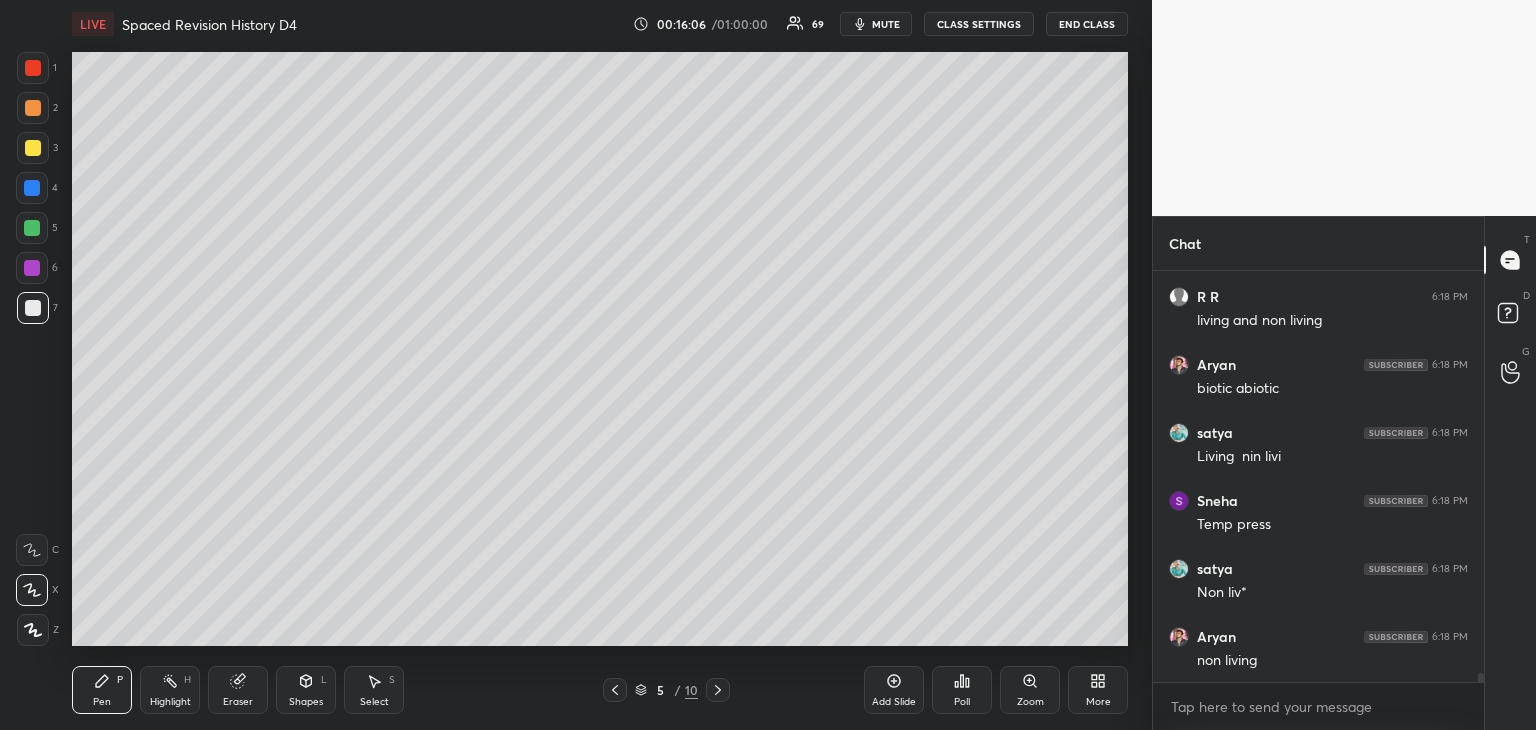 click at bounding box center (32, 188) 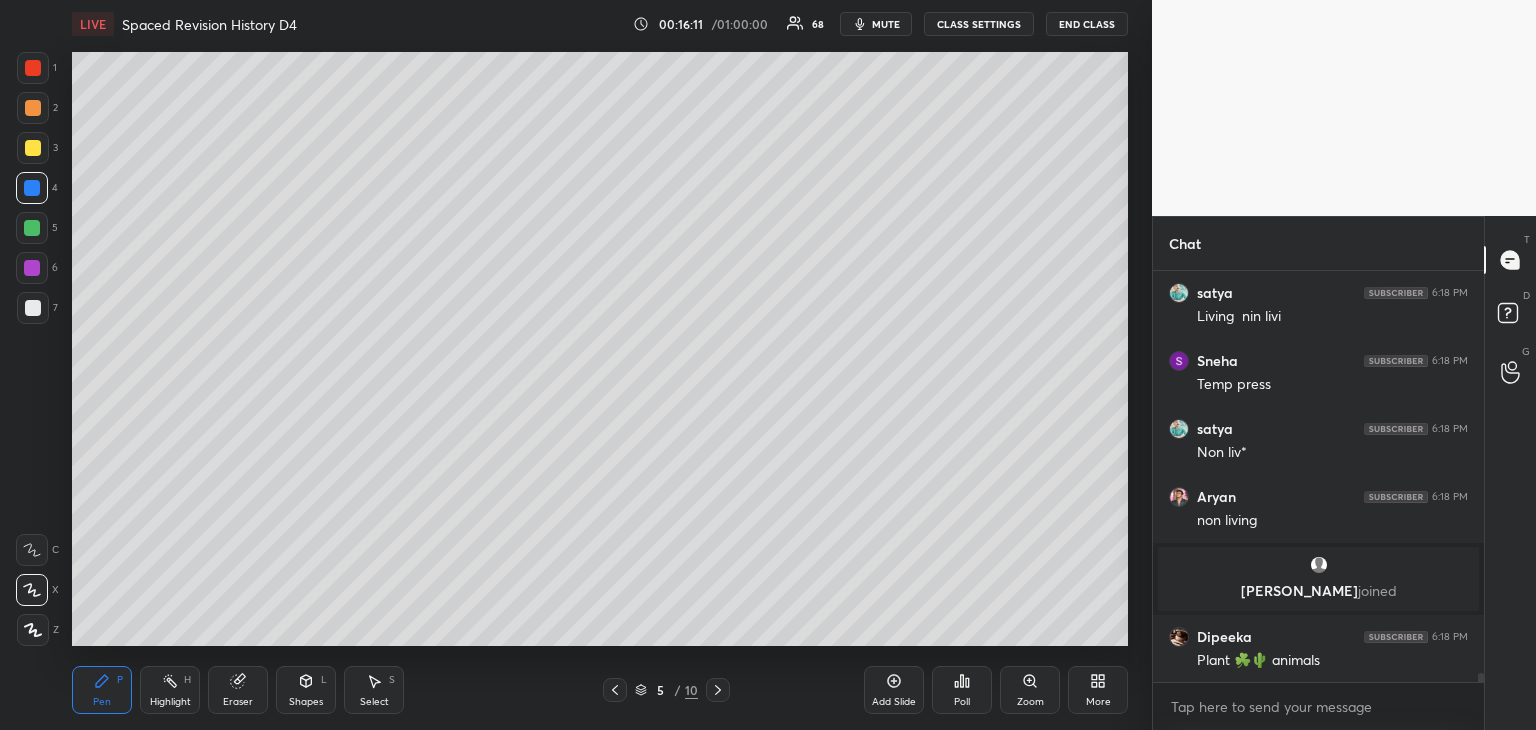 scroll, scrollTop: 18106, scrollLeft: 0, axis: vertical 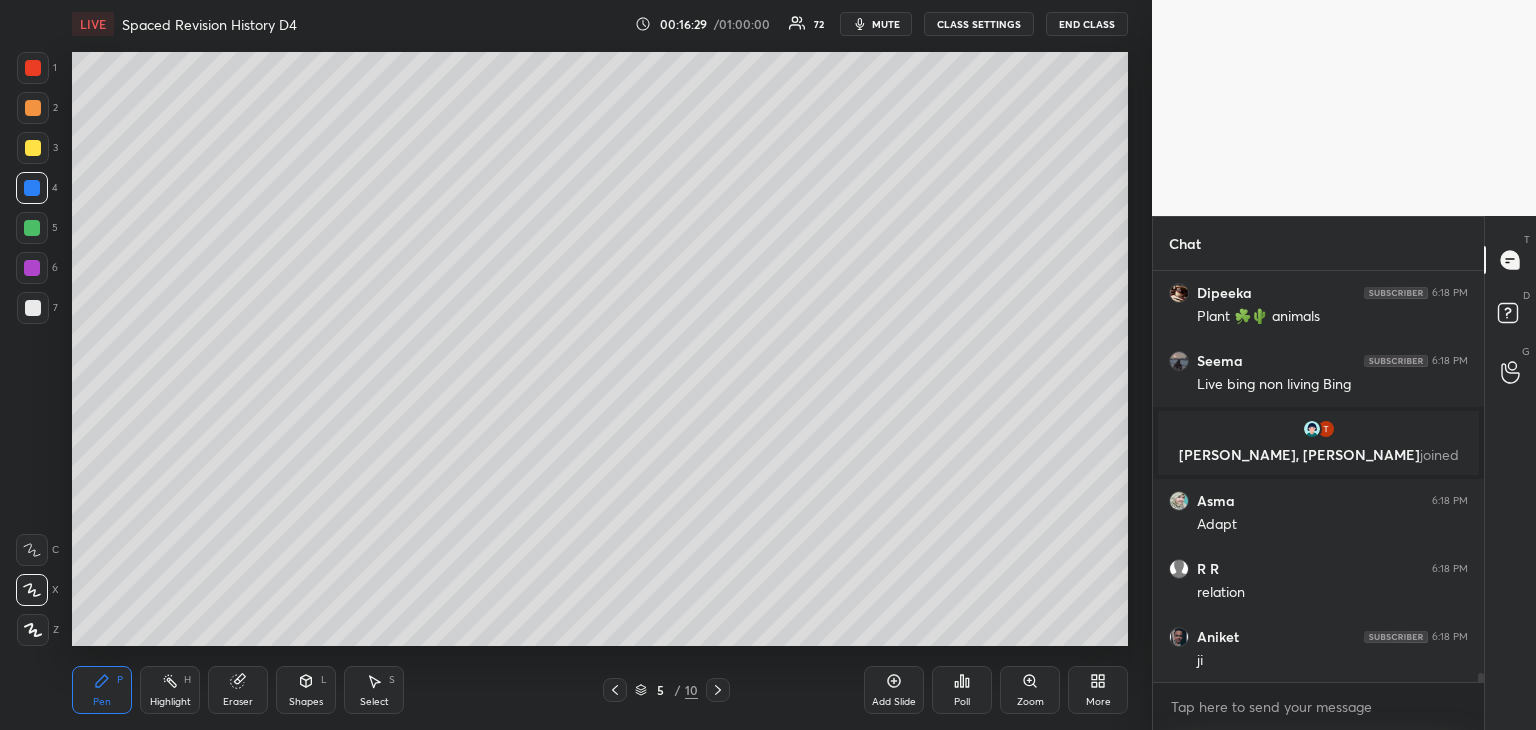 click at bounding box center (33, 308) 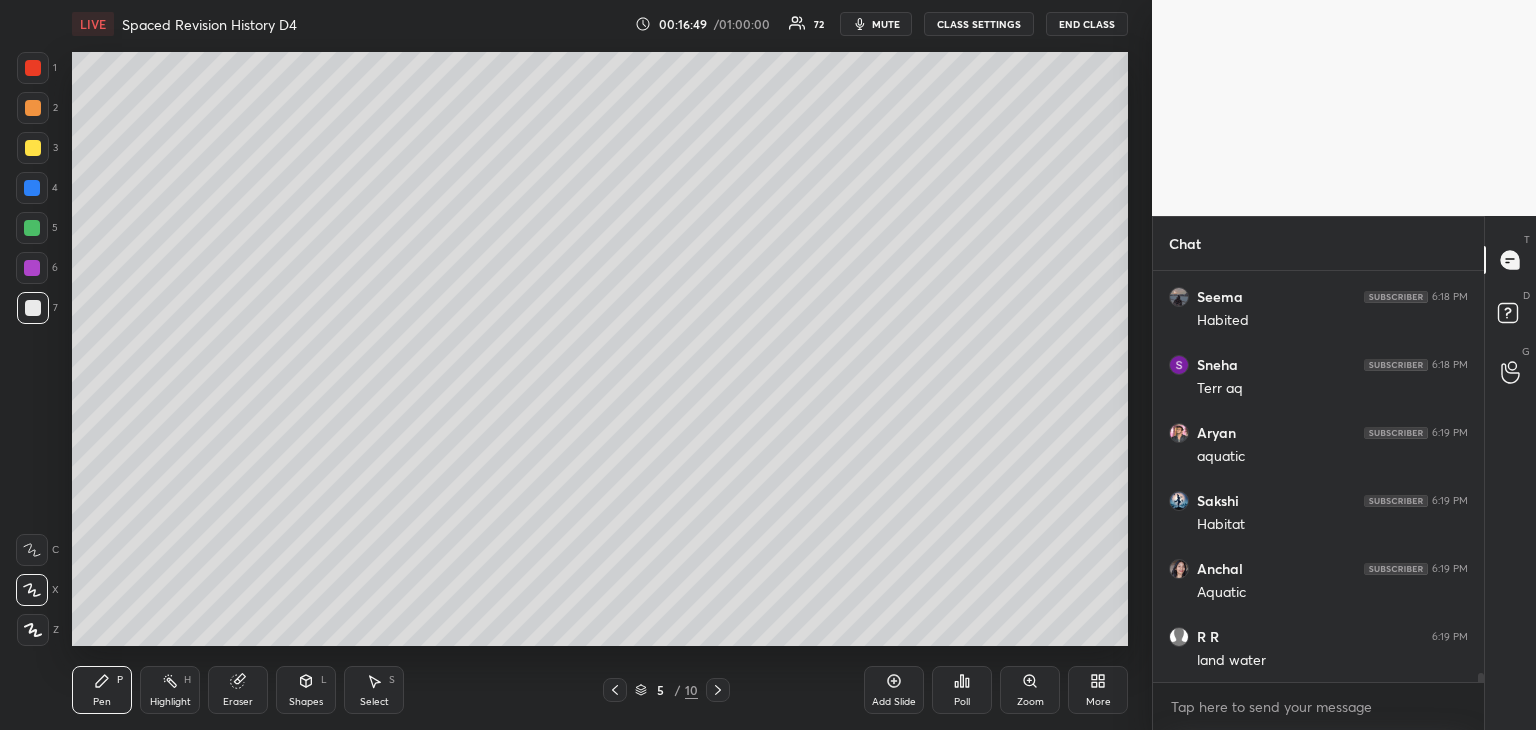 scroll, scrollTop: 19130, scrollLeft: 0, axis: vertical 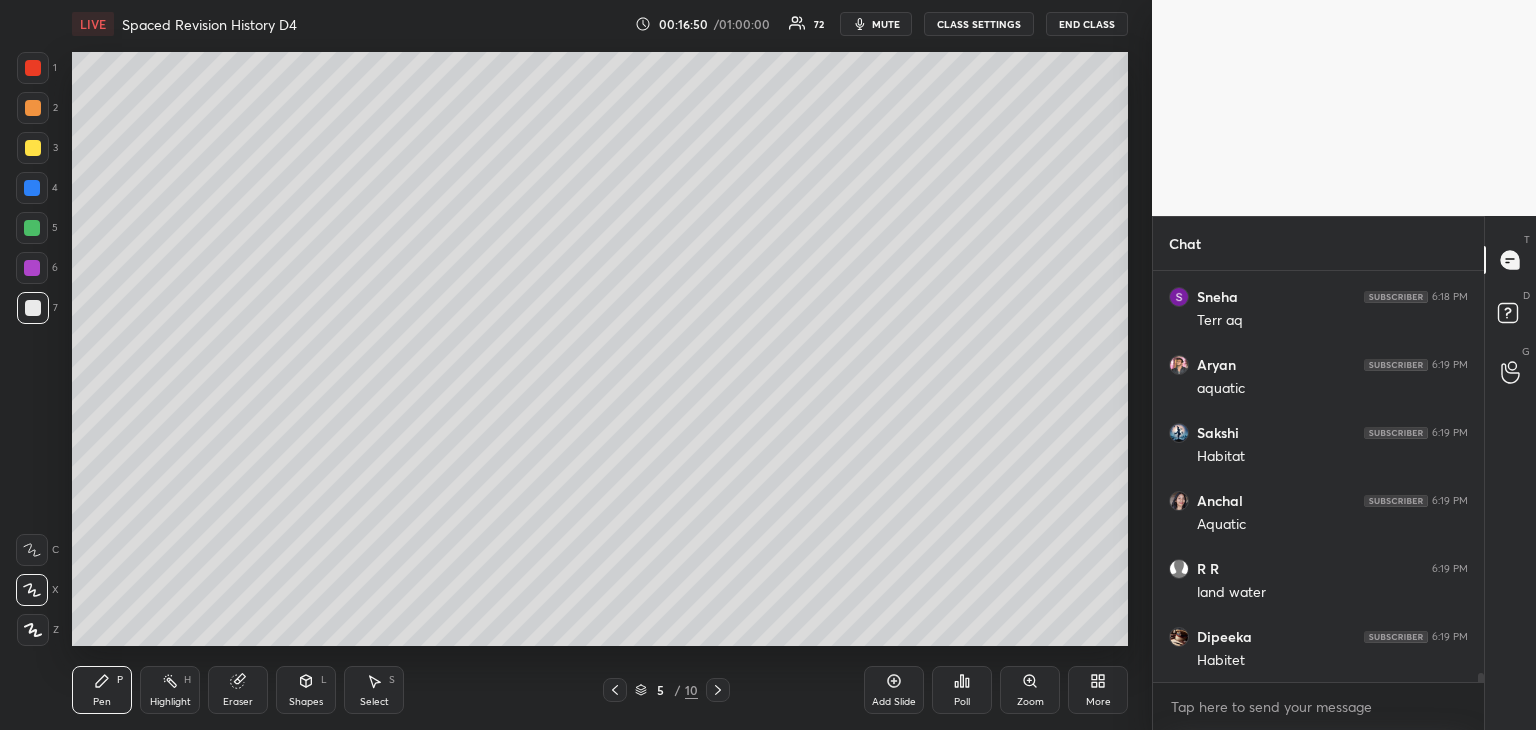 click 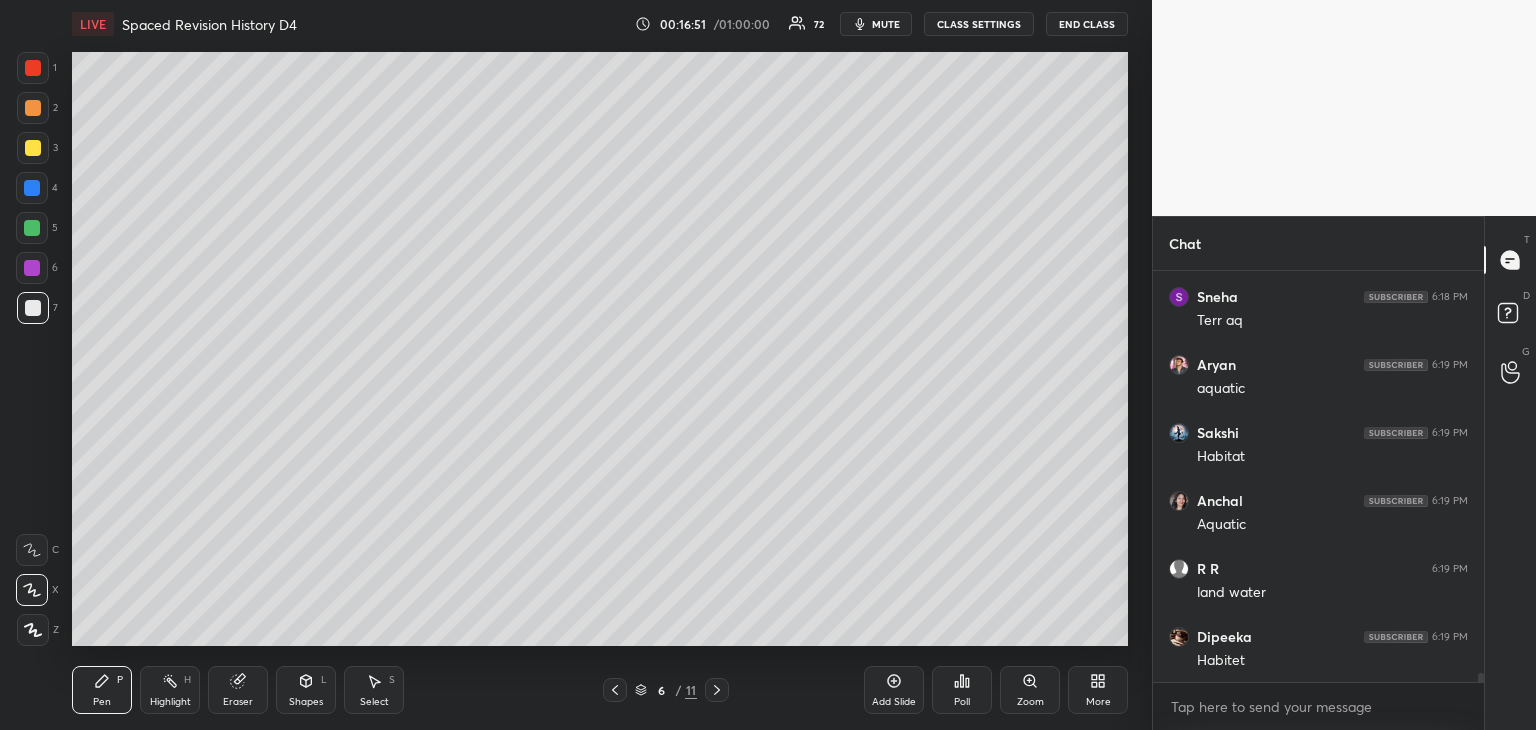 click at bounding box center (33, 308) 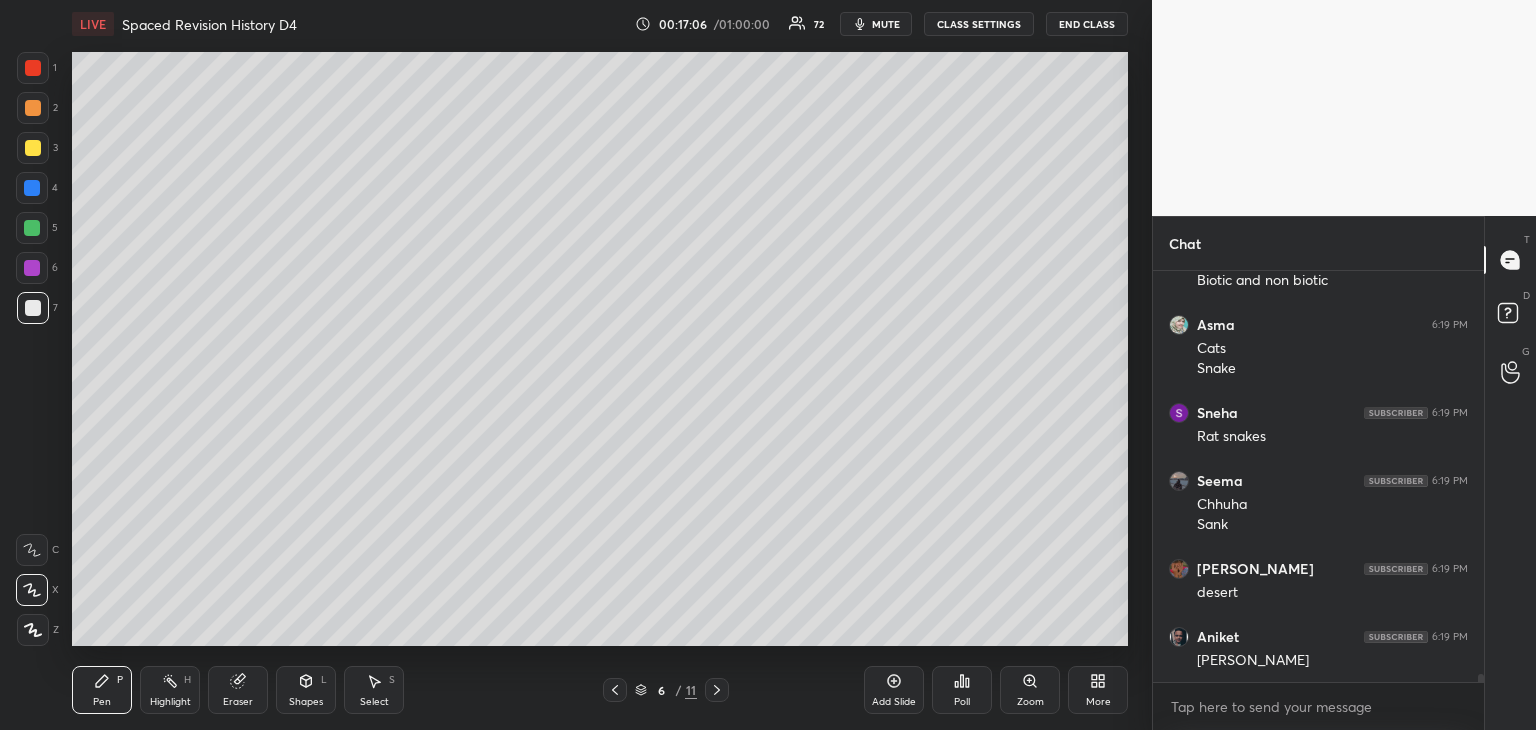 scroll, scrollTop: 19646, scrollLeft: 0, axis: vertical 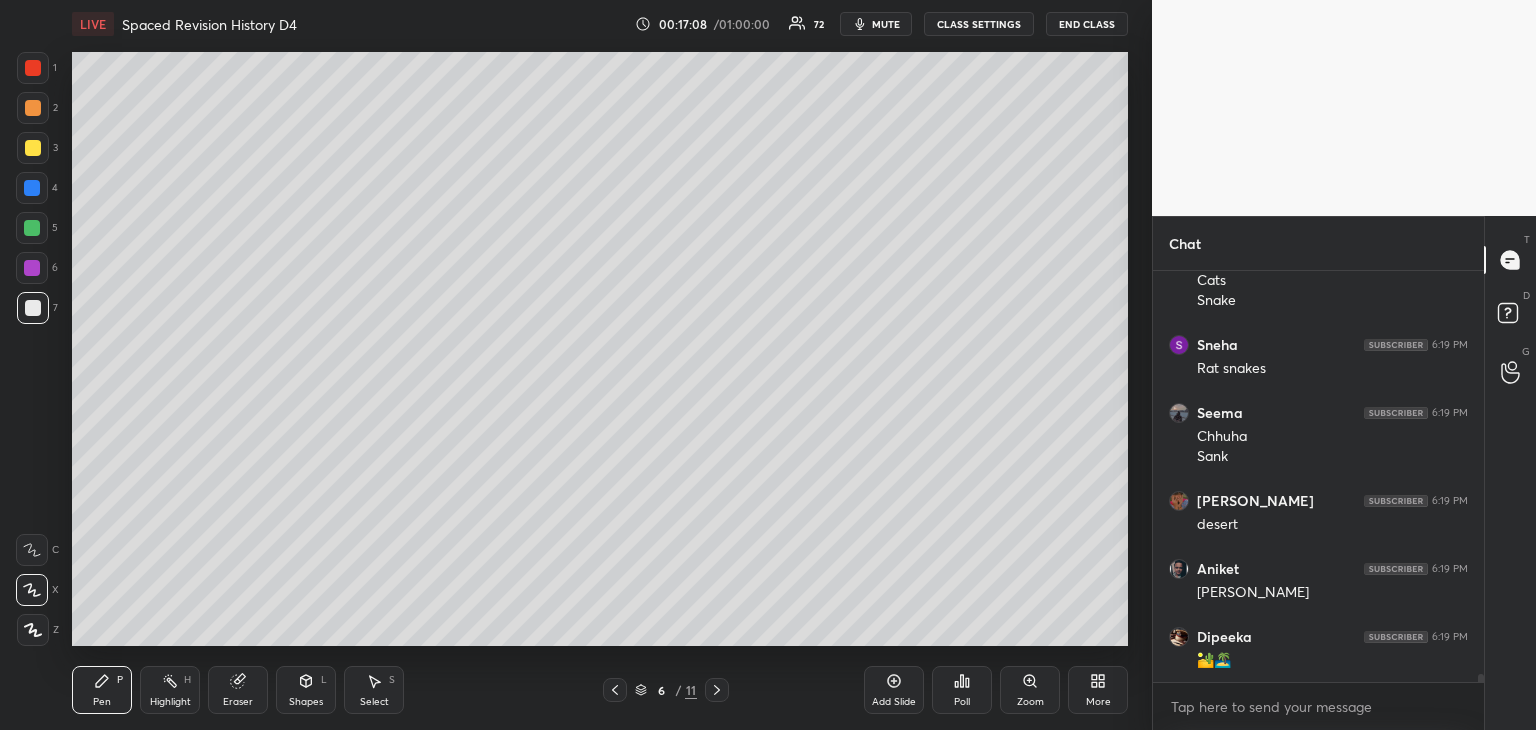click at bounding box center (33, 148) 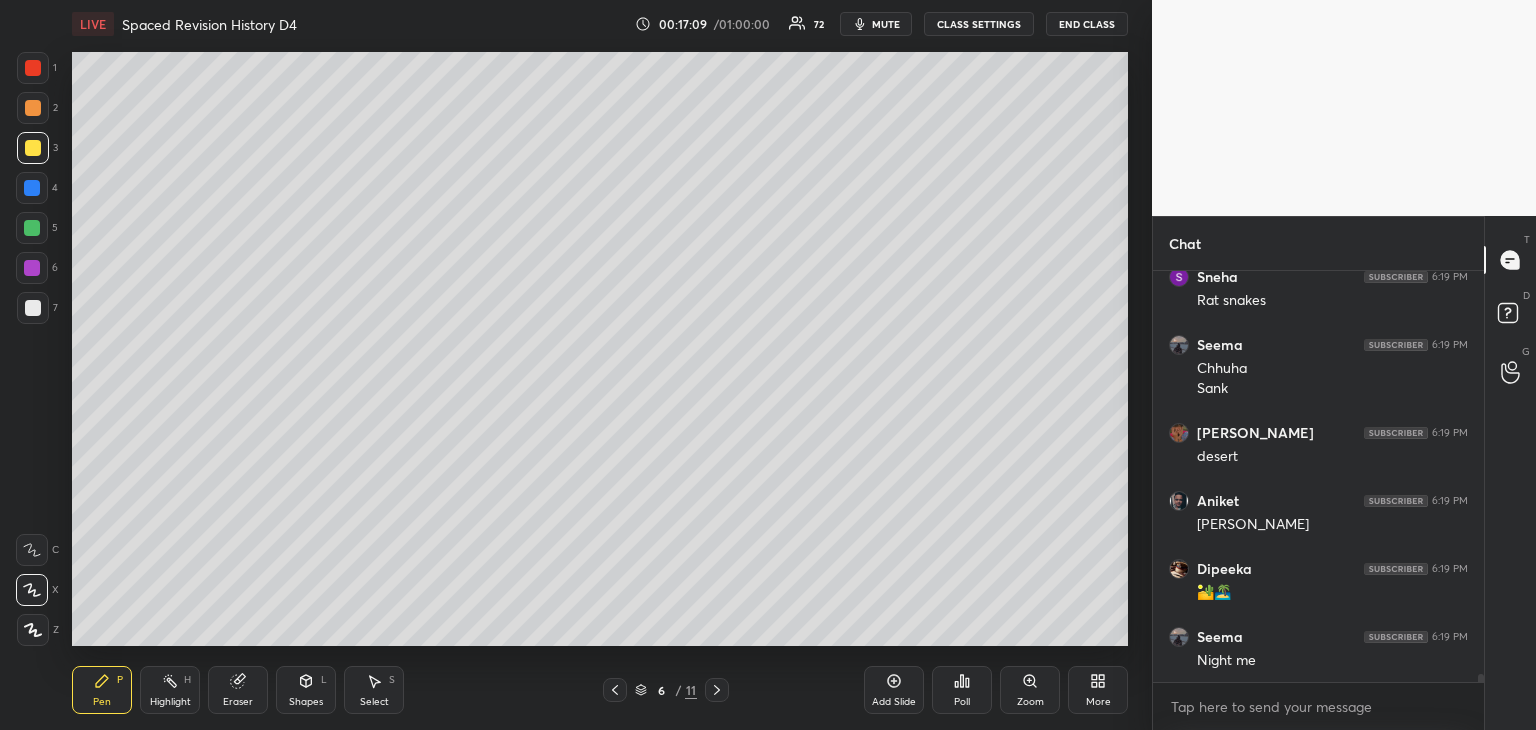 scroll, scrollTop: 19850, scrollLeft: 0, axis: vertical 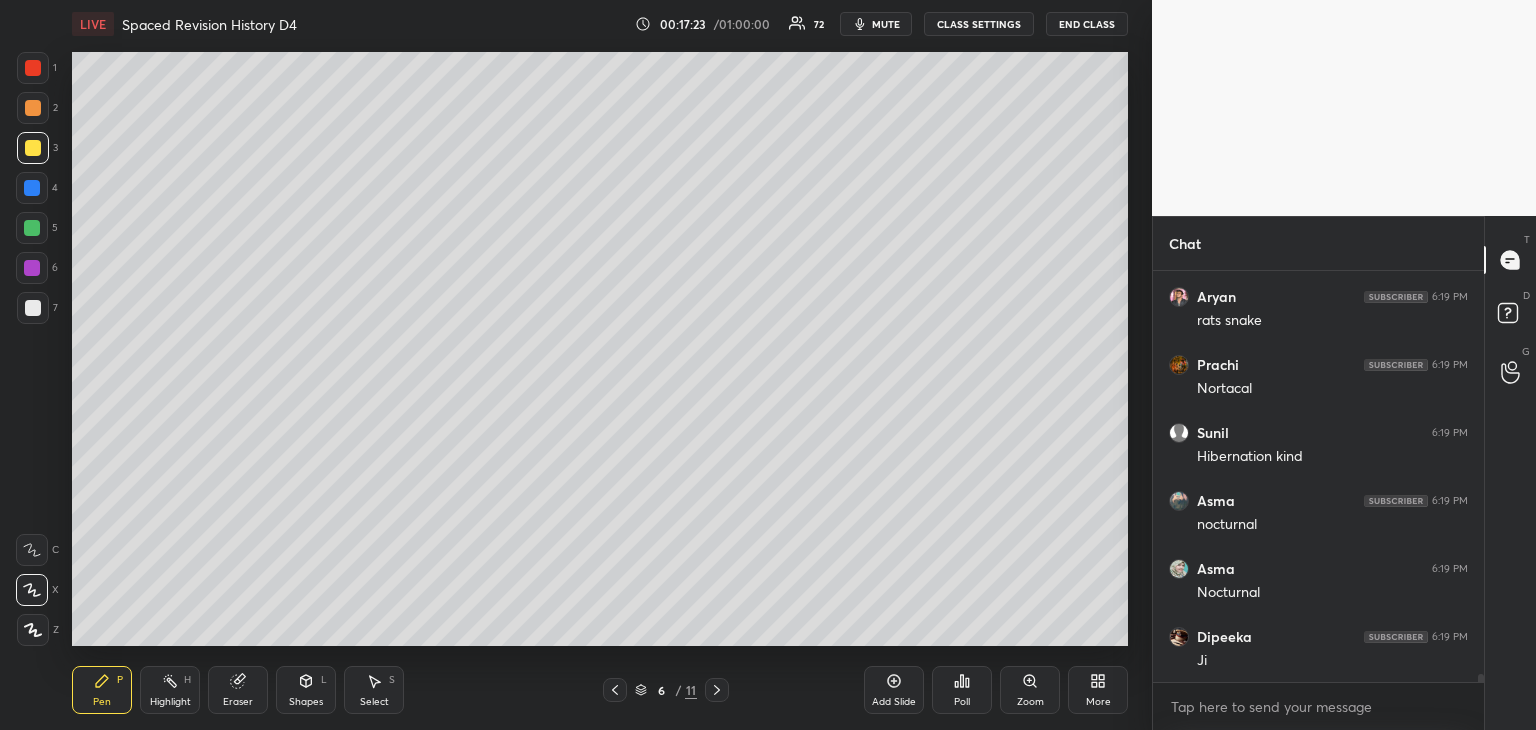 click at bounding box center (32, 188) 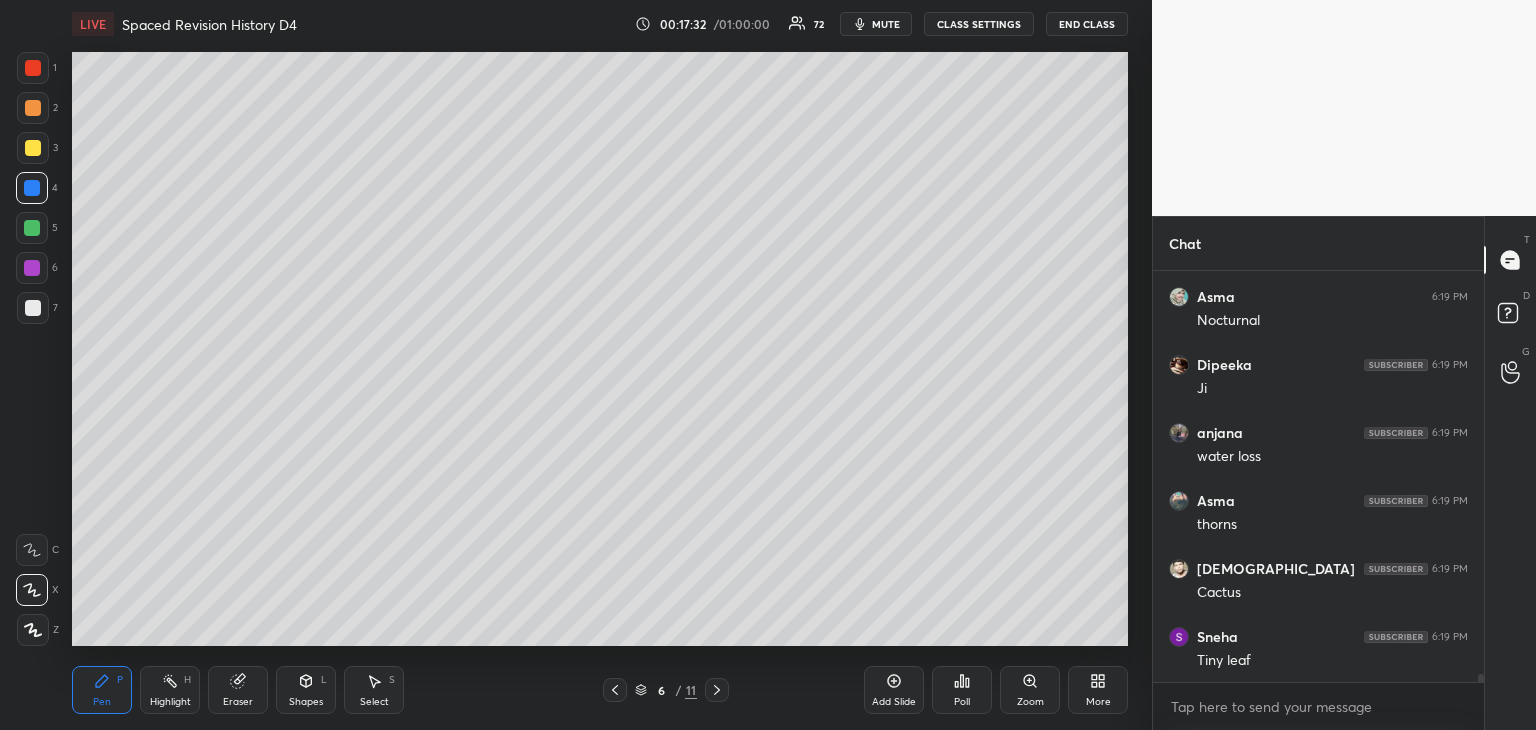 scroll, scrollTop: 20530, scrollLeft: 0, axis: vertical 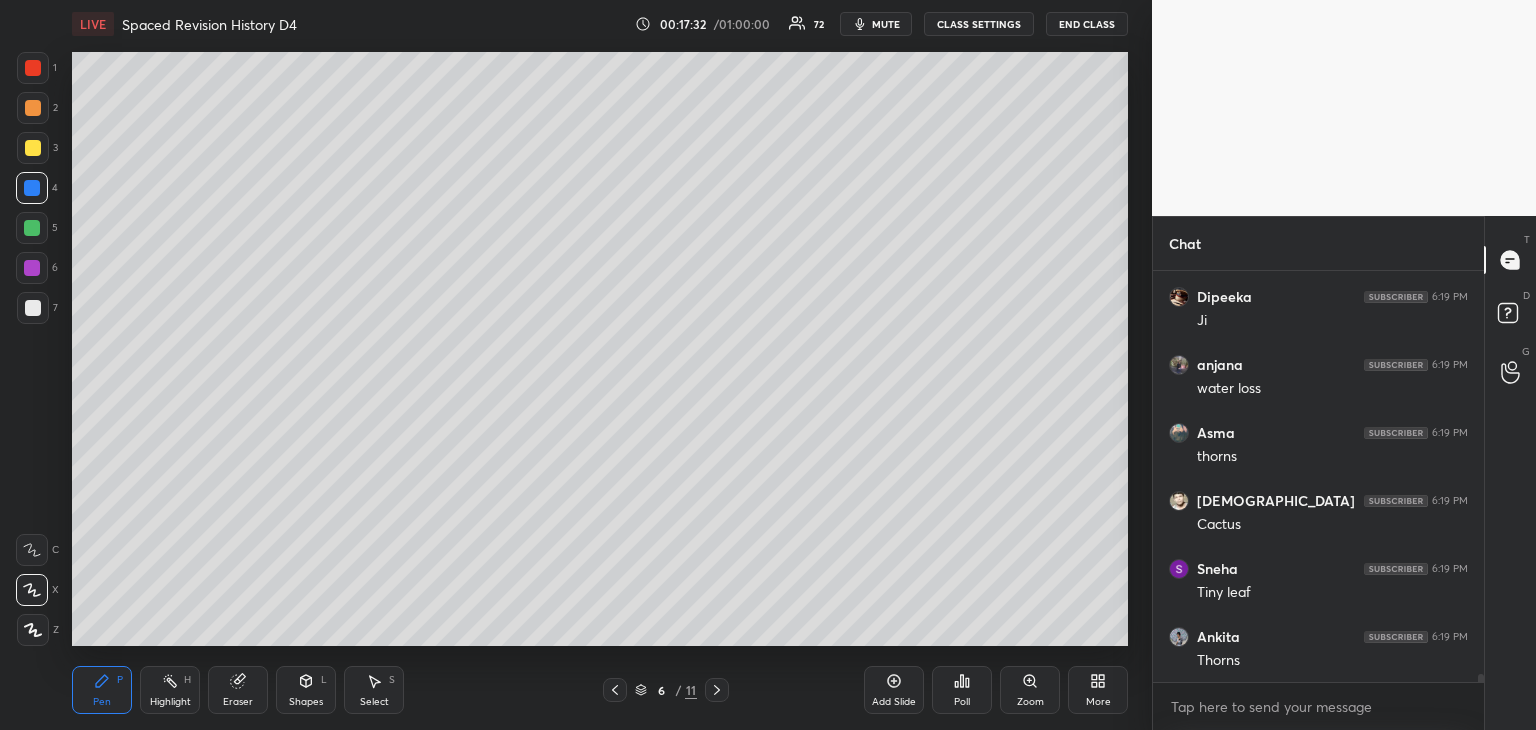 click at bounding box center (32, 188) 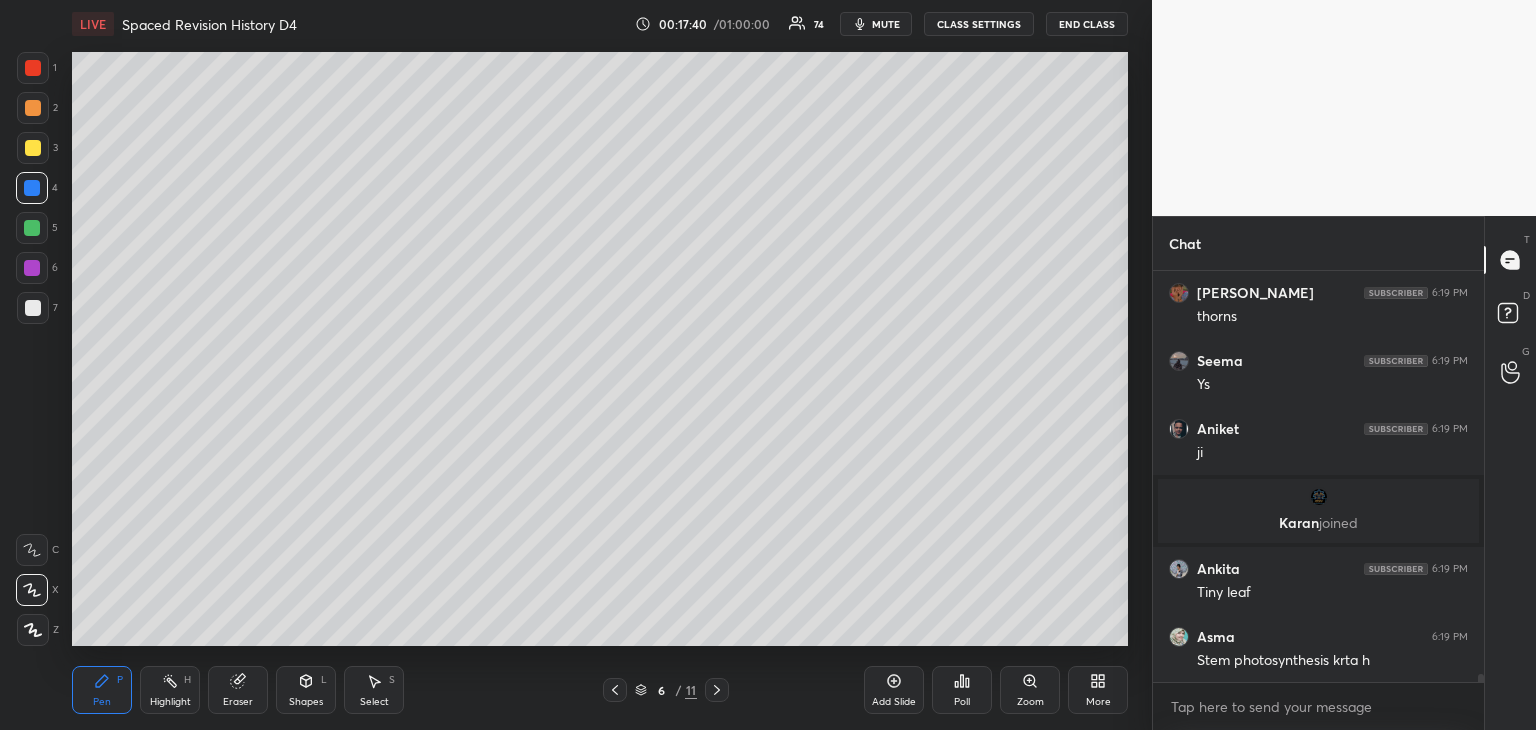 scroll, scrollTop: 20306, scrollLeft: 0, axis: vertical 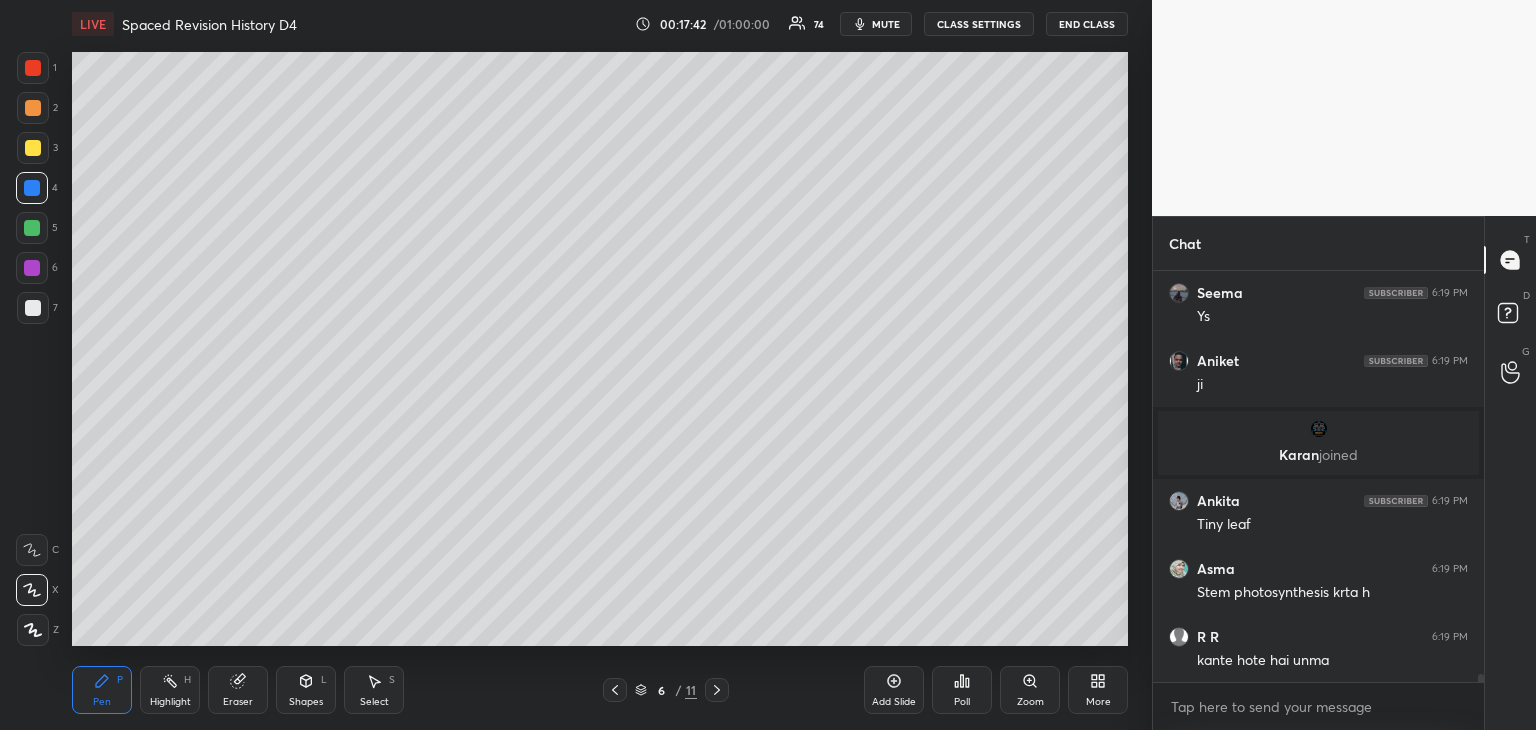 click at bounding box center [32, 228] 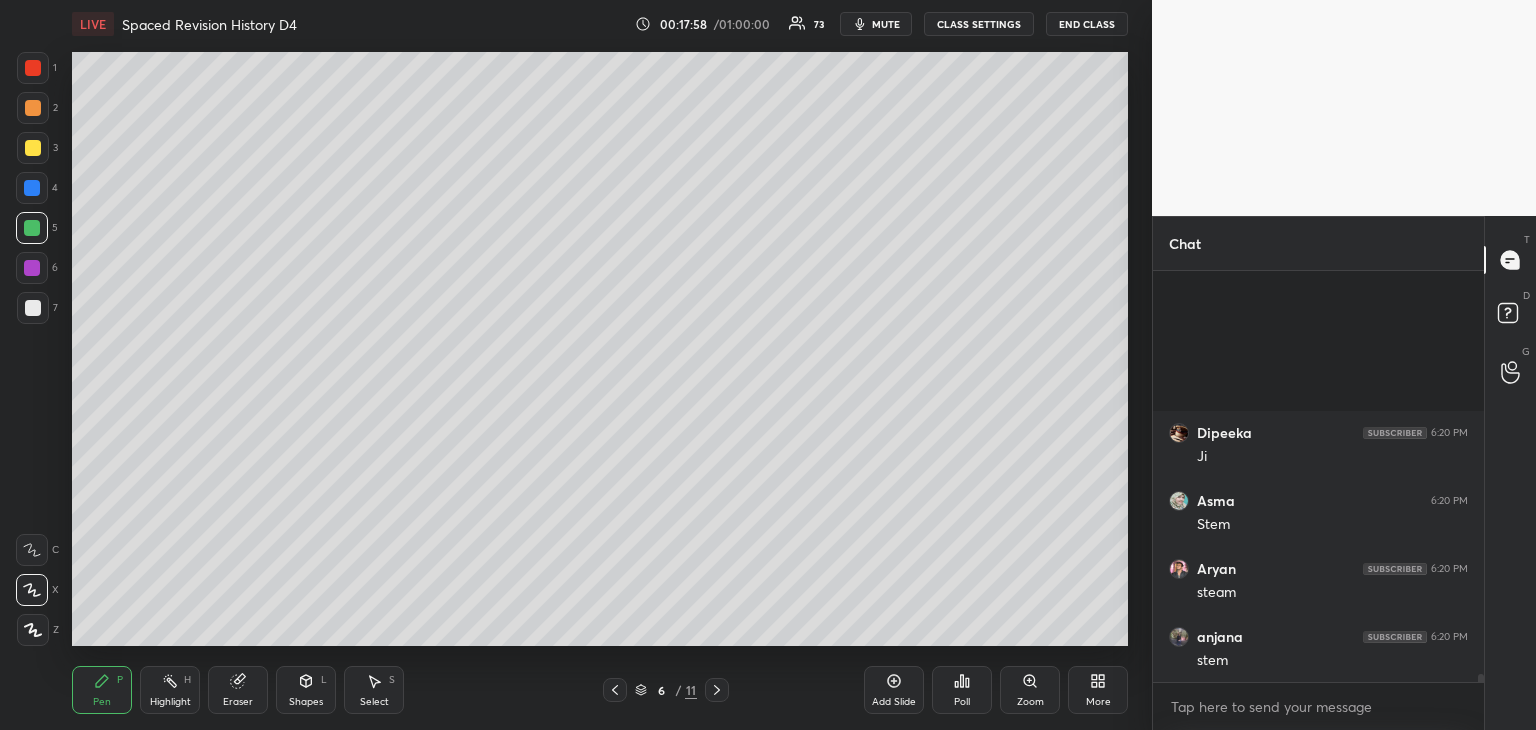 scroll, scrollTop: 21190, scrollLeft: 0, axis: vertical 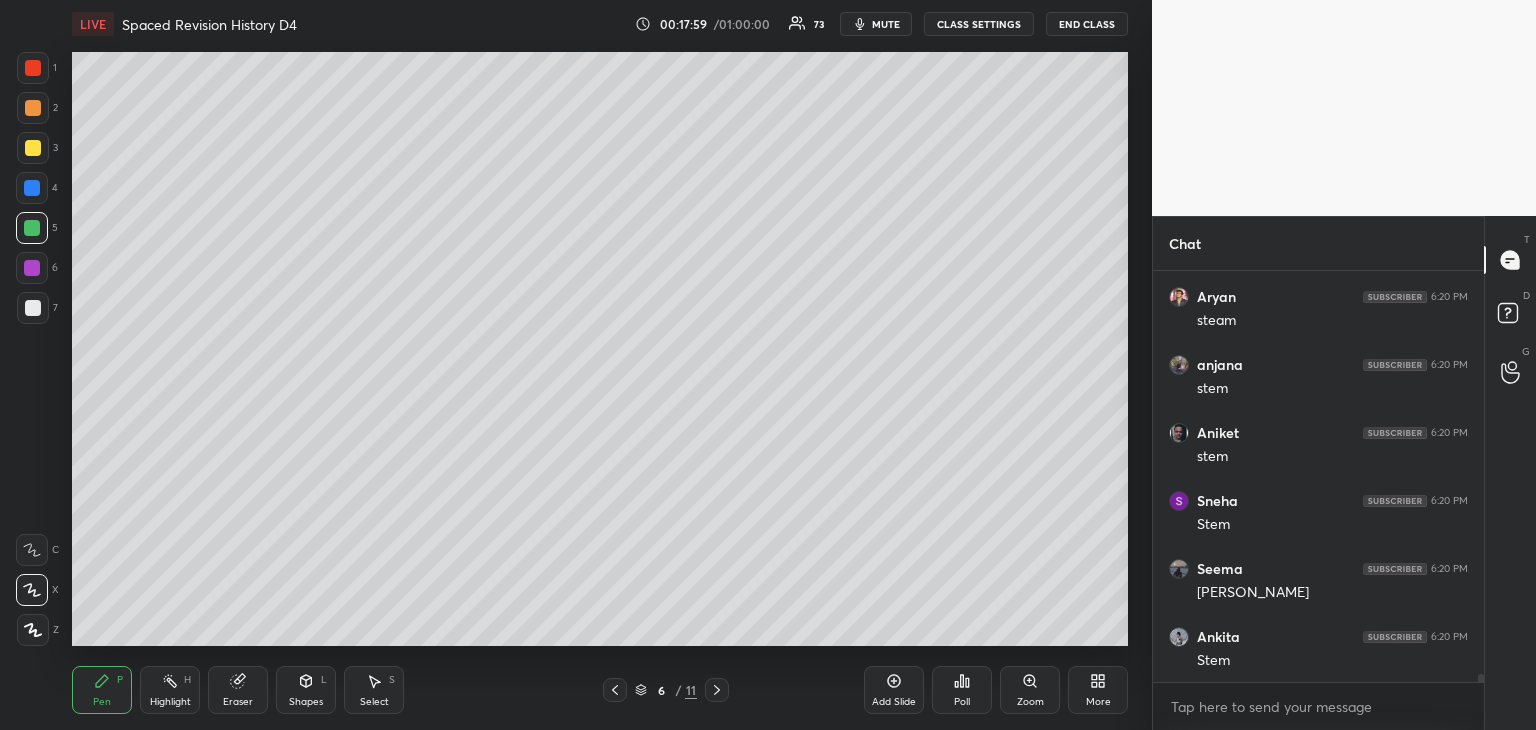 click at bounding box center [33, 148] 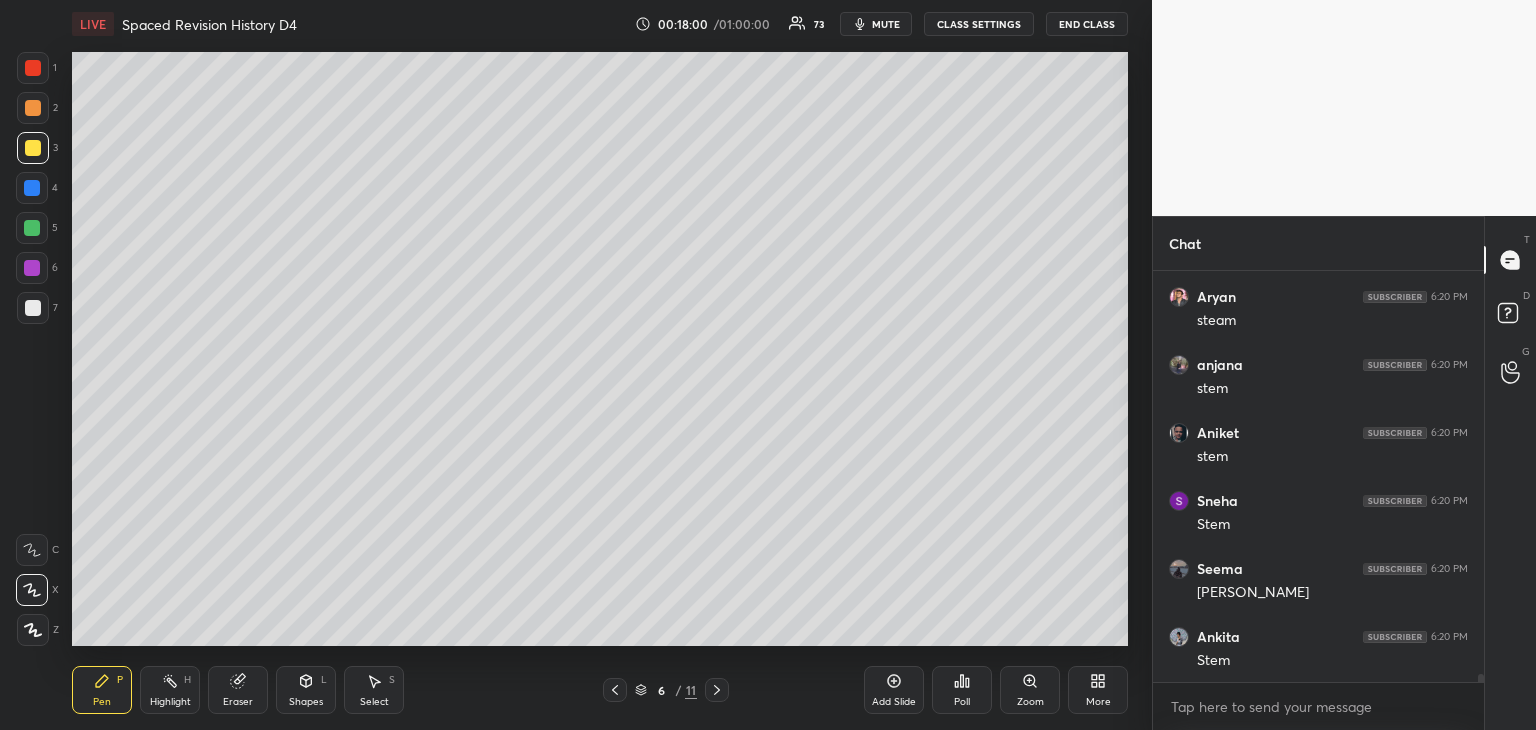click at bounding box center (32, 188) 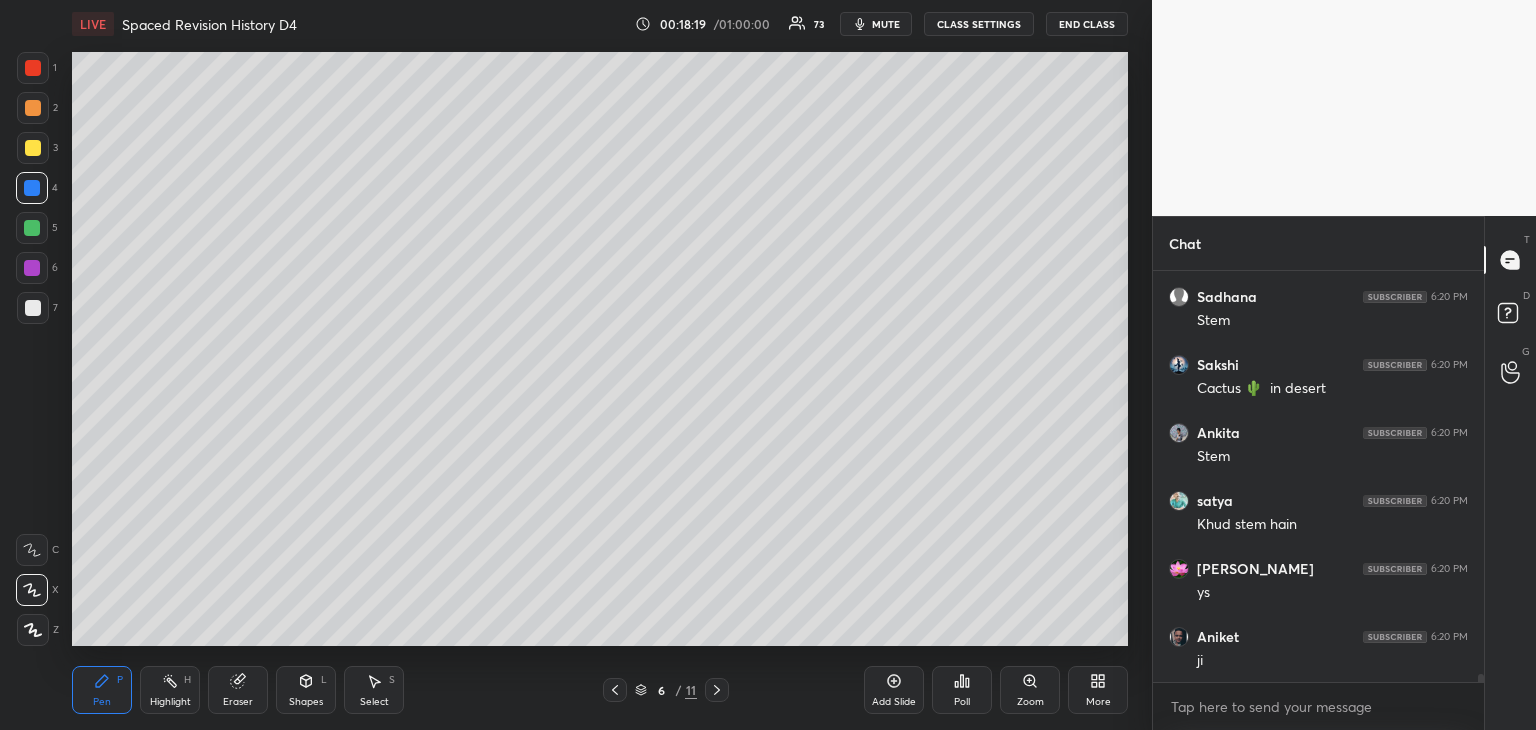 scroll, scrollTop: 21514, scrollLeft: 0, axis: vertical 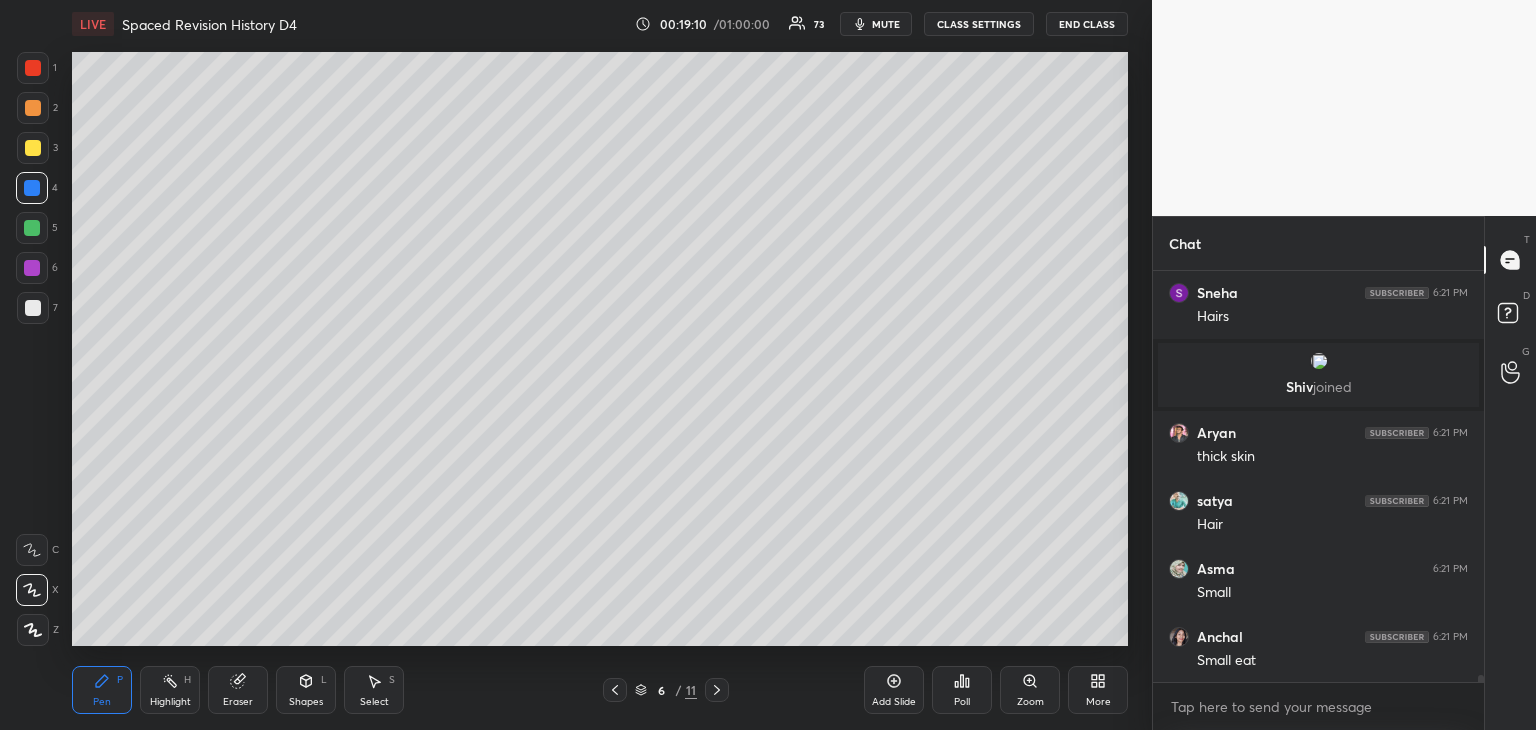 click on "6" at bounding box center [37, 272] 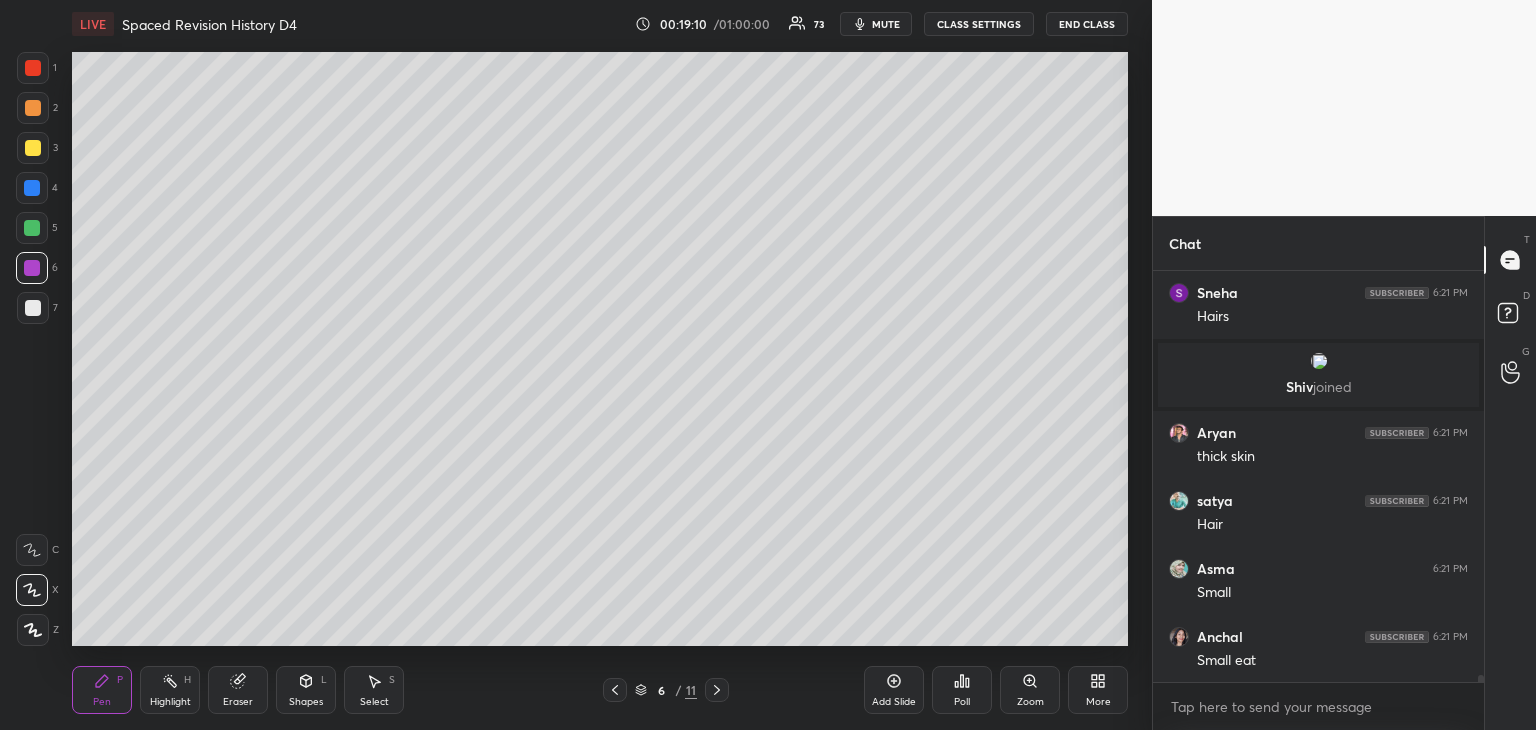 scroll, scrollTop: 23108, scrollLeft: 0, axis: vertical 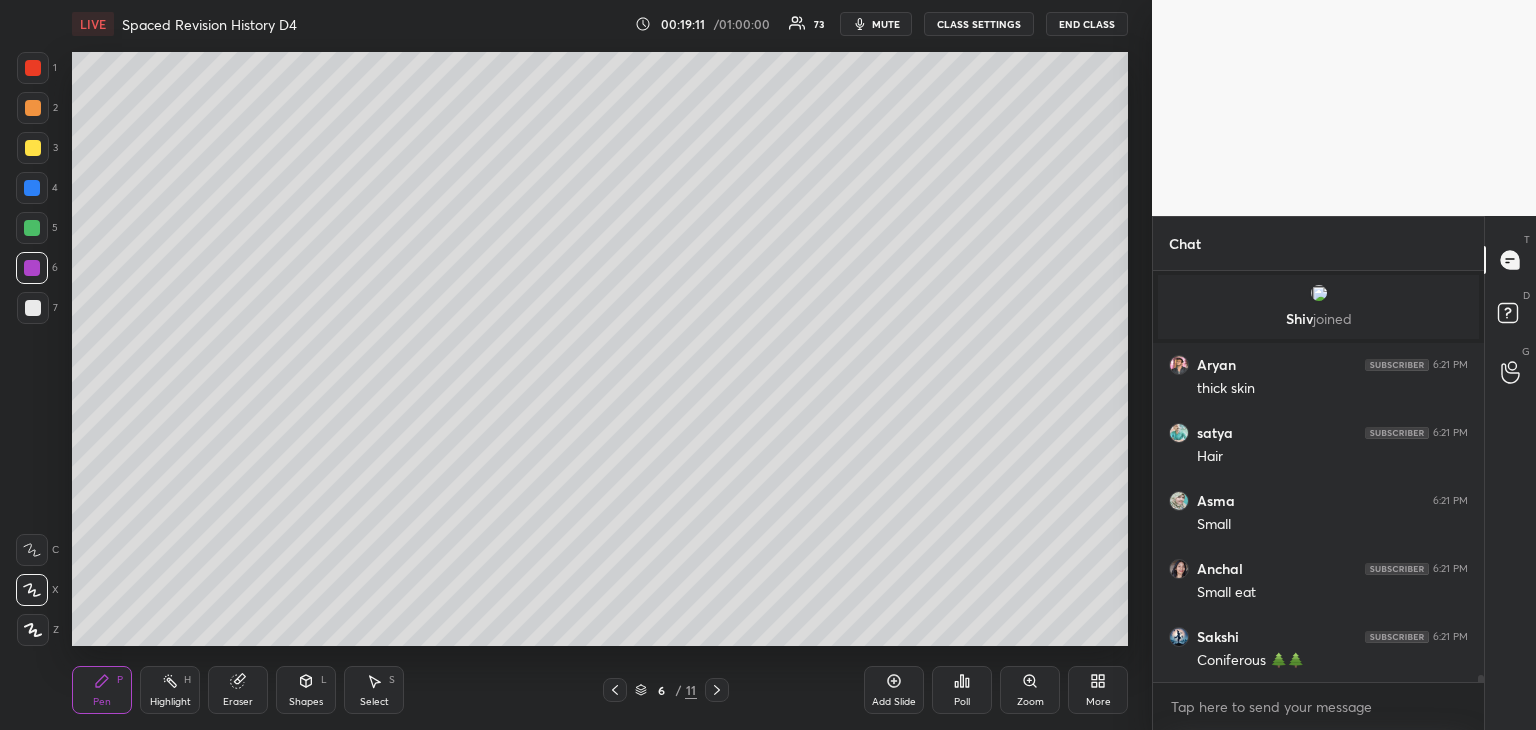 drag, startPoint x: 26, startPoint y: 307, endPoint x: 68, endPoint y: 300, distance: 42.579338 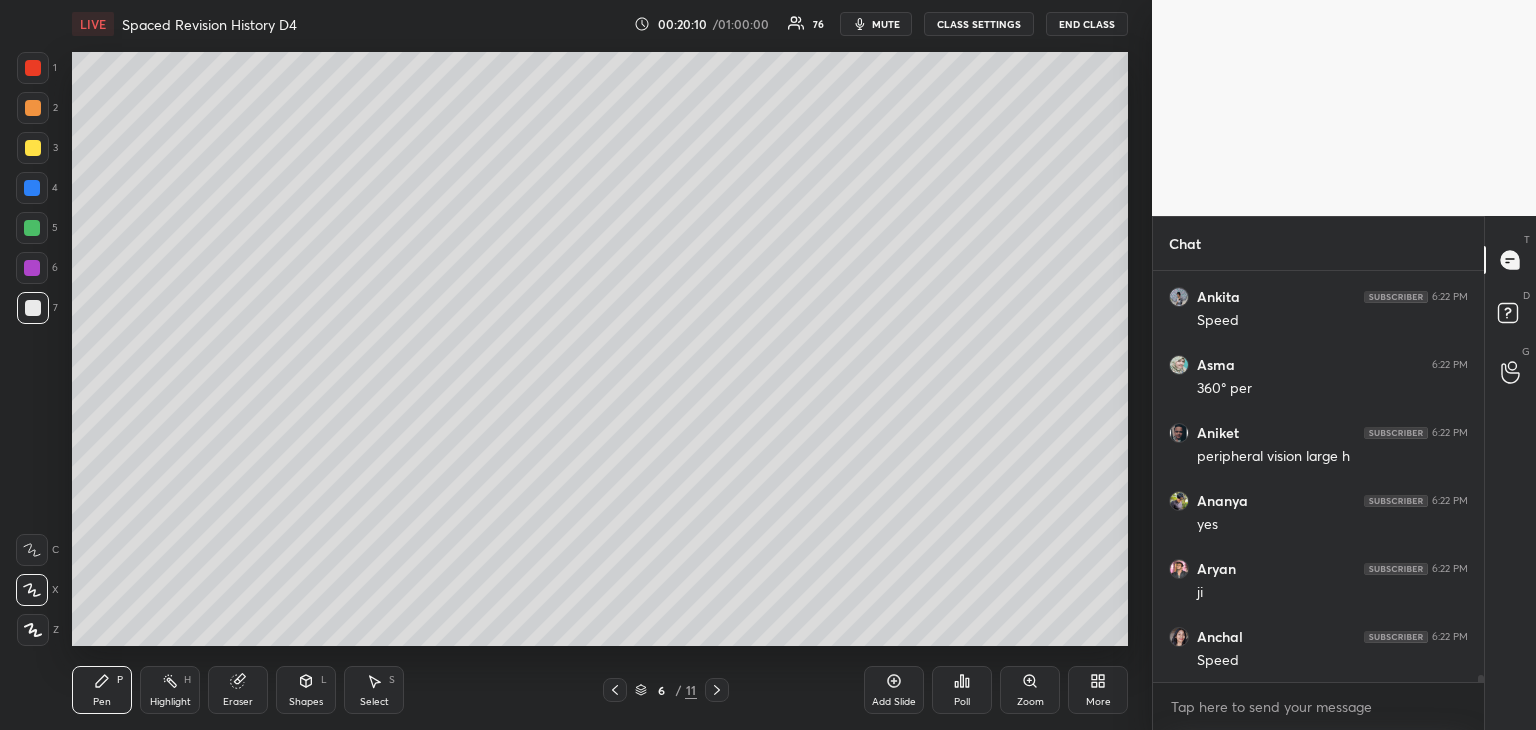 scroll, scrollTop: 24246, scrollLeft: 0, axis: vertical 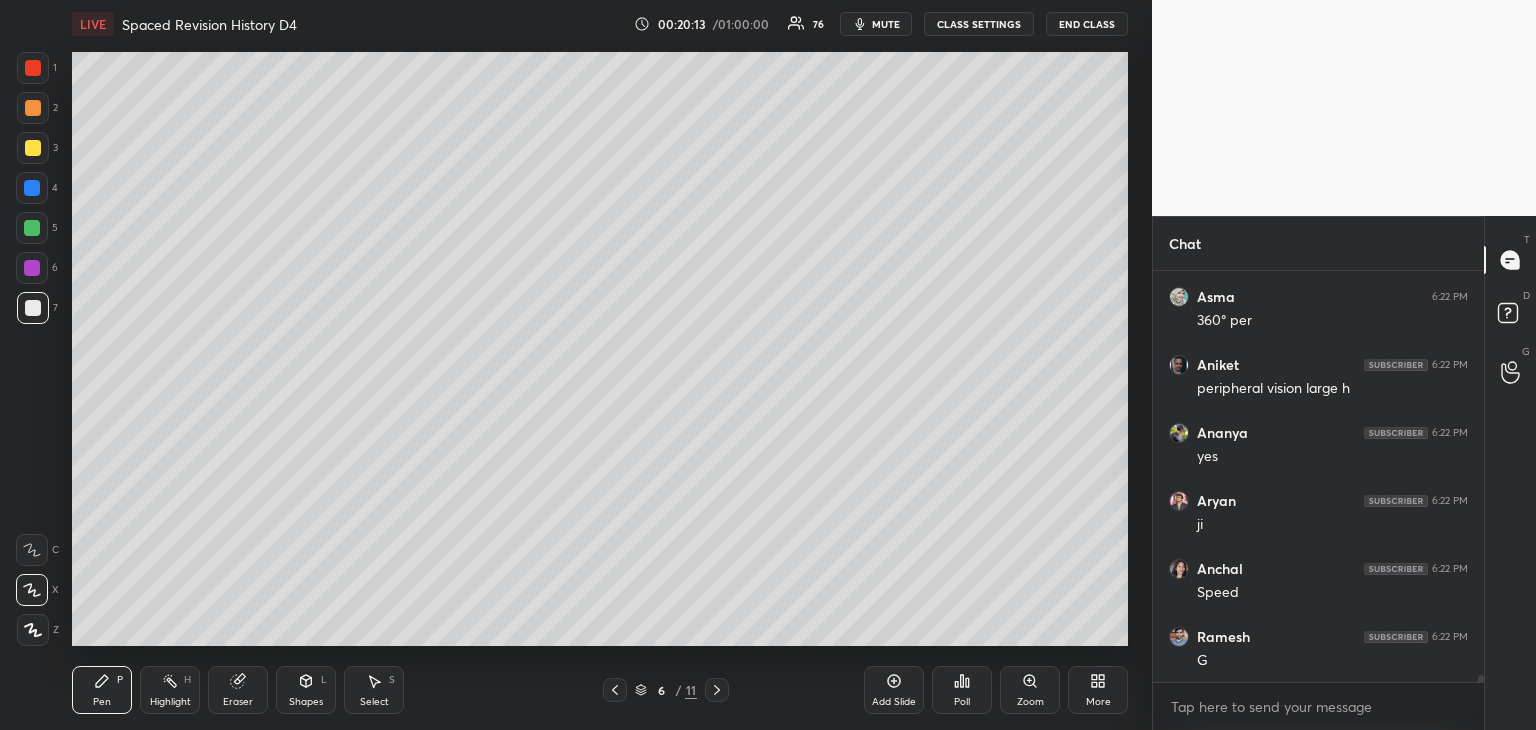 click 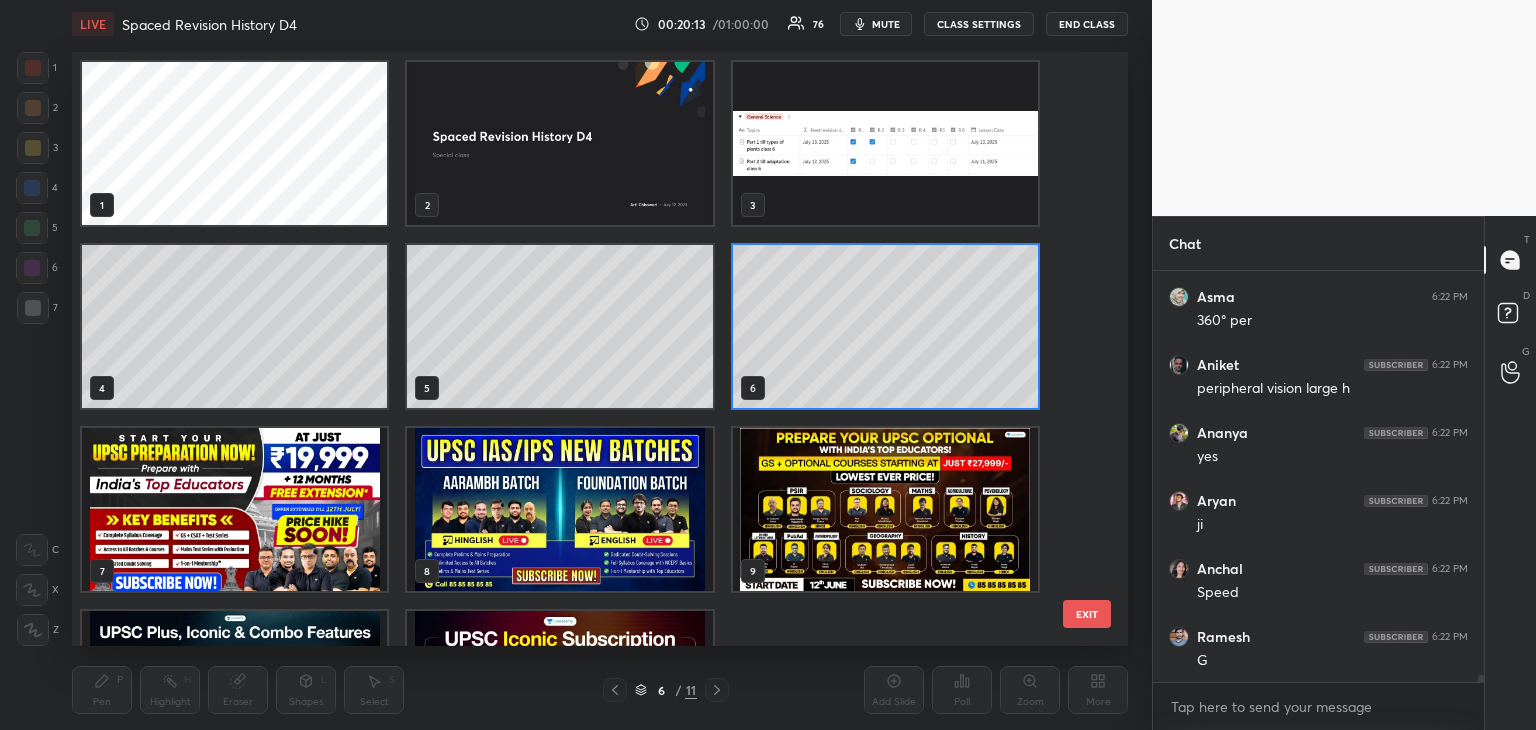 scroll, scrollTop: 6, scrollLeft: 10, axis: both 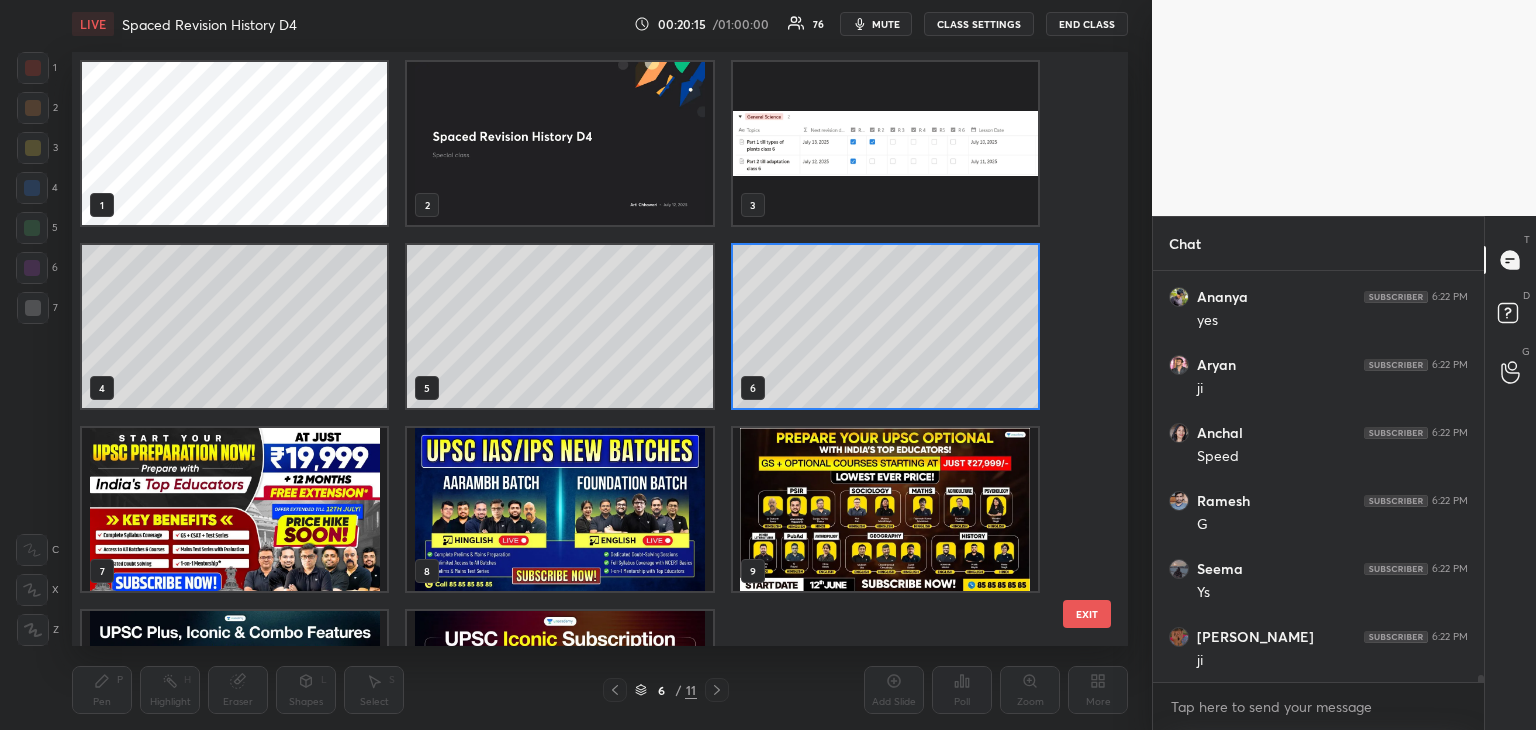 click at bounding box center [885, 143] 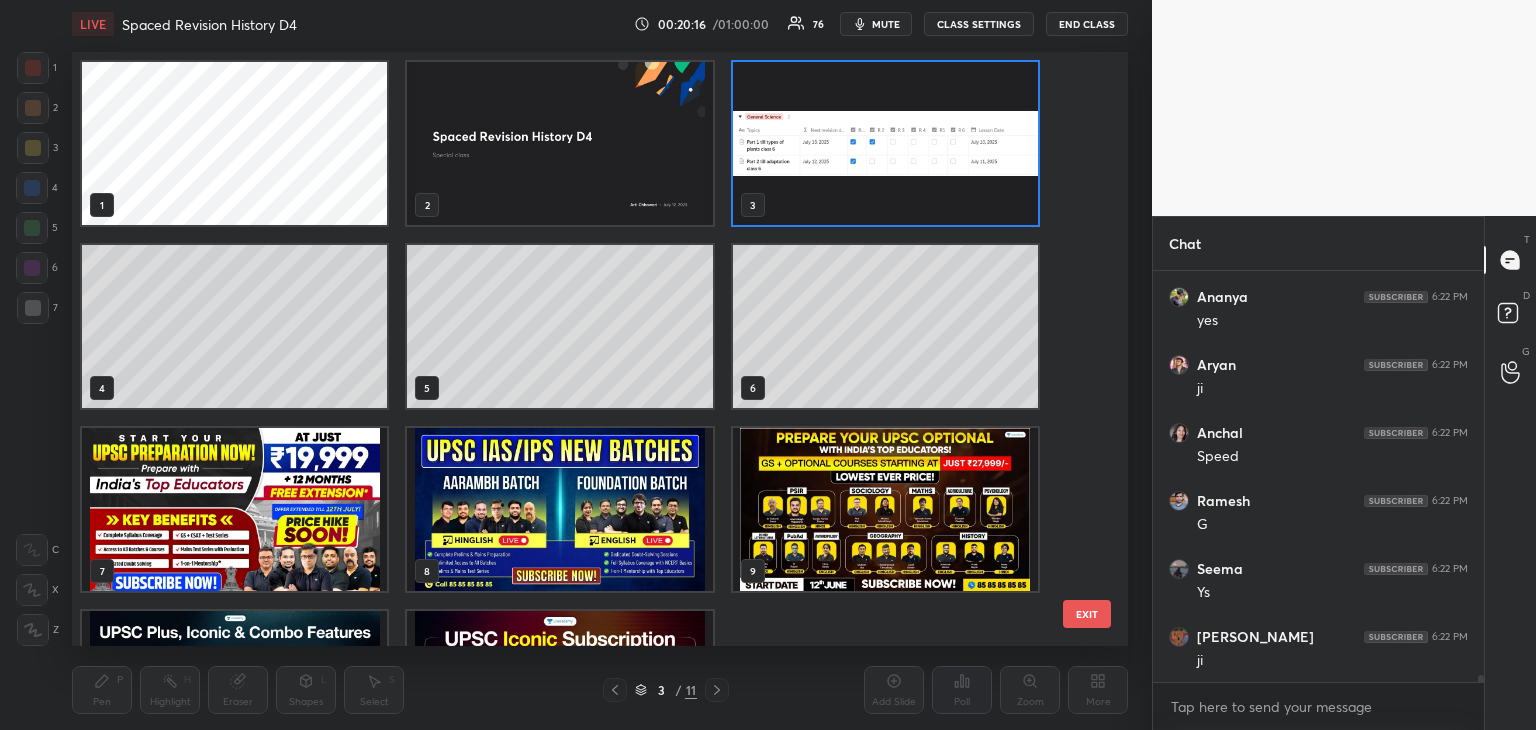 scroll, scrollTop: 24450, scrollLeft: 0, axis: vertical 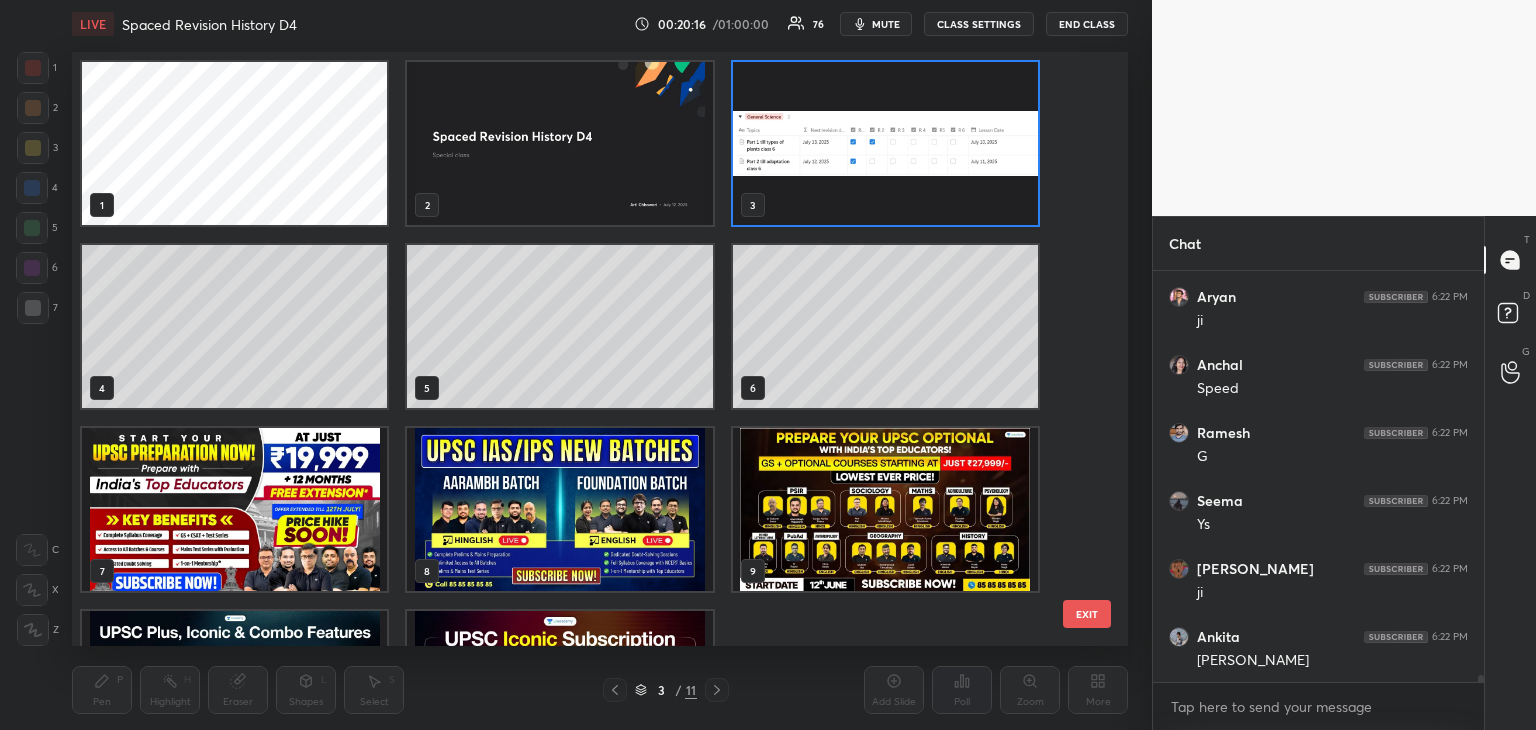 click 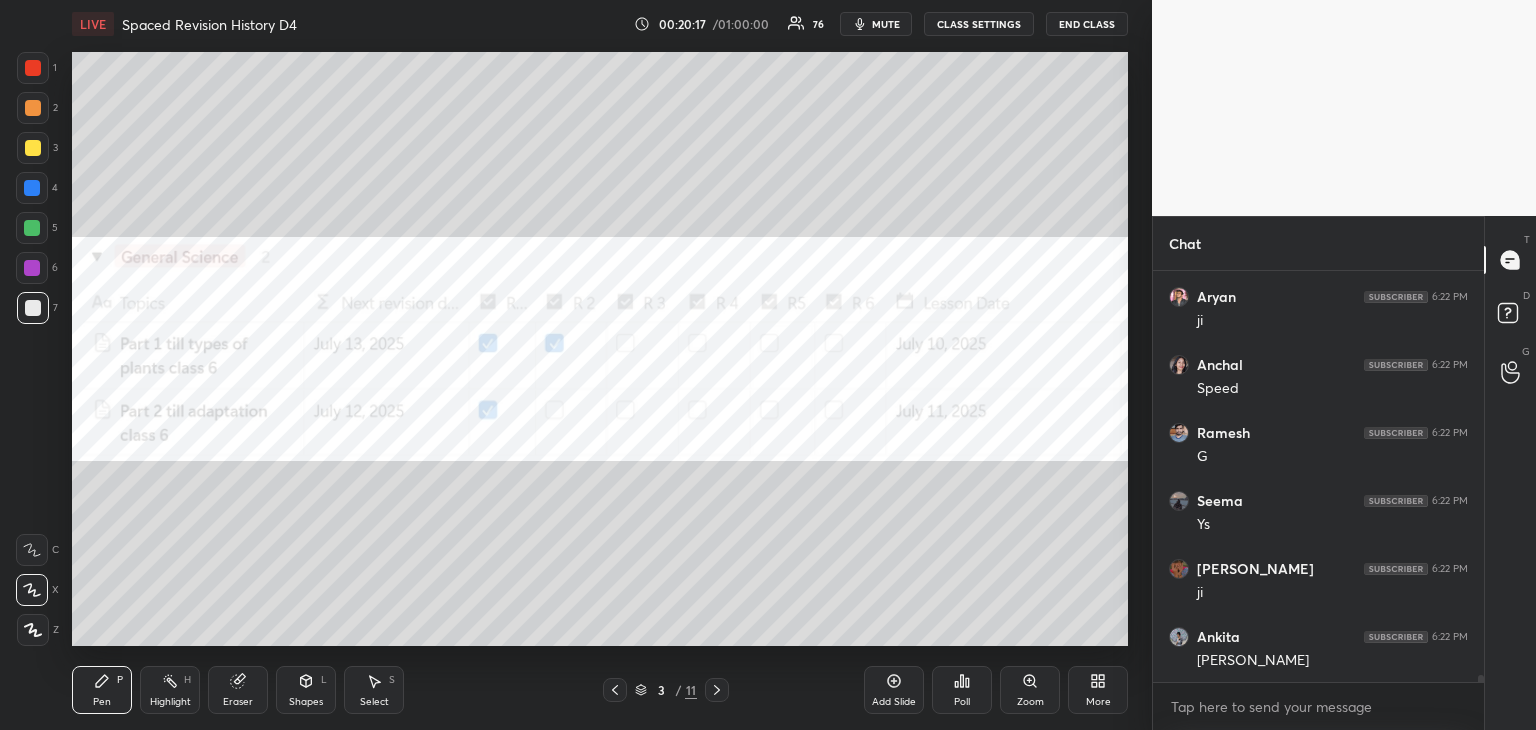 scroll, scrollTop: 24518, scrollLeft: 0, axis: vertical 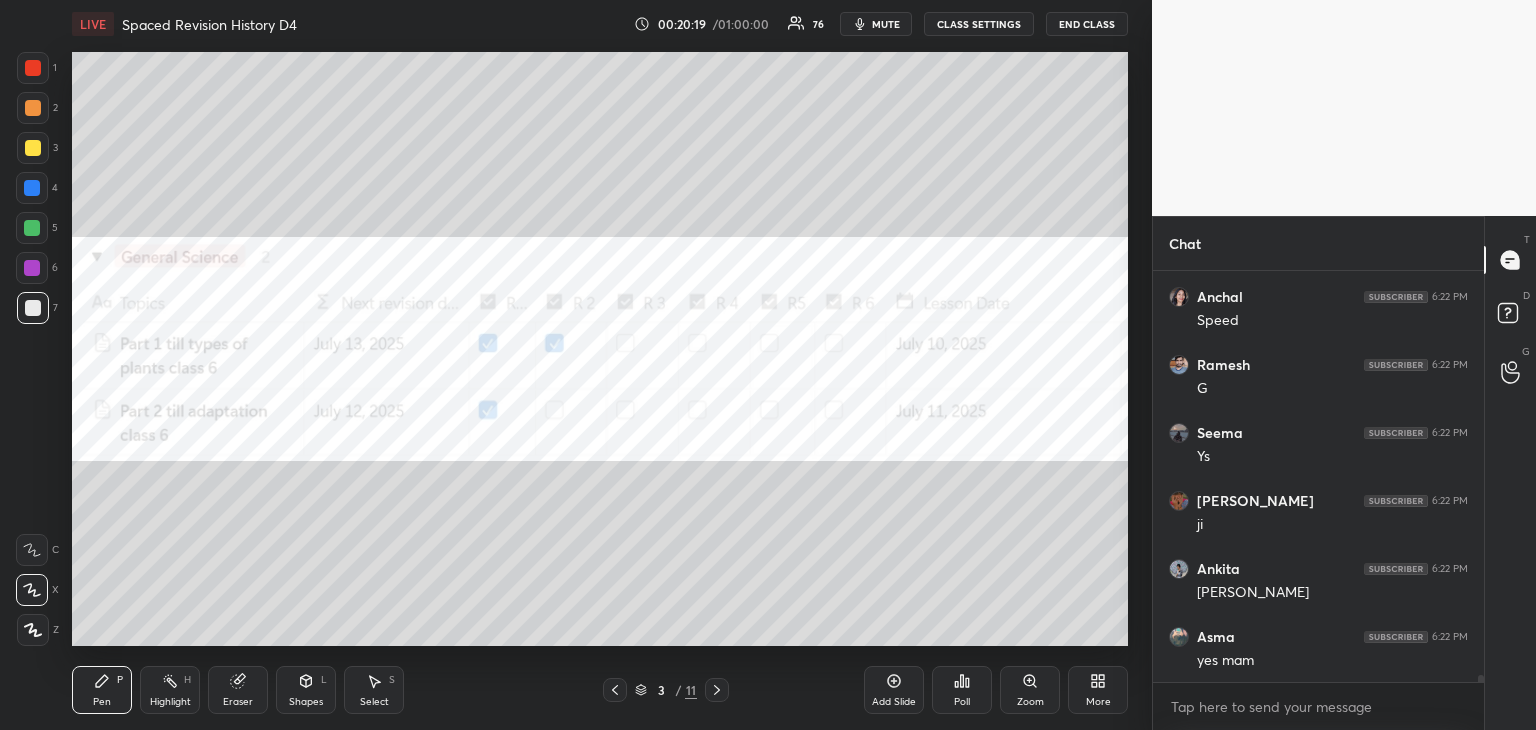 click at bounding box center [33, 68] 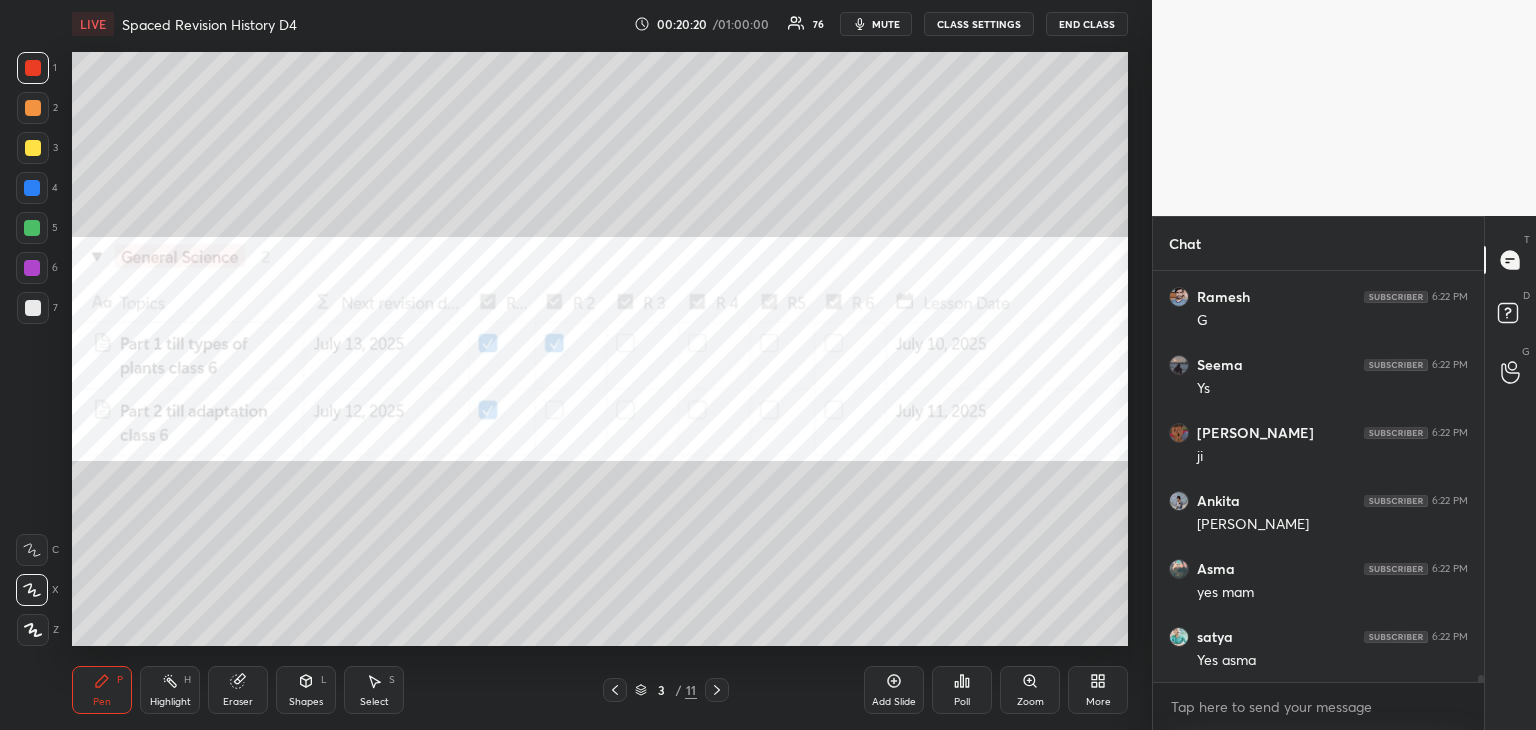 scroll, scrollTop: 24654, scrollLeft: 0, axis: vertical 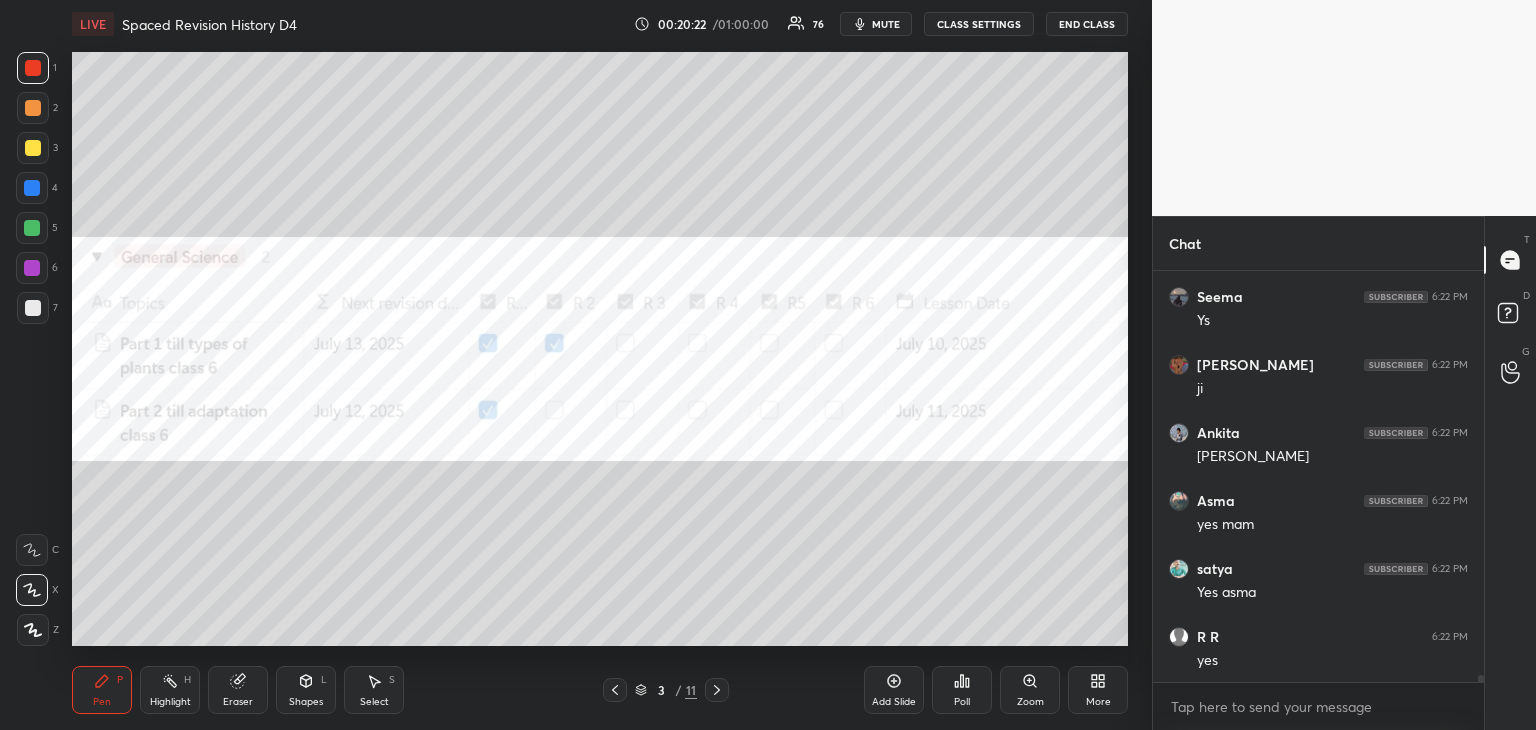 click on "Add Slide" at bounding box center [894, 690] 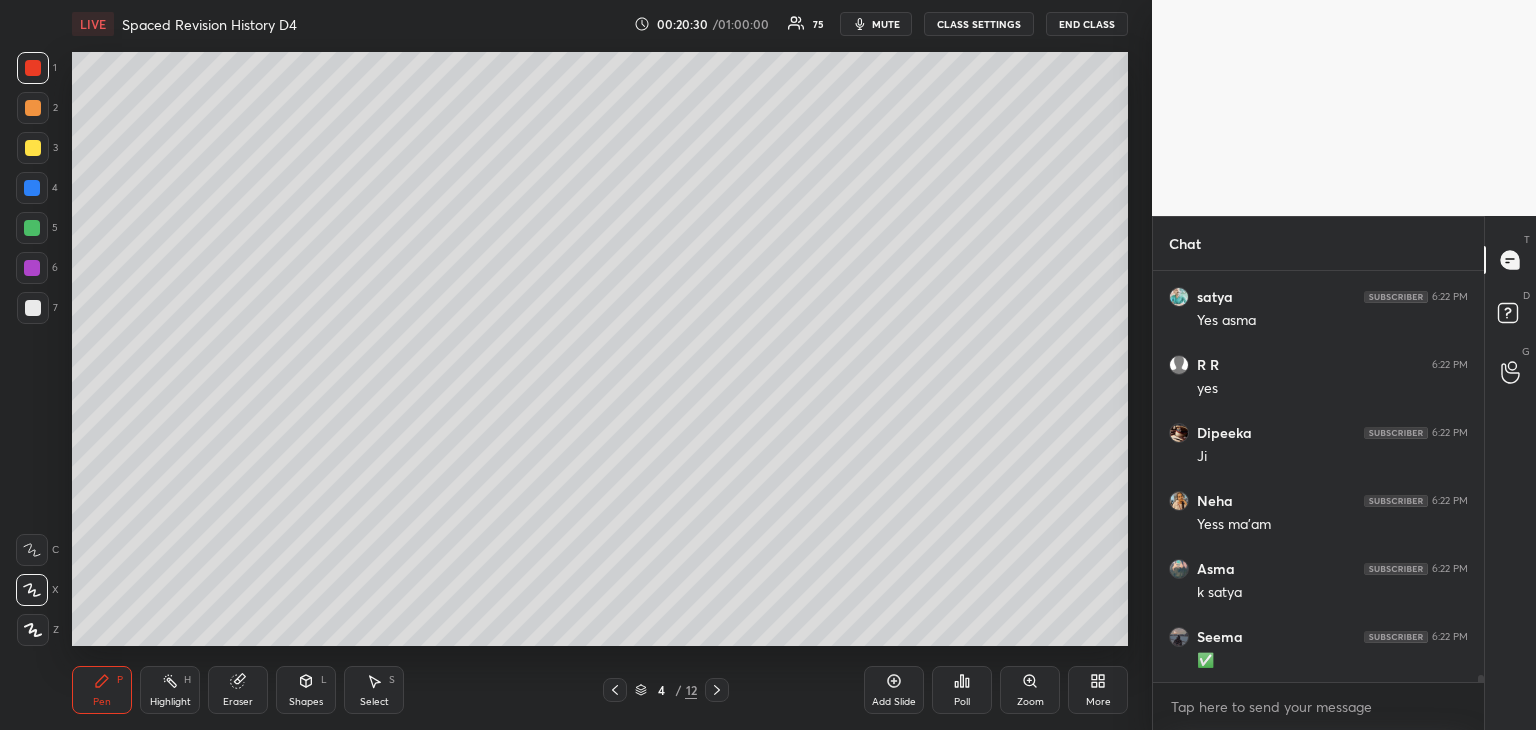 scroll, scrollTop: 24994, scrollLeft: 0, axis: vertical 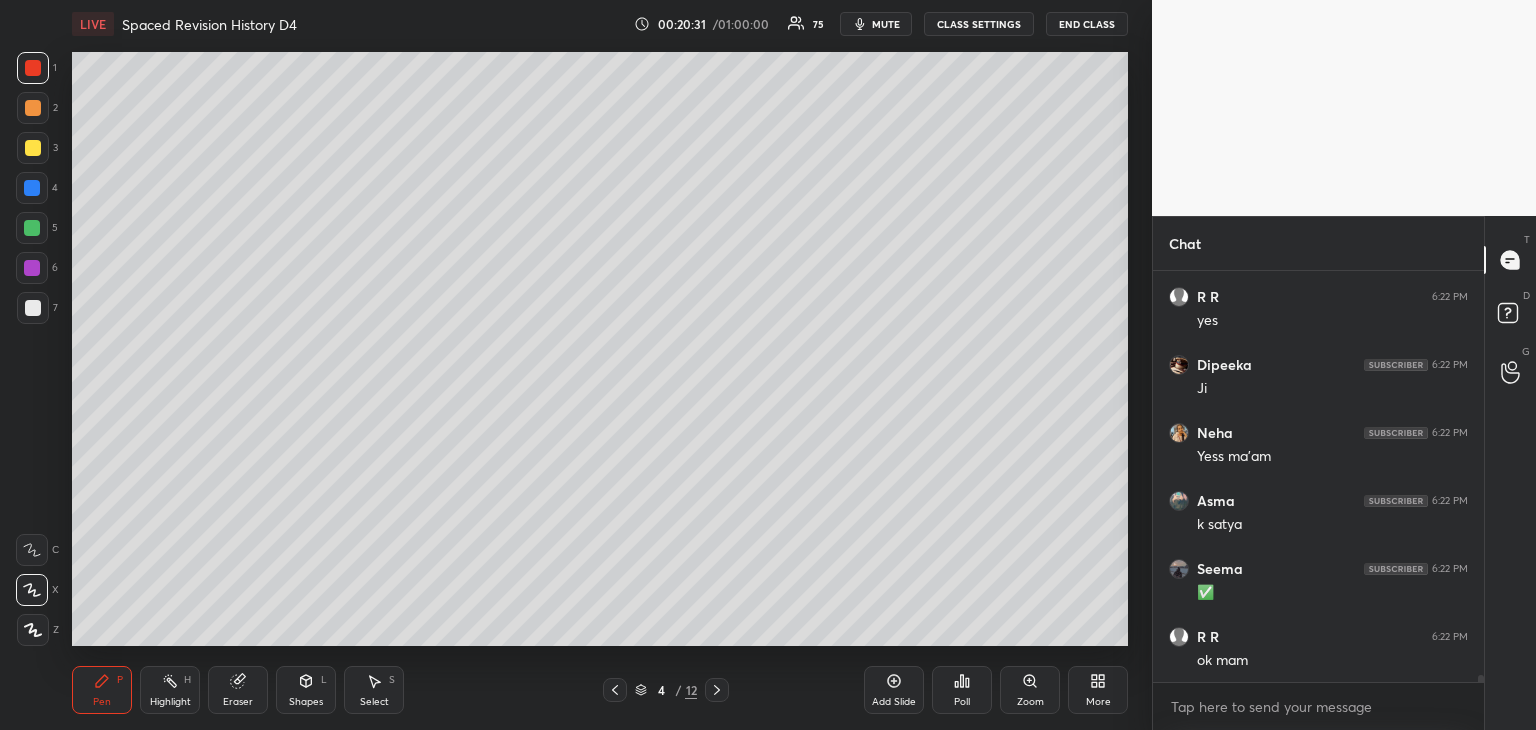 click 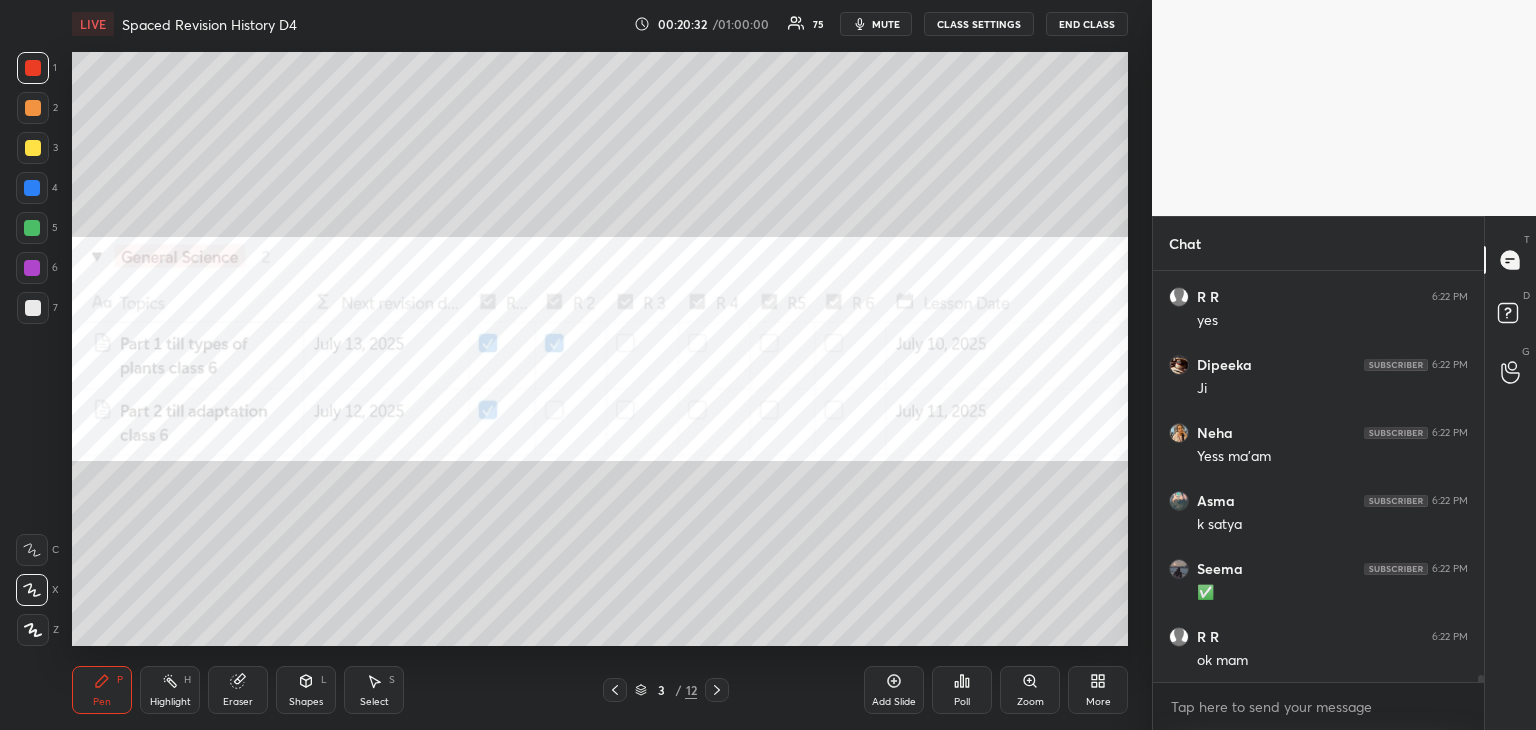 click 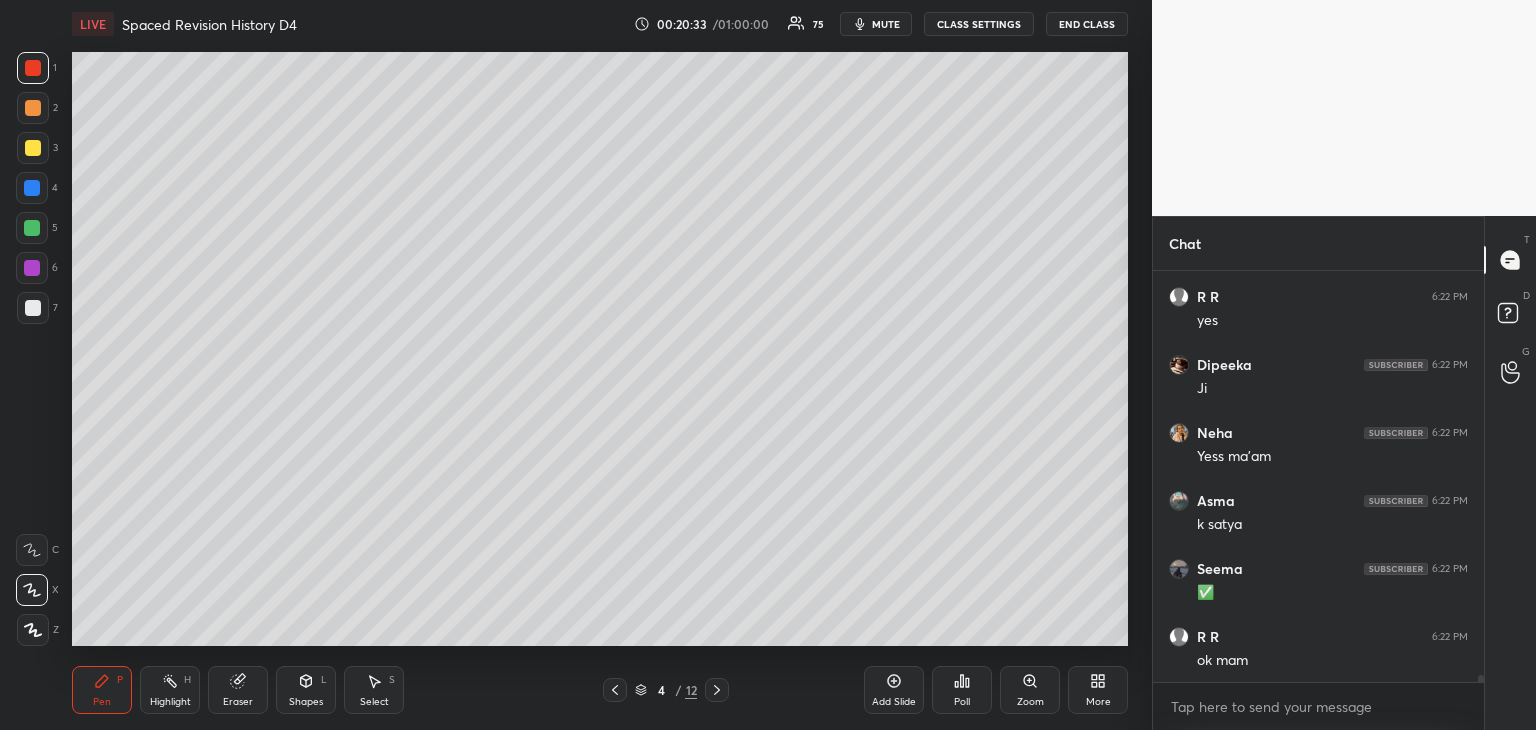 scroll, scrollTop: 25062, scrollLeft: 0, axis: vertical 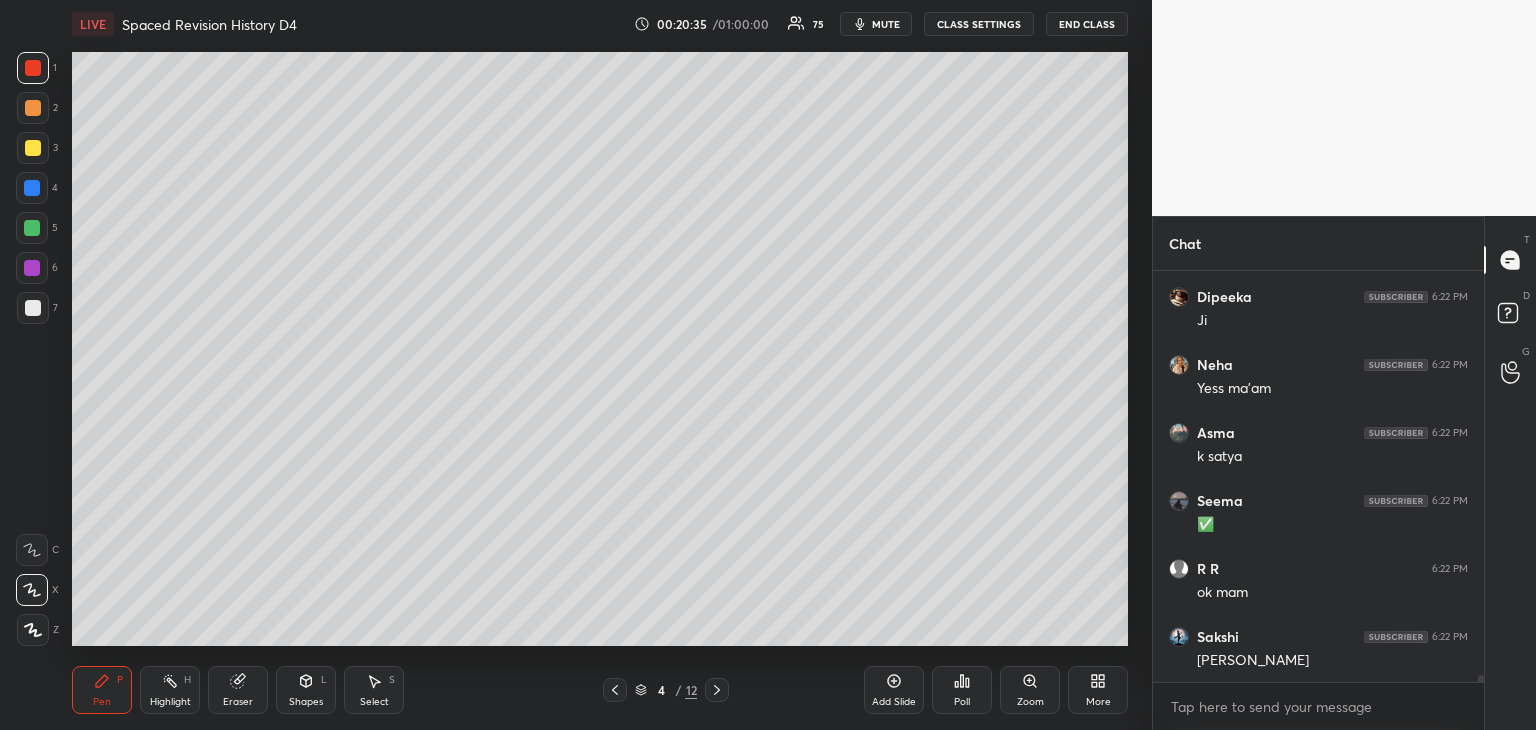 drag, startPoint x: 32, startPoint y: 305, endPoint x: 32, endPoint y: 293, distance: 12 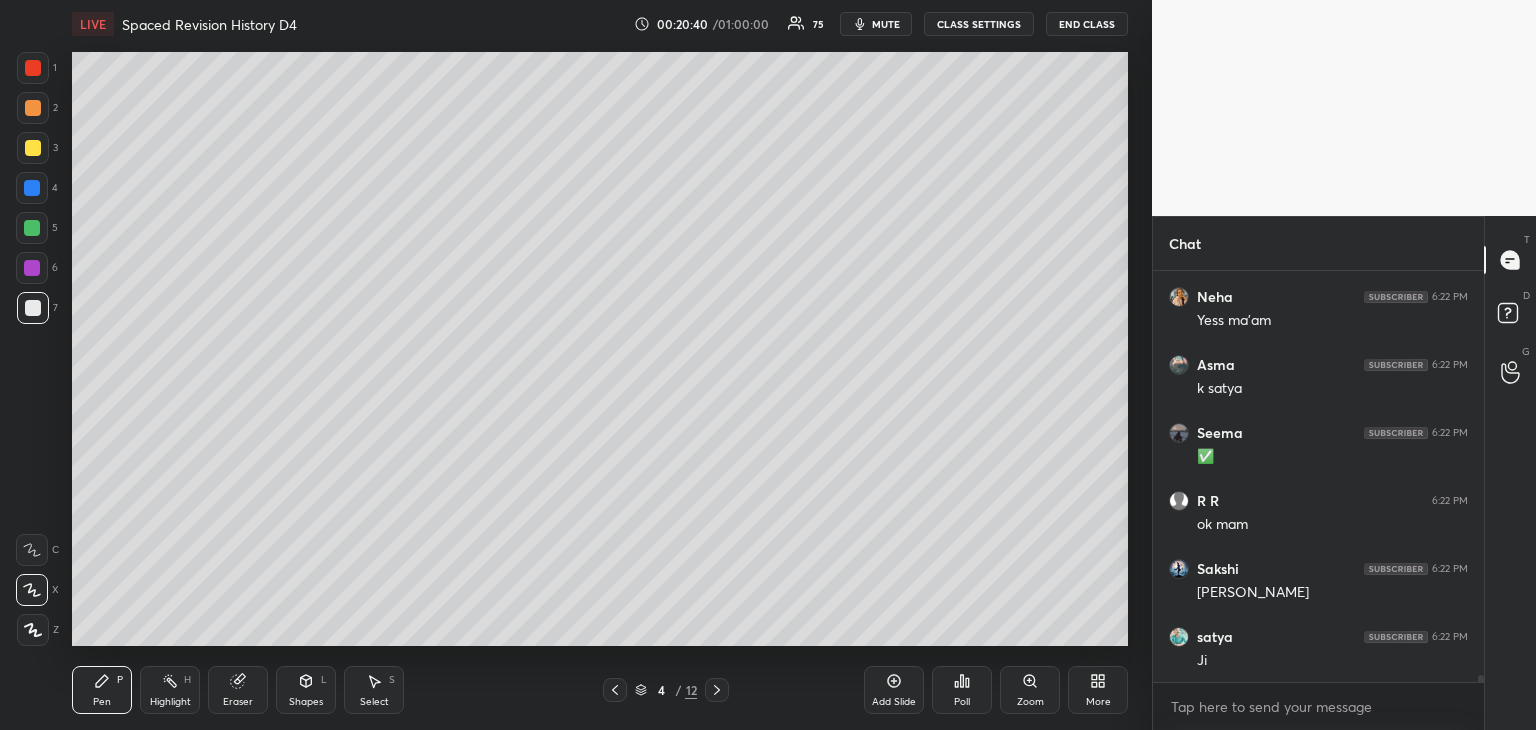 scroll, scrollTop: 25202, scrollLeft: 0, axis: vertical 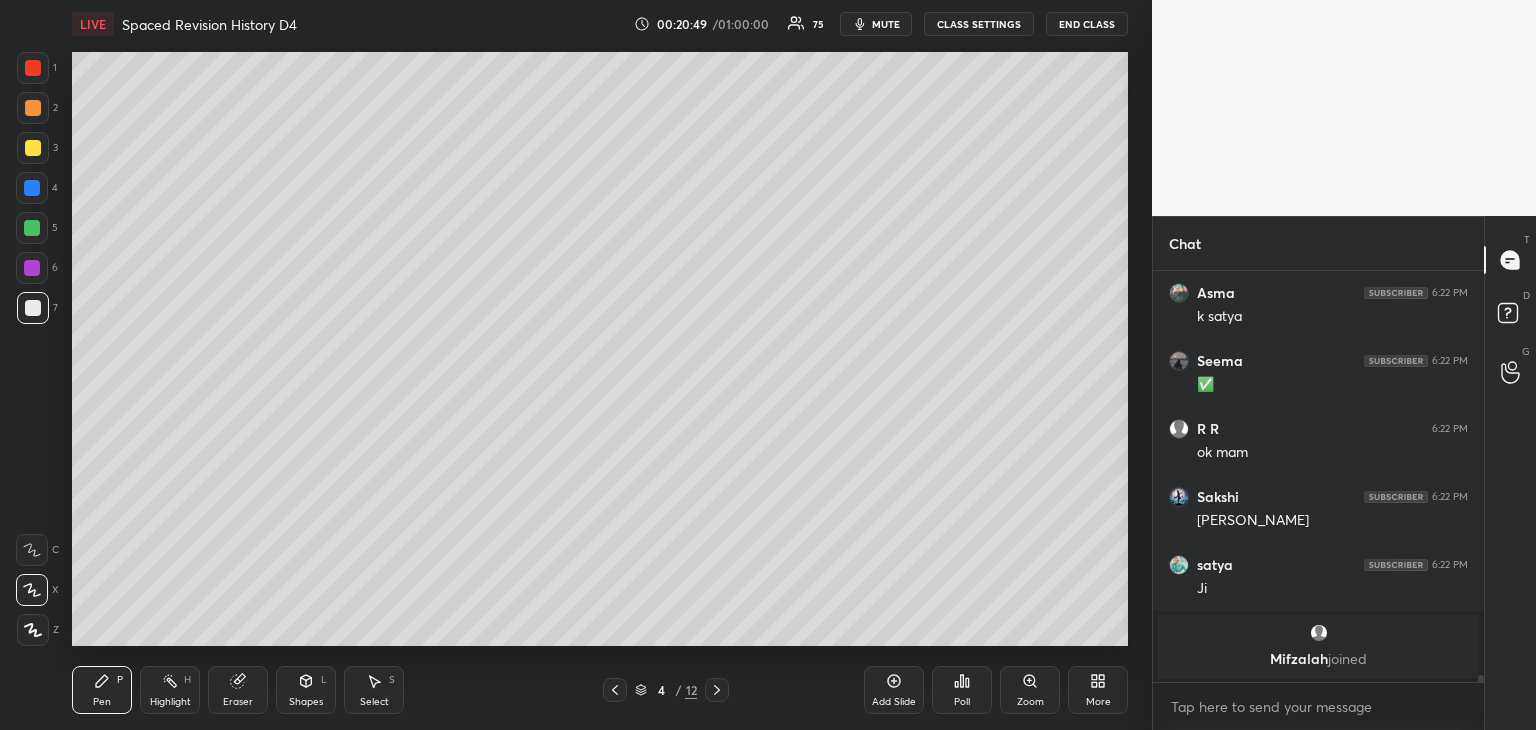 drag, startPoint x: 31, startPoint y: 315, endPoint x: 50, endPoint y: 301, distance: 23.600847 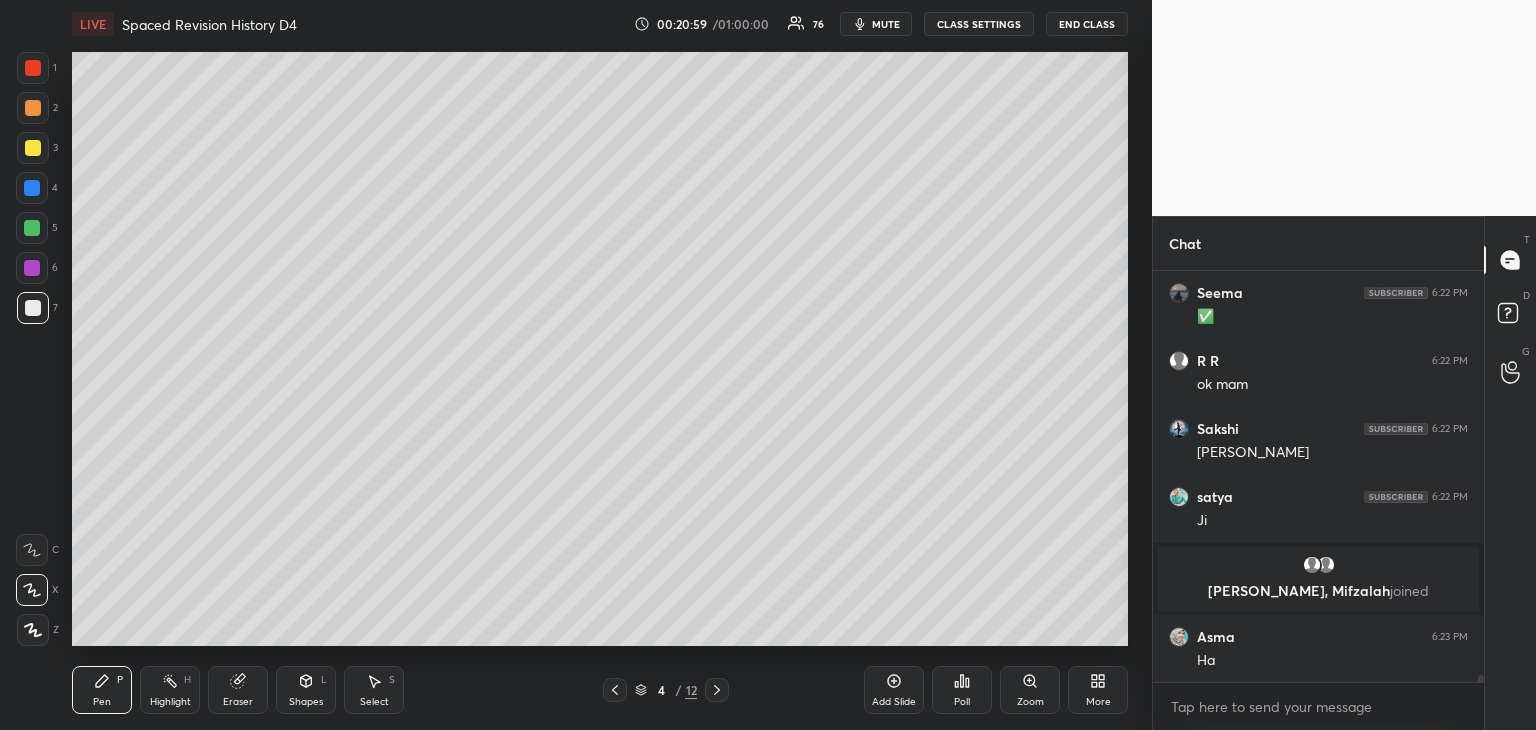 scroll, scrollTop: 24952, scrollLeft: 0, axis: vertical 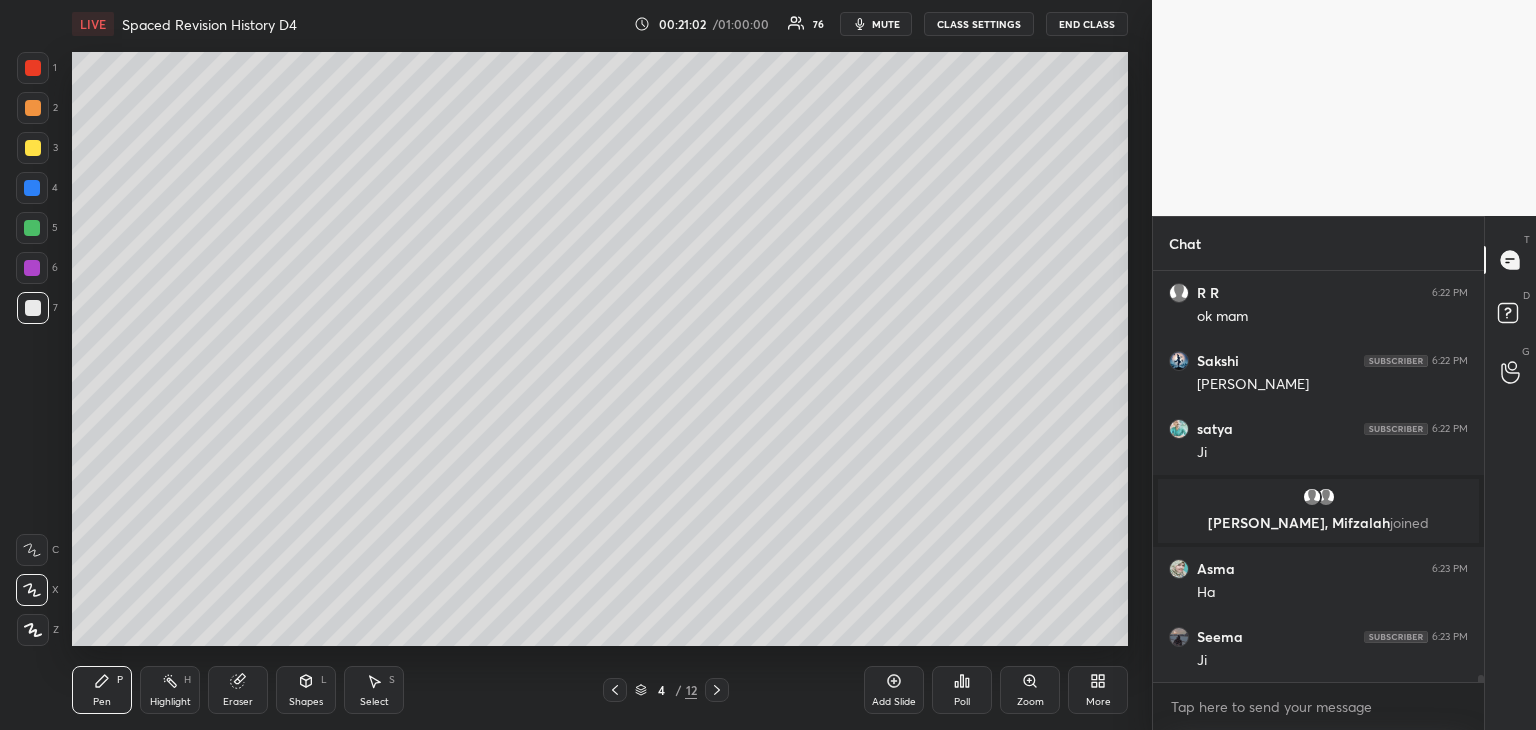 click at bounding box center (32, 188) 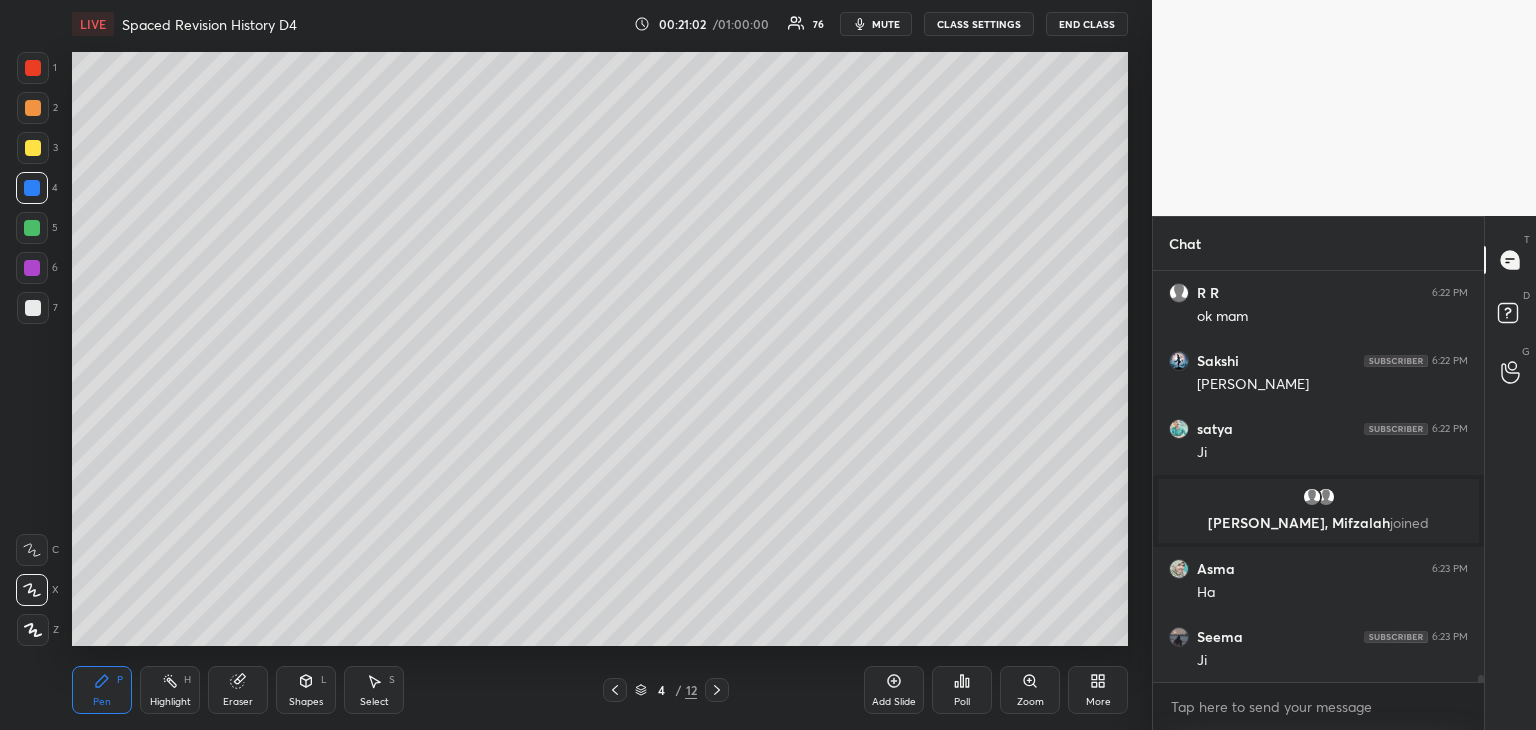 click at bounding box center [33, 148] 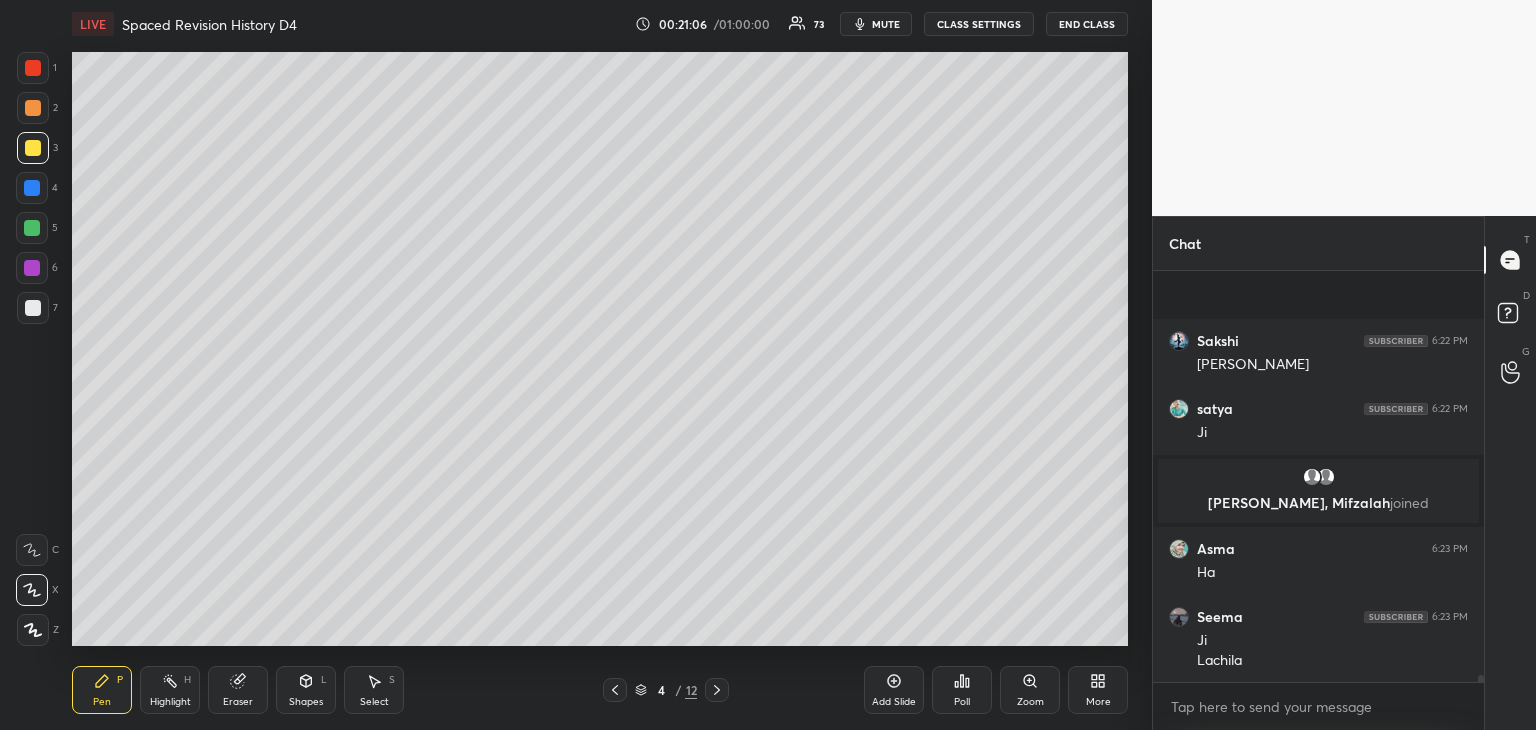 scroll, scrollTop: 25108, scrollLeft: 0, axis: vertical 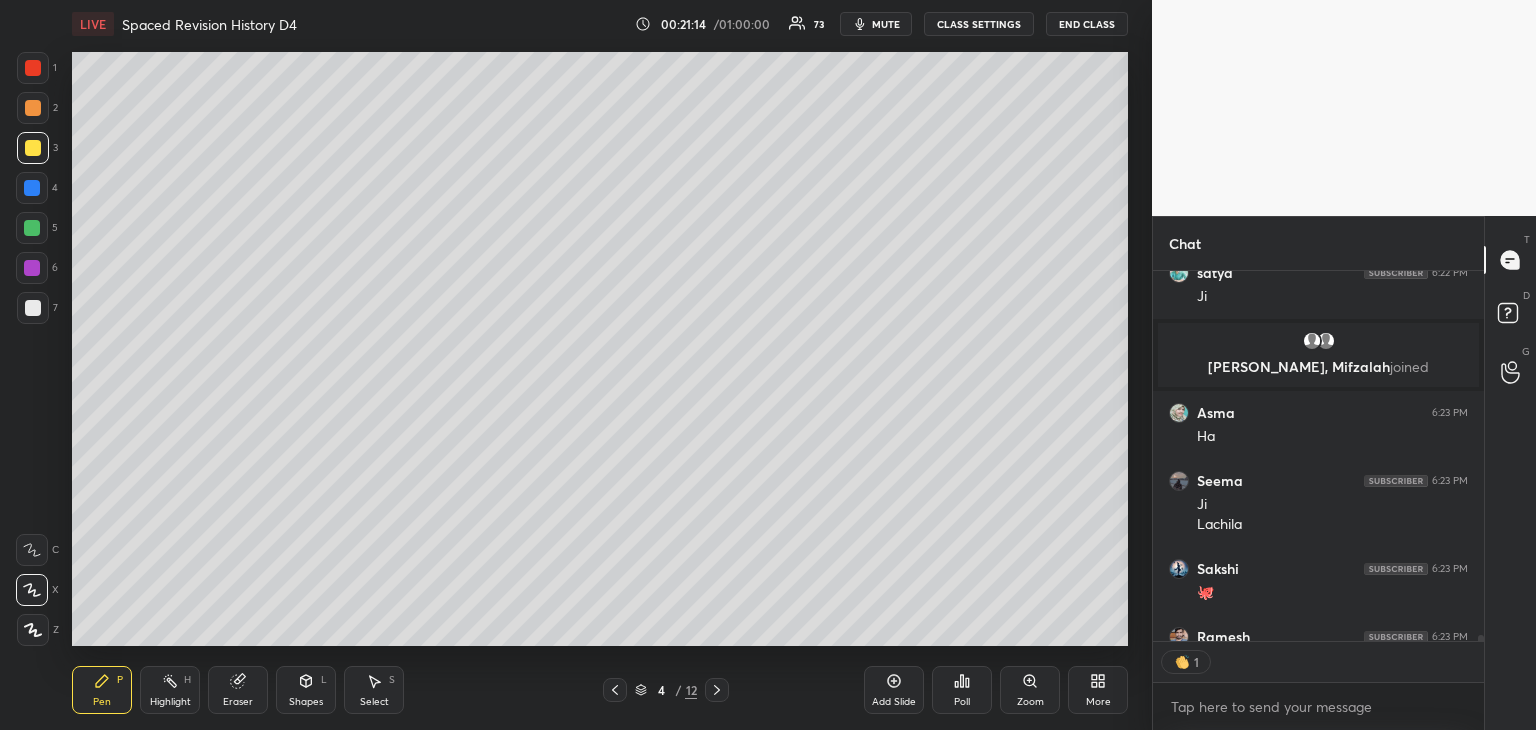 click at bounding box center [33, 308] 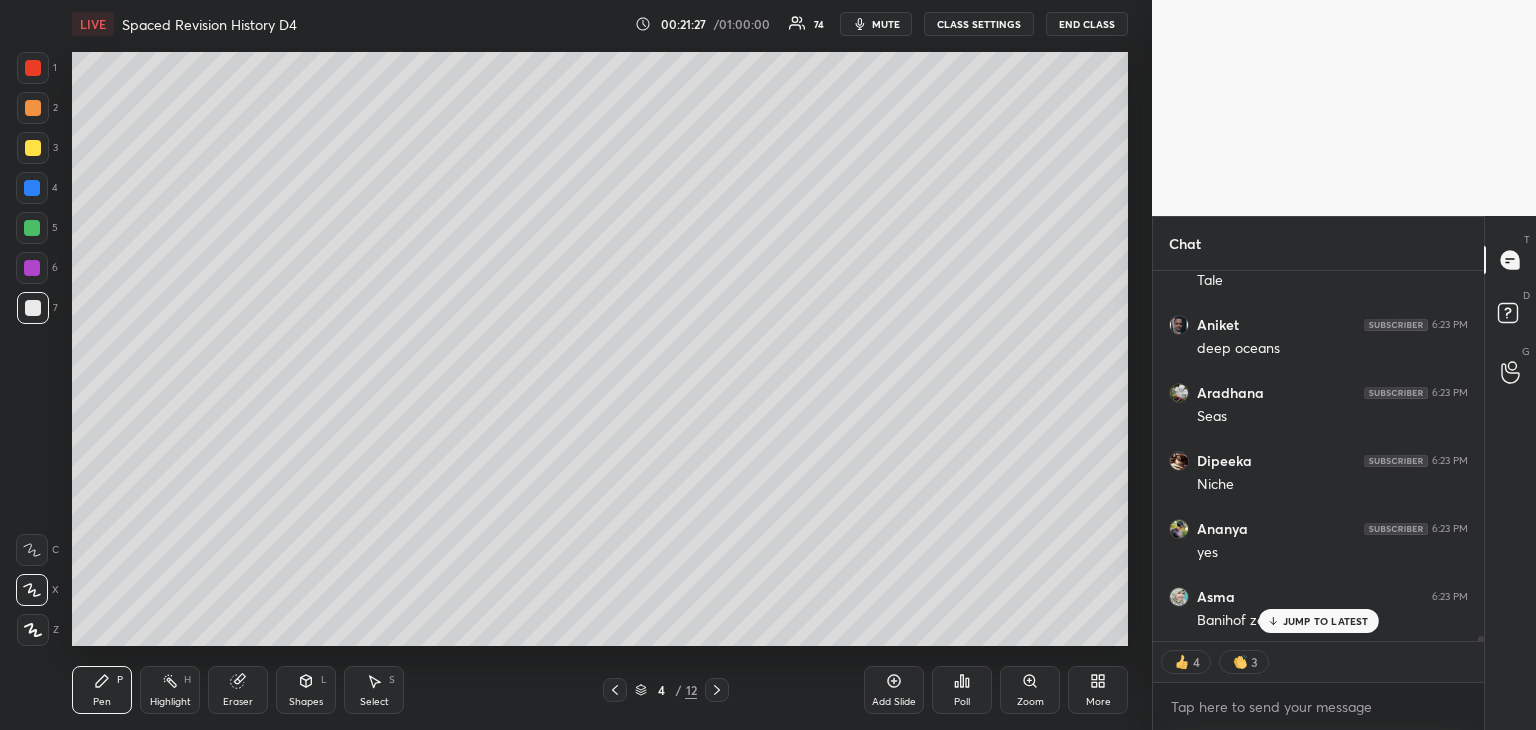 scroll, scrollTop: 25624, scrollLeft: 0, axis: vertical 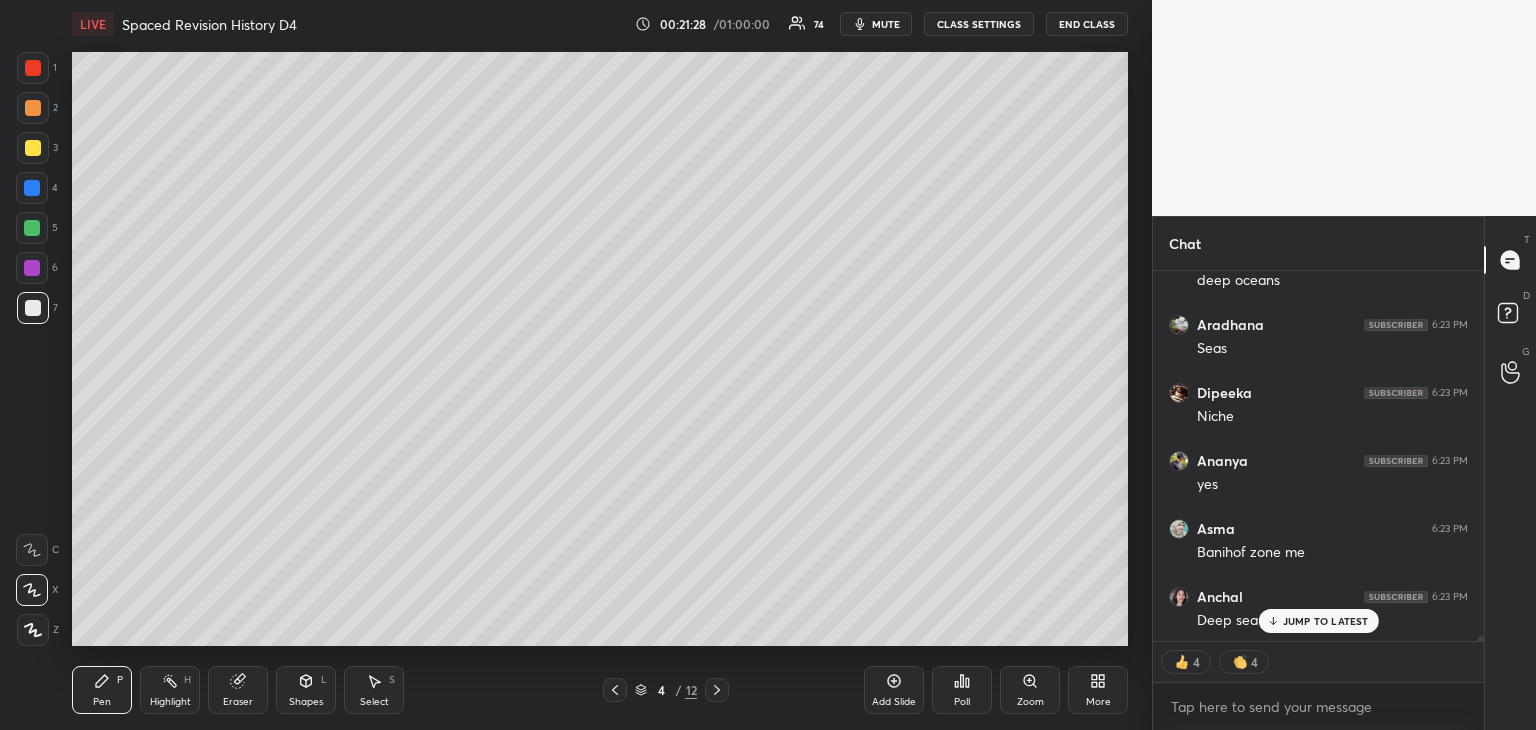 click at bounding box center [32, 188] 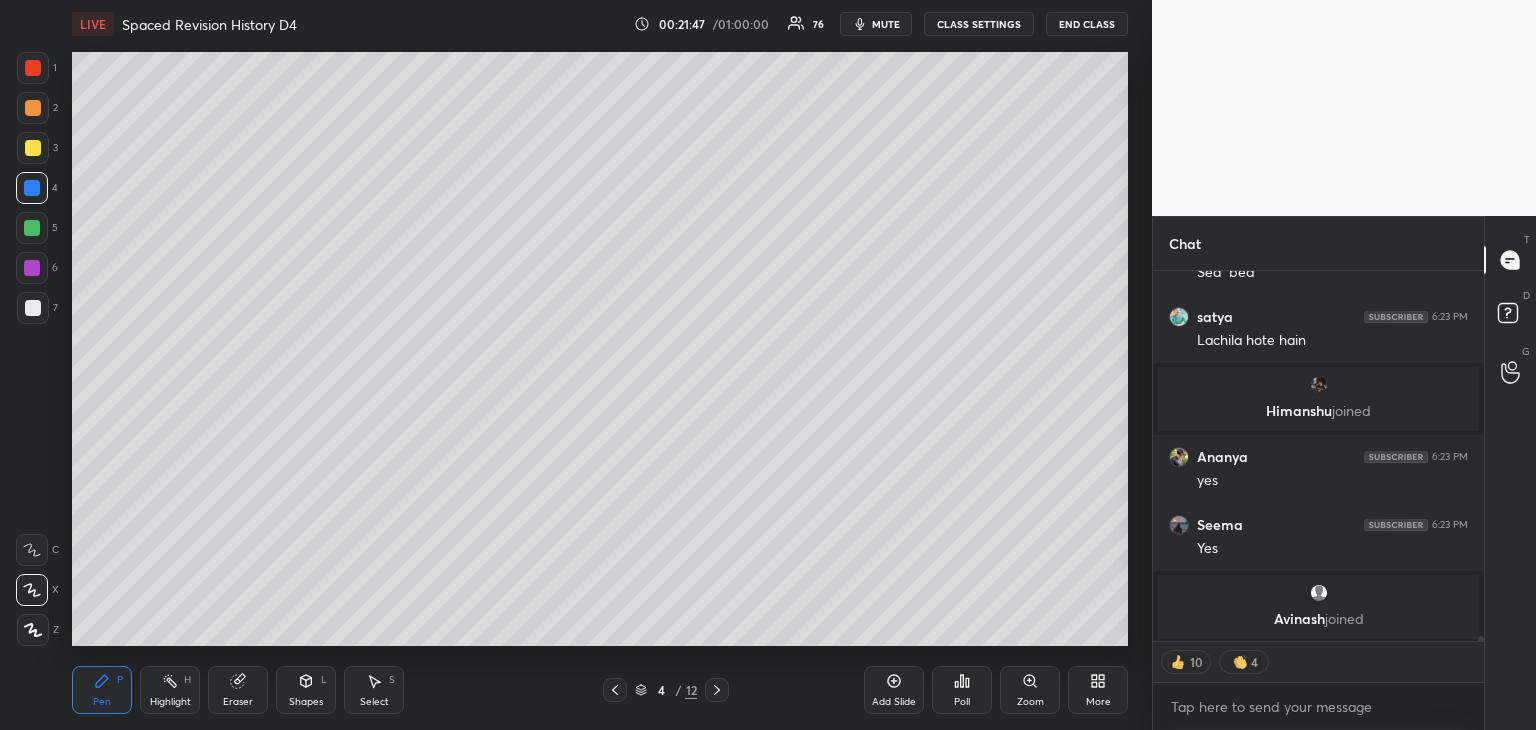 scroll, scrollTop: 26176, scrollLeft: 0, axis: vertical 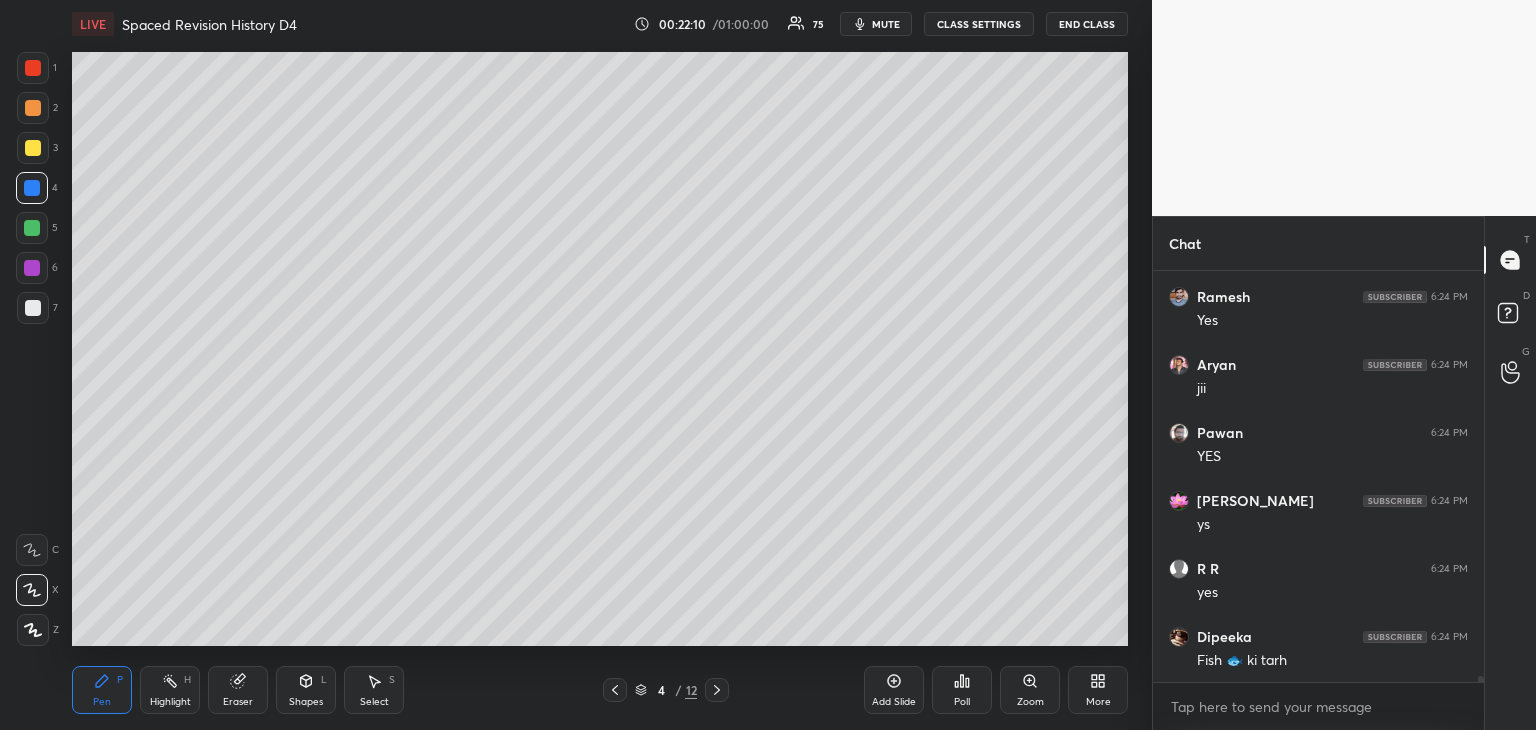 click at bounding box center [32, 268] 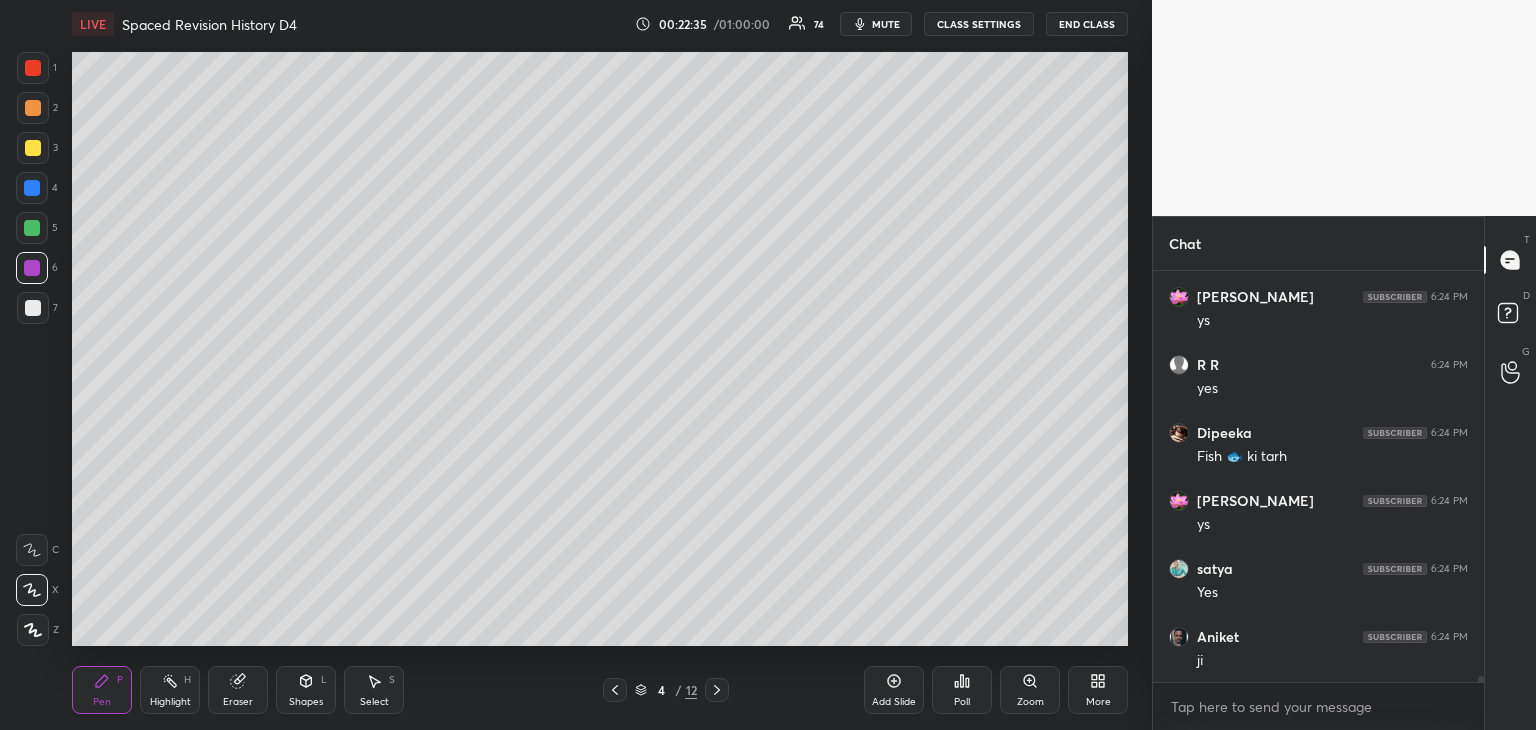 scroll, scrollTop: 27088, scrollLeft: 0, axis: vertical 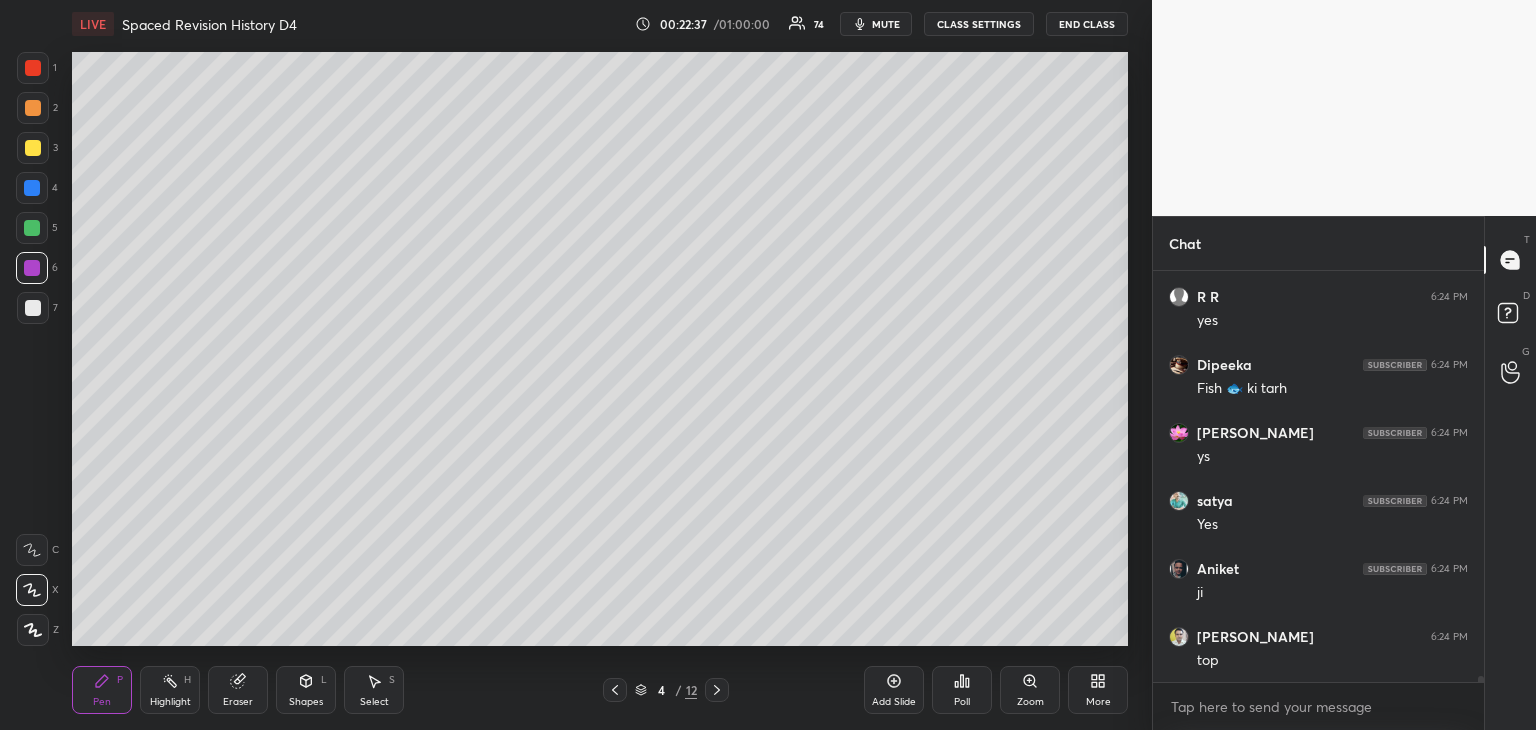 click at bounding box center [32, 188] 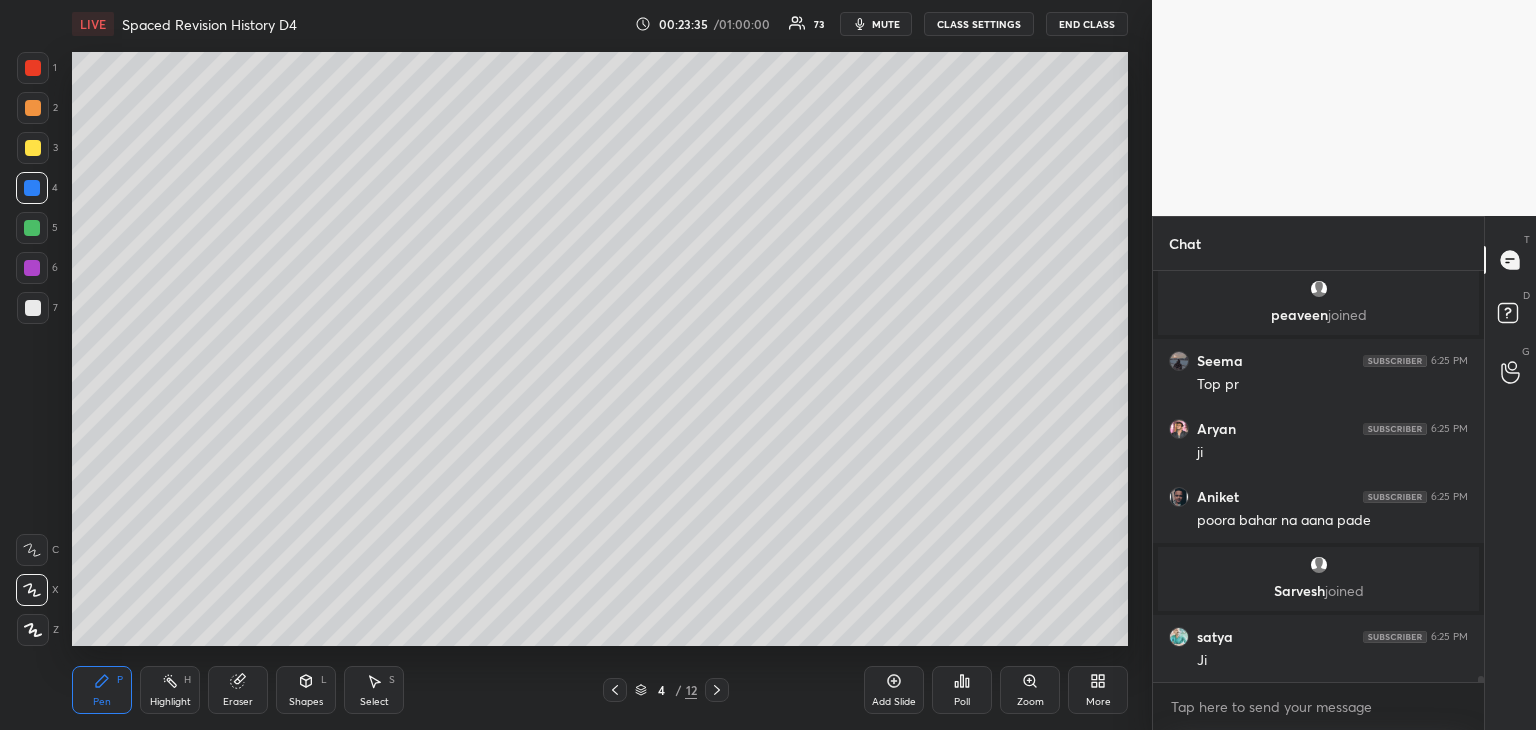 scroll, scrollTop: 27156, scrollLeft: 0, axis: vertical 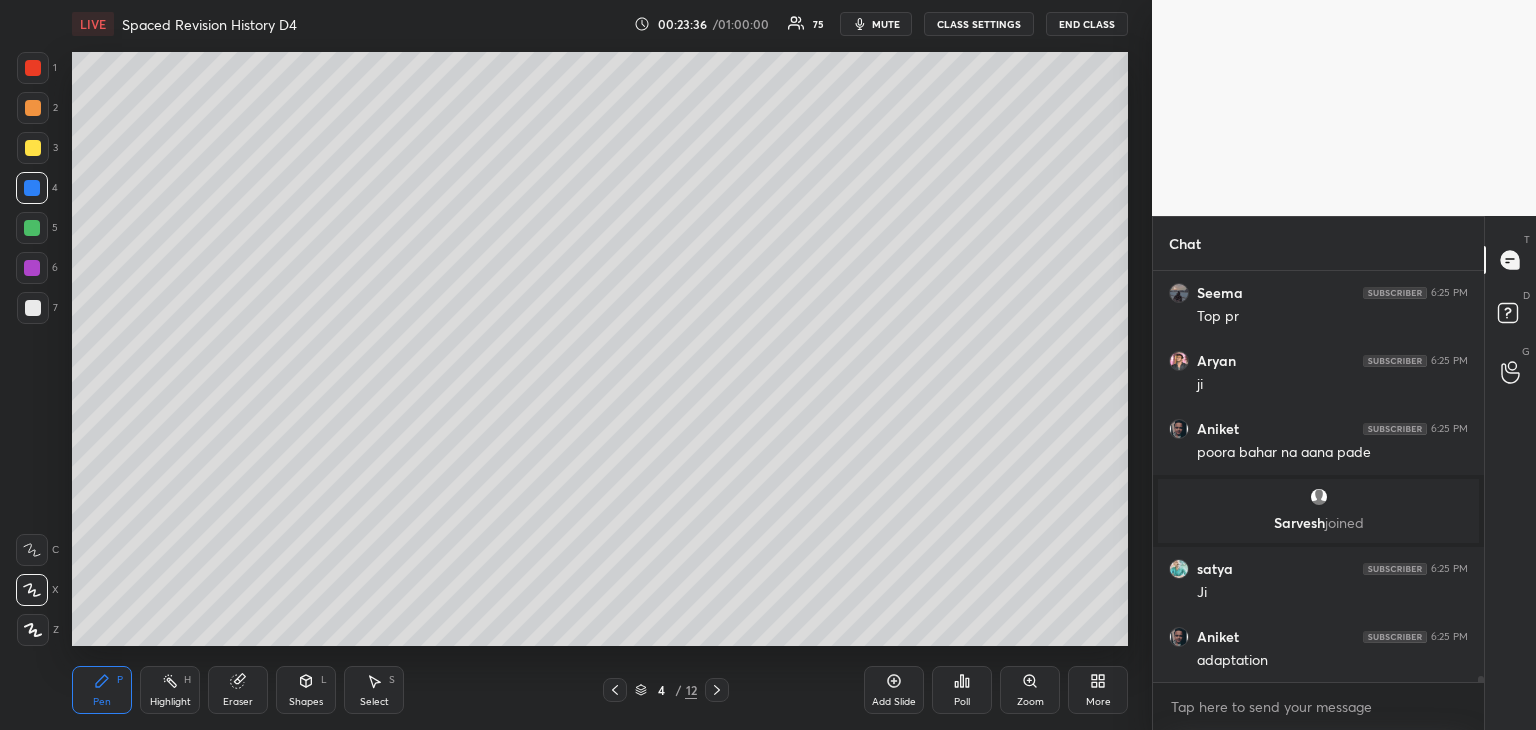 click at bounding box center [33, 308] 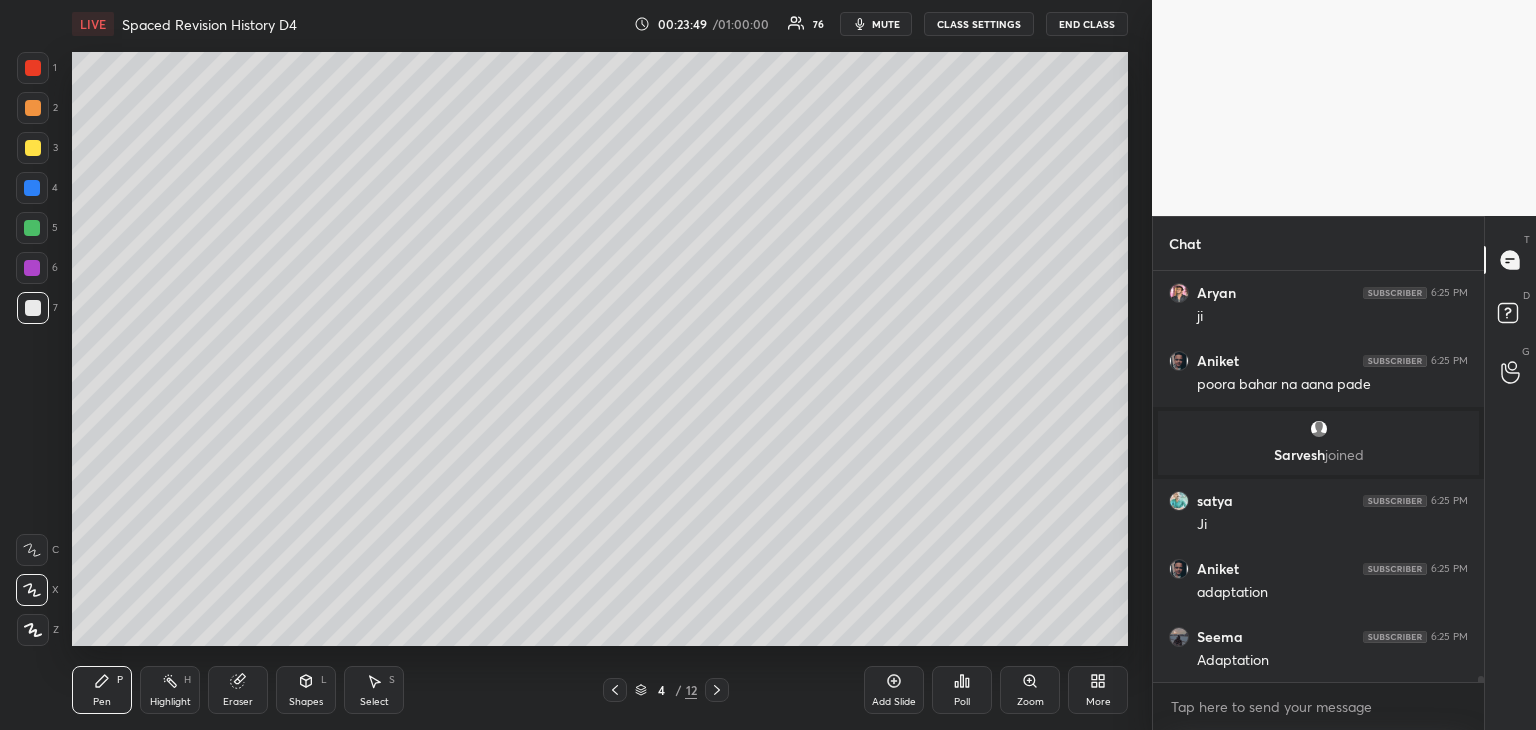 scroll, scrollTop: 27296, scrollLeft: 0, axis: vertical 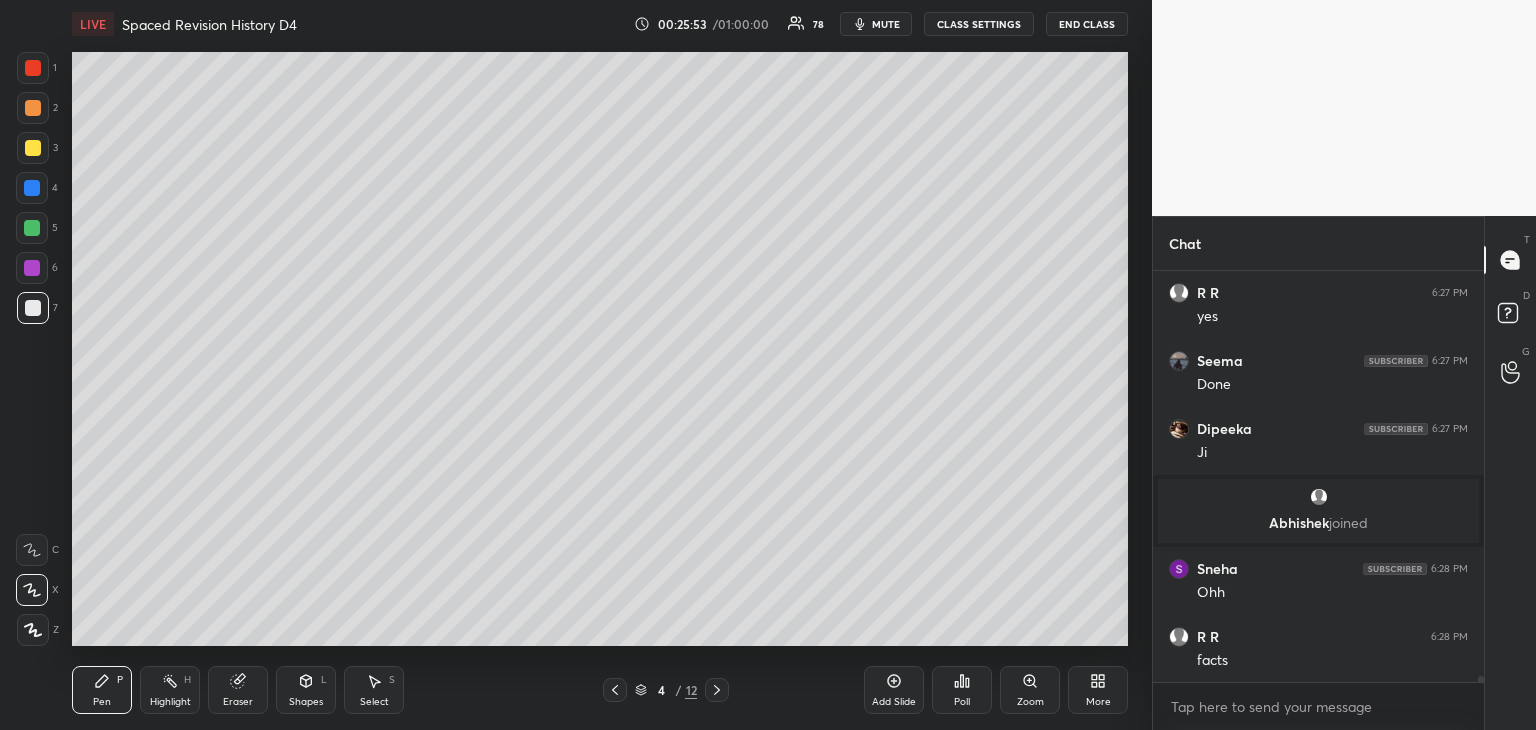 click at bounding box center [33, 308] 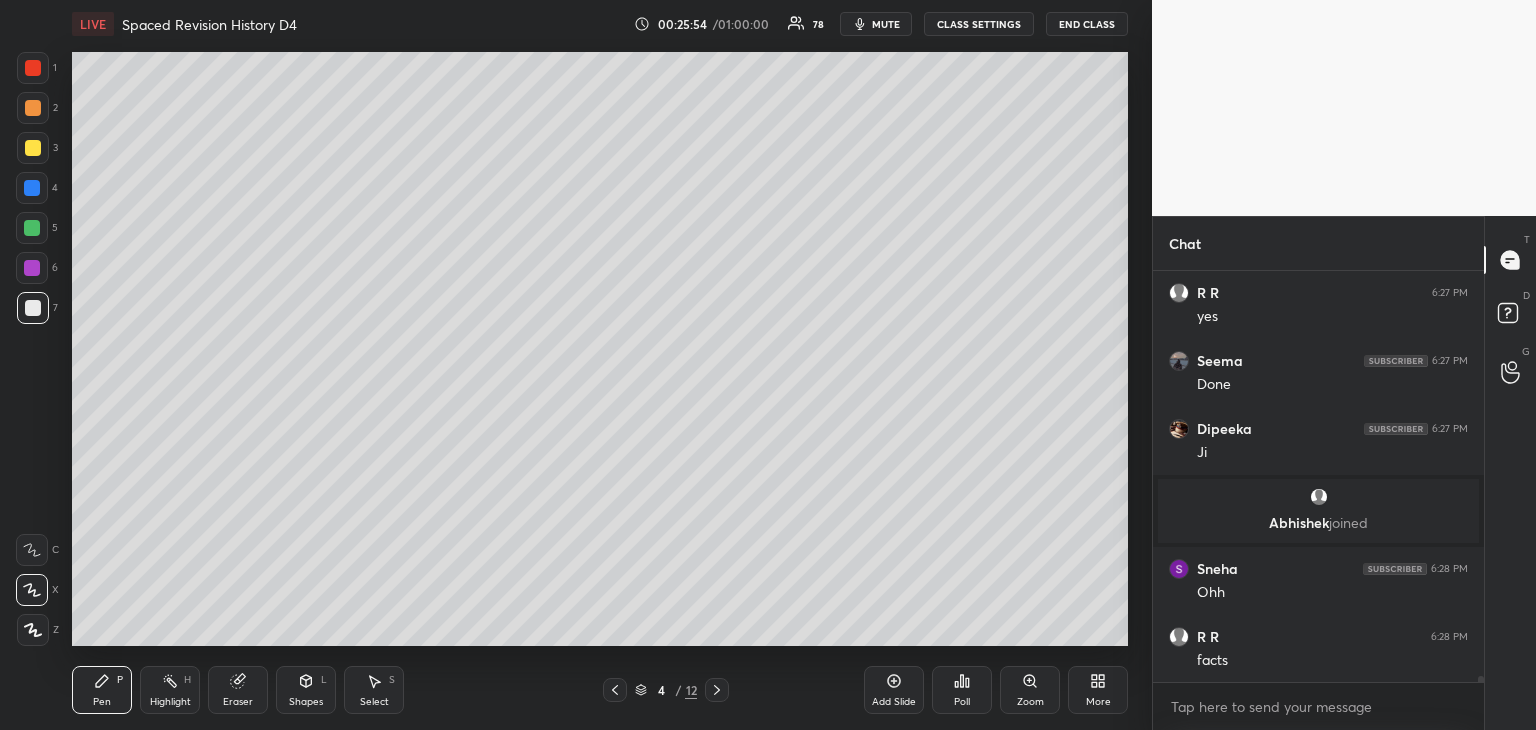 click on "Add Slide" at bounding box center (894, 690) 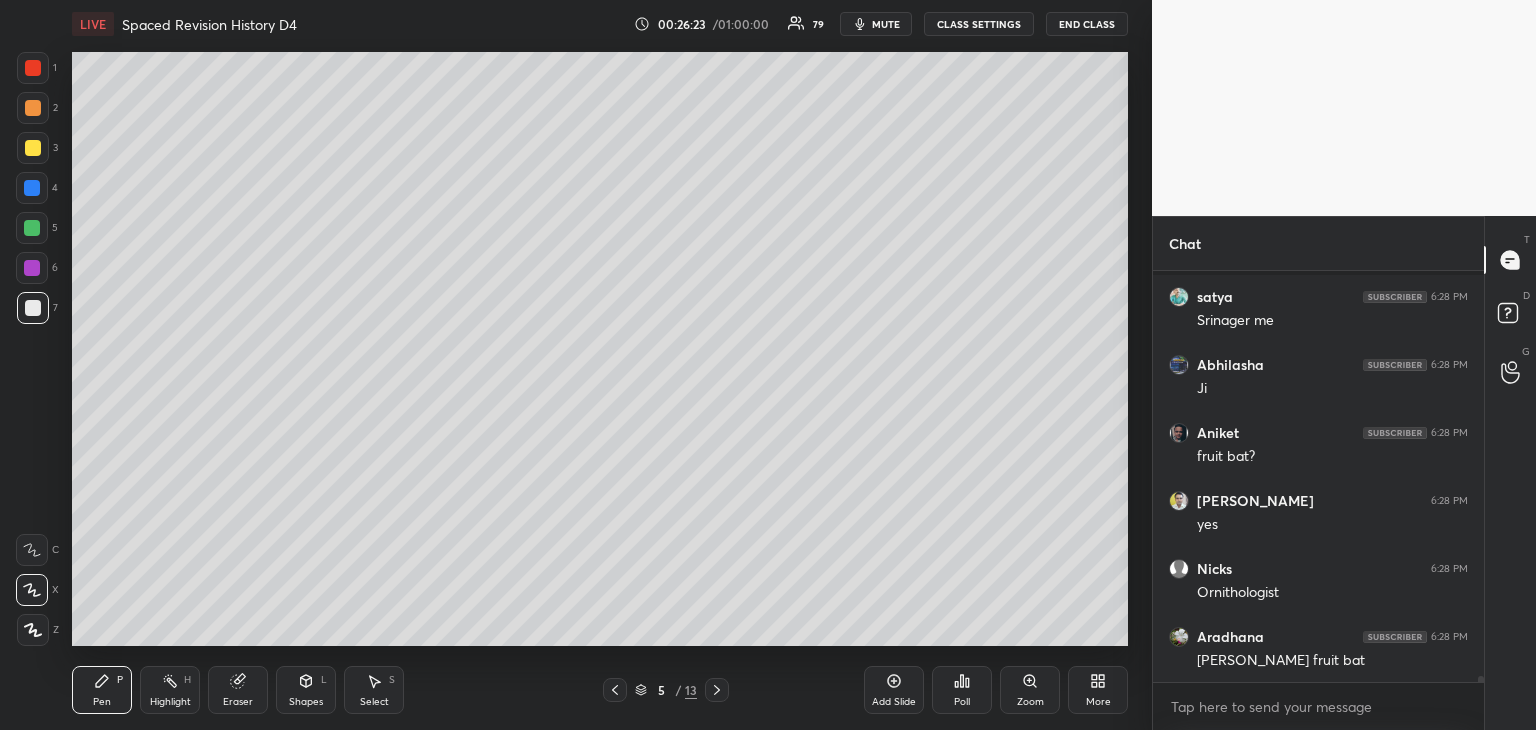 scroll, scrollTop: 29888, scrollLeft: 0, axis: vertical 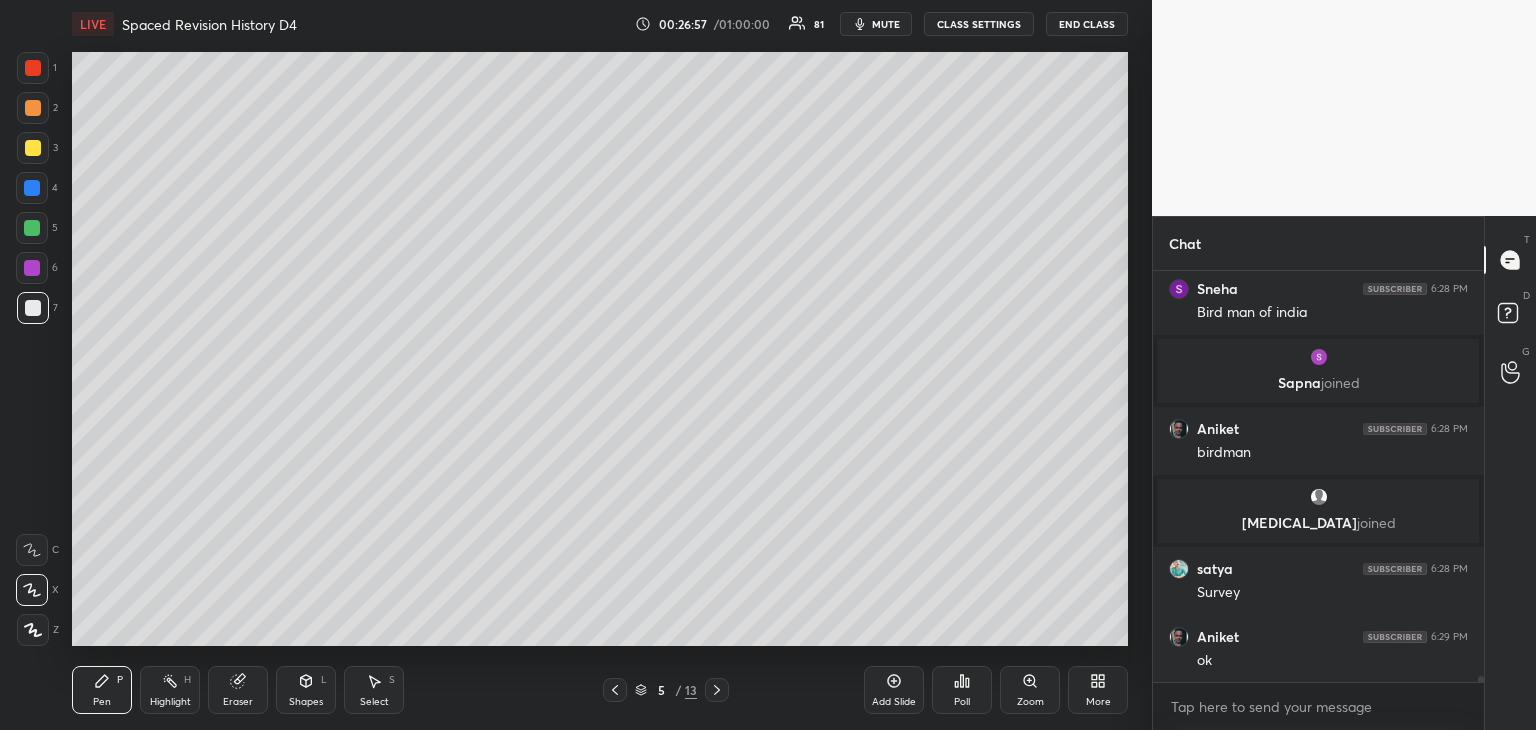 drag, startPoint x: 26, startPoint y: 194, endPoint x: 65, endPoint y: 162, distance: 50.447994 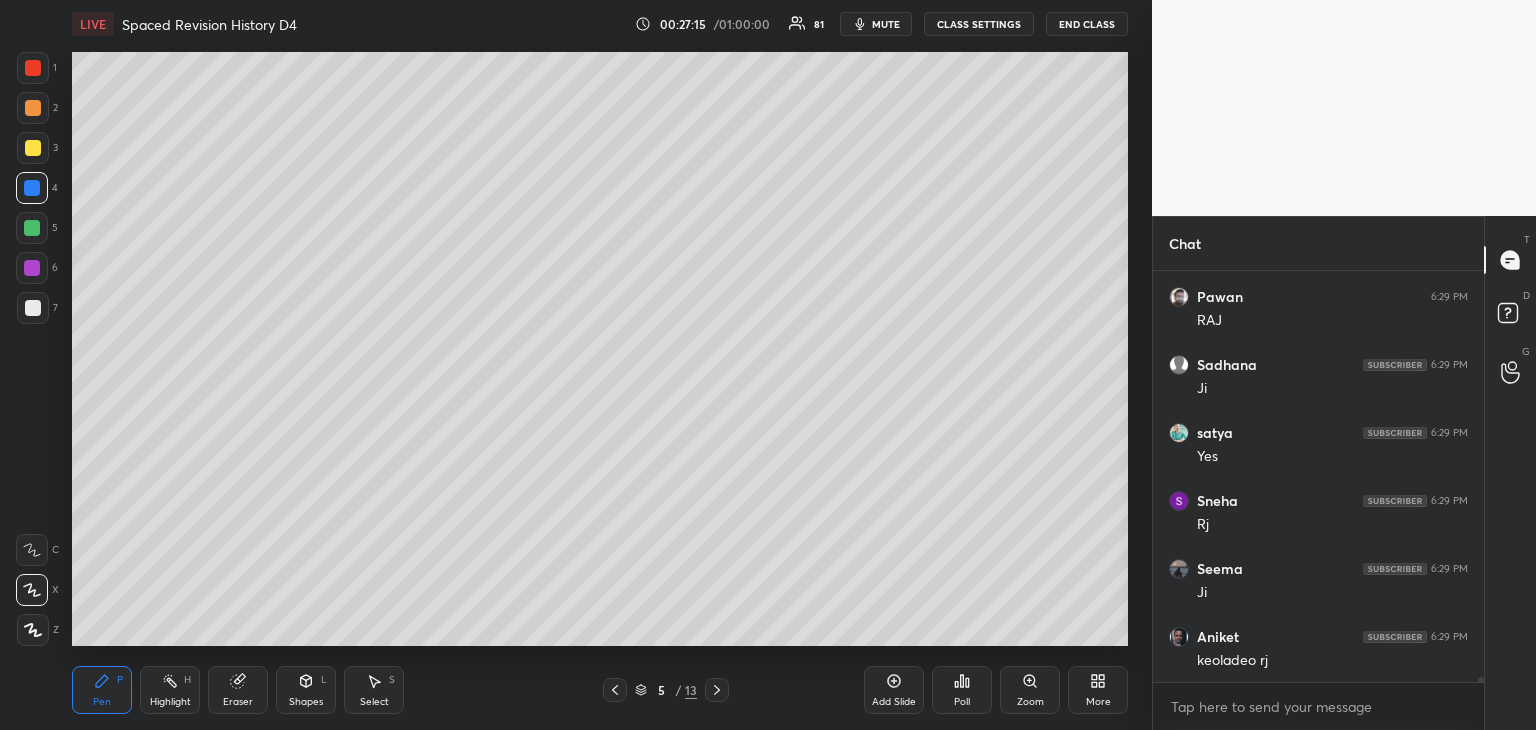scroll, scrollTop: 30504, scrollLeft: 0, axis: vertical 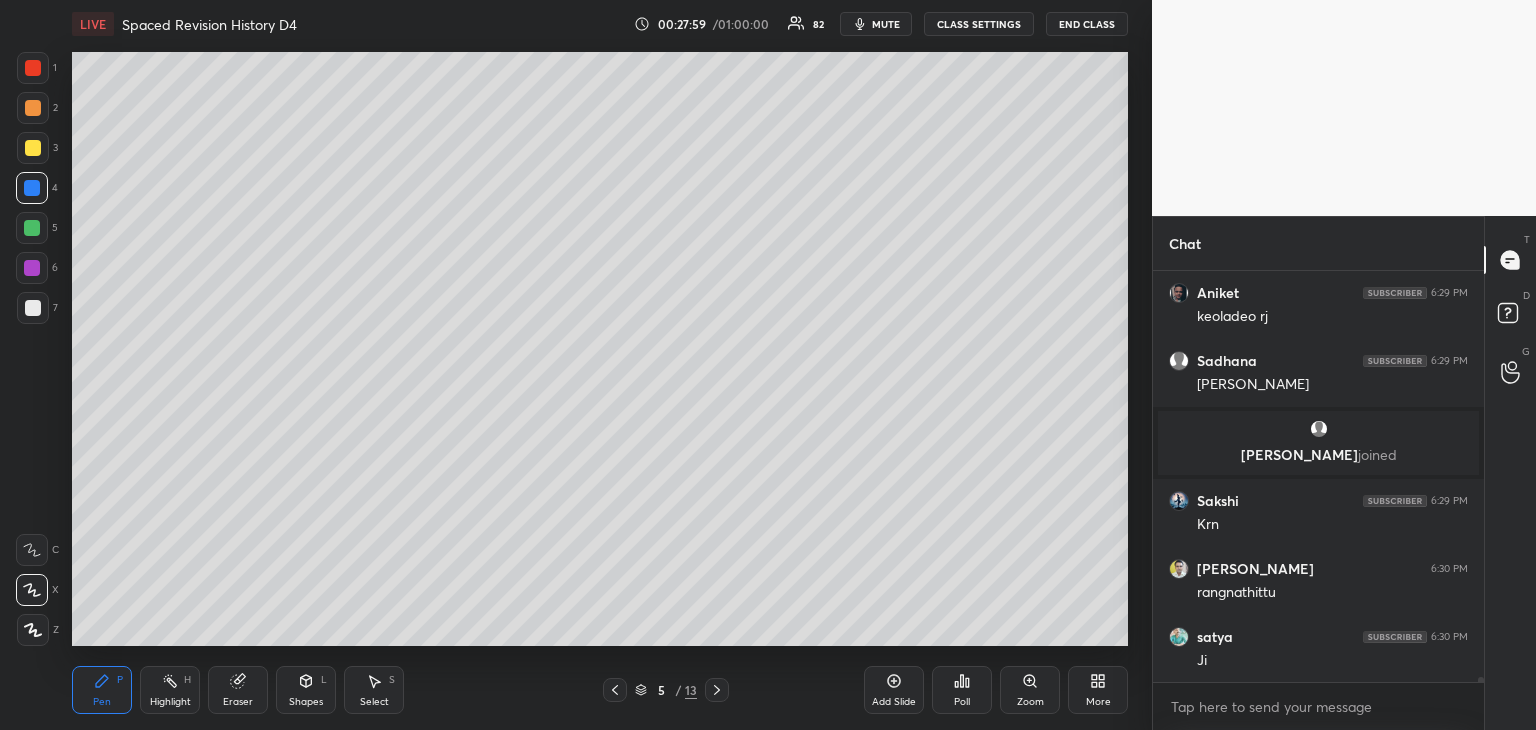 click at bounding box center (33, 308) 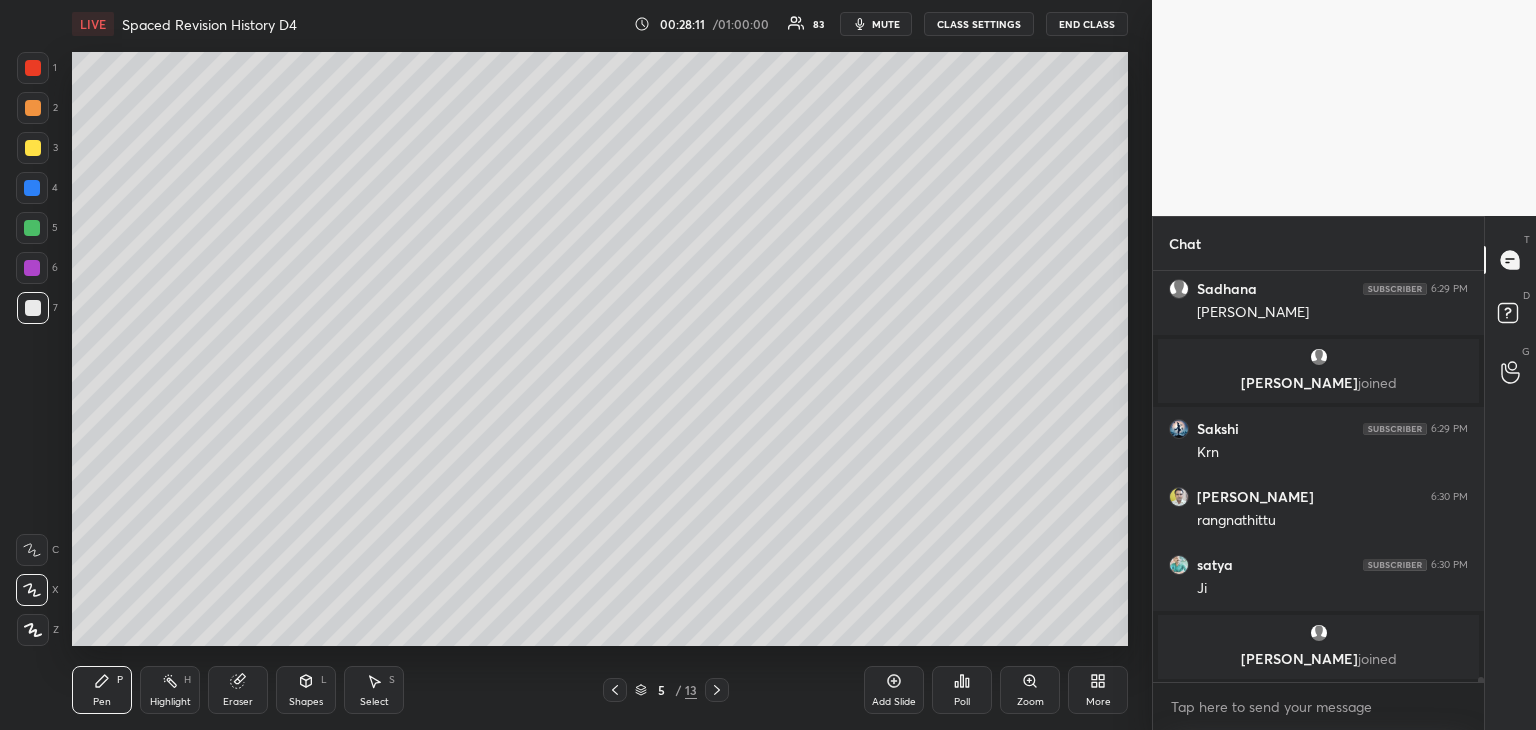 scroll, scrollTop: 30646, scrollLeft: 0, axis: vertical 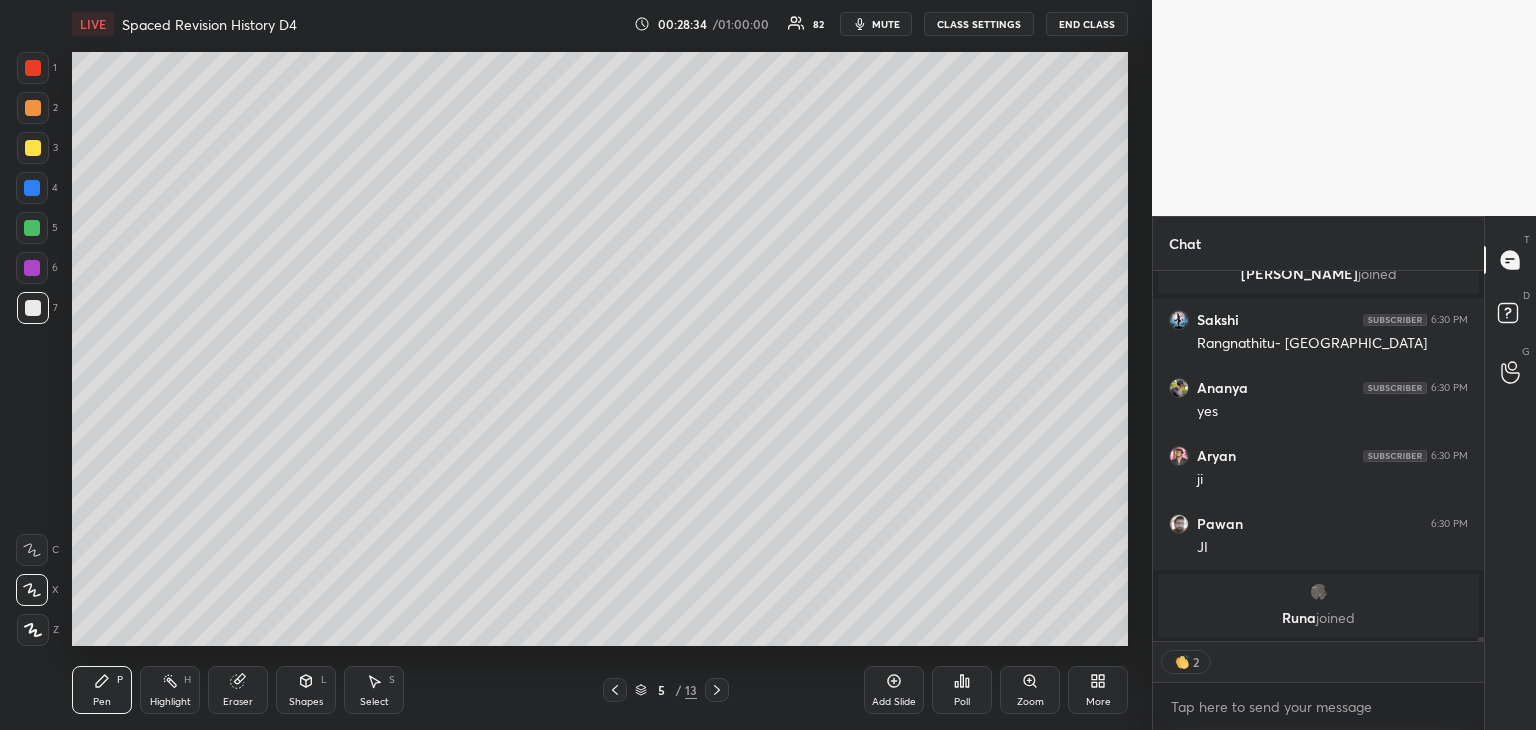 click 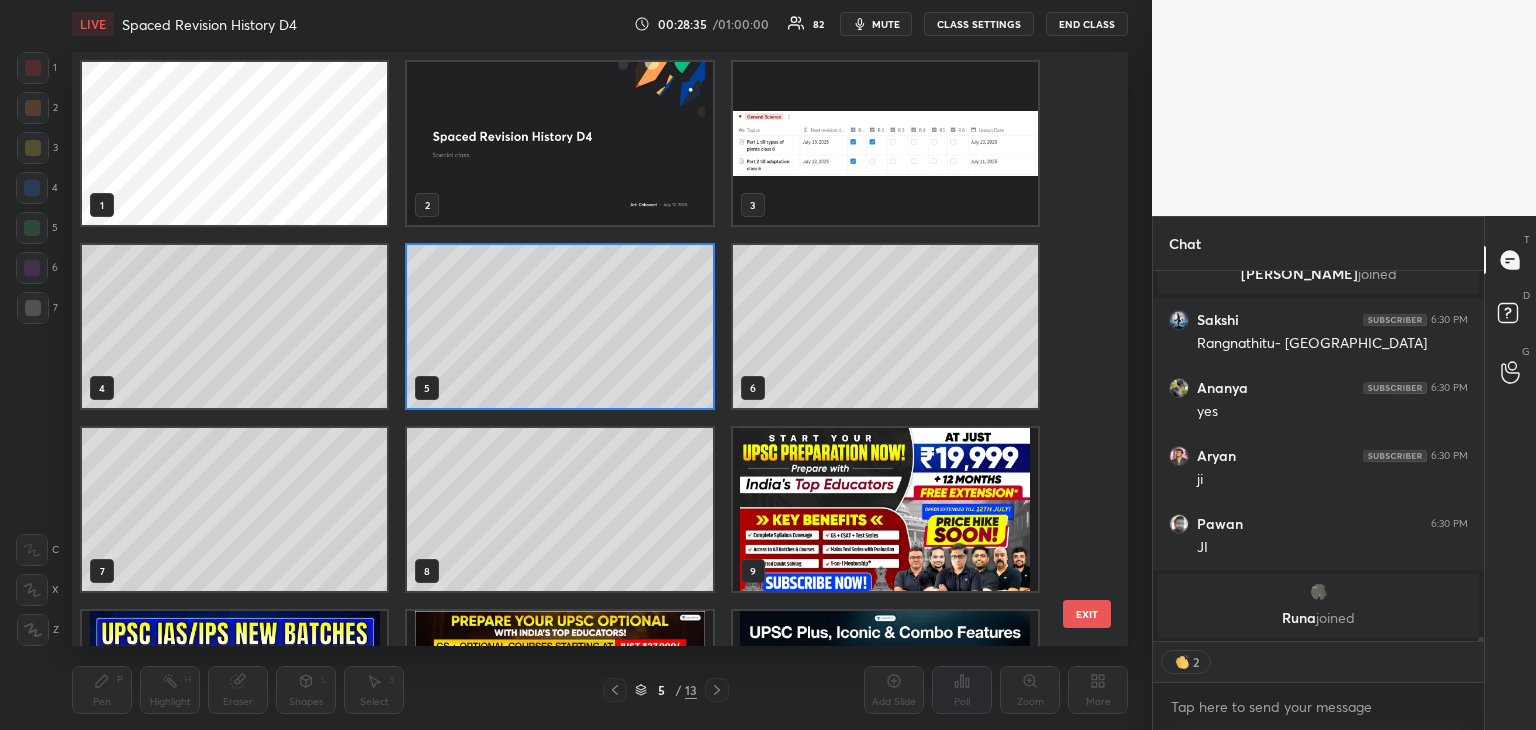 scroll, scrollTop: 6, scrollLeft: 10, axis: both 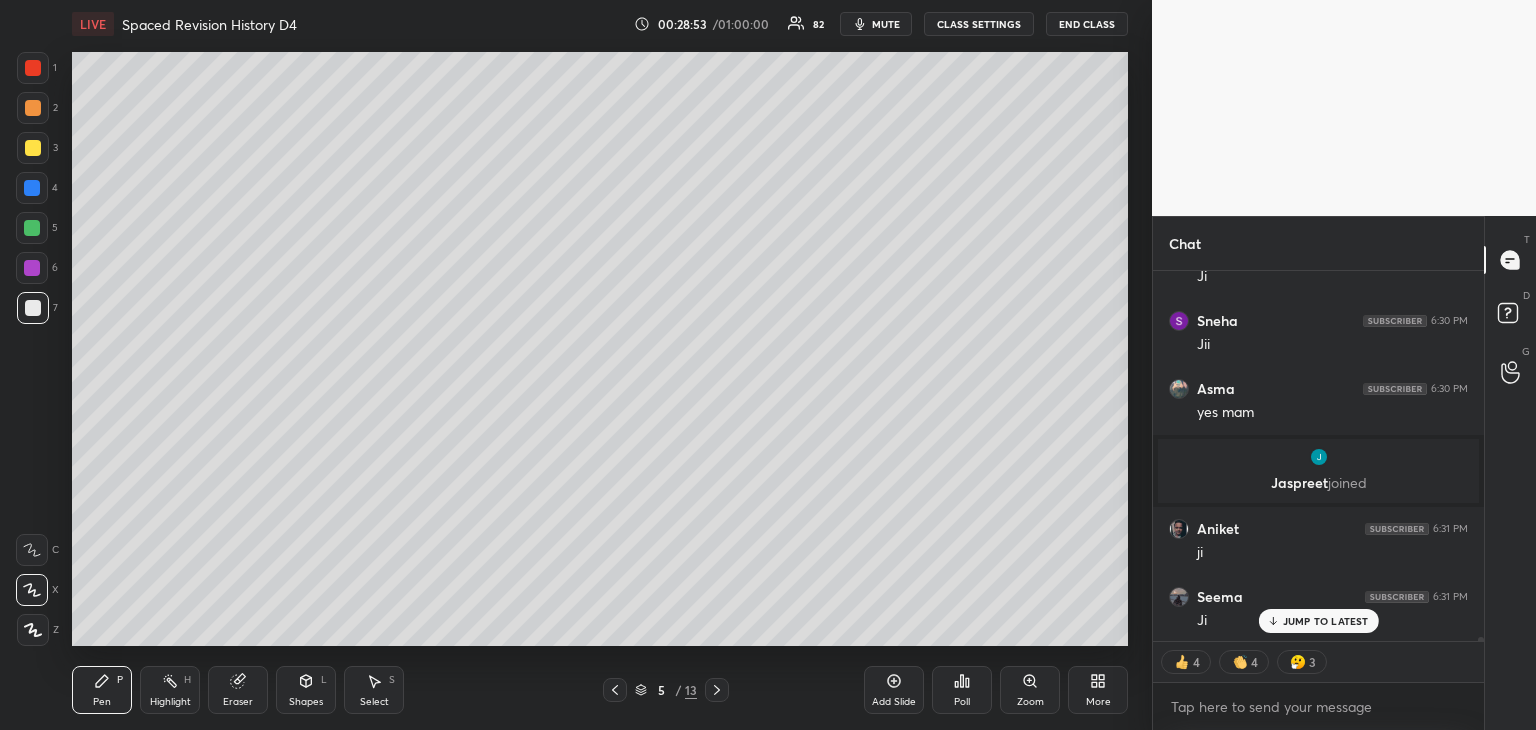 click on "Add Slide" at bounding box center (894, 690) 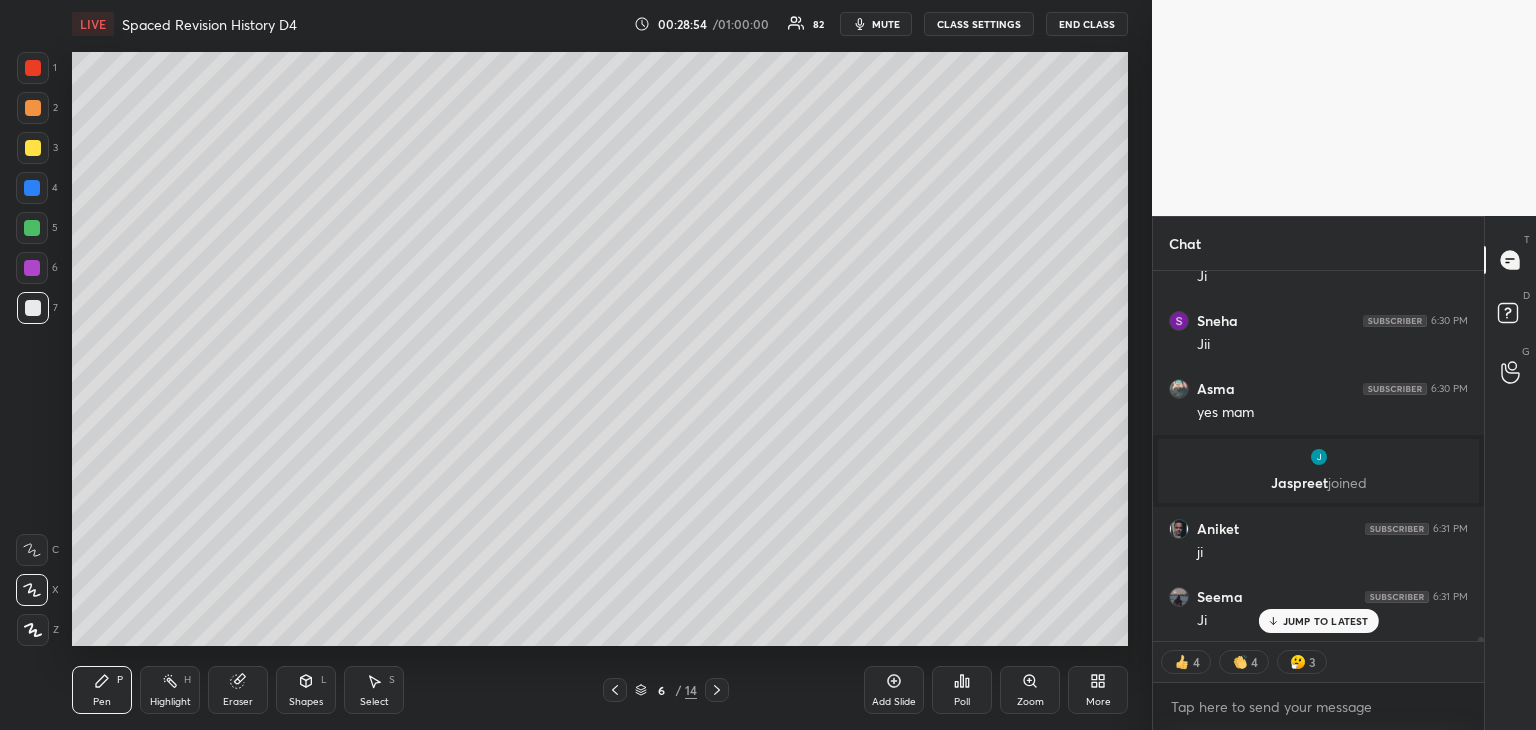 click at bounding box center (33, 308) 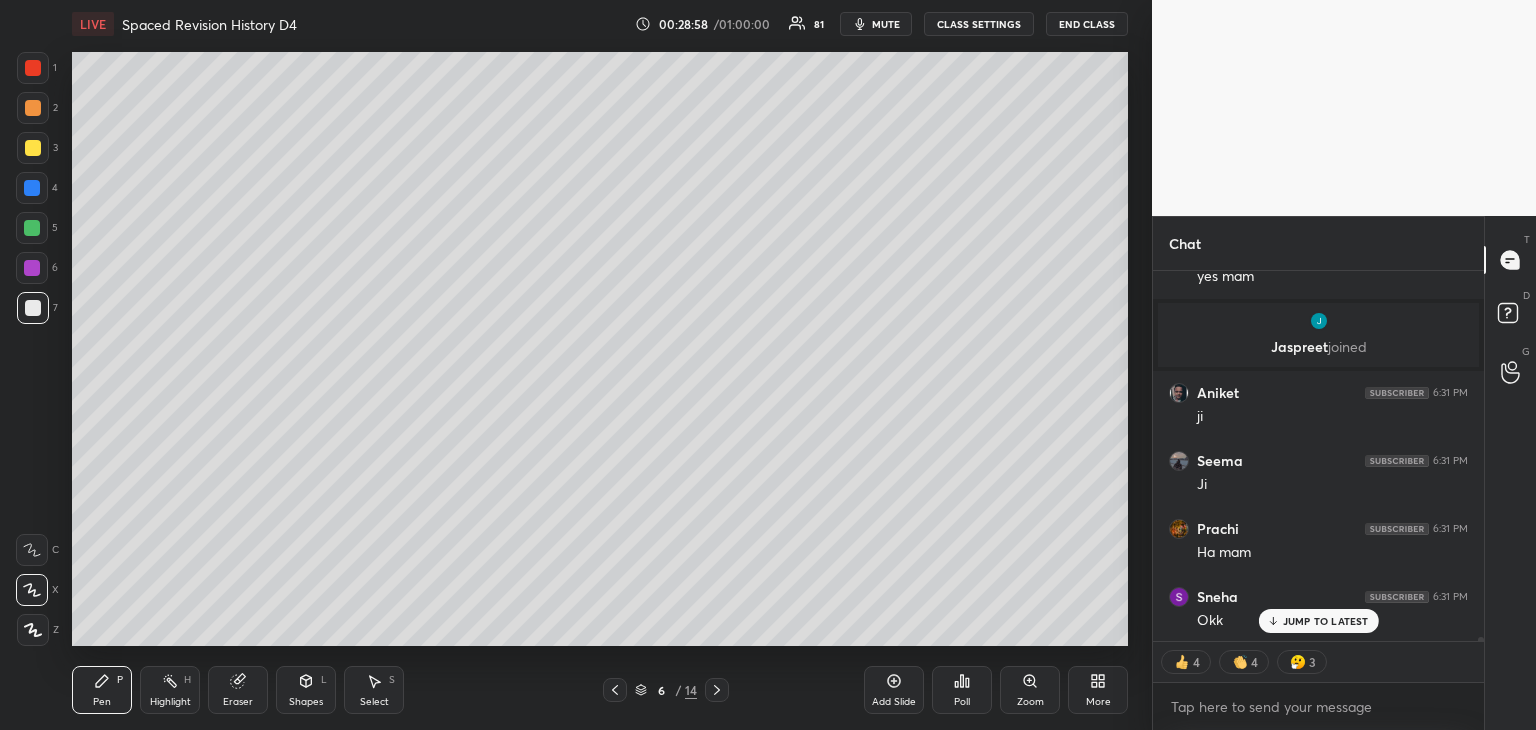 scroll, scrollTop: 31480, scrollLeft: 0, axis: vertical 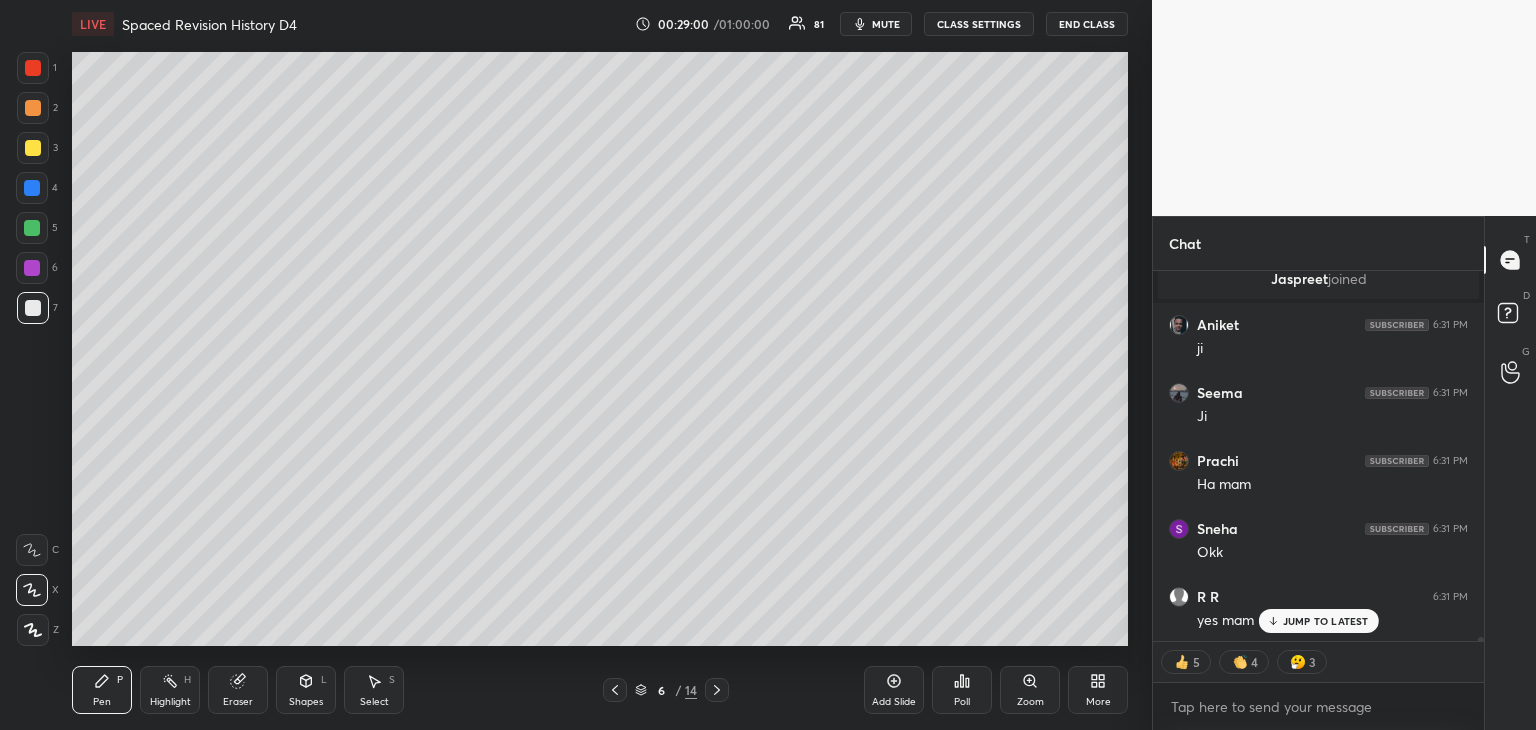 click at bounding box center [33, 308] 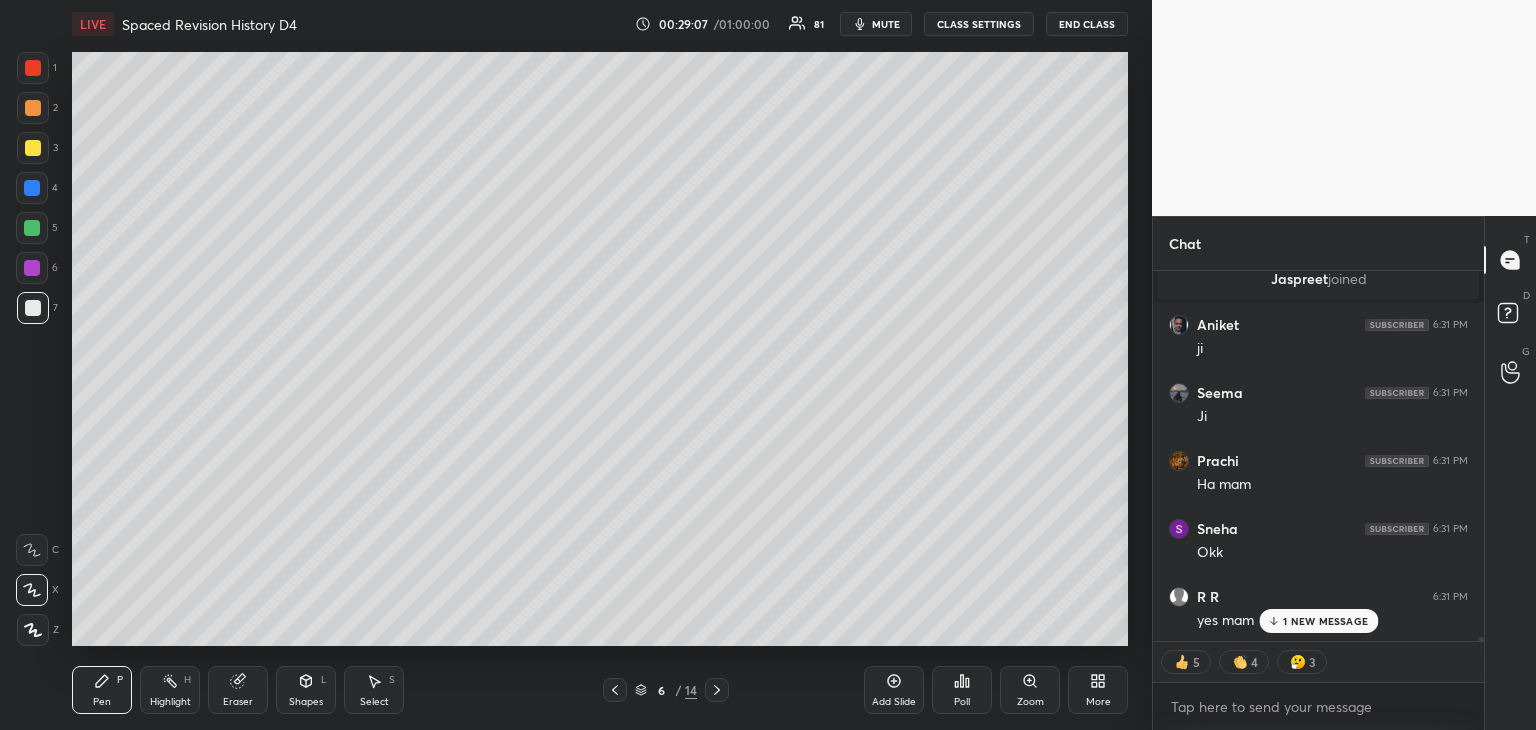 scroll, scrollTop: 31552, scrollLeft: 0, axis: vertical 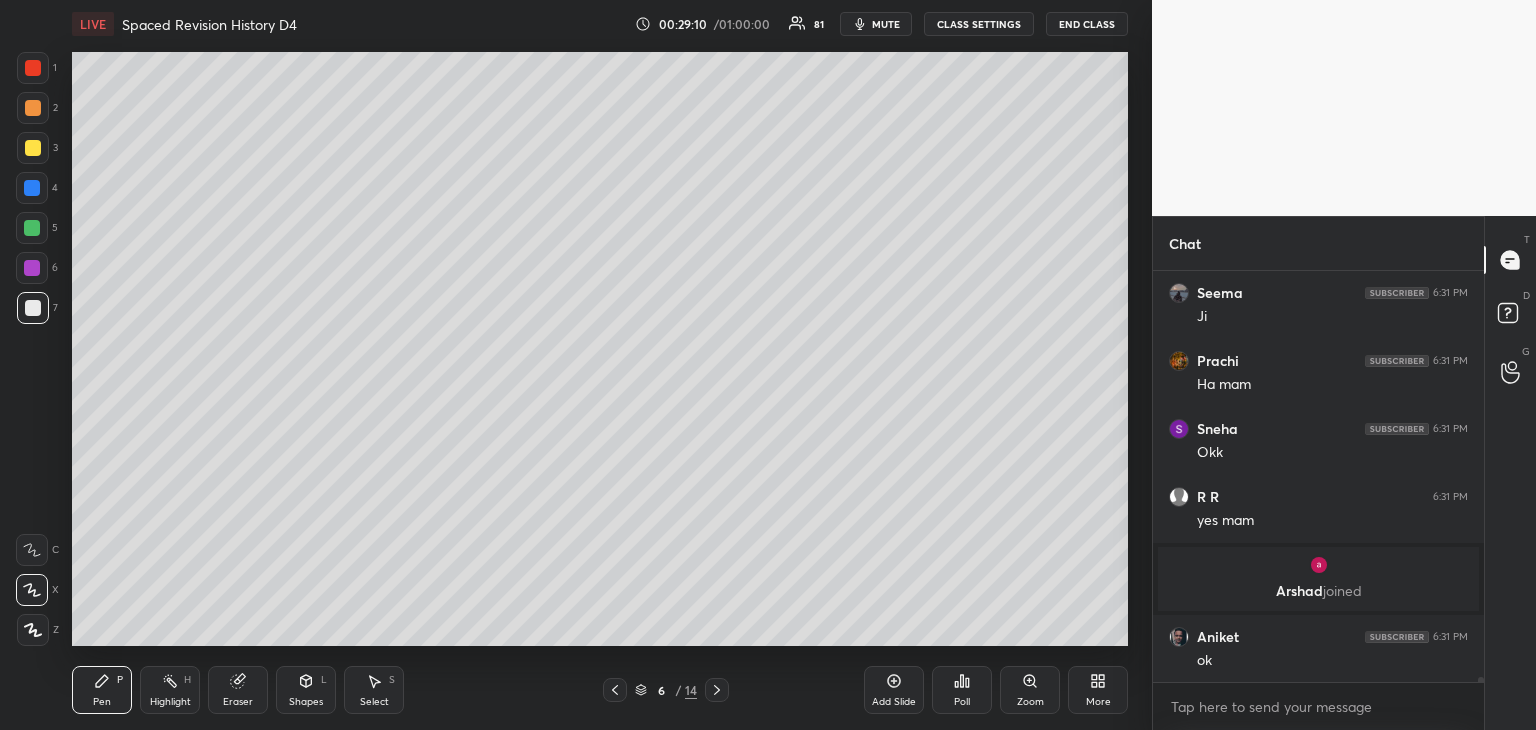 click at bounding box center (33, 148) 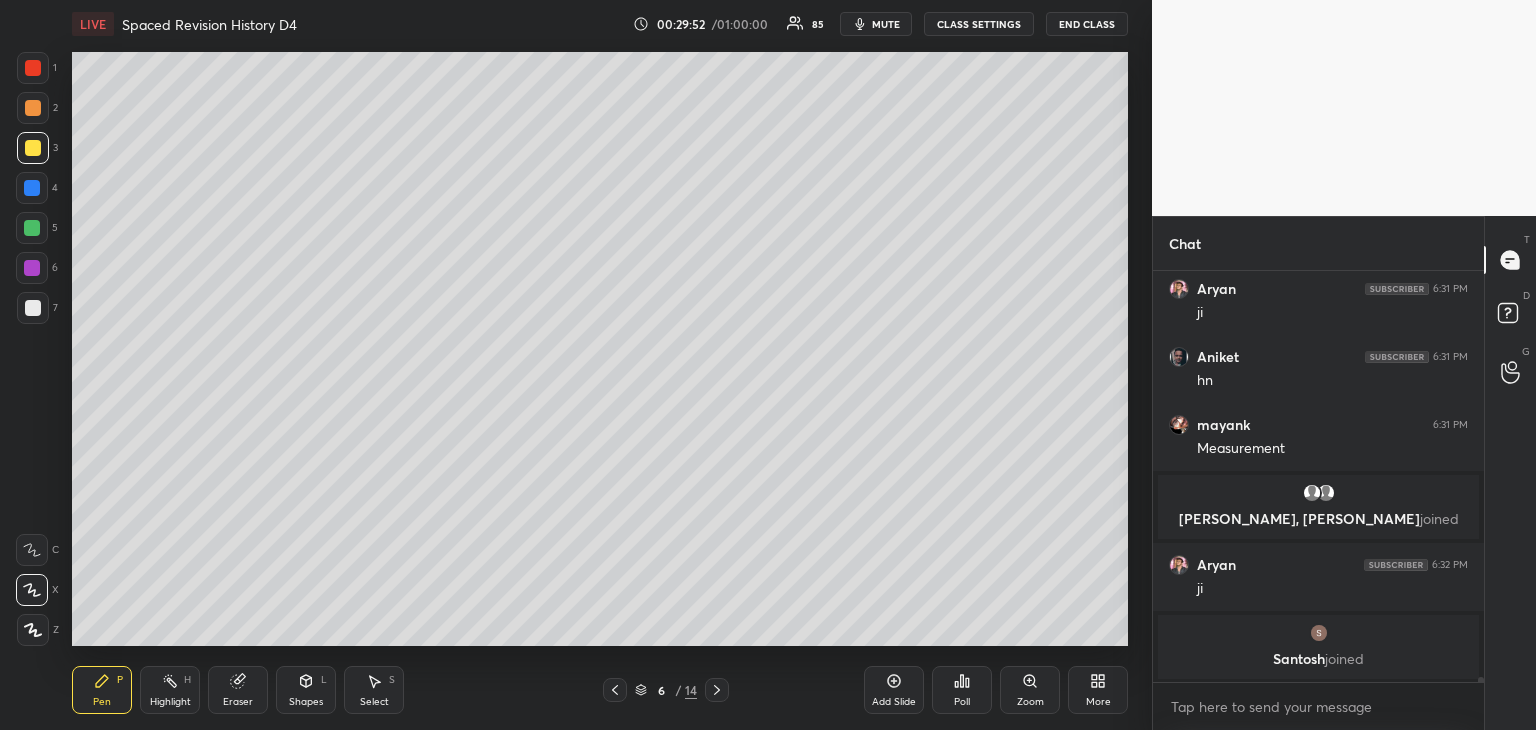 scroll, scrollTop: 31946, scrollLeft: 0, axis: vertical 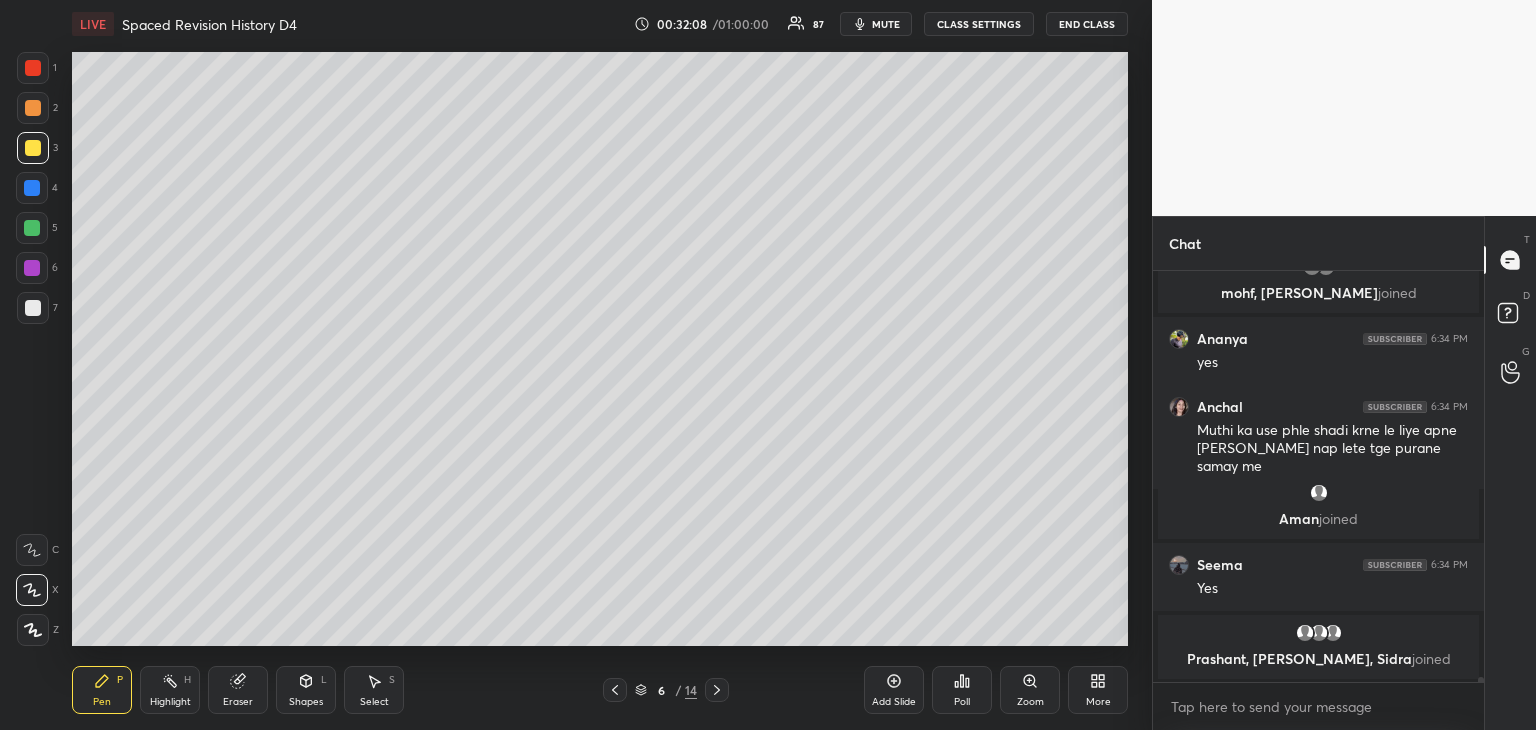 click at bounding box center (33, 308) 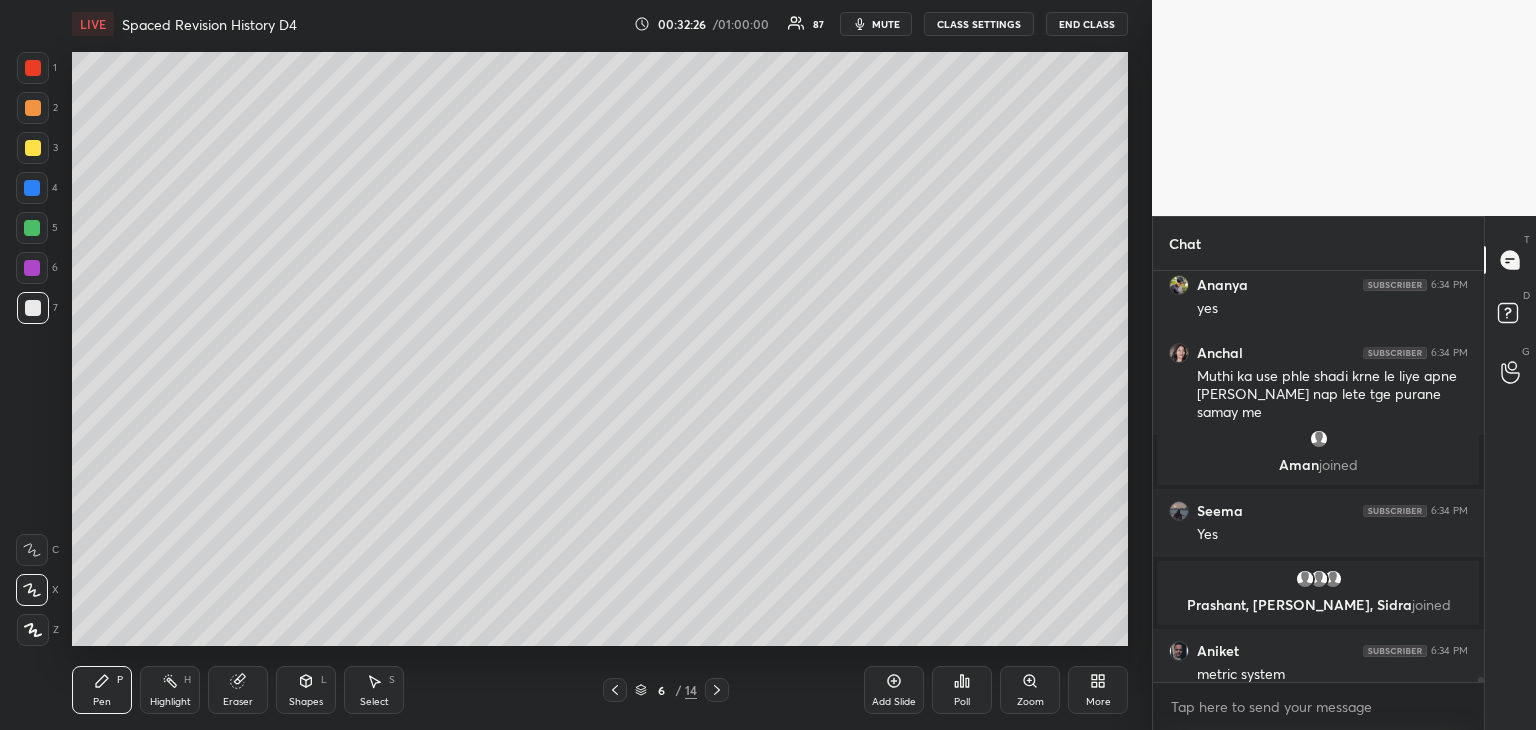 scroll, scrollTop: 33742, scrollLeft: 0, axis: vertical 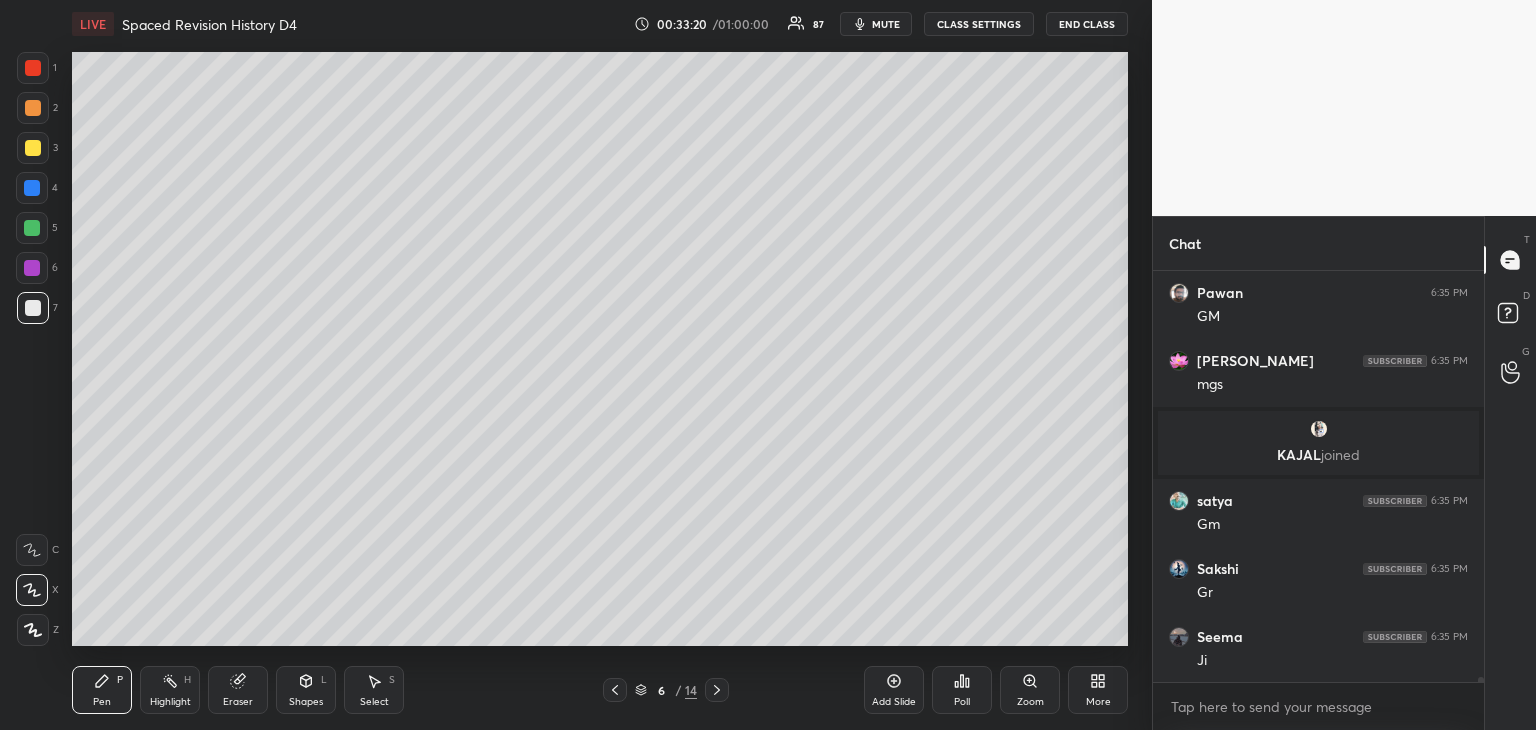 drag, startPoint x: 36, startPoint y: 302, endPoint x: 46, endPoint y: 296, distance: 11.661903 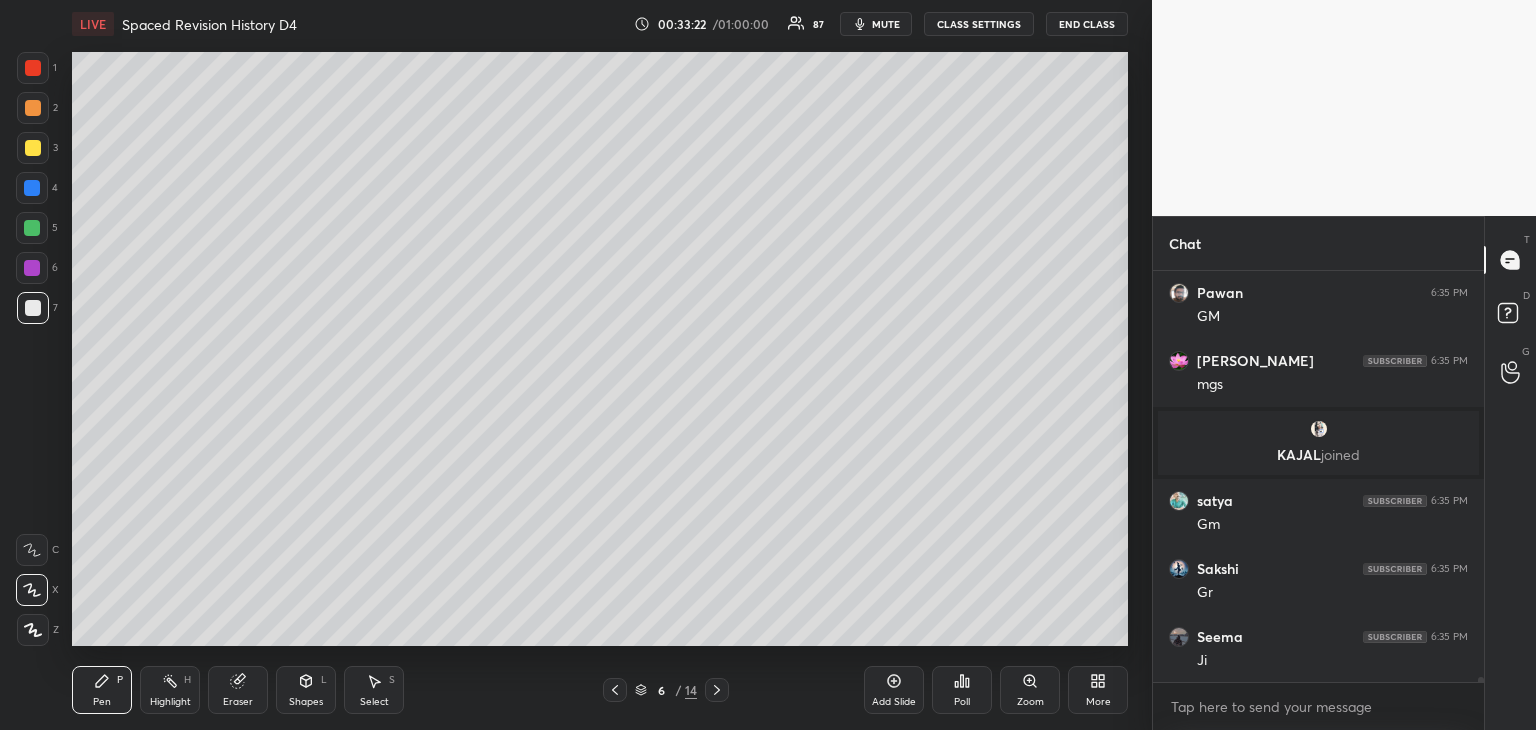 scroll, scrollTop: 34912, scrollLeft: 0, axis: vertical 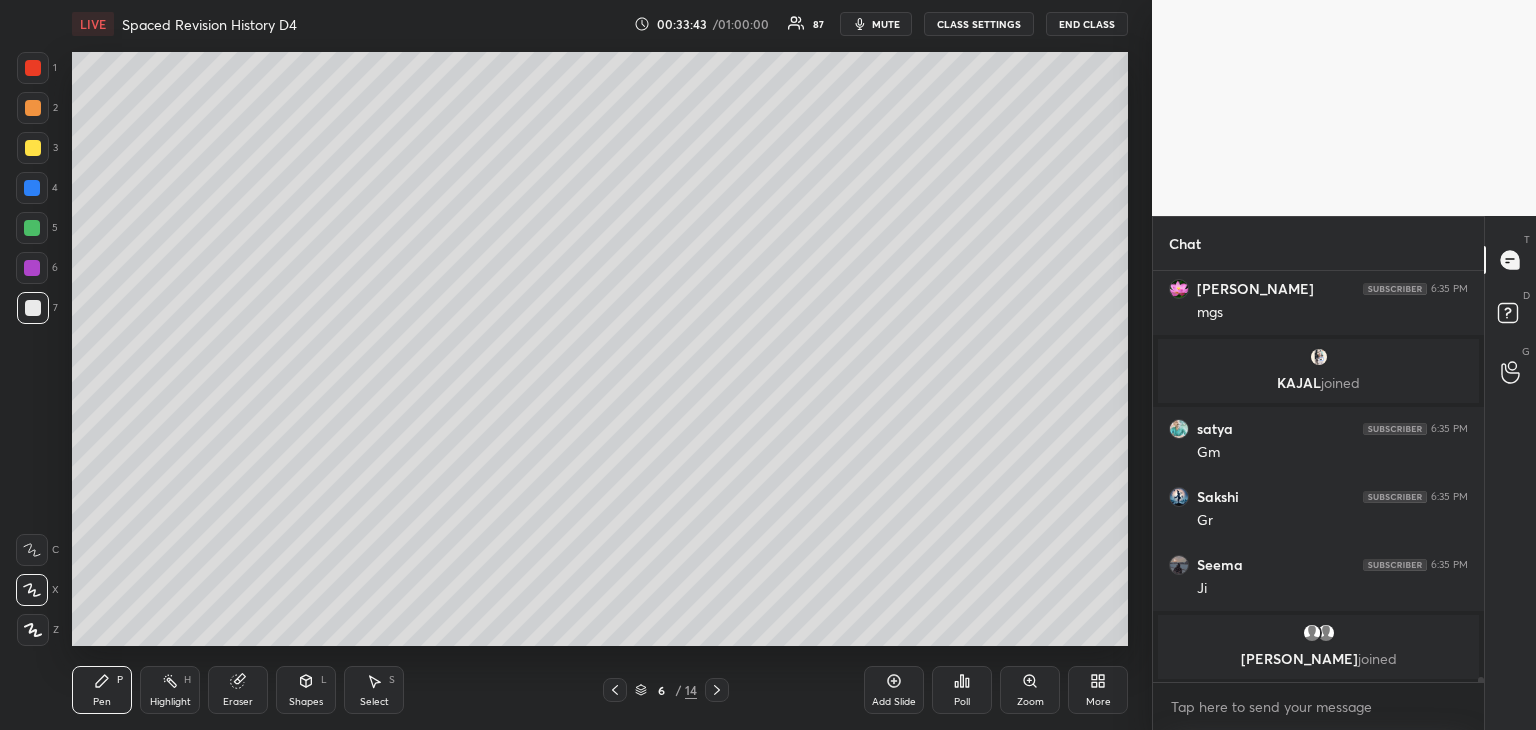 click at bounding box center (33, 308) 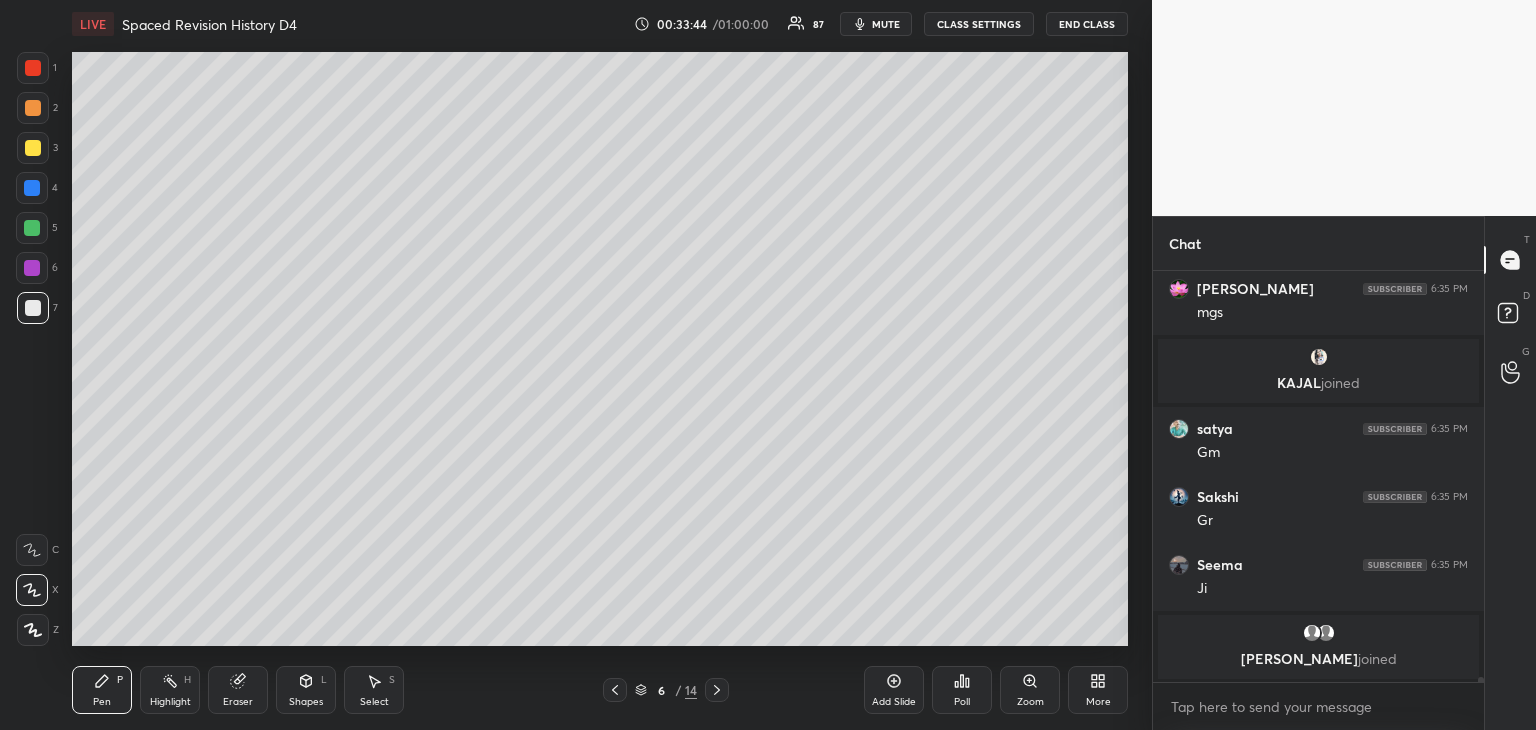 click at bounding box center (33, 148) 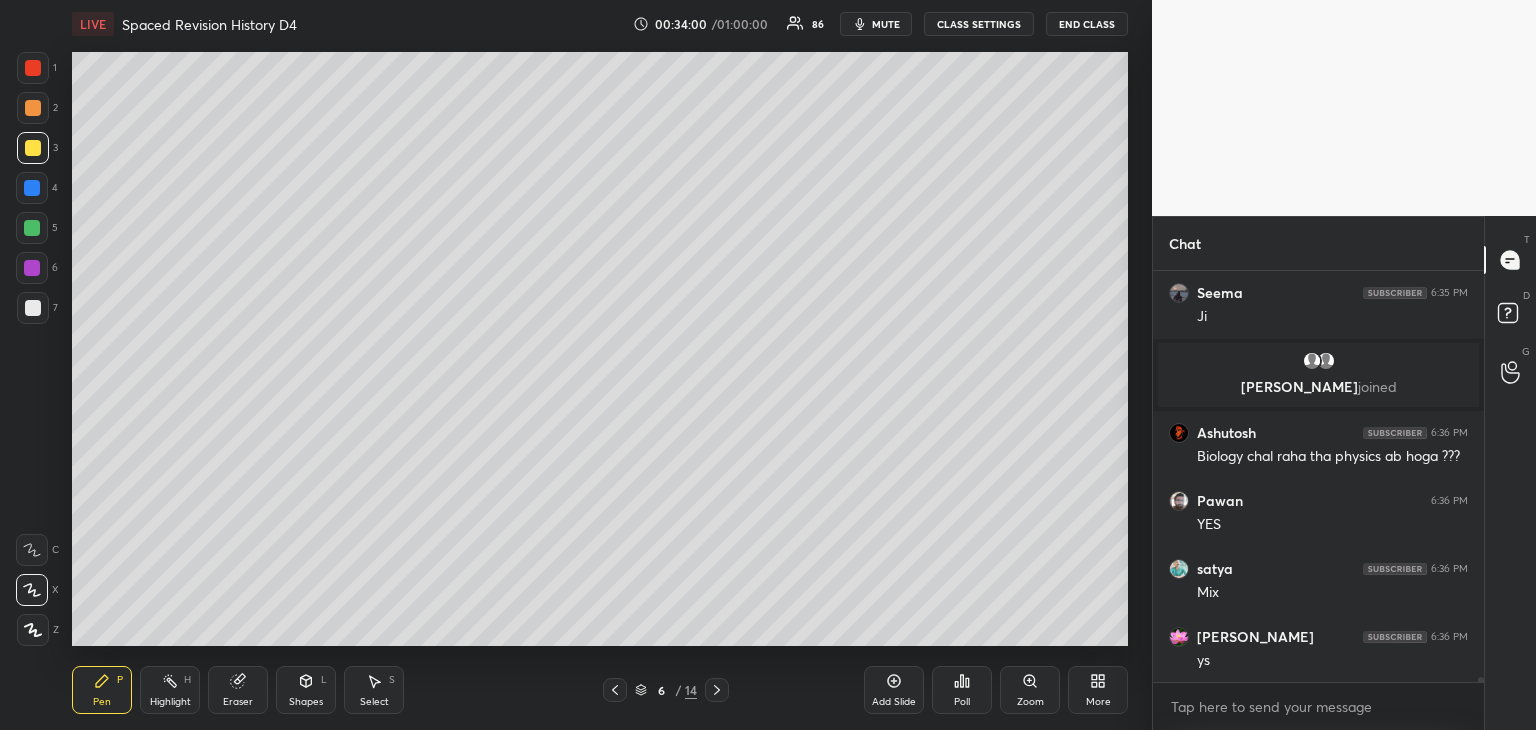 scroll, scrollTop: 35180, scrollLeft: 0, axis: vertical 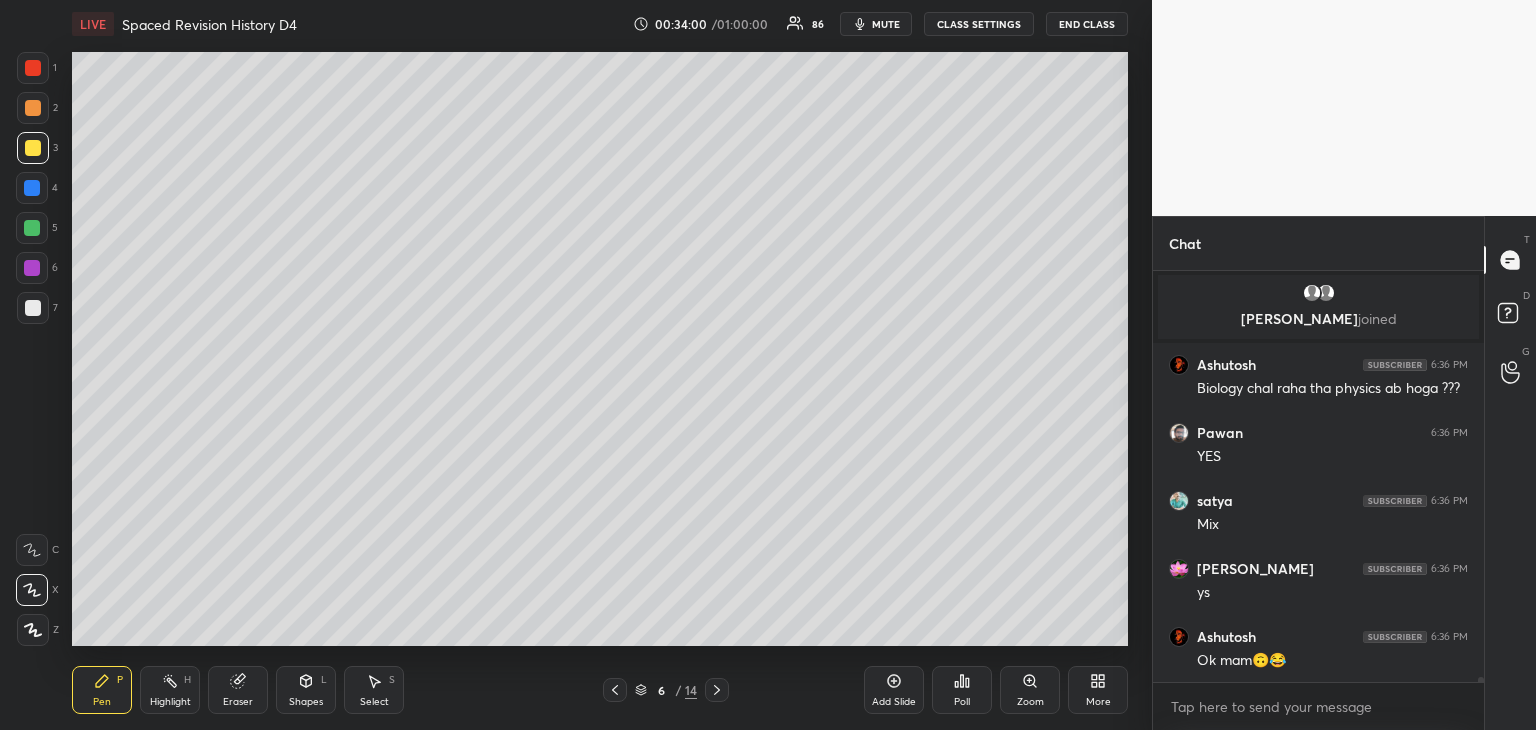 drag, startPoint x: 25, startPoint y: 263, endPoint x: 42, endPoint y: 257, distance: 18.027756 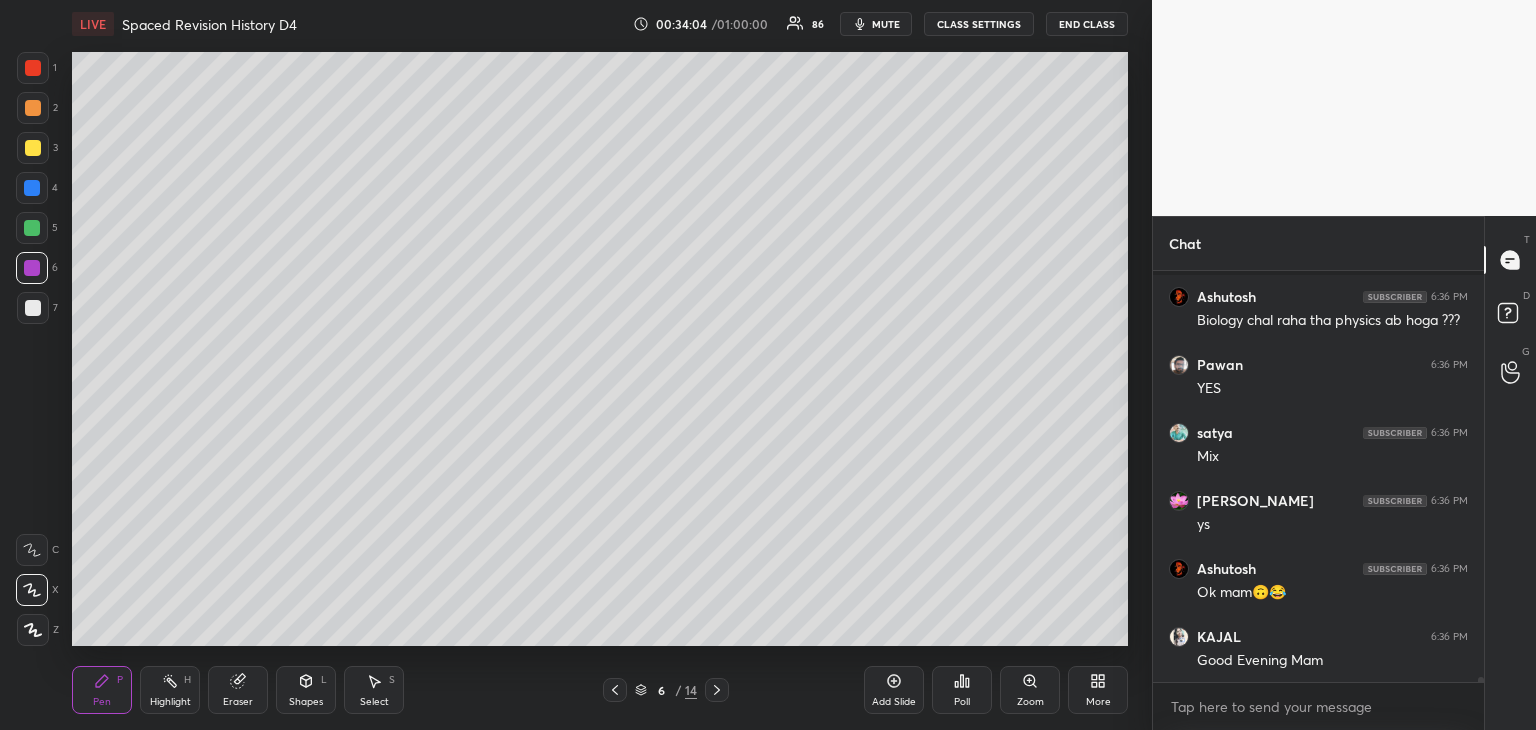 scroll, scrollTop: 35316, scrollLeft: 0, axis: vertical 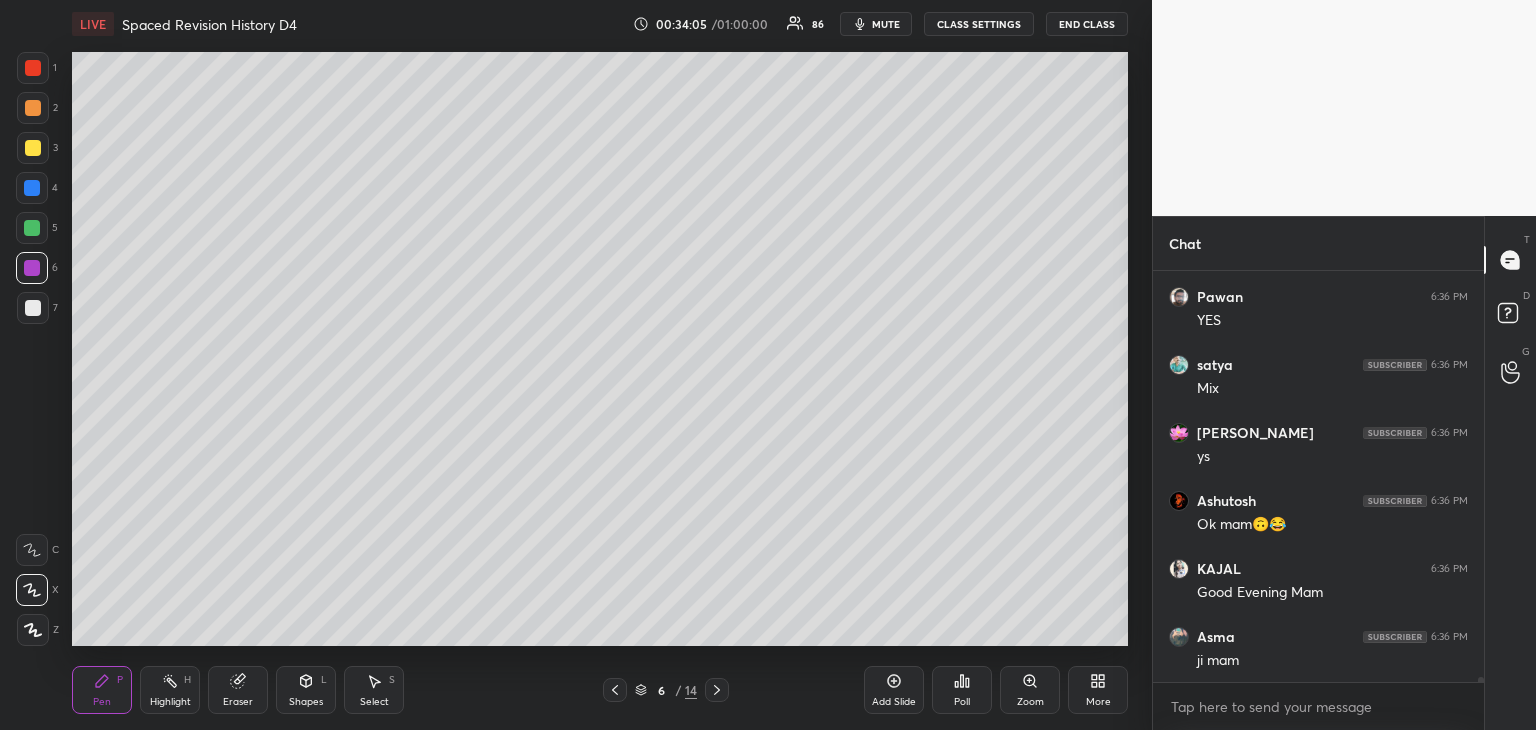 click at bounding box center [33, 308] 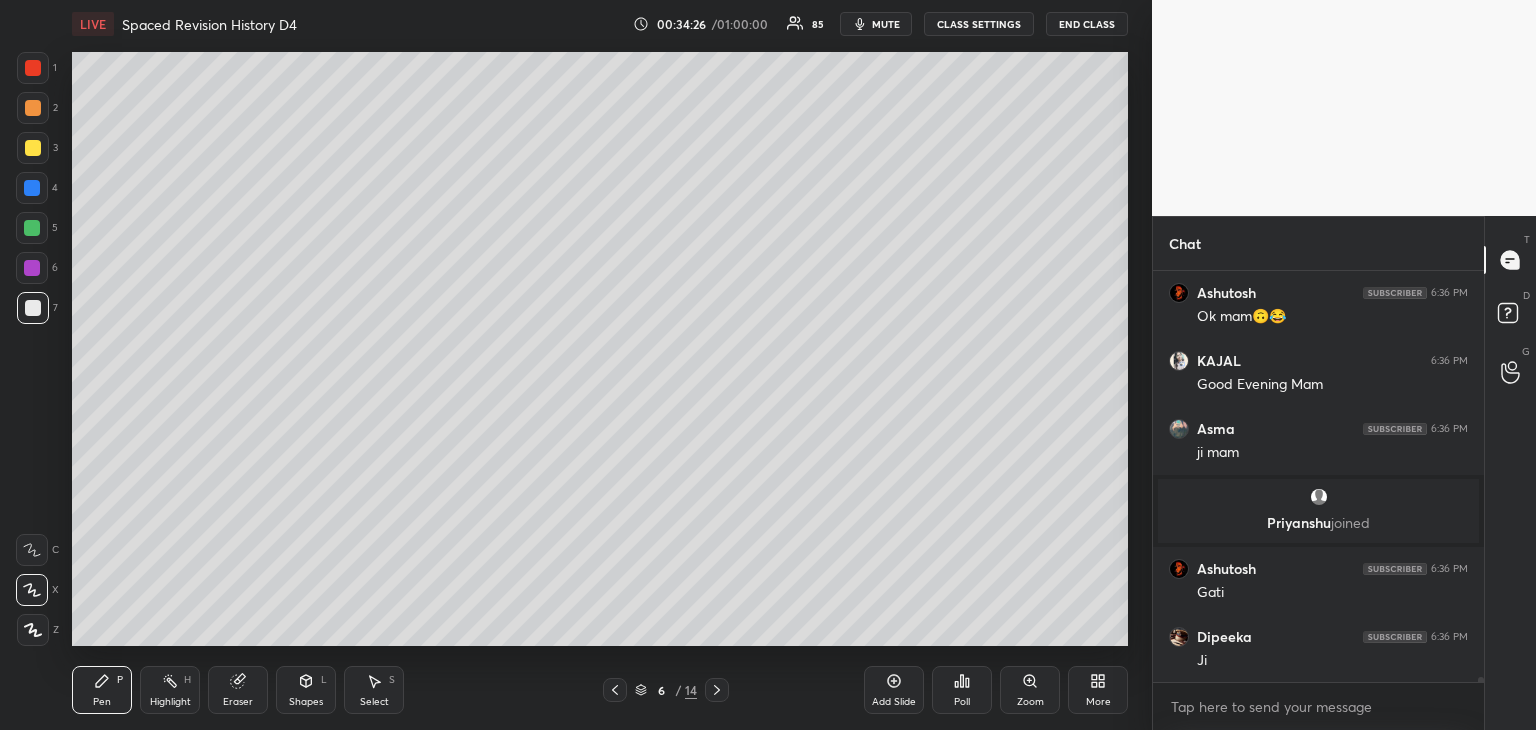 scroll, scrollTop: 35428, scrollLeft: 0, axis: vertical 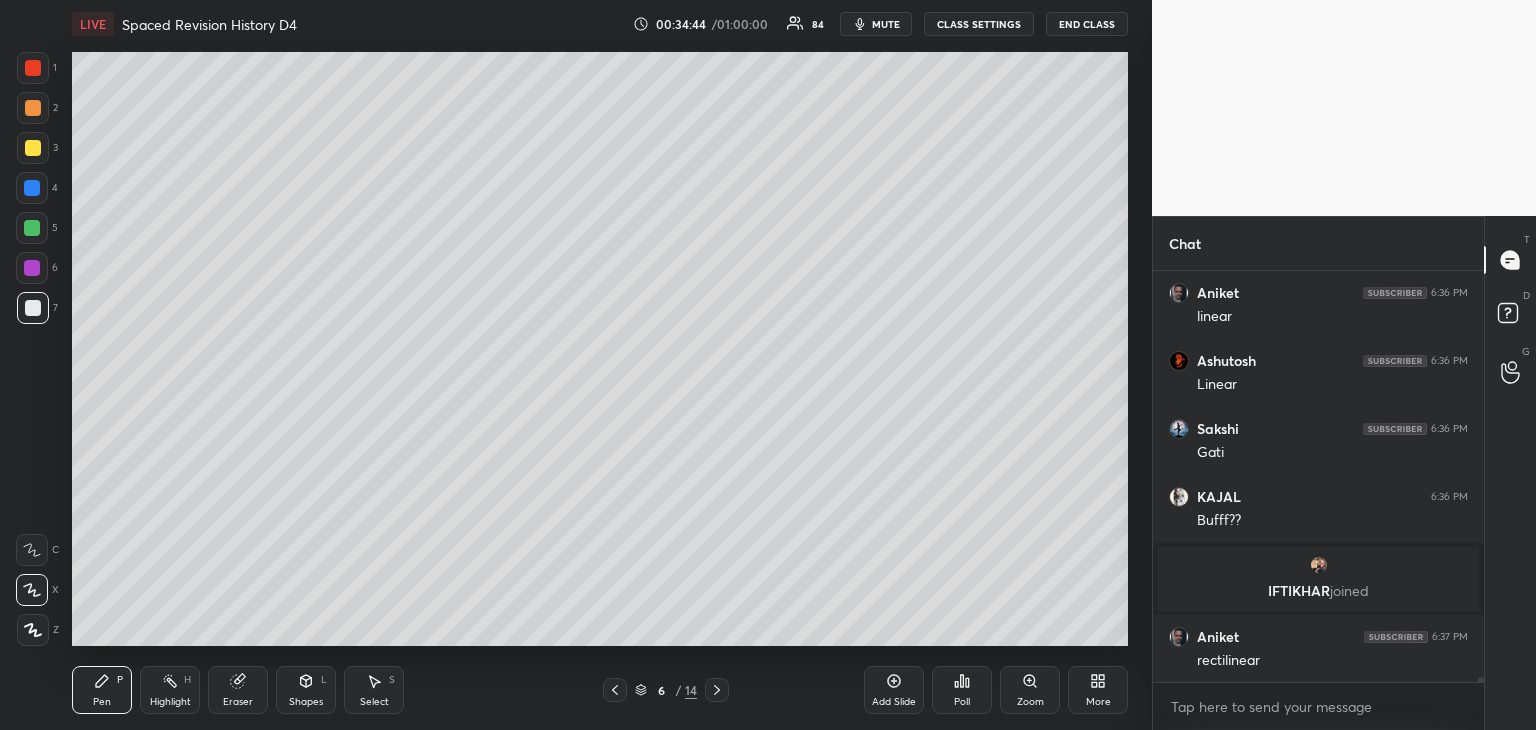 click on "Add Slide" at bounding box center (894, 702) 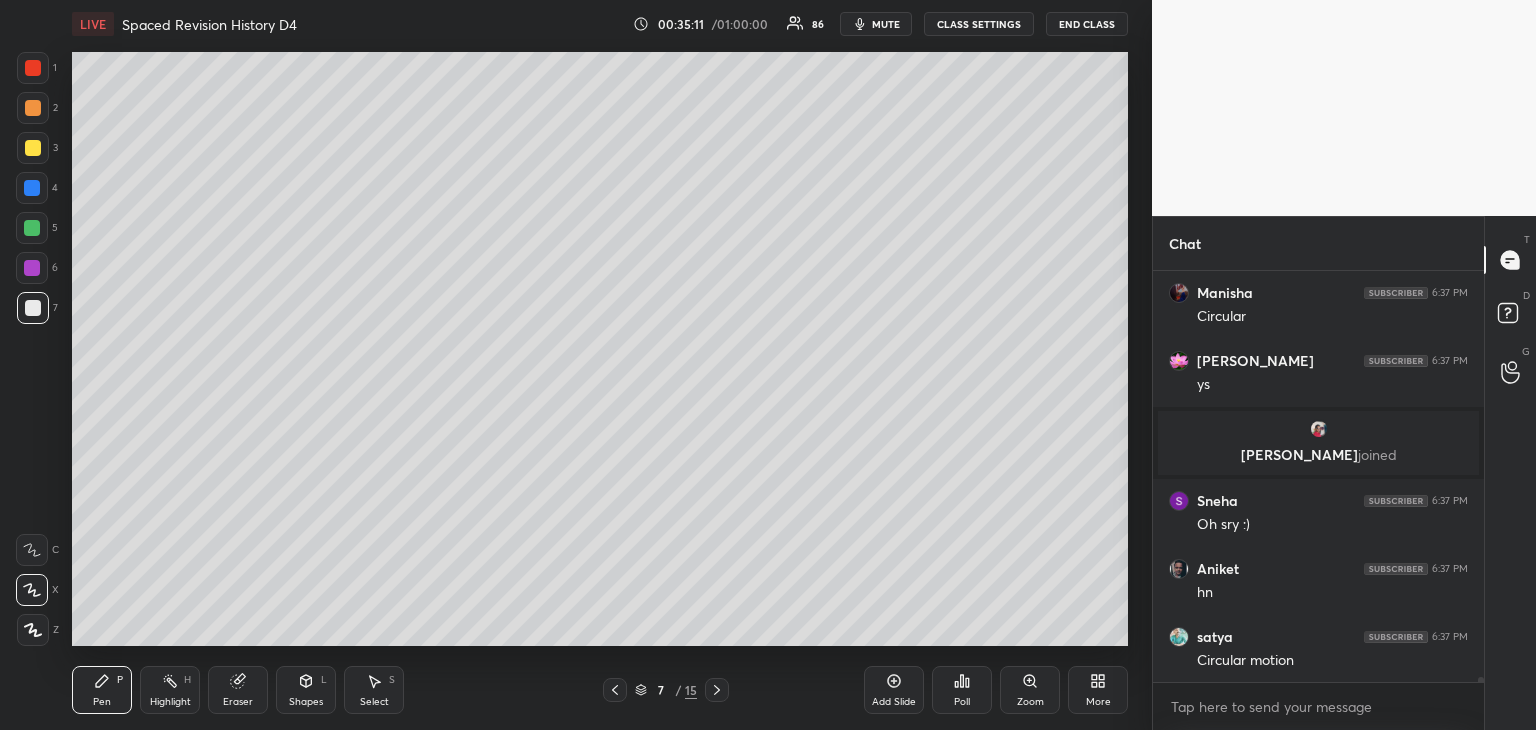 scroll, scrollTop: 36246, scrollLeft: 0, axis: vertical 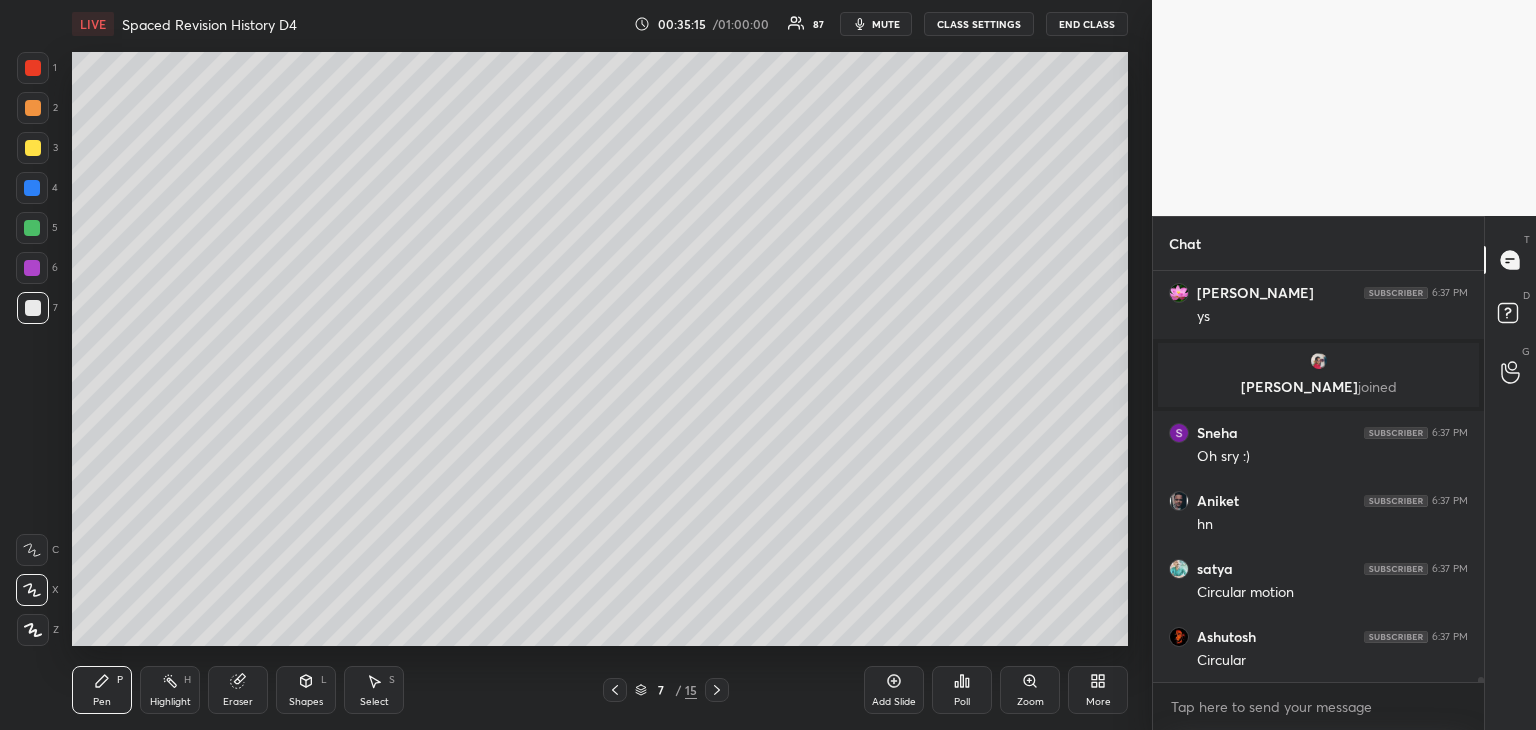 click on "Add Slide" at bounding box center [894, 690] 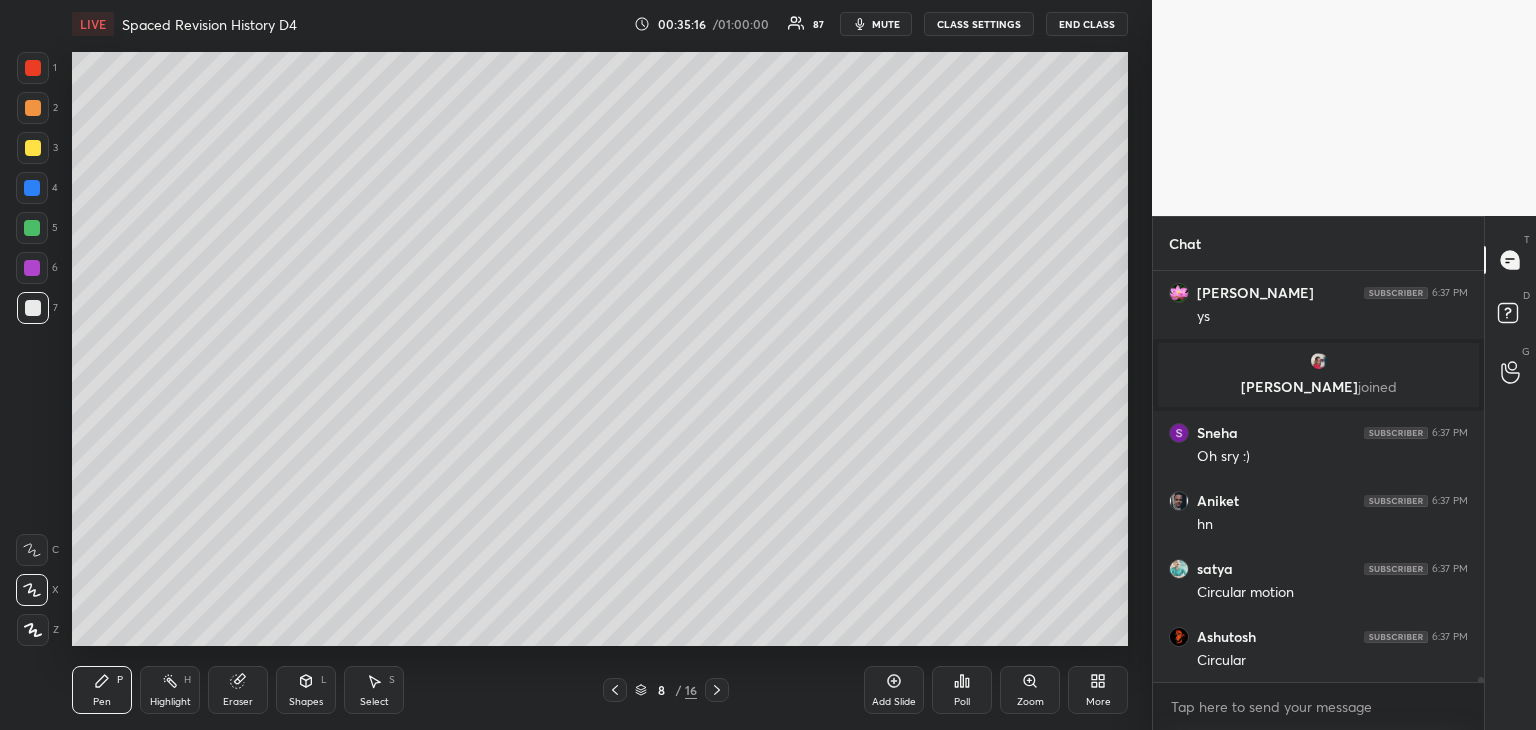 click at bounding box center (33, 308) 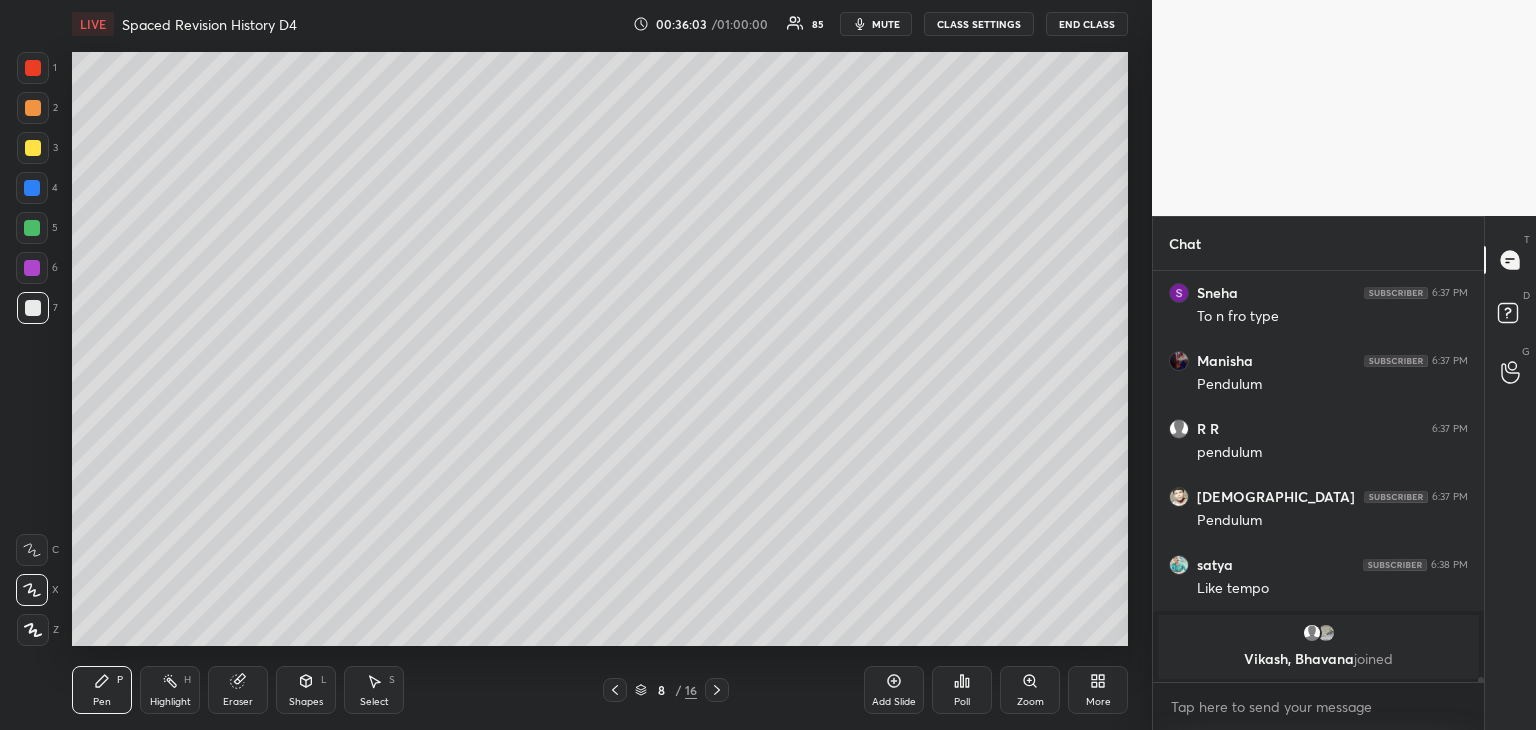 scroll, scrollTop: 36688, scrollLeft: 0, axis: vertical 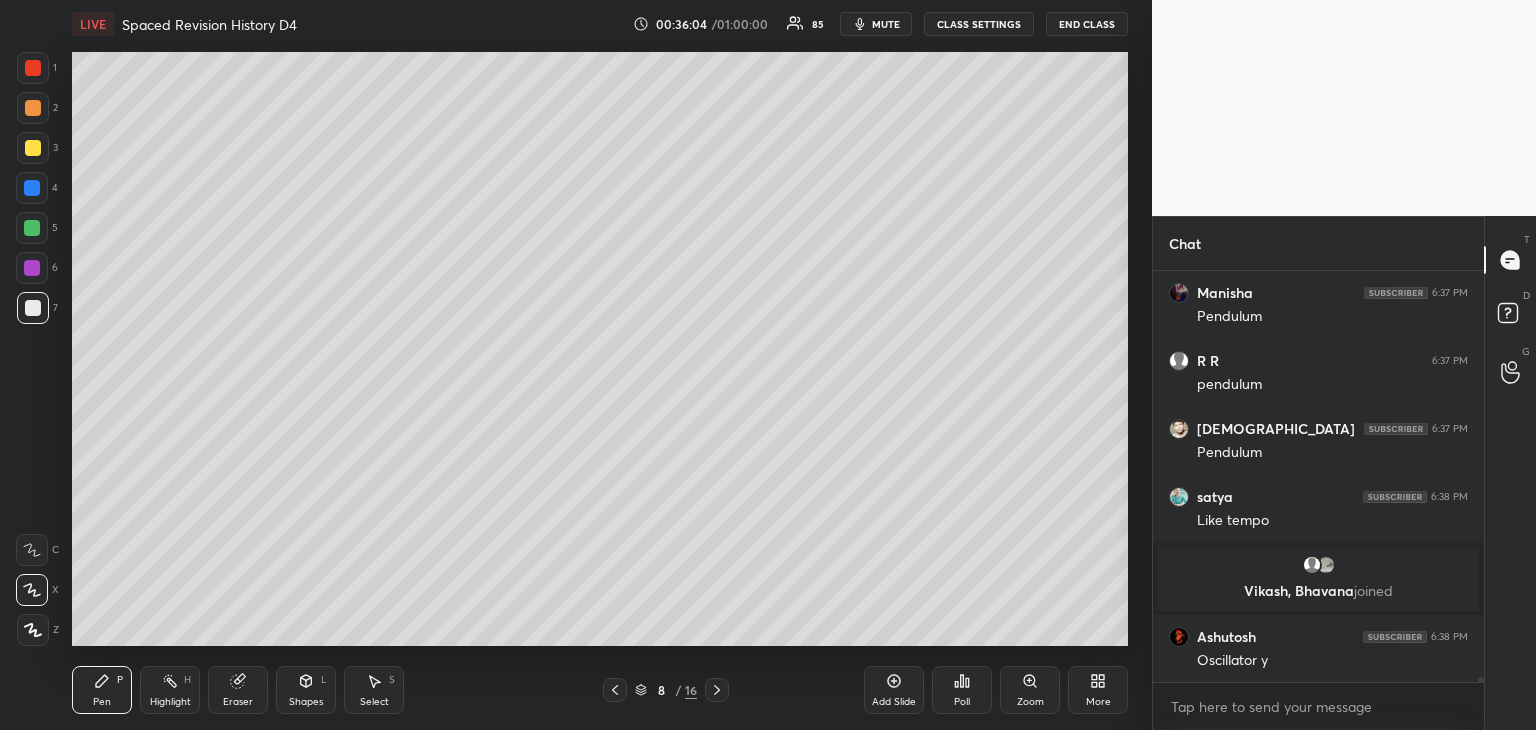 click at bounding box center (33, 148) 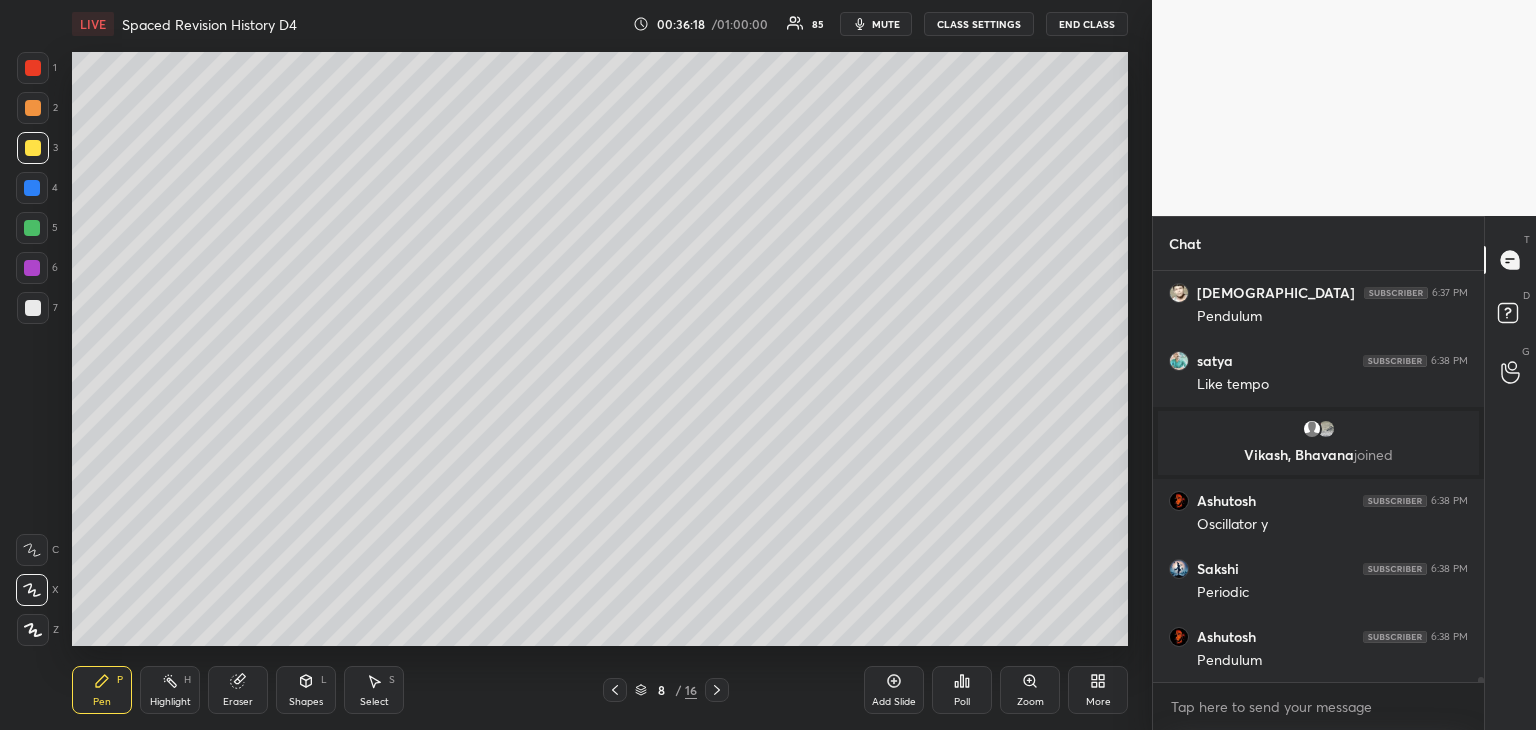 scroll, scrollTop: 36896, scrollLeft: 0, axis: vertical 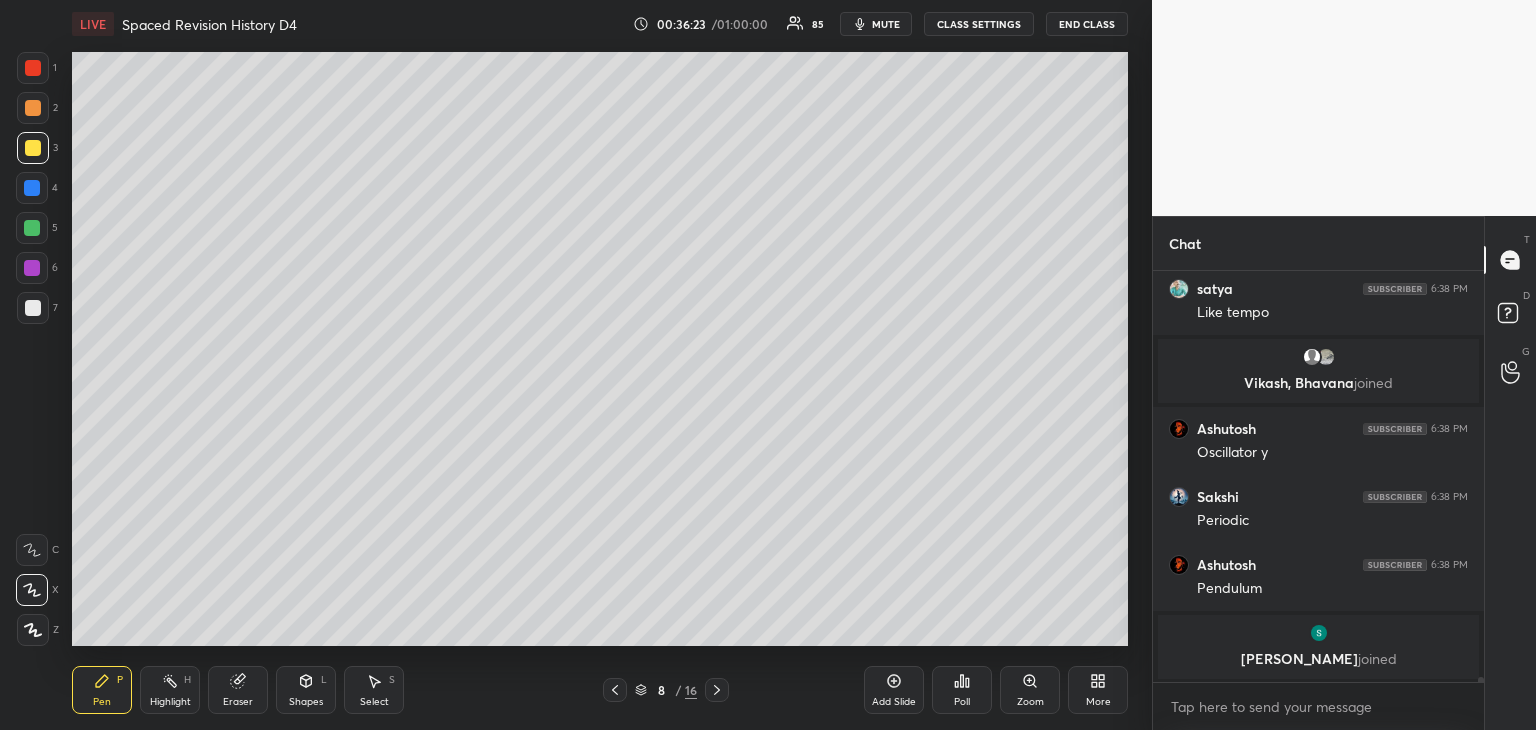 drag, startPoint x: 16, startPoint y: 193, endPoint x: 54, endPoint y: 188, distance: 38.327538 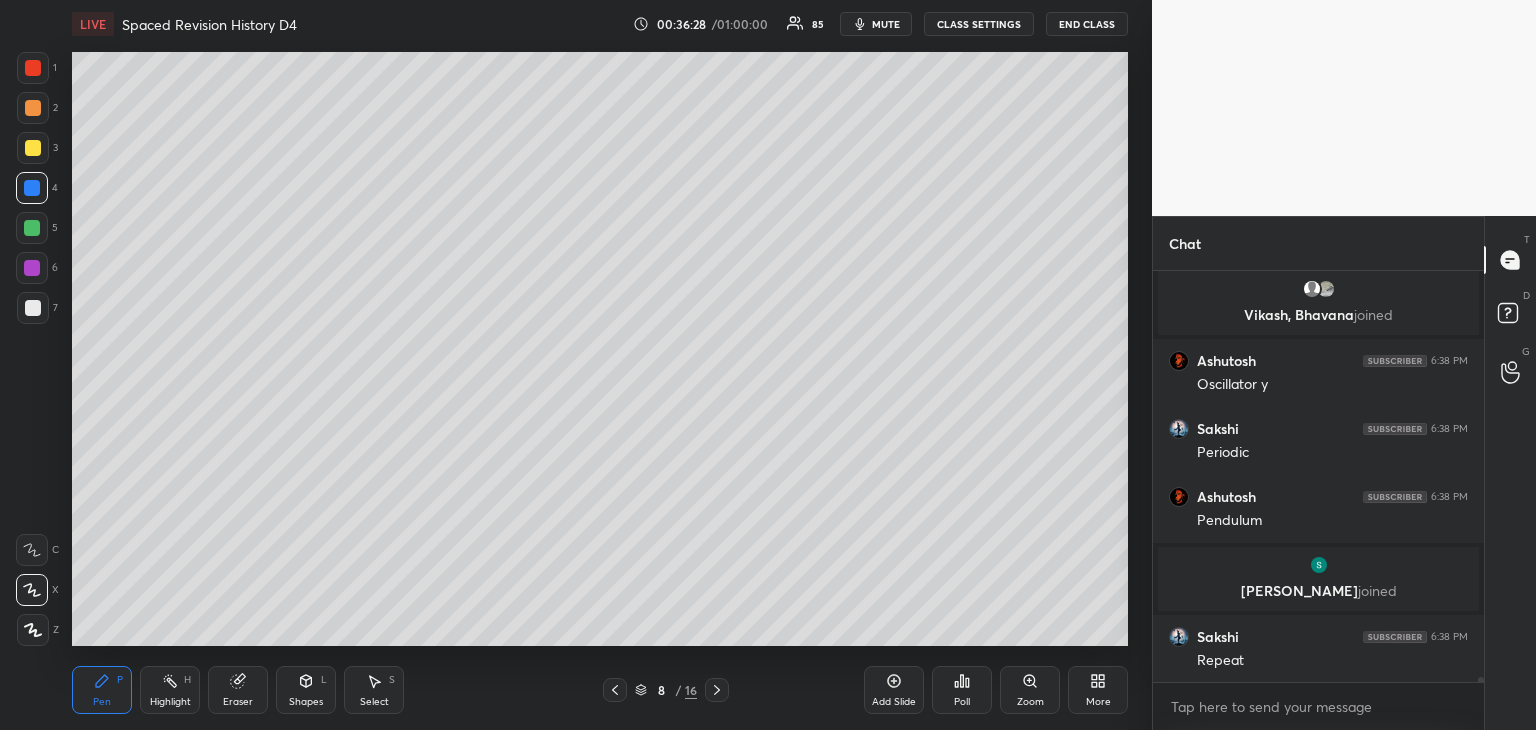 scroll, scrollTop: 36960, scrollLeft: 0, axis: vertical 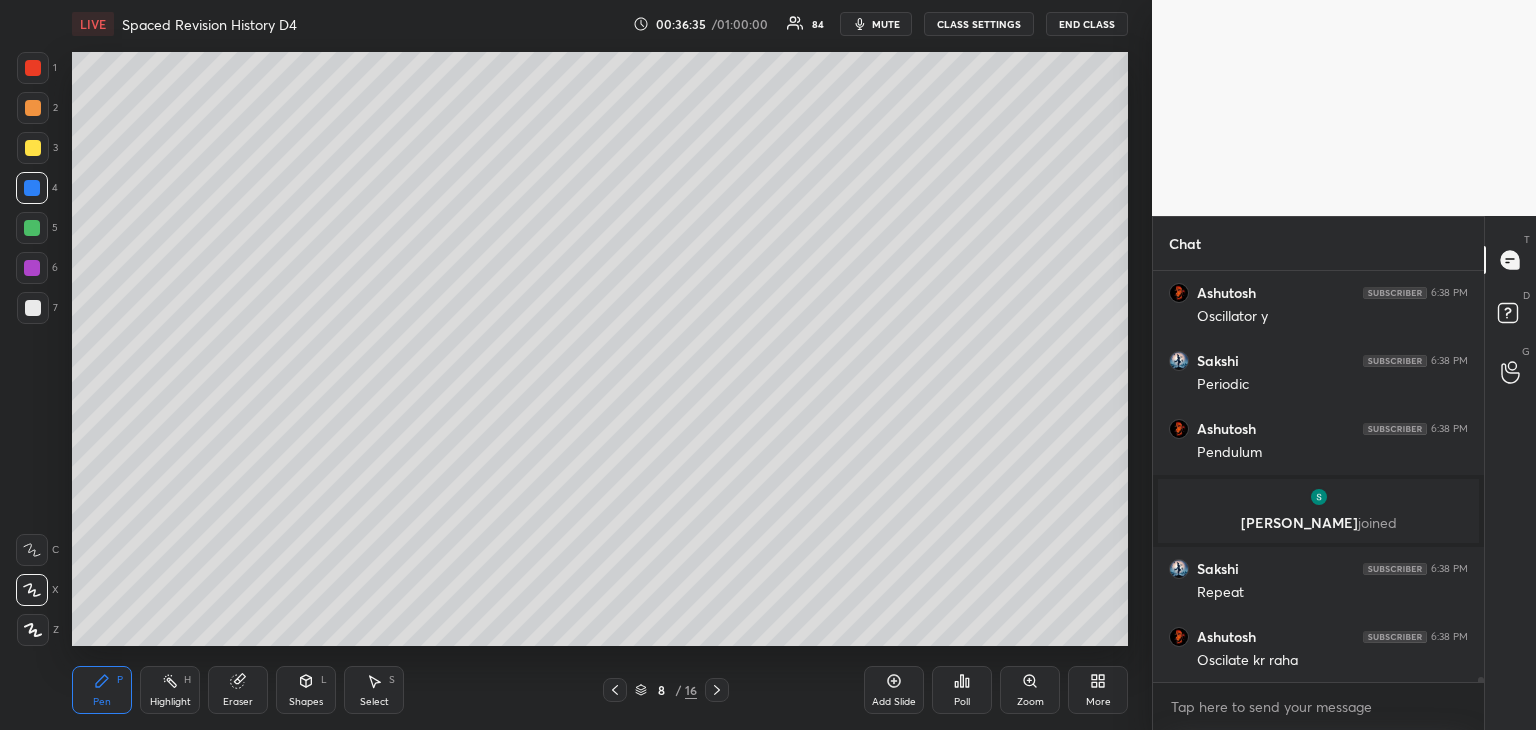 click at bounding box center (33, 68) 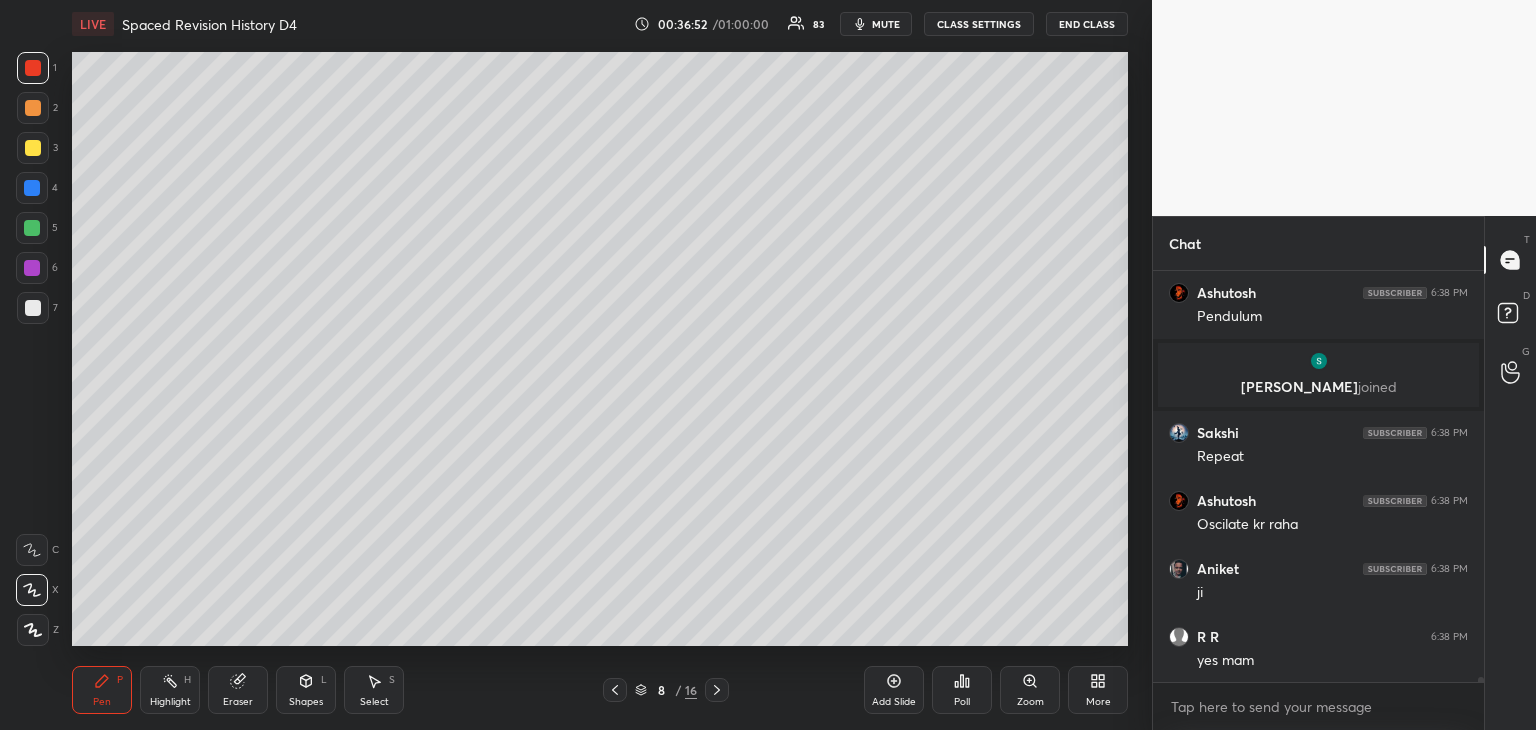 scroll, scrollTop: 37164, scrollLeft: 0, axis: vertical 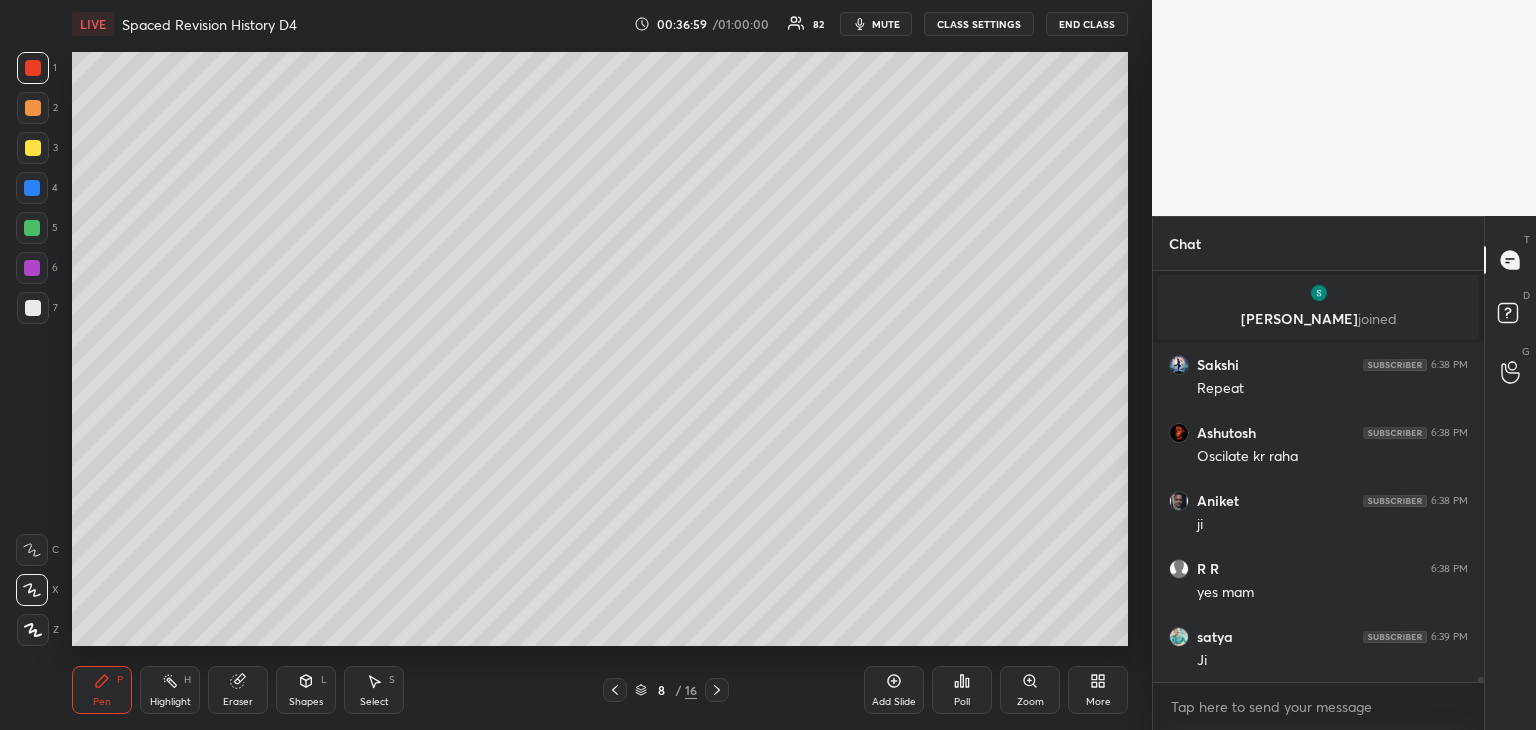 click 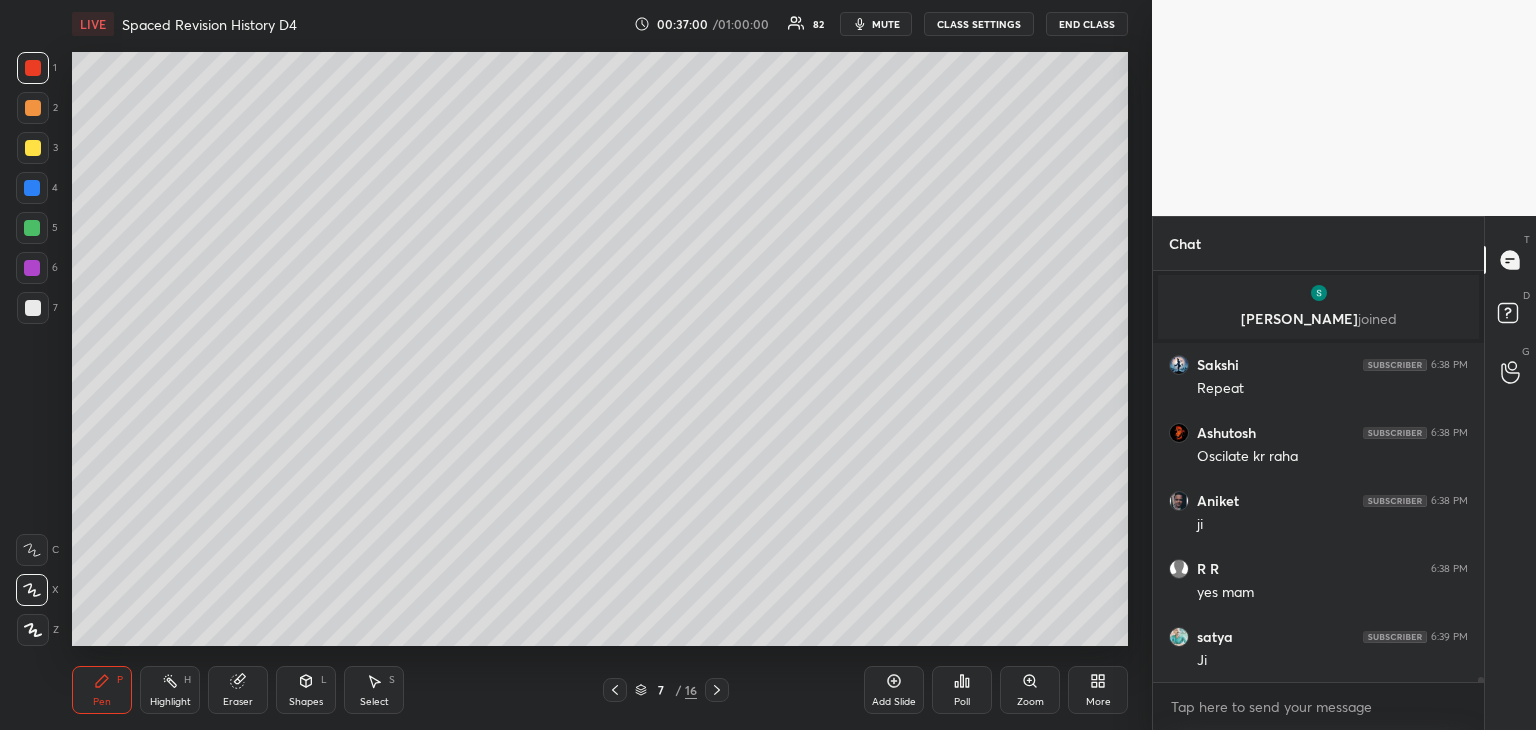 click 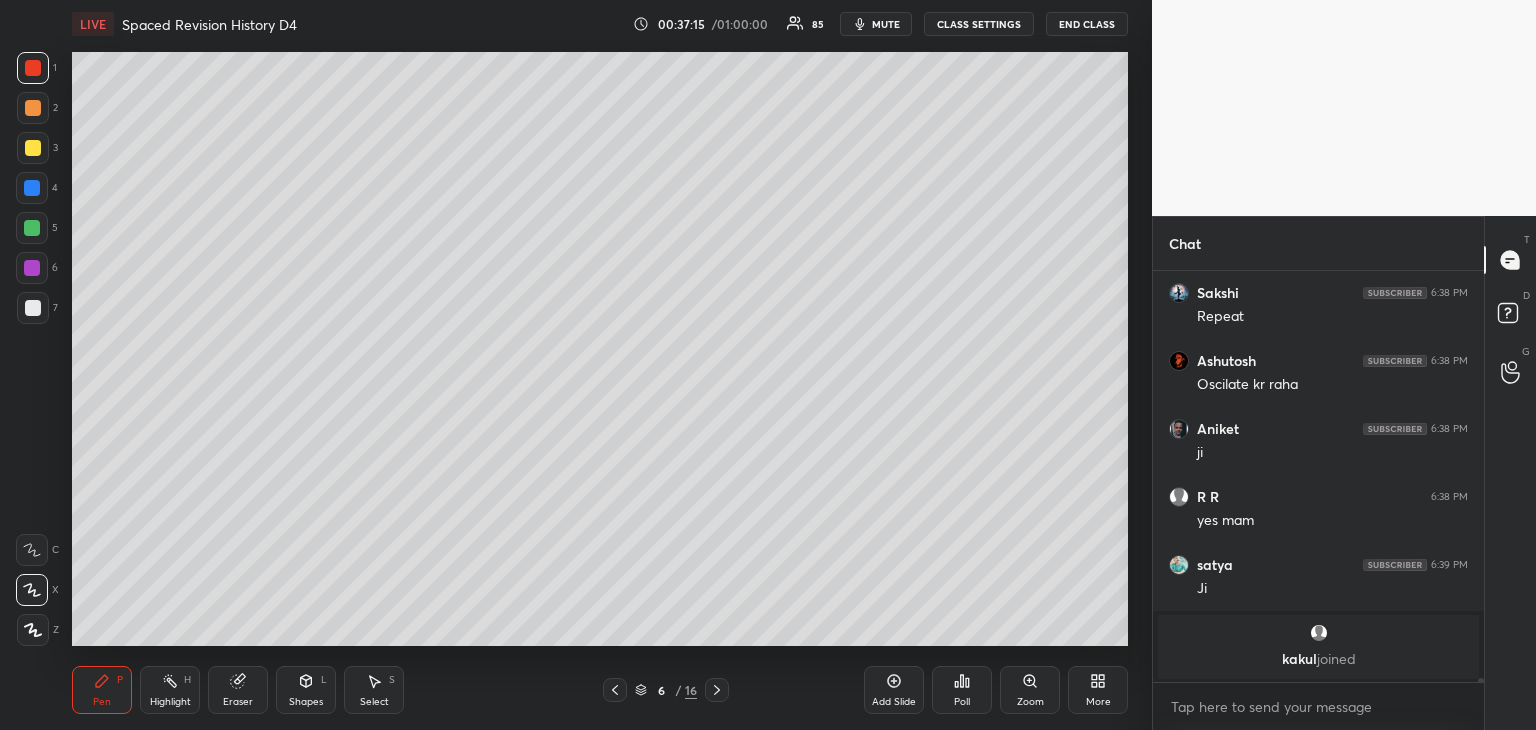 scroll, scrollTop: 37192, scrollLeft: 0, axis: vertical 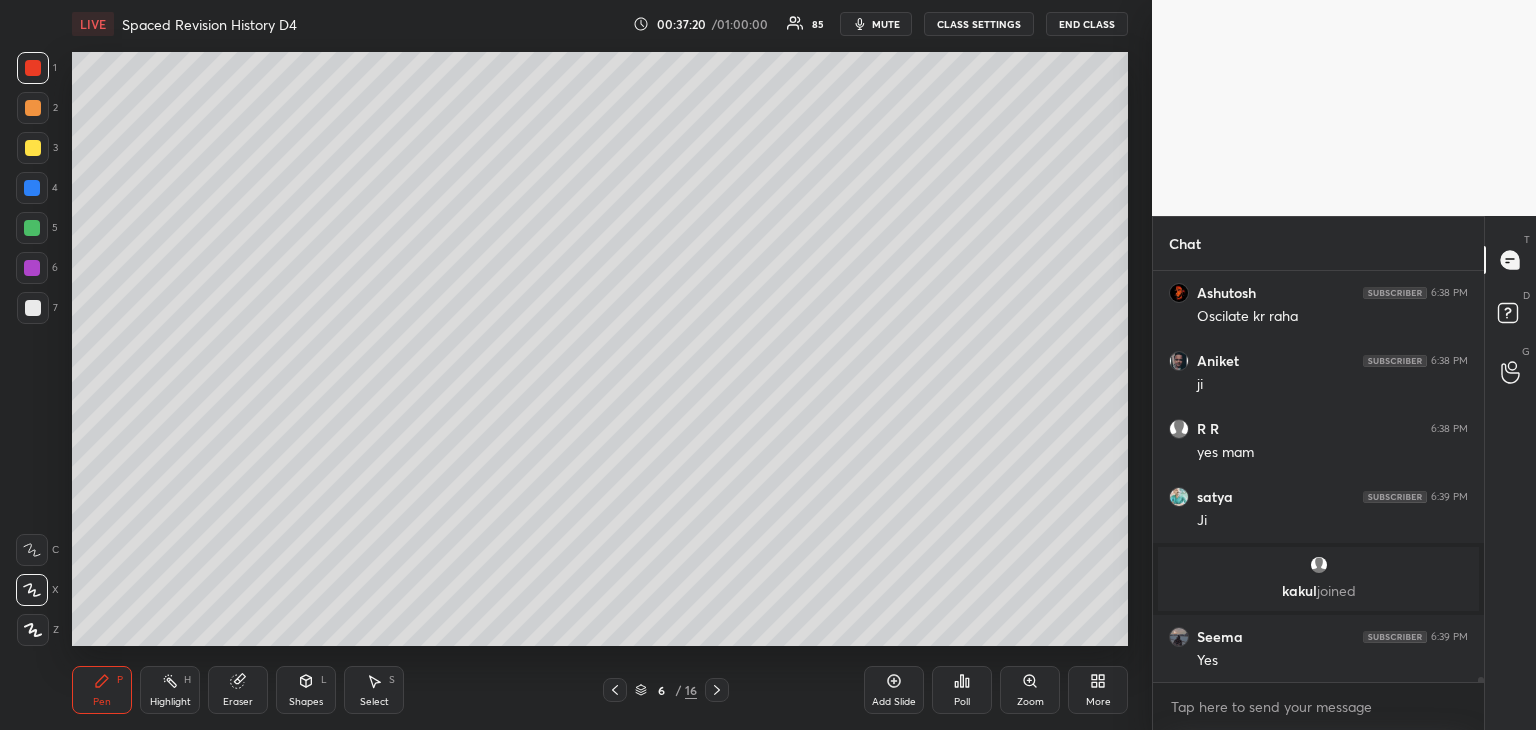 click at bounding box center [32, 188] 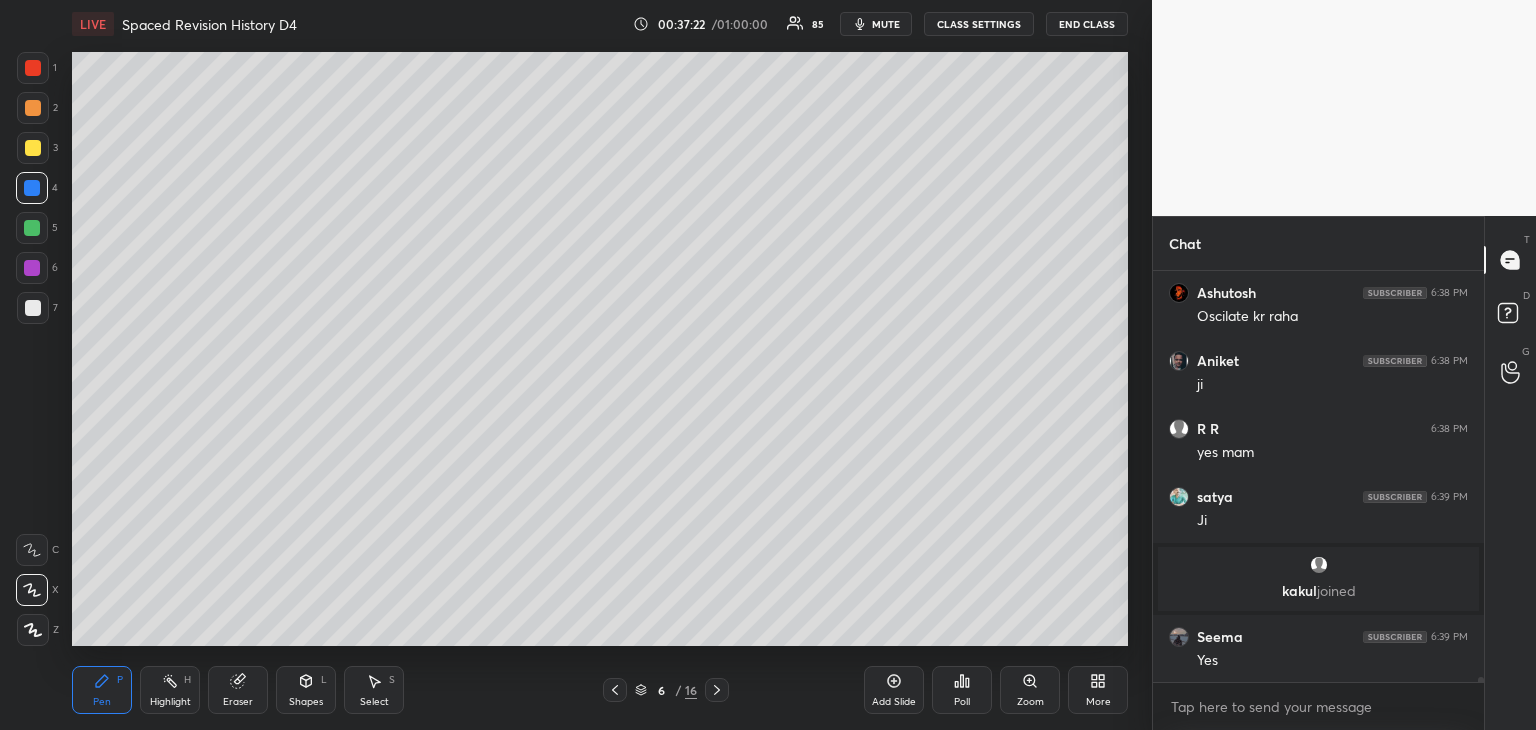 click on "Add Slide" at bounding box center (894, 690) 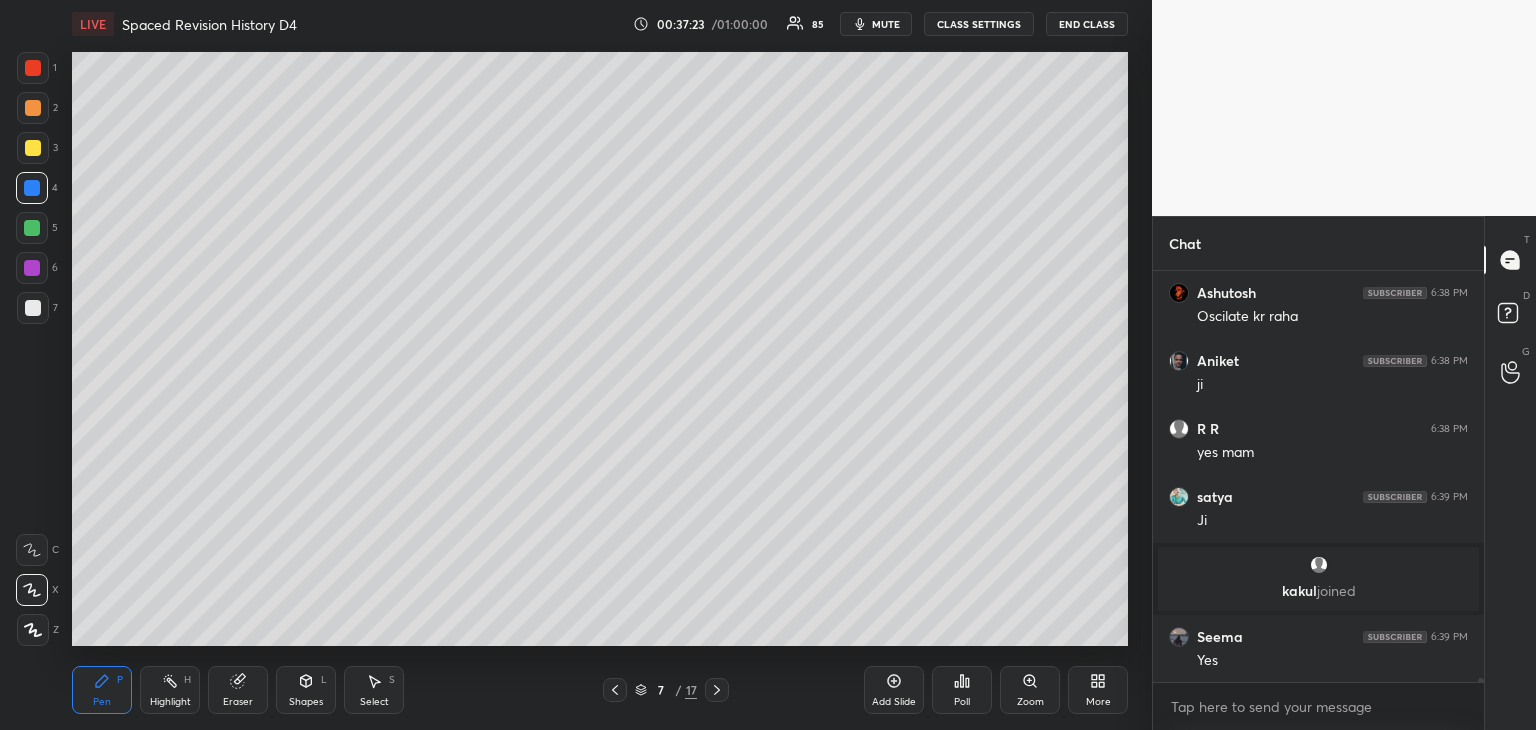 scroll, scrollTop: 37296, scrollLeft: 0, axis: vertical 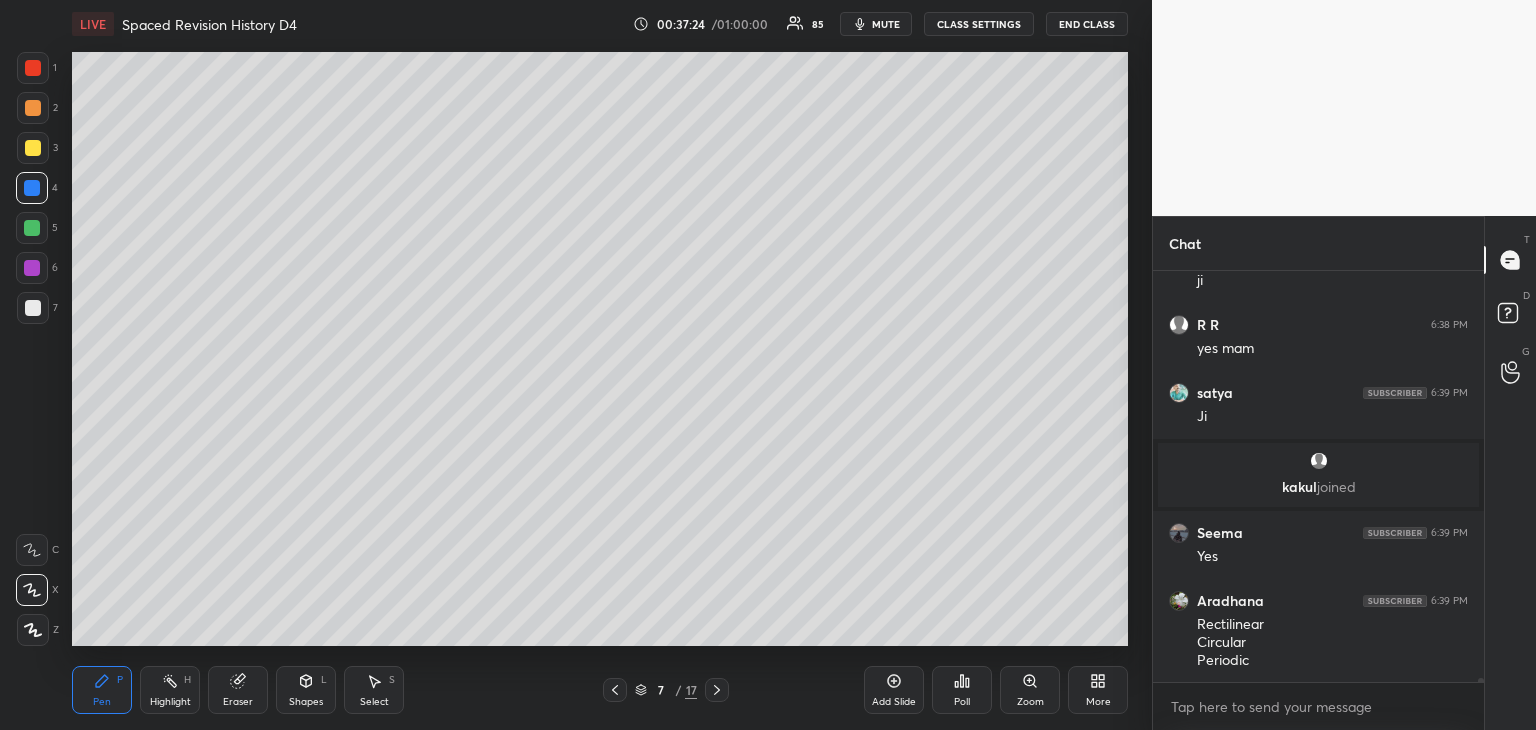click at bounding box center (32, 188) 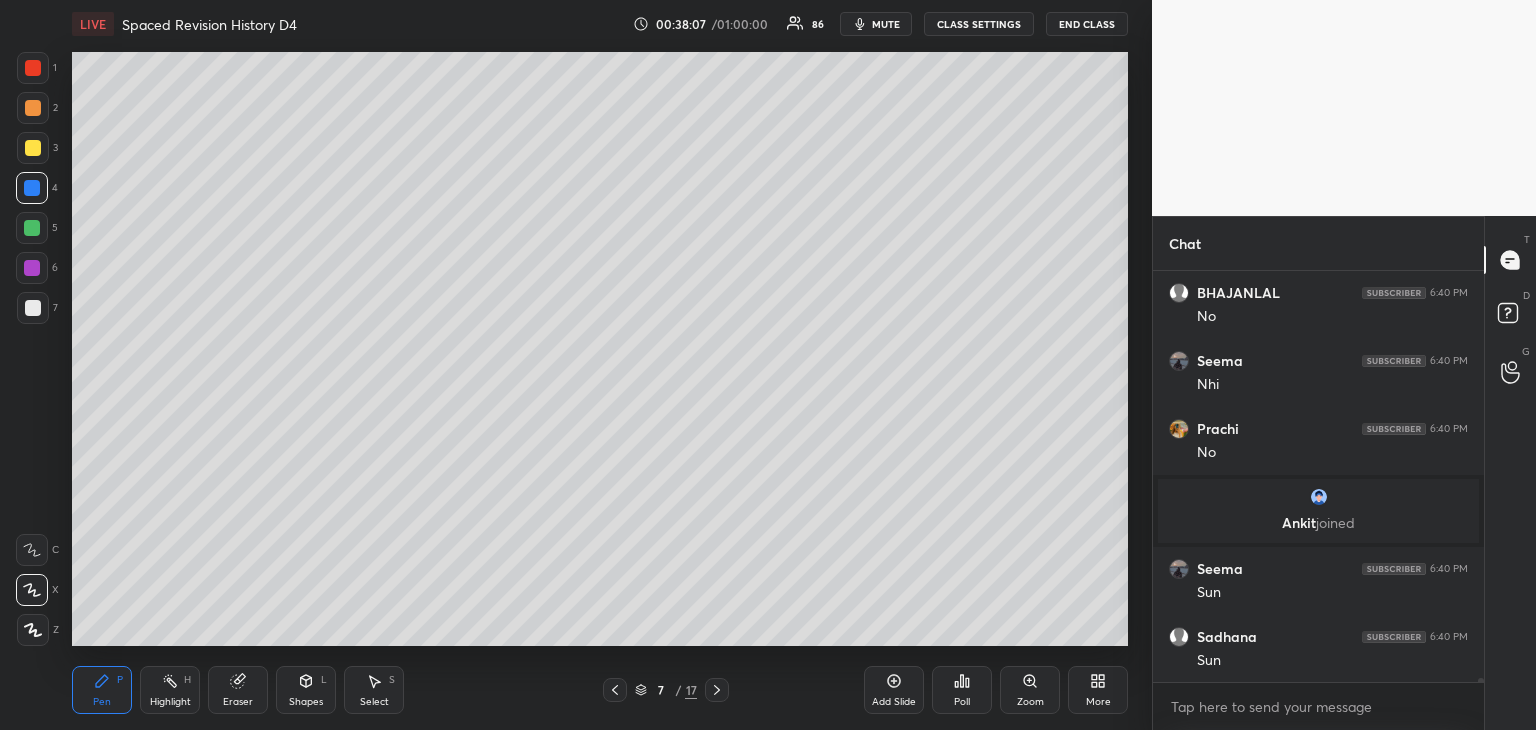 scroll, scrollTop: 39020, scrollLeft: 0, axis: vertical 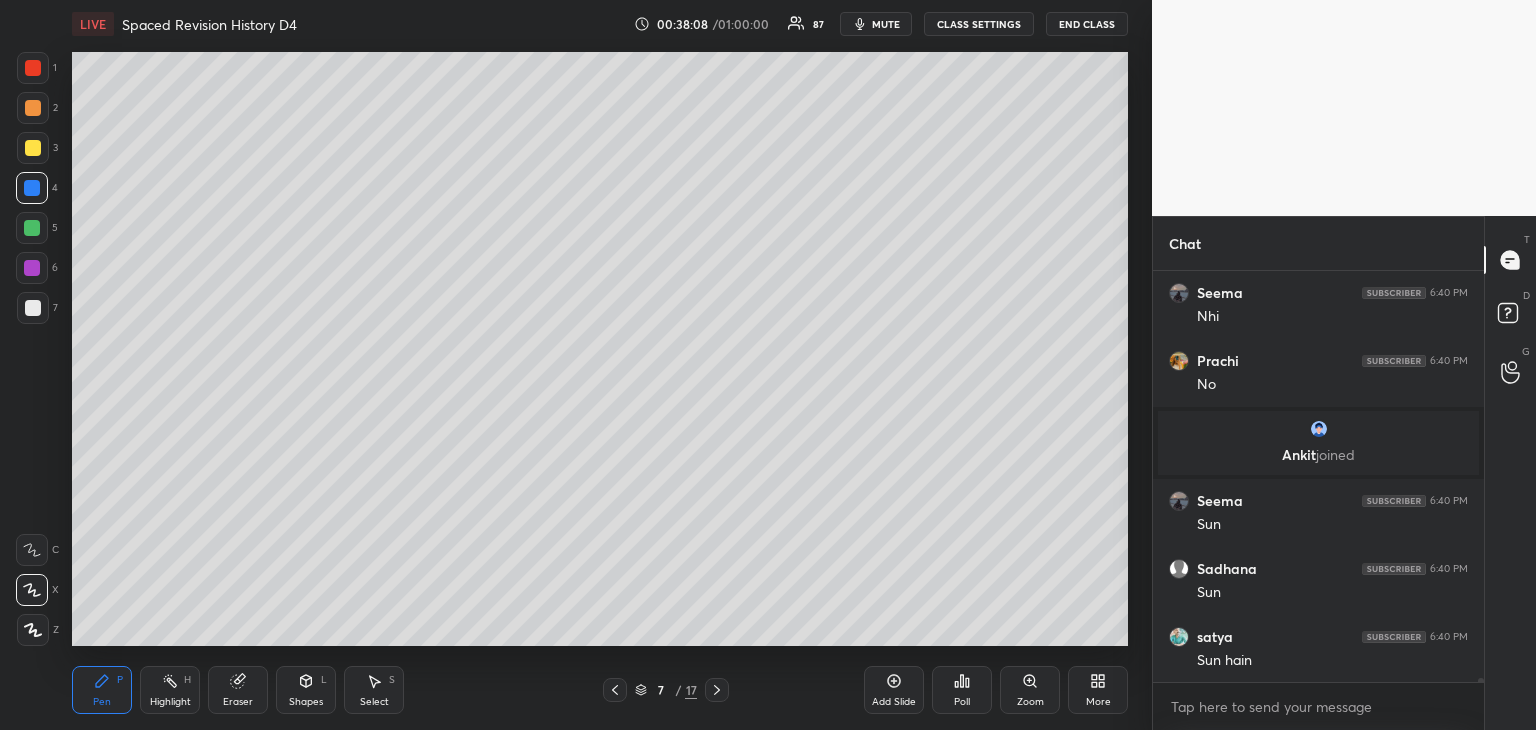 drag, startPoint x: 36, startPoint y: 157, endPoint x: 63, endPoint y: 157, distance: 27 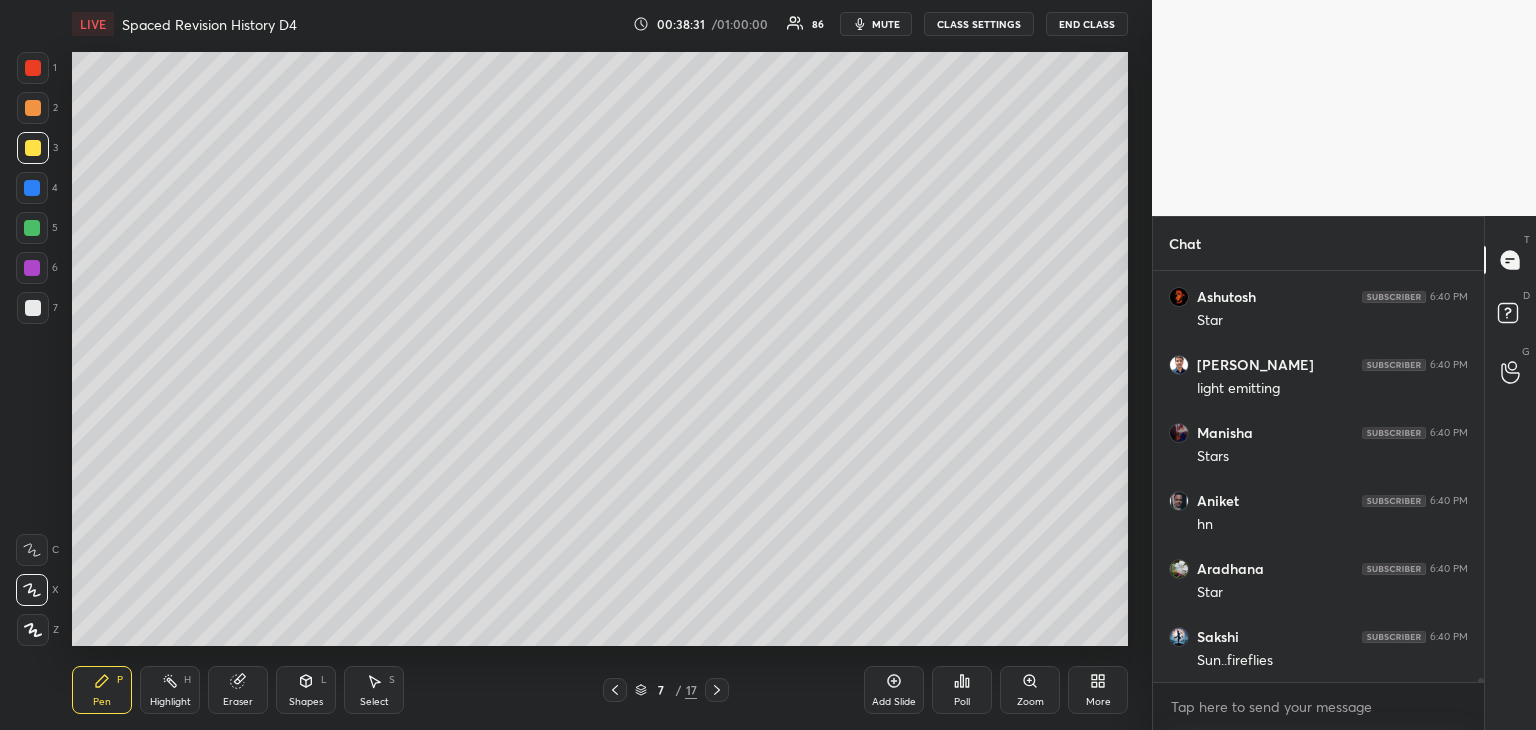 scroll, scrollTop: 39836, scrollLeft: 0, axis: vertical 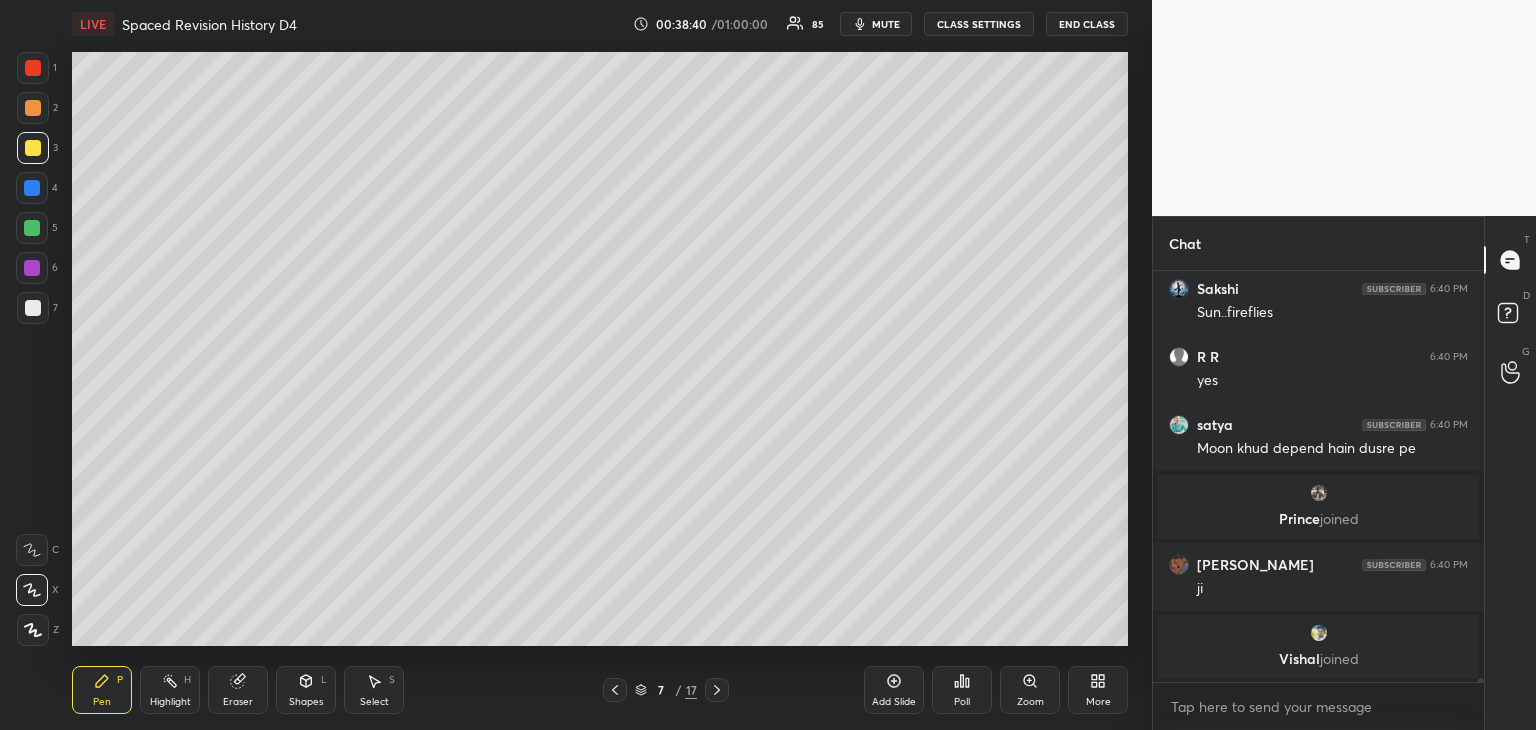 click at bounding box center (33, 308) 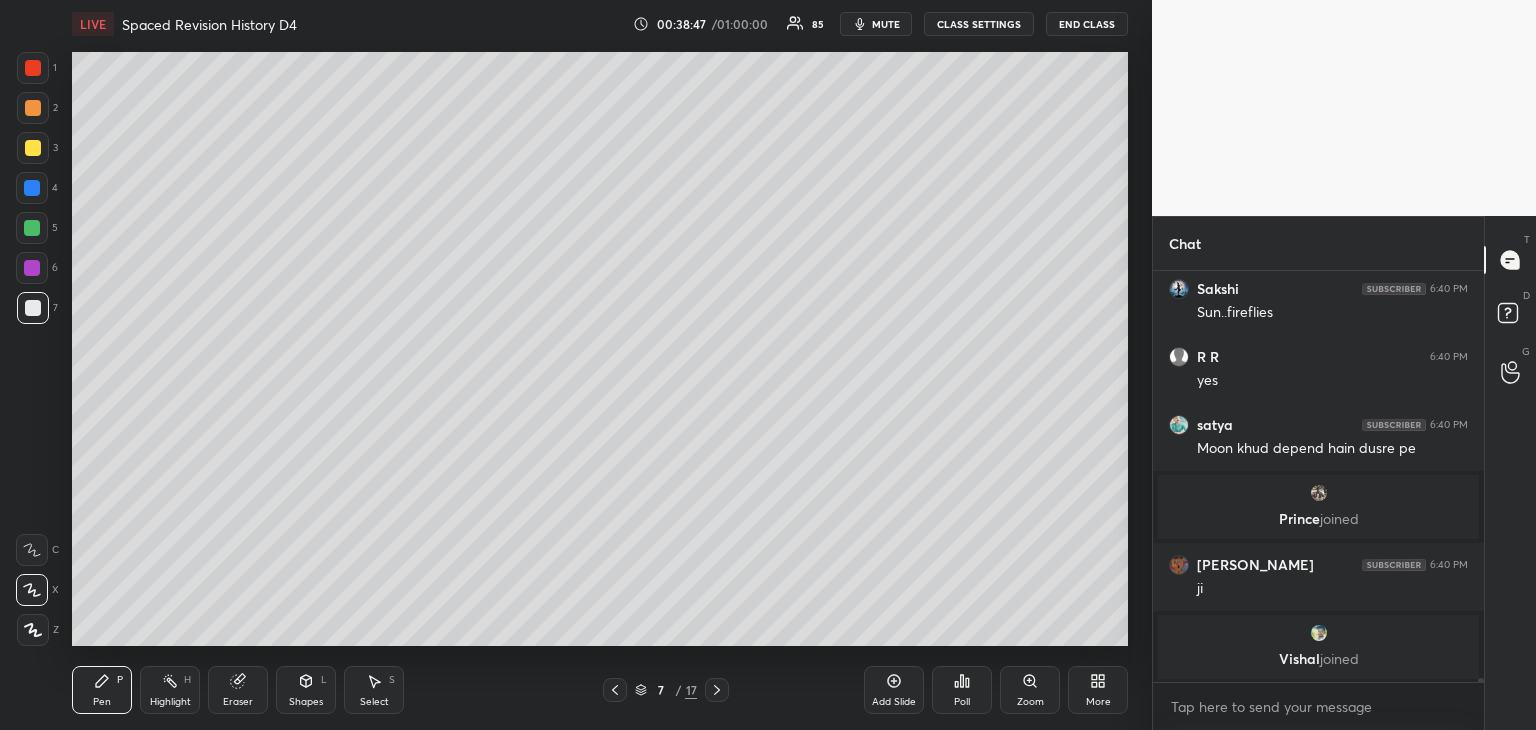 click at bounding box center (33, 308) 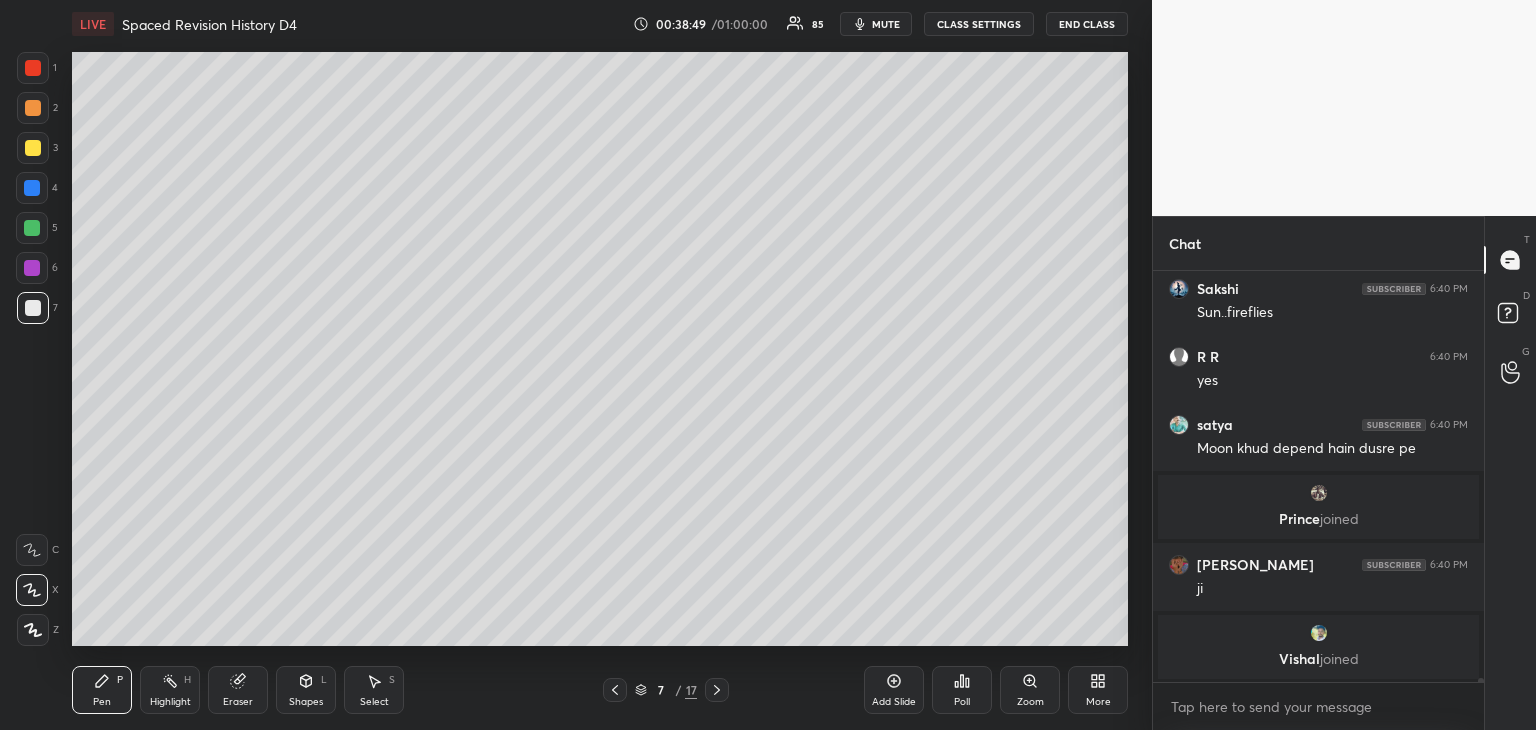 scroll, scrollTop: 365, scrollLeft: 325, axis: both 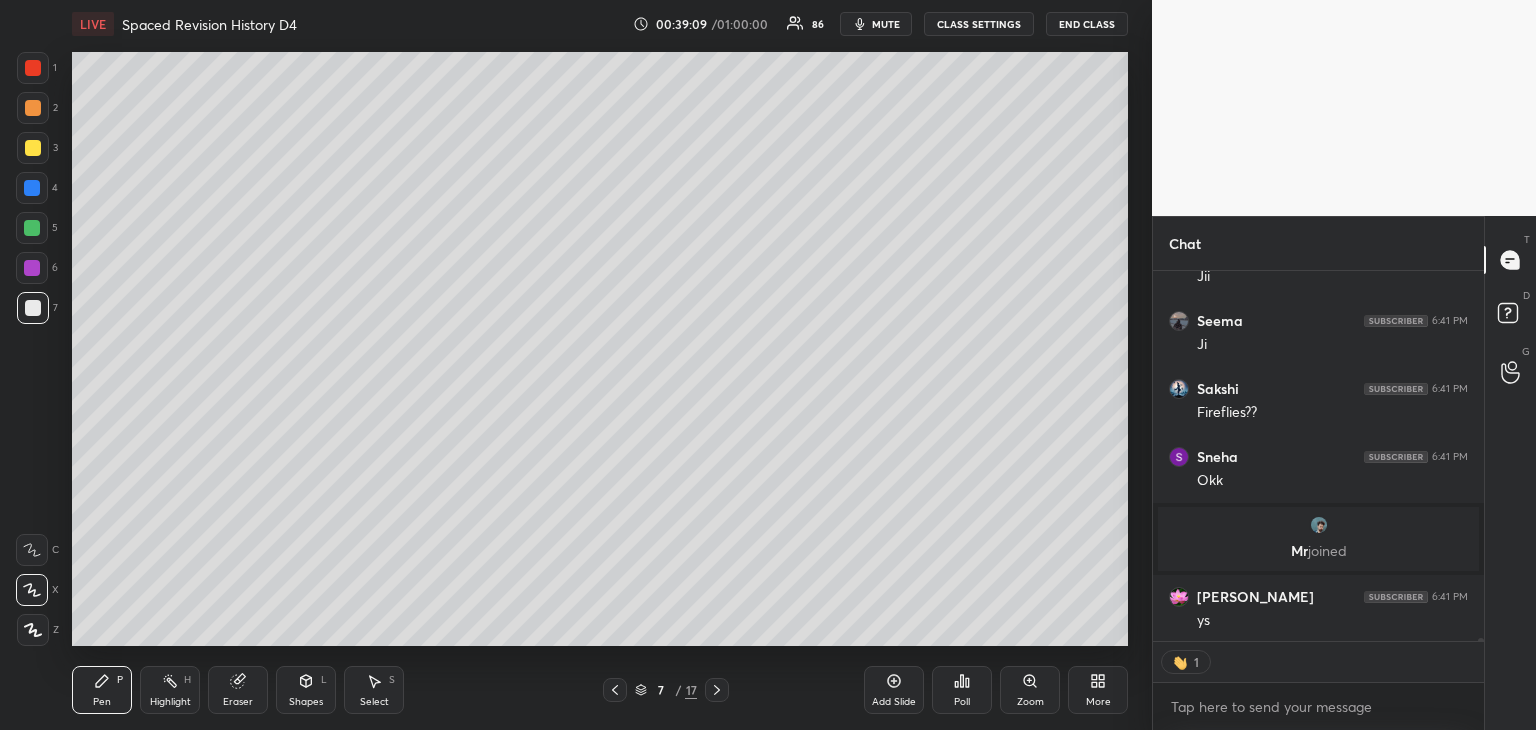 click at bounding box center (32, 228) 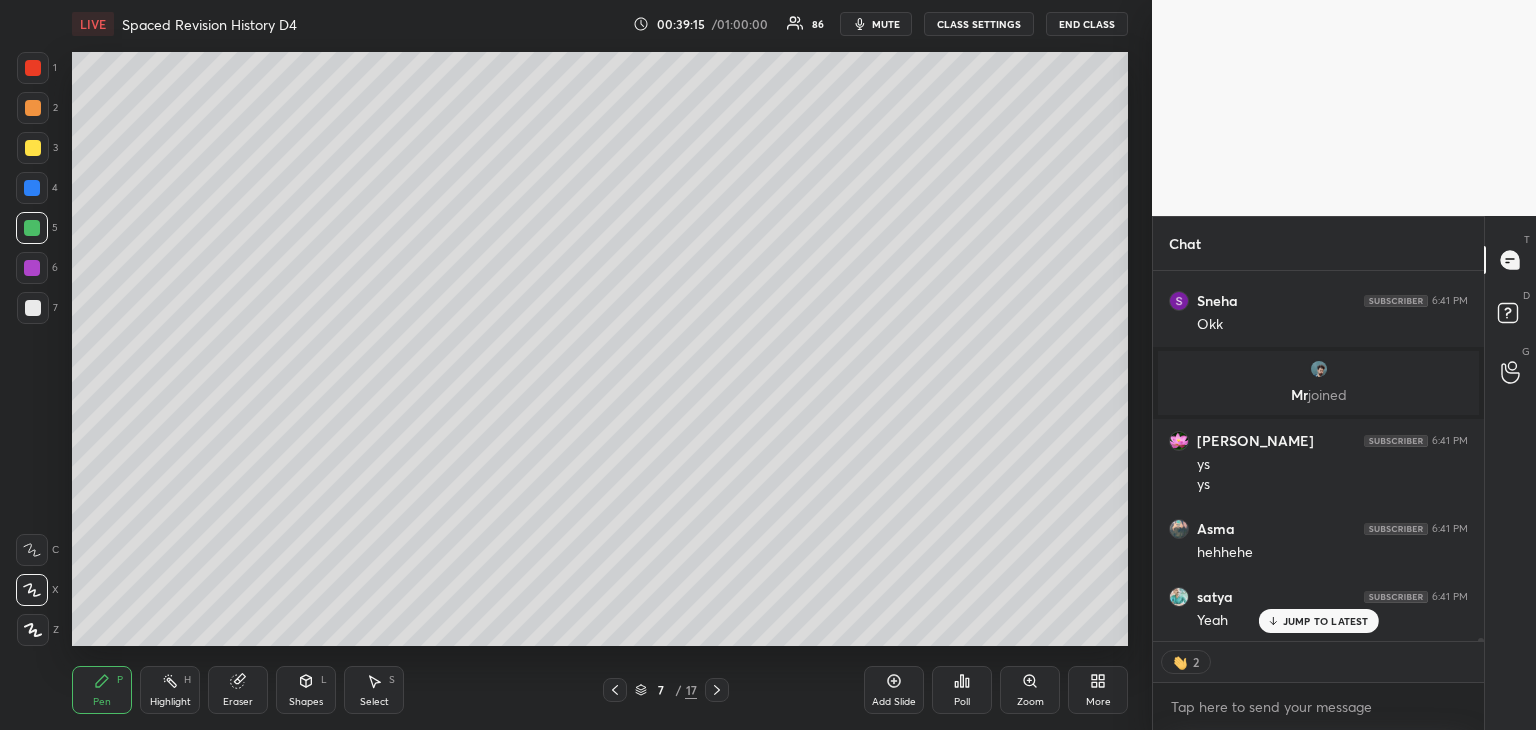 scroll, scrollTop: 40356, scrollLeft: 0, axis: vertical 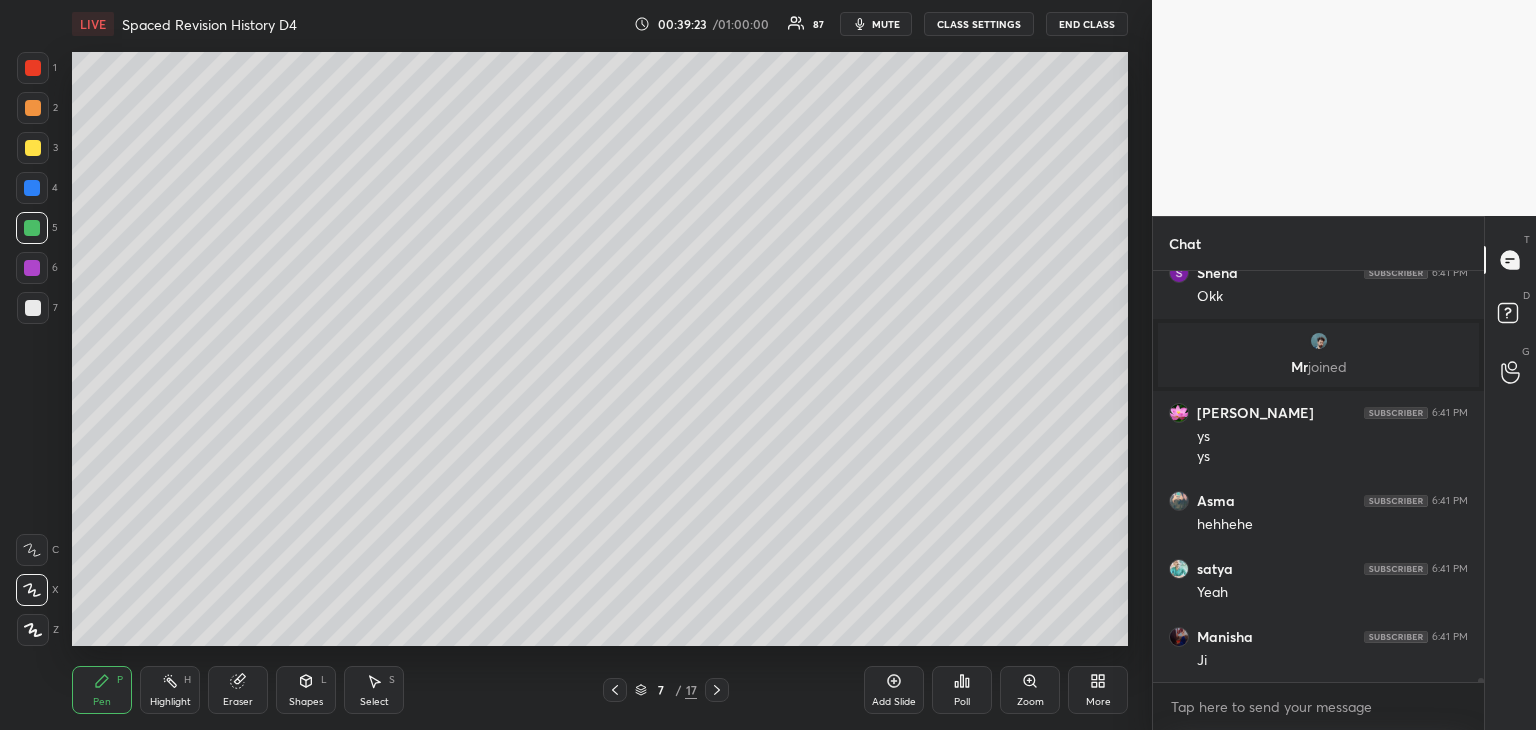 click at bounding box center [32, 188] 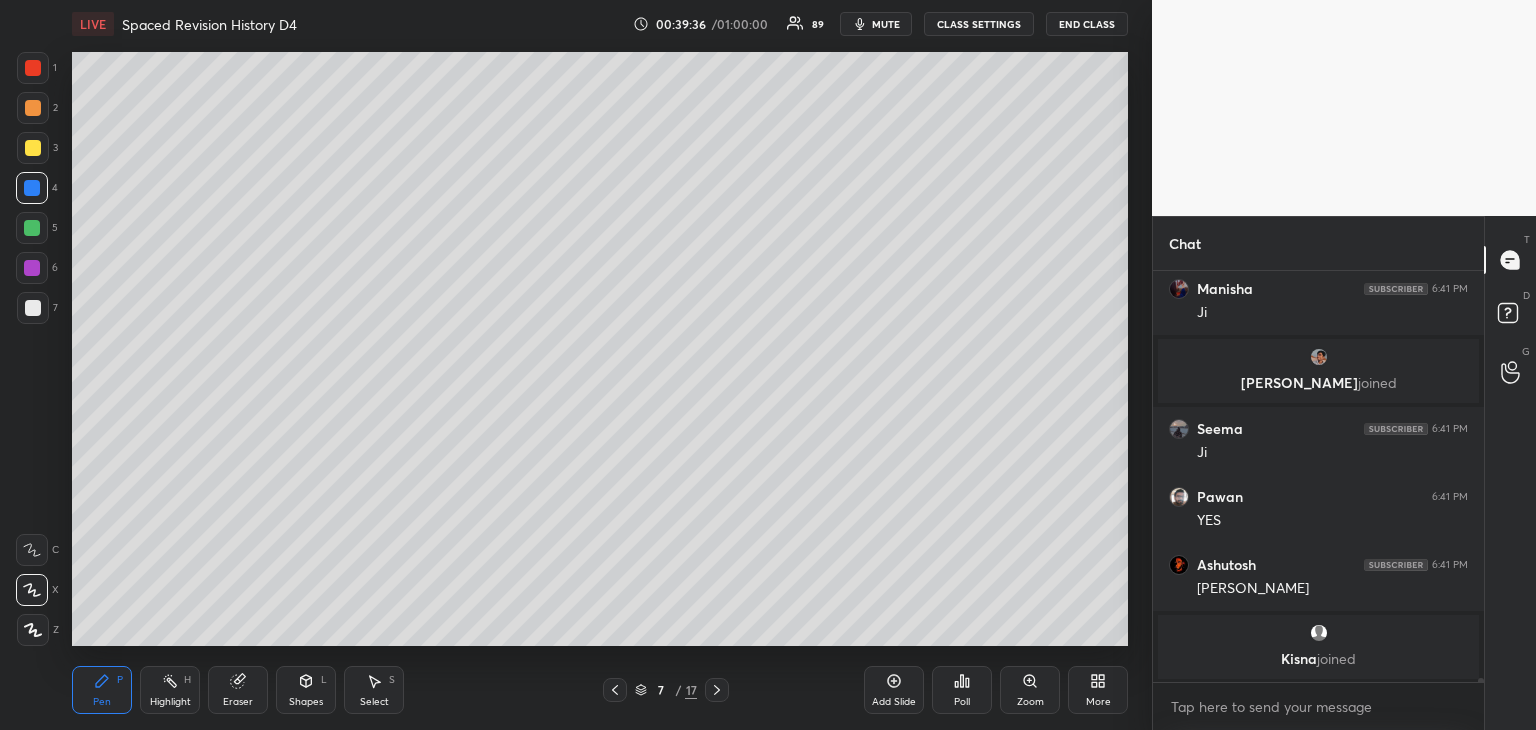 scroll, scrollTop: 40666, scrollLeft: 0, axis: vertical 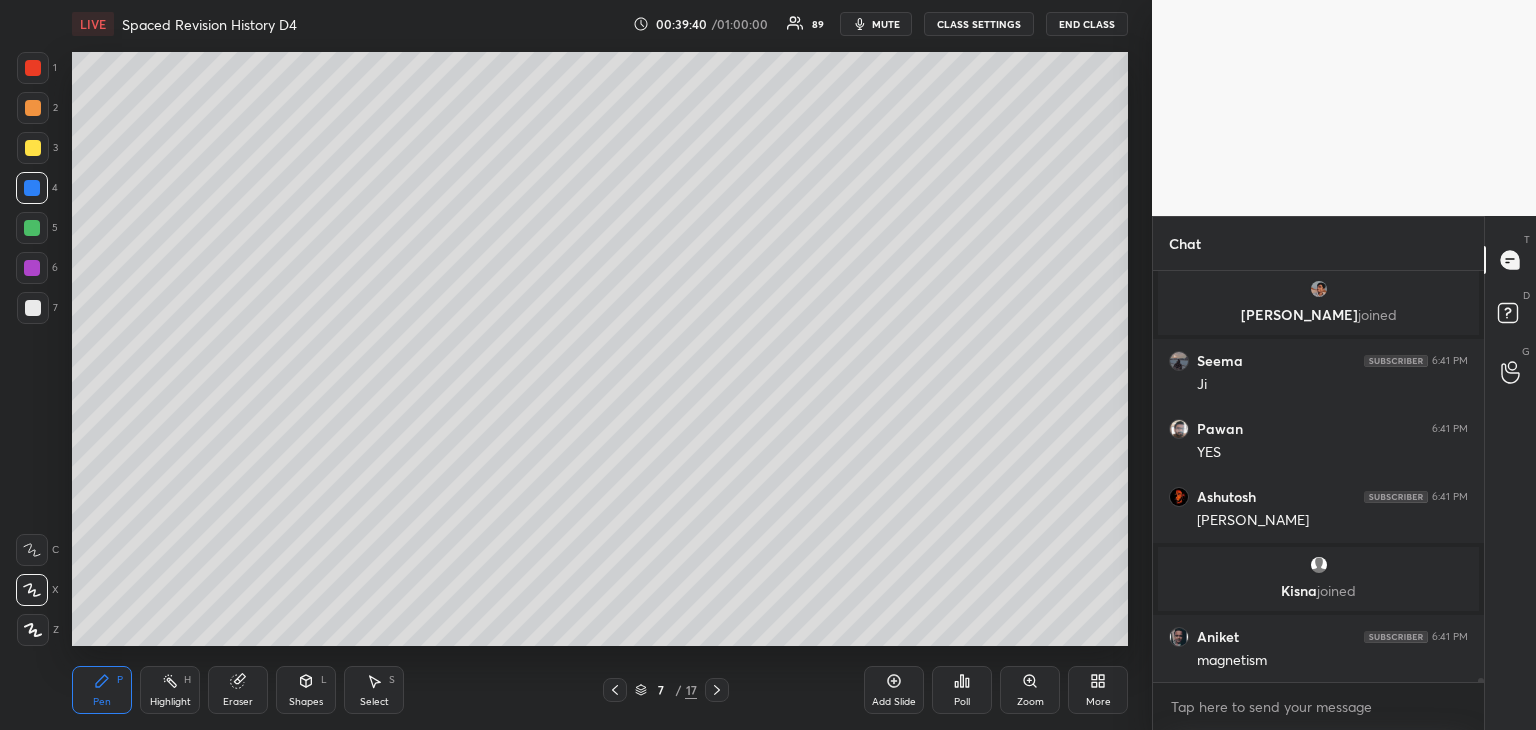 click at bounding box center [33, 308] 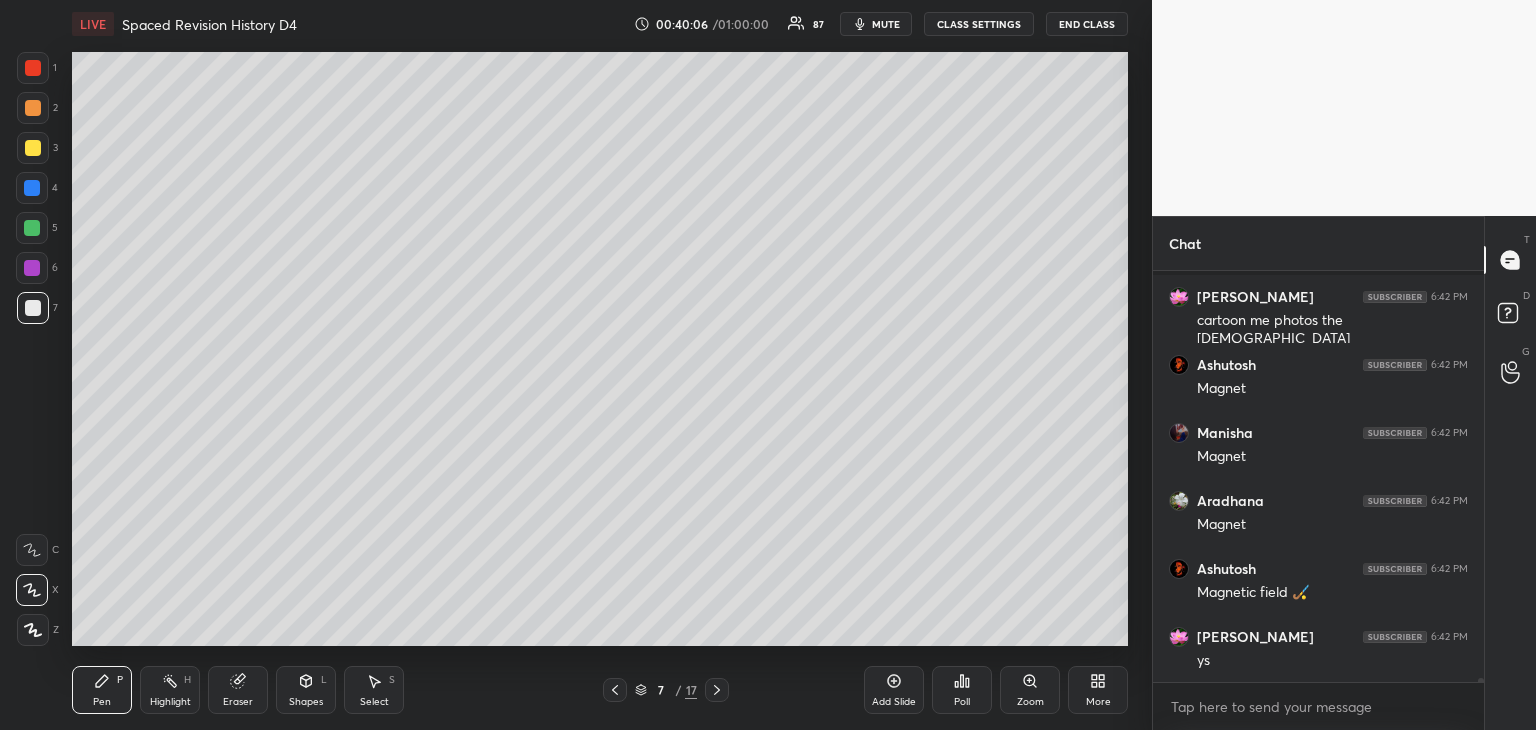 scroll, scrollTop: 41242, scrollLeft: 0, axis: vertical 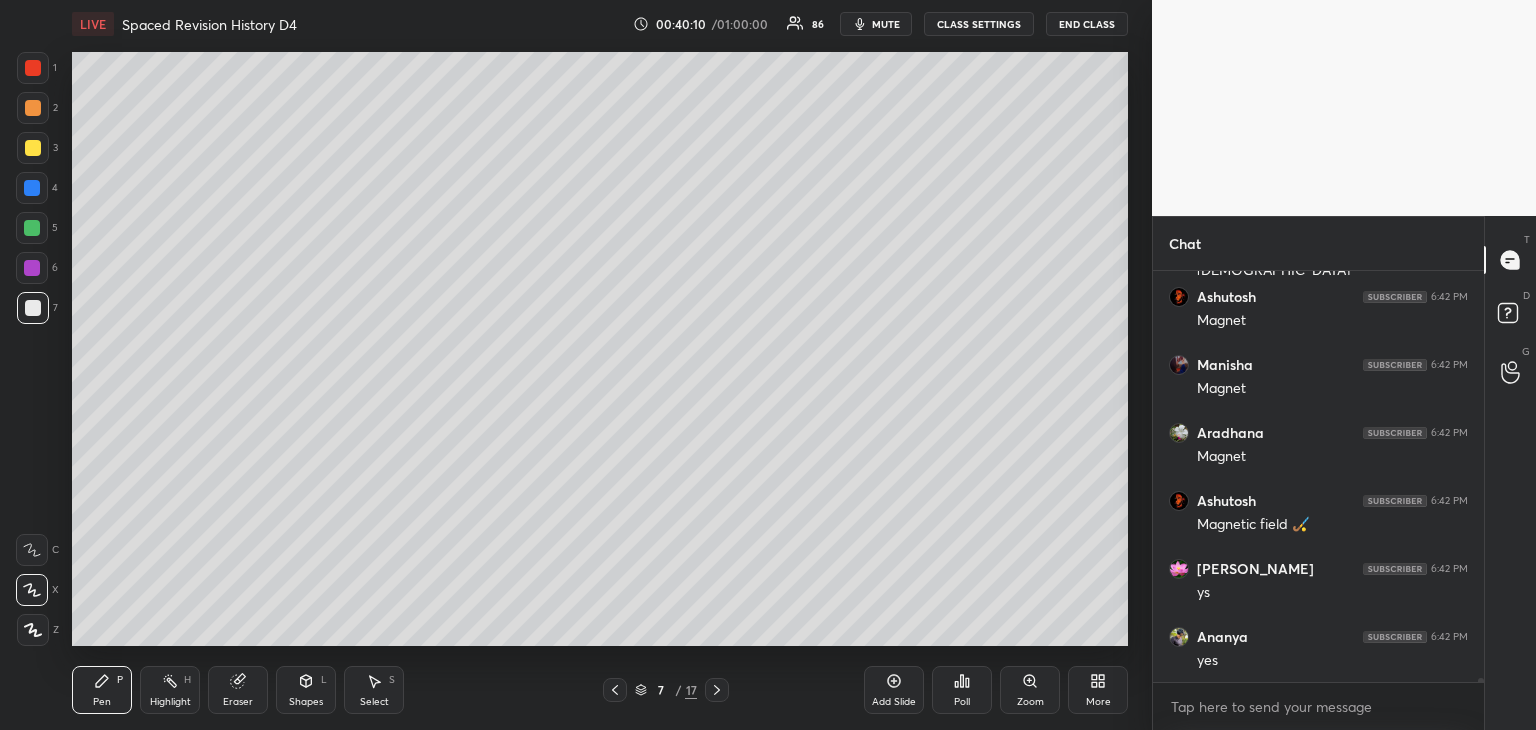 click at bounding box center (32, 228) 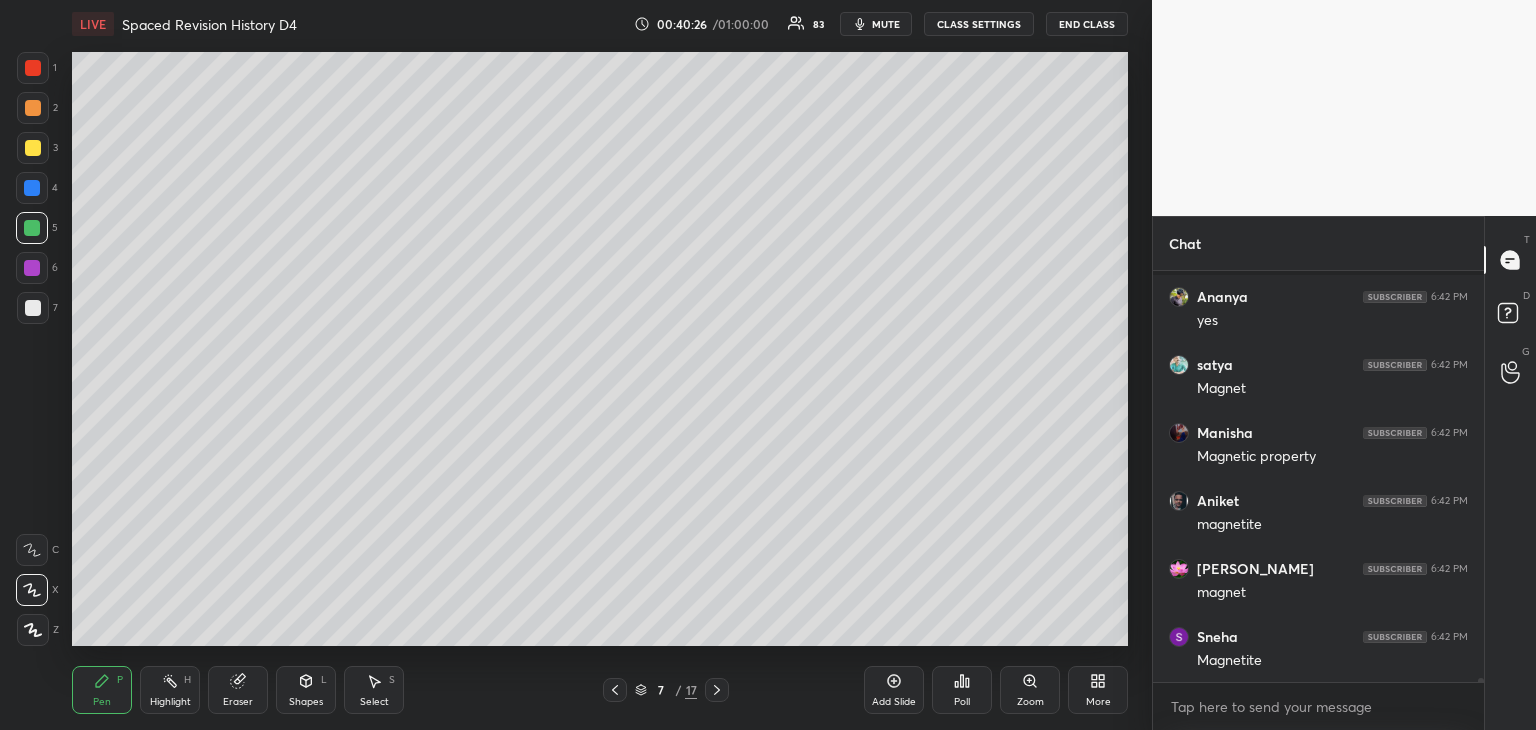 scroll, scrollTop: 41654, scrollLeft: 0, axis: vertical 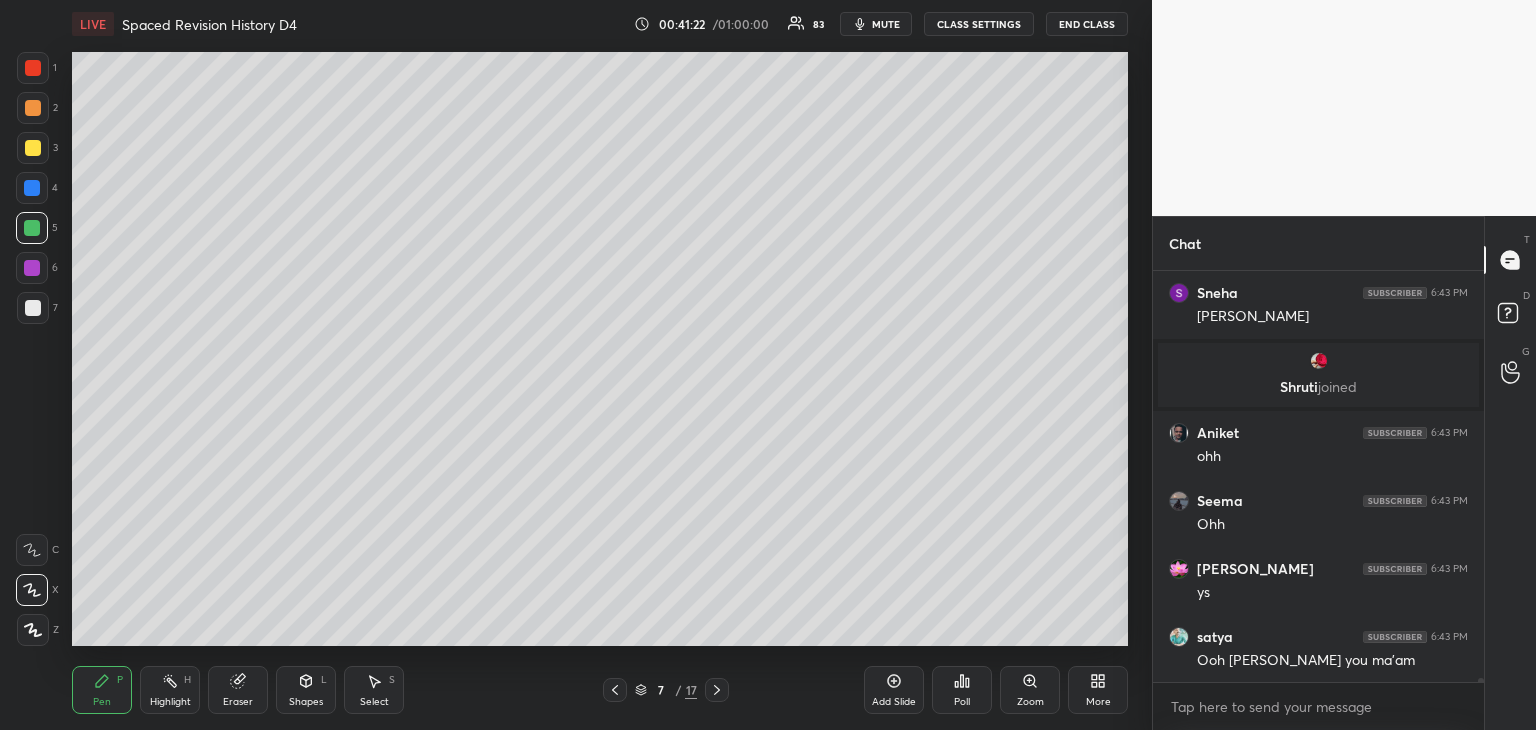 drag, startPoint x: 31, startPoint y: 275, endPoint x: 56, endPoint y: 277, distance: 25.079872 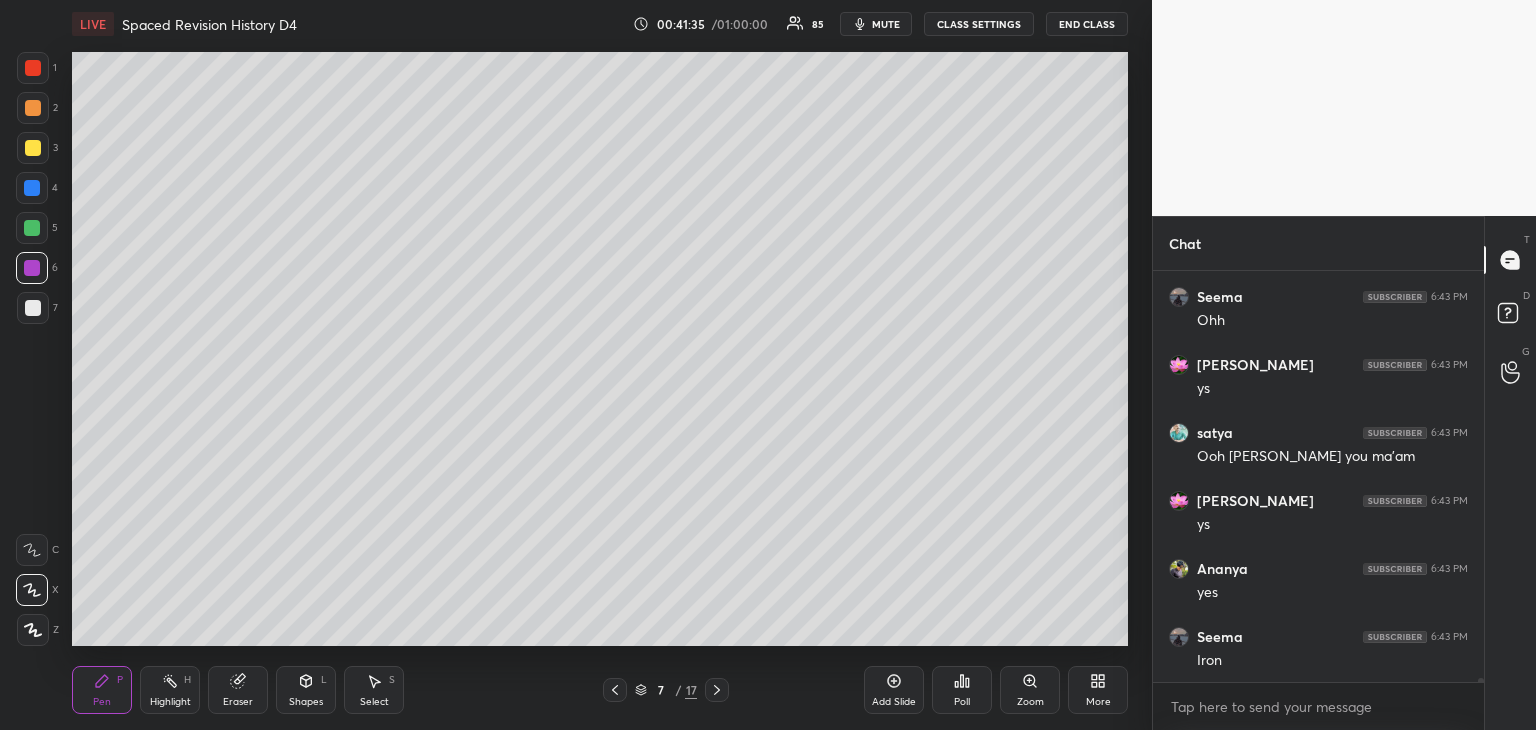scroll, scrollTop: 42186, scrollLeft: 0, axis: vertical 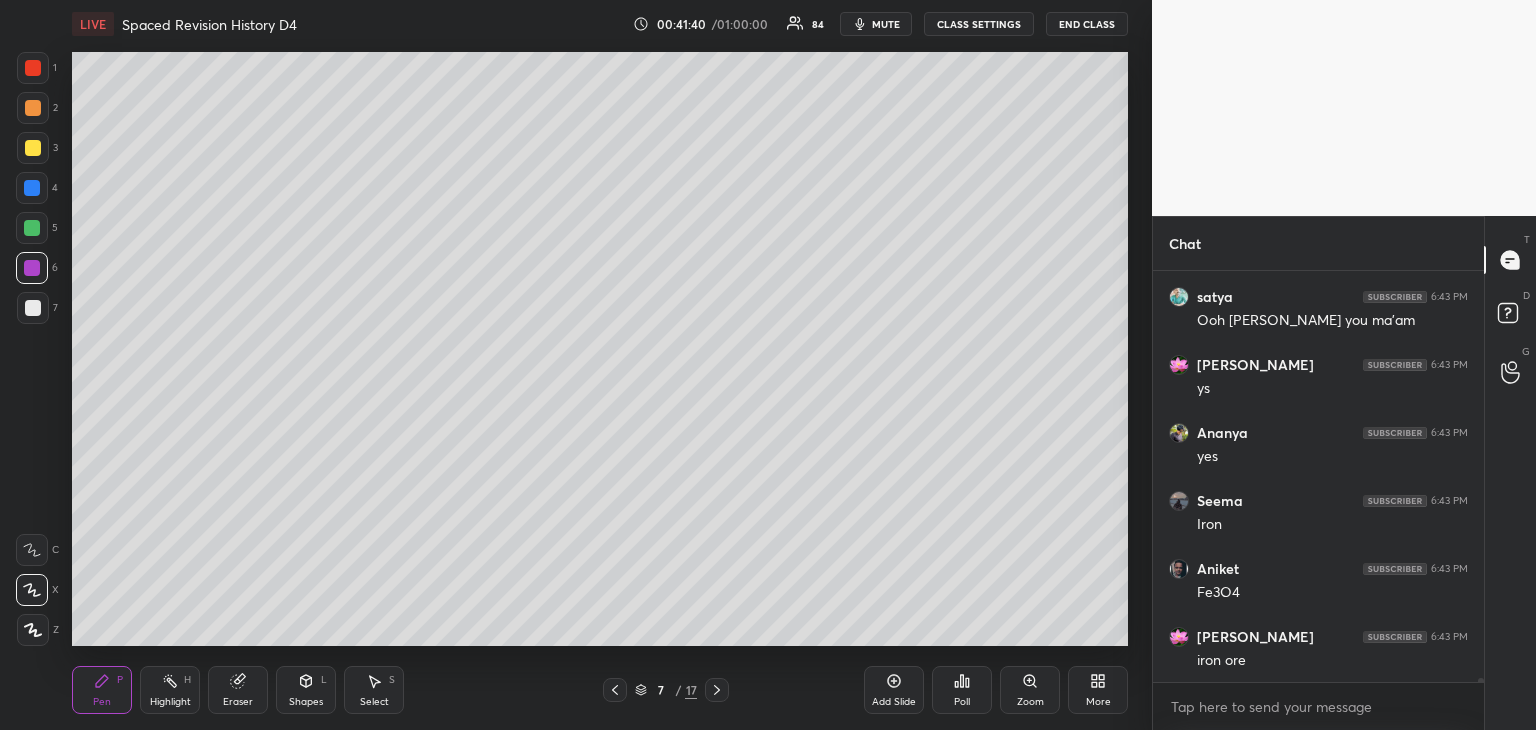 drag, startPoint x: 28, startPoint y: 312, endPoint x: 68, endPoint y: 325, distance: 42.059483 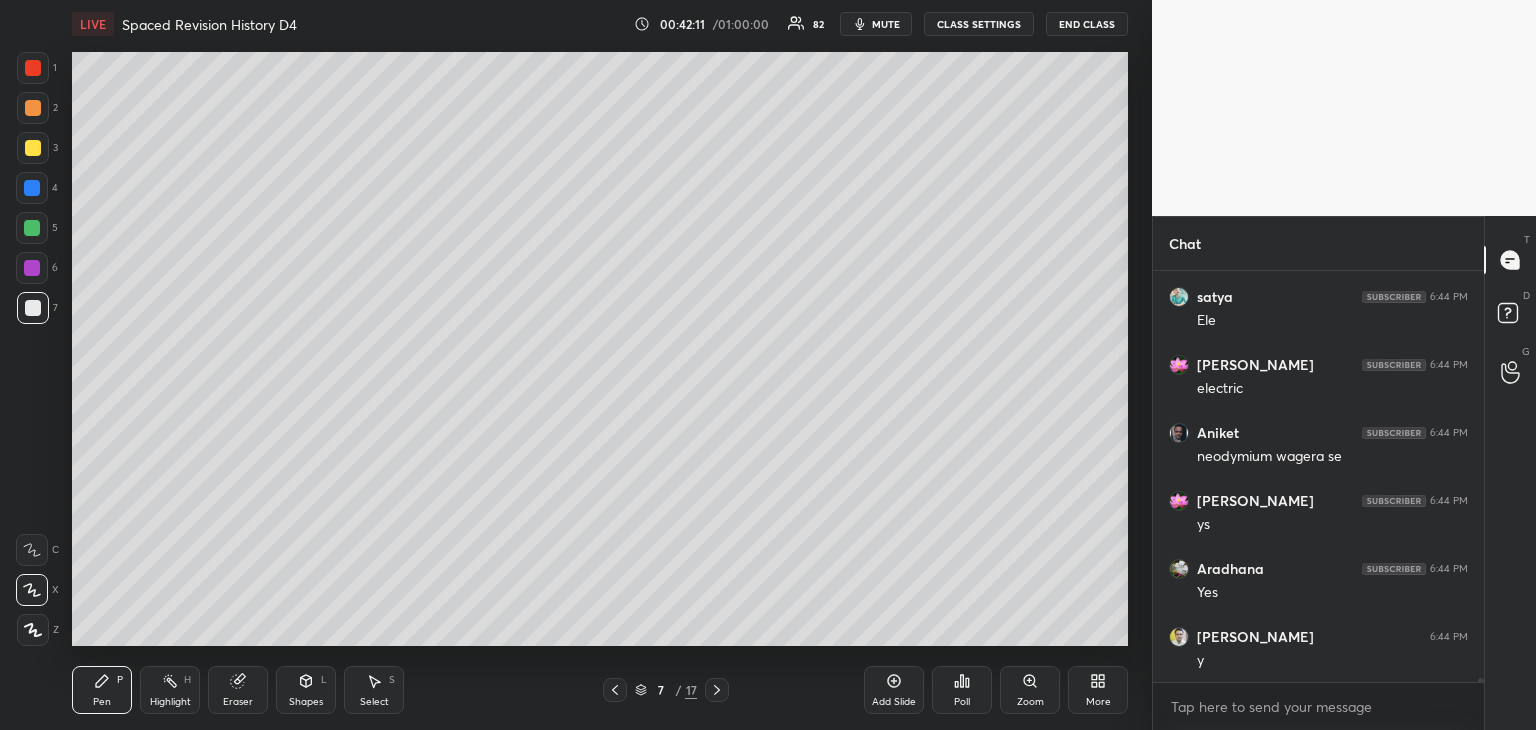 scroll, scrollTop: 42866, scrollLeft: 0, axis: vertical 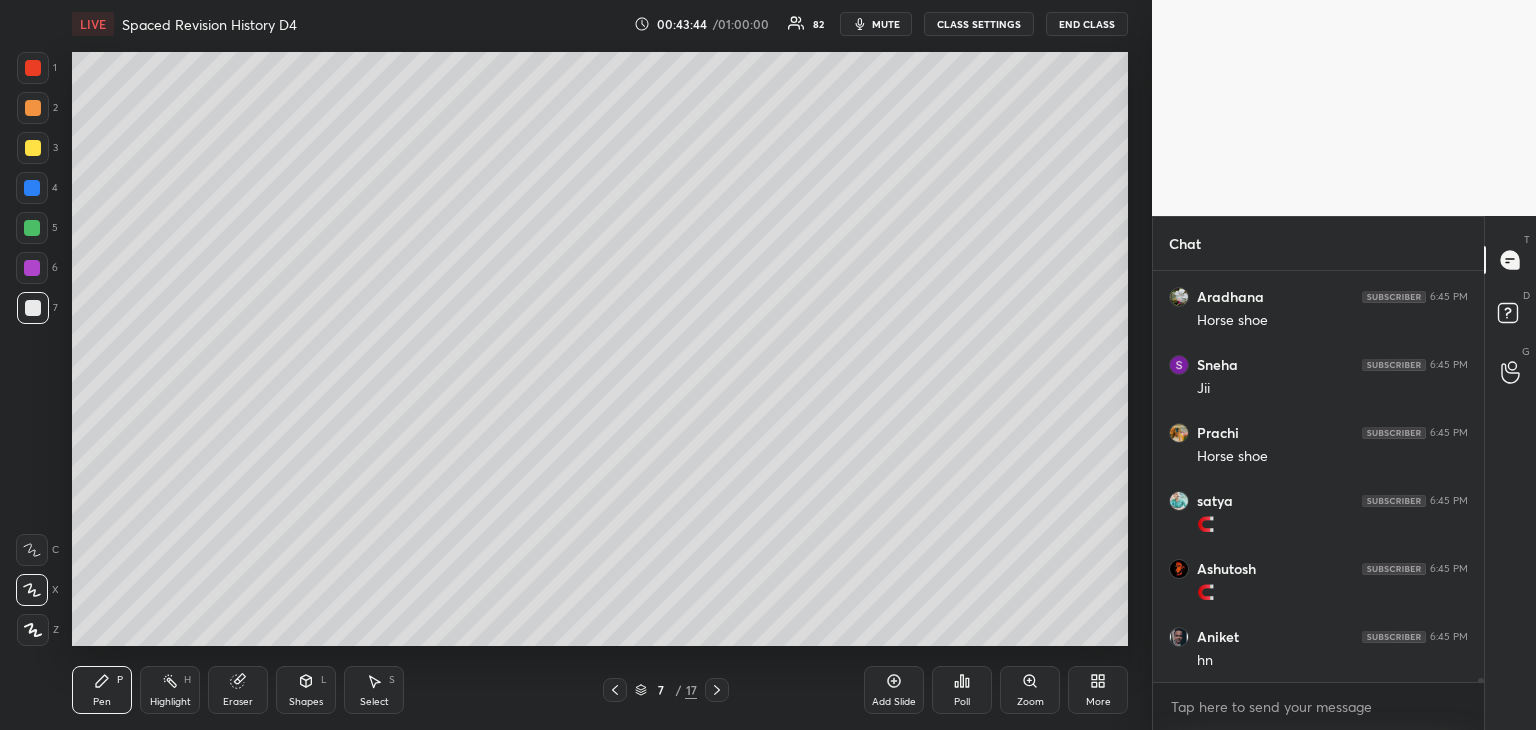 click at bounding box center [33, 148] 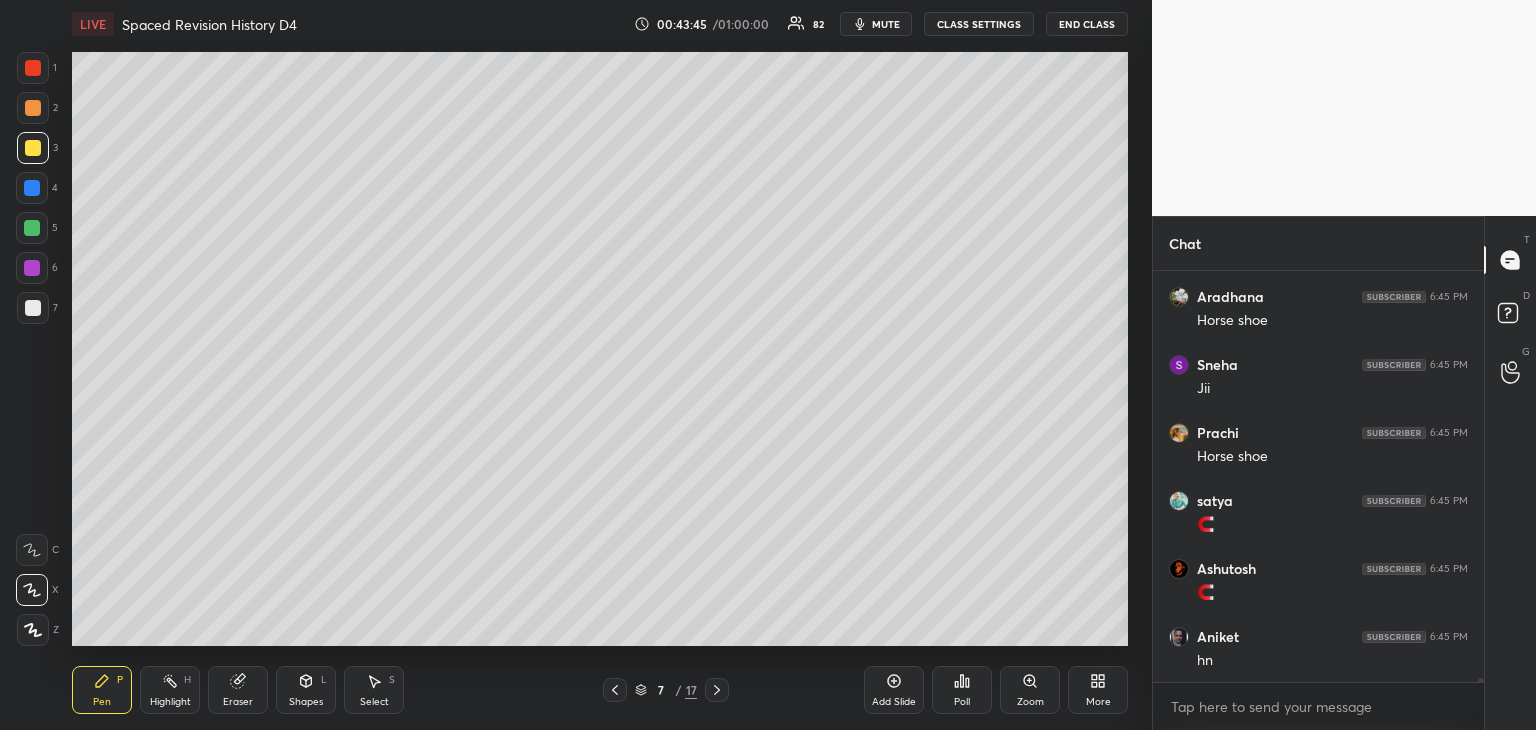 click on "Add Slide" at bounding box center (894, 702) 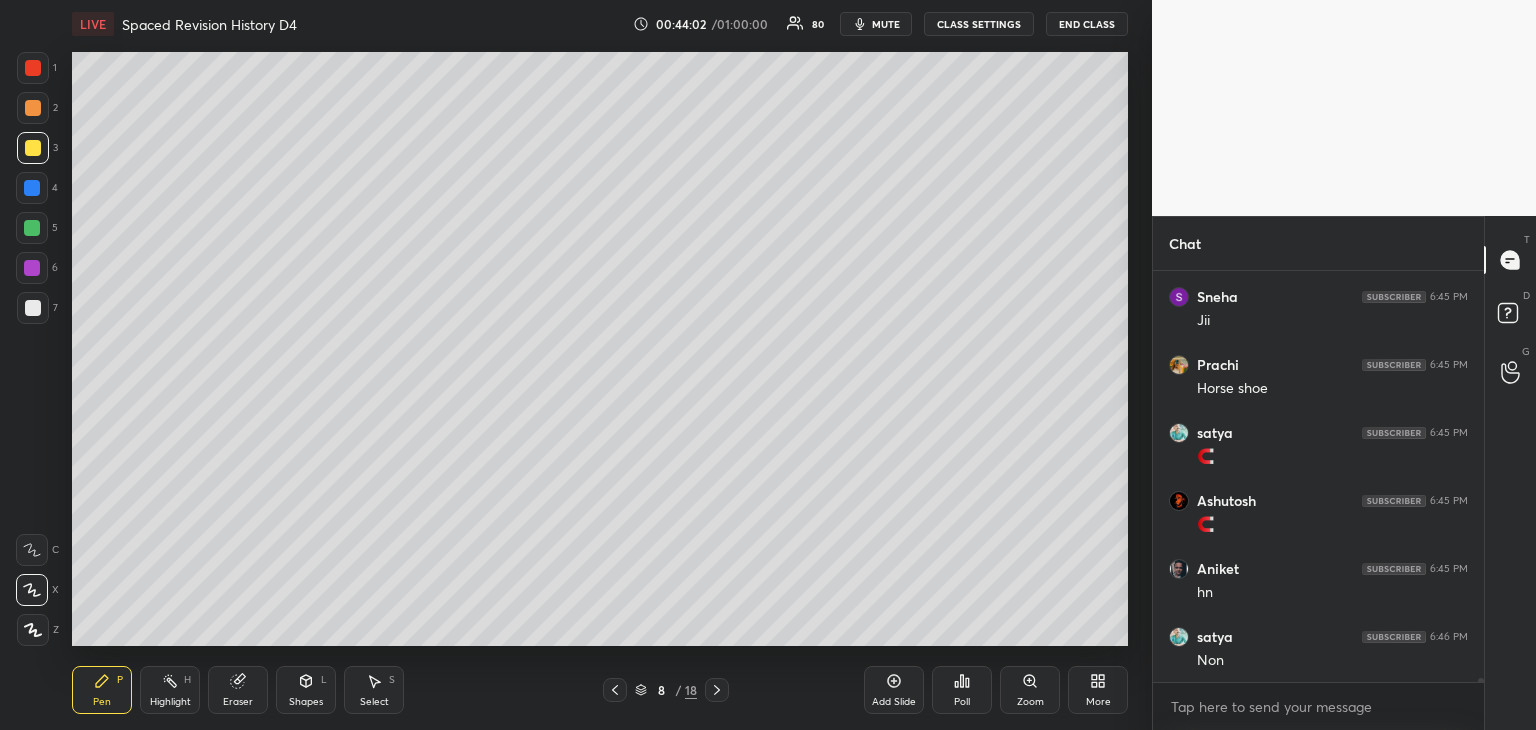 scroll, scrollTop: 43840, scrollLeft: 0, axis: vertical 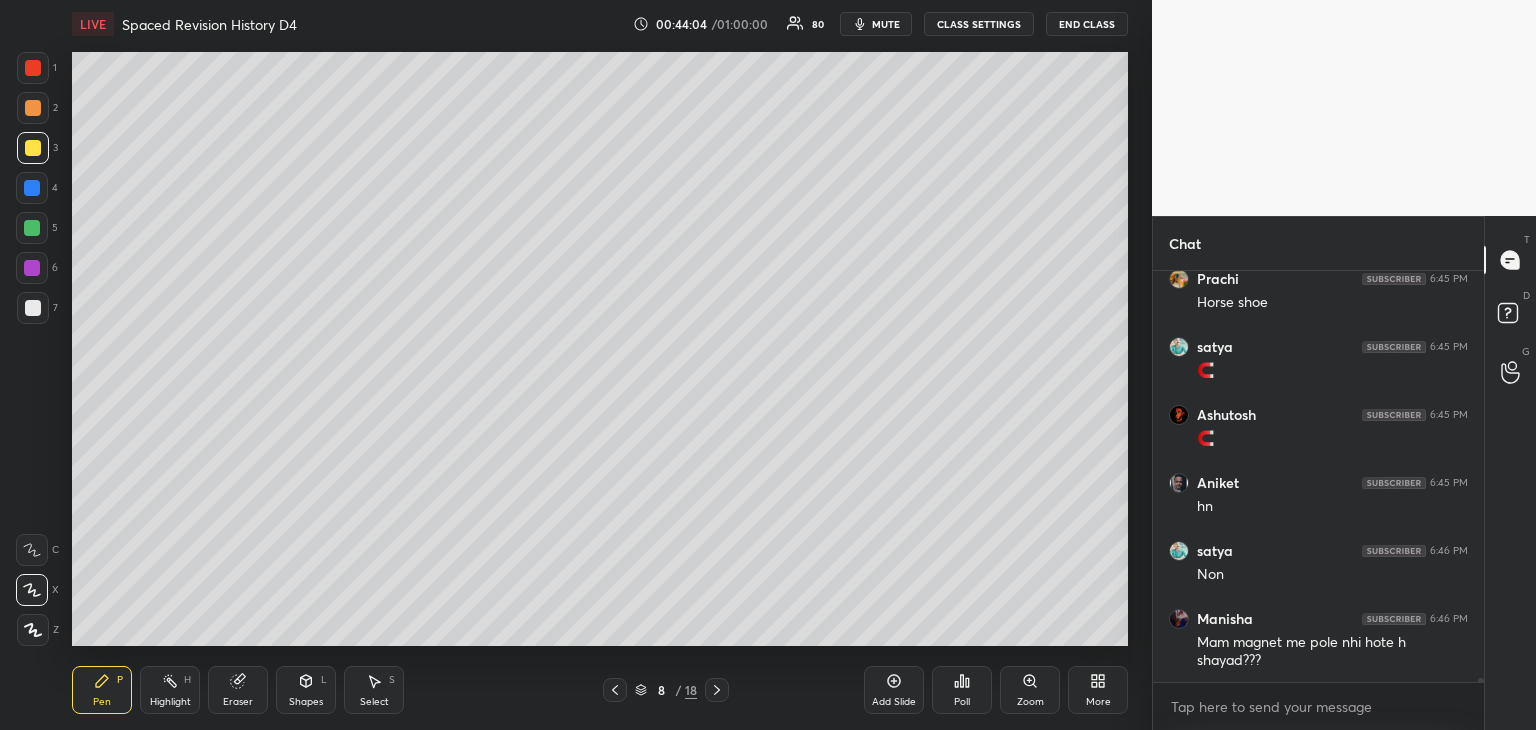 click at bounding box center (32, 188) 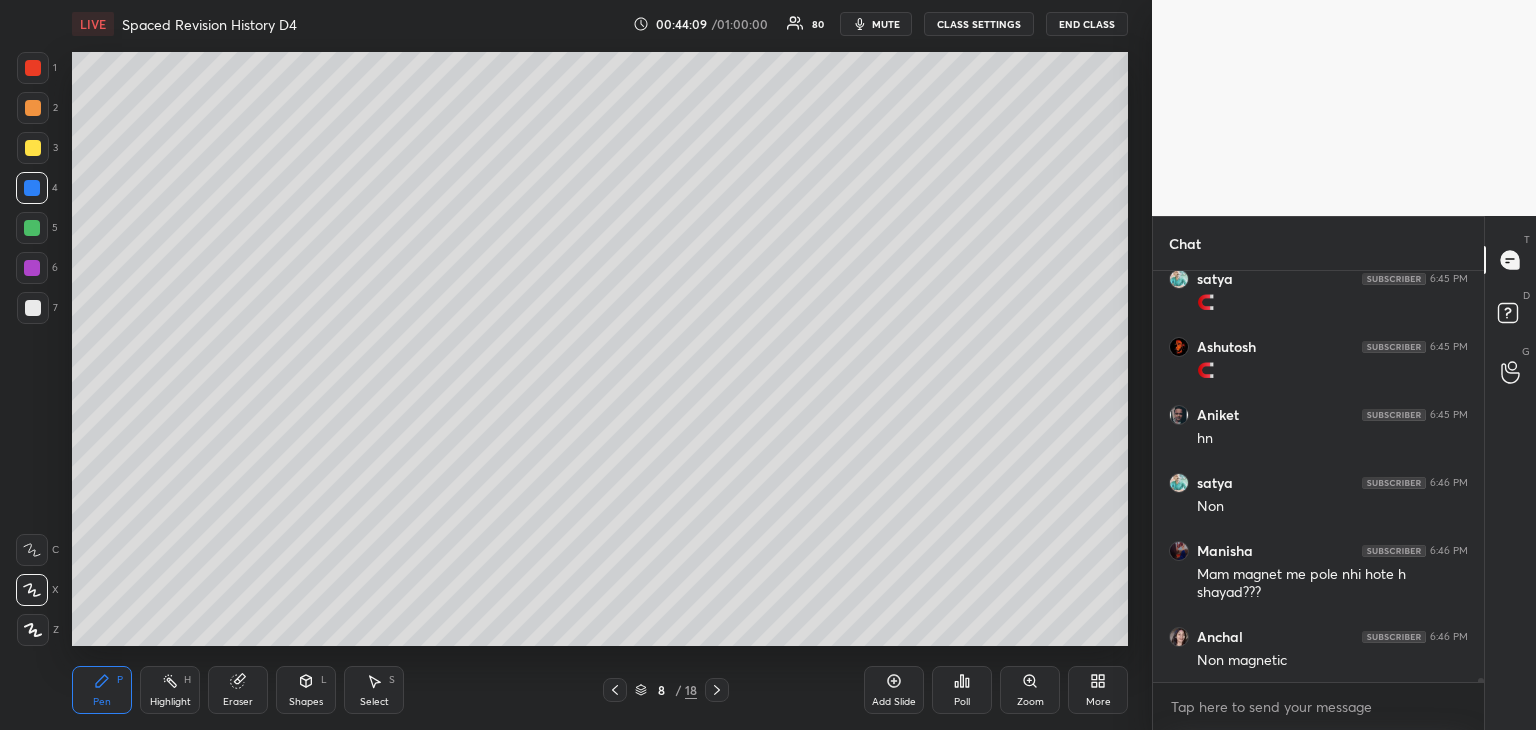 scroll, scrollTop: 43980, scrollLeft: 0, axis: vertical 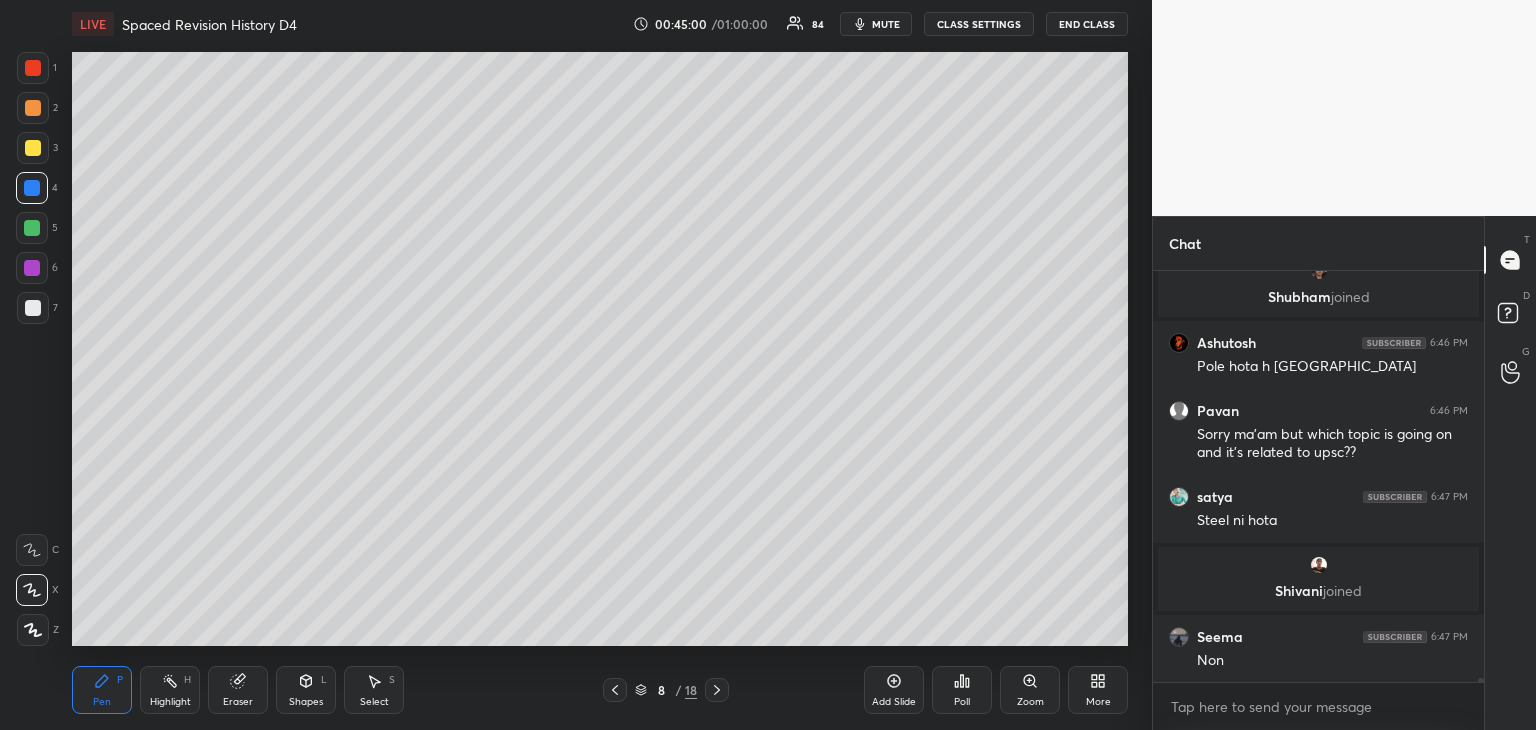 click 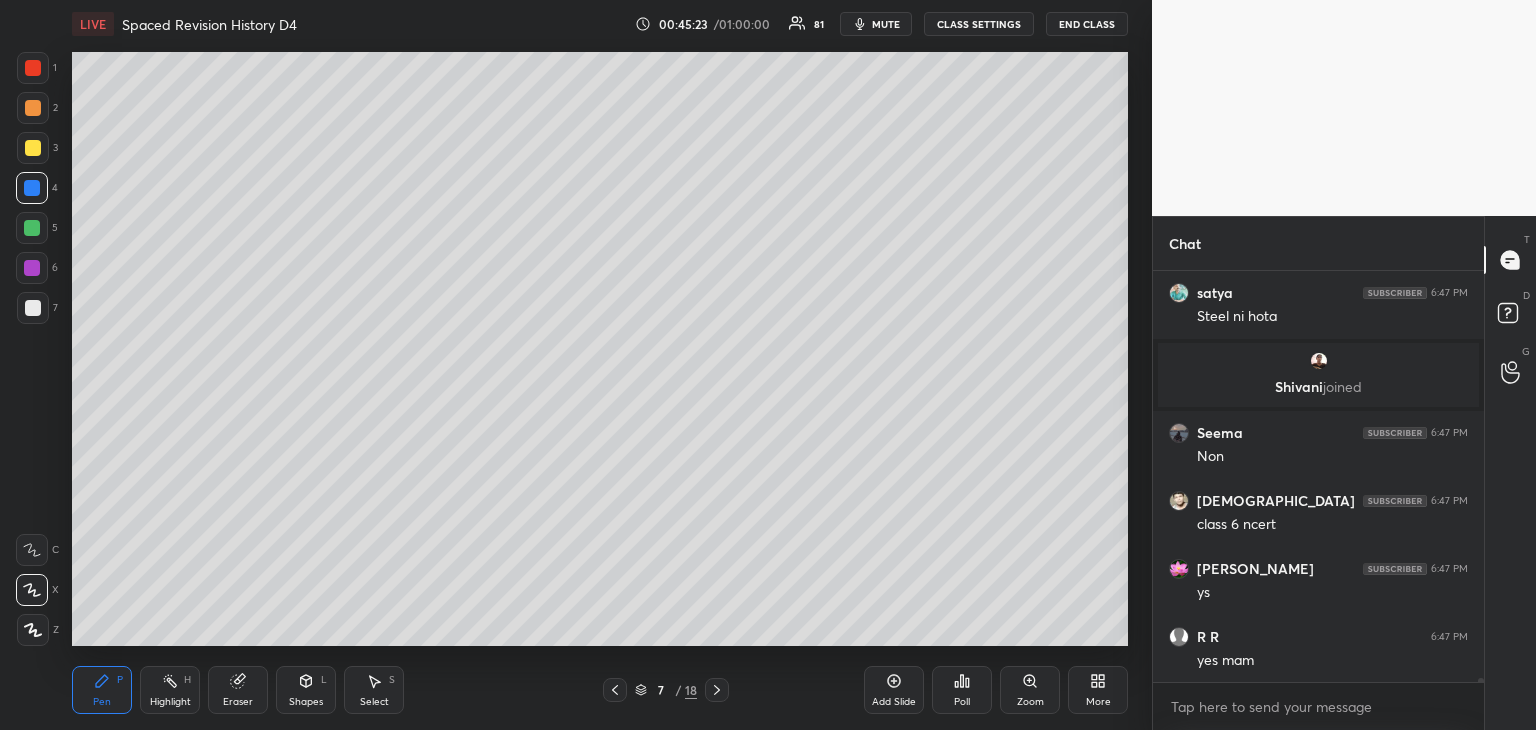 scroll, scrollTop: 44400, scrollLeft: 0, axis: vertical 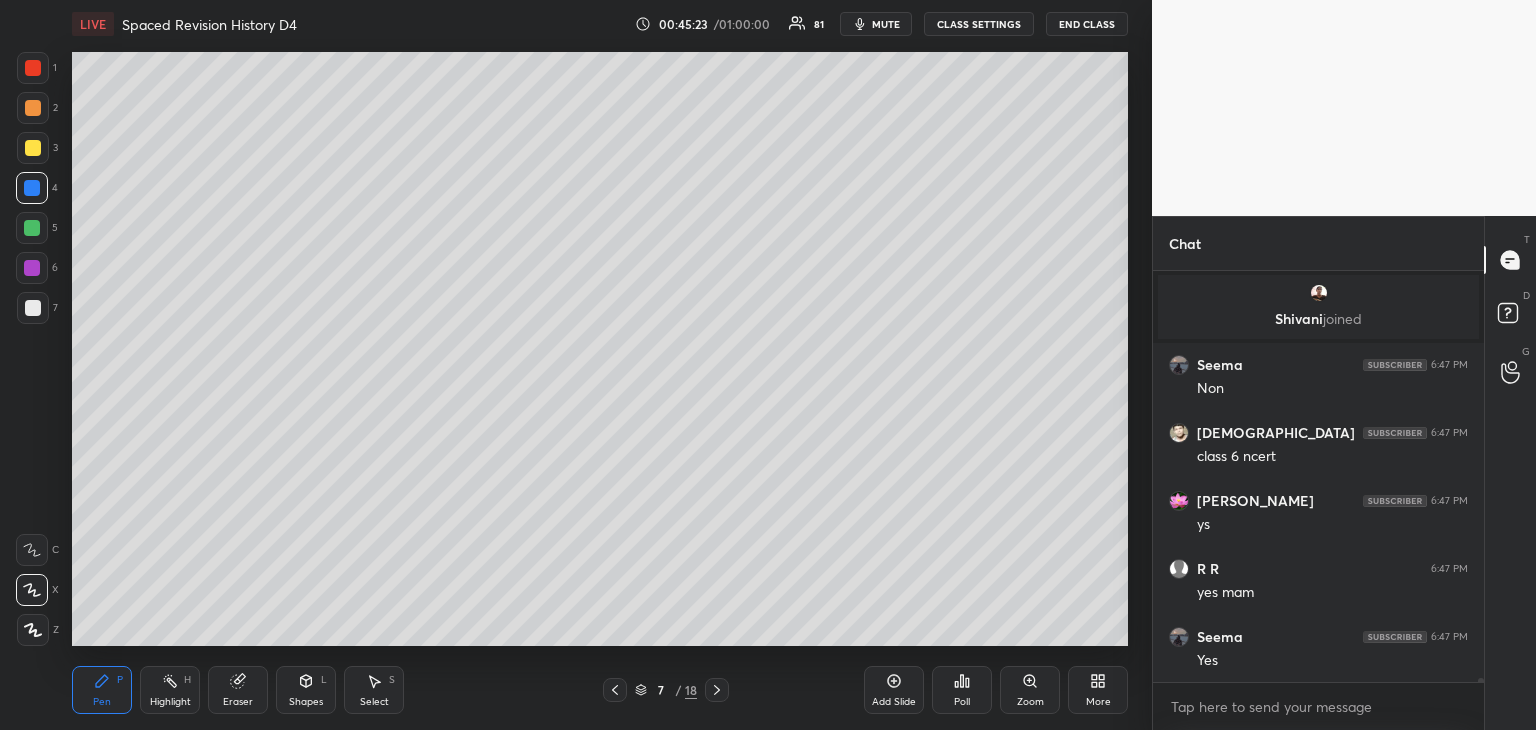 click 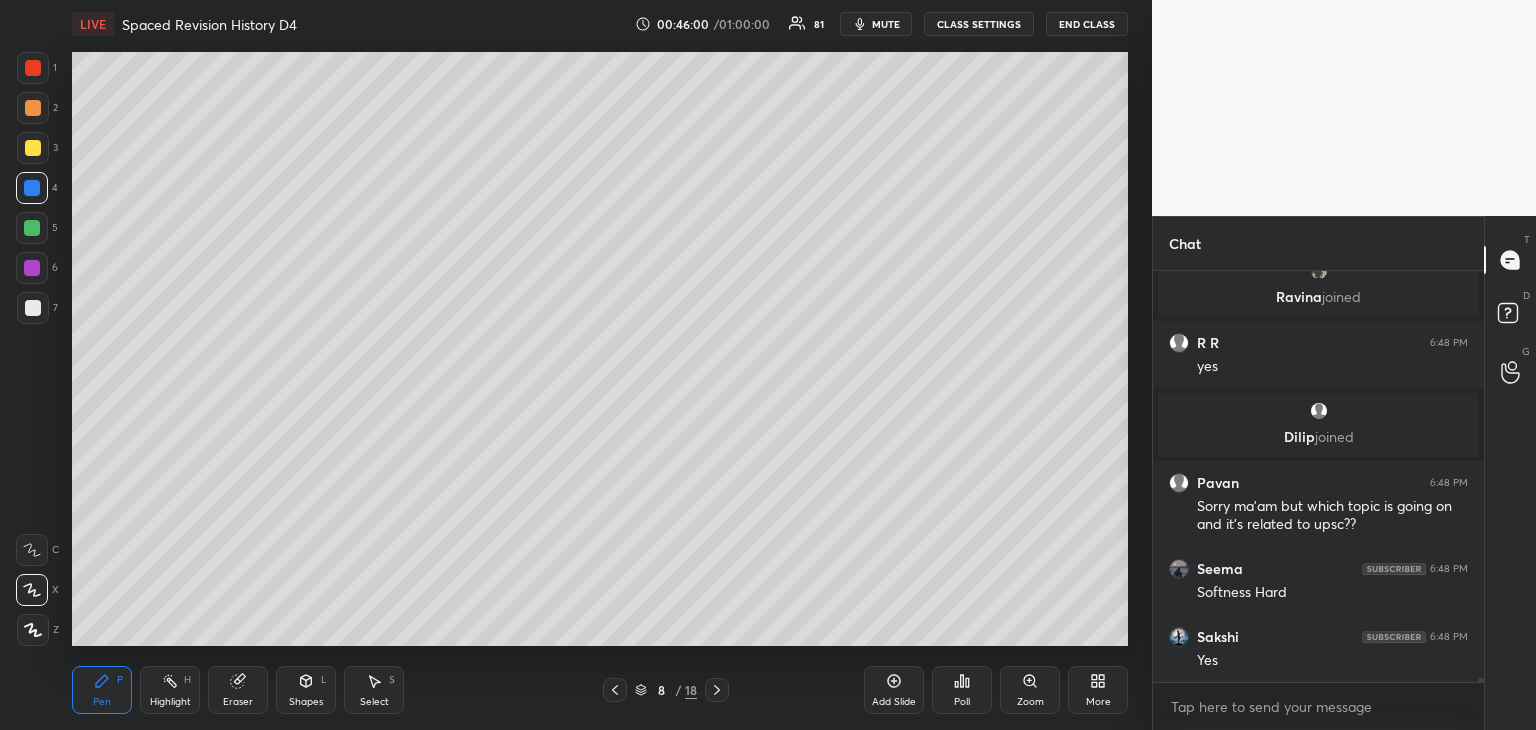 scroll, scrollTop: 45058, scrollLeft: 0, axis: vertical 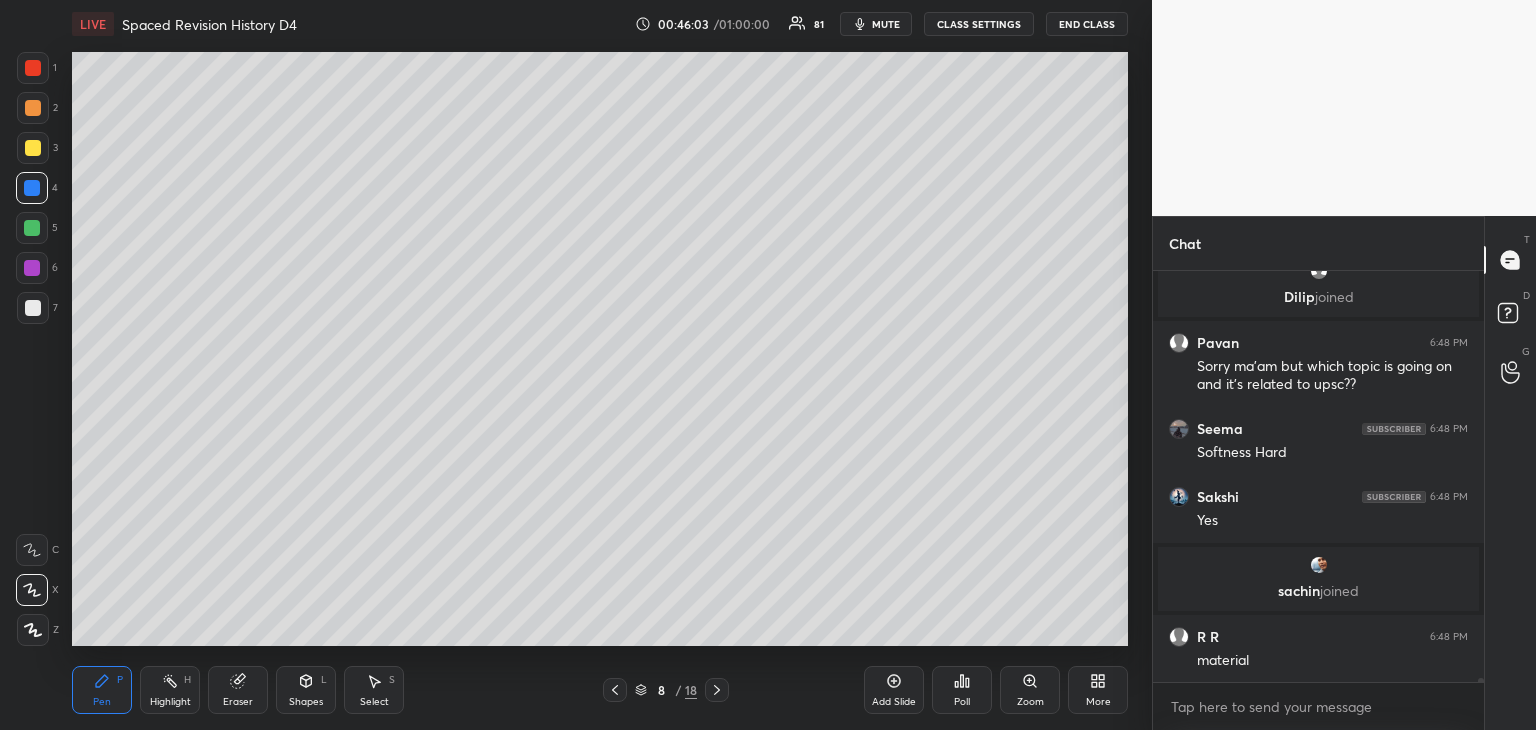 click at bounding box center [33, 308] 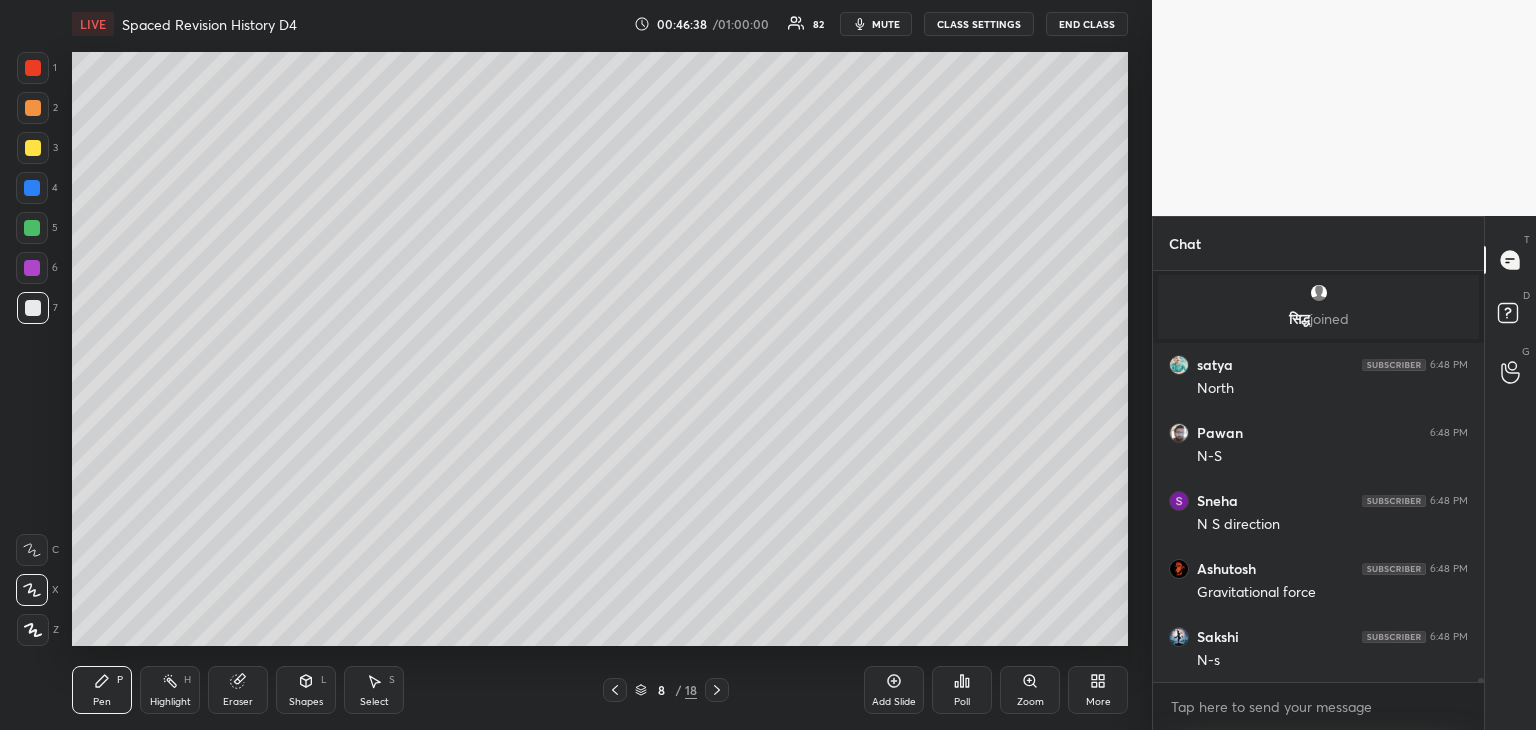 scroll, scrollTop: 45608, scrollLeft: 0, axis: vertical 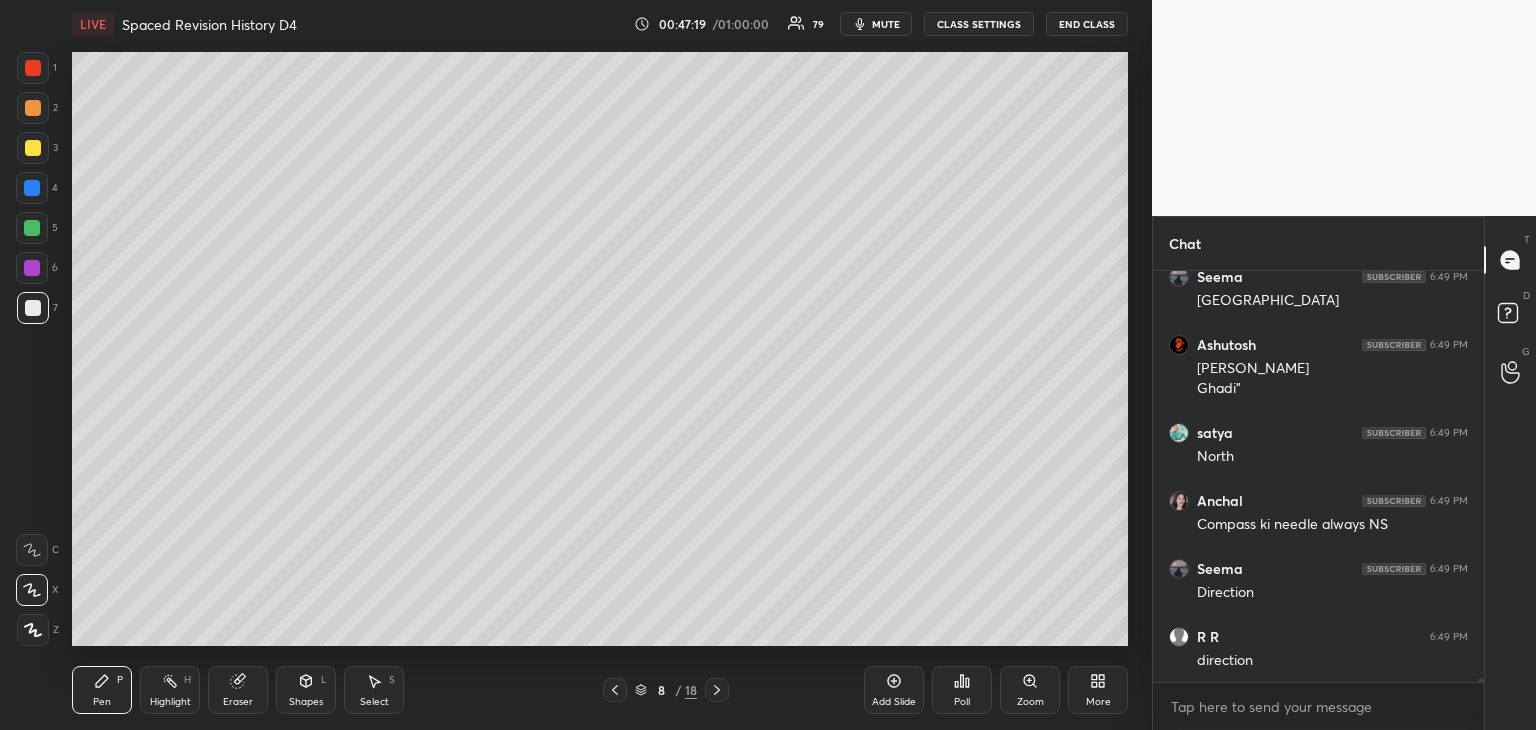 click at bounding box center [33, 308] 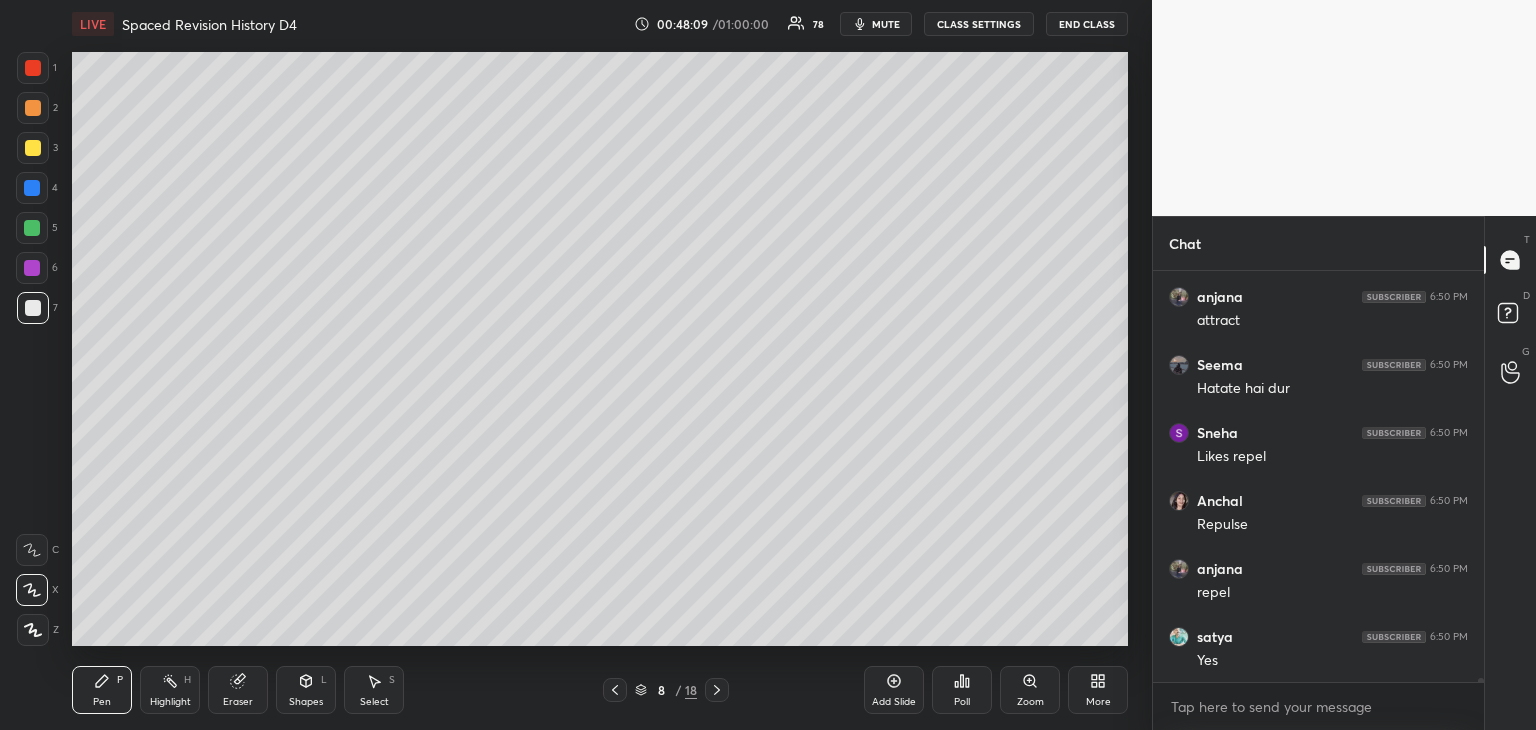 scroll, scrollTop: 47254, scrollLeft: 0, axis: vertical 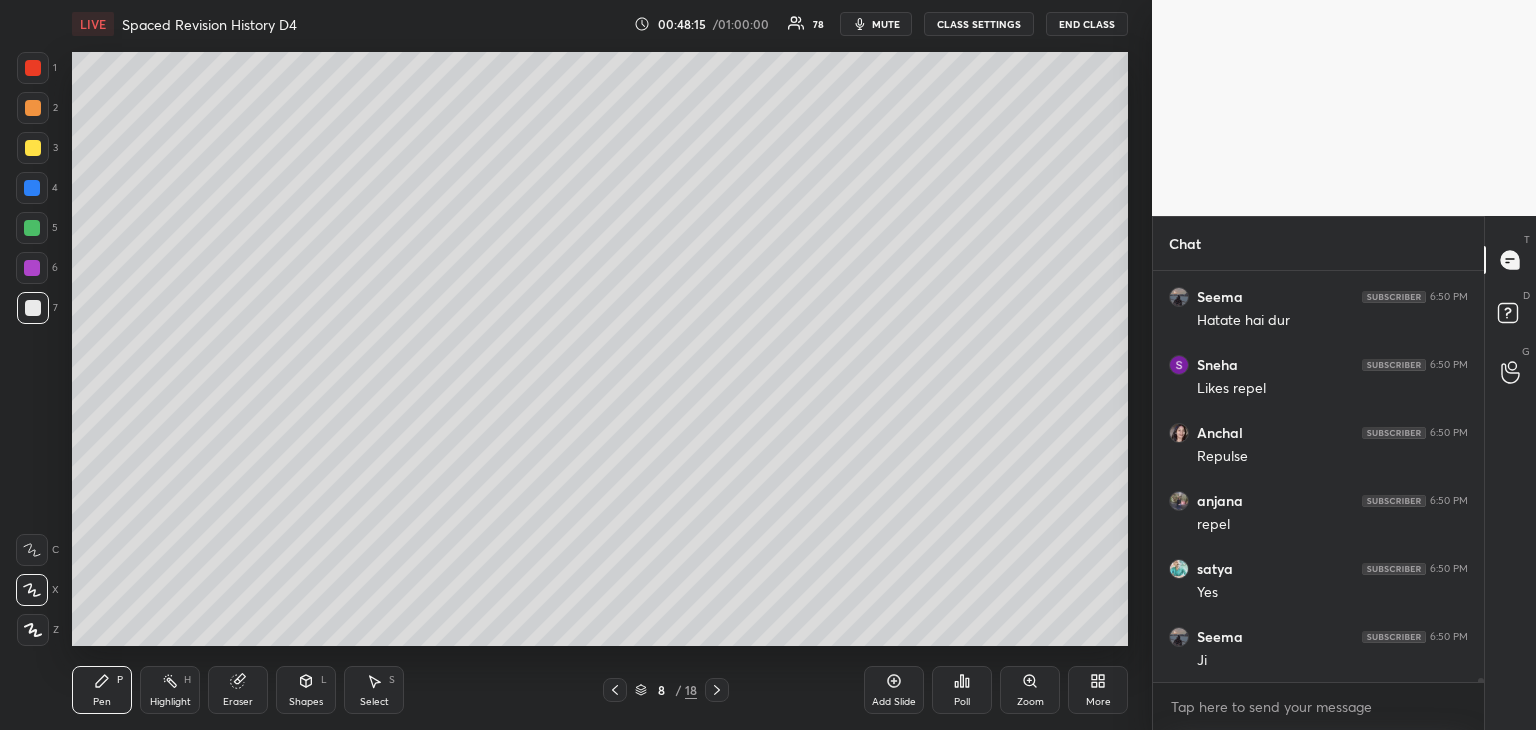 click at bounding box center [615, 690] 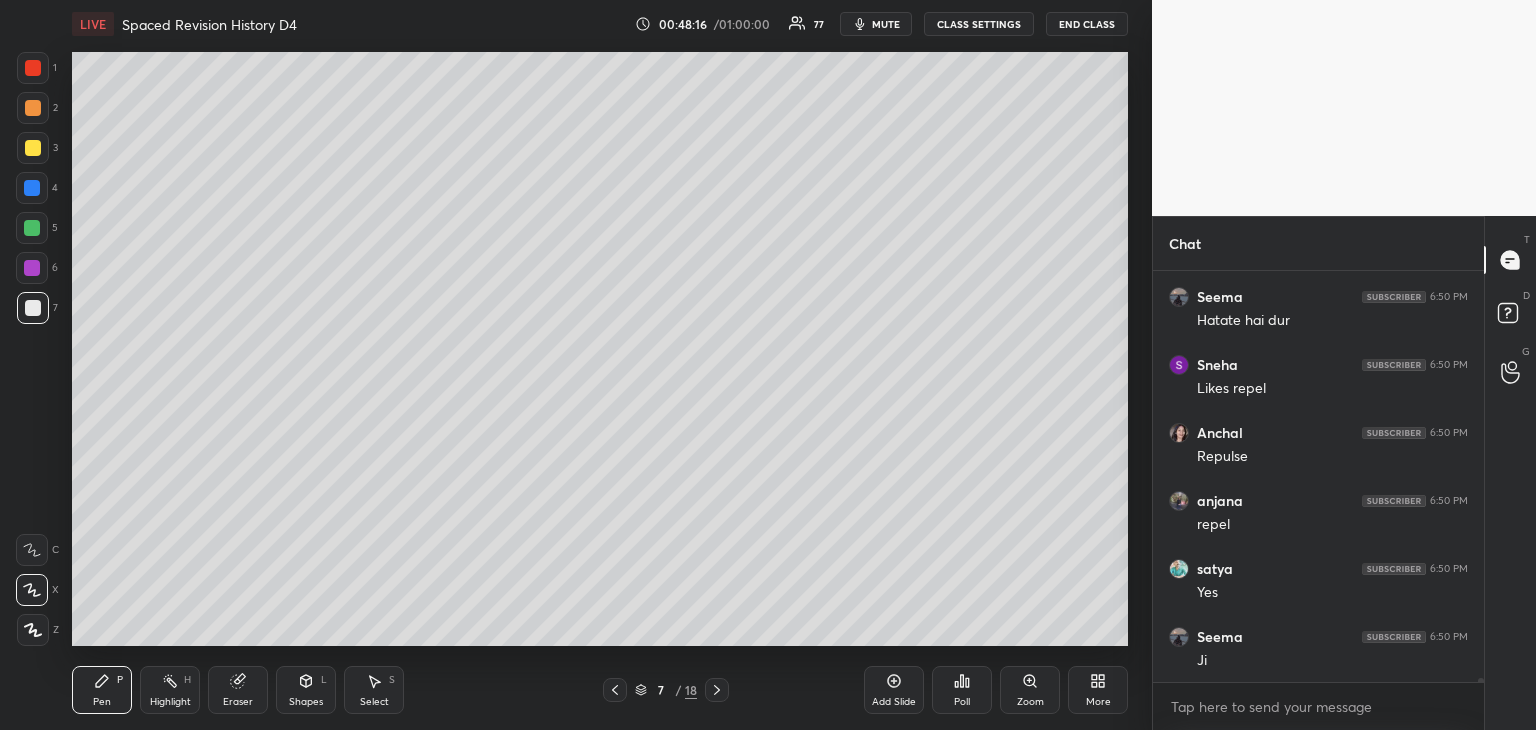 click 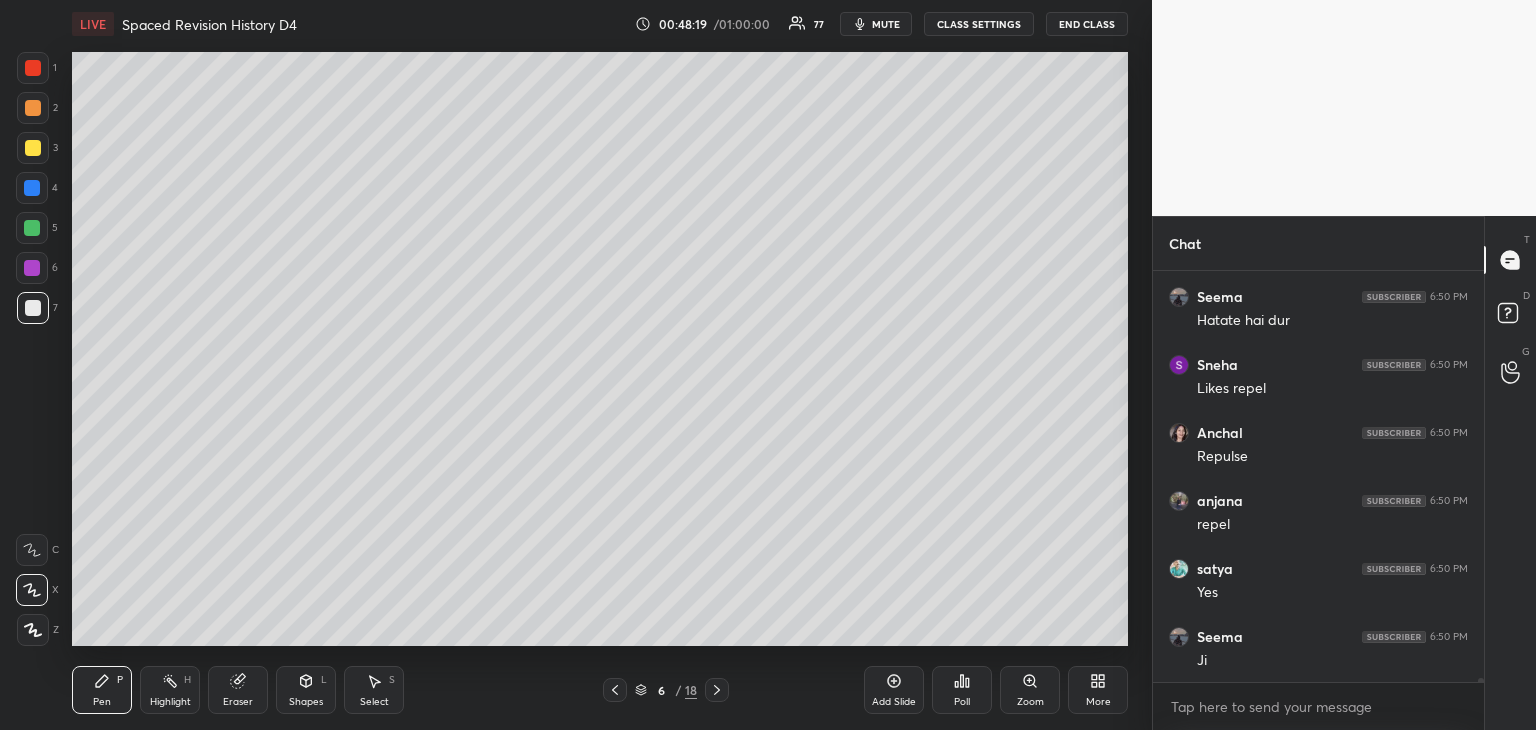 scroll, scrollTop: 47322, scrollLeft: 0, axis: vertical 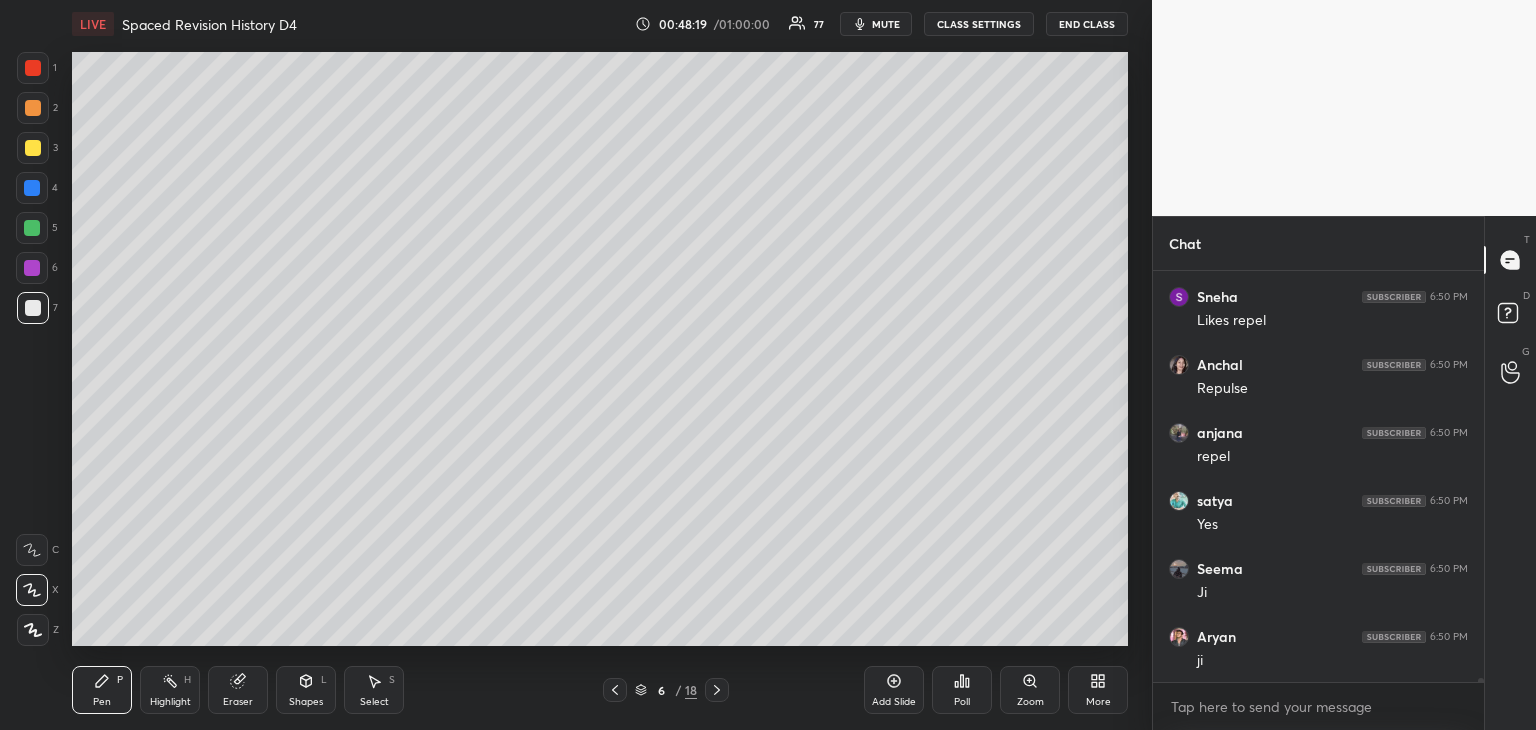 click 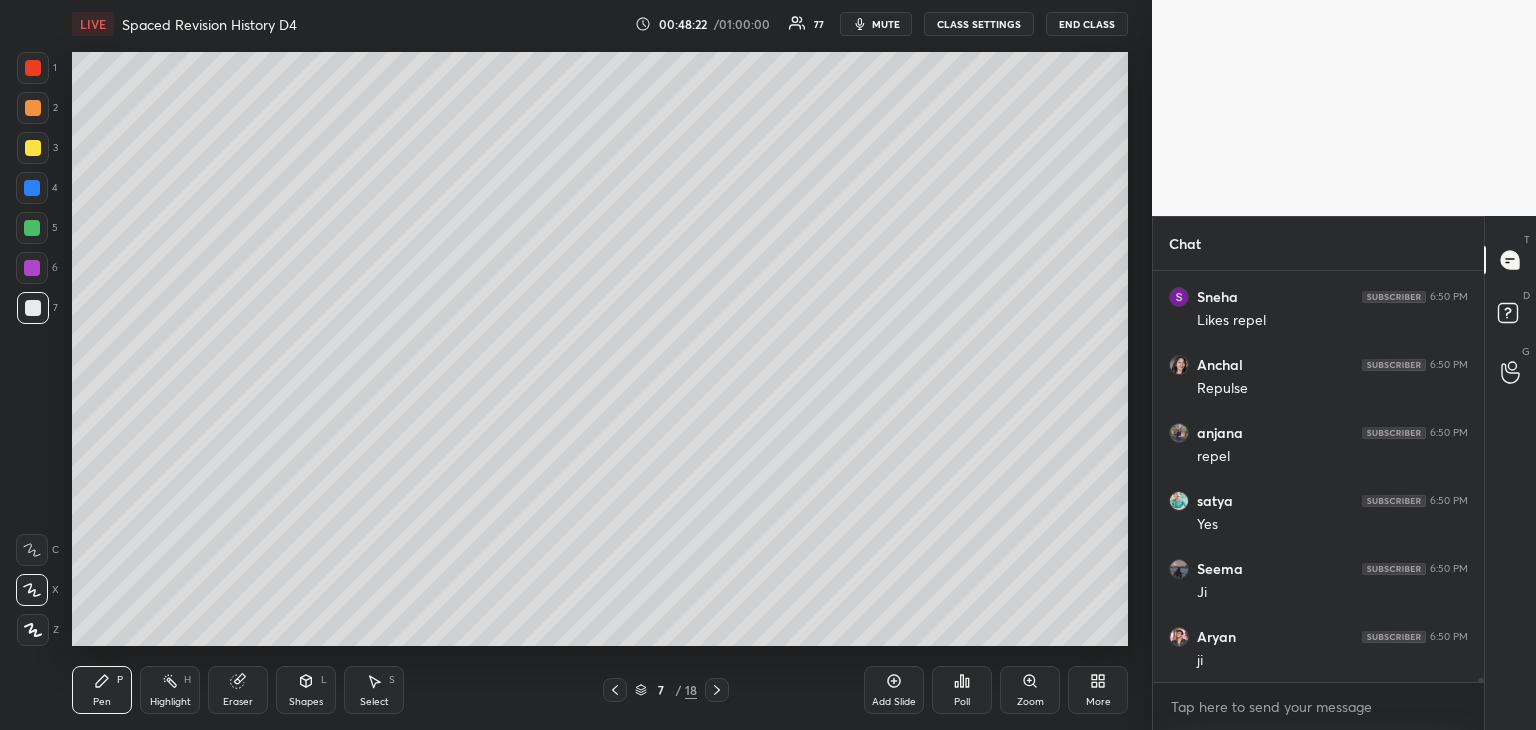 click 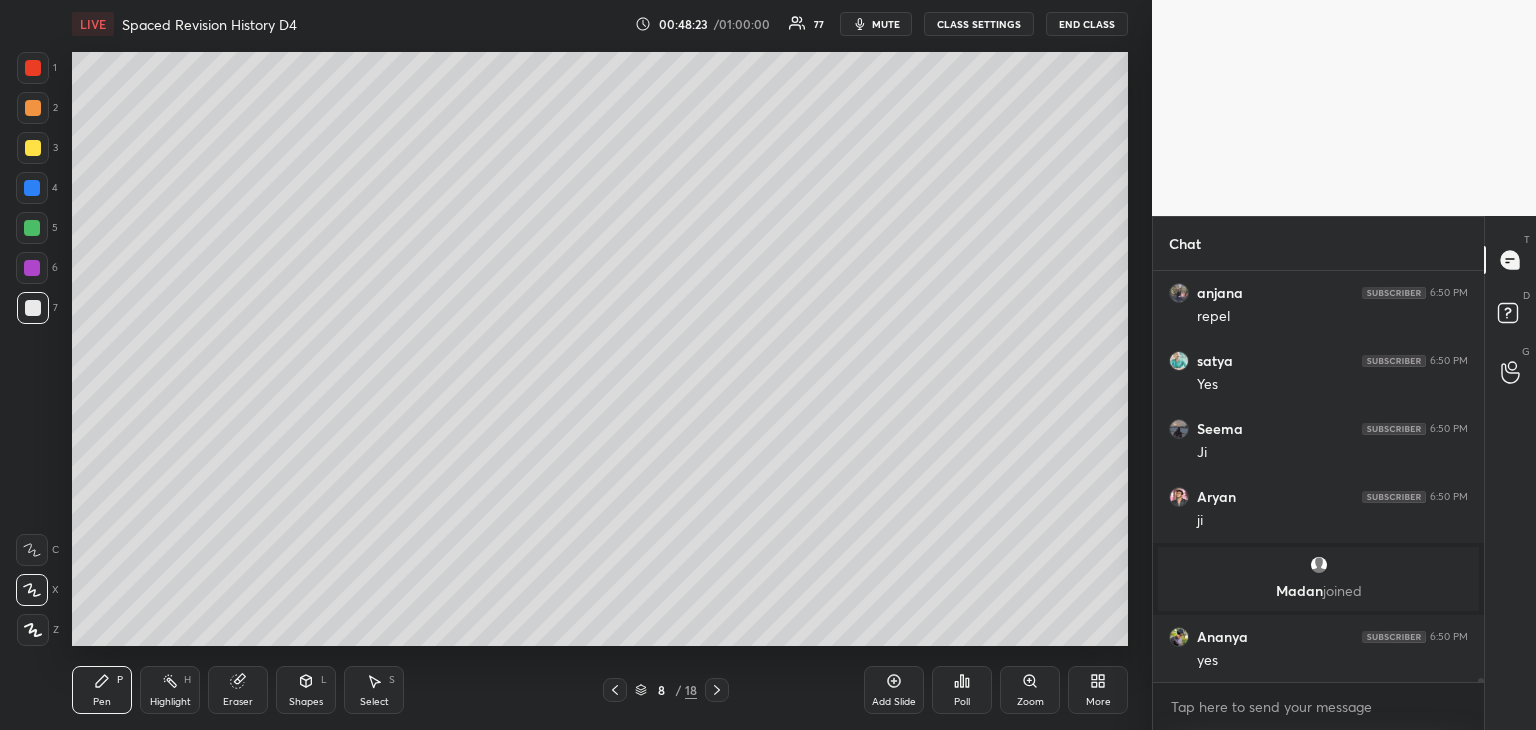 scroll, scrollTop: 47208, scrollLeft: 0, axis: vertical 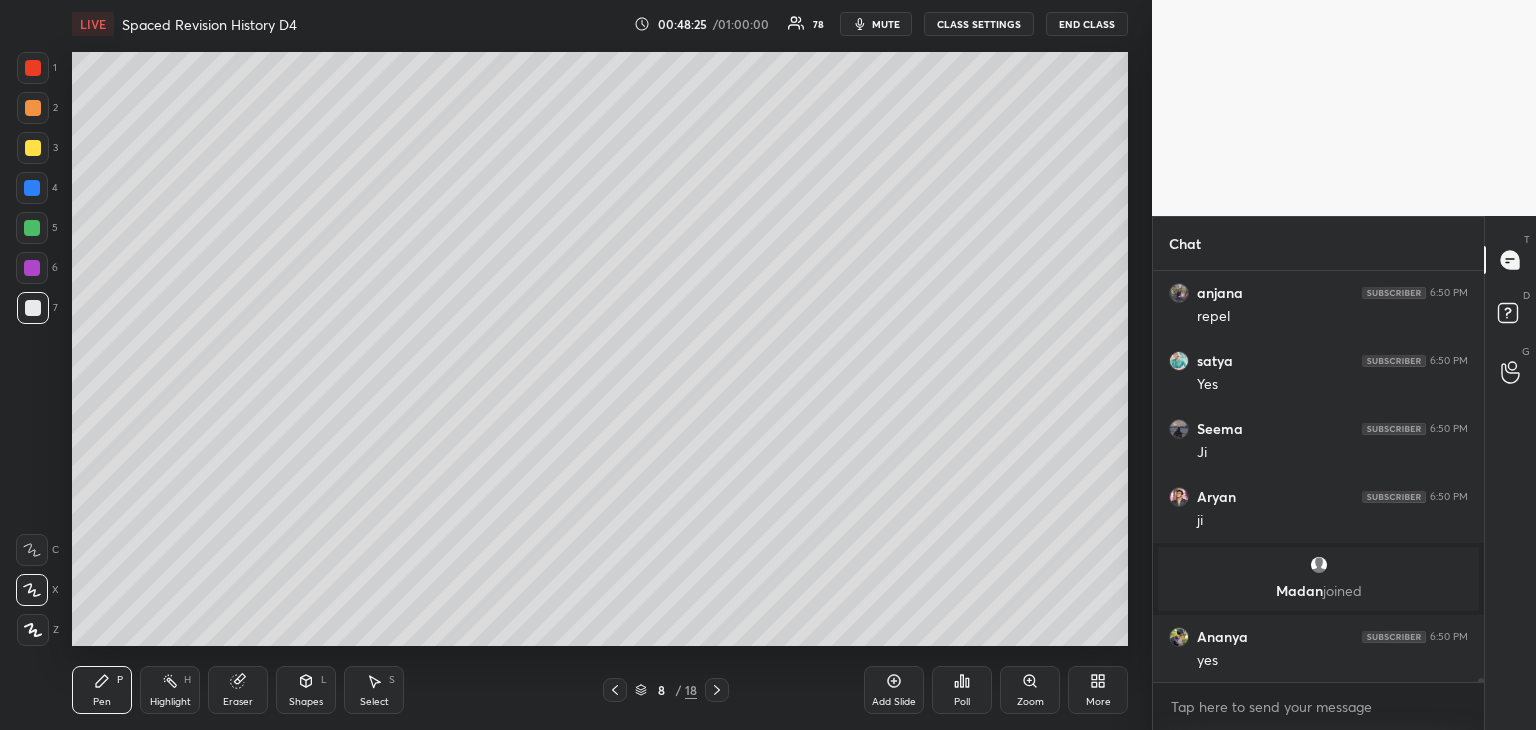 click 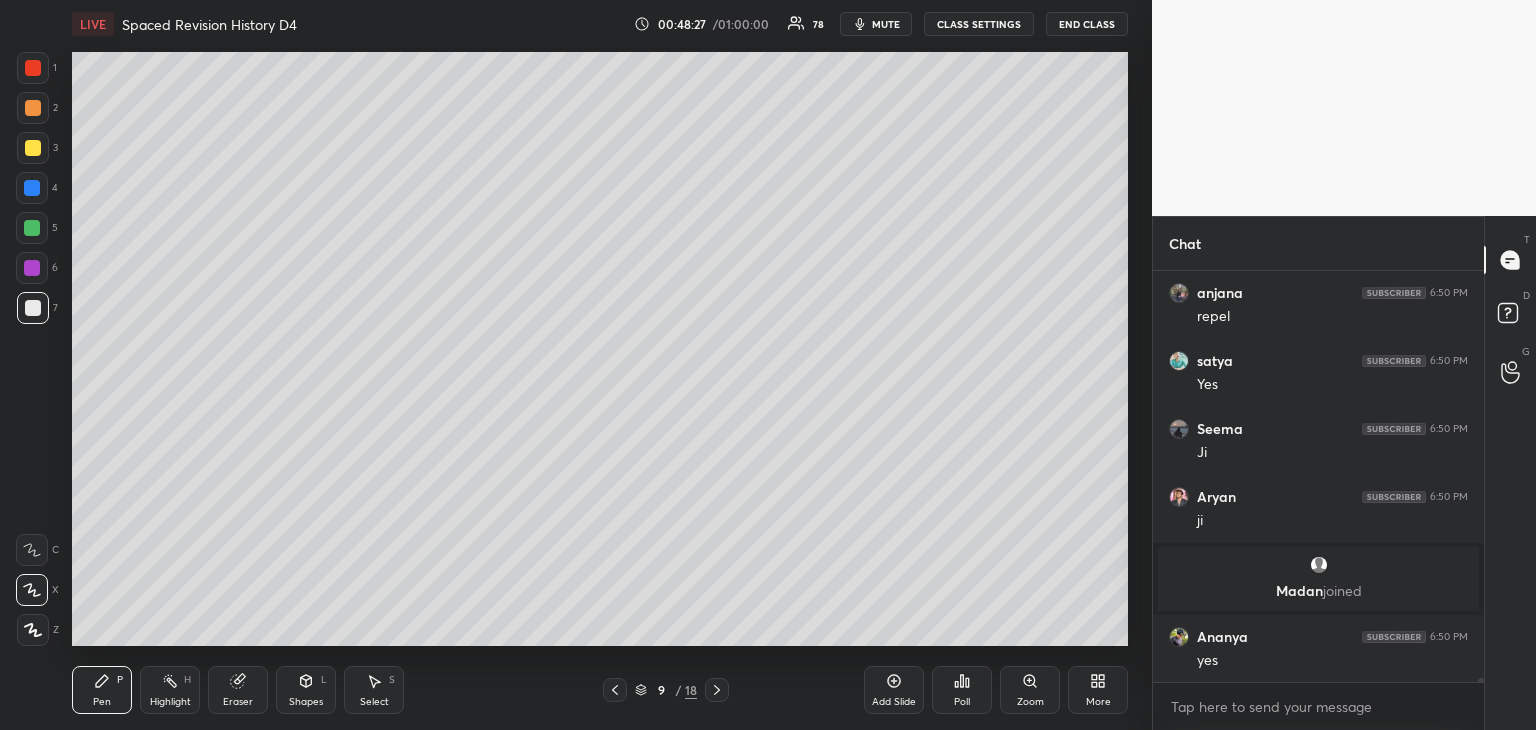 click 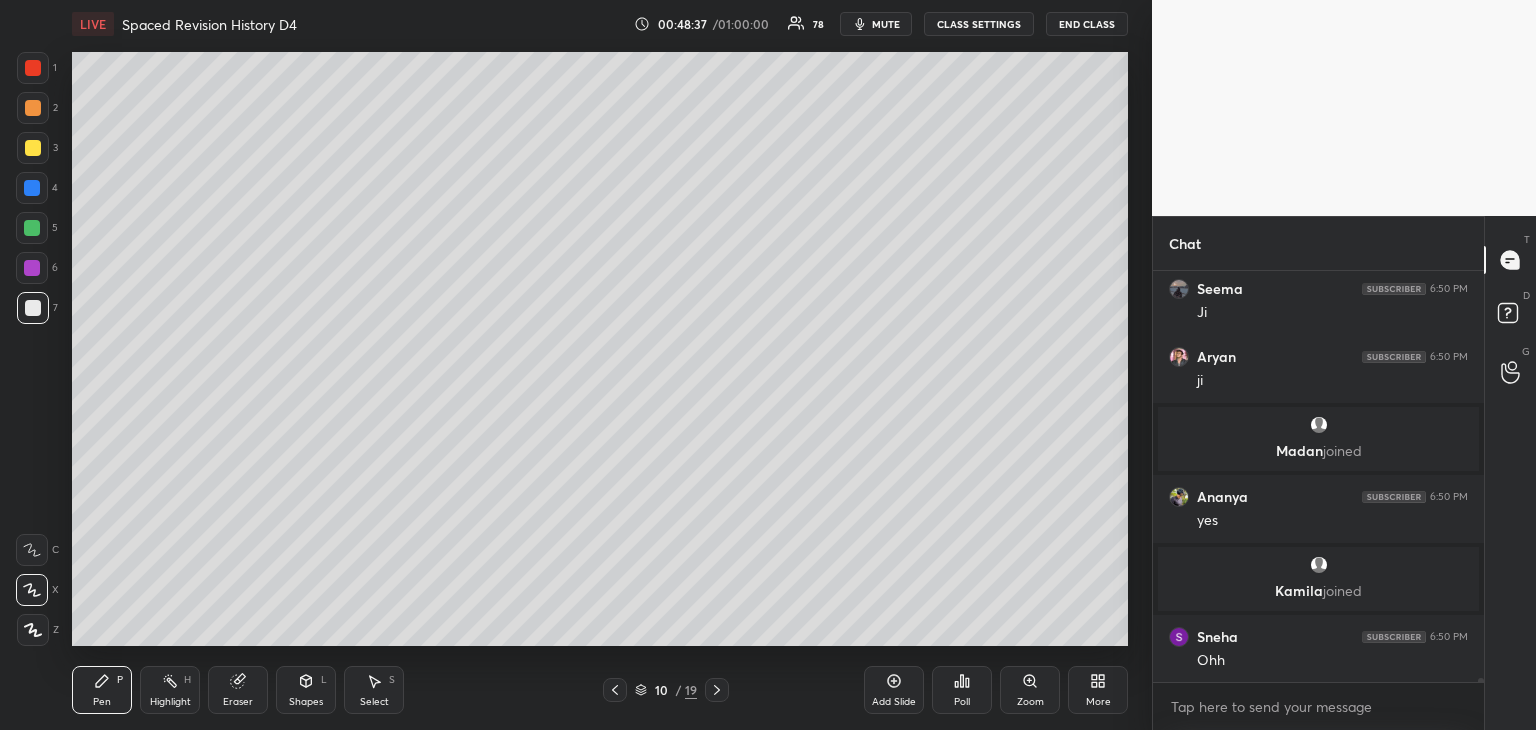 scroll, scrollTop: 47360, scrollLeft: 0, axis: vertical 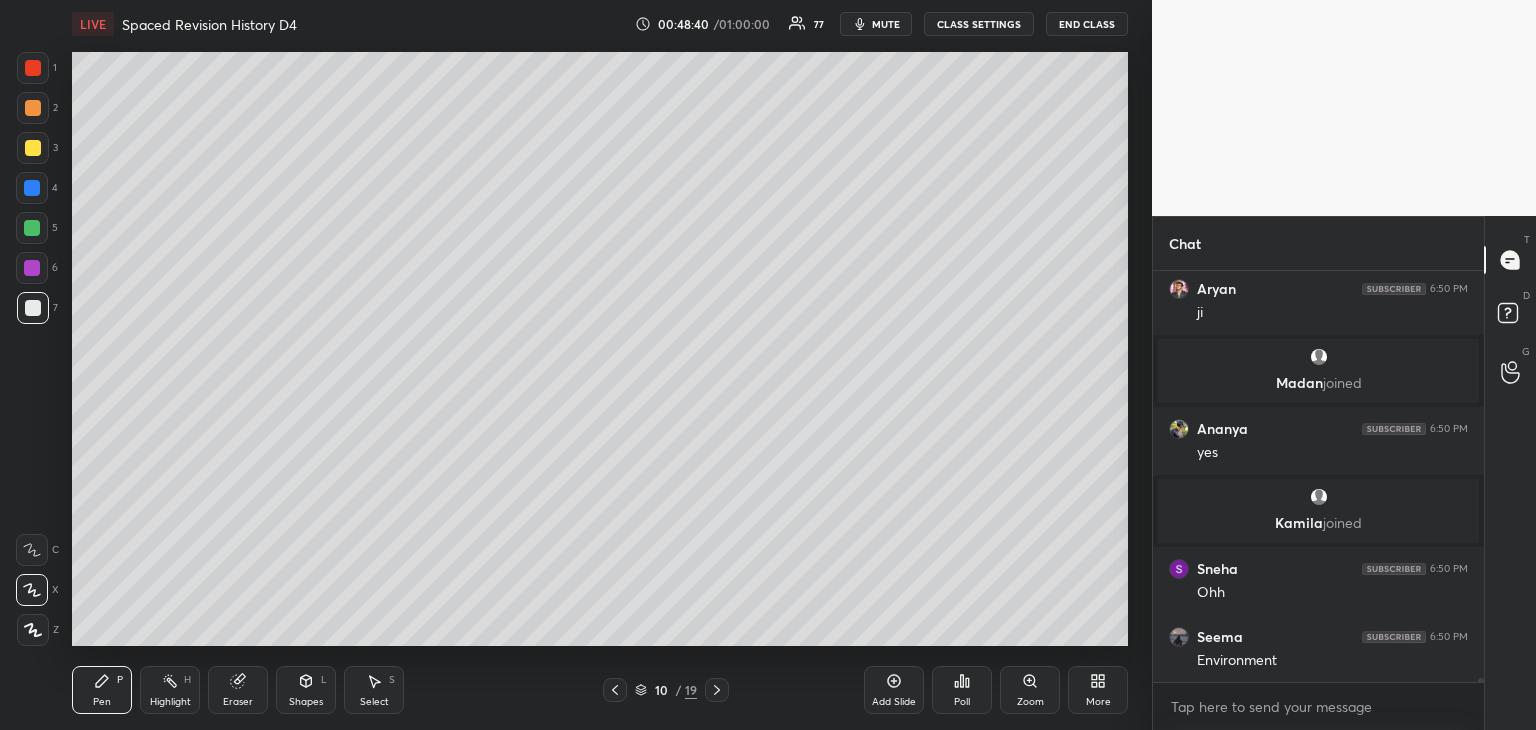 click at bounding box center (33, 308) 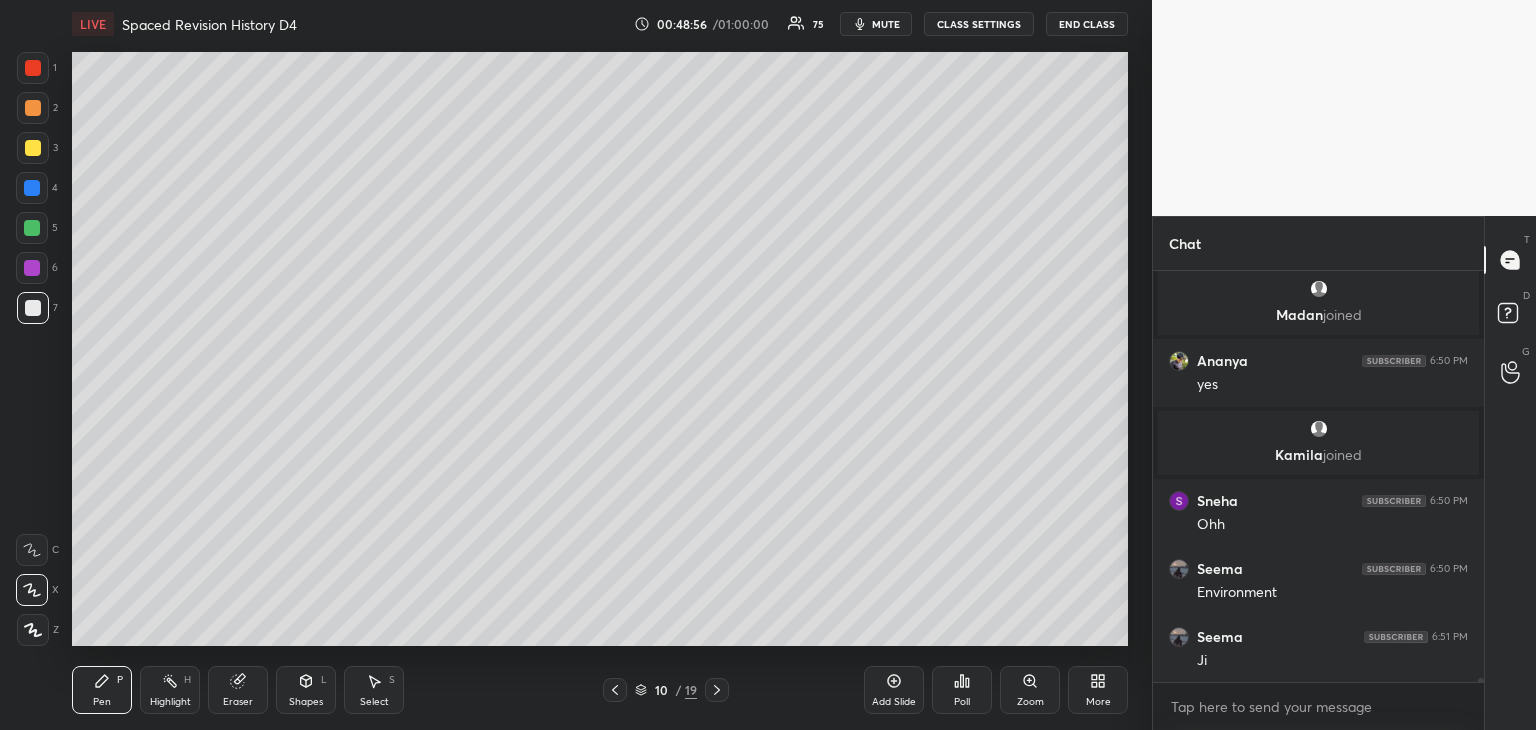 scroll, scrollTop: 47448, scrollLeft: 0, axis: vertical 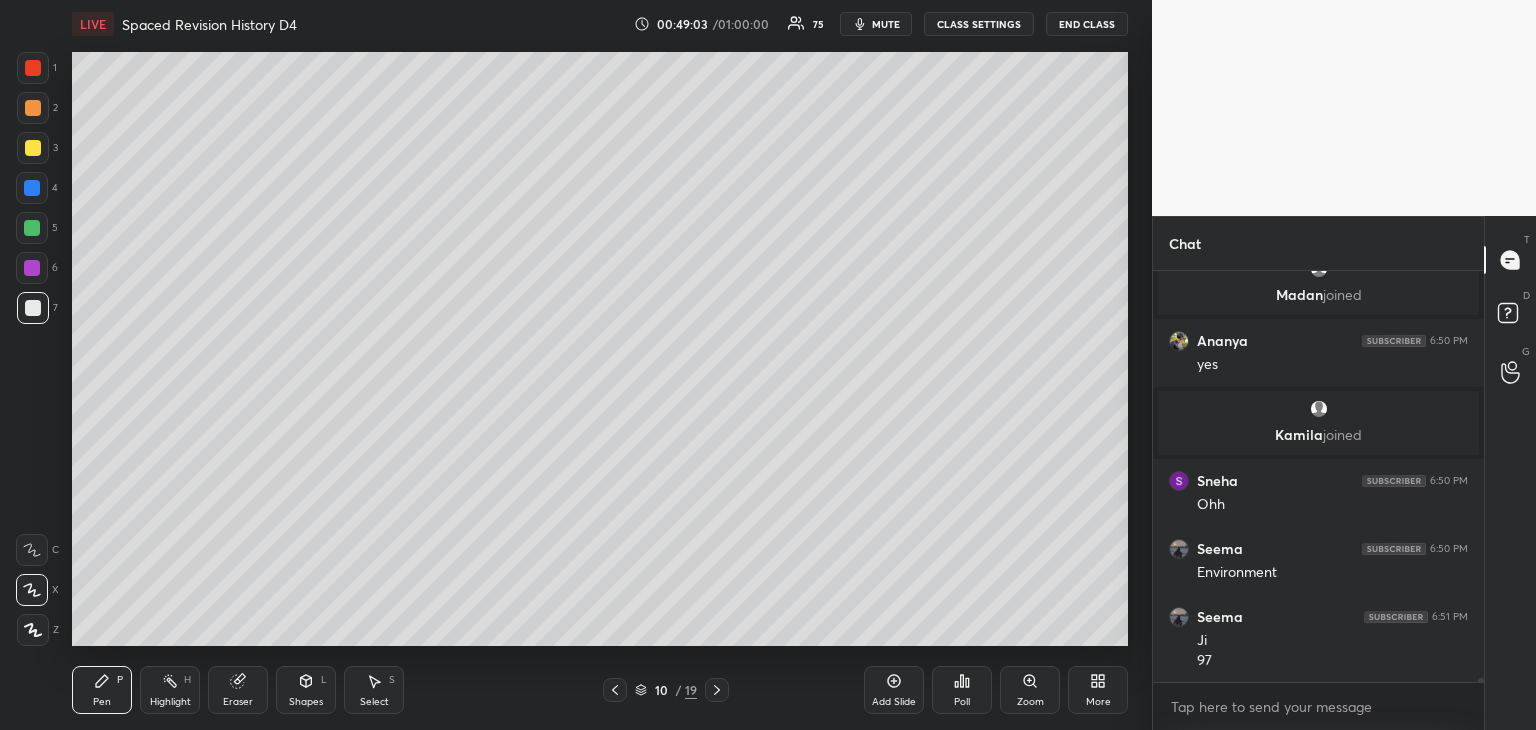 click at bounding box center [32, 188] 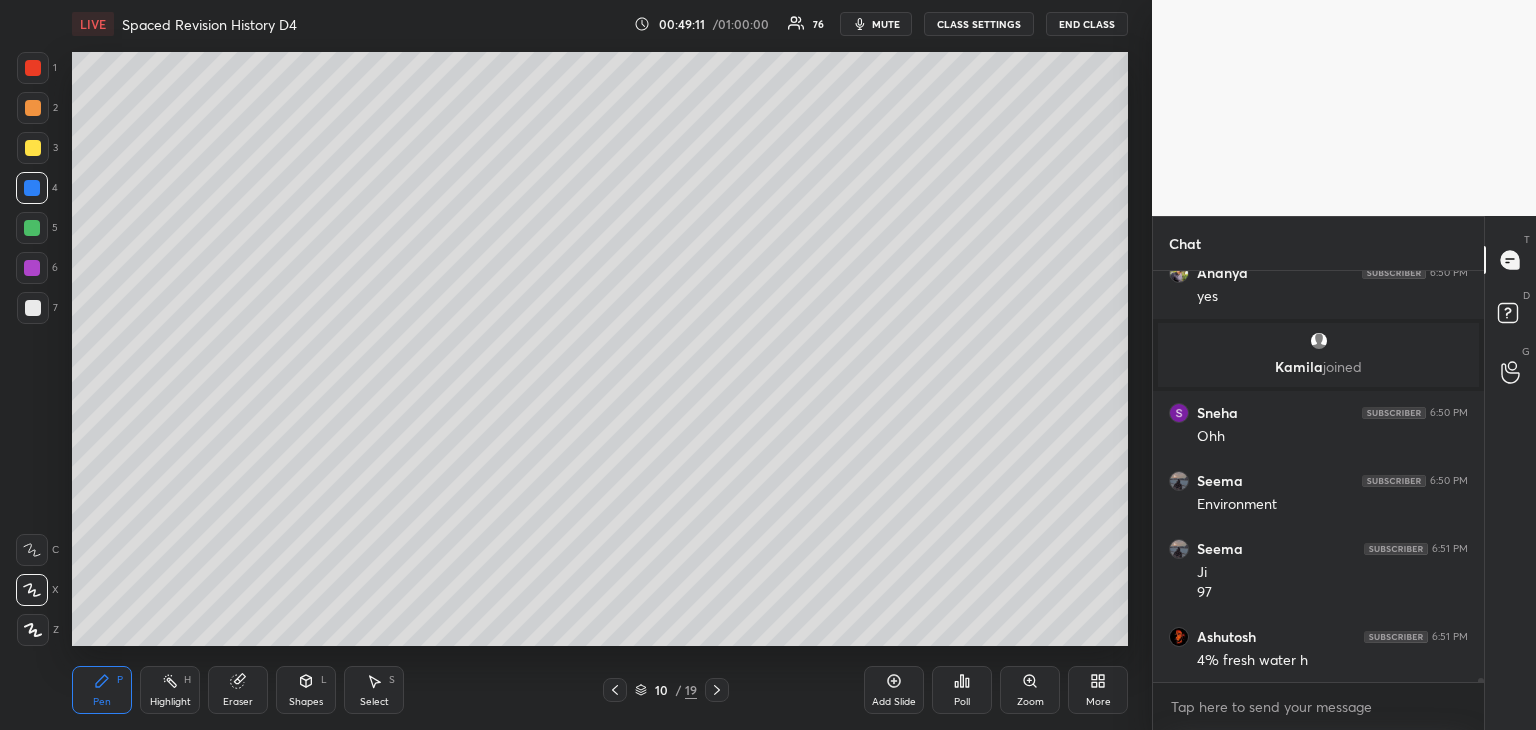 scroll, scrollTop: 47584, scrollLeft: 0, axis: vertical 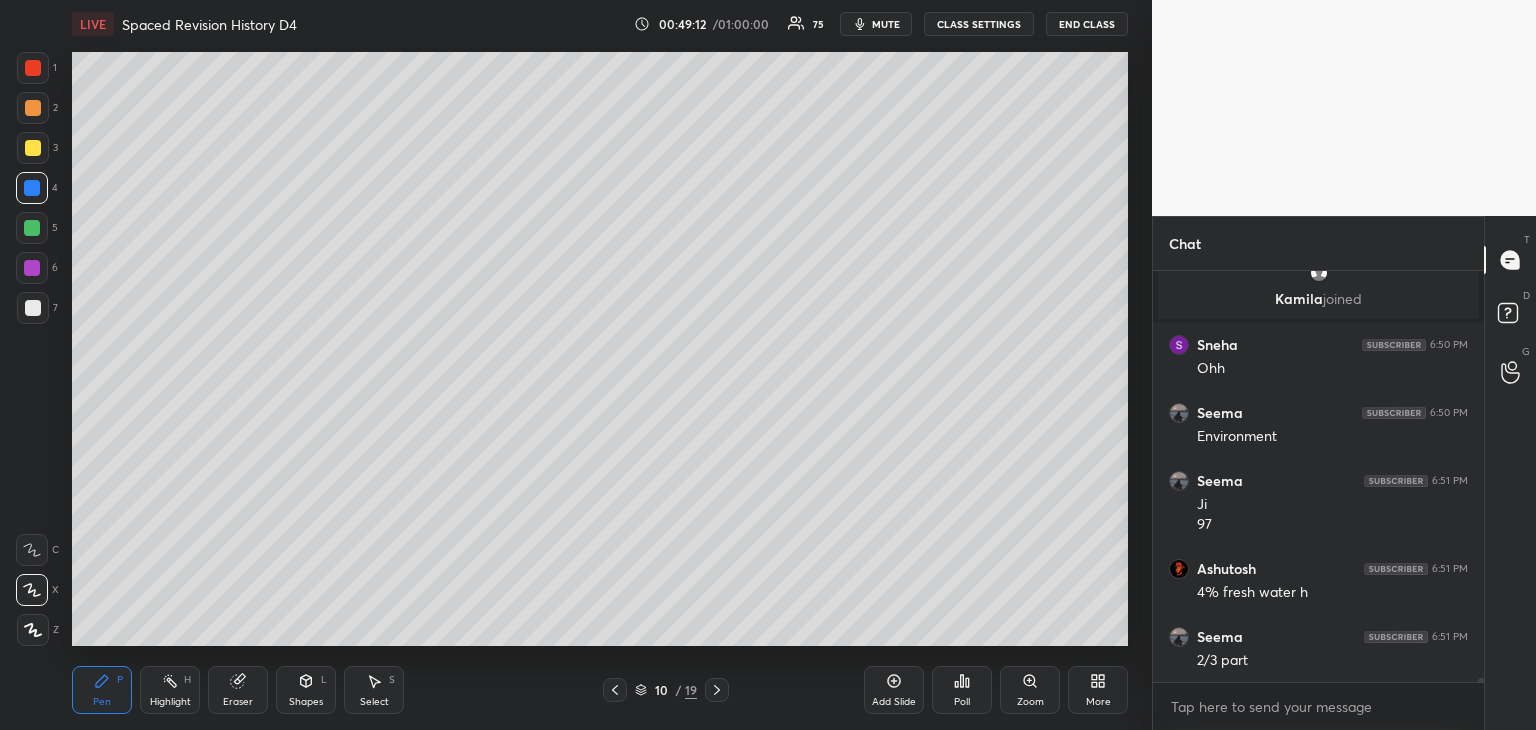 click at bounding box center [32, 188] 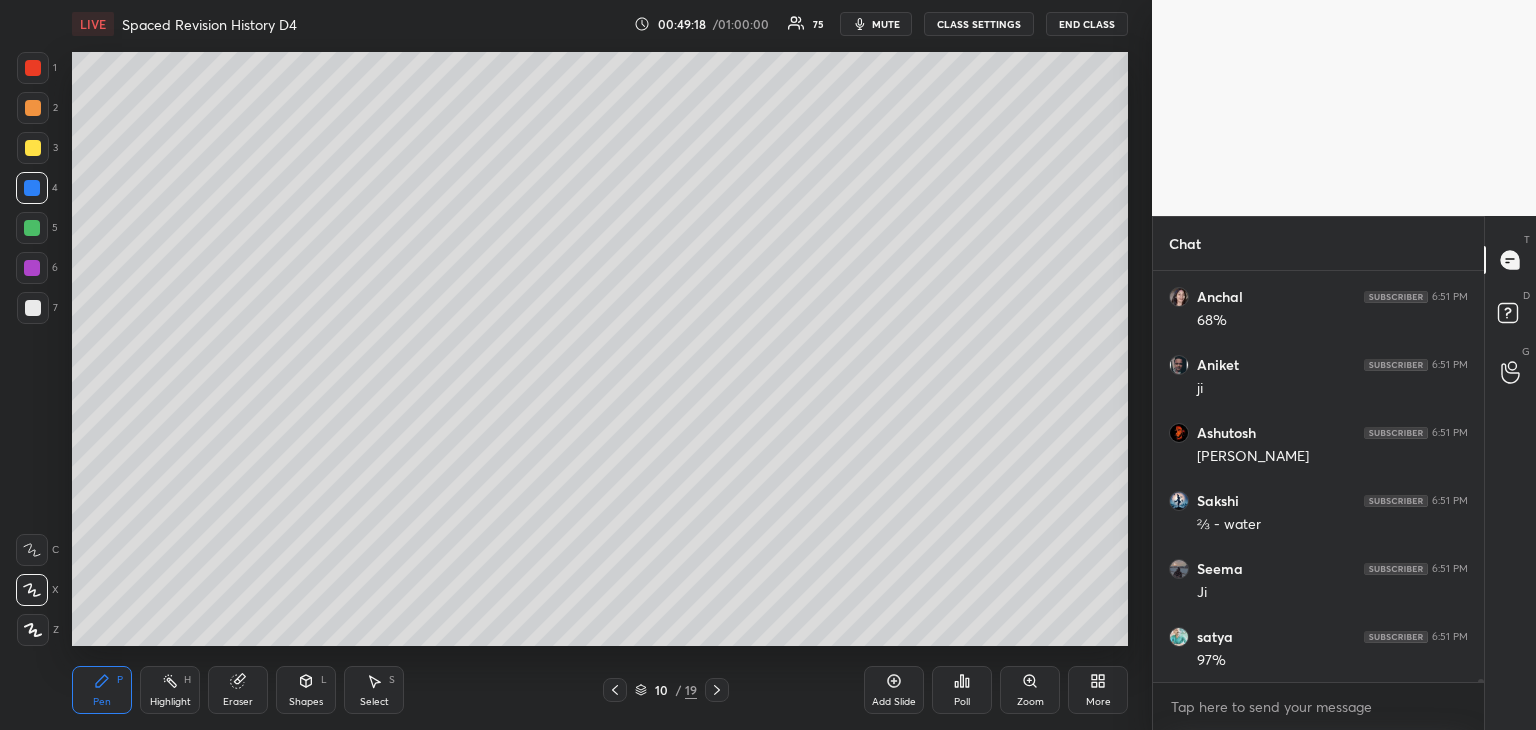 scroll, scrollTop: 48060, scrollLeft: 0, axis: vertical 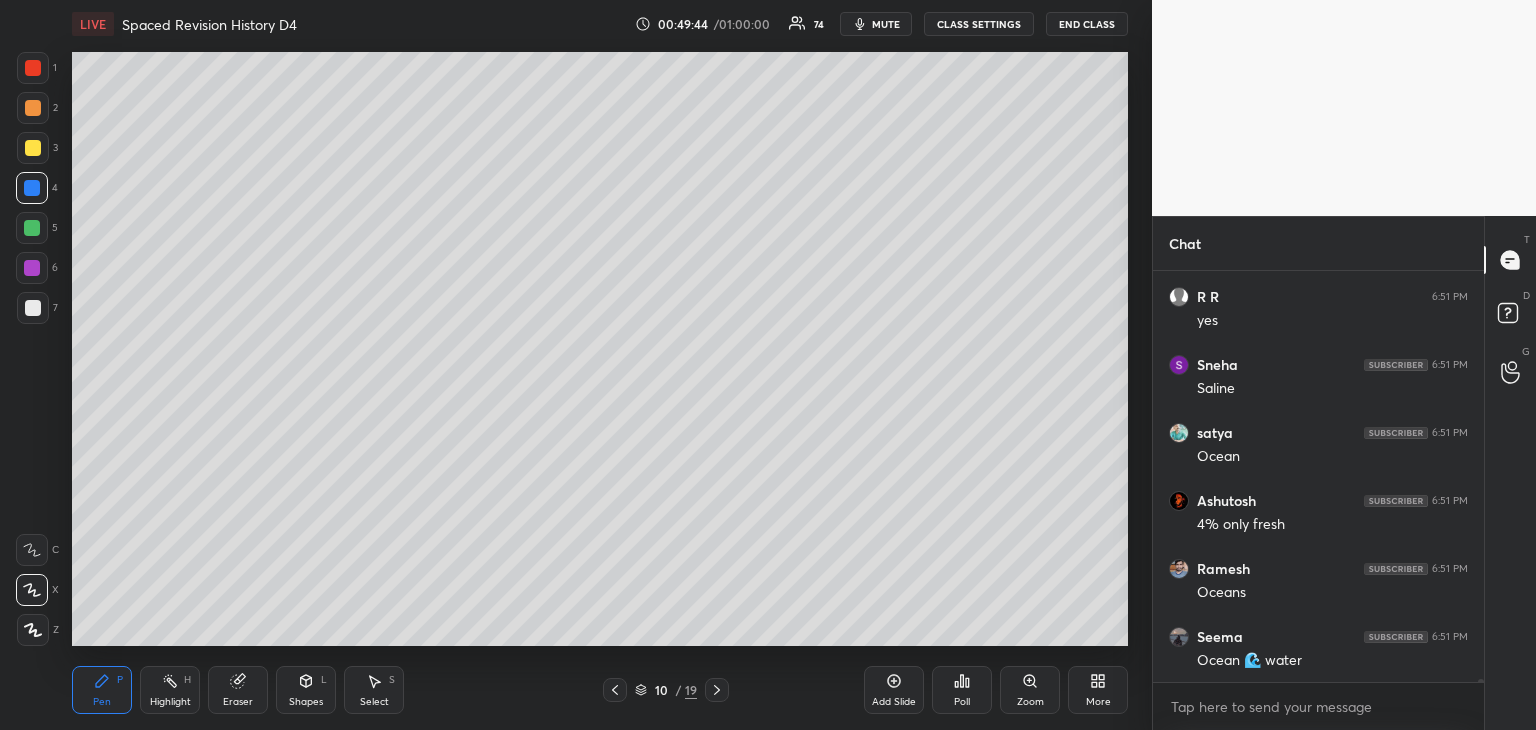 click at bounding box center (33, 148) 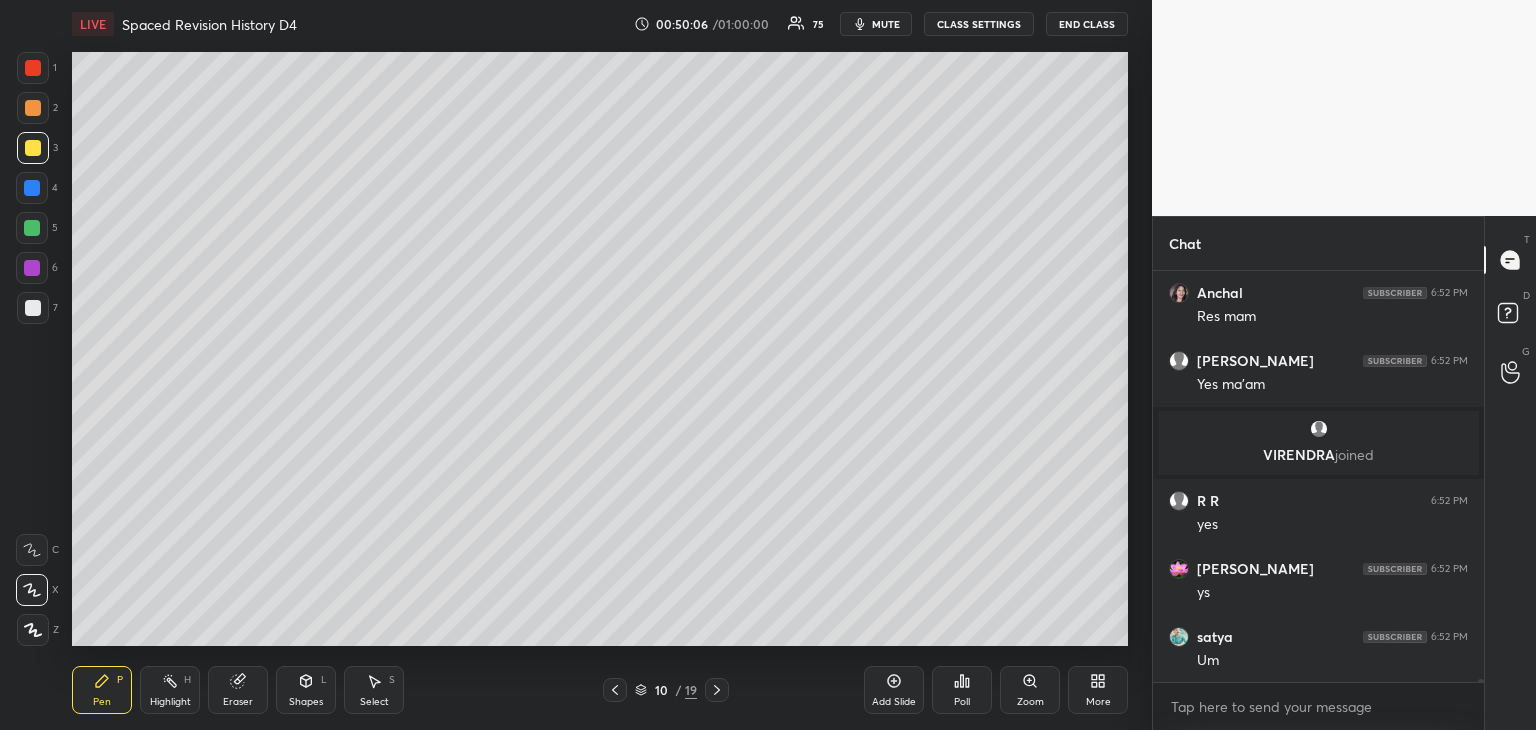 scroll, scrollTop: 48588, scrollLeft: 0, axis: vertical 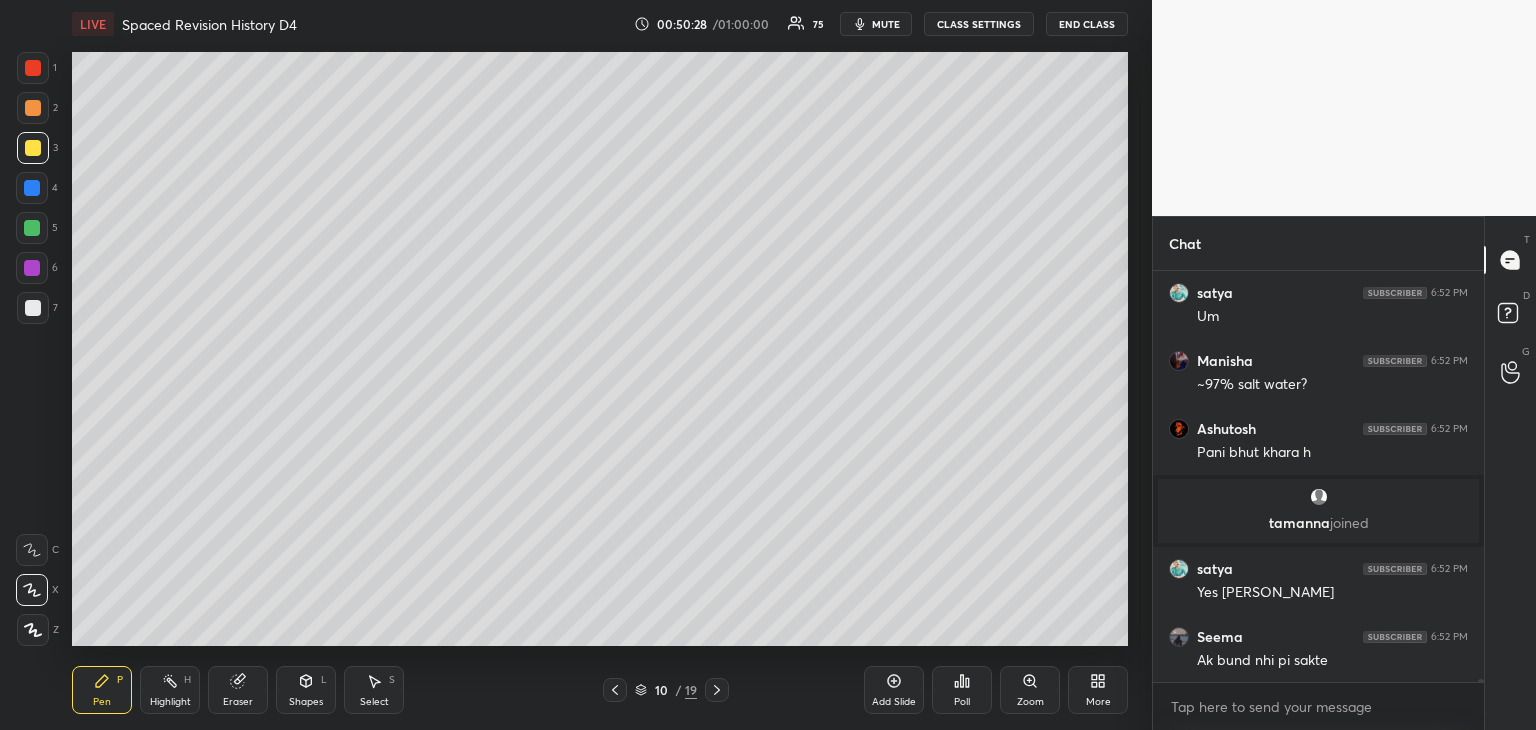 drag, startPoint x: 37, startPoint y: 317, endPoint x: 65, endPoint y: 318, distance: 28.01785 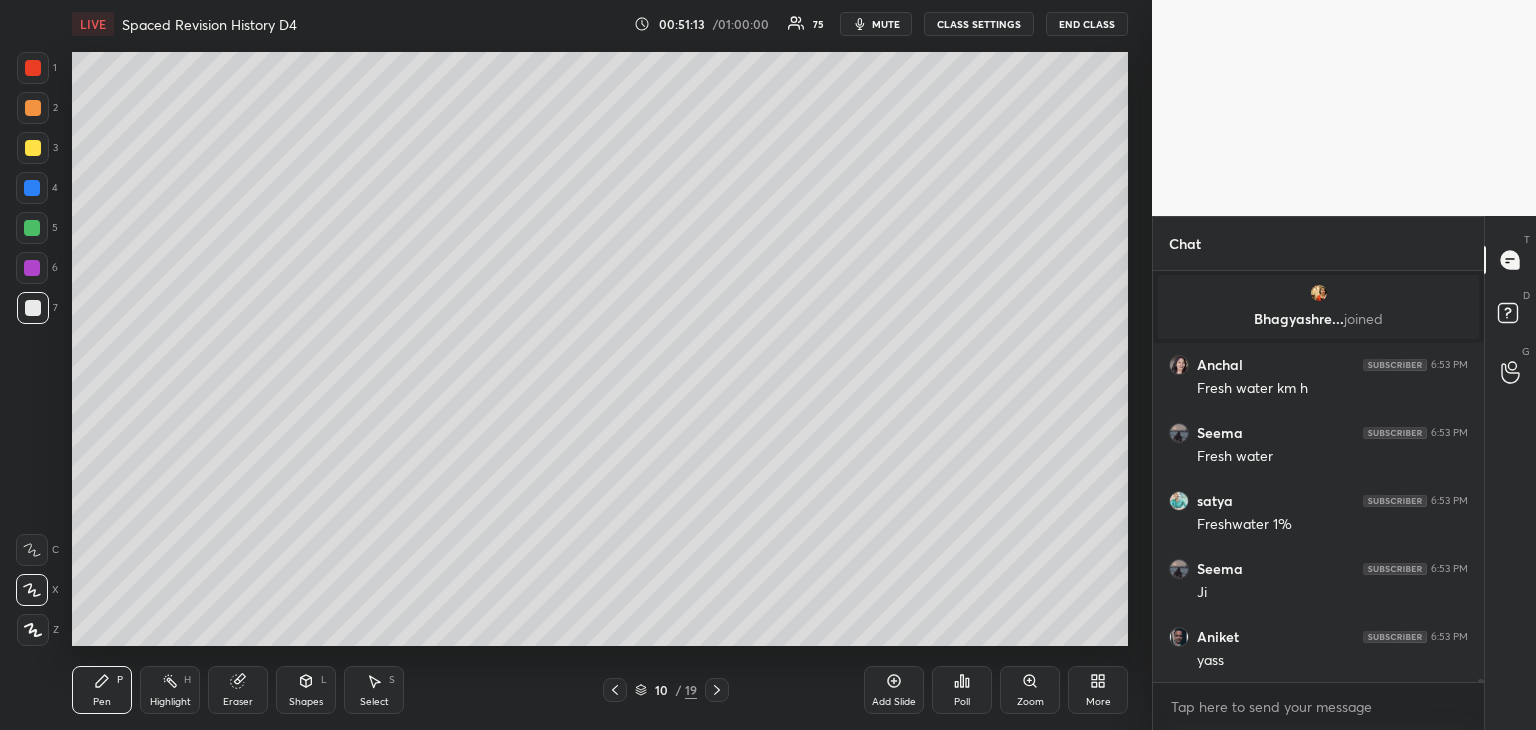scroll, scrollTop: 49332, scrollLeft: 0, axis: vertical 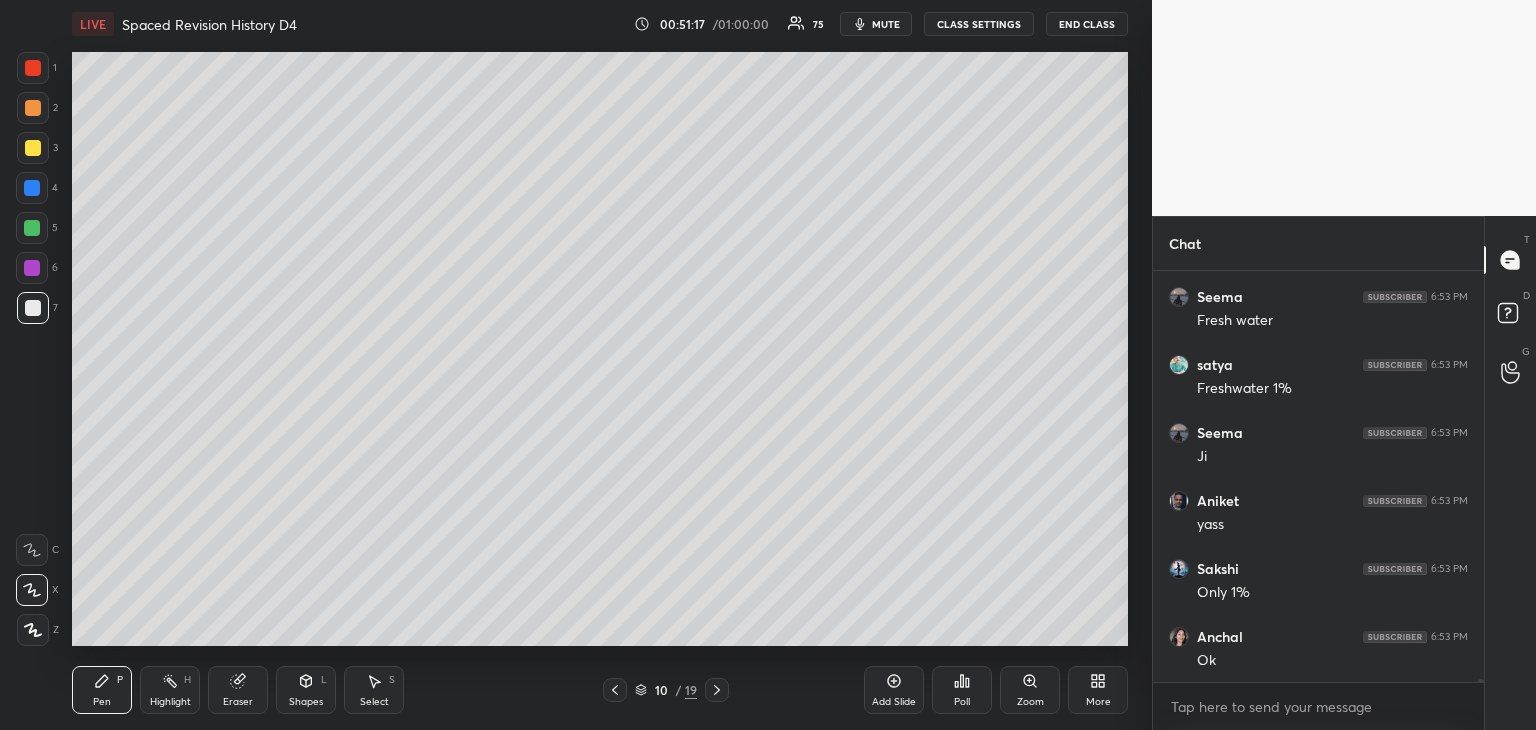 click on "Add Slide" at bounding box center (894, 690) 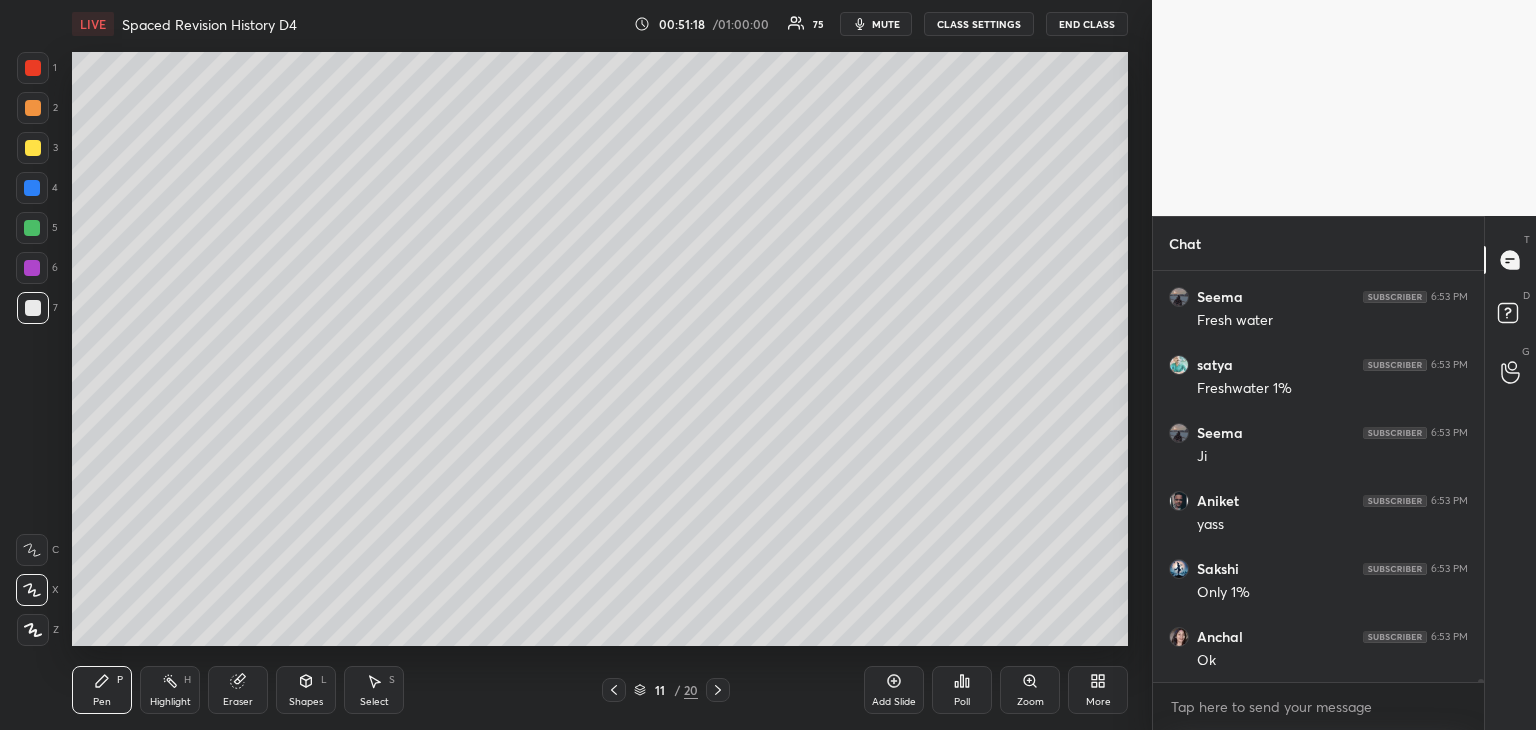 scroll, scrollTop: 49468, scrollLeft: 0, axis: vertical 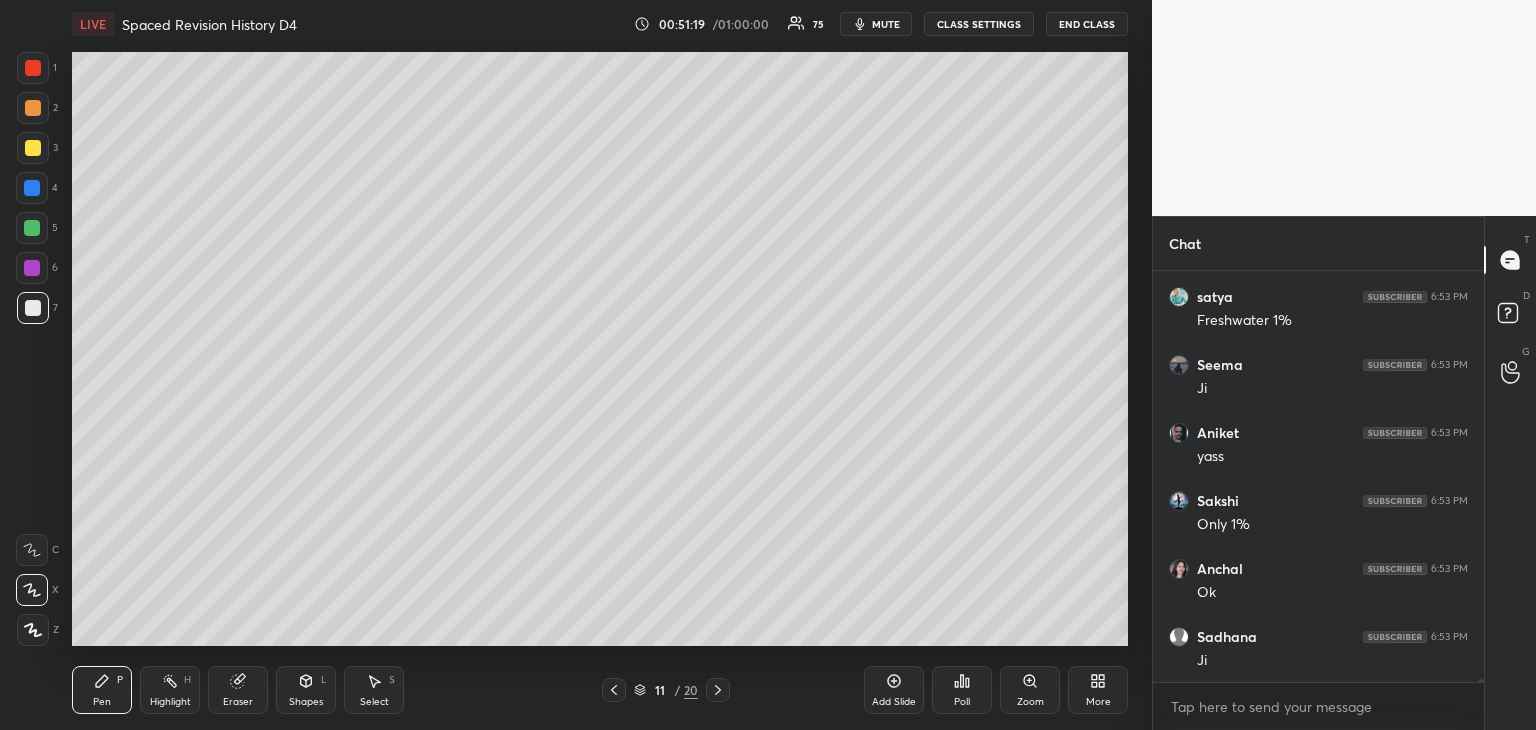 click at bounding box center [33, 308] 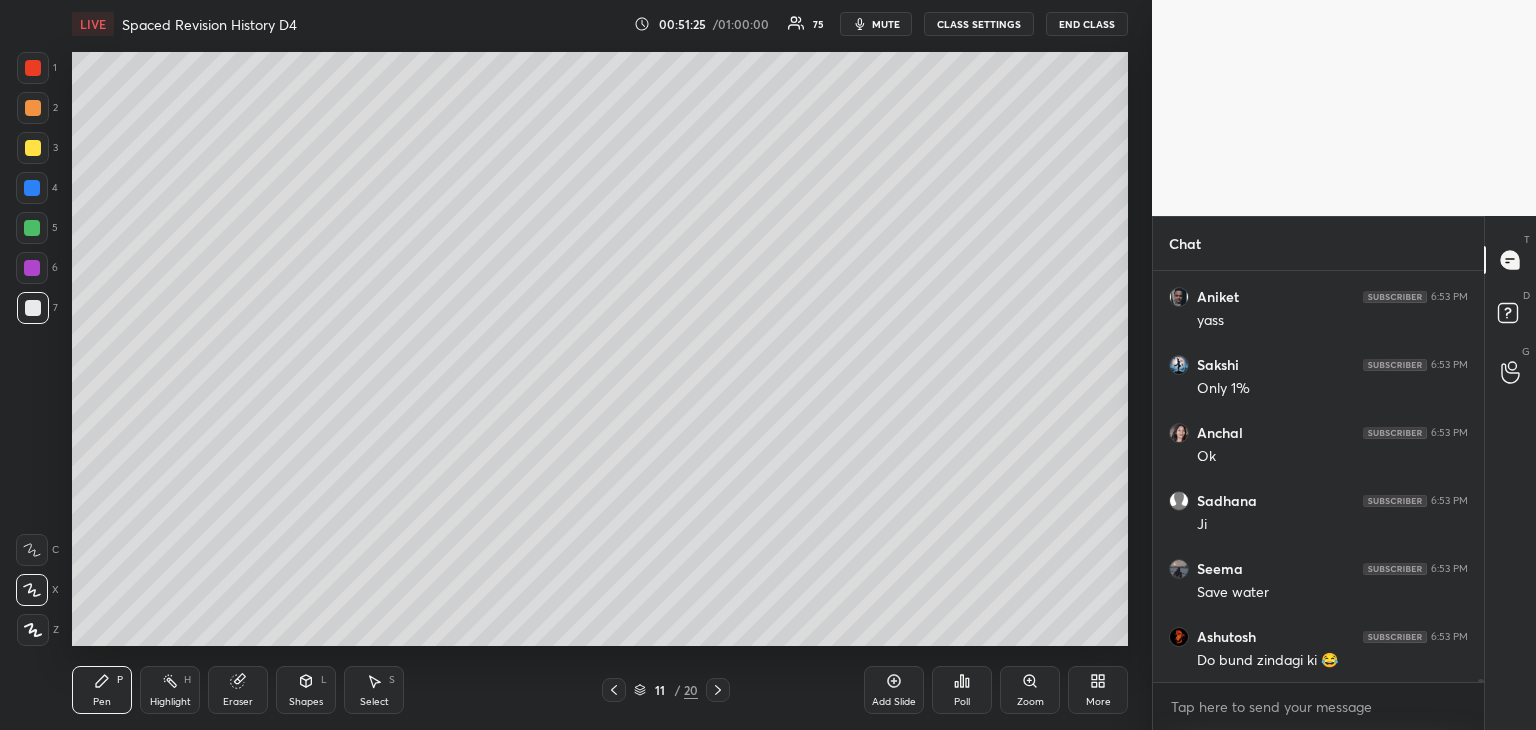 scroll, scrollTop: 49672, scrollLeft: 0, axis: vertical 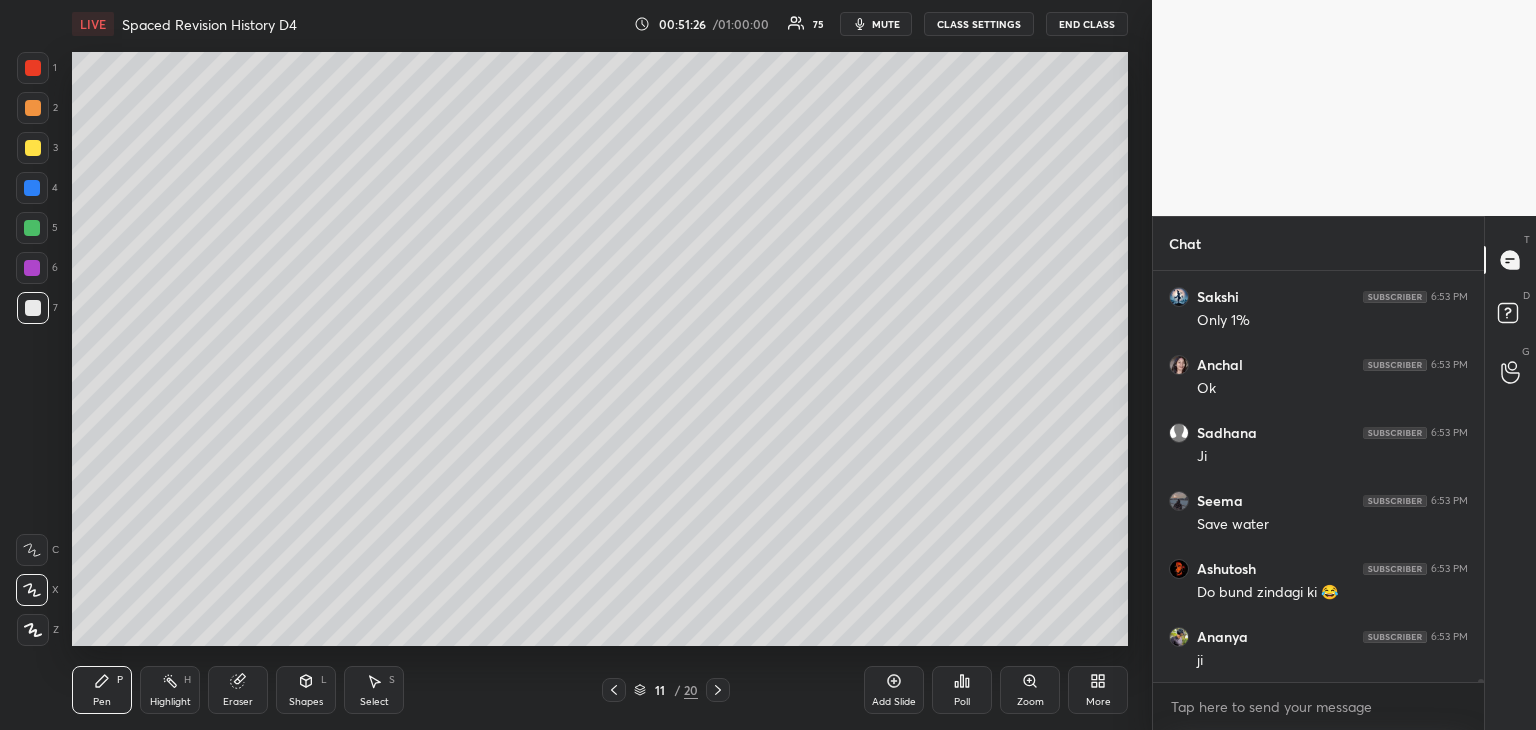 click 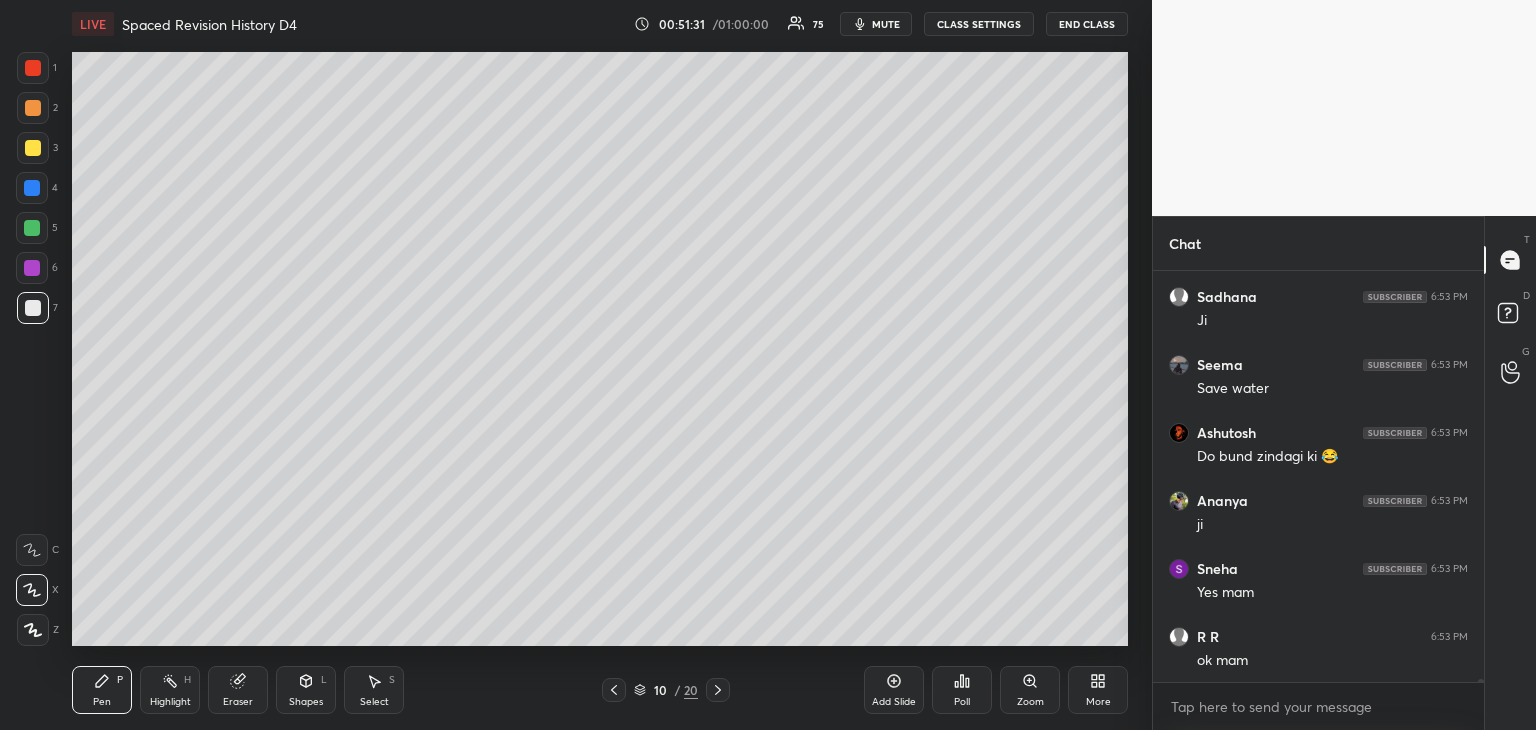 scroll, scrollTop: 49876, scrollLeft: 0, axis: vertical 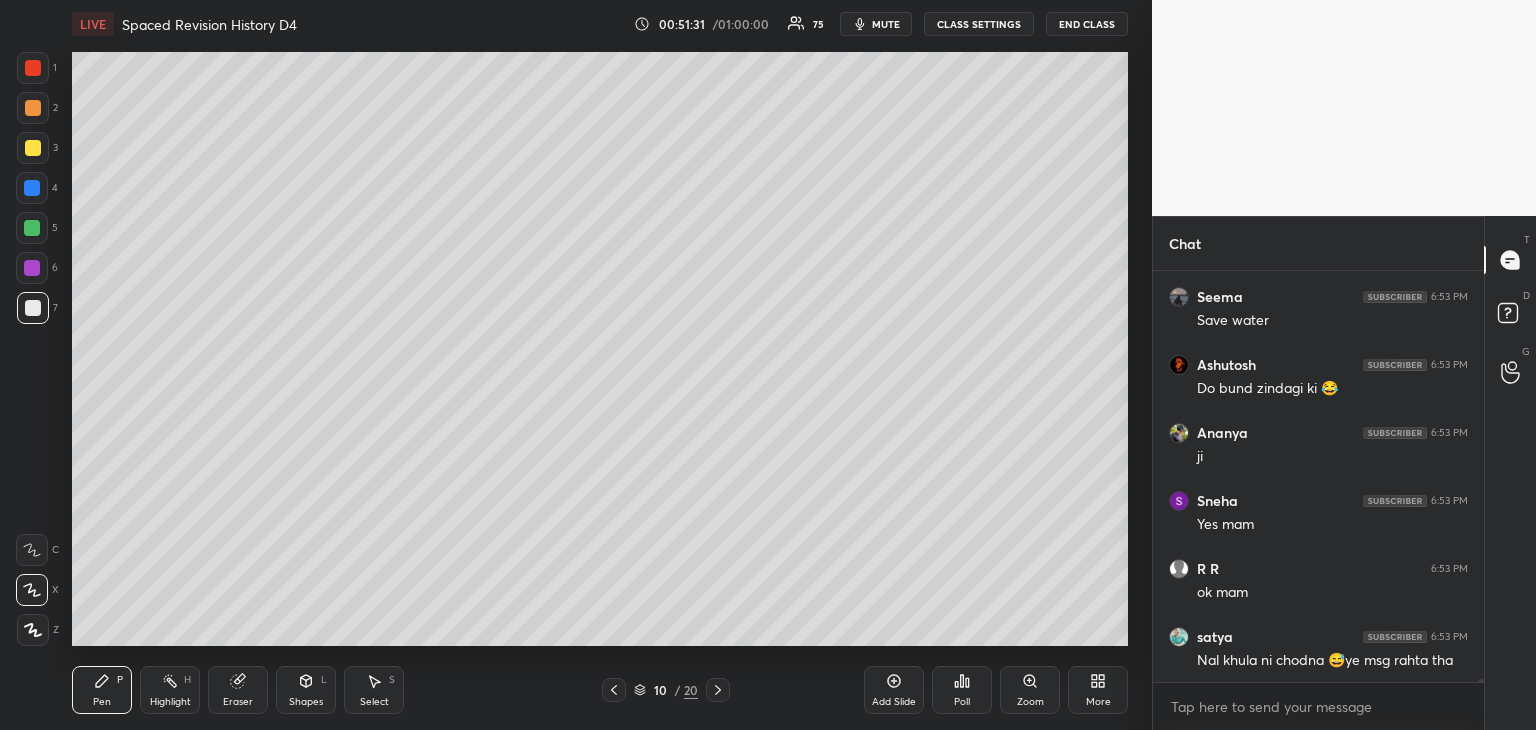click on "Add Slide" at bounding box center [894, 690] 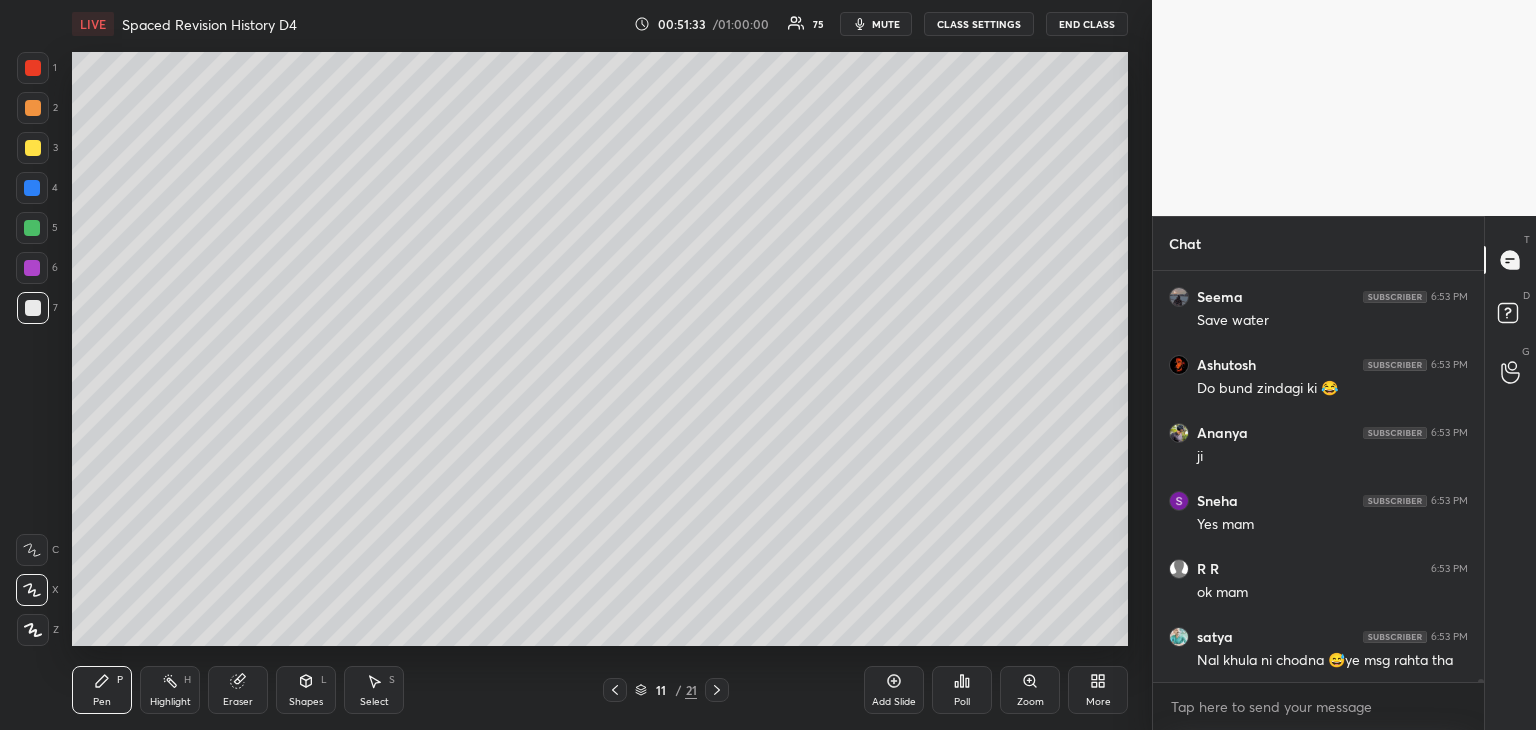 click at bounding box center (33, 308) 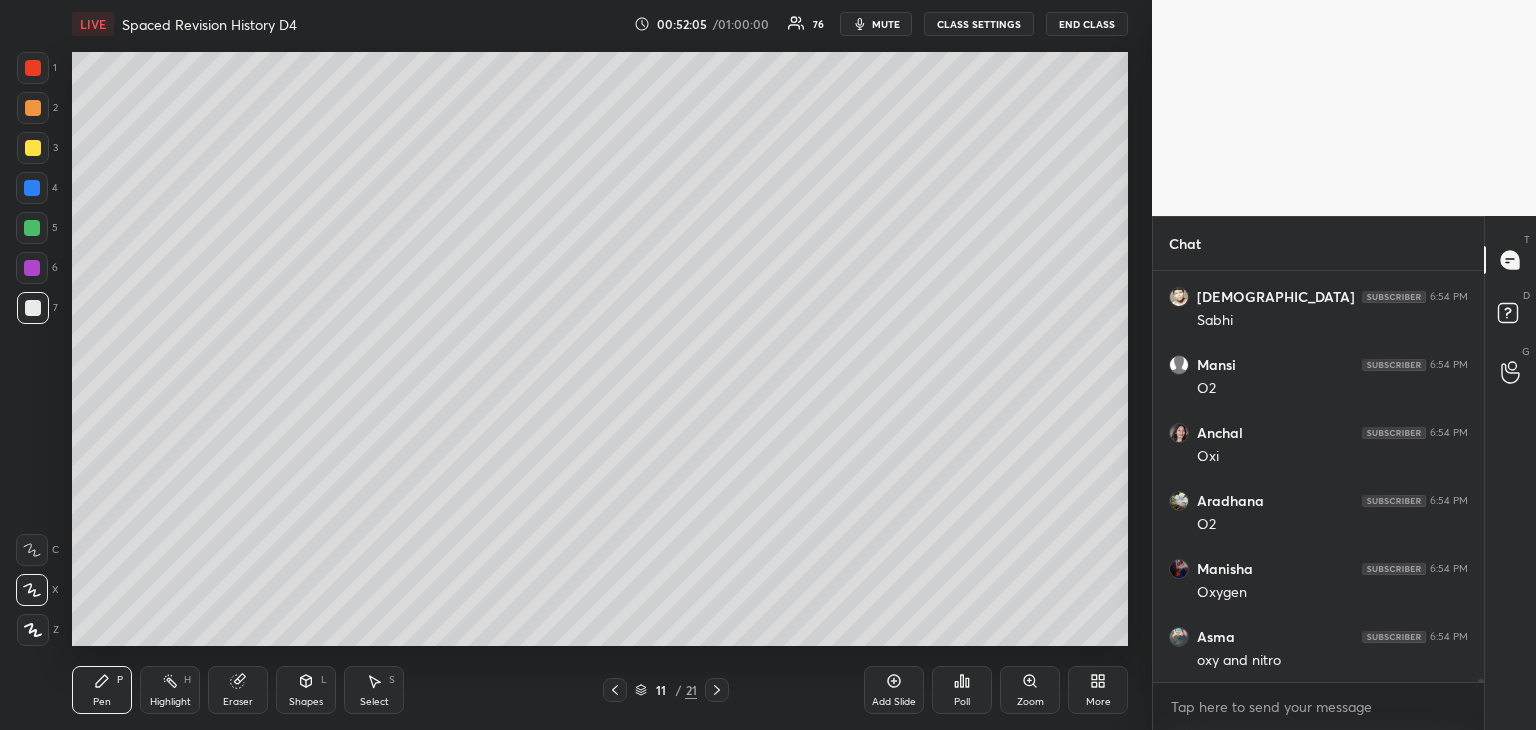 scroll, scrollTop: 51066, scrollLeft: 0, axis: vertical 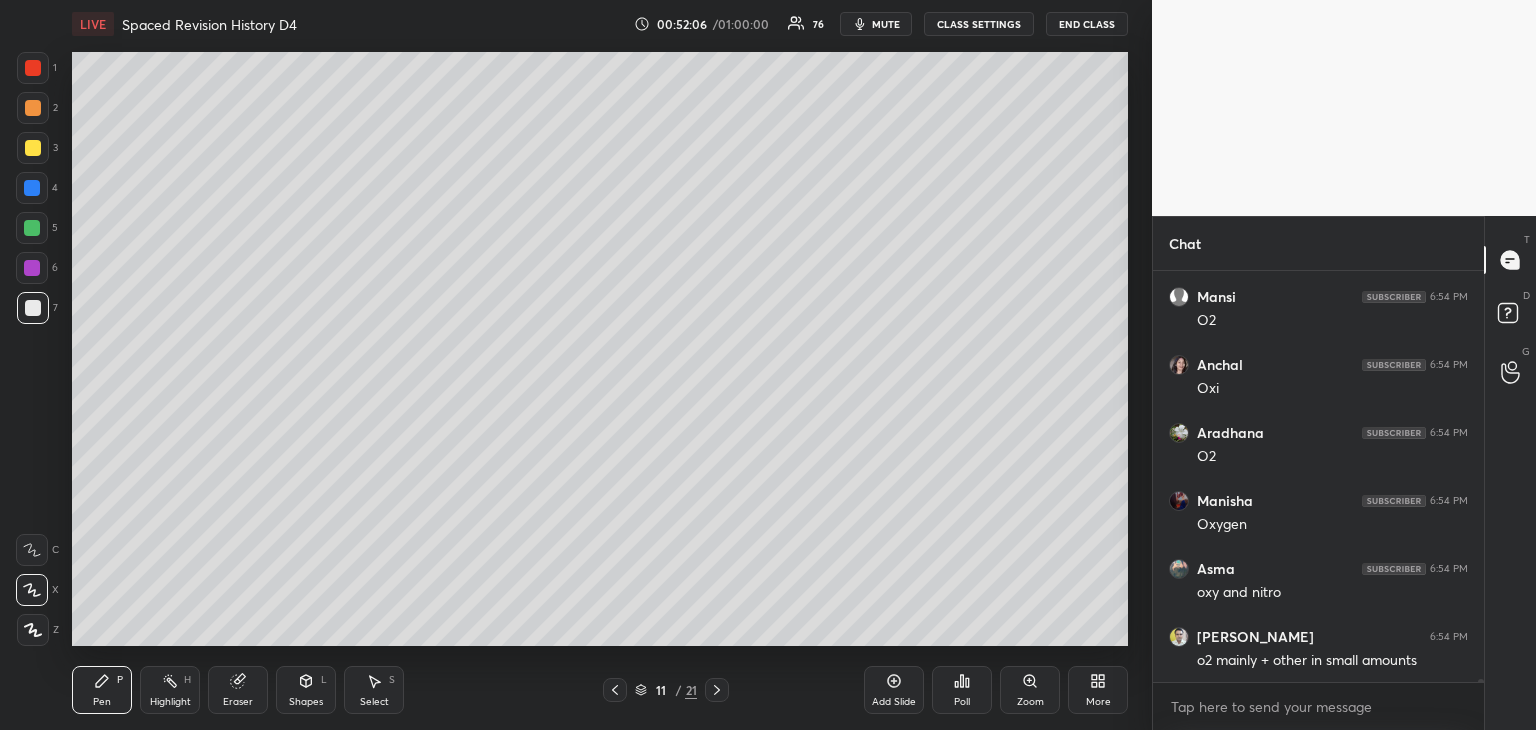 click at bounding box center (33, 148) 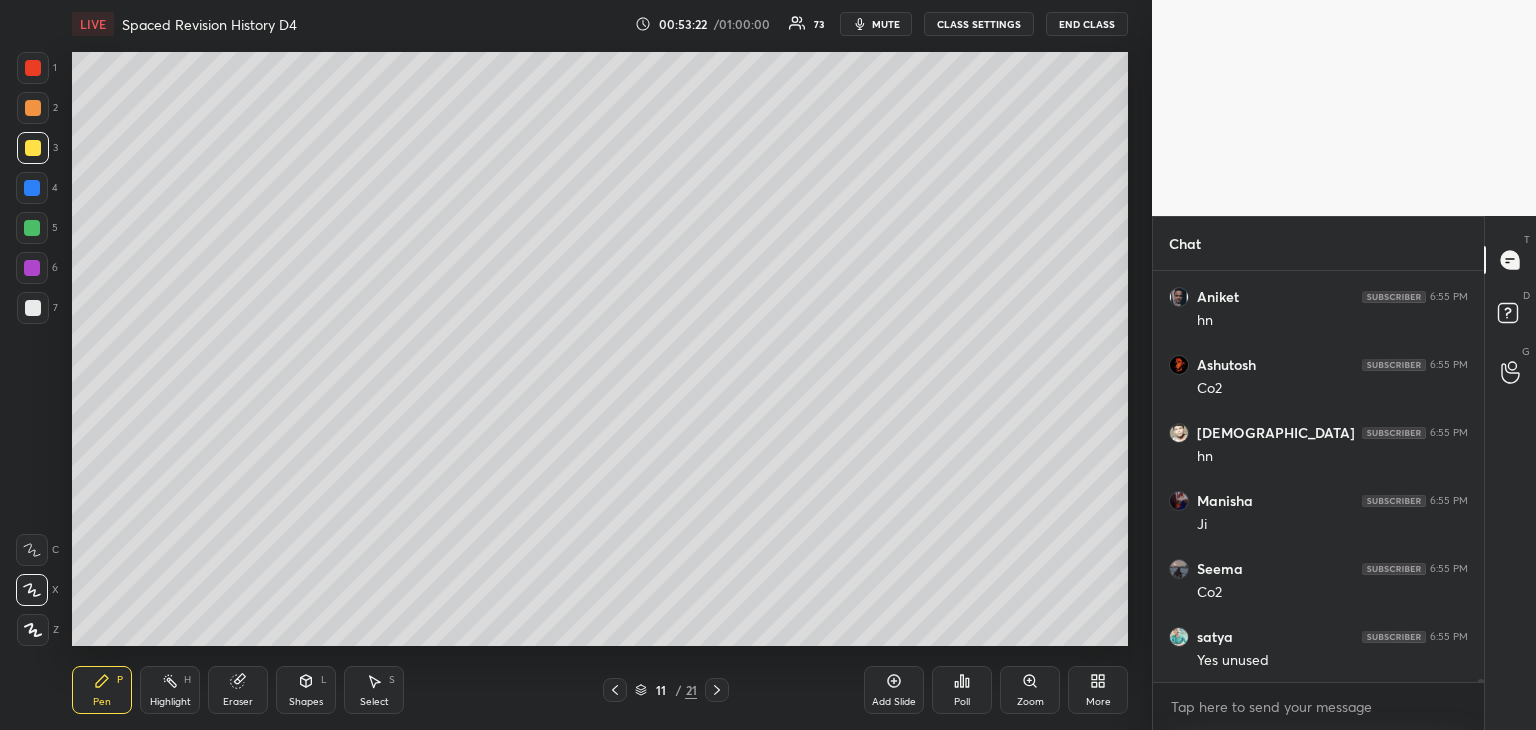 scroll, scrollTop: 52368, scrollLeft: 0, axis: vertical 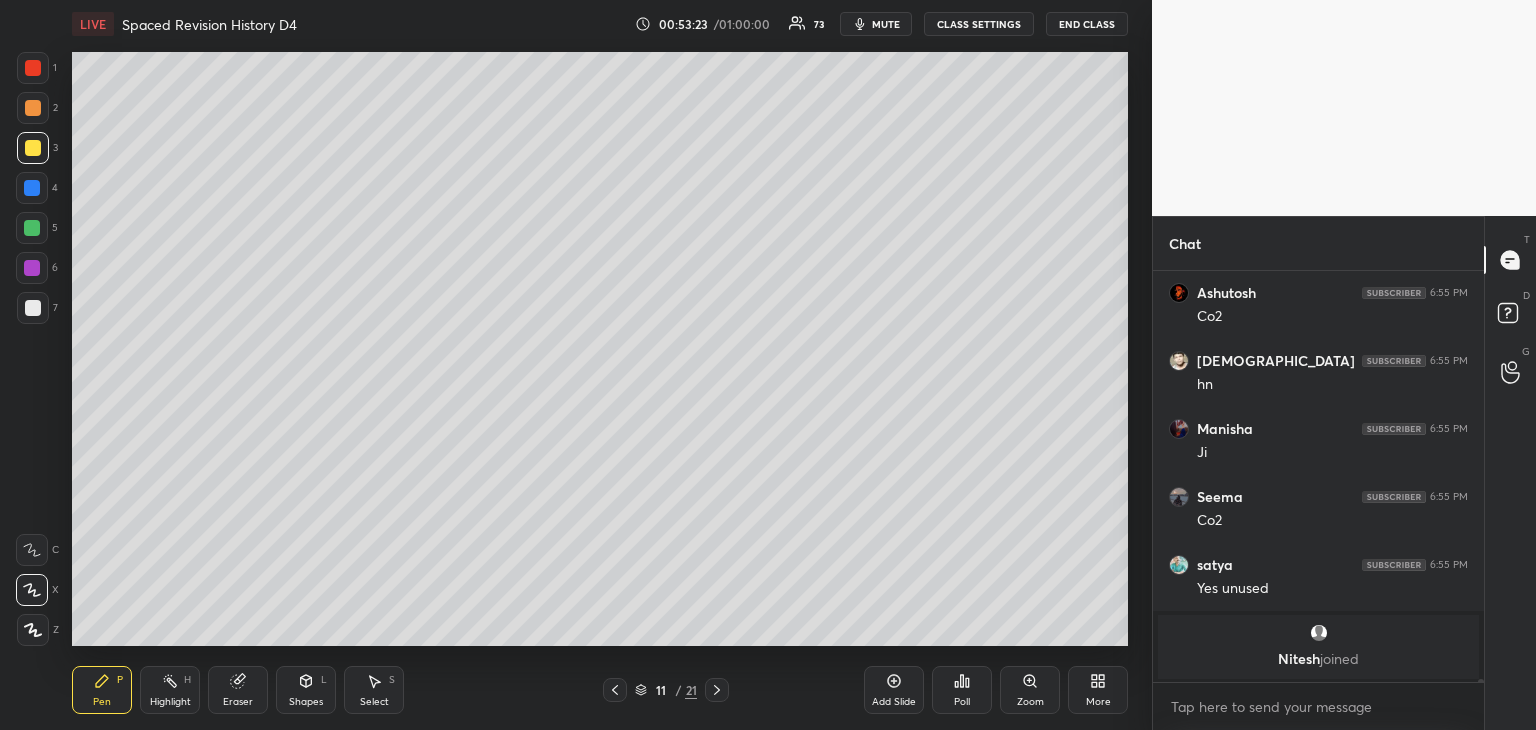 click at bounding box center [32, 228] 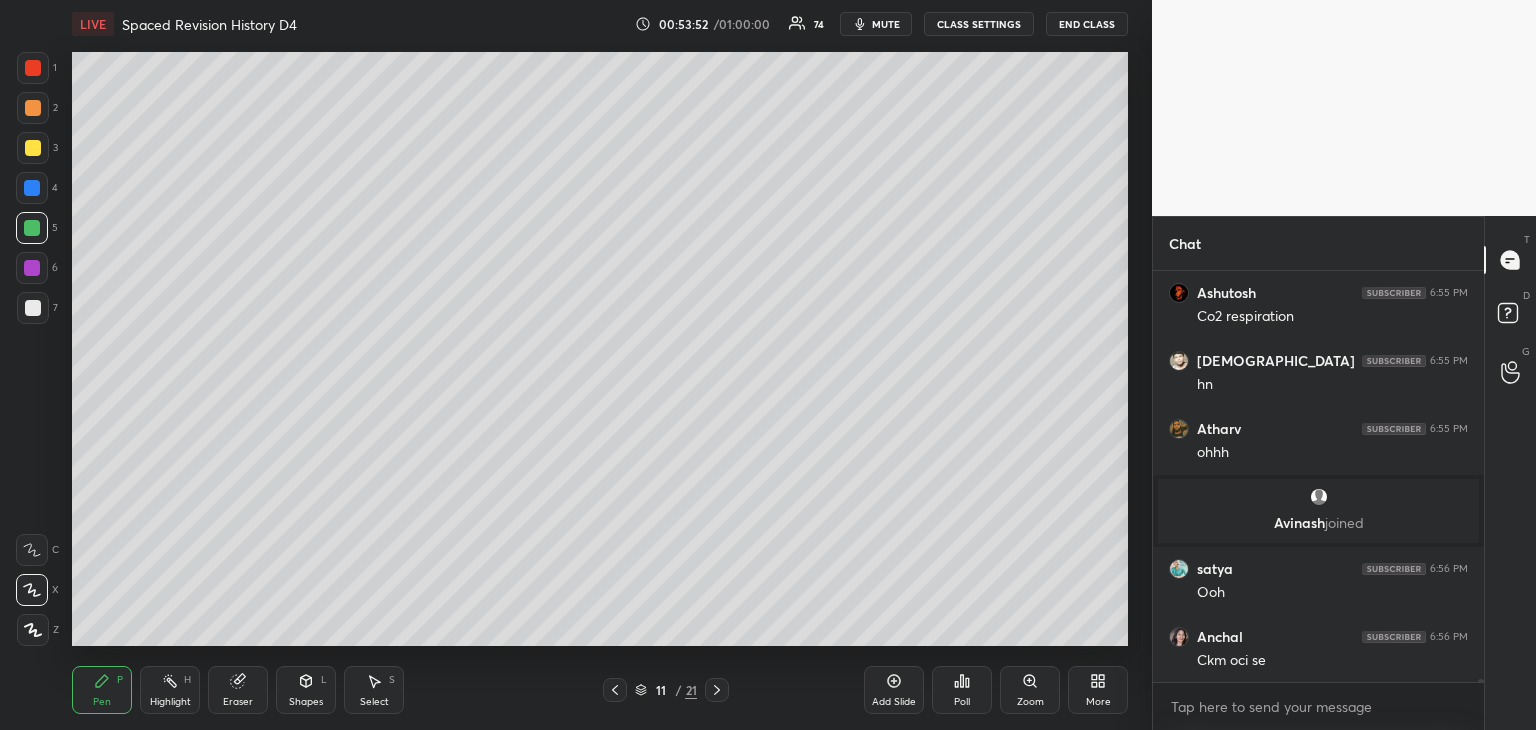 scroll, scrollTop: 52682, scrollLeft: 0, axis: vertical 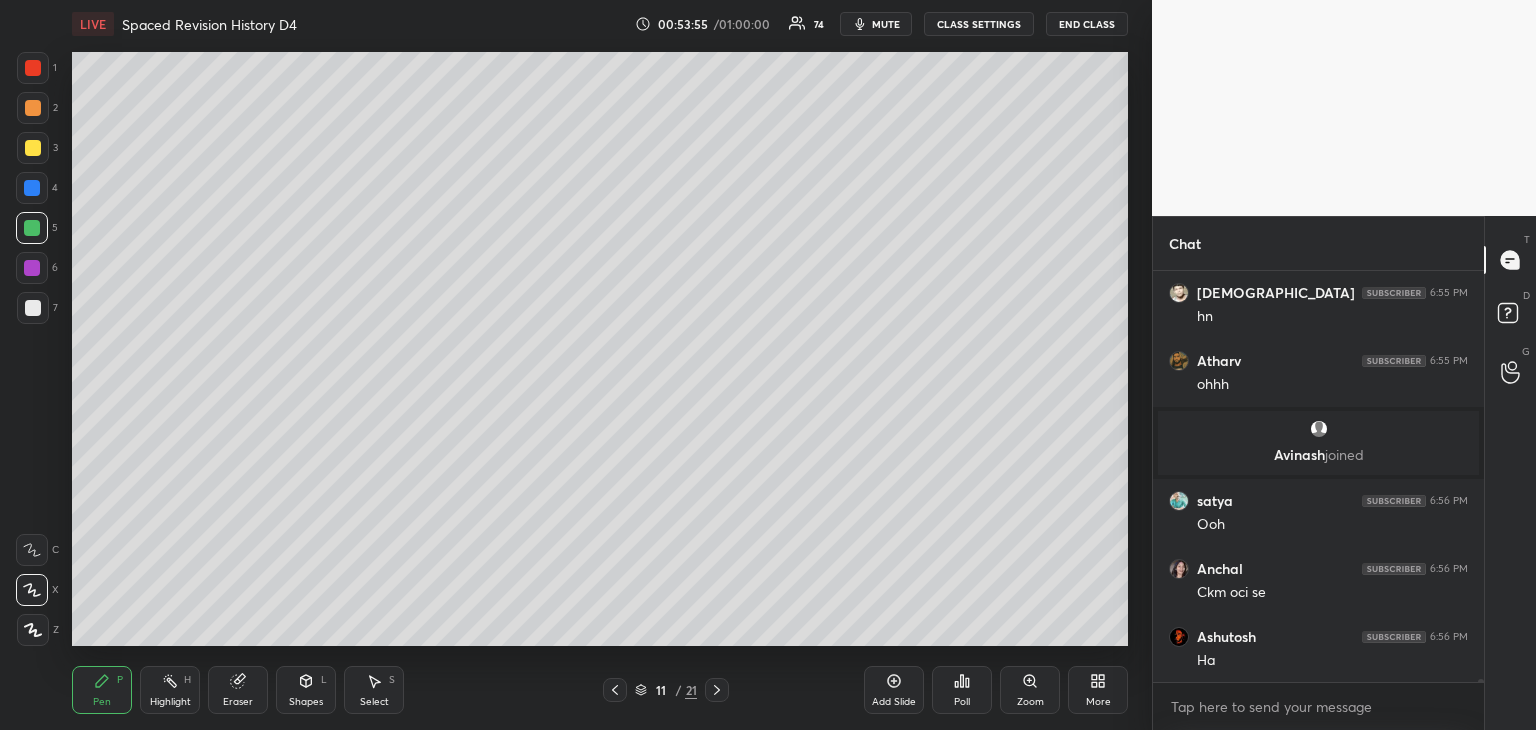 drag, startPoint x: 24, startPoint y: 189, endPoint x: 59, endPoint y: 187, distance: 35.057095 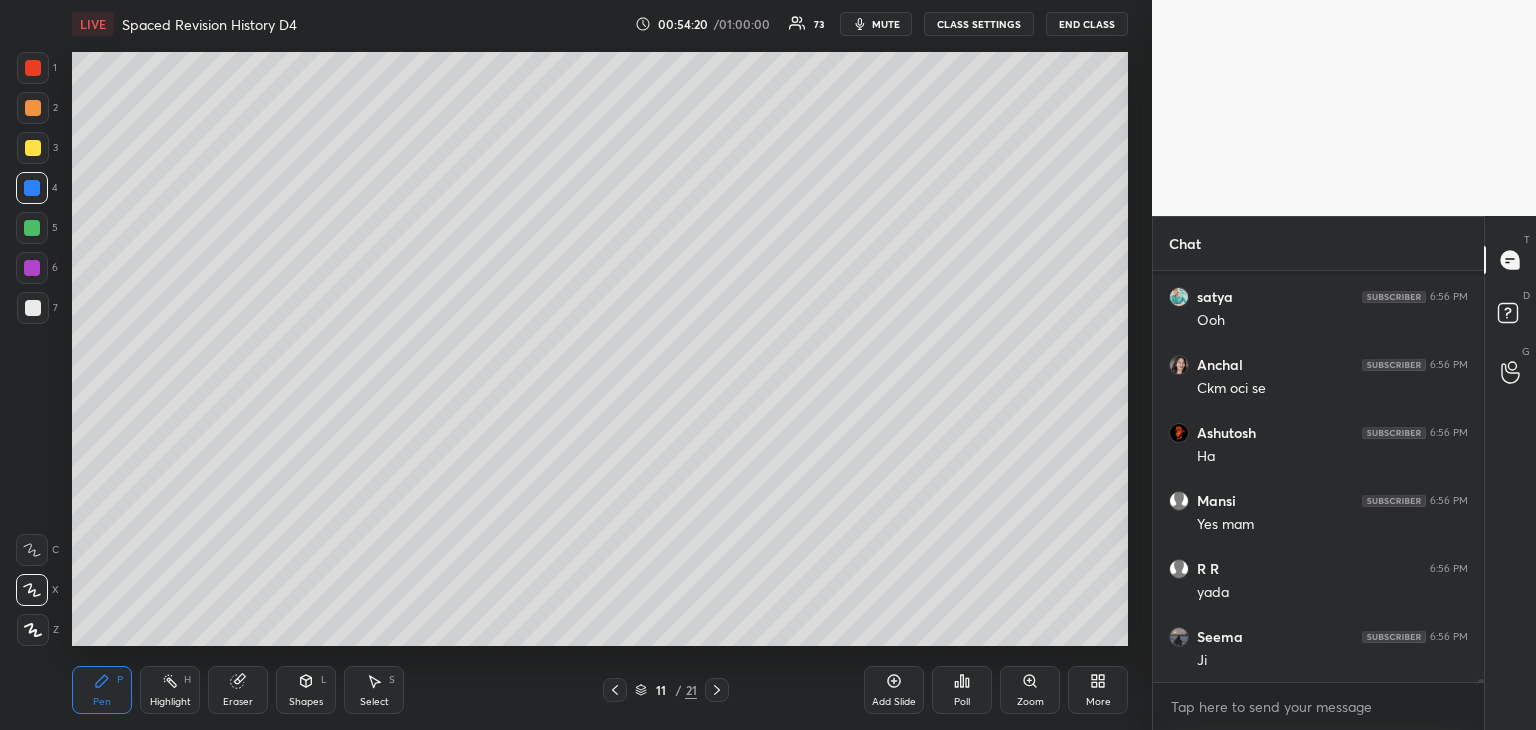scroll, scrollTop: 52954, scrollLeft: 0, axis: vertical 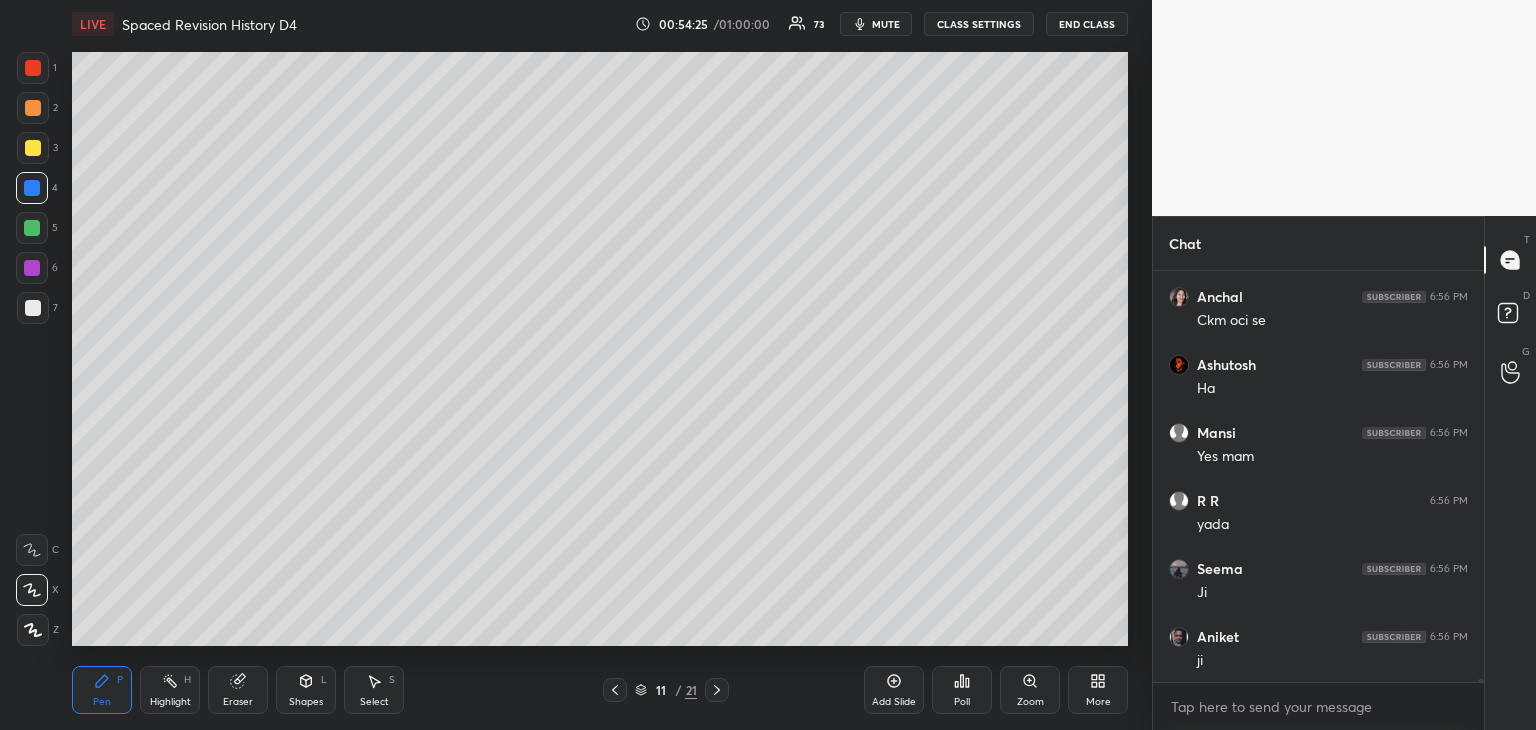 click at bounding box center (32, 228) 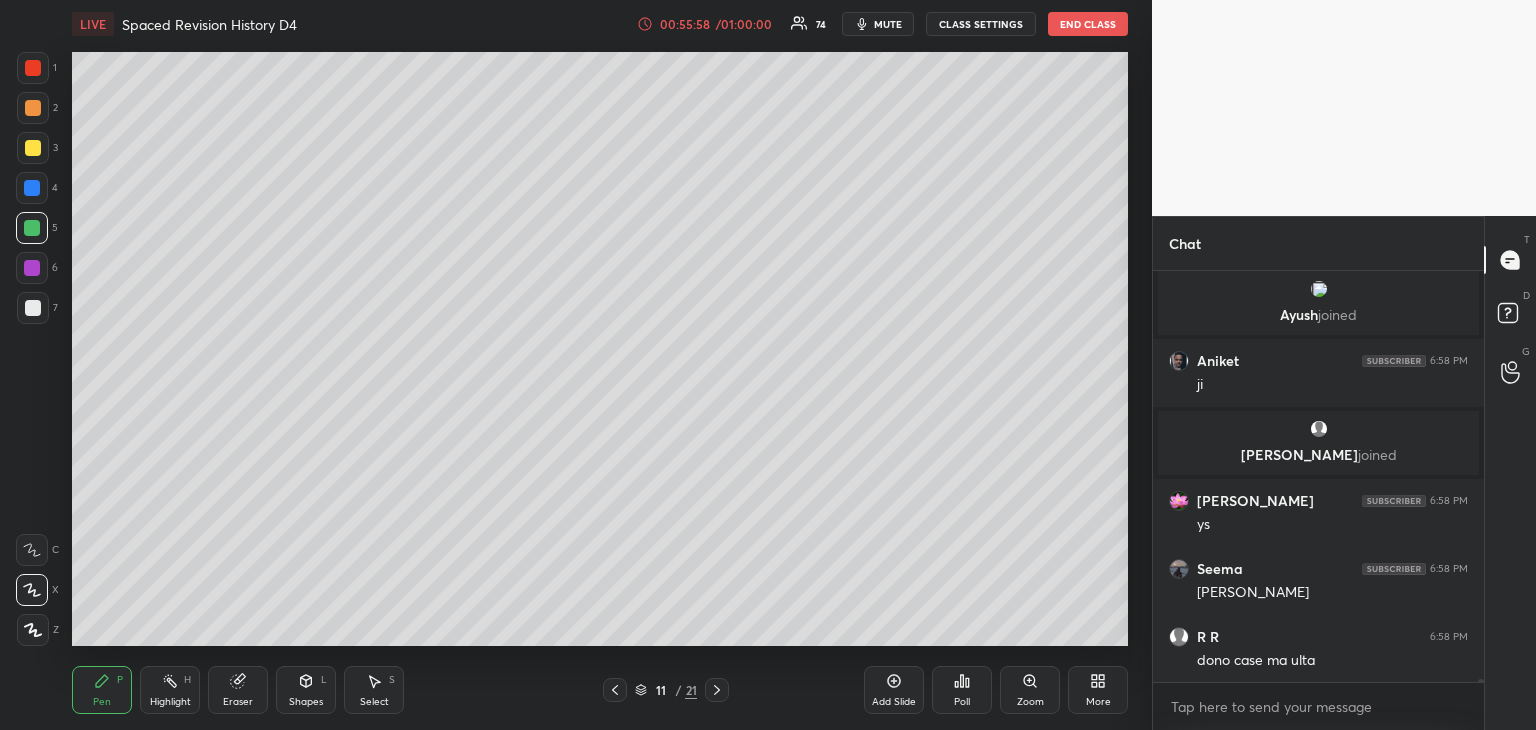 scroll, scrollTop: 54146, scrollLeft: 0, axis: vertical 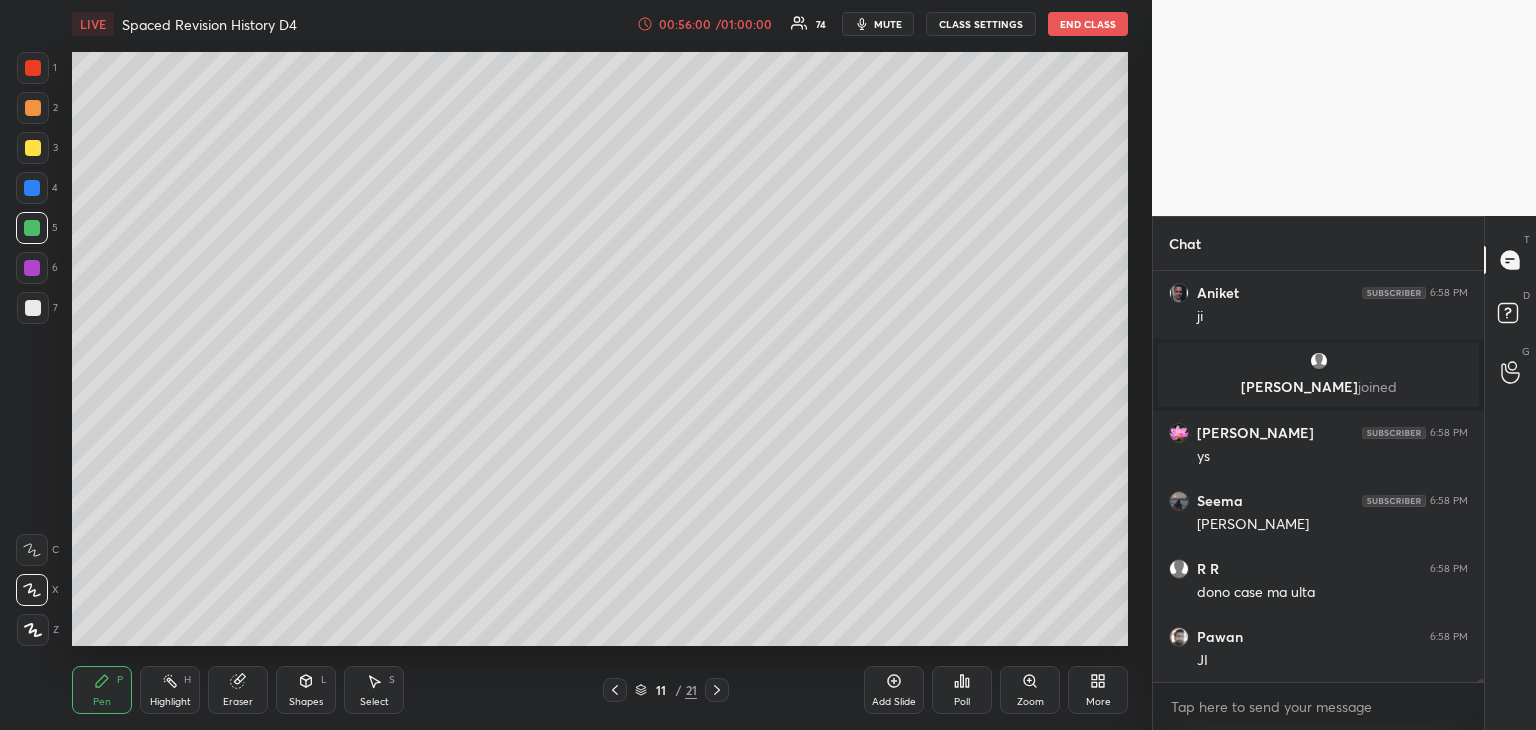 click at bounding box center [32, 268] 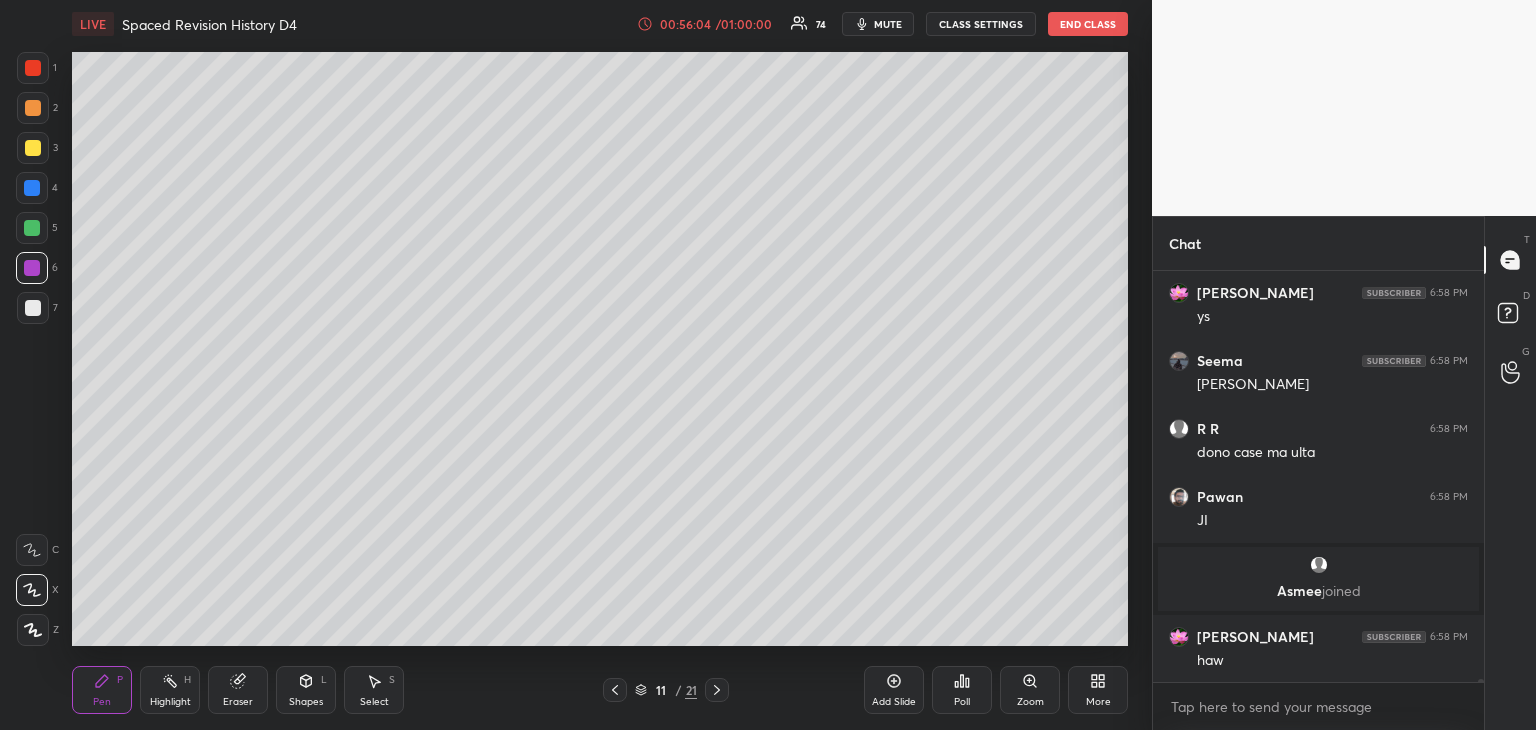 scroll, scrollTop: 54192, scrollLeft: 0, axis: vertical 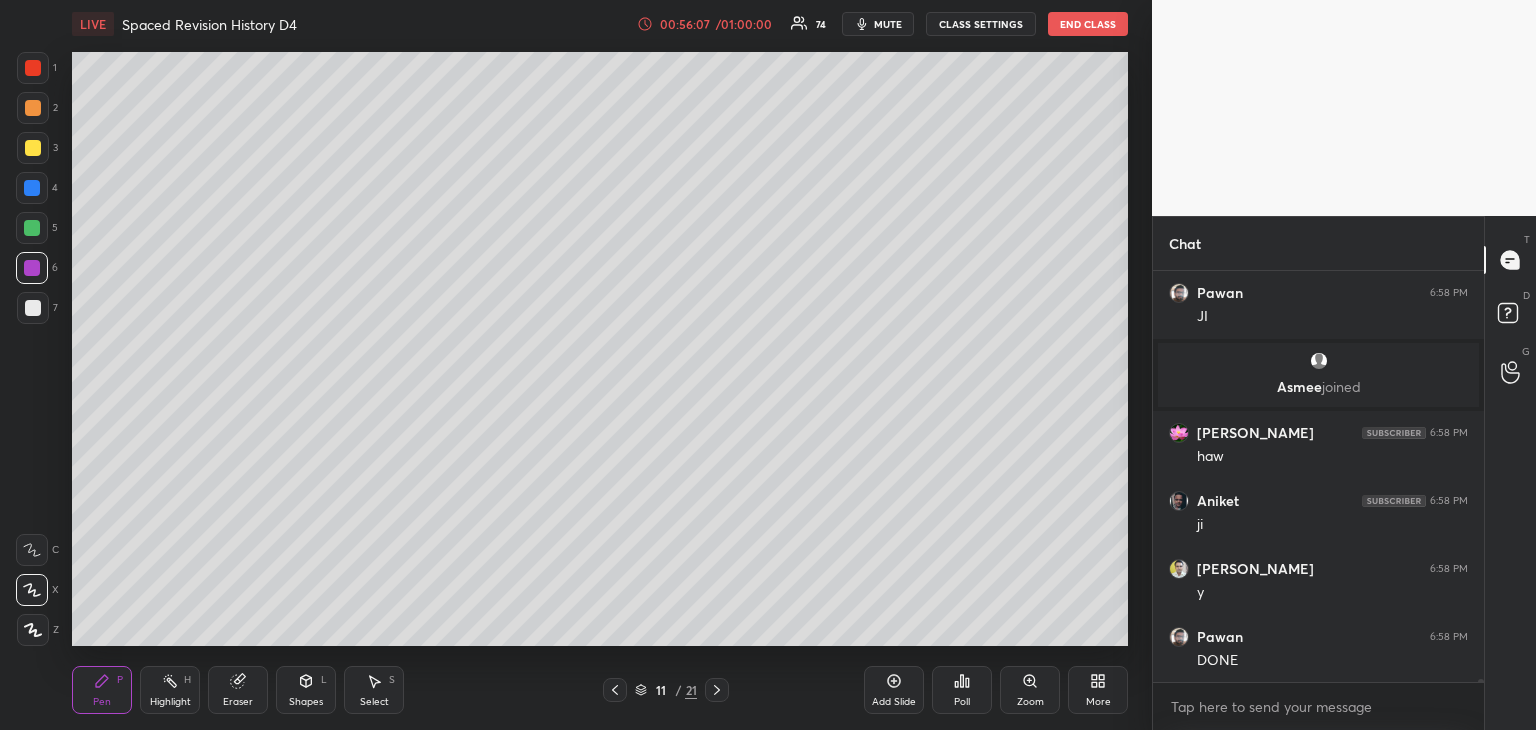 click at bounding box center (33, 148) 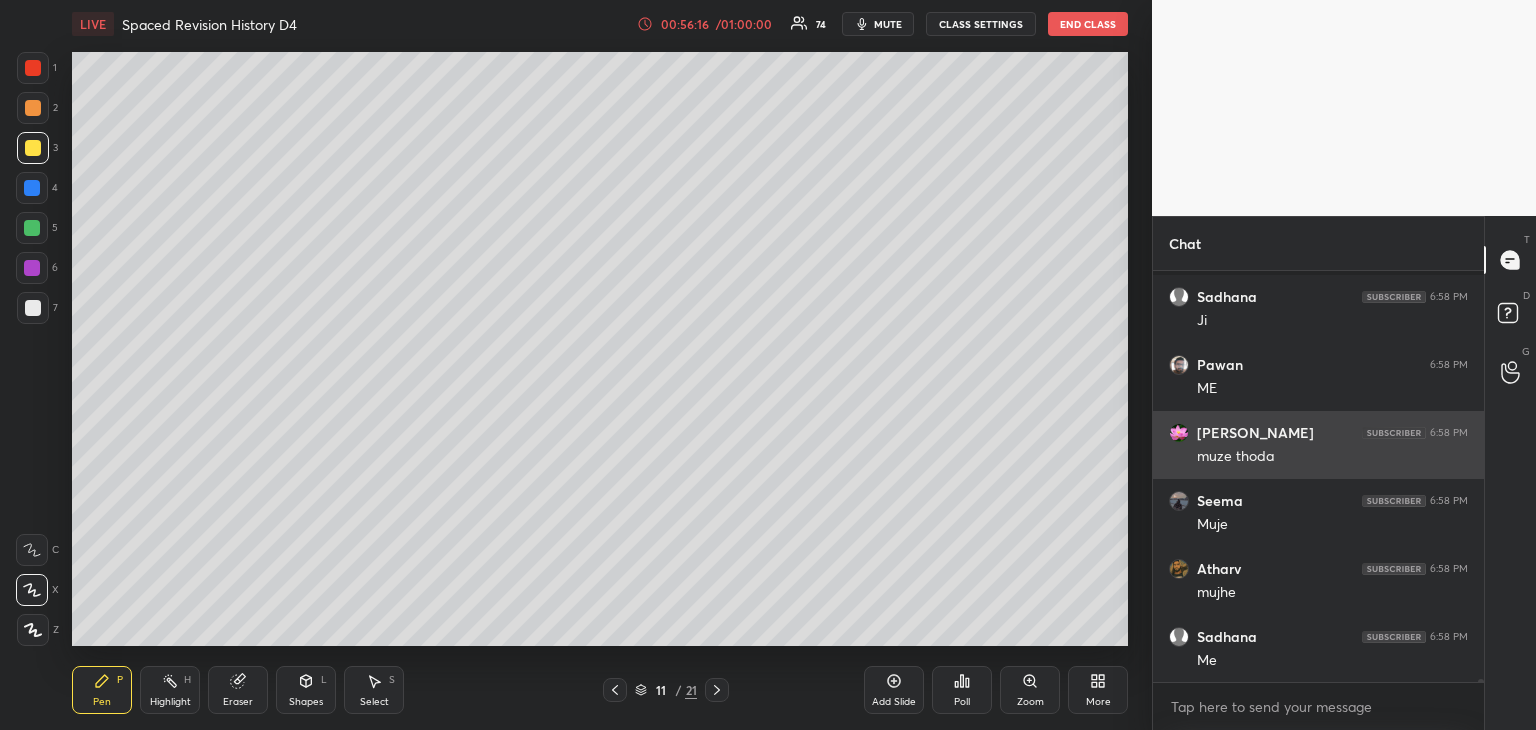 scroll, scrollTop: 55212, scrollLeft: 0, axis: vertical 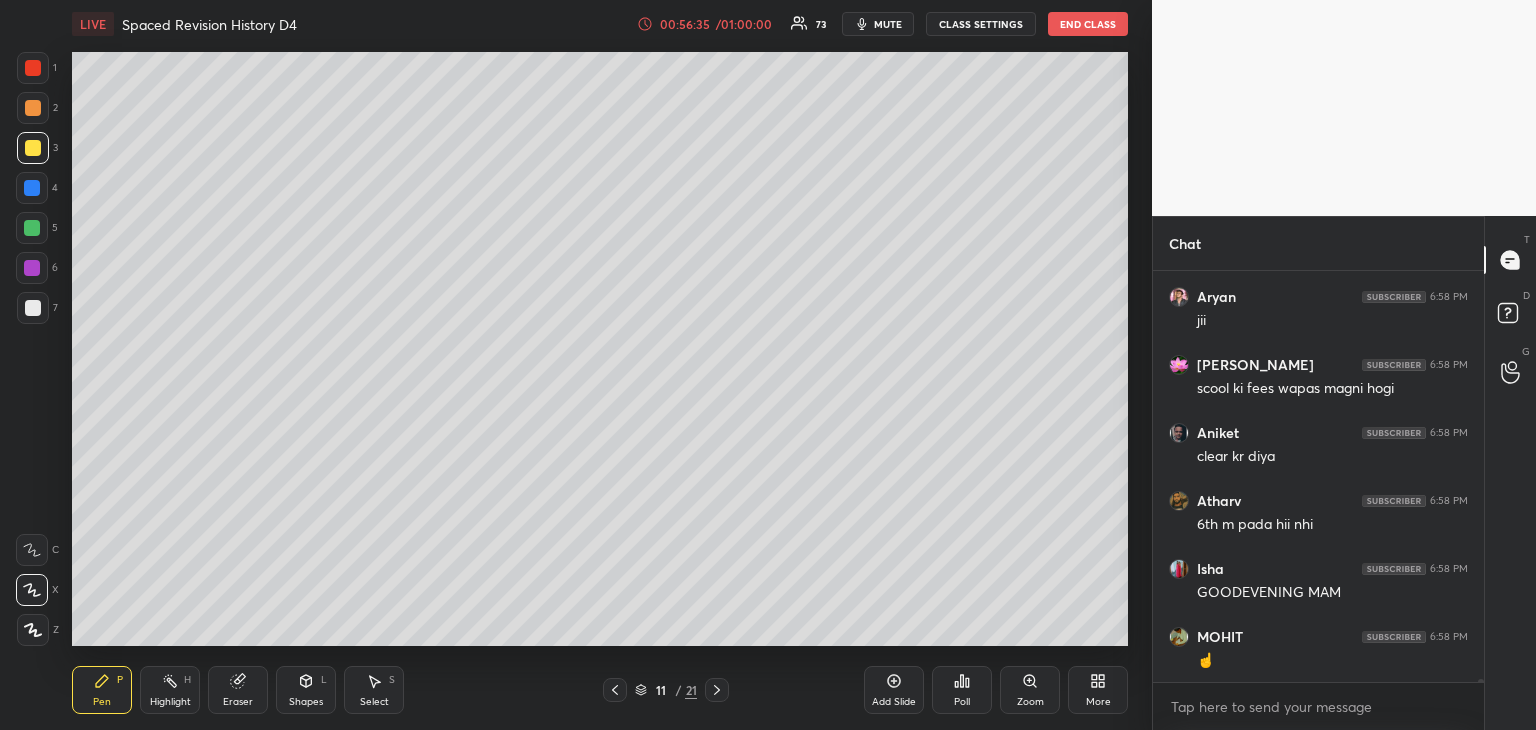 click at bounding box center (33, 308) 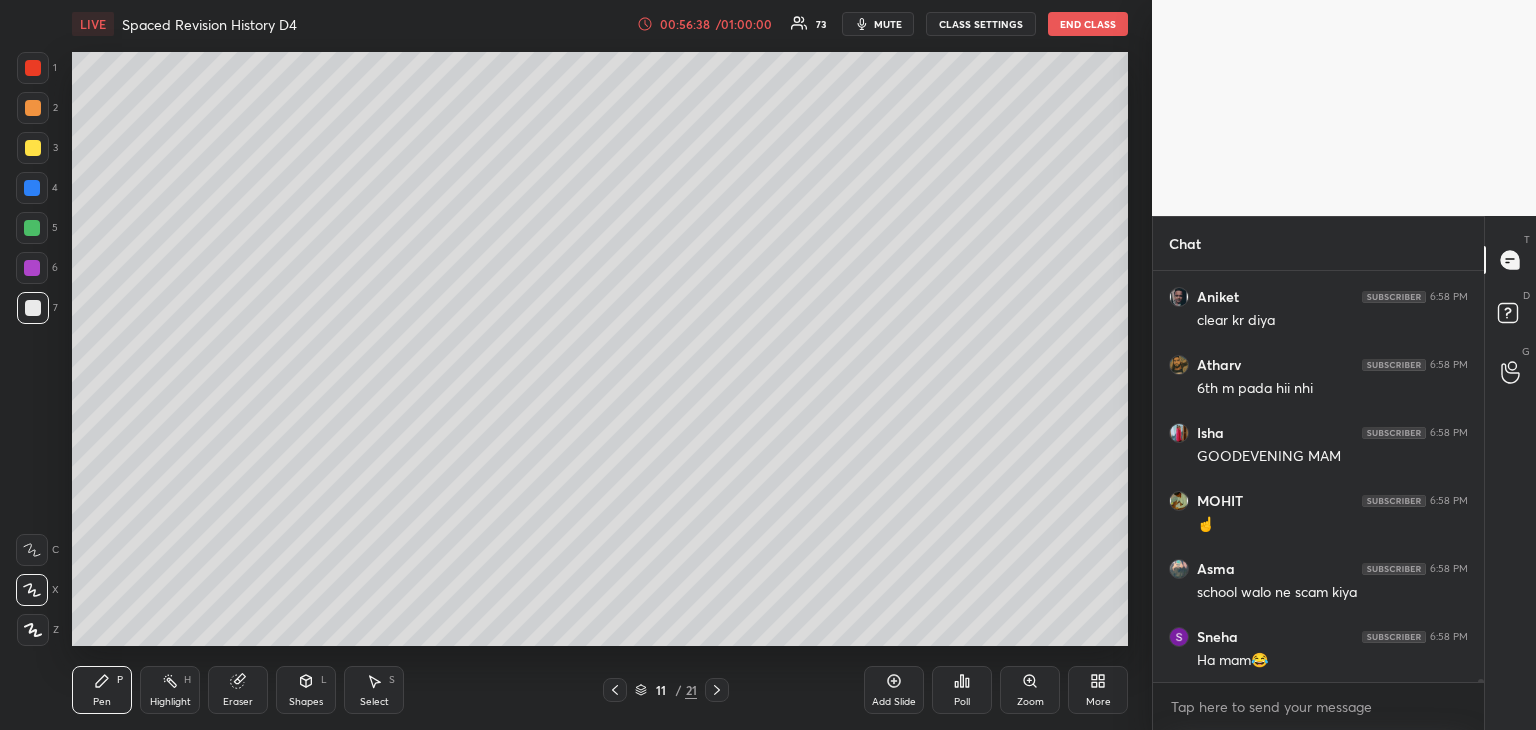 scroll, scrollTop: 56436, scrollLeft: 0, axis: vertical 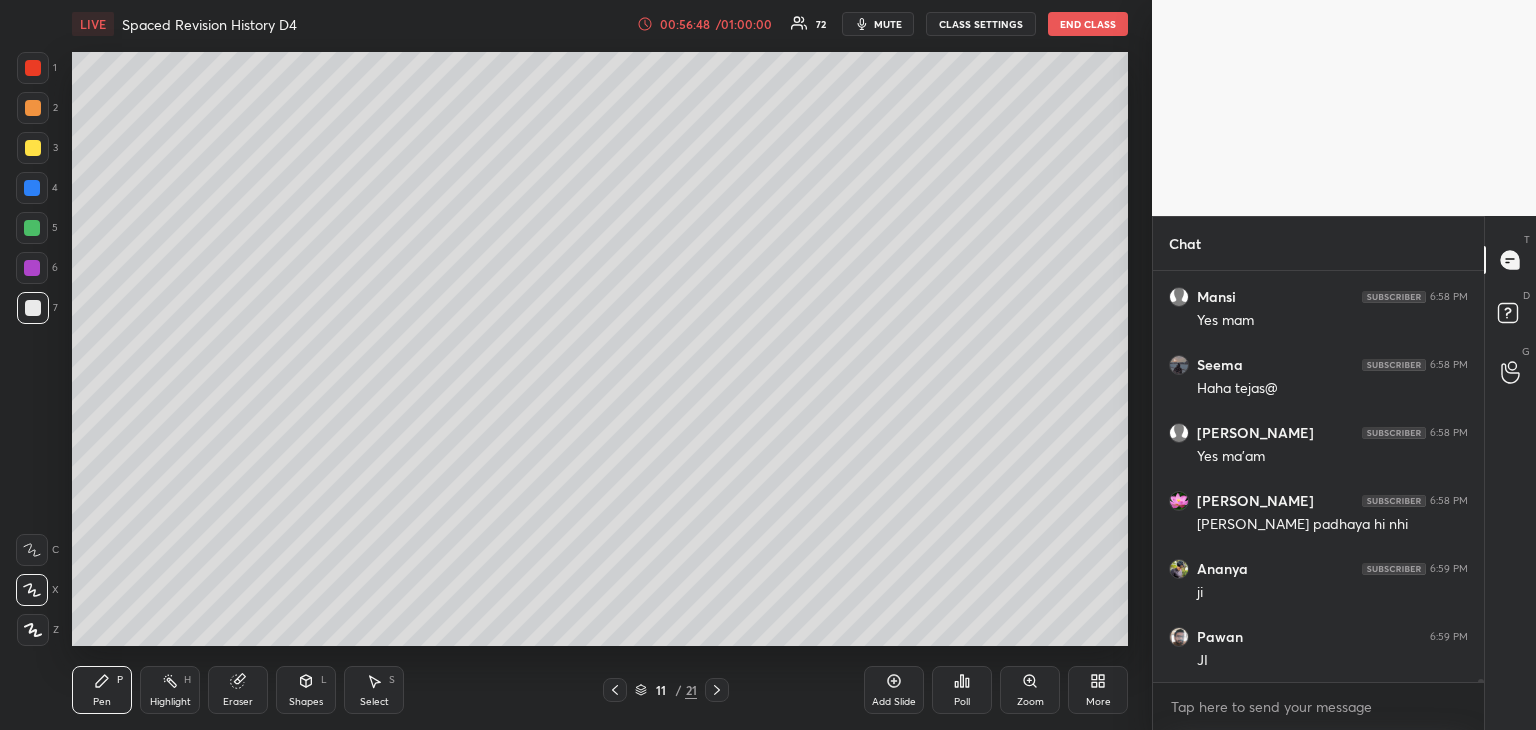click 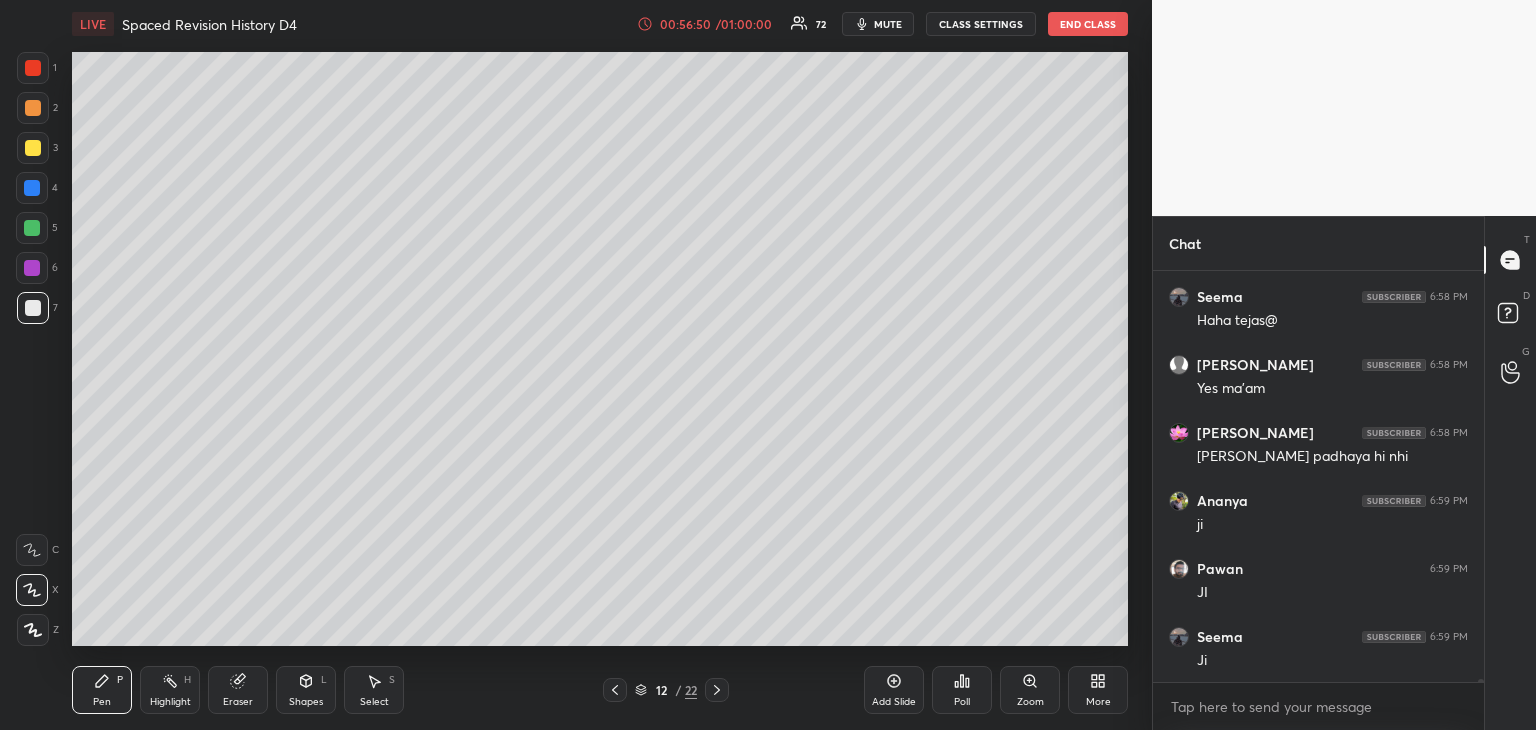 click at bounding box center [33, 308] 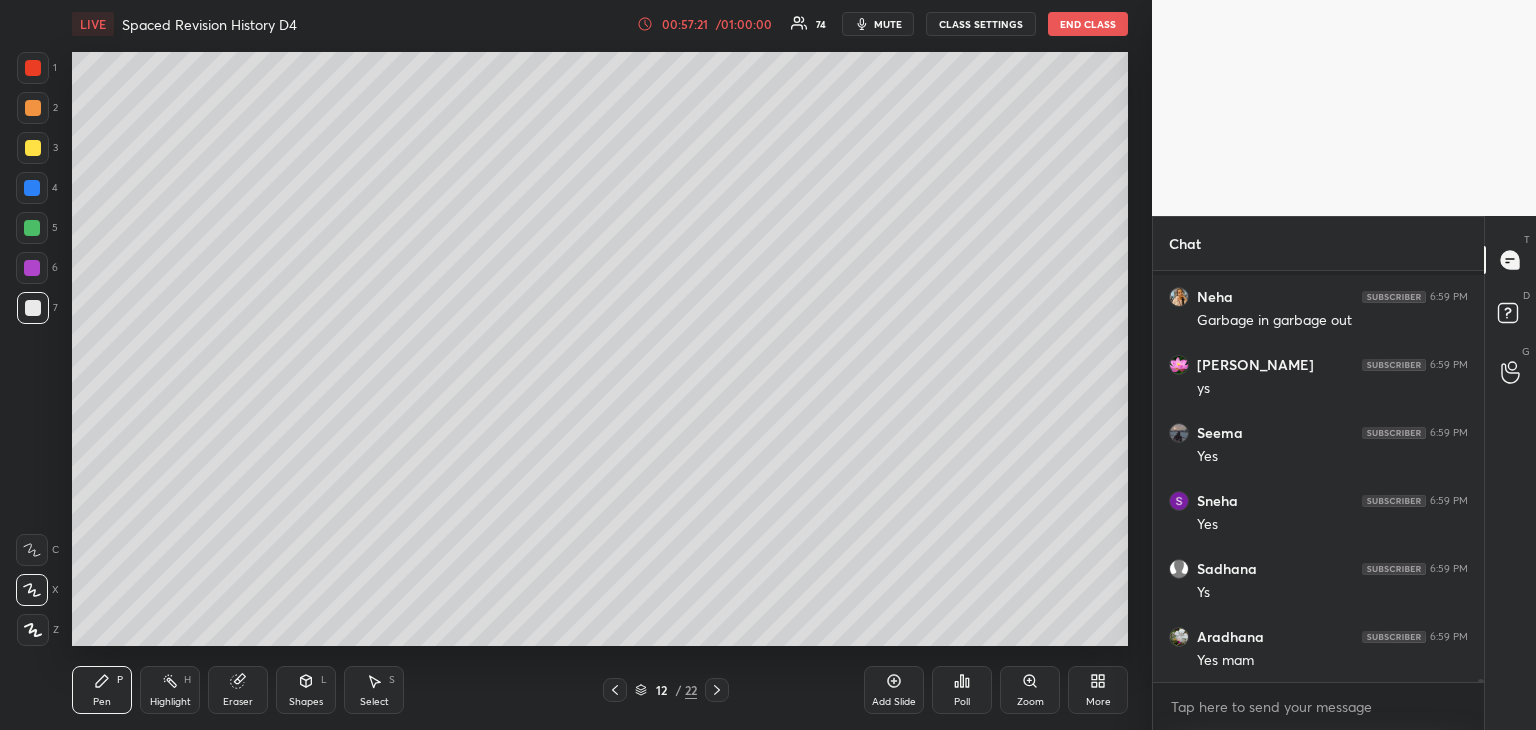 scroll, scrollTop: 57750, scrollLeft: 0, axis: vertical 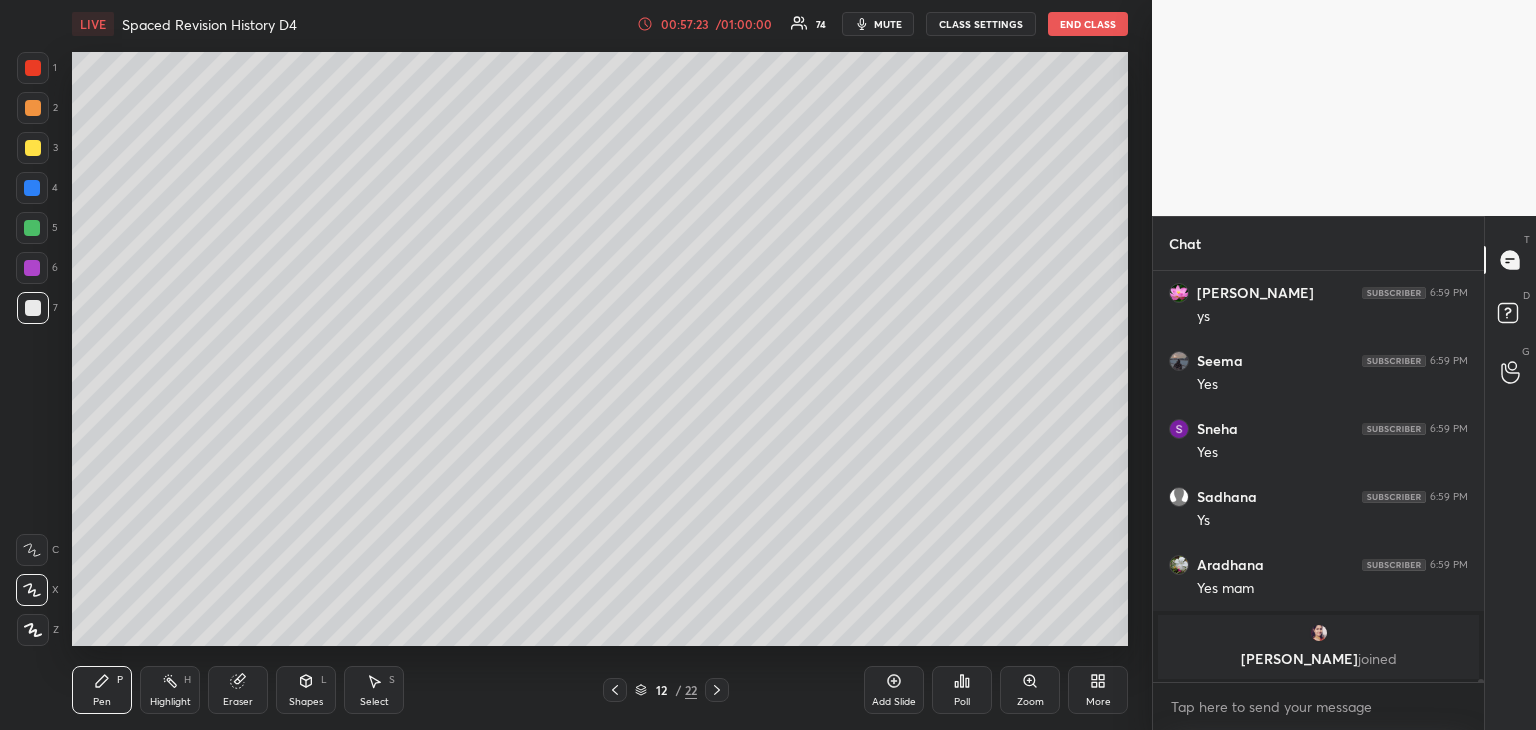 click at bounding box center [33, 148] 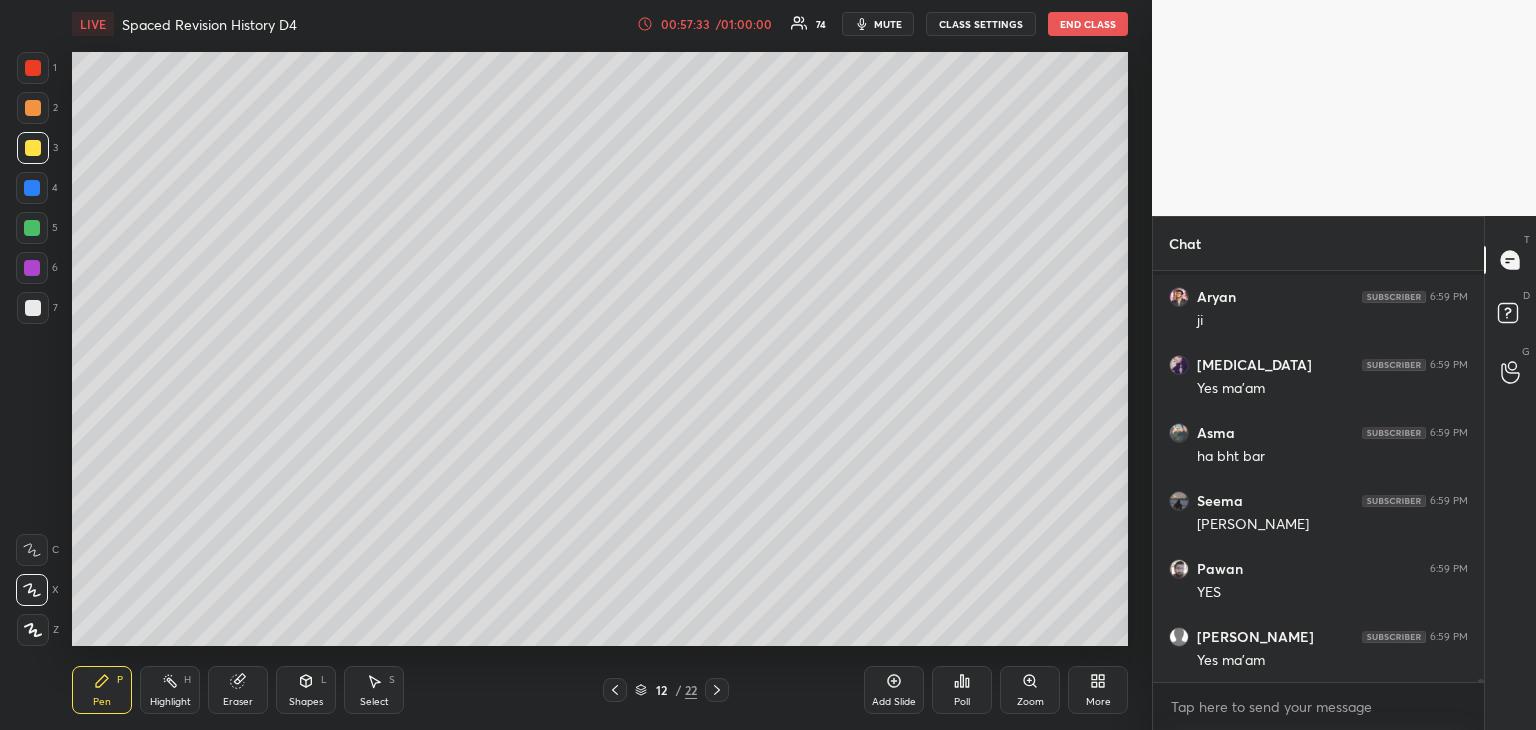 scroll, scrollTop: 57260, scrollLeft: 0, axis: vertical 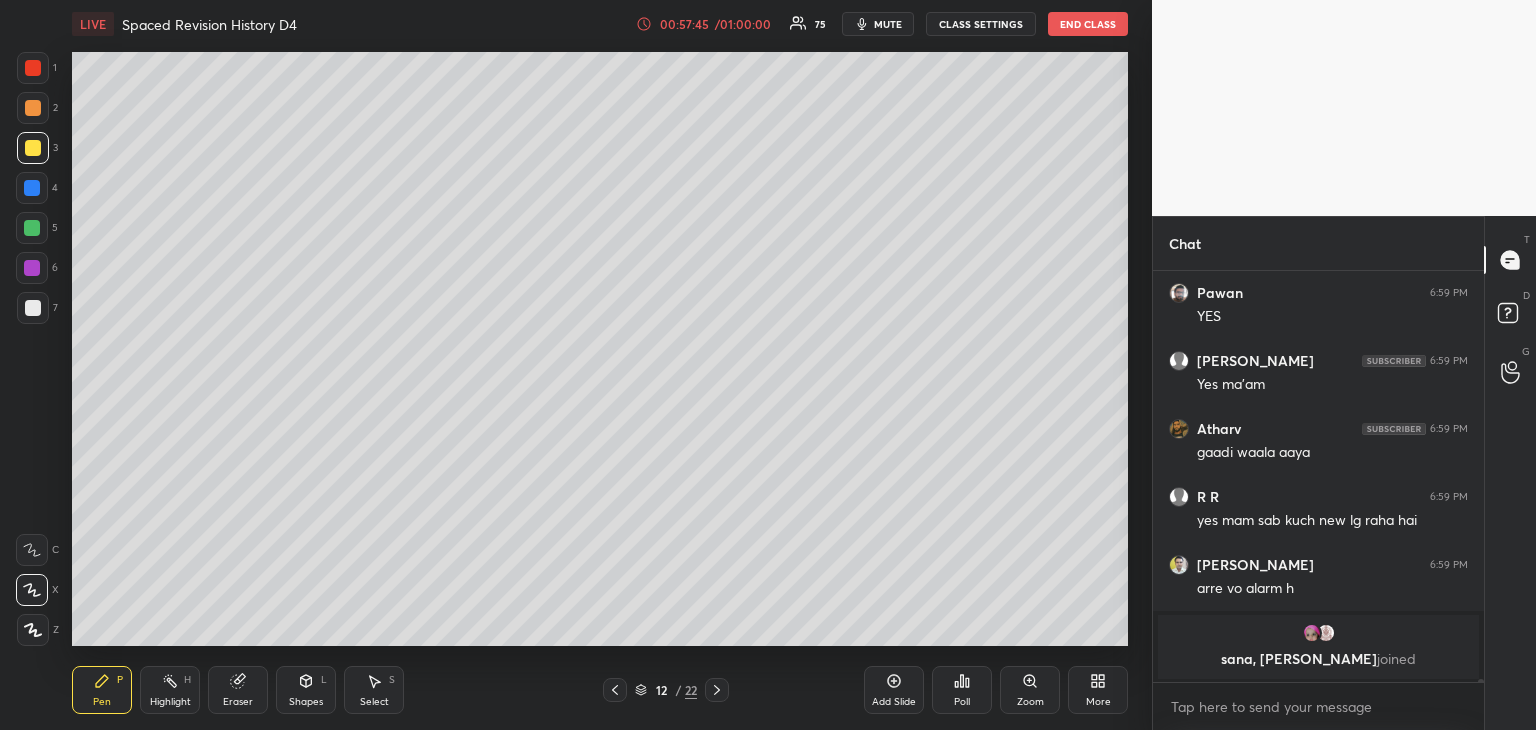 click at bounding box center [33, 148] 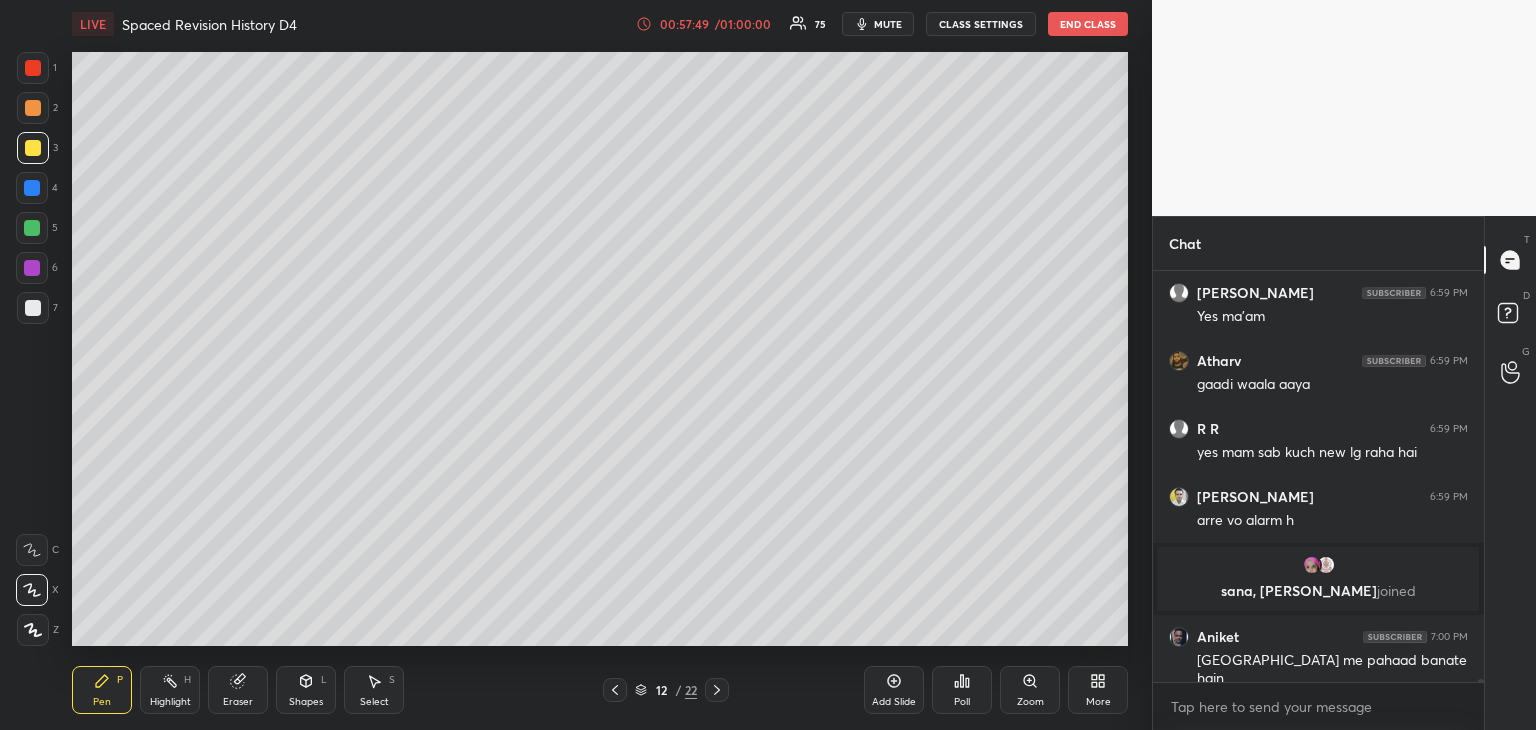 scroll, scrollTop: 57406, scrollLeft: 0, axis: vertical 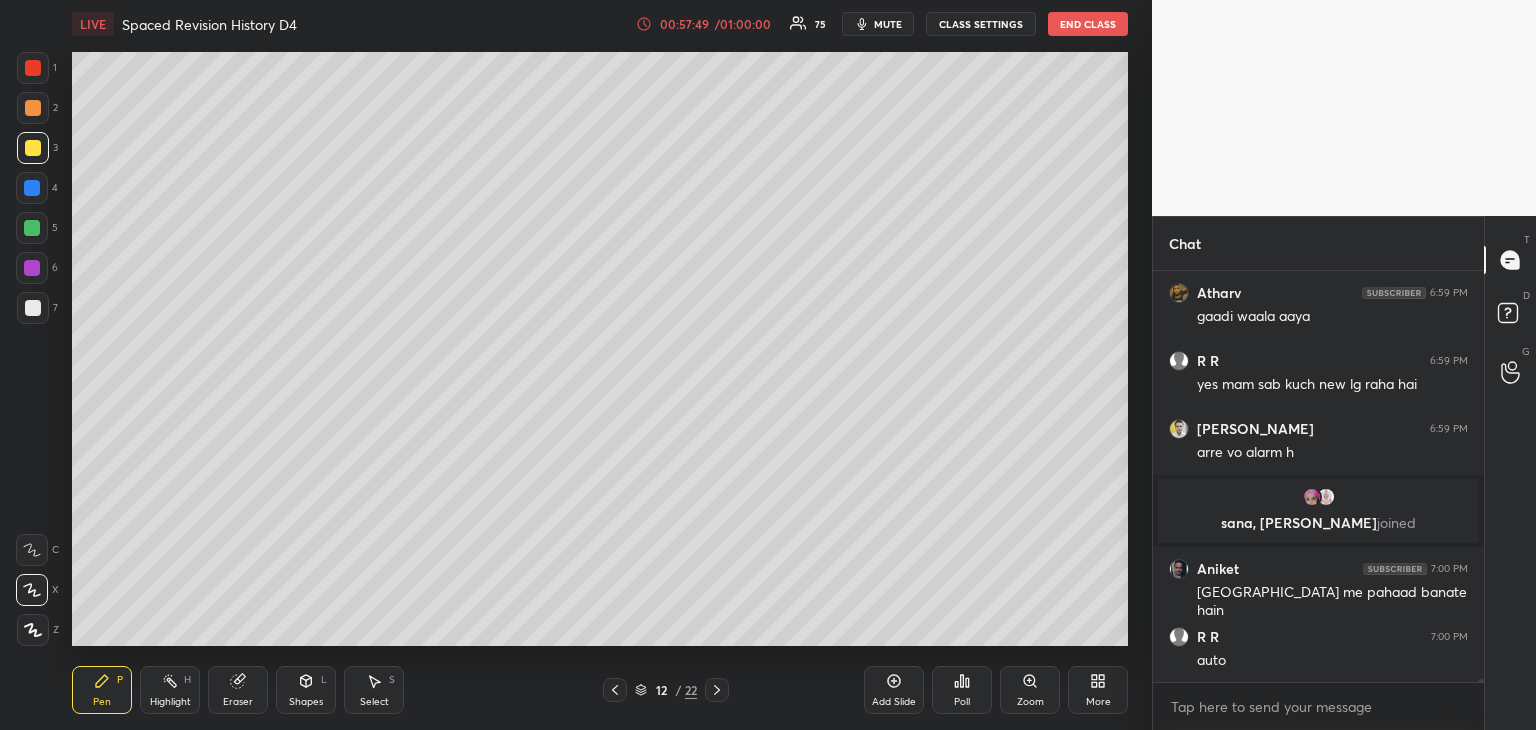 click on "1 2 3 4 5 6 7 C X Z C X Z E E Erase all   H H" at bounding box center [32, 349] 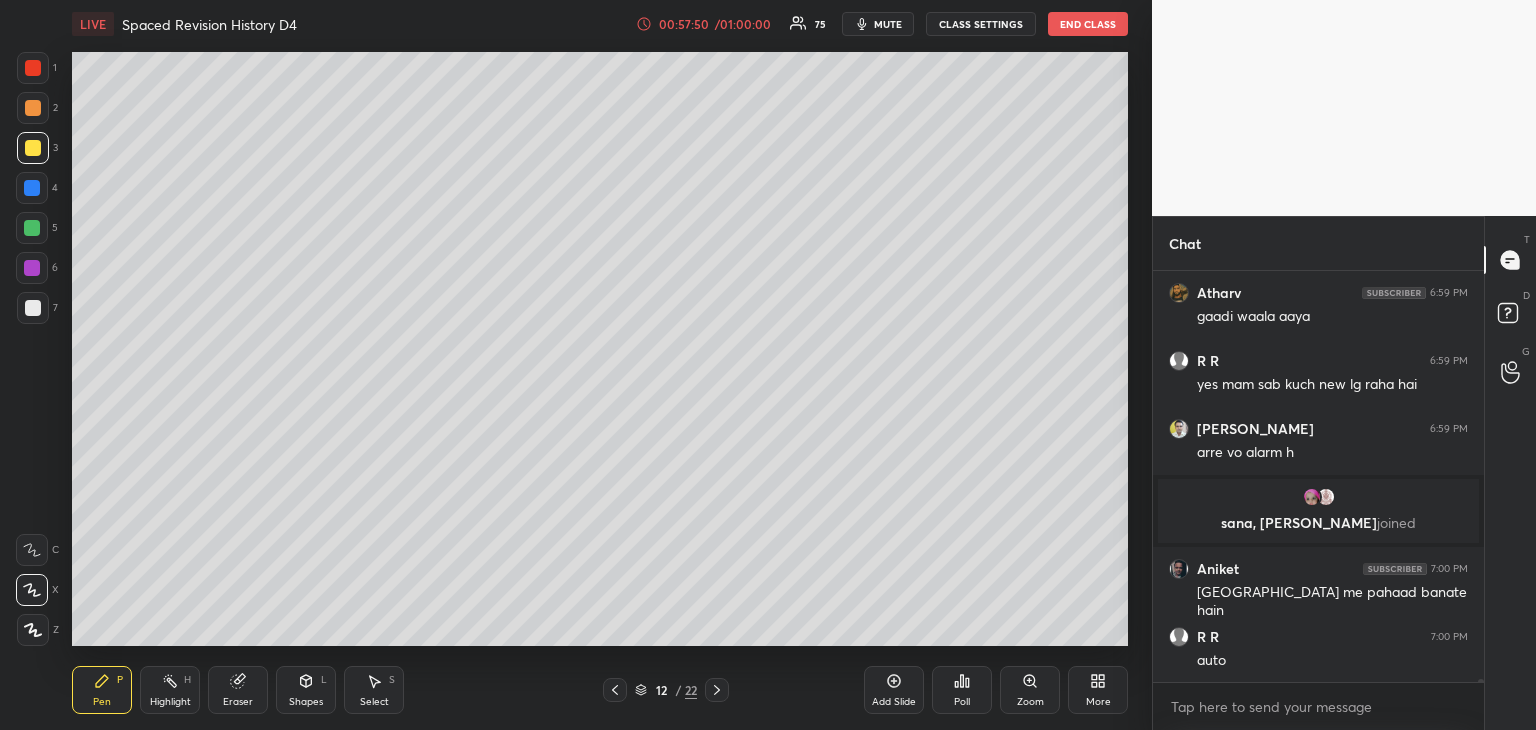 click at bounding box center (32, 228) 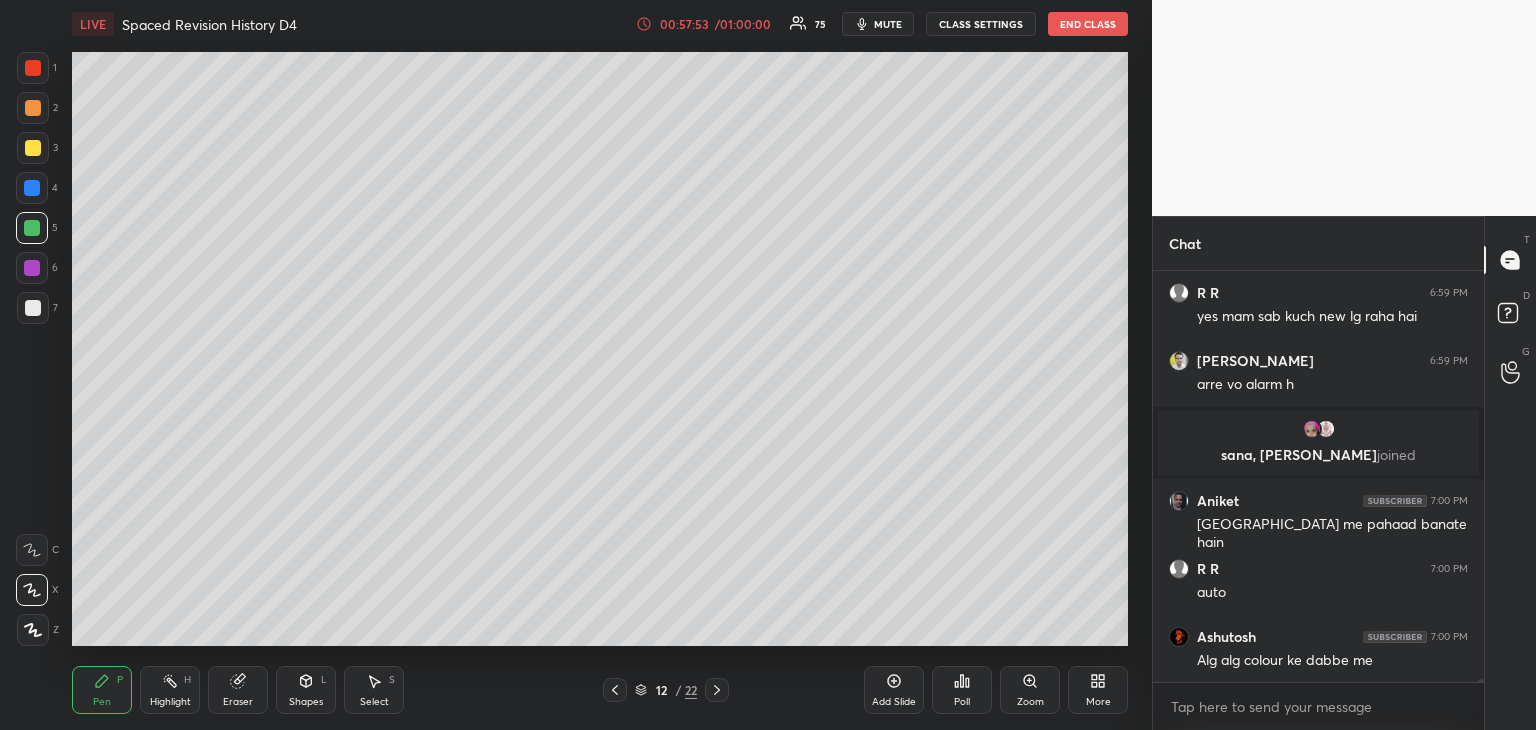 scroll, scrollTop: 57542, scrollLeft: 0, axis: vertical 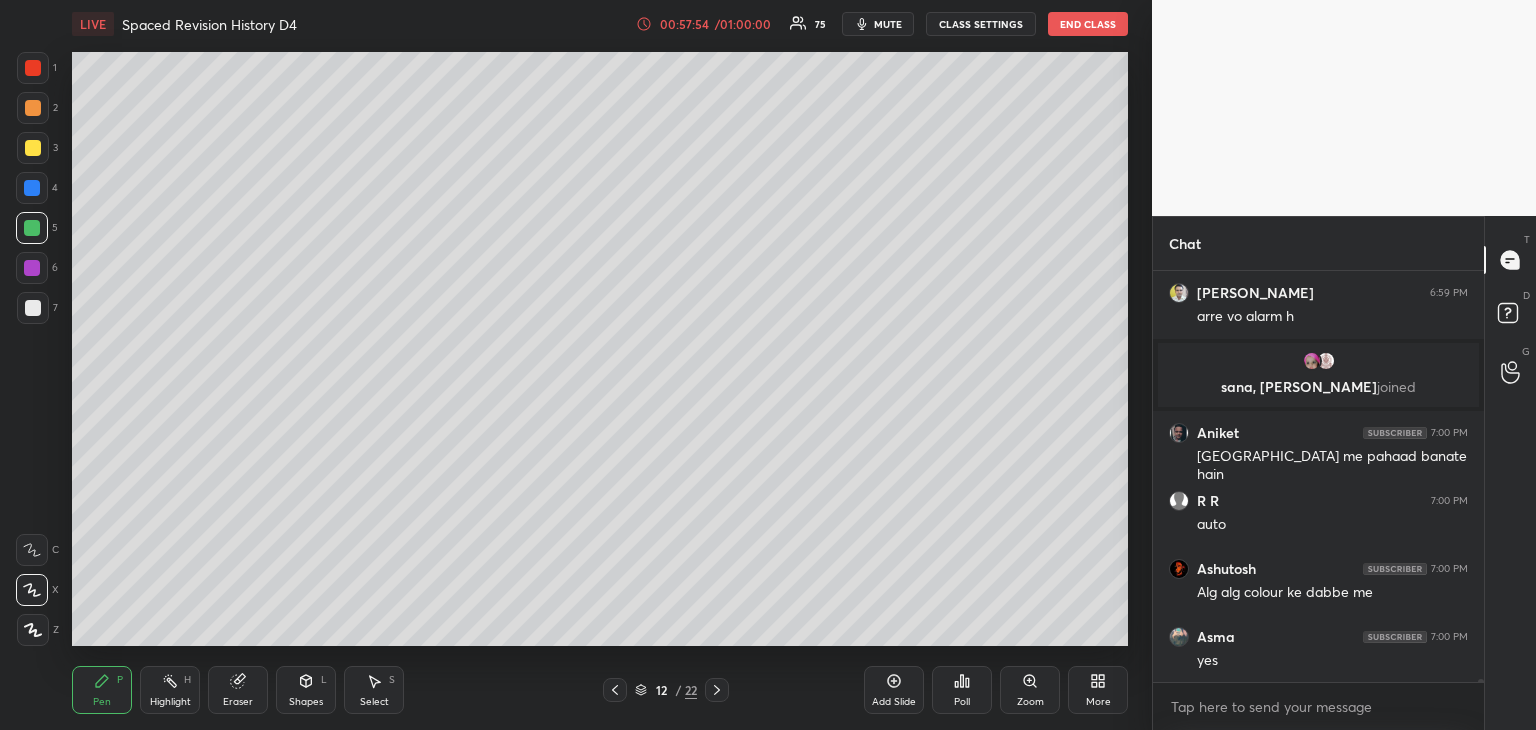 click at bounding box center (32, 268) 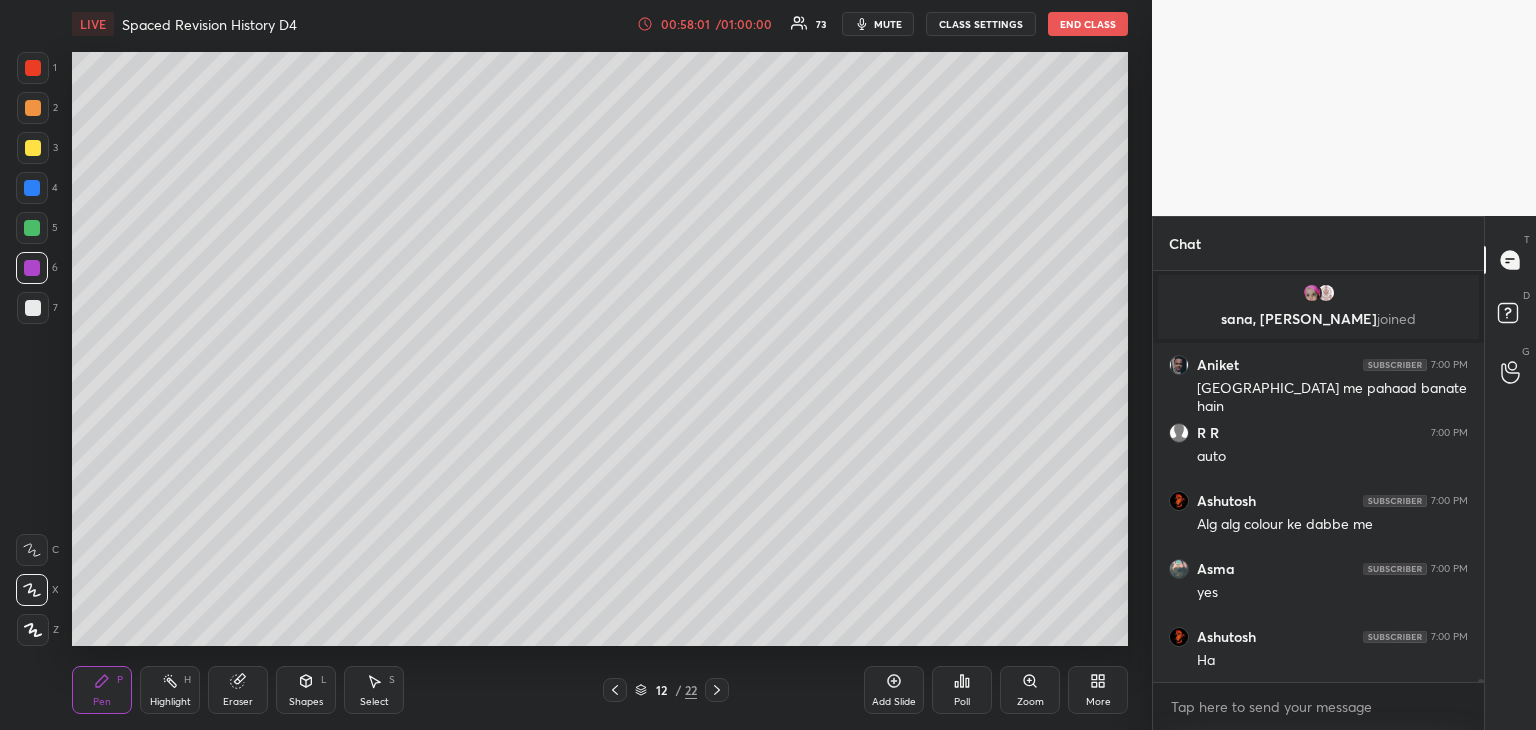 scroll, scrollTop: 57678, scrollLeft: 0, axis: vertical 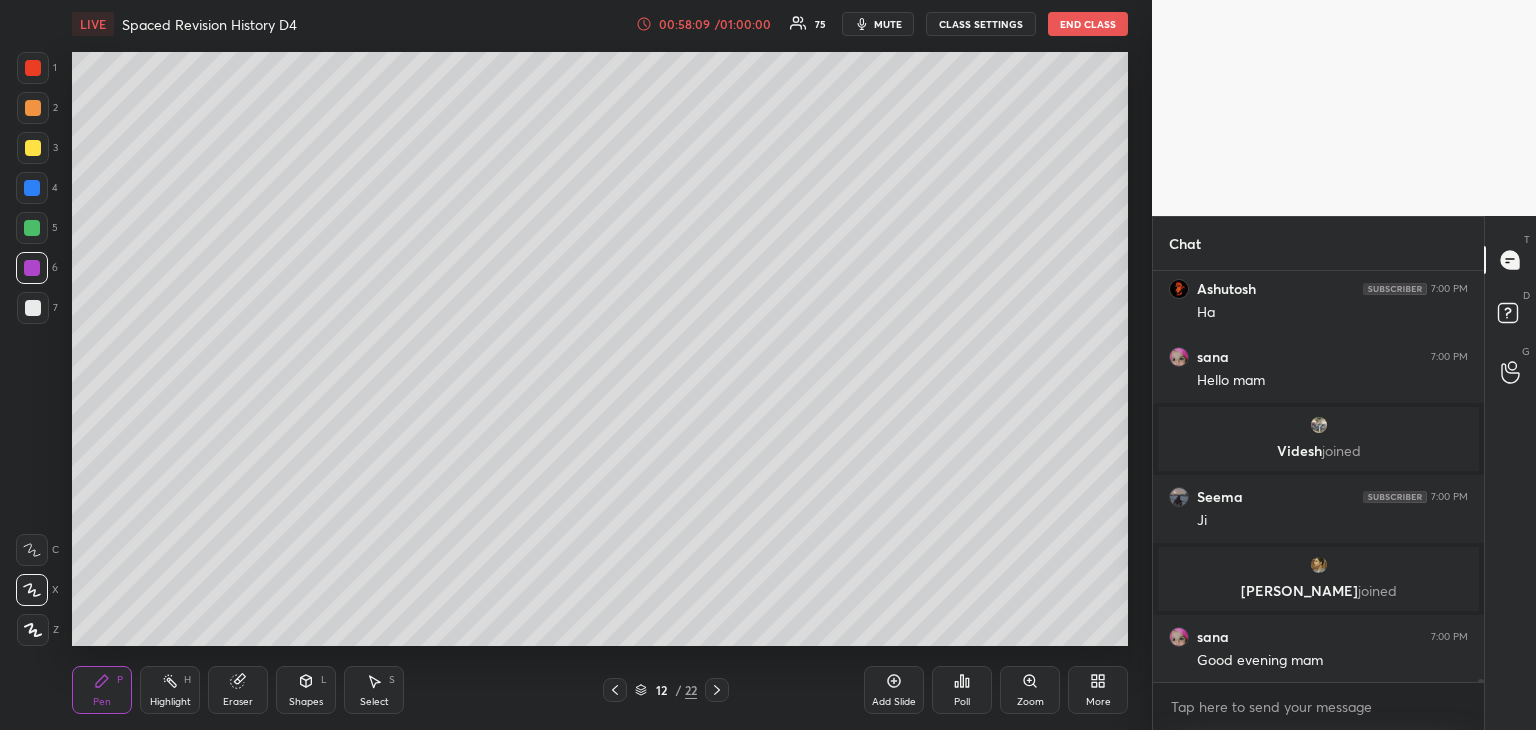 click at bounding box center (32, 188) 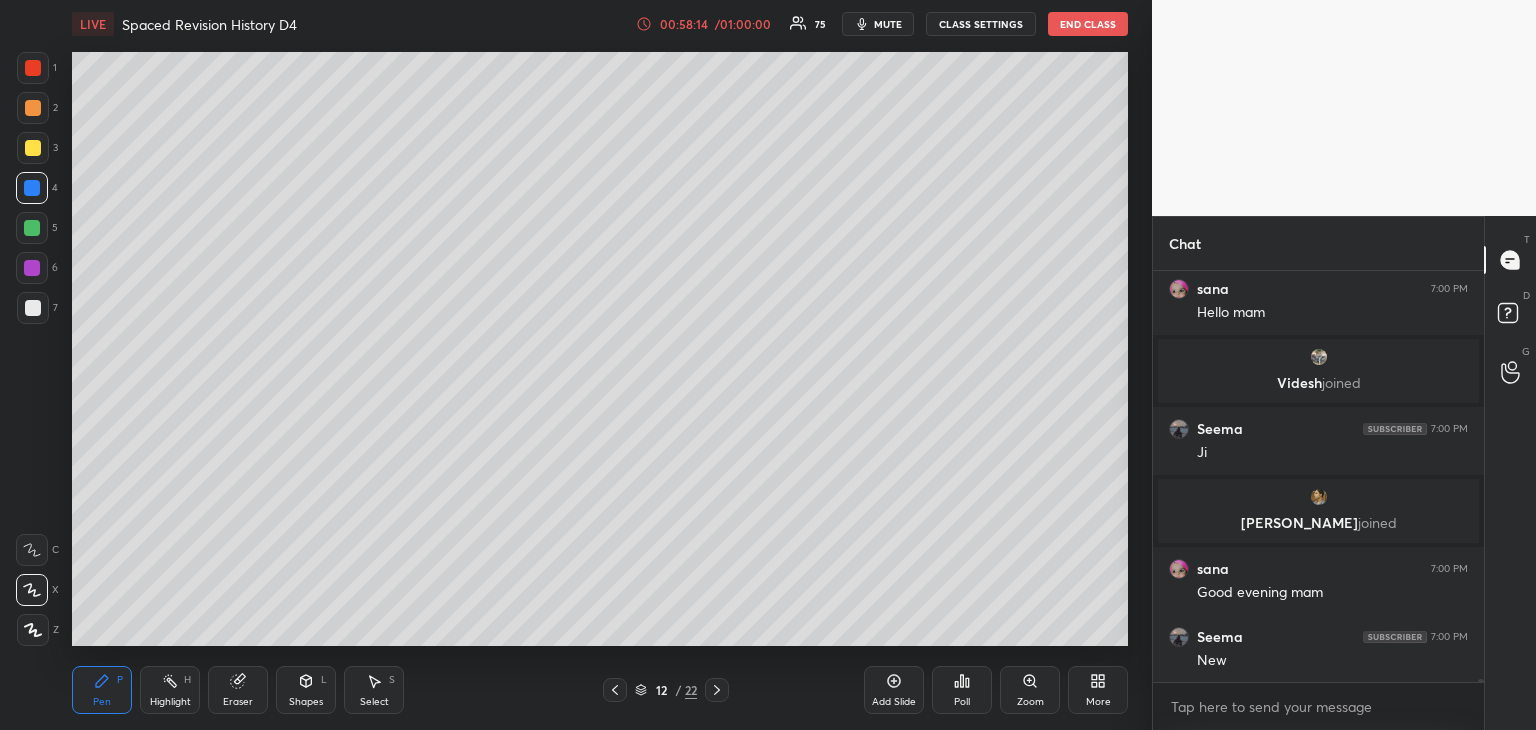 scroll, scrollTop: 57946, scrollLeft: 0, axis: vertical 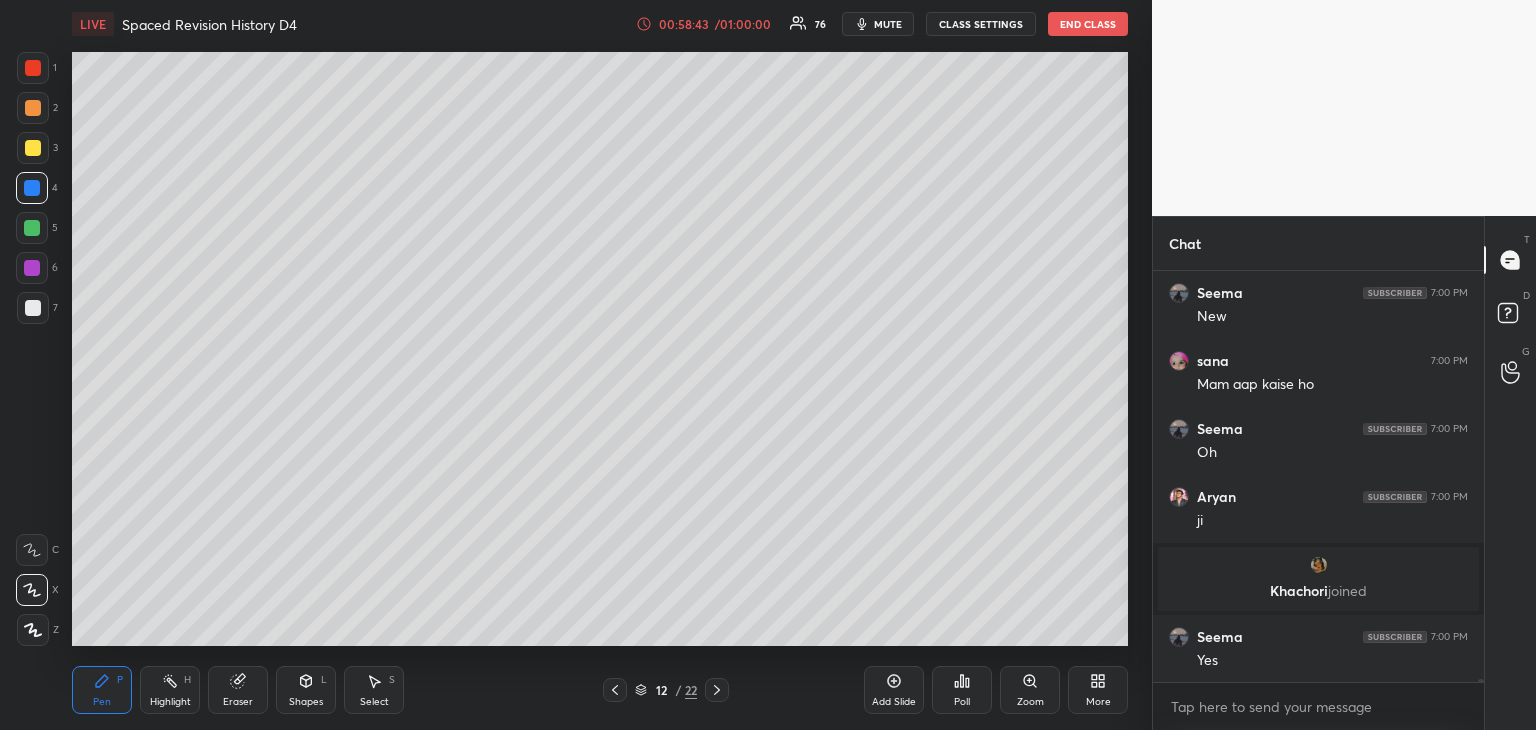 click at bounding box center [32, 268] 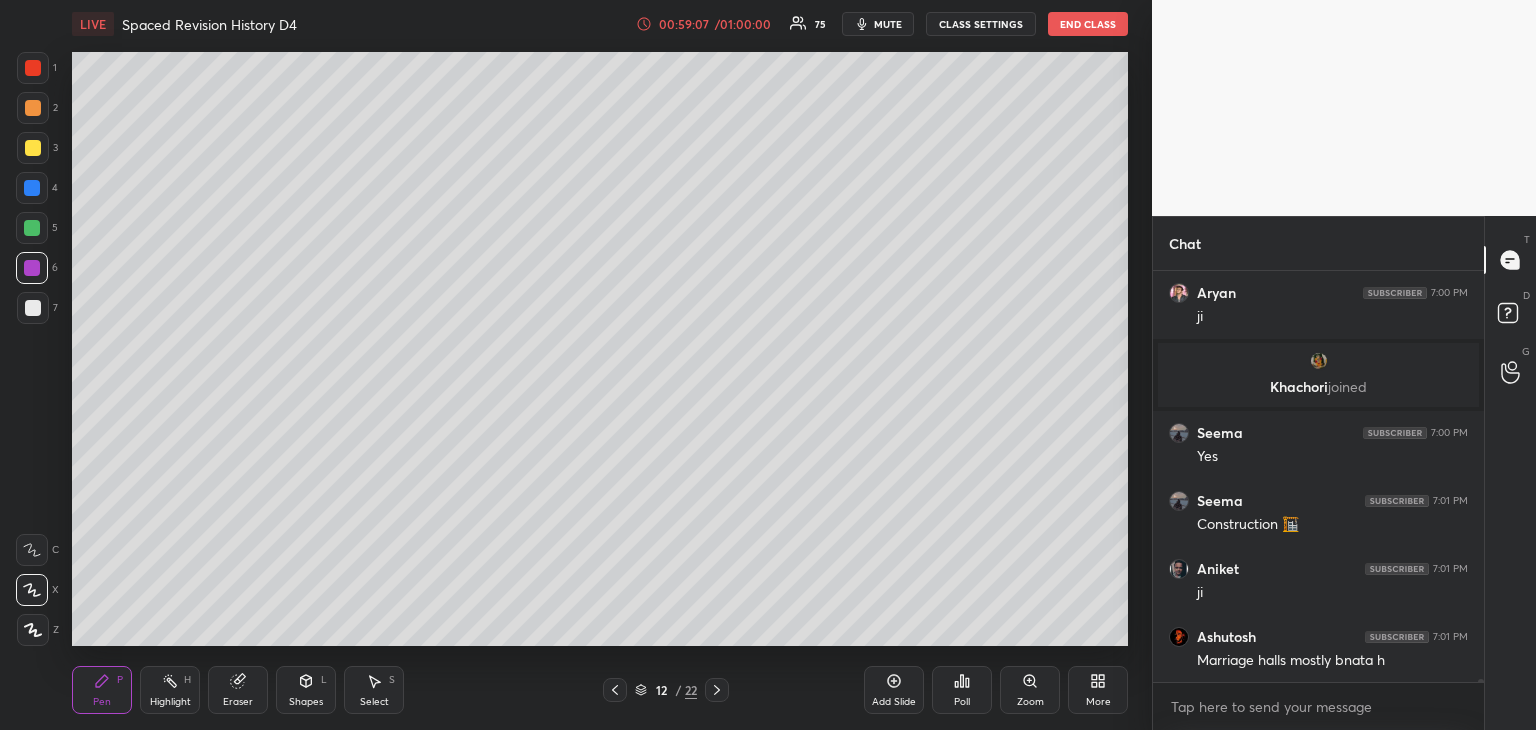 scroll, scrollTop: 58368, scrollLeft: 0, axis: vertical 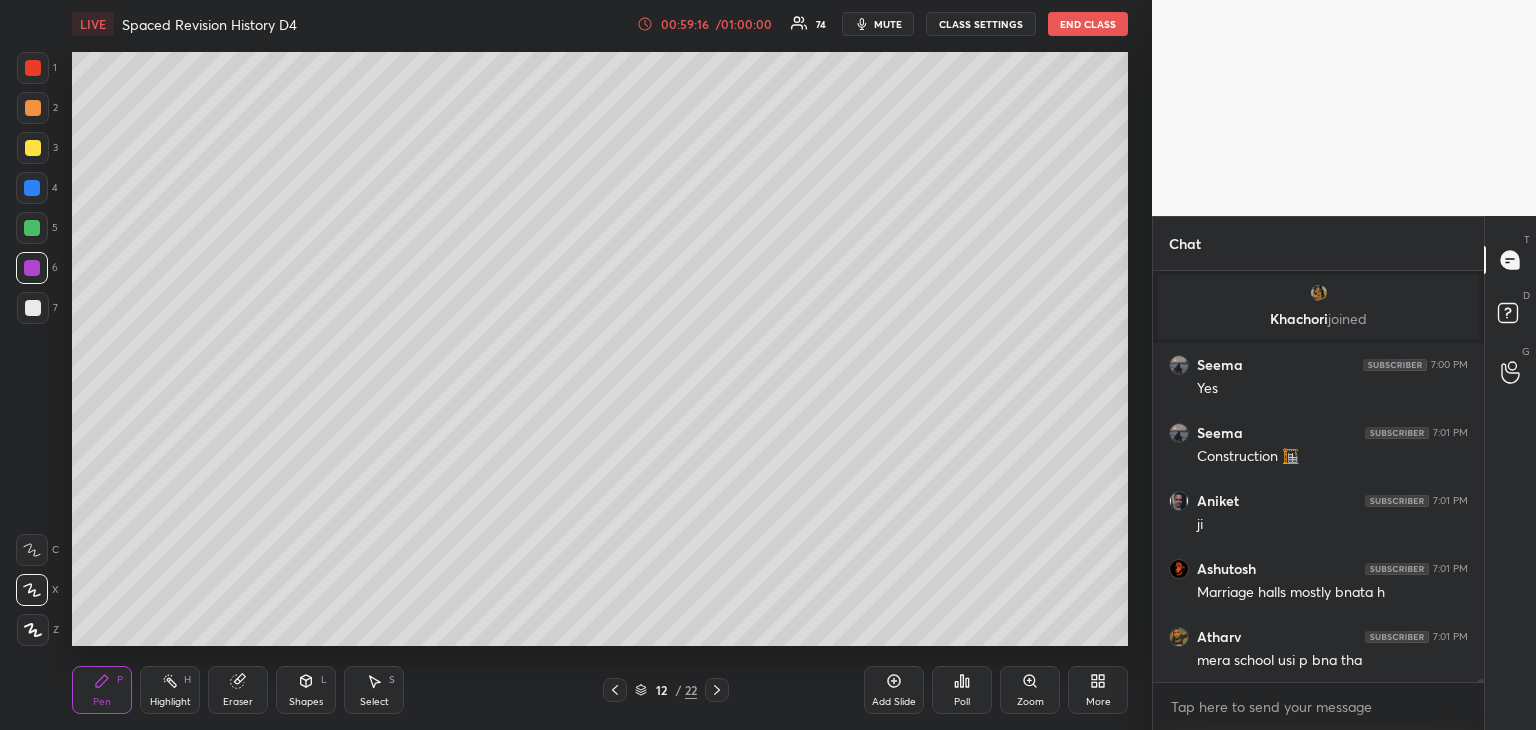click at bounding box center (32, 228) 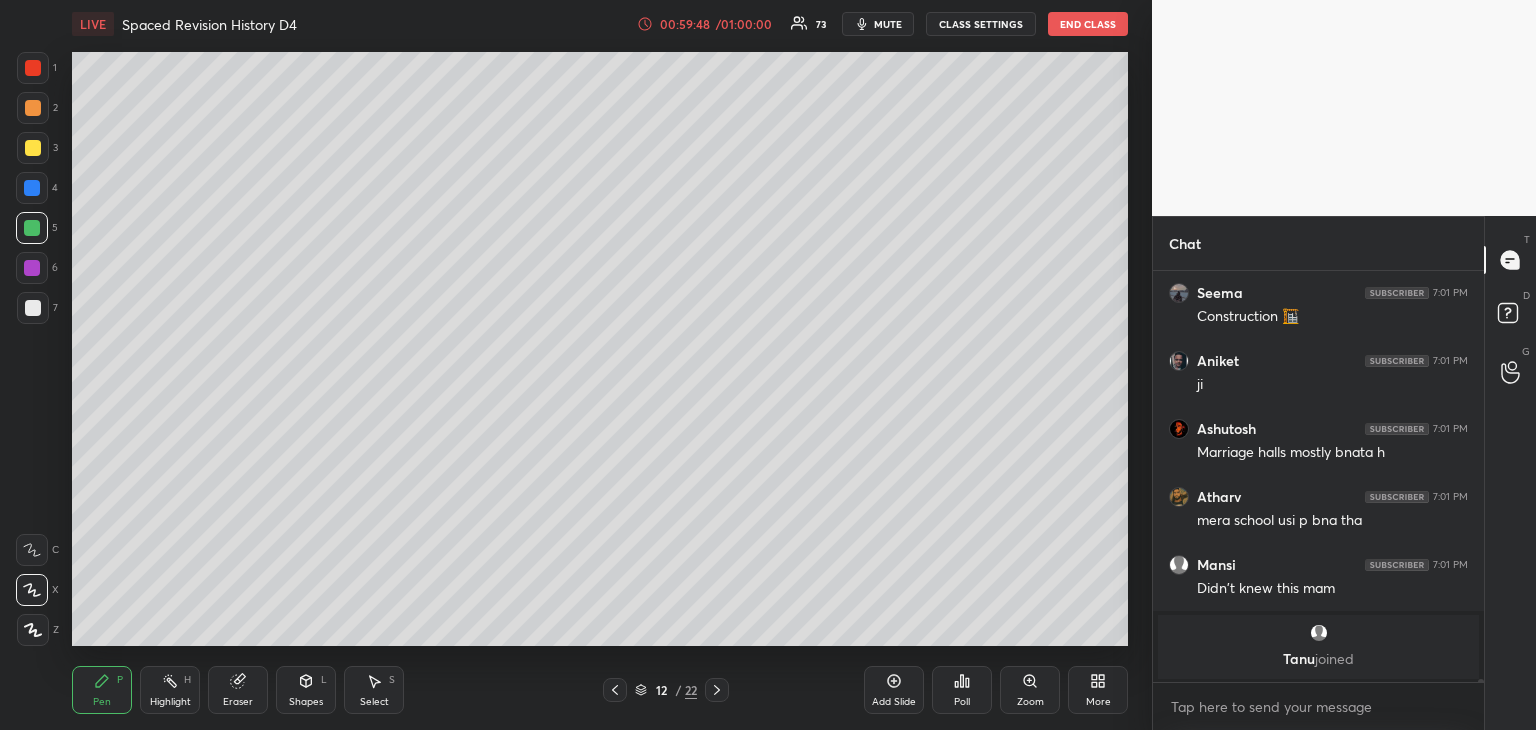 scroll, scrollTop: 58446, scrollLeft: 0, axis: vertical 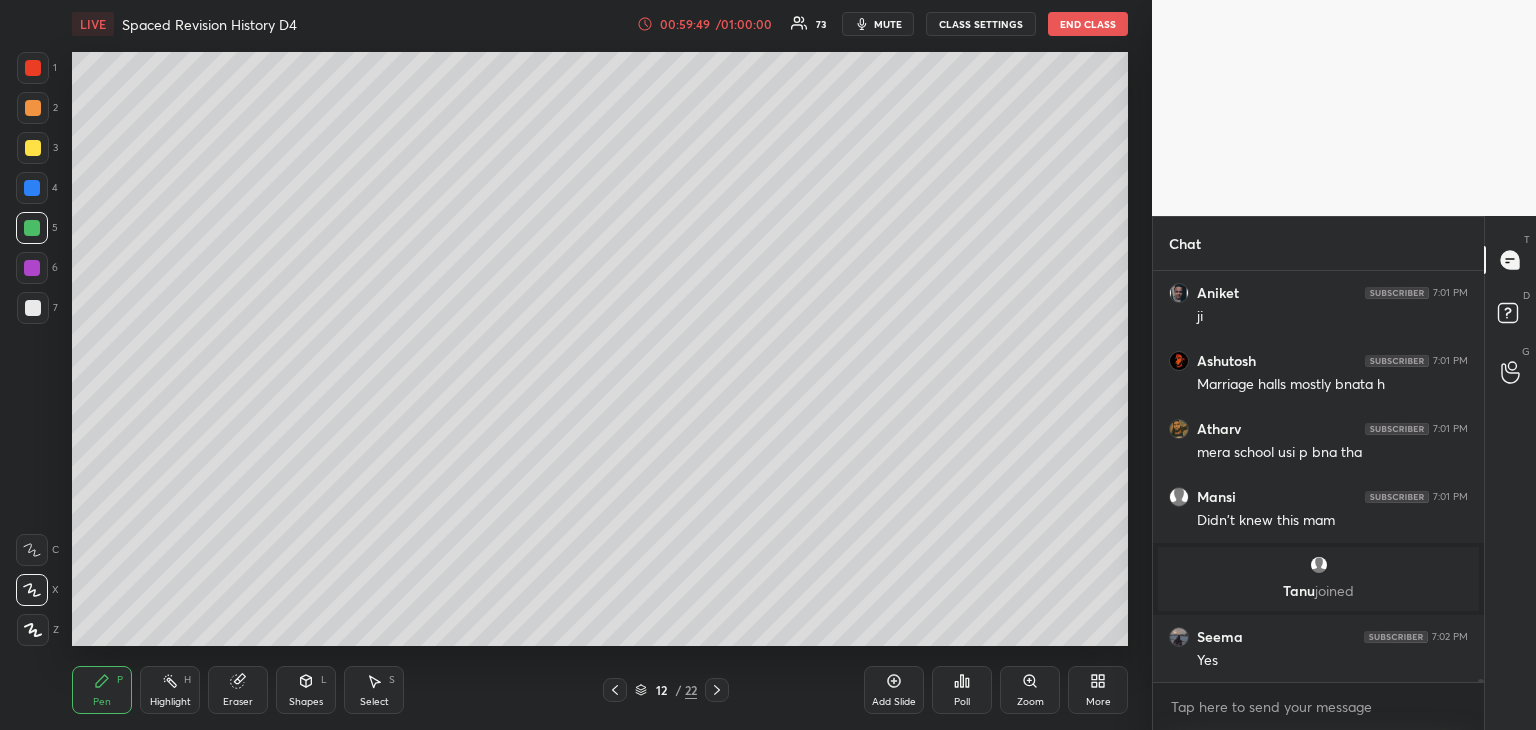 click at bounding box center (32, 268) 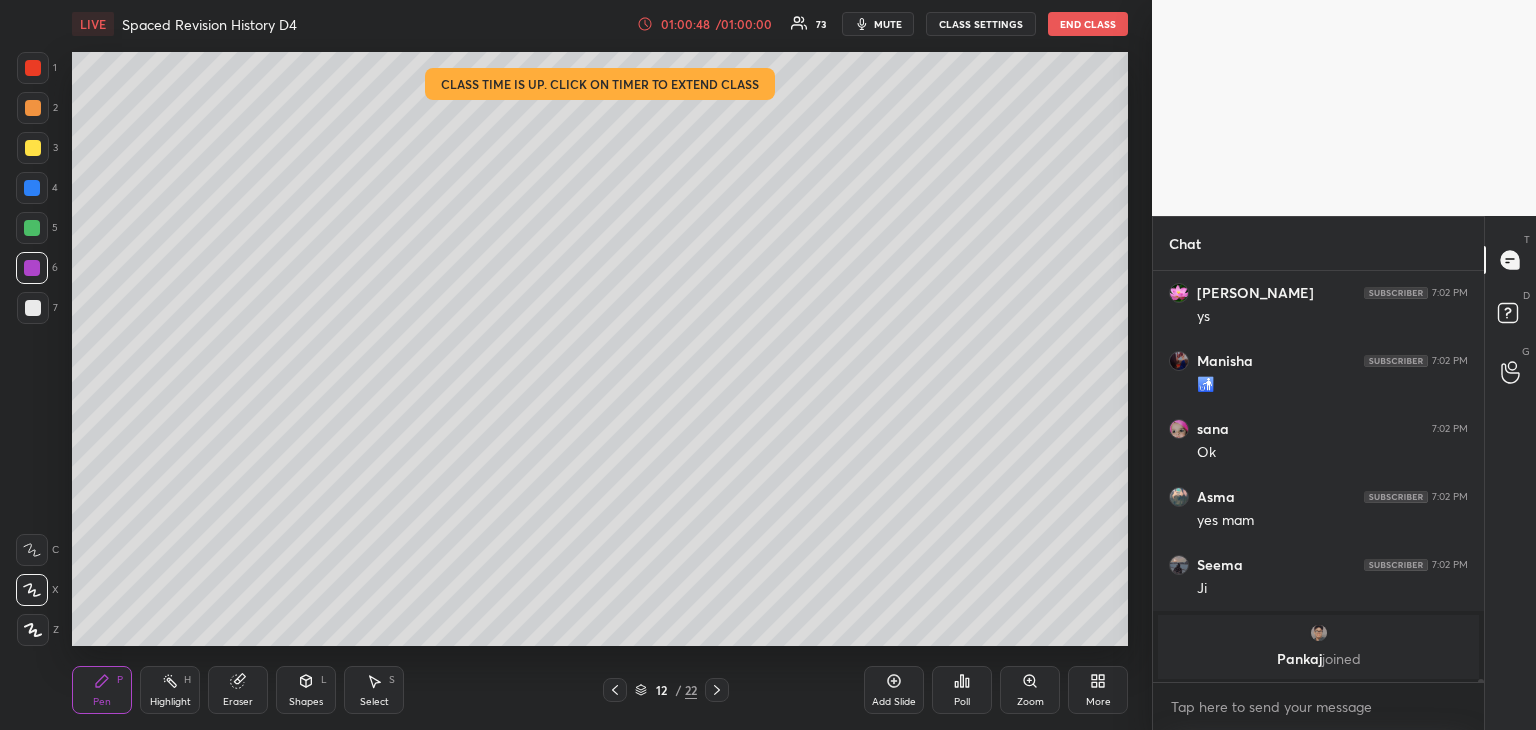 scroll, scrollTop: 59442, scrollLeft: 0, axis: vertical 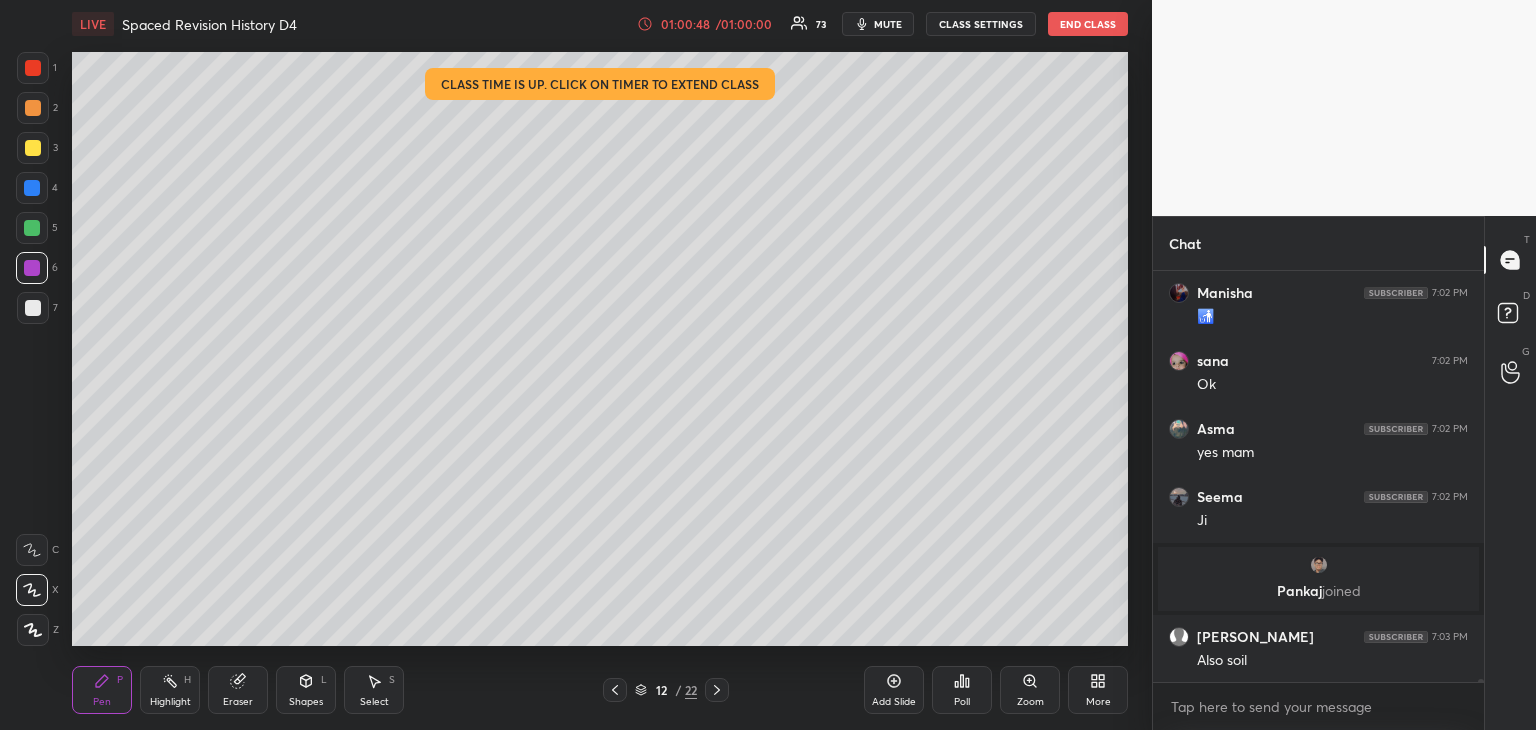 click at bounding box center [32, 188] 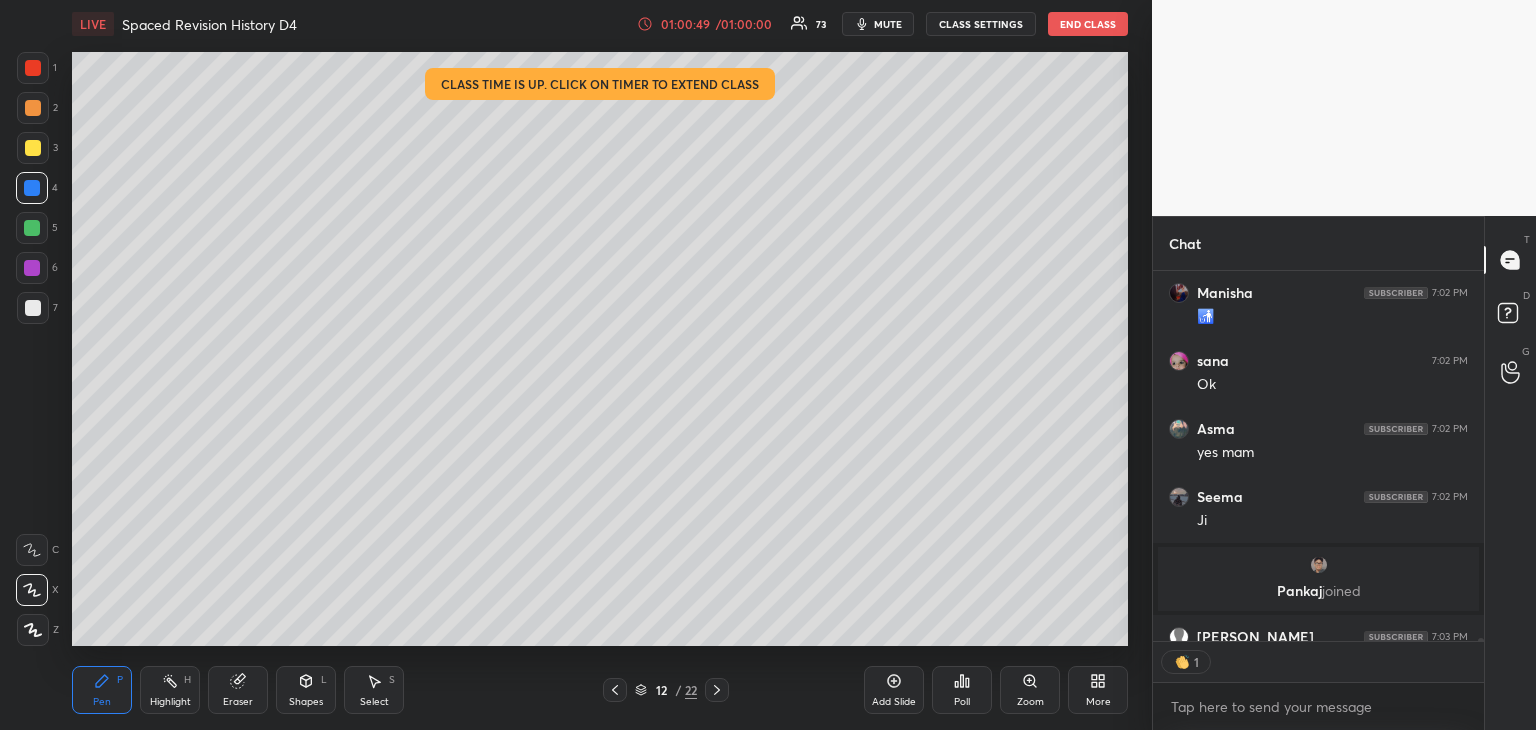 scroll, scrollTop: 7, scrollLeft: 6, axis: both 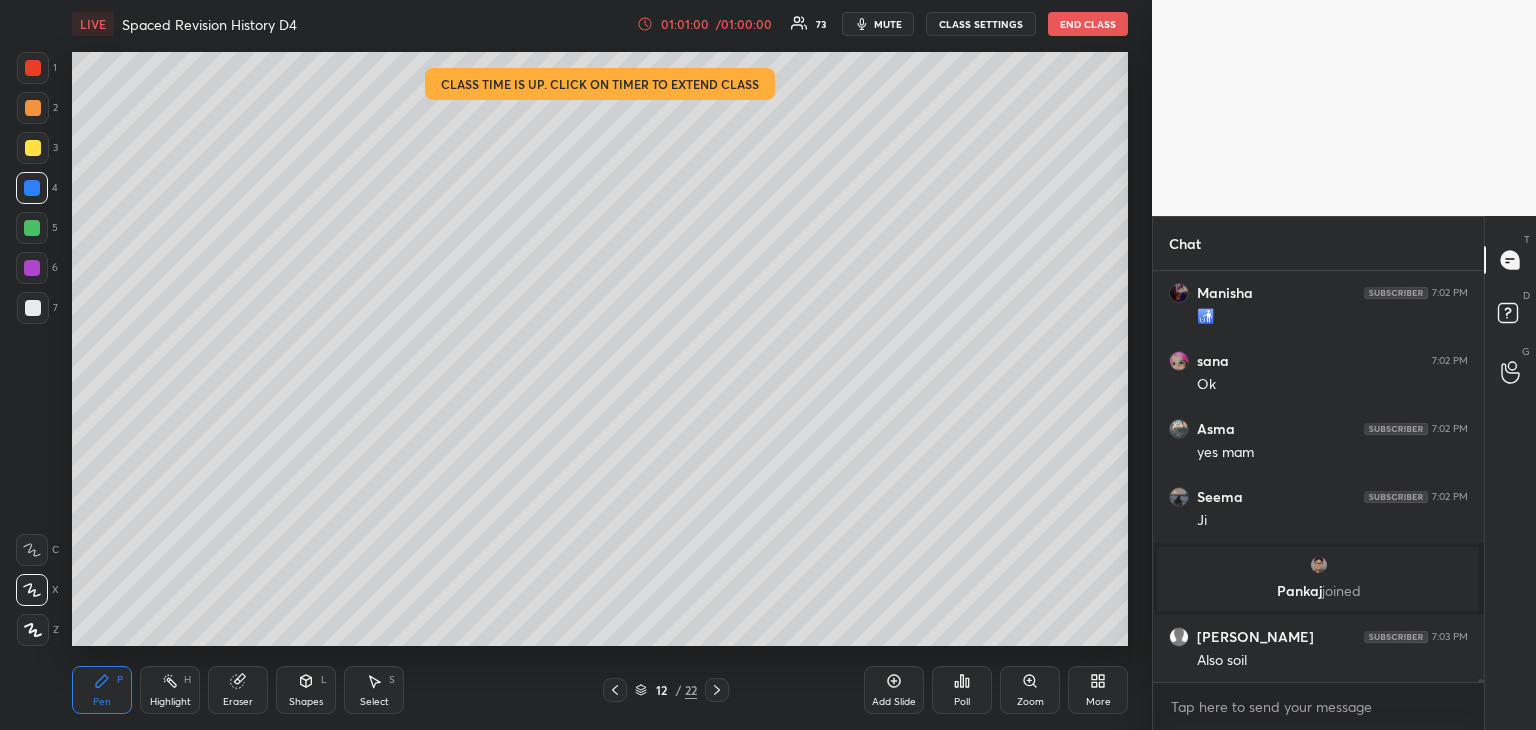 drag, startPoint x: 31, startPoint y: 221, endPoint x: 55, endPoint y: 221, distance: 24 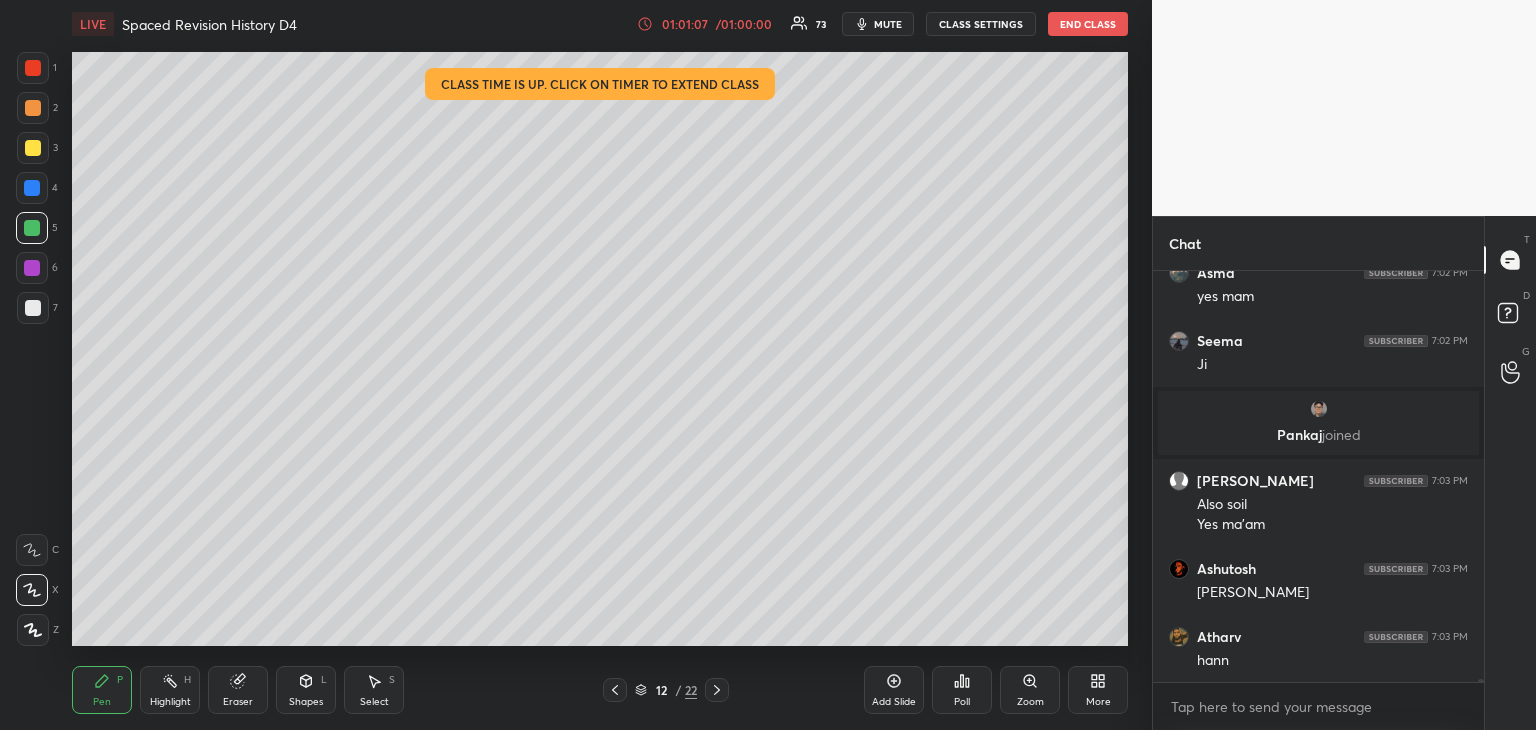 scroll, scrollTop: 59666, scrollLeft: 0, axis: vertical 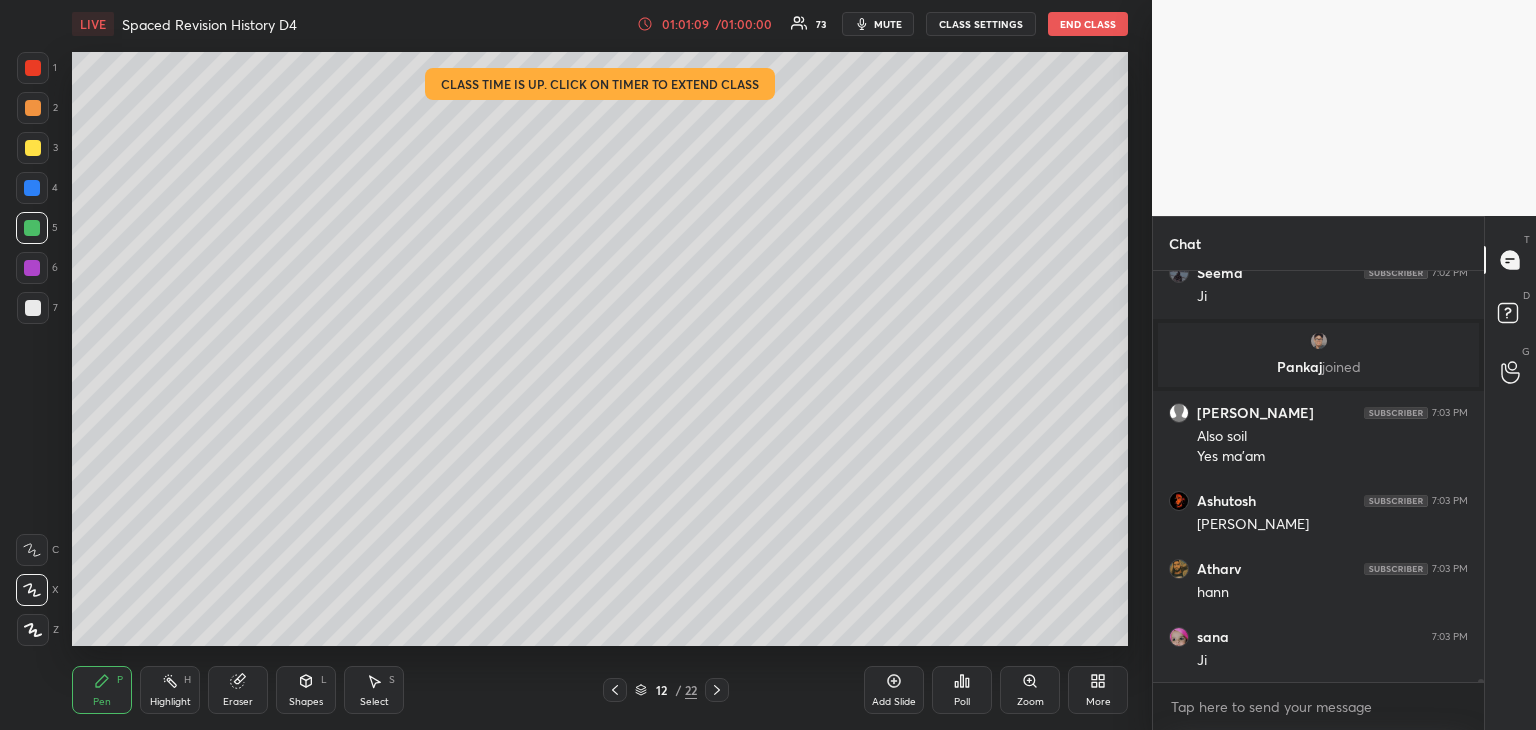 click at bounding box center [32, 228] 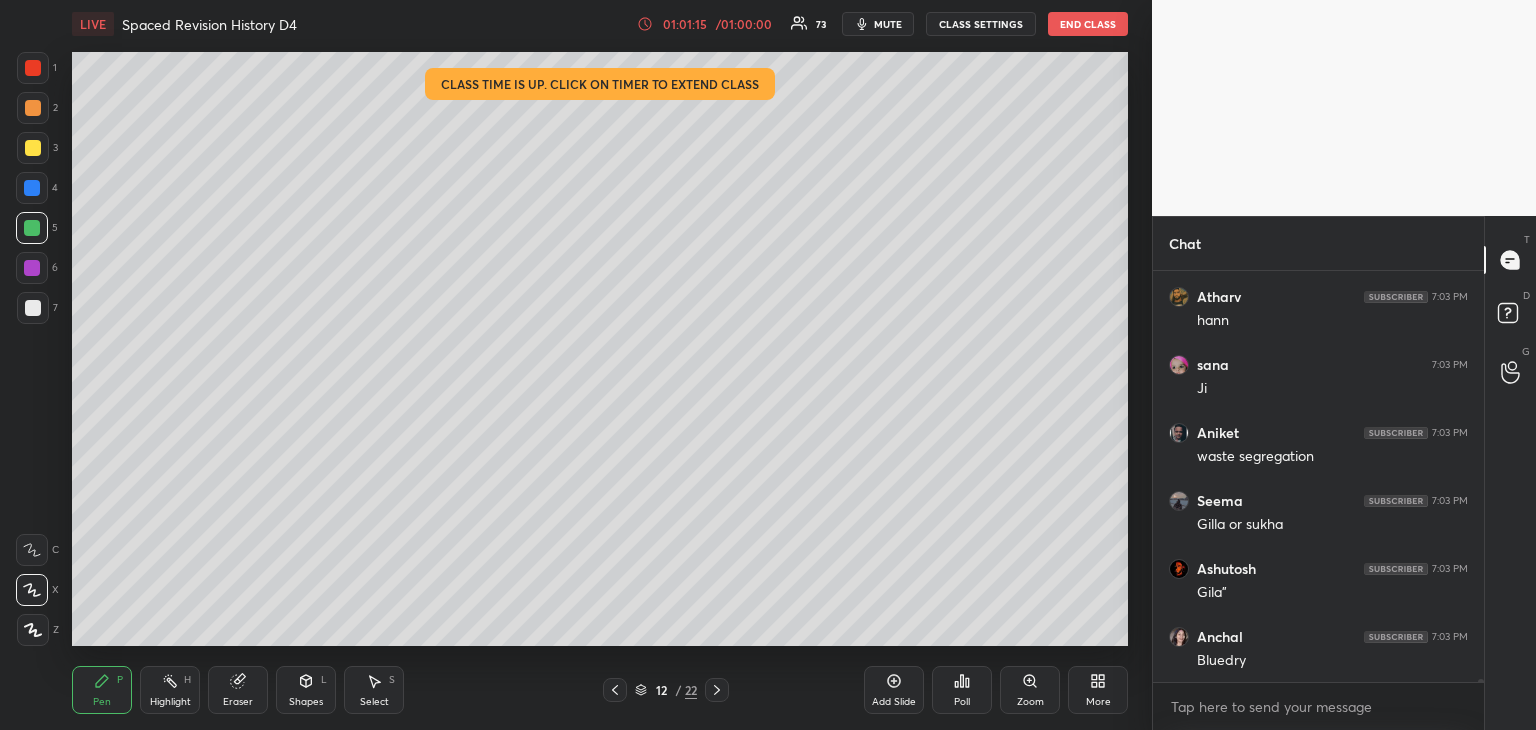 scroll, scrollTop: 60010, scrollLeft: 0, axis: vertical 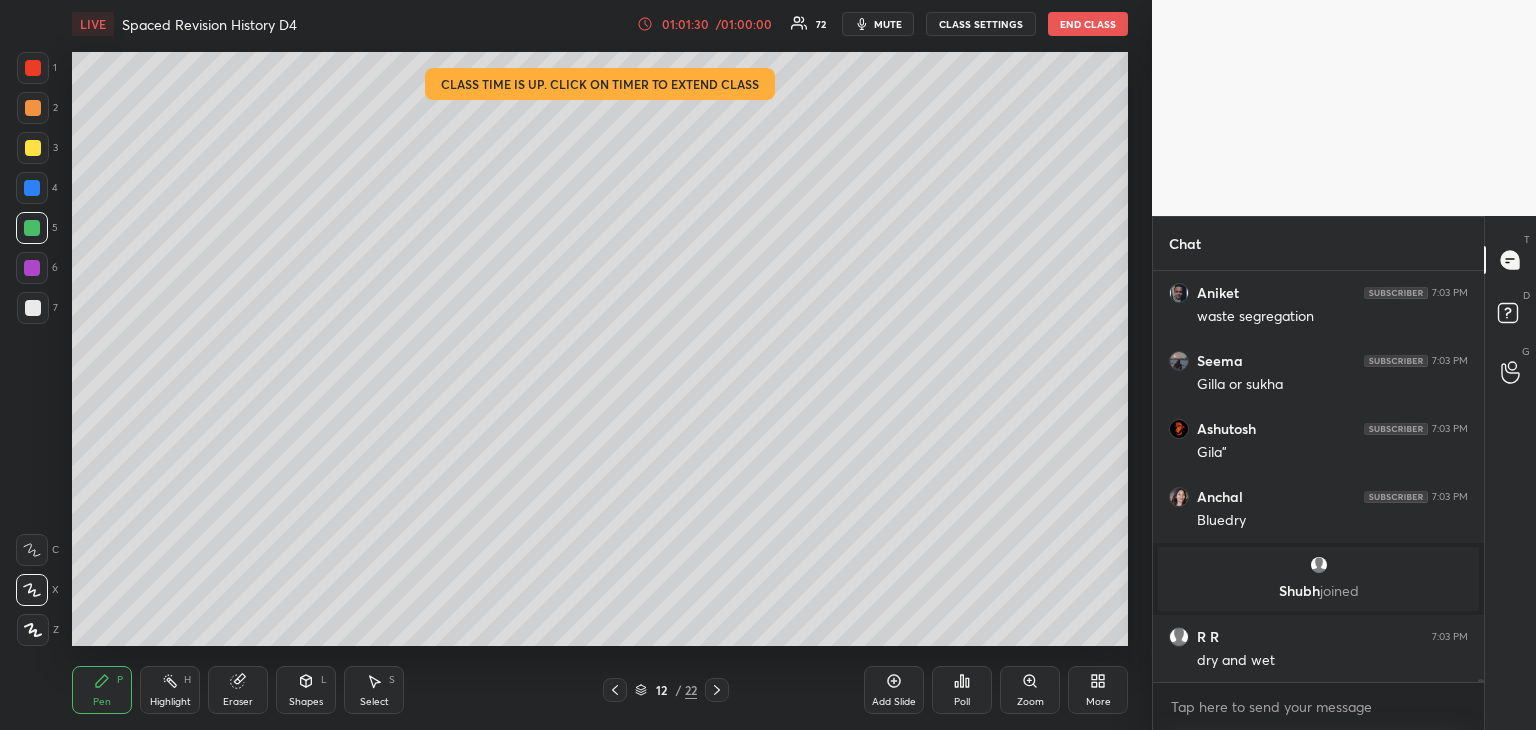 click at bounding box center (32, 188) 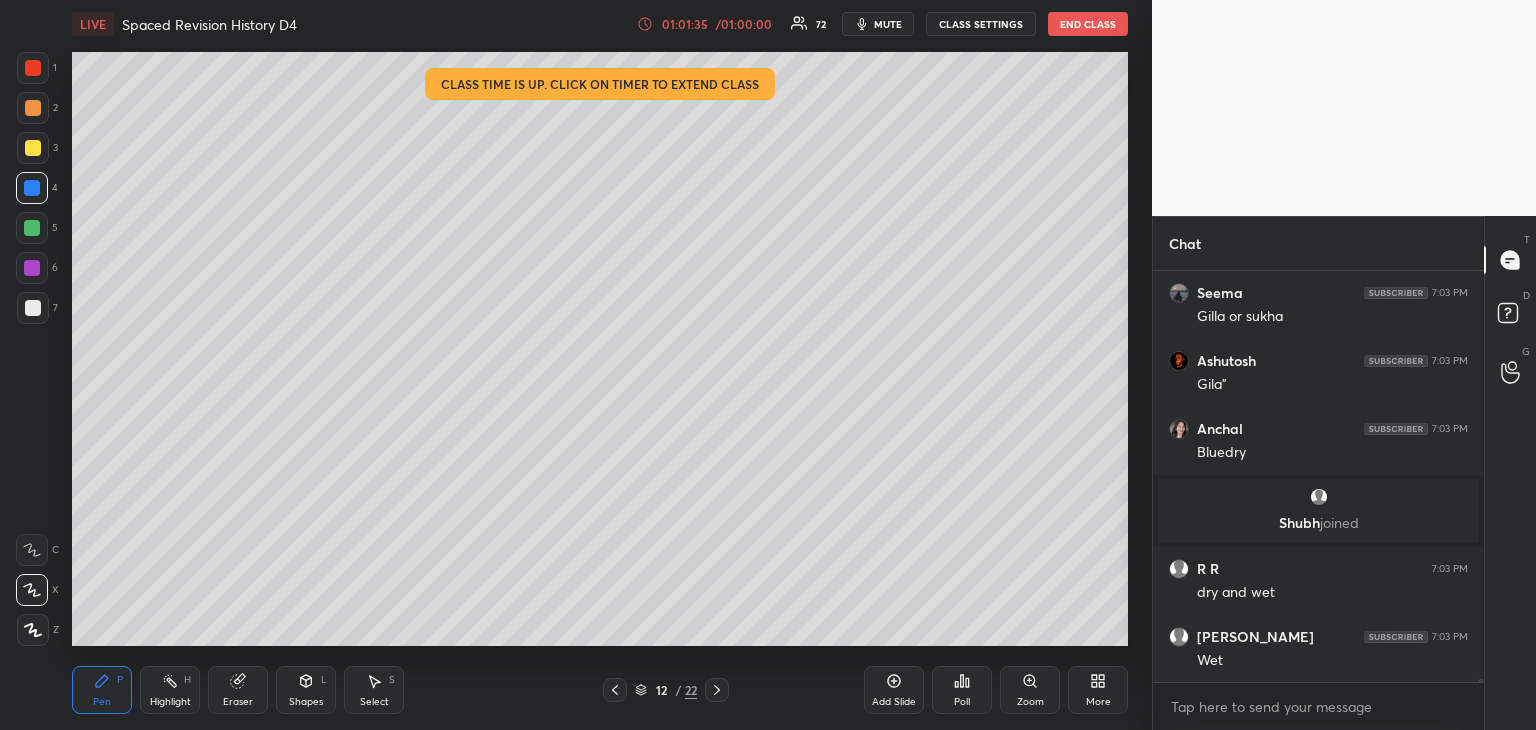 scroll, scrollTop: 60000, scrollLeft: 0, axis: vertical 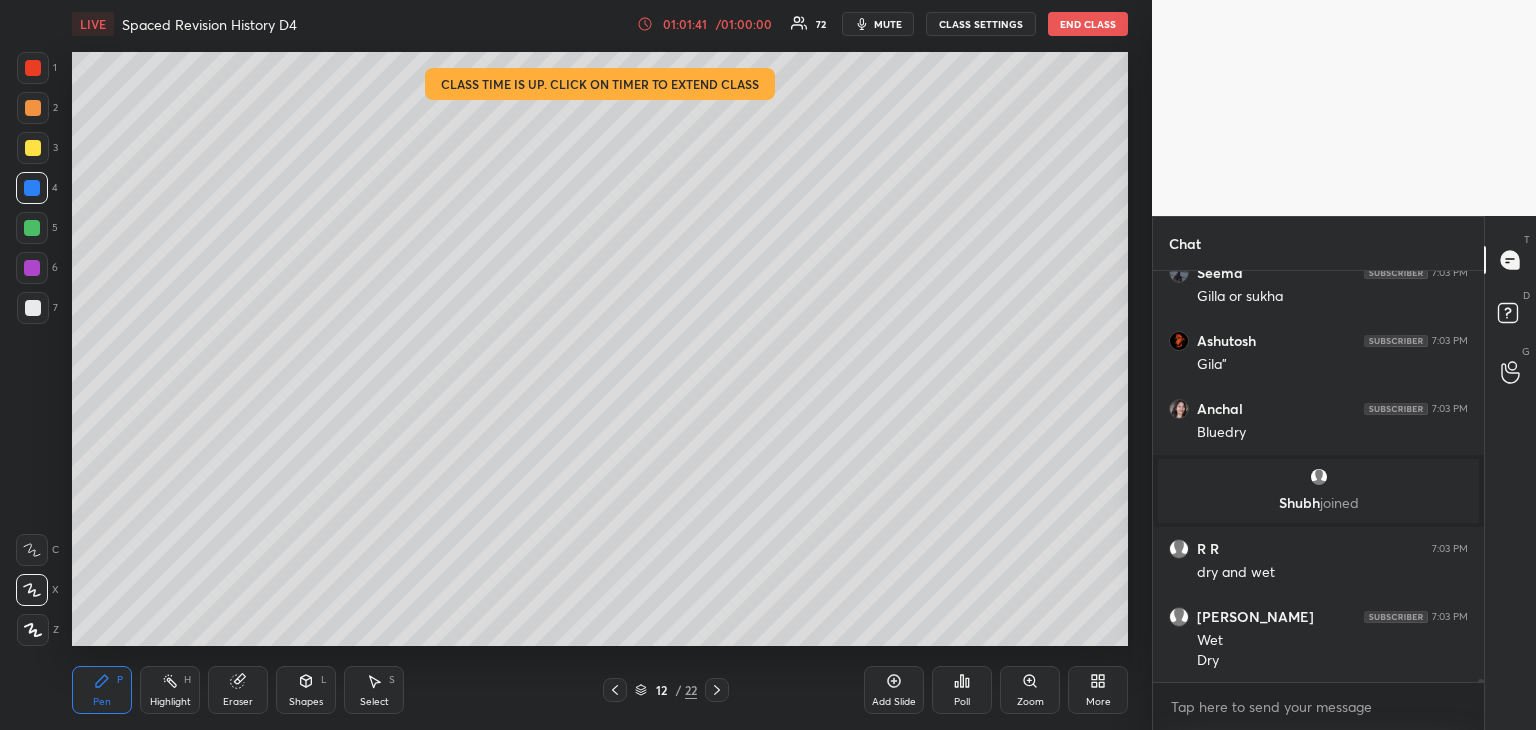 drag, startPoint x: 28, startPoint y: 257, endPoint x: 55, endPoint y: 233, distance: 36.124783 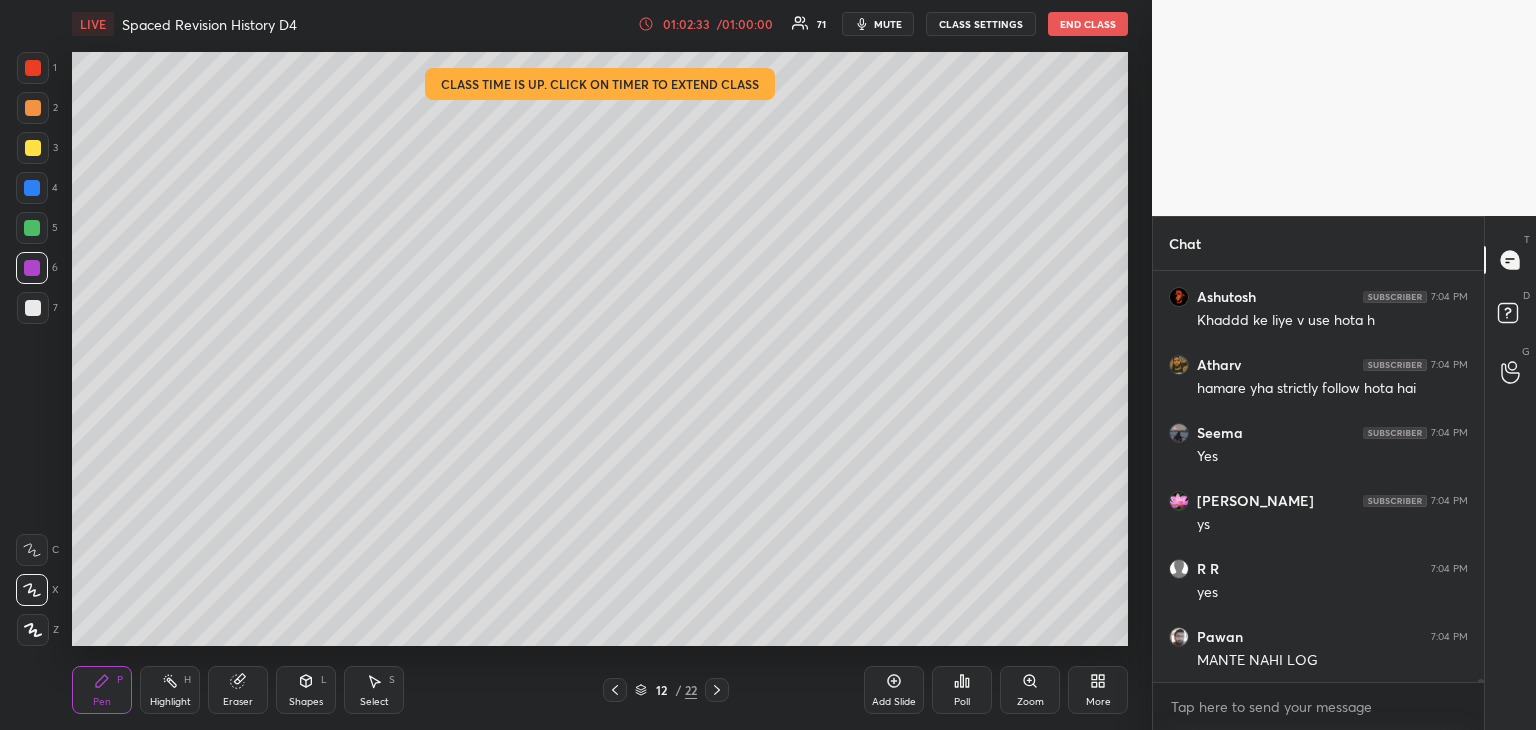 scroll, scrollTop: 60544, scrollLeft: 0, axis: vertical 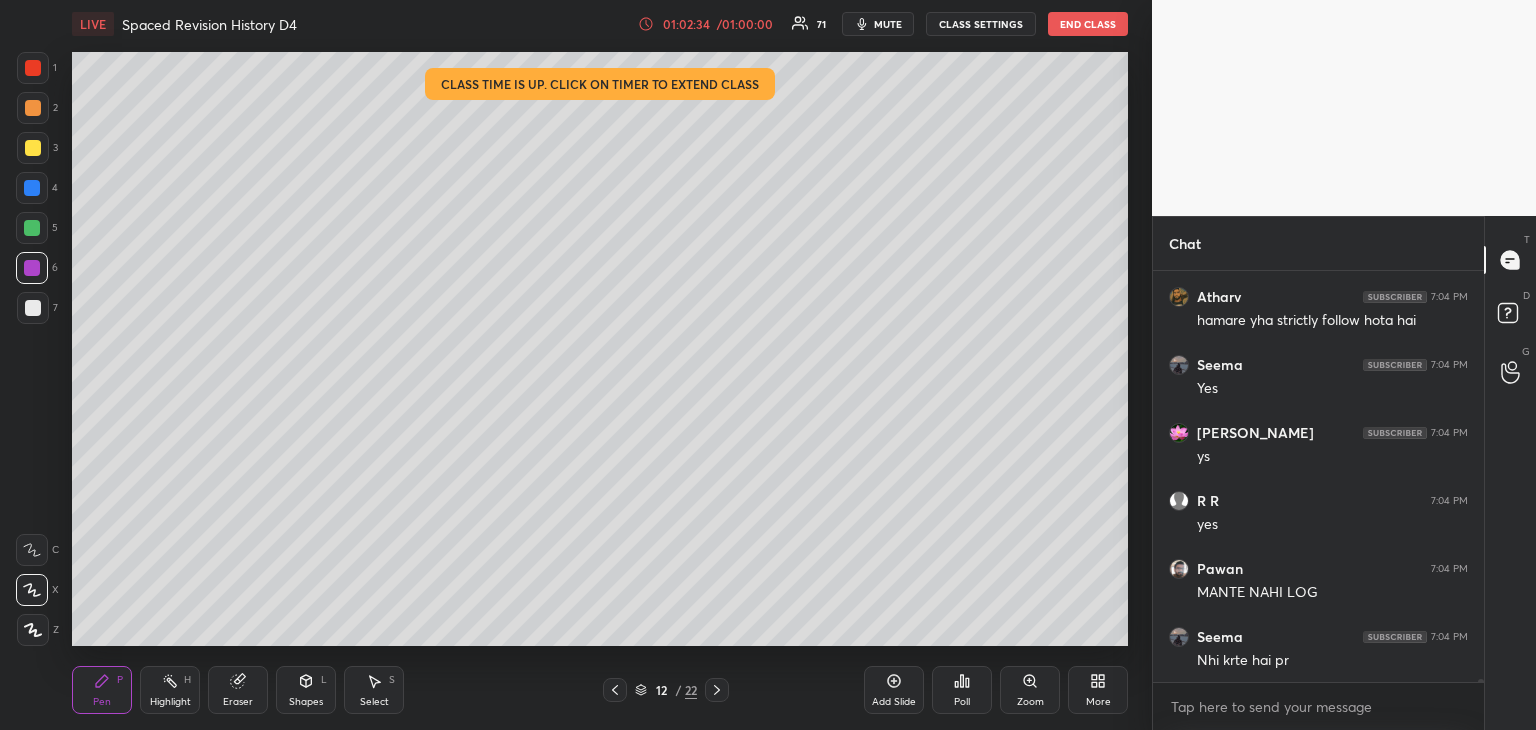 click at bounding box center [33, 308] 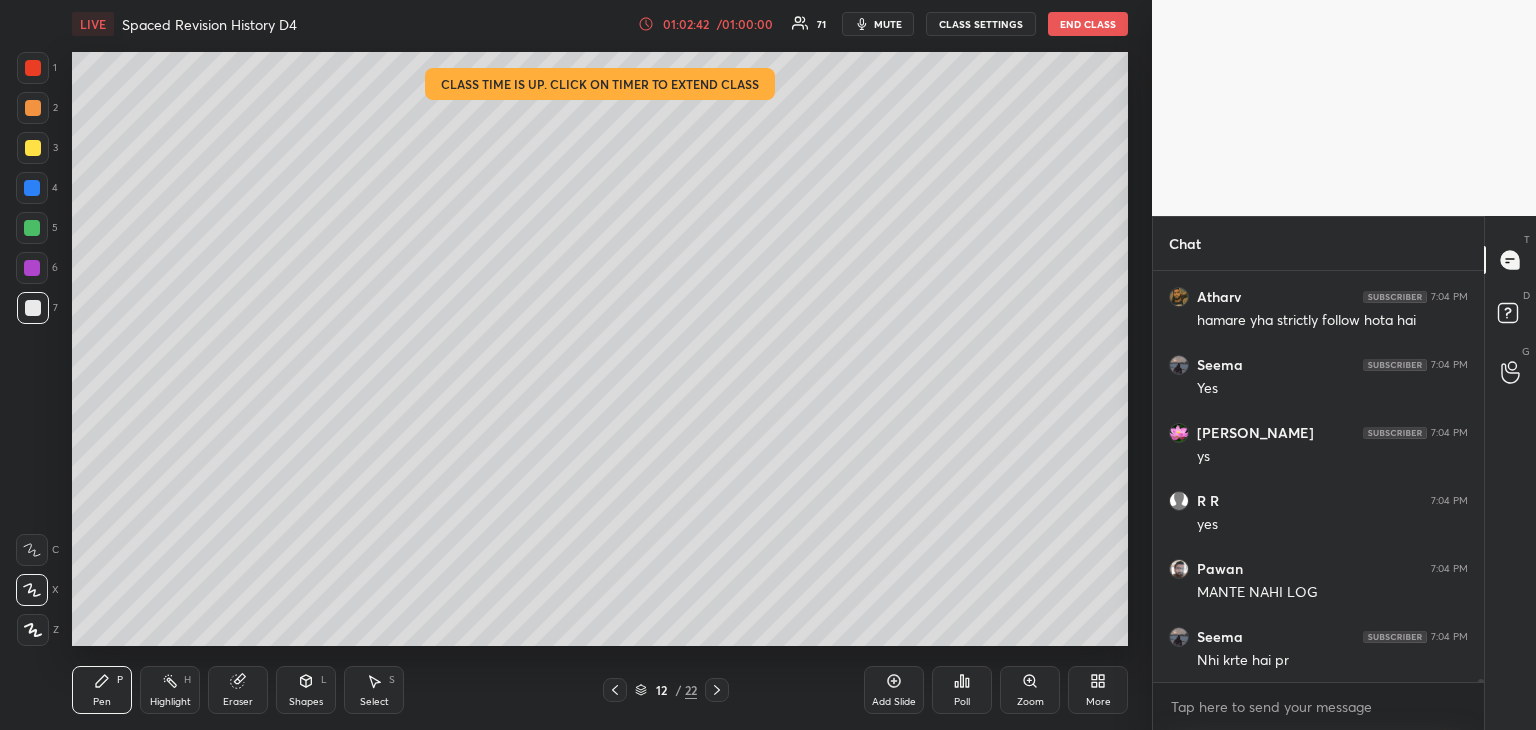 scroll, scrollTop: 60612, scrollLeft: 0, axis: vertical 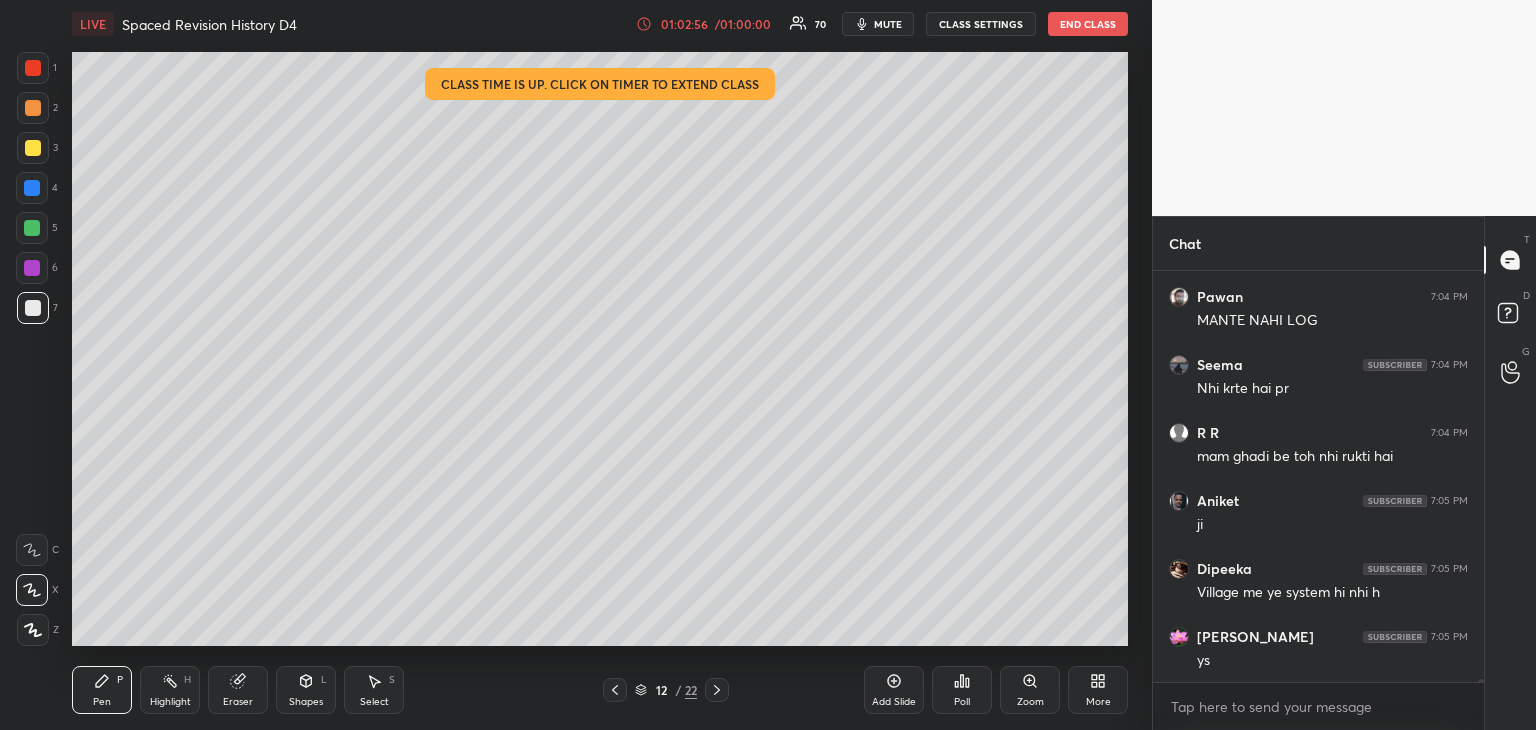 click at bounding box center [33, 68] 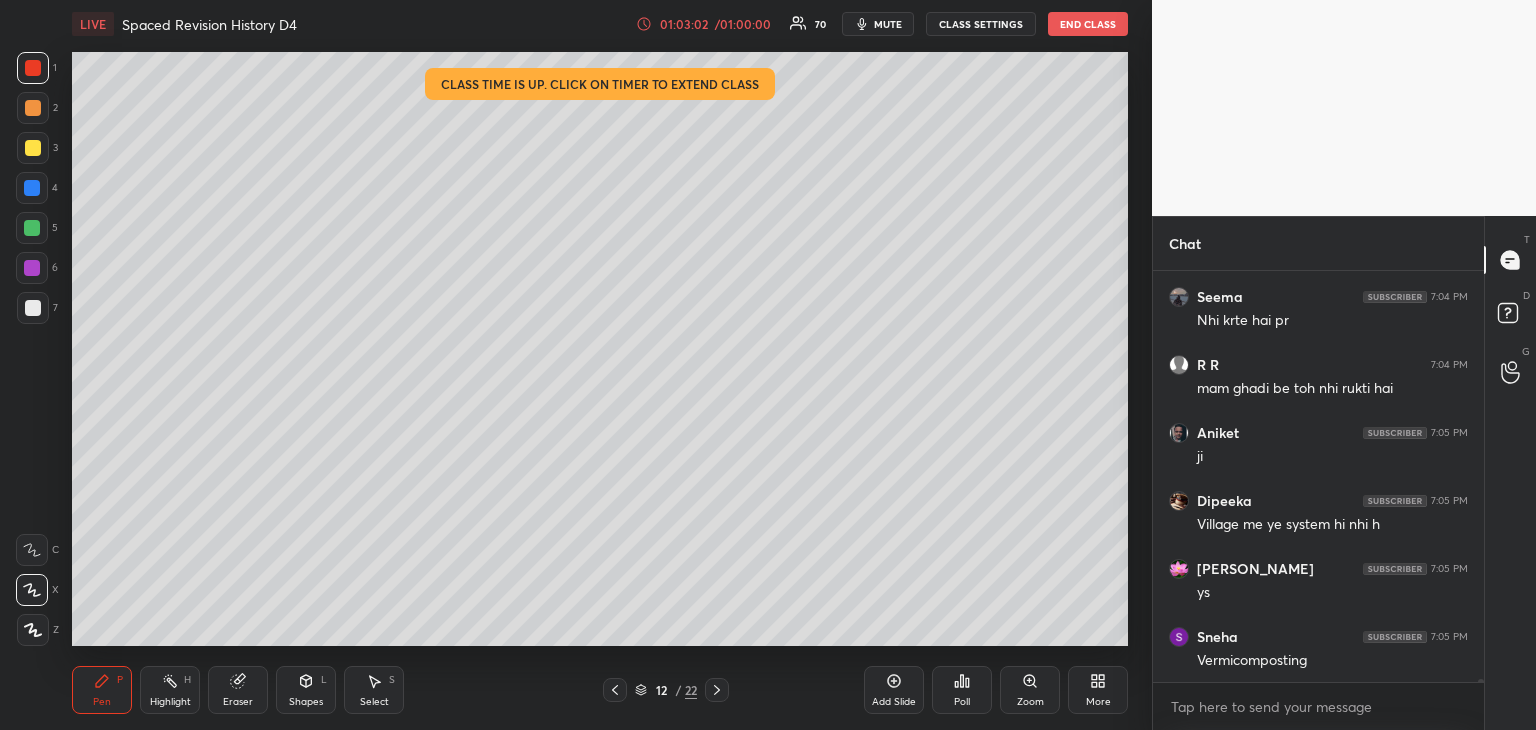 scroll, scrollTop: 60952, scrollLeft: 0, axis: vertical 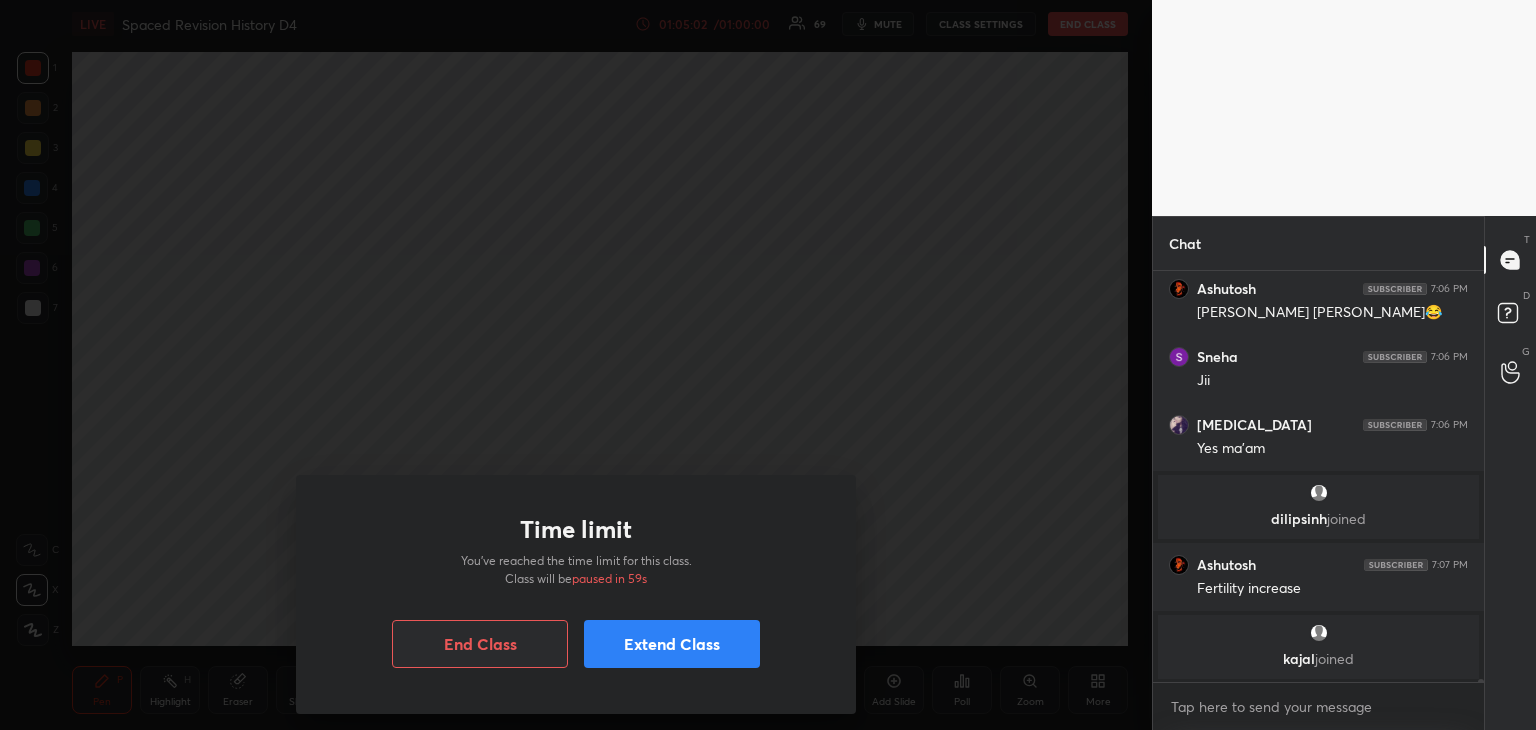 click on "Time limit You’ve reached the time limit for this class. Class will be   paused in 59s End Class Extend Class" at bounding box center (576, 365) 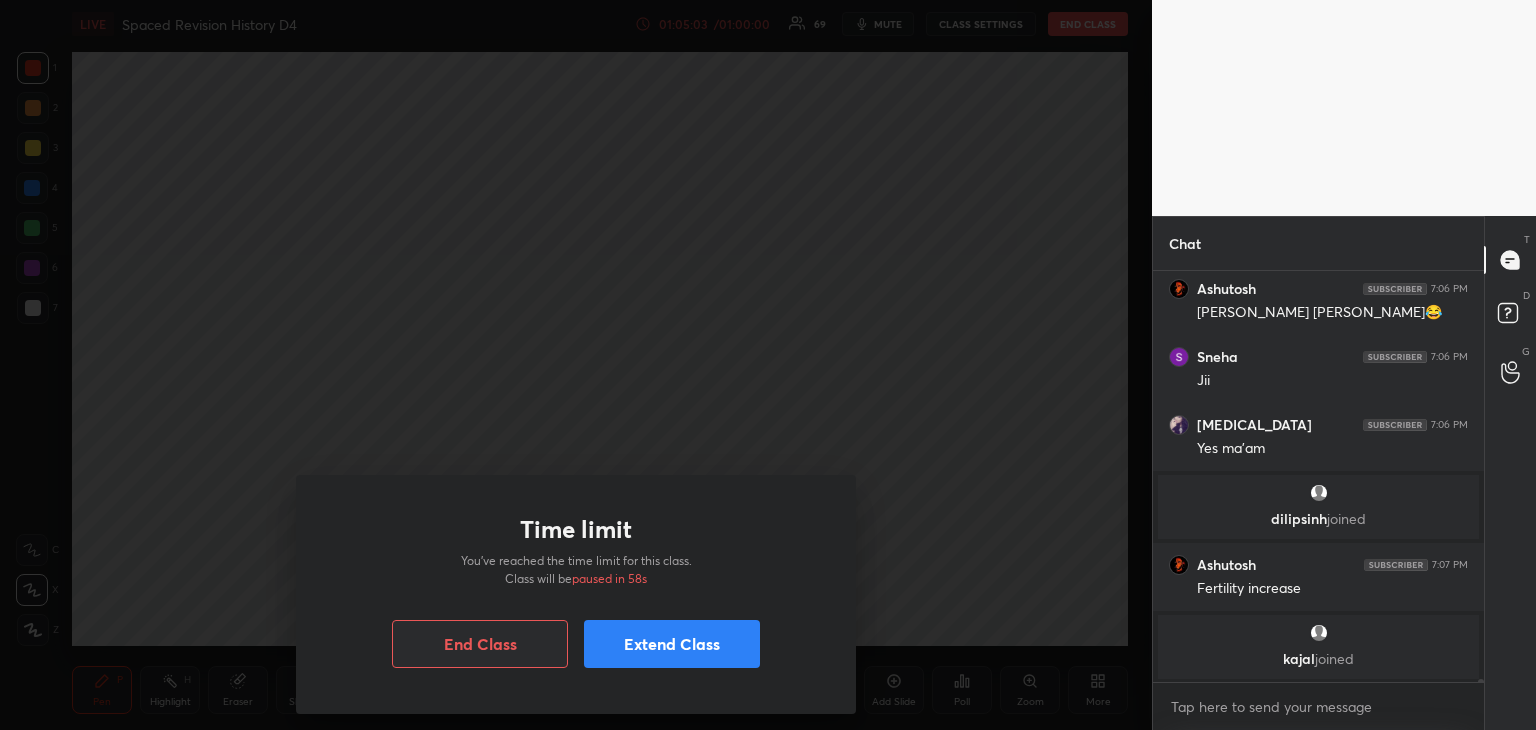 click on "Extend Class" at bounding box center [672, 644] 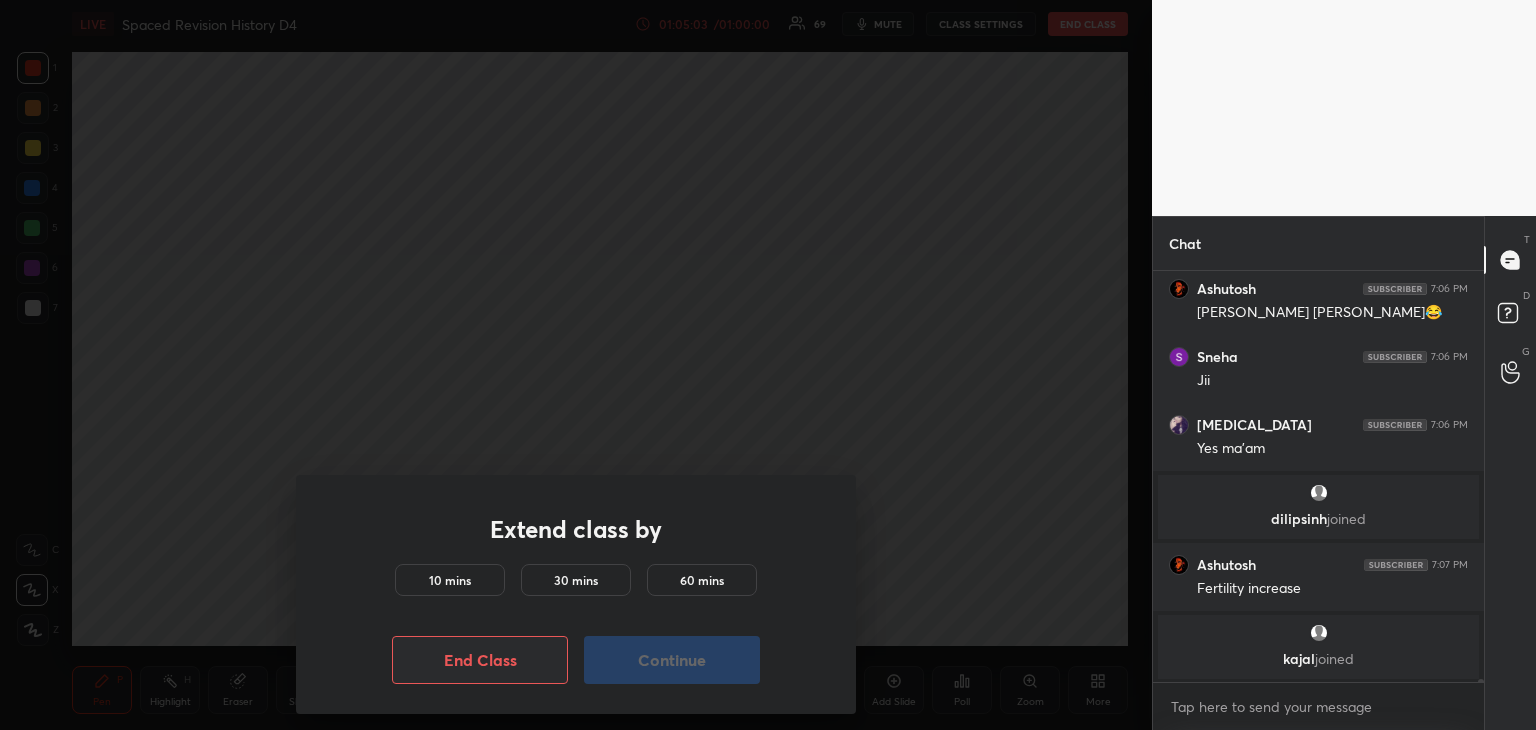 click on "10 mins" at bounding box center [450, 580] 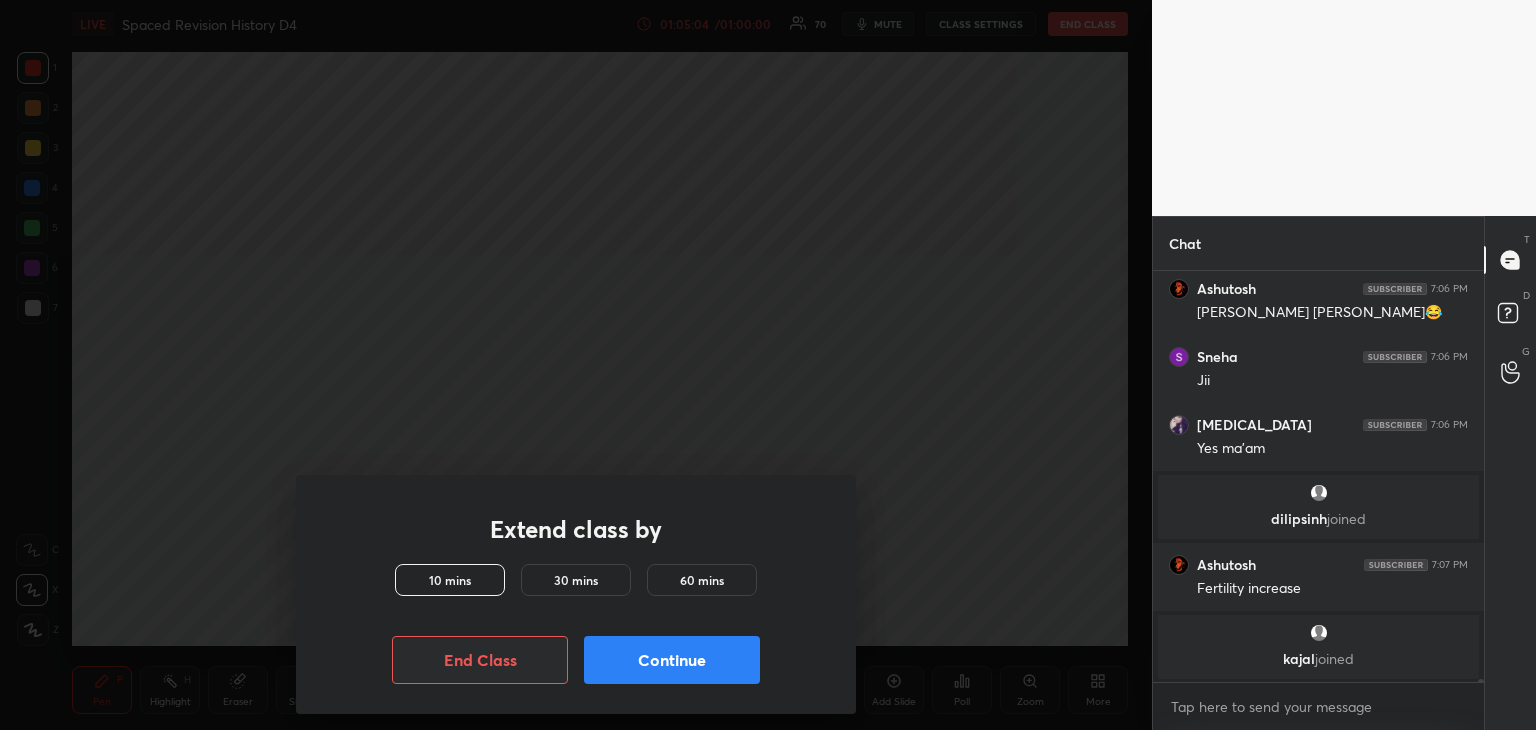 click on "Continue" at bounding box center (672, 660) 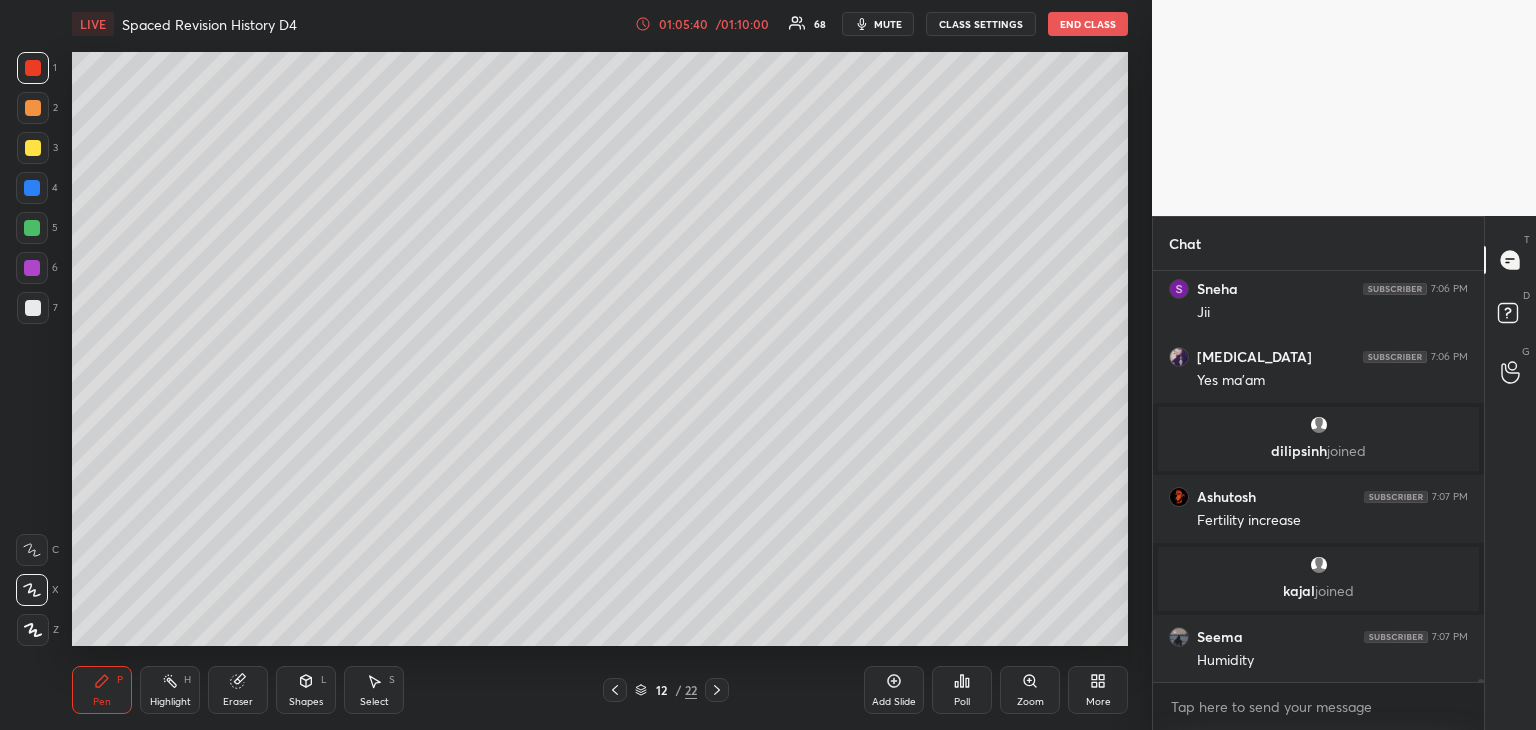 scroll, scrollTop: 61484, scrollLeft: 0, axis: vertical 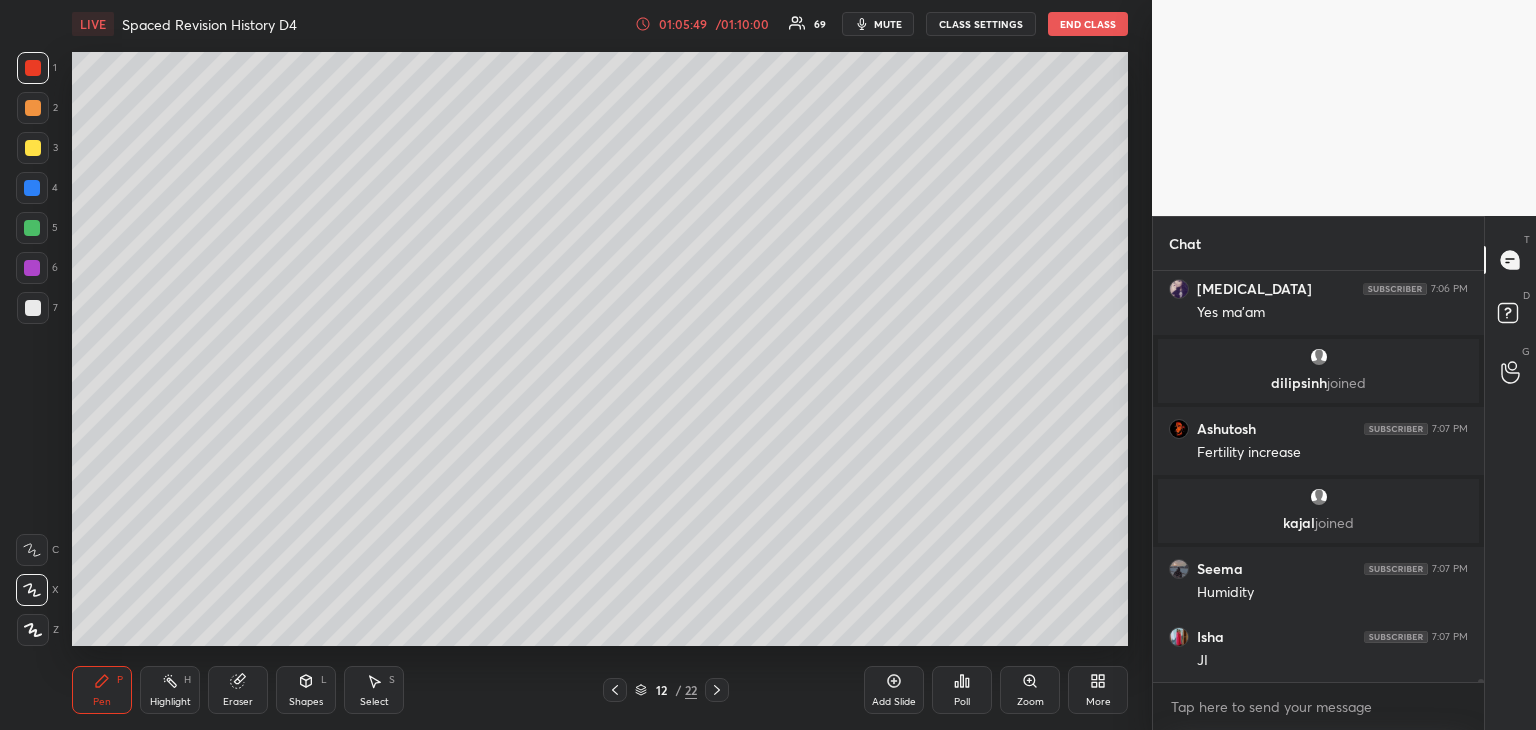 click 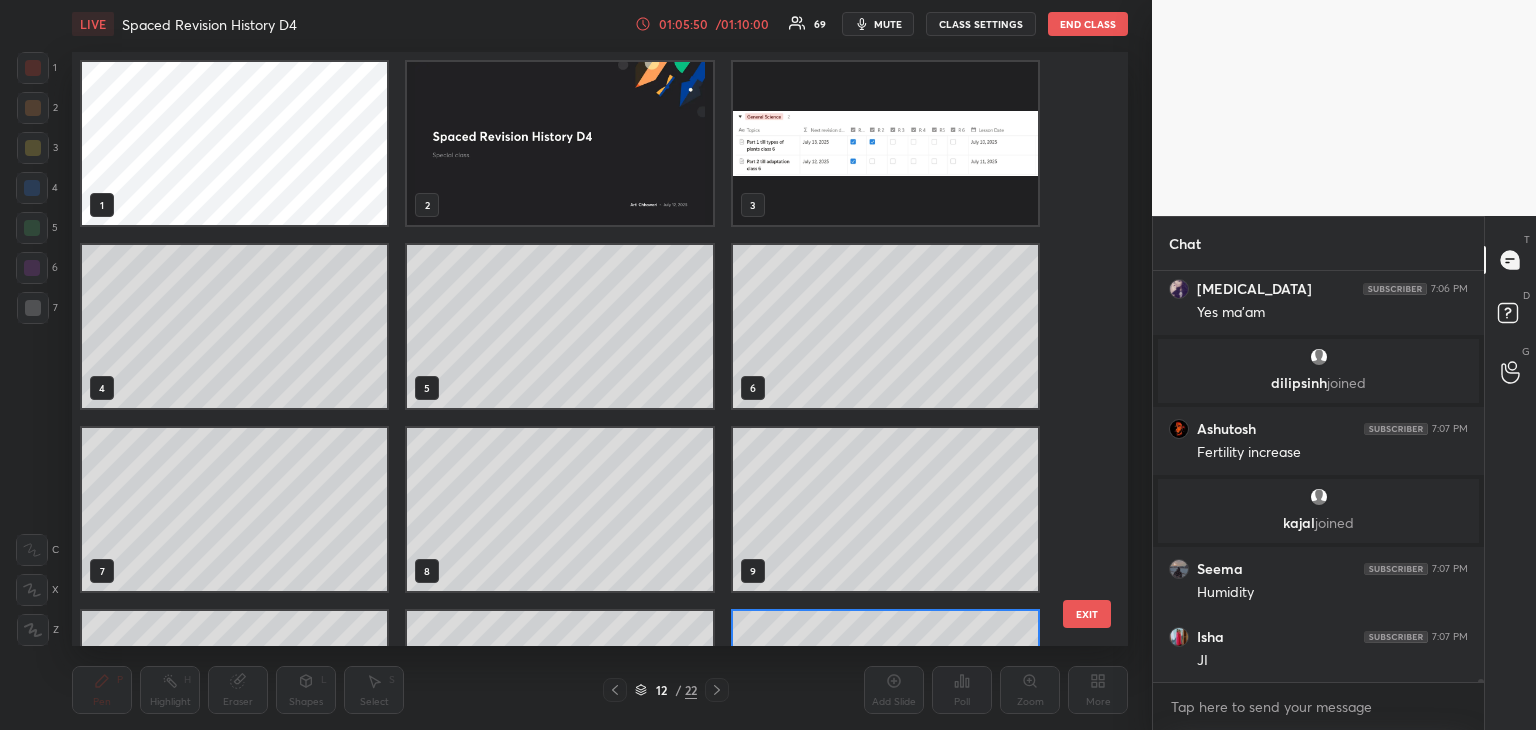scroll, scrollTop: 61552, scrollLeft: 0, axis: vertical 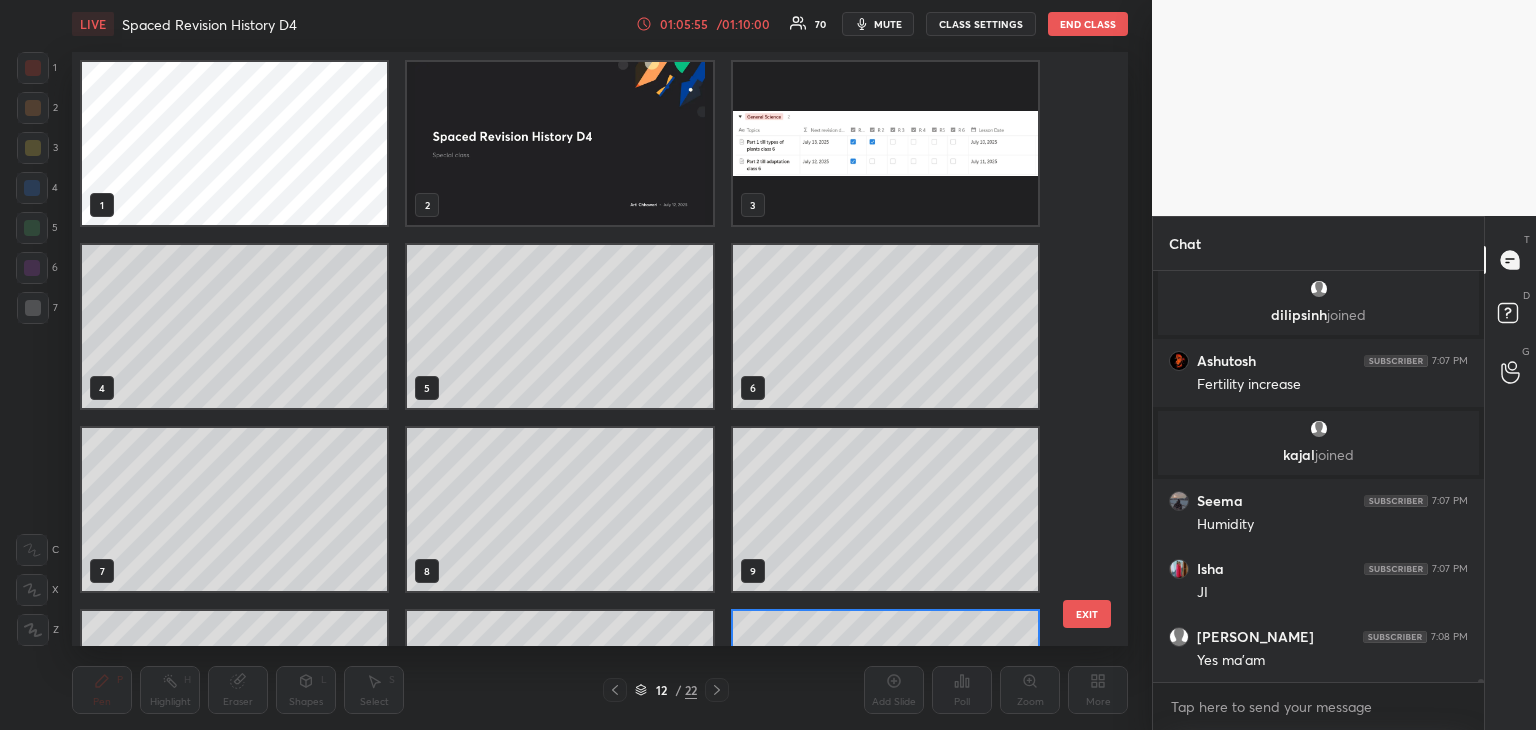 click at bounding box center [885, 143] 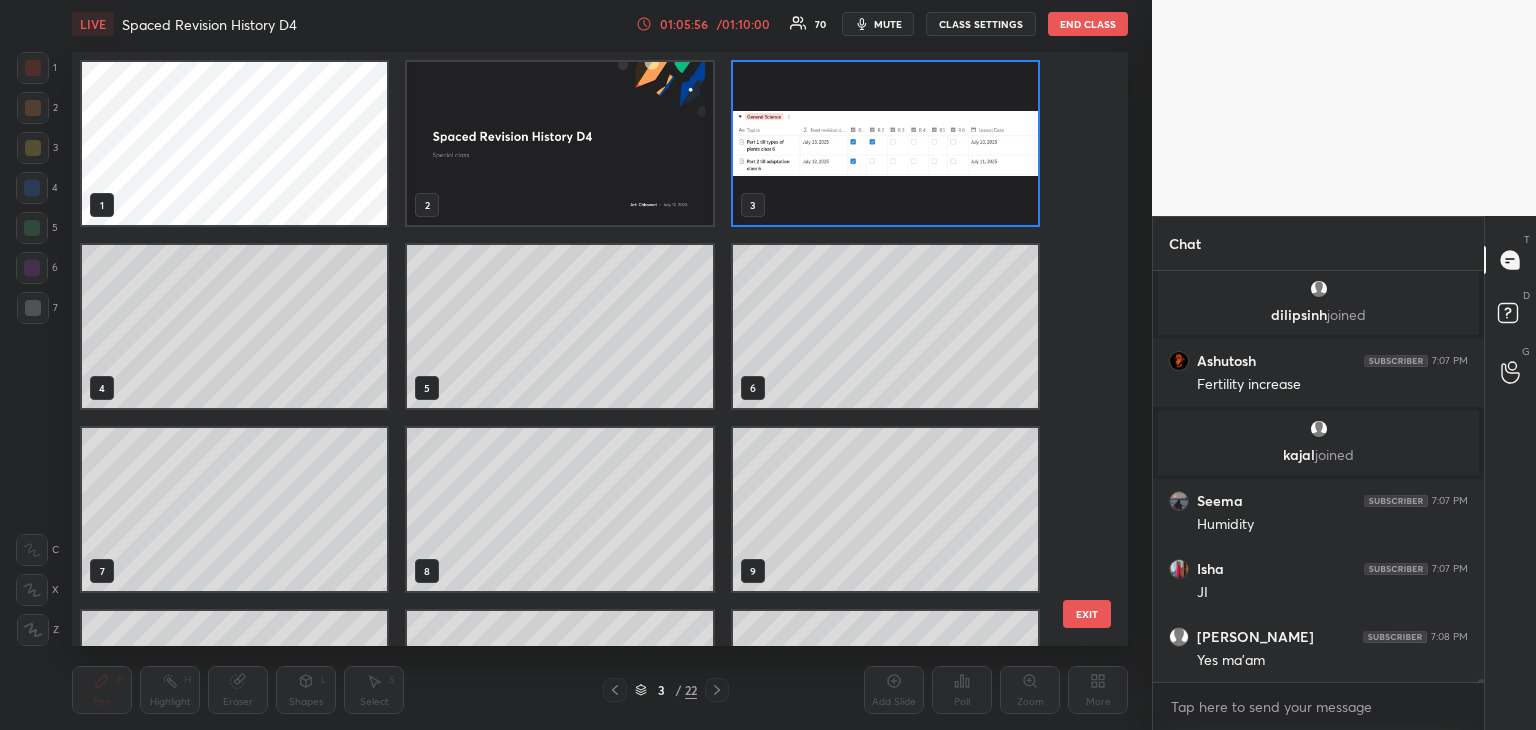 click on "3 / 22" at bounding box center (666, 690) 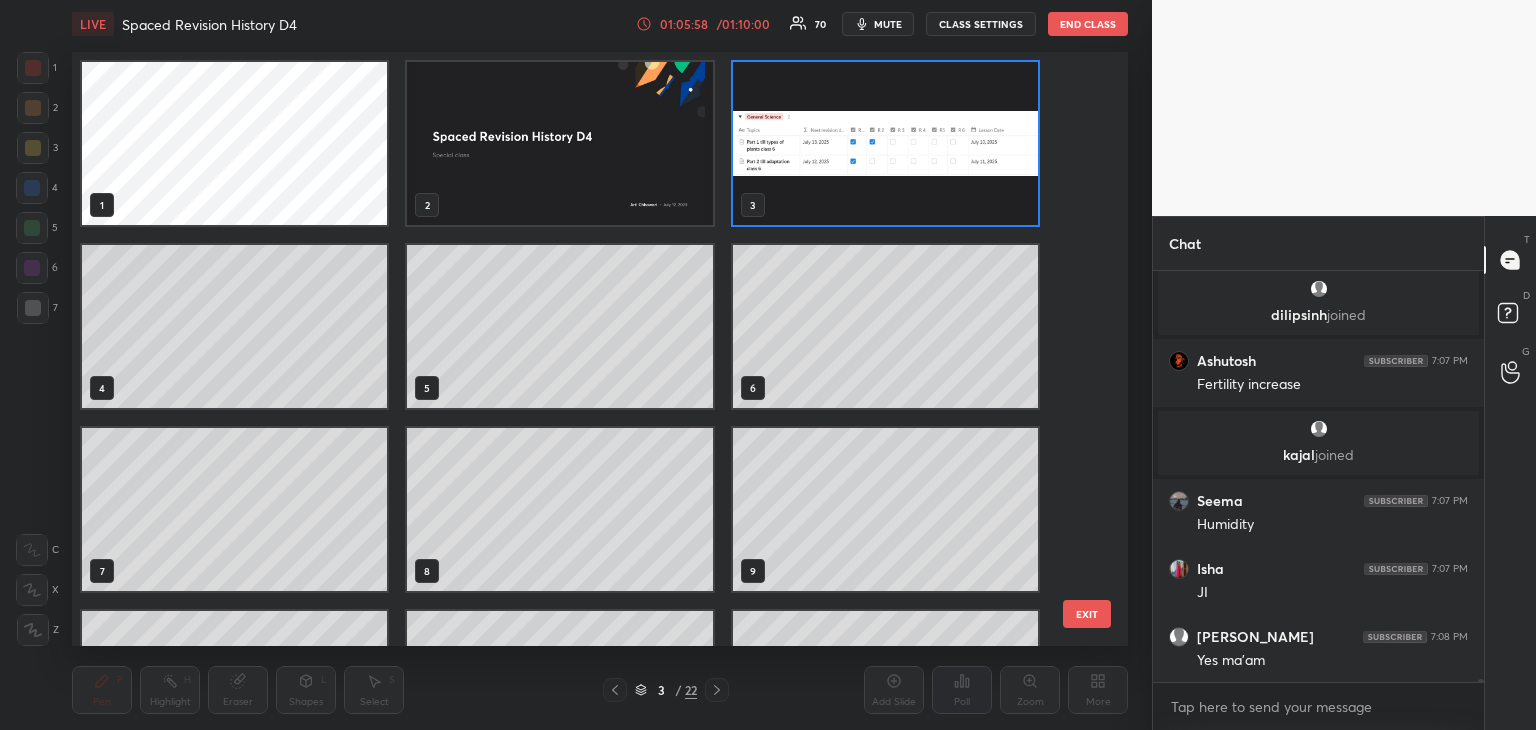 click 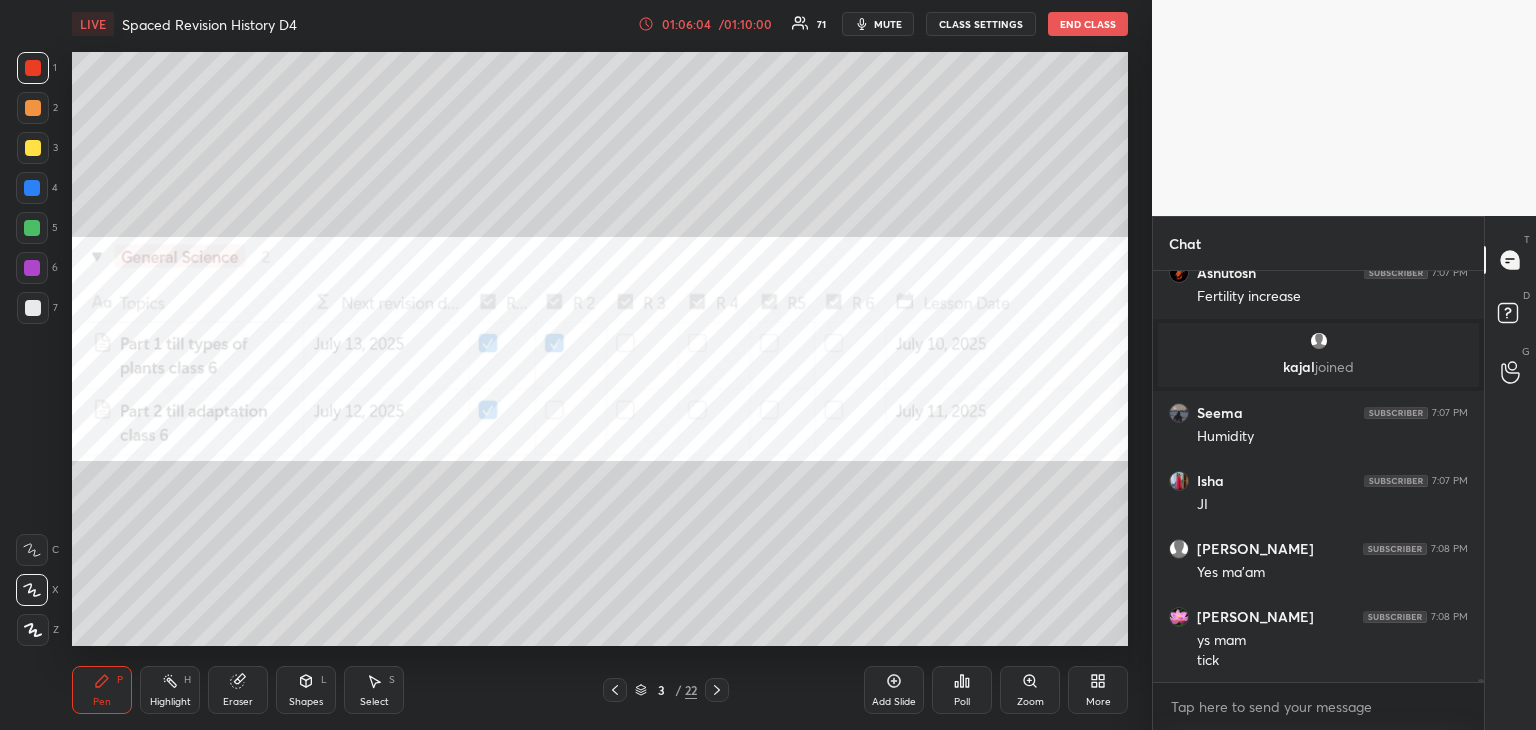 scroll, scrollTop: 61708, scrollLeft: 0, axis: vertical 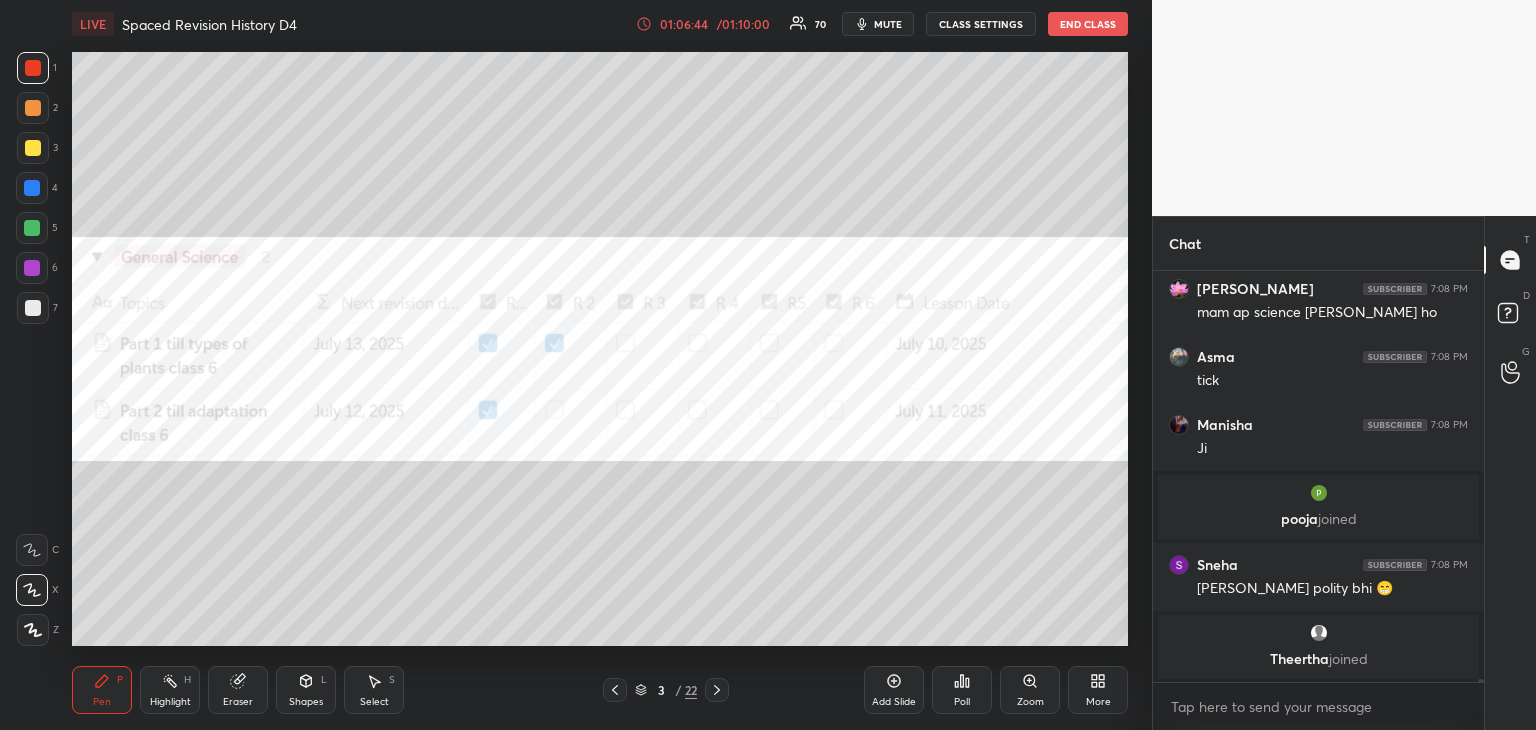 click on "More" at bounding box center (1098, 690) 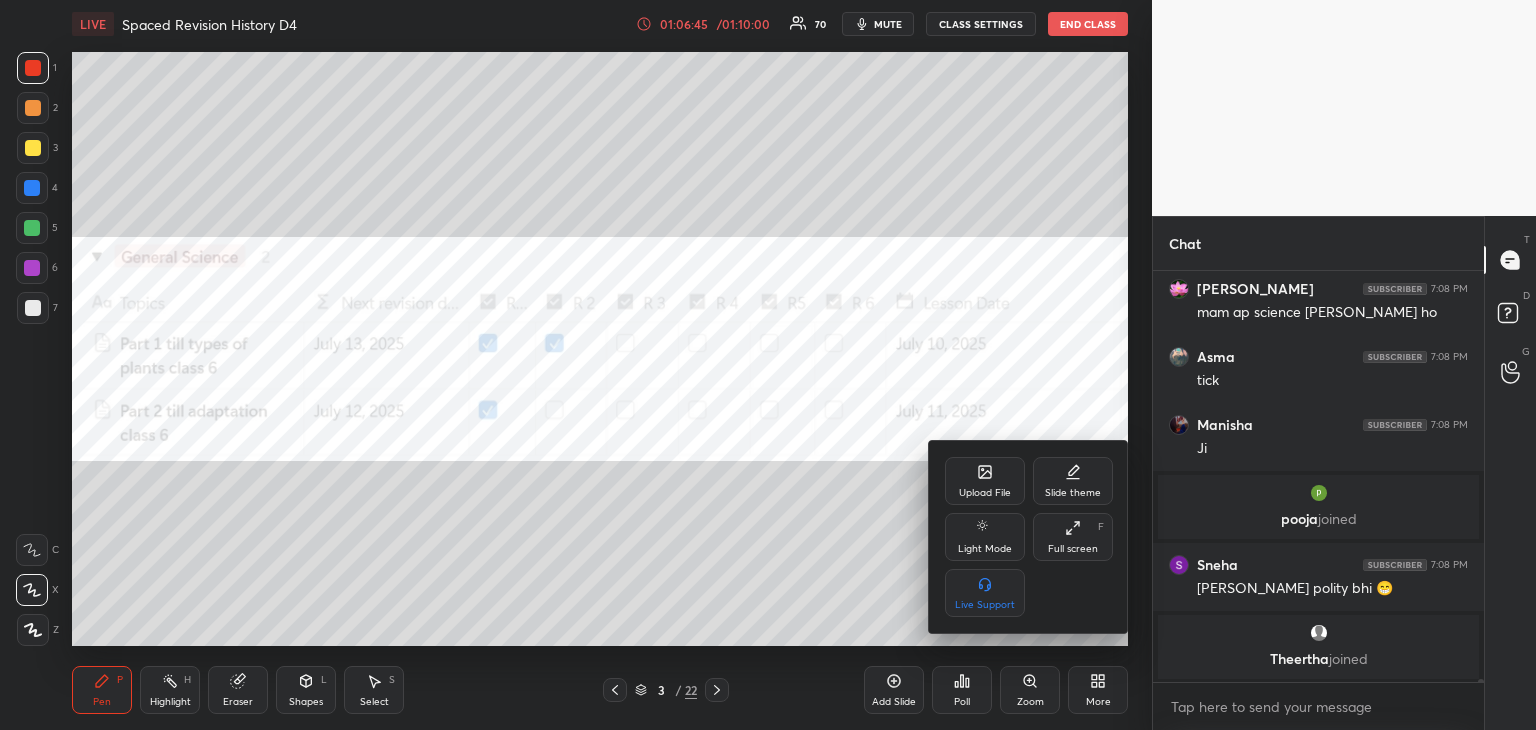 click on "Upload File" at bounding box center (985, 481) 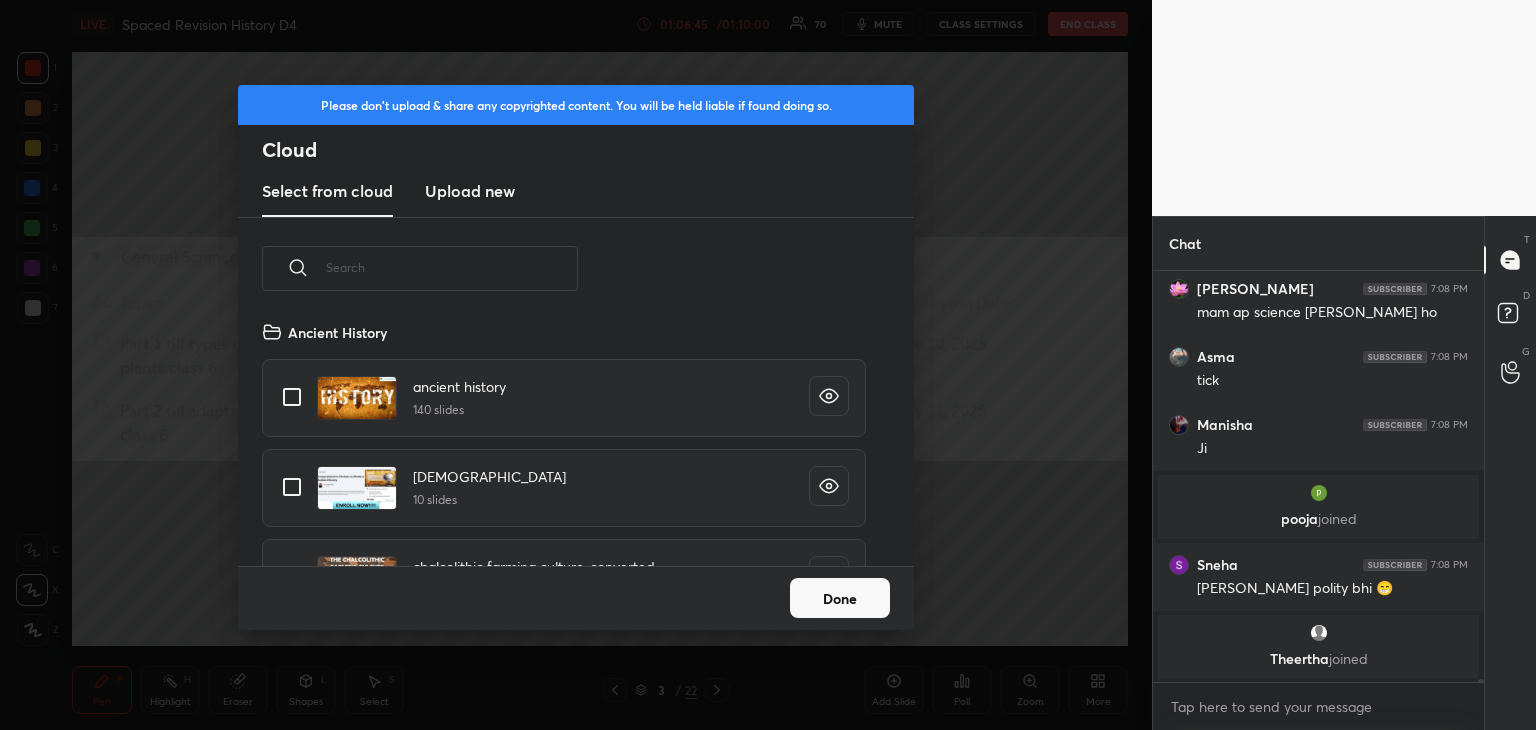 scroll, scrollTop: 5, scrollLeft: 10, axis: both 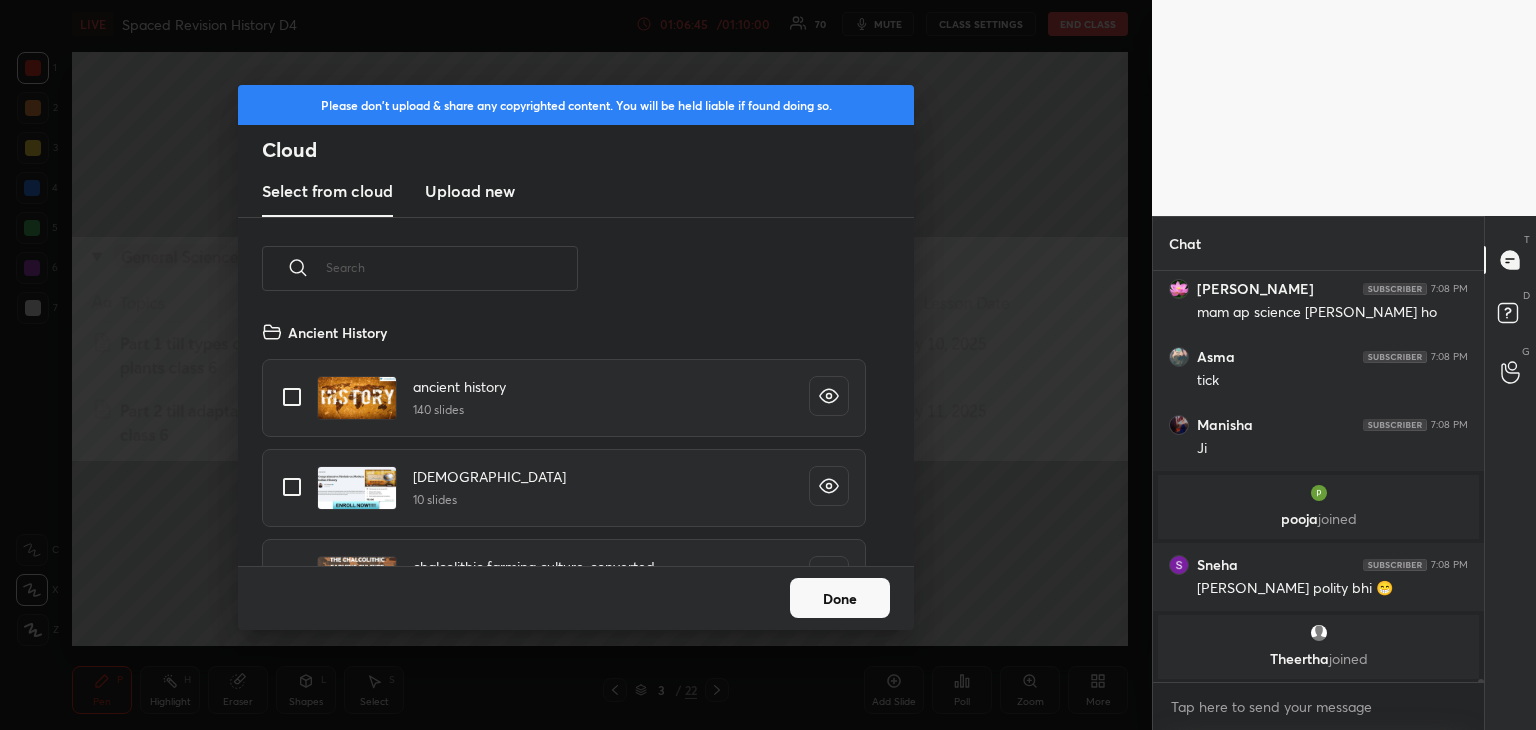 click on "Upload new" at bounding box center [470, 191] 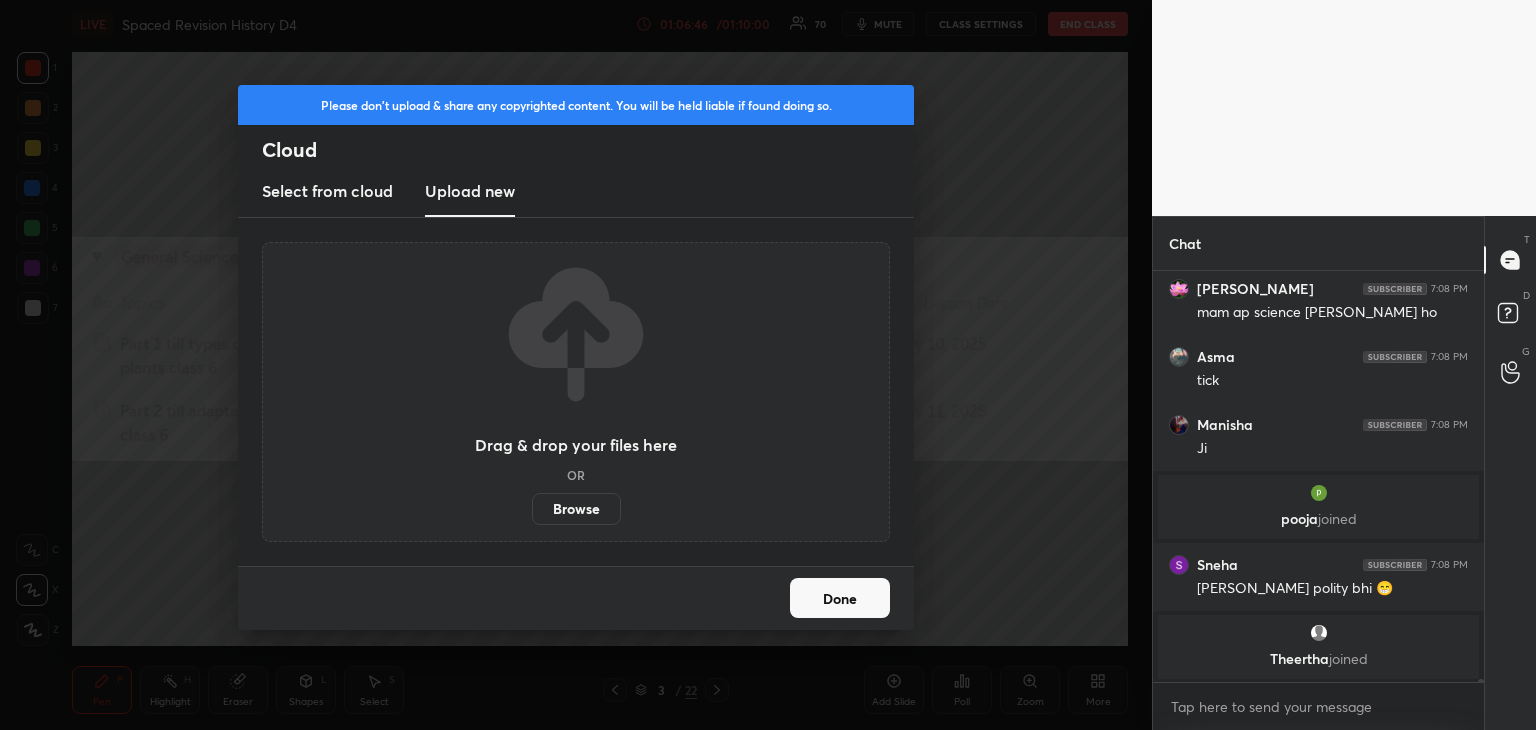 scroll, scrollTop: 62076, scrollLeft: 0, axis: vertical 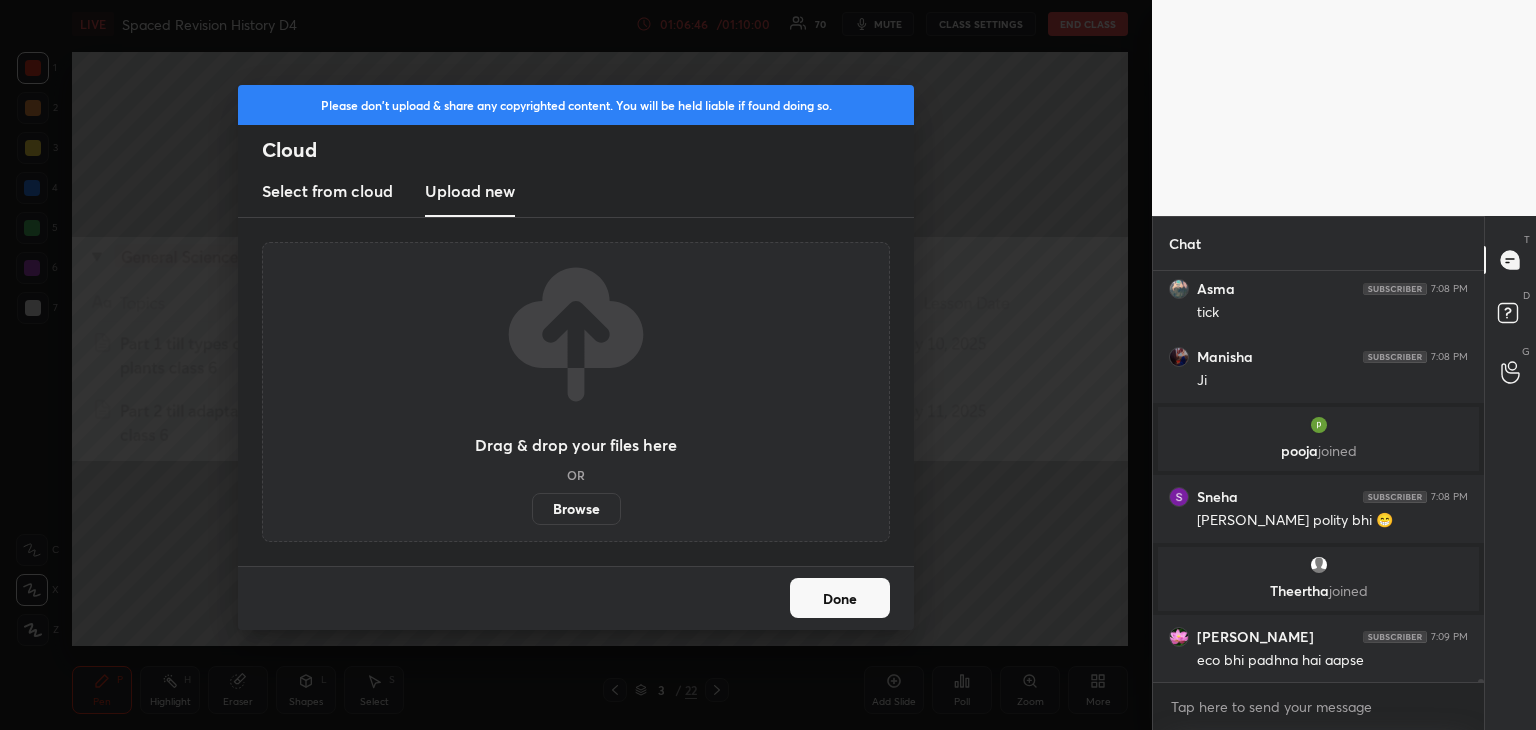 click on "Browse" at bounding box center [576, 509] 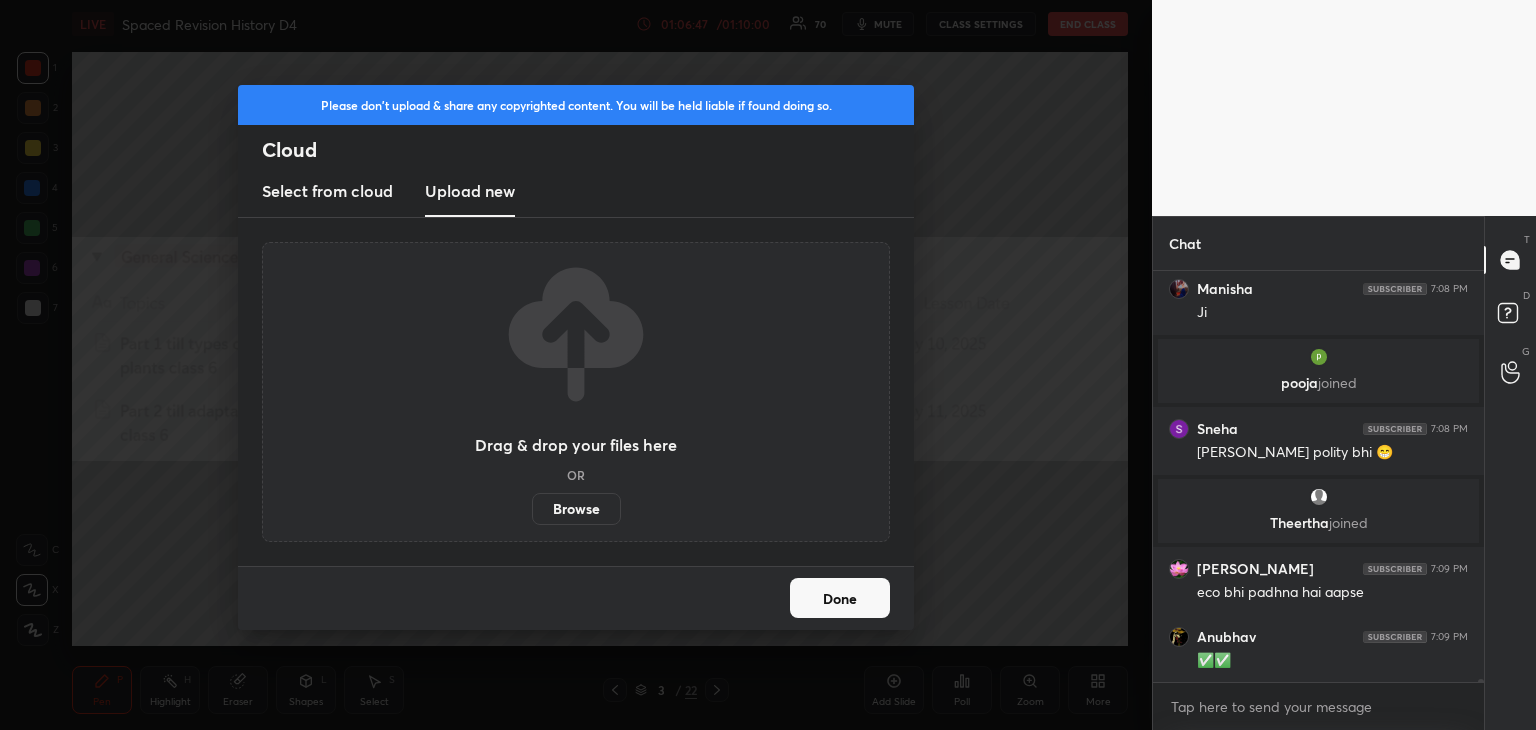 scroll, scrollTop: 62212, scrollLeft: 0, axis: vertical 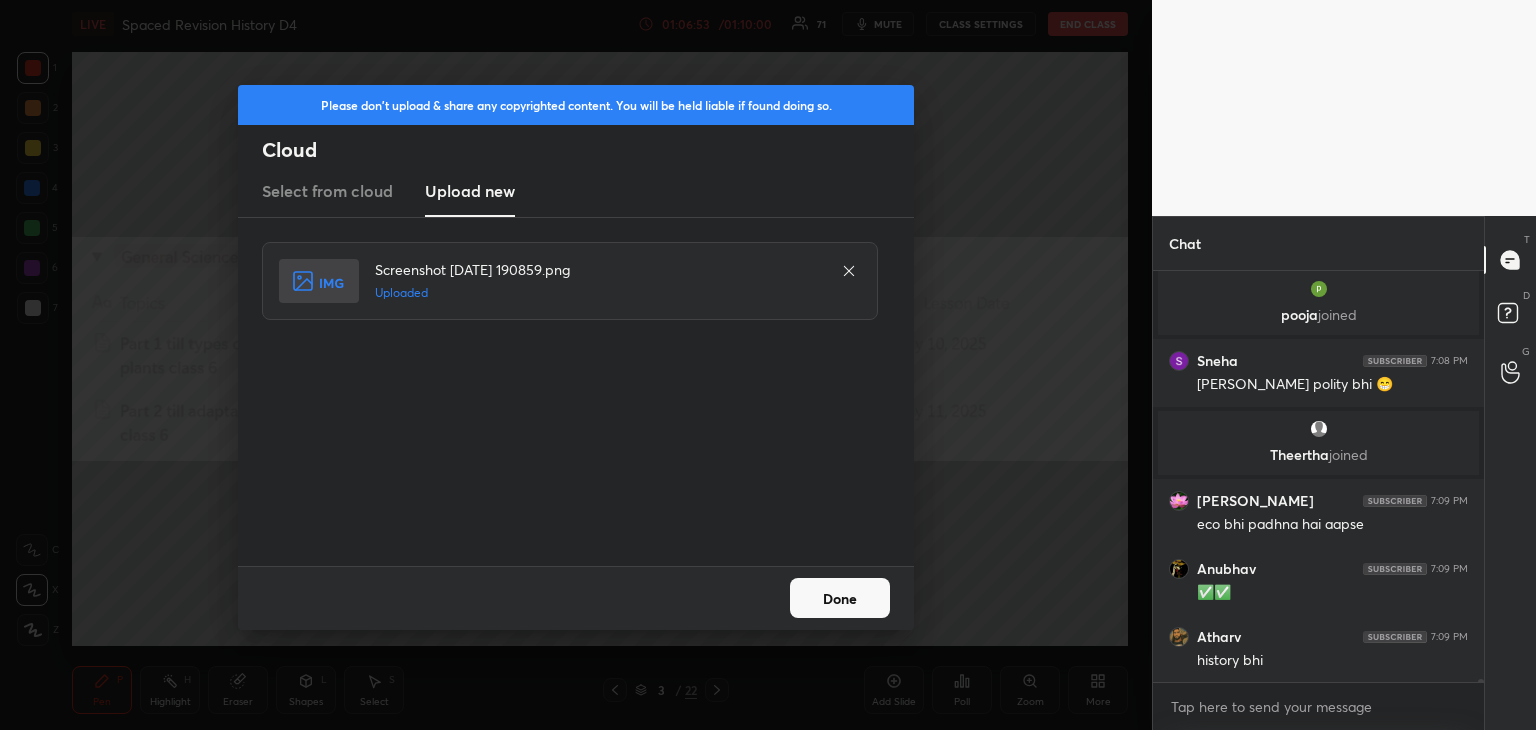 click on "Done" at bounding box center [840, 598] 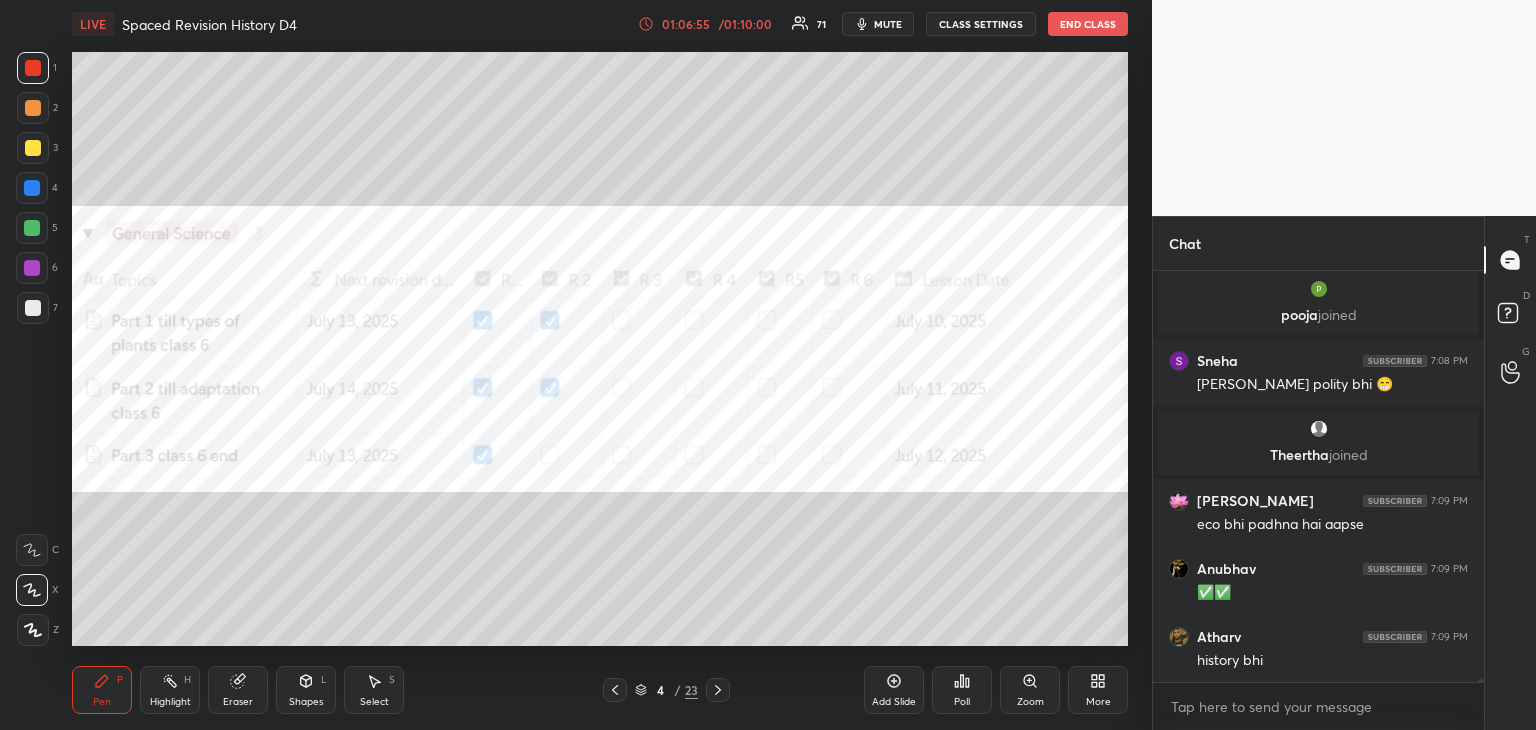 scroll, scrollTop: 62280, scrollLeft: 0, axis: vertical 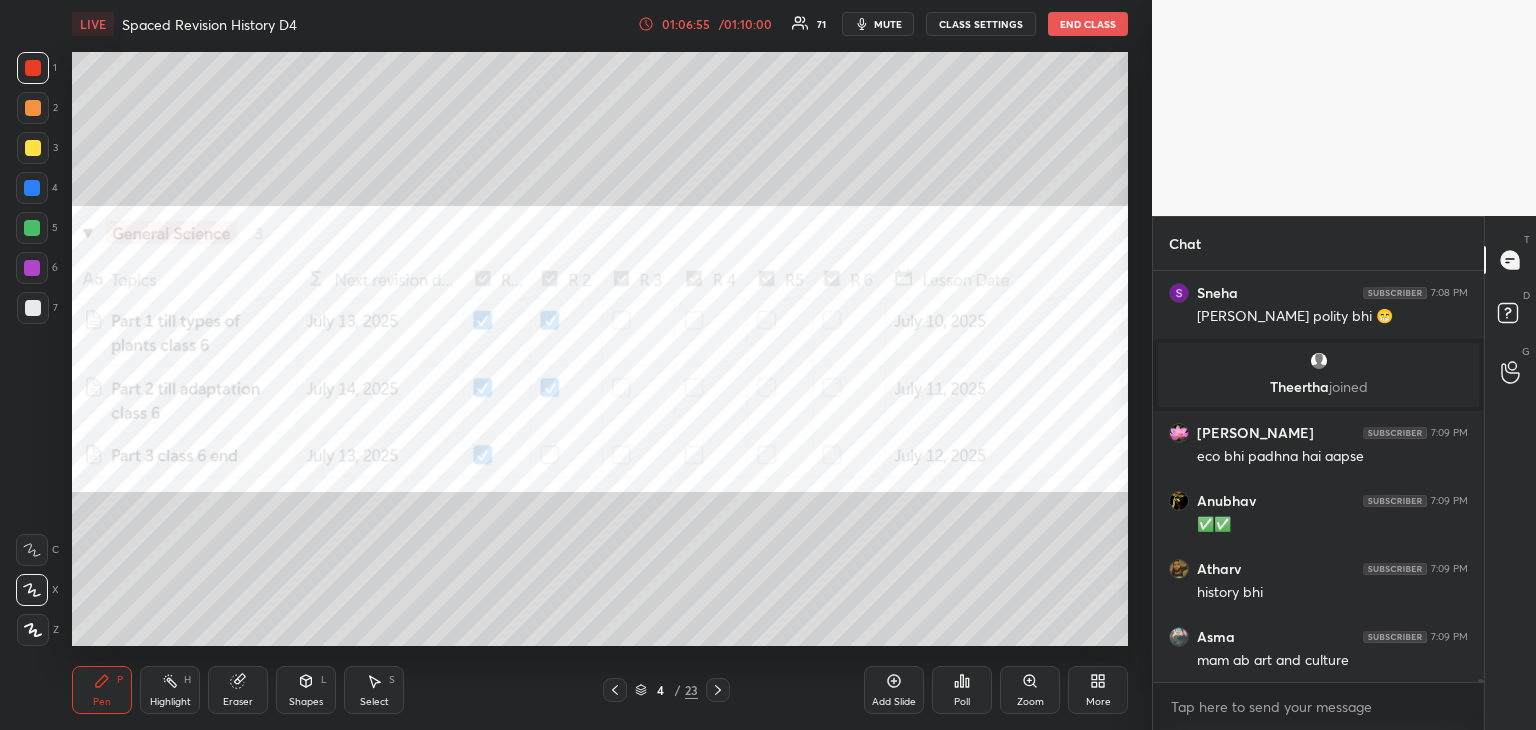 click at bounding box center (33, 68) 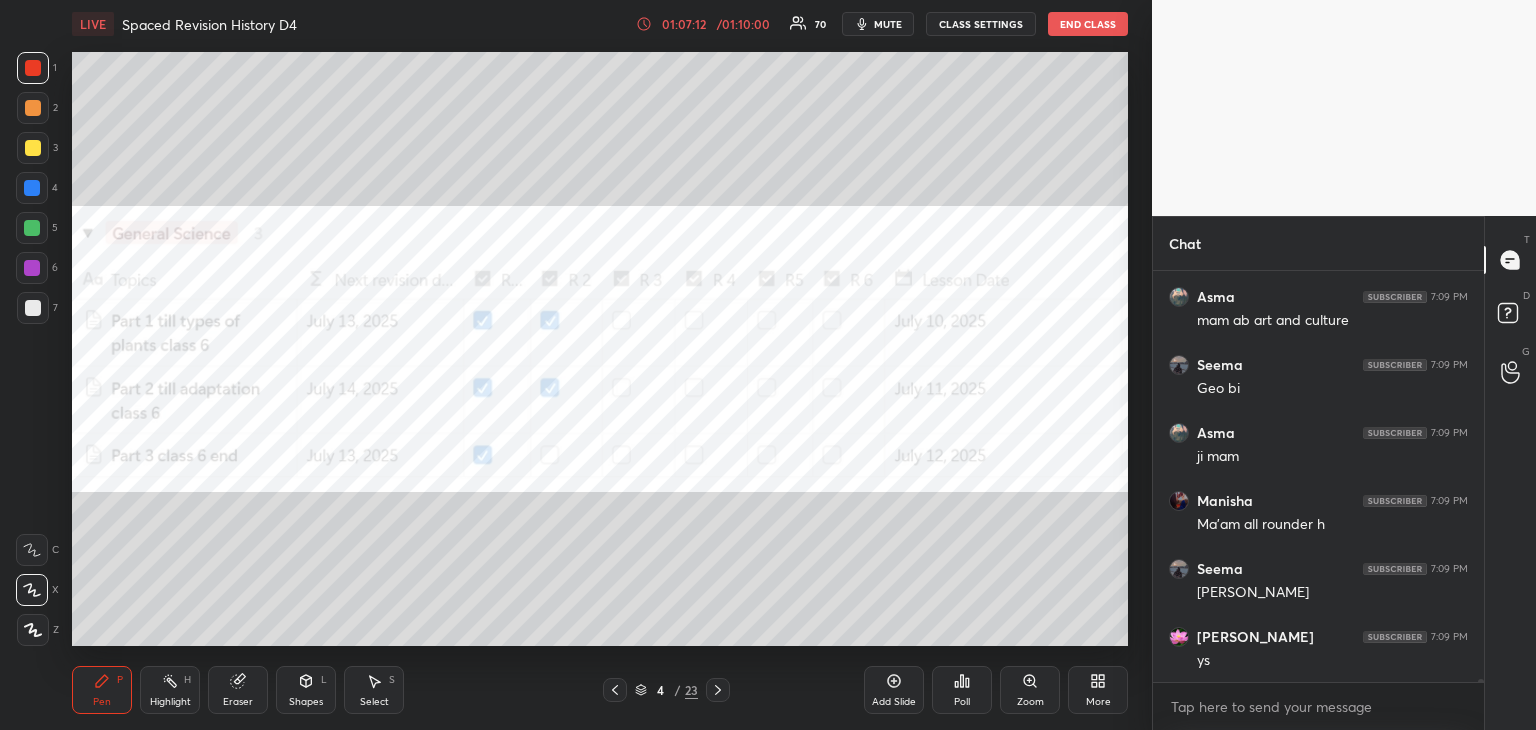 scroll, scrollTop: 62688, scrollLeft: 0, axis: vertical 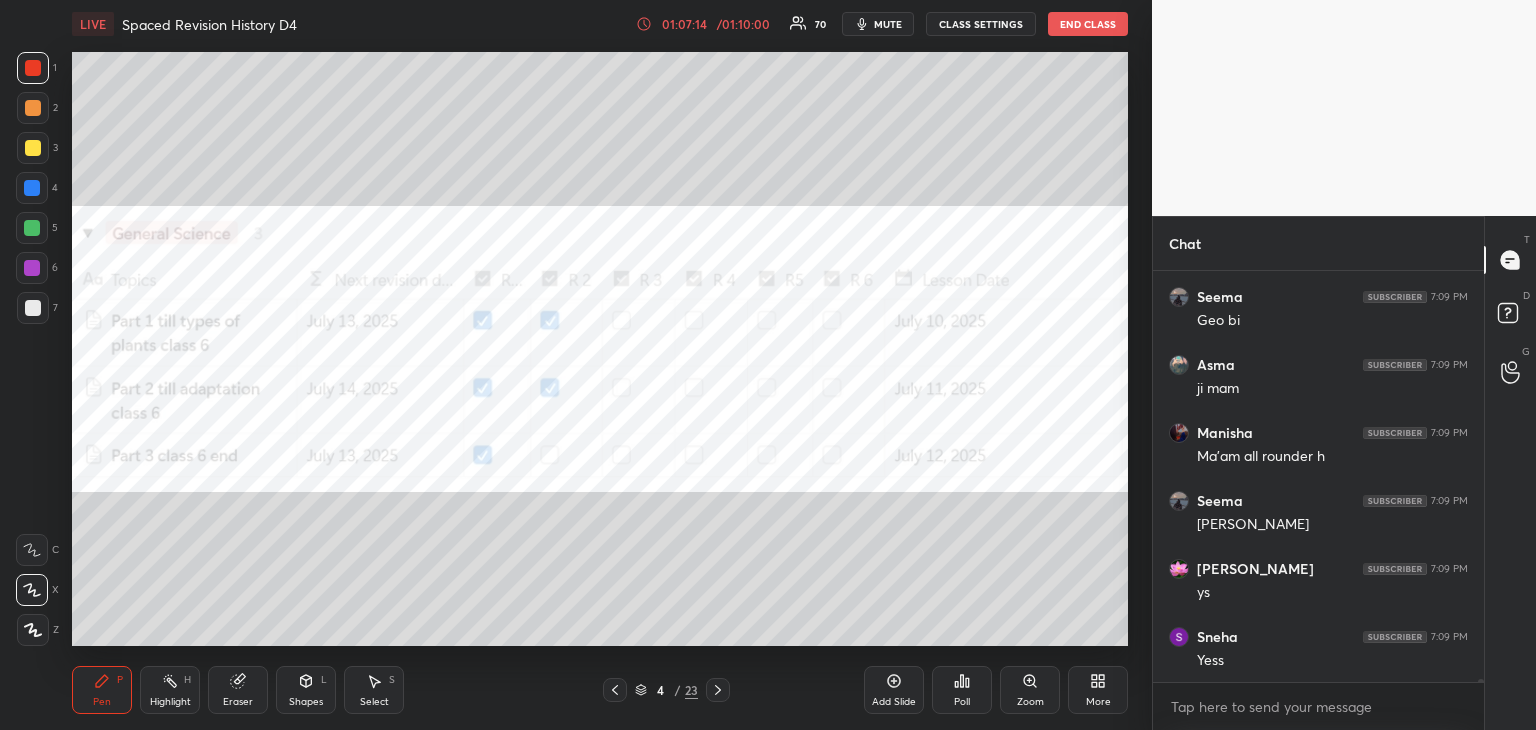 click at bounding box center [32, 188] 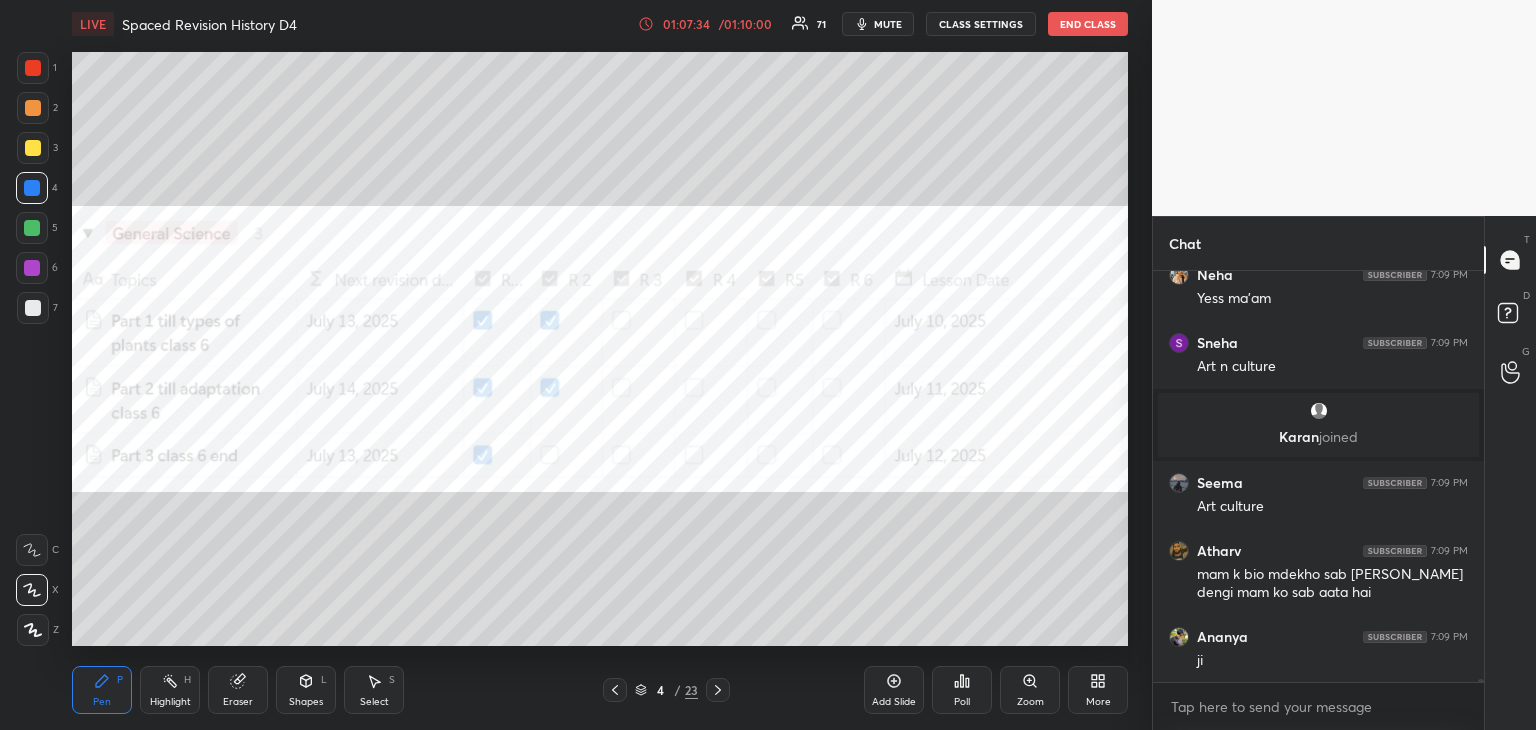 scroll, scrollTop: 63014, scrollLeft: 0, axis: vertical 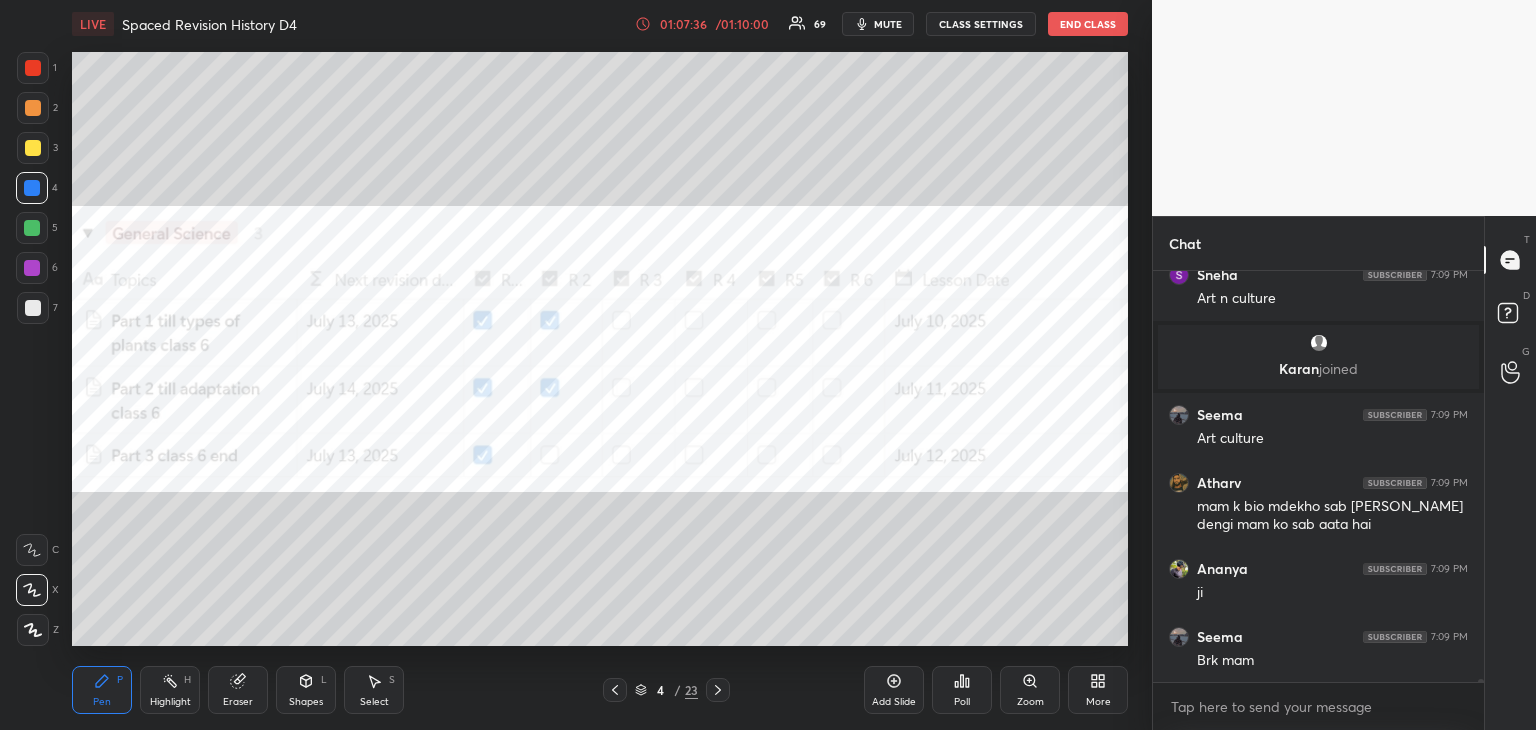 click on "1 2 3 4 5 6 7 C X Z C X Z E E Erase all   H H LIVE Spaced Revision History D4 01:07:36 /  01:10:00 69 mute CLASS SETTINGS End Class Setting up your live class Poll for   secs No correct answer Start poll Back Spaced Revision History D4 [PERSON_NAME] Pen P Highlight H Eraser Shapes L Select S 4 / 23 Add Slide Poll Zoom More" at bounding box center (568, 365) 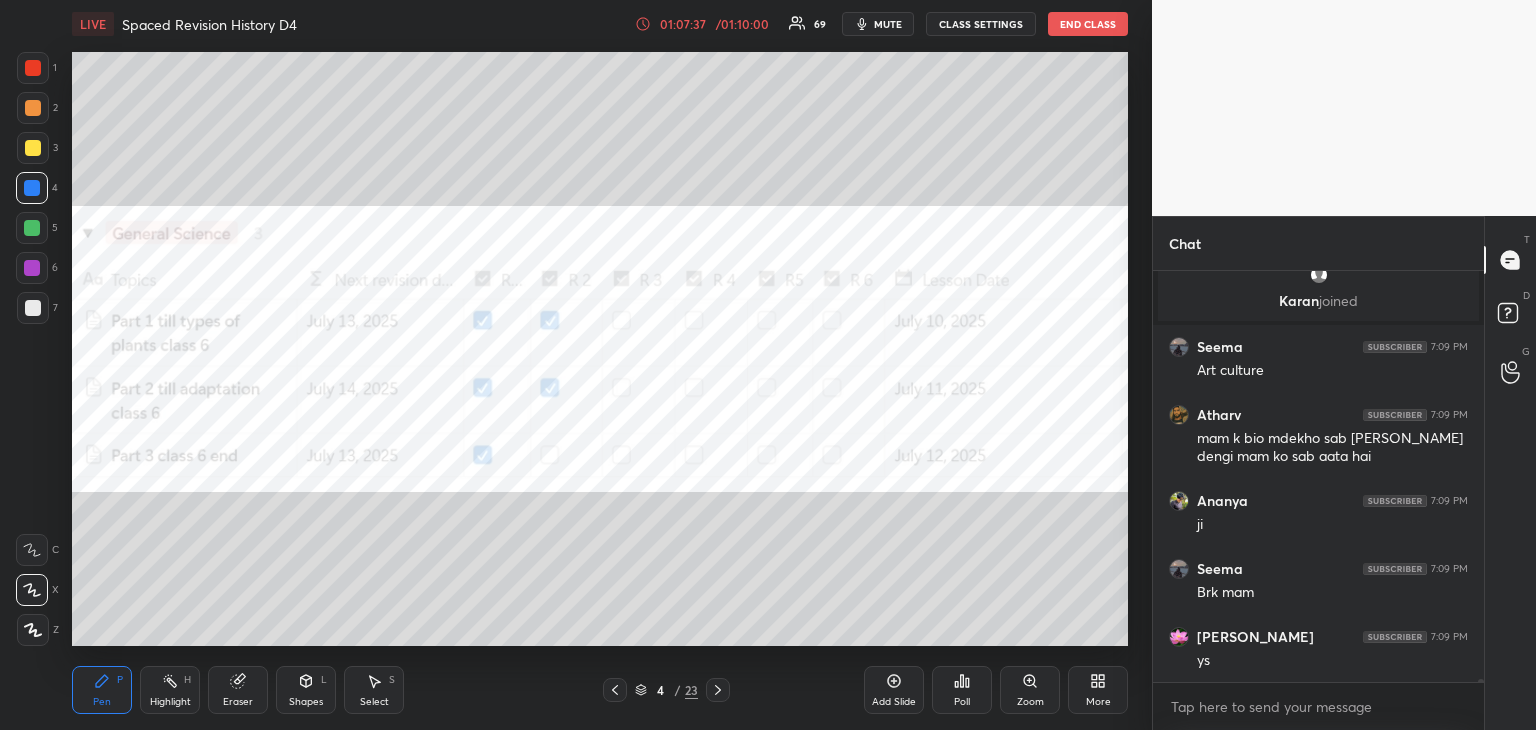 click 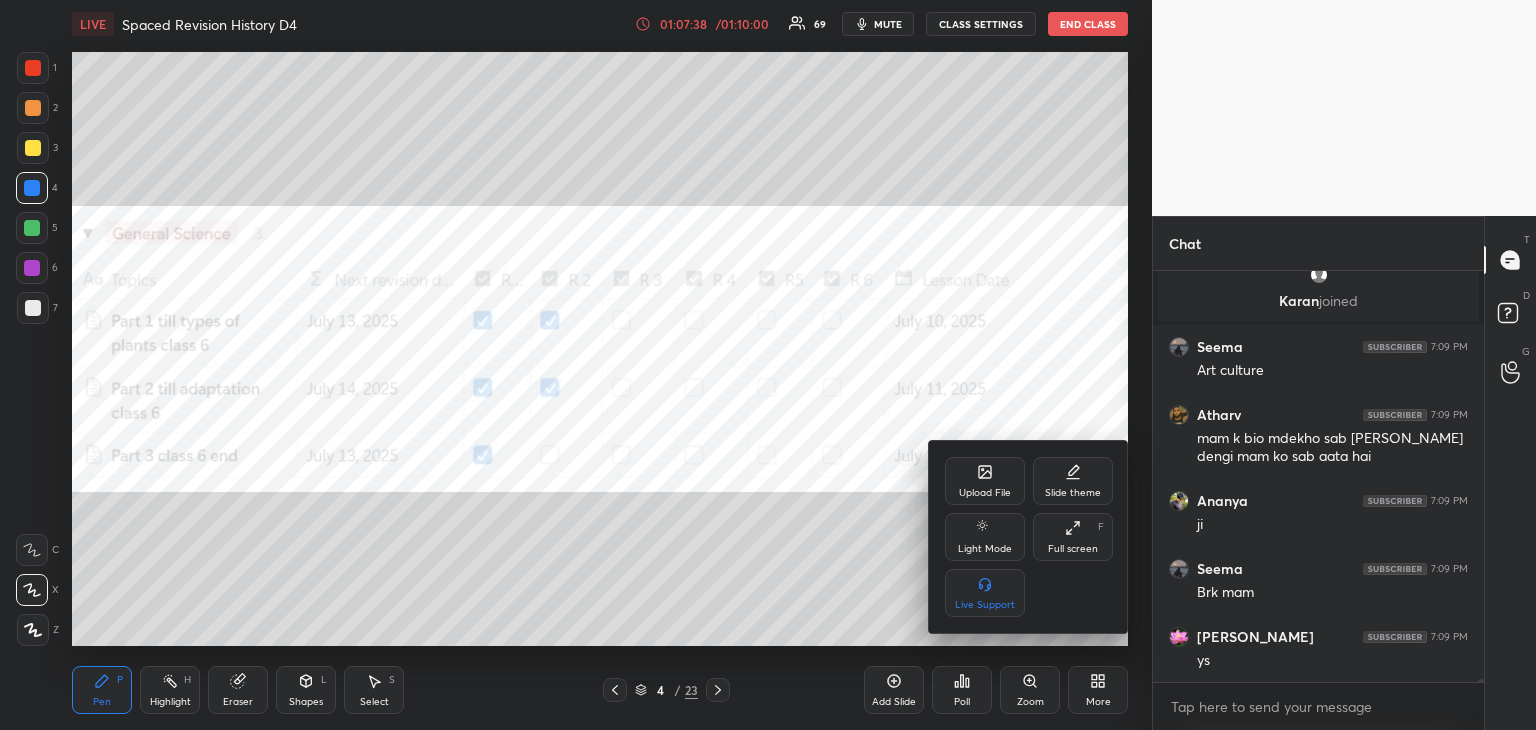 drag, startPoint x: 623, startPoint y: 605, endPoint x: 637, endPoint y: 670, distance: 66.4906 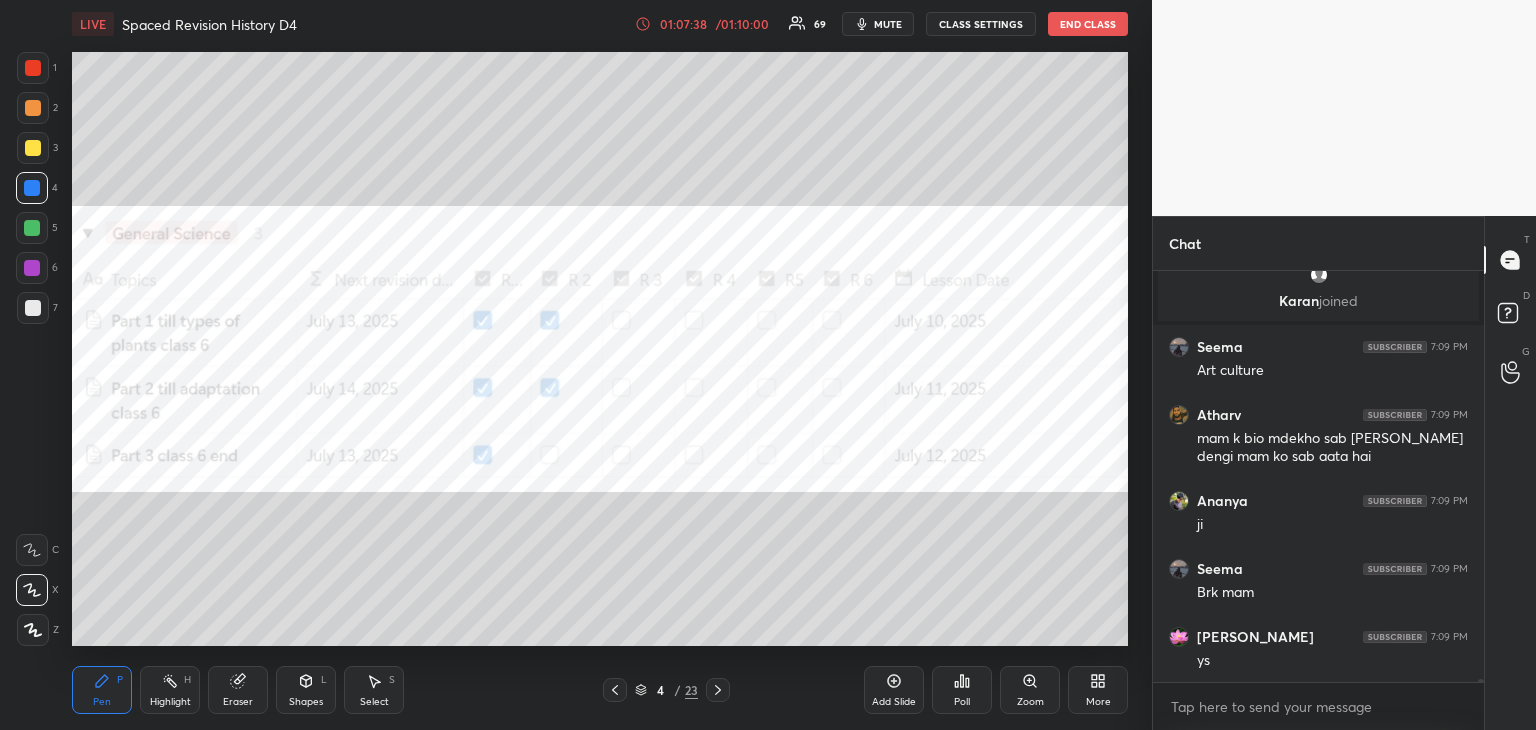 scroll, scrollTop: 63168, scrollLeft: 0, axis: vertical 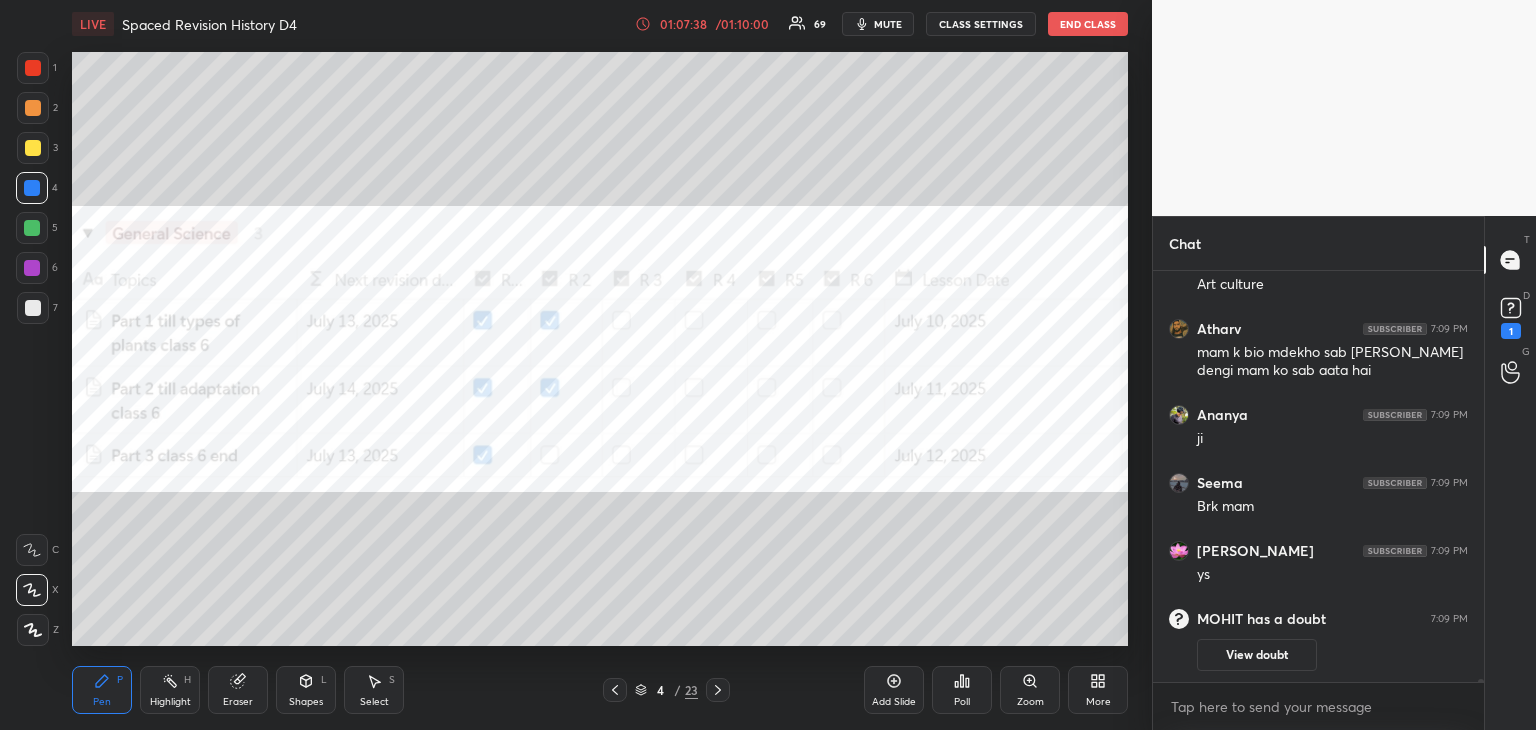 click 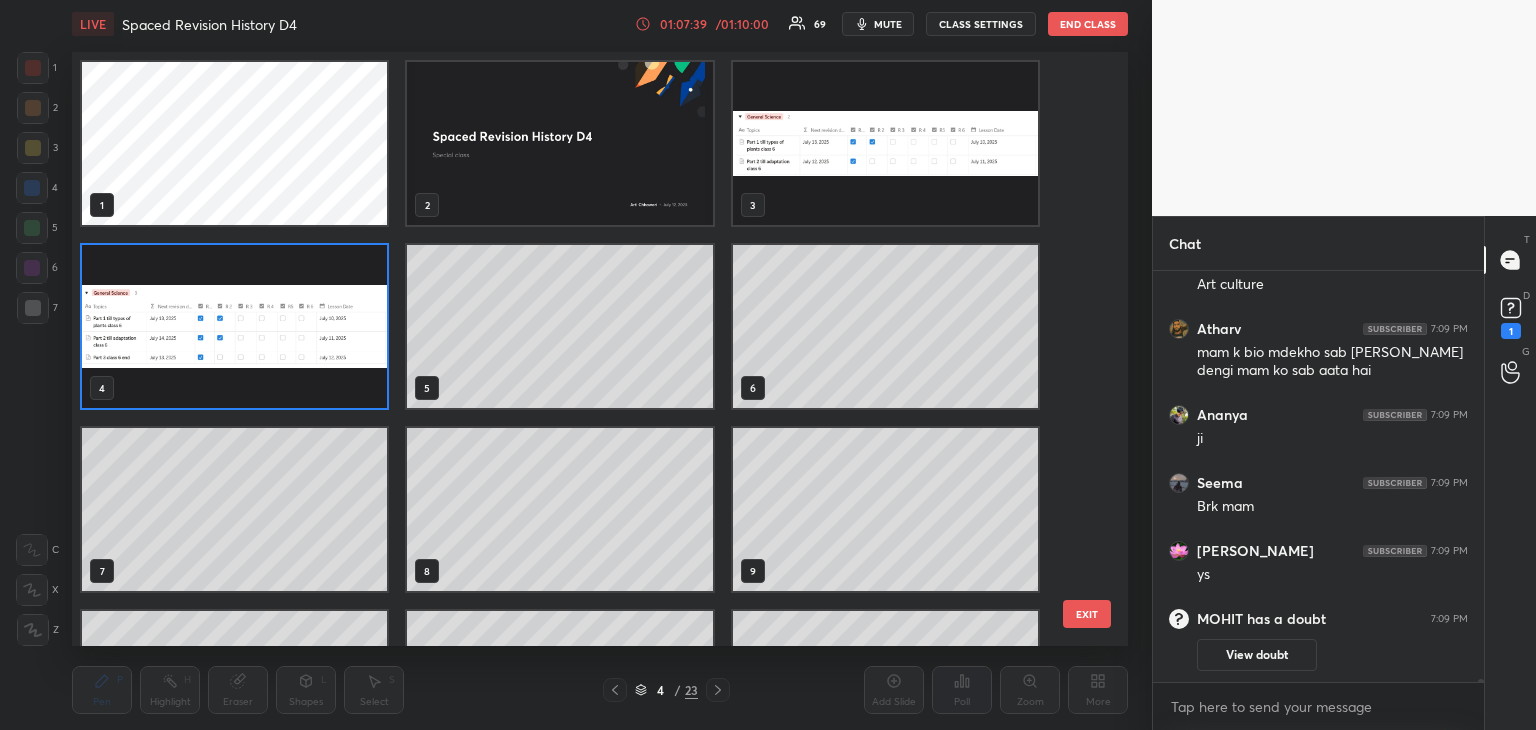 scroll, scrollTop: 6, scrollLeft: 10, axis: both 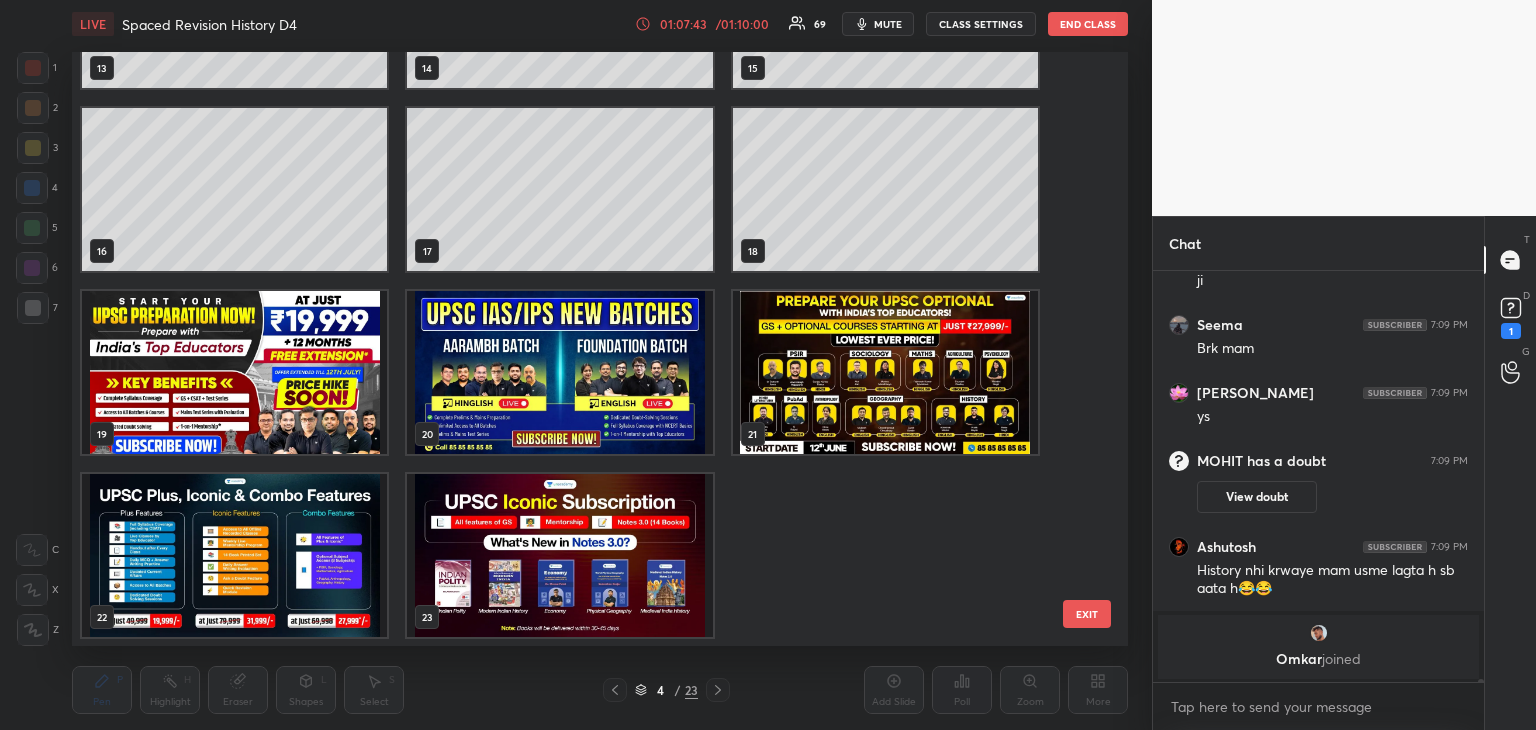 click at bounding box center [234, 372] 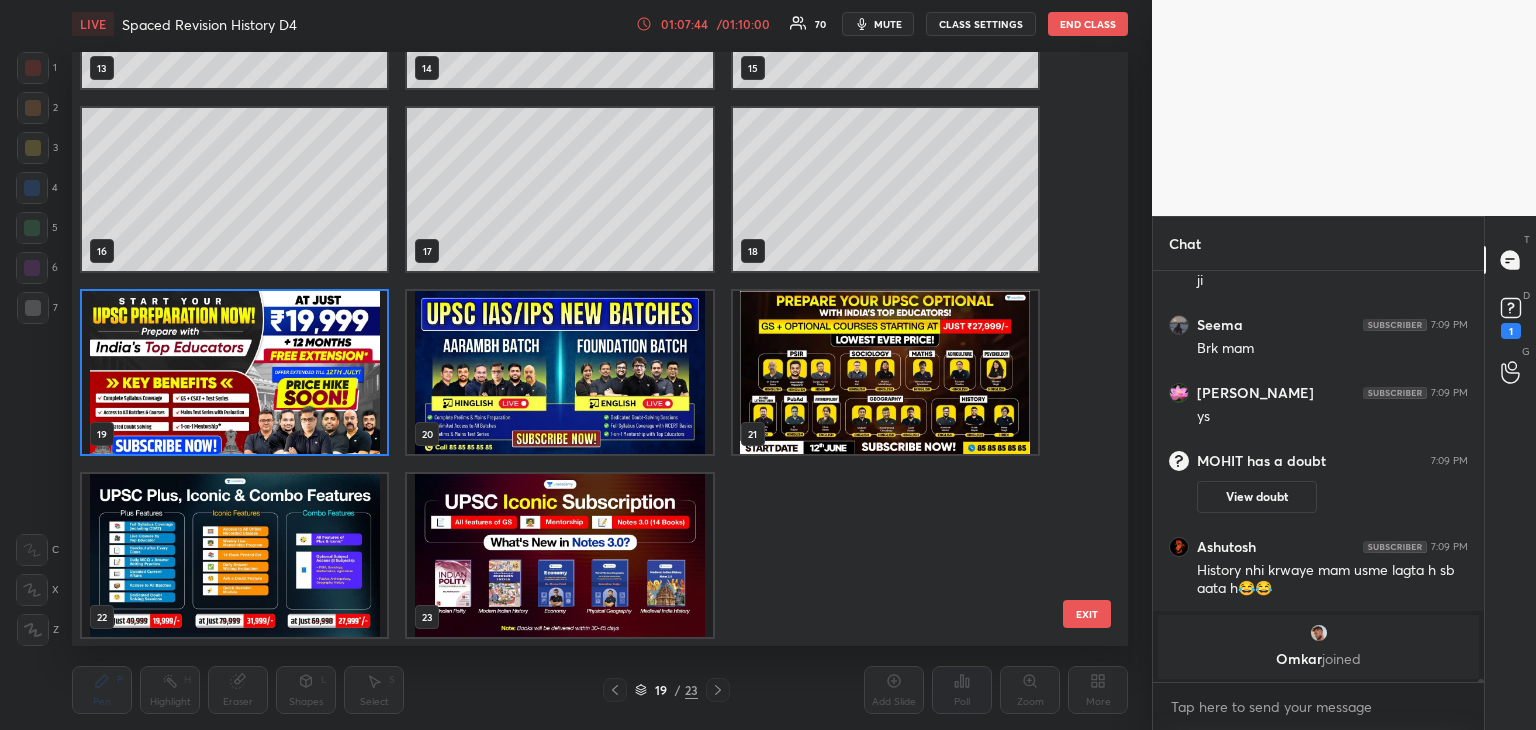 click on "19 / 23" at bounding box center [666, 690] 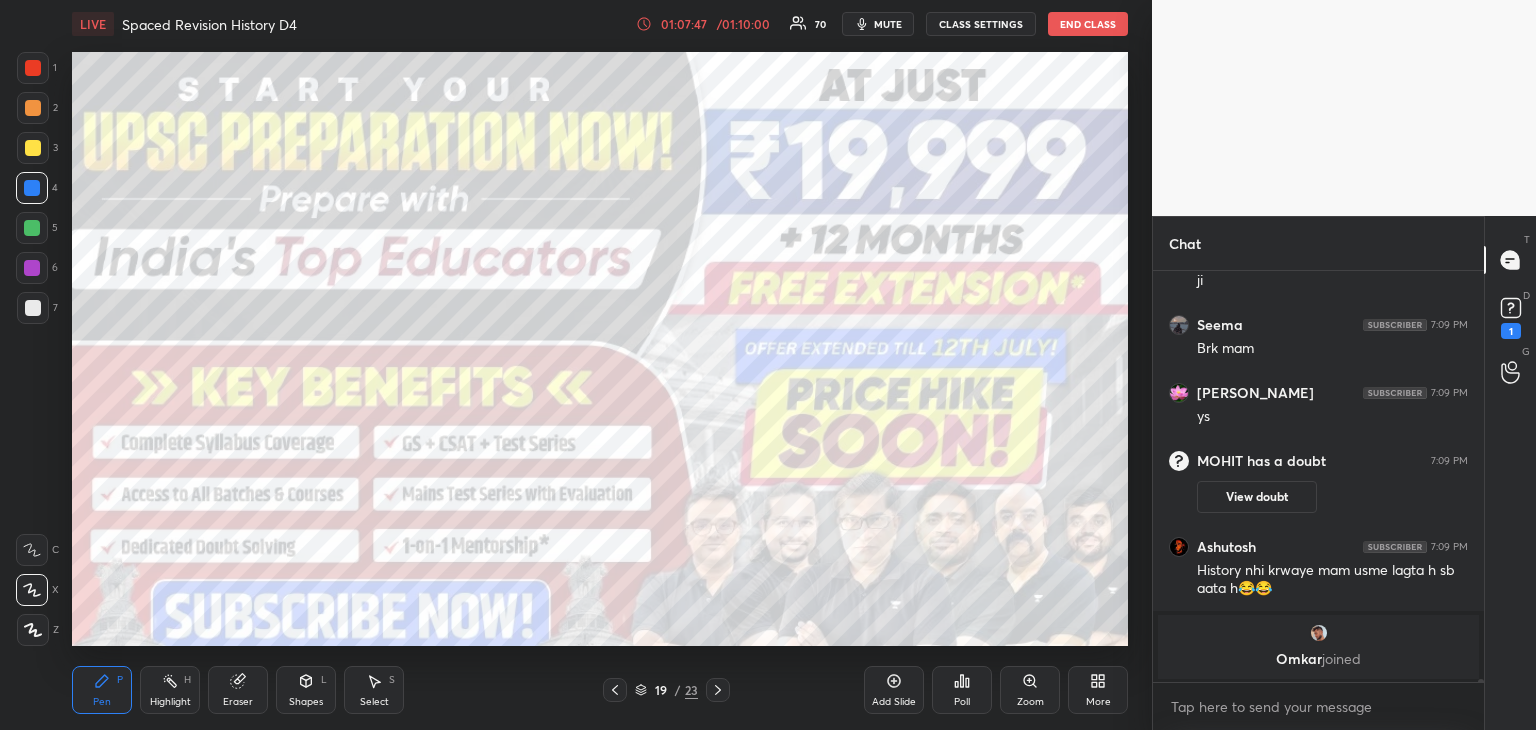 click at bounding box center (33, 308) 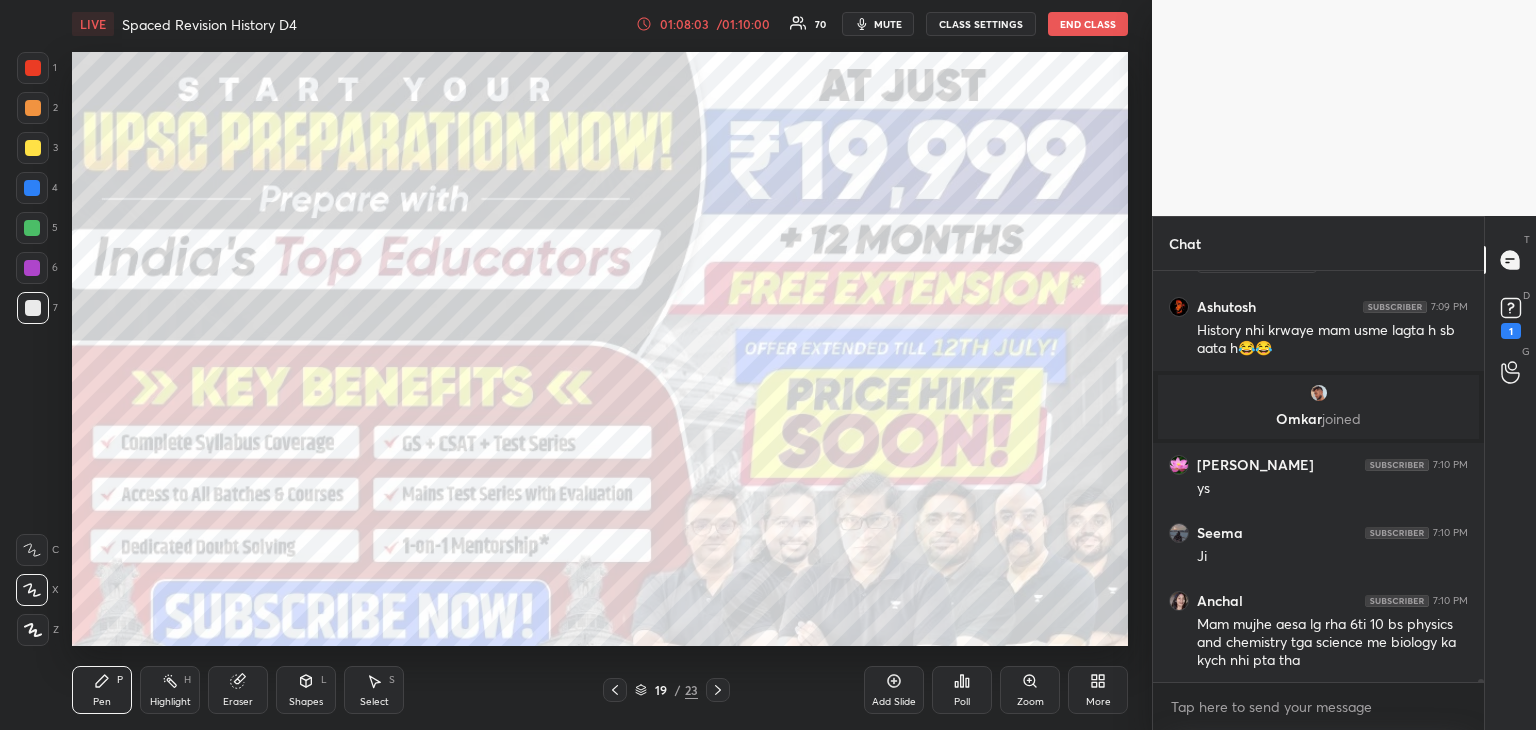 scroll, scrollTop: 63464, scrollLeft: 0, axis: vertical 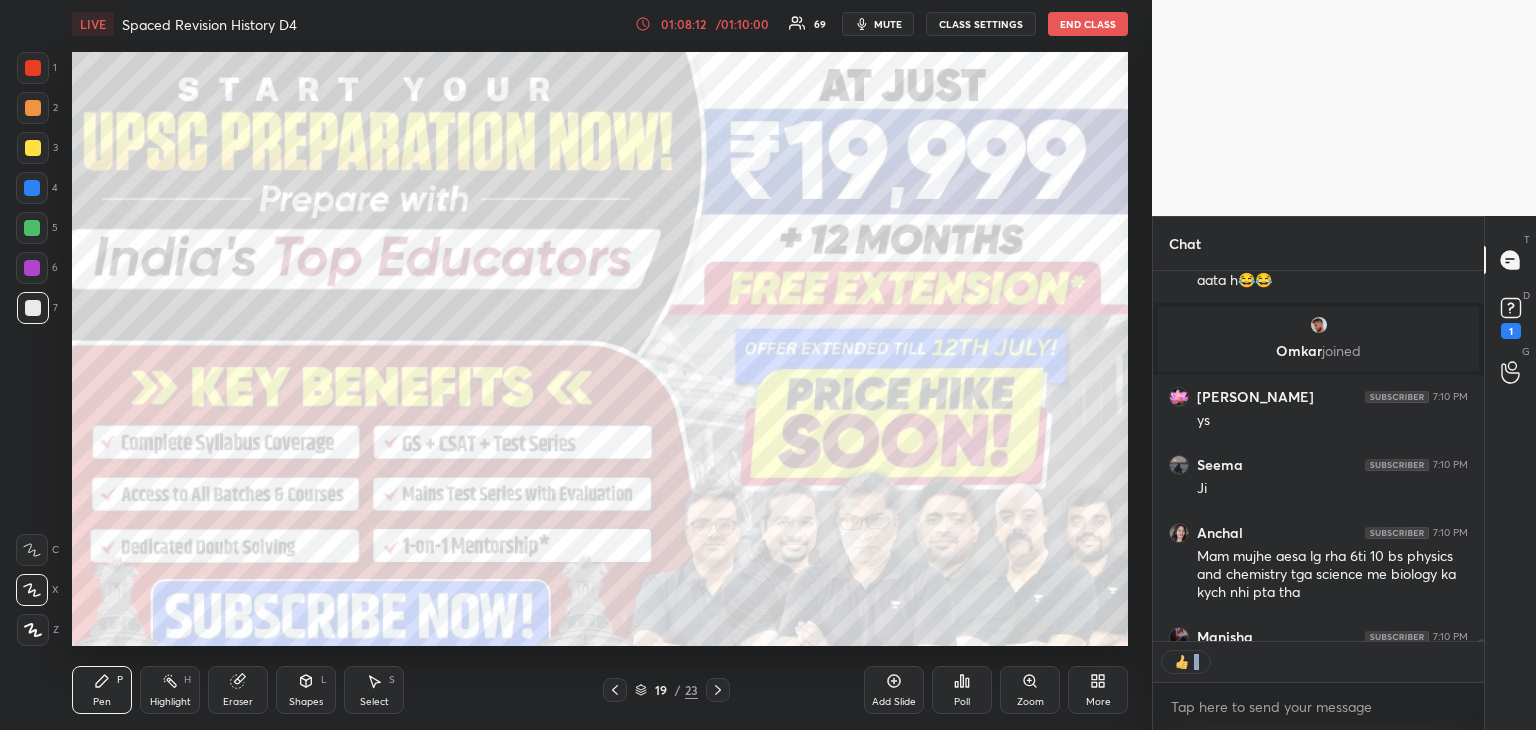 drag, startPoint x: 1481, startPoint y: 637, endPoint x: 1484, endPoint y: 652, distance: 15.297058 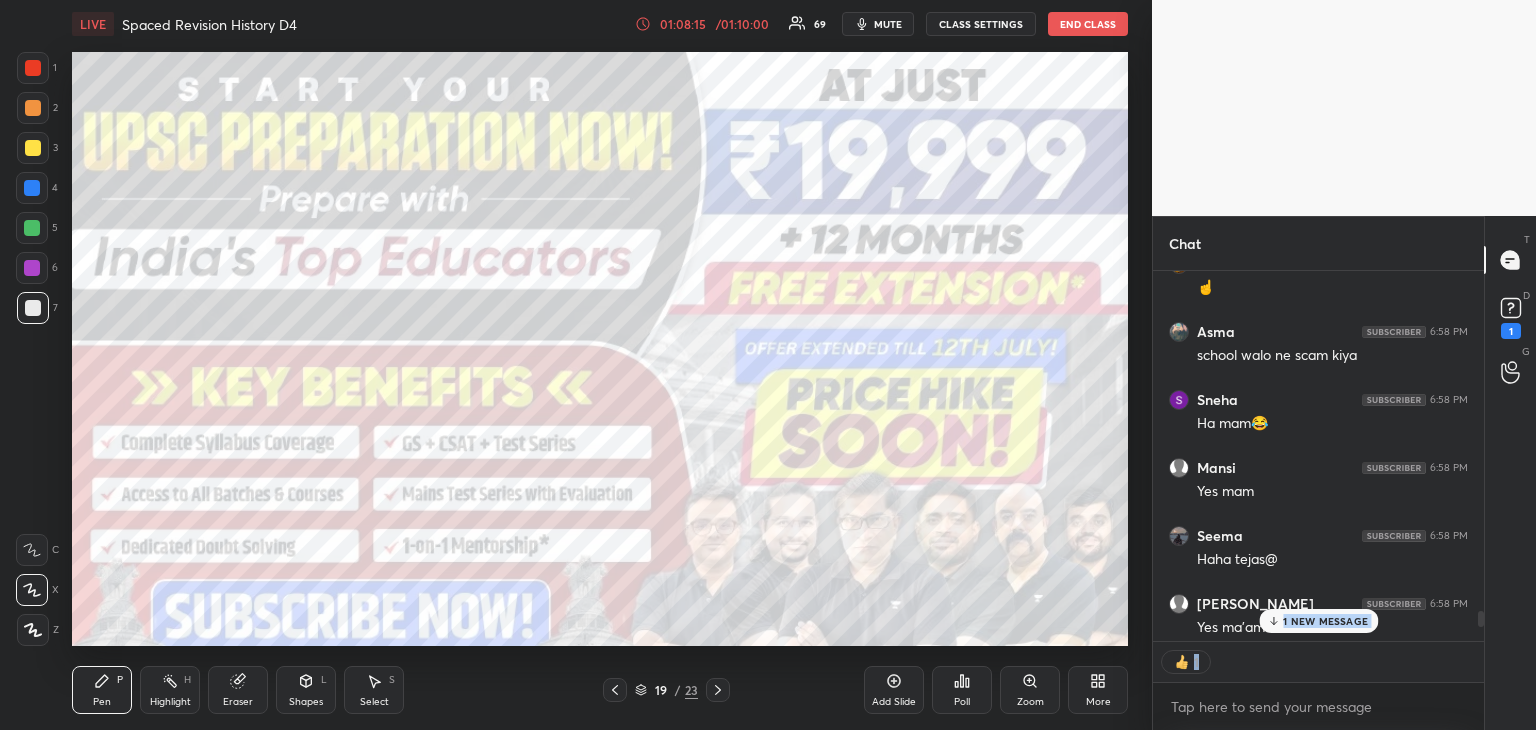 click on "1 NEW MESSAGE" at bounding box center (1325, 621) 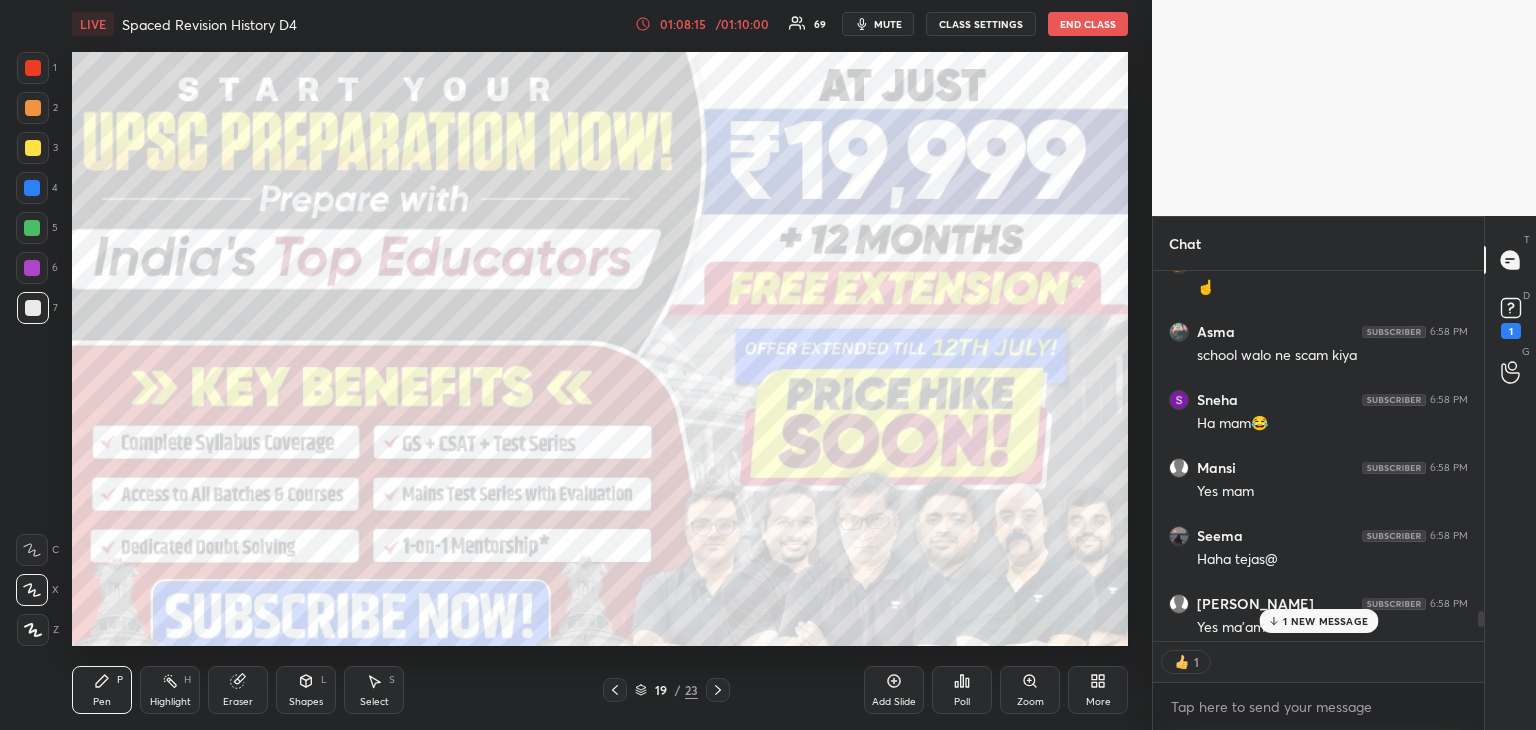 scroll, scrollTop: 70783, scrollLeft: 0, axis: vertical 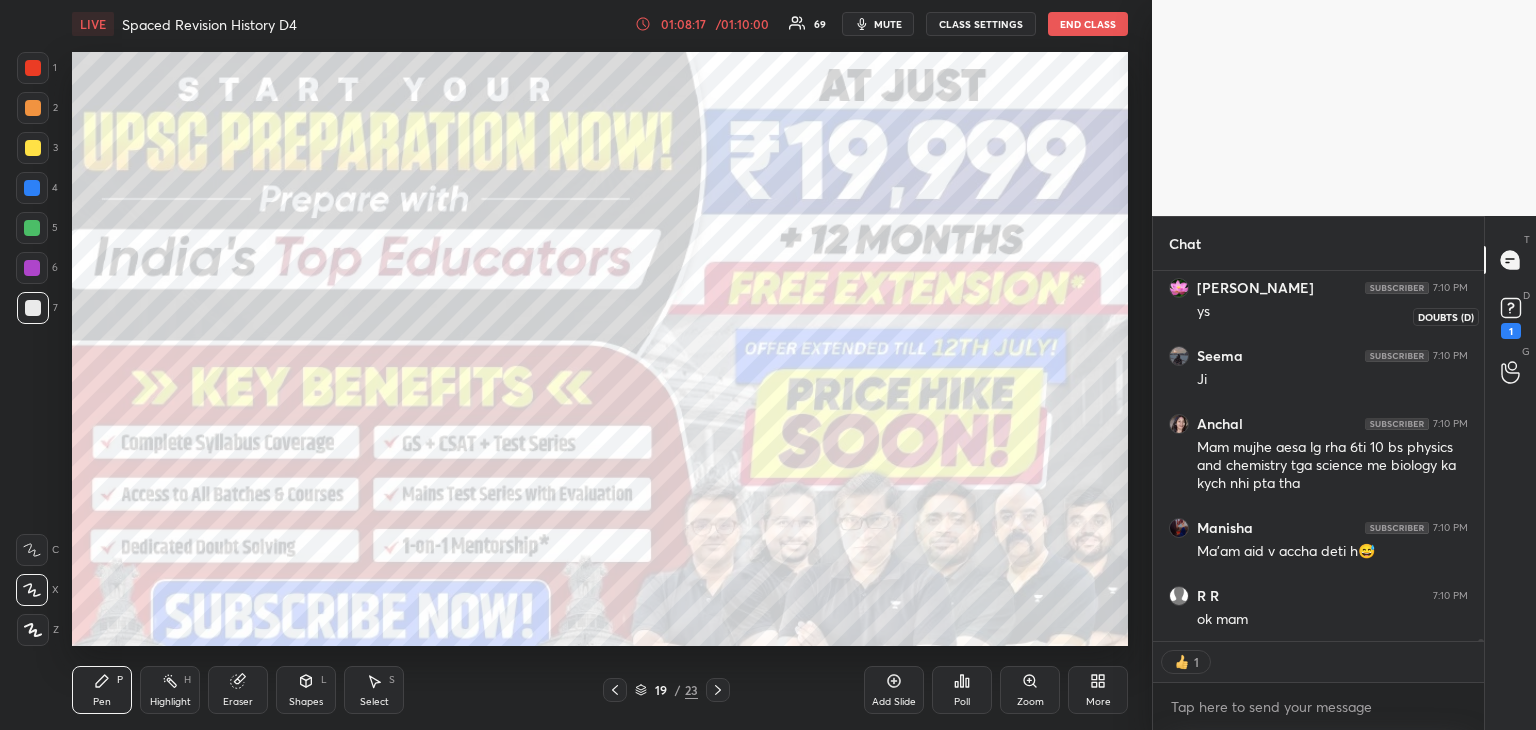 click 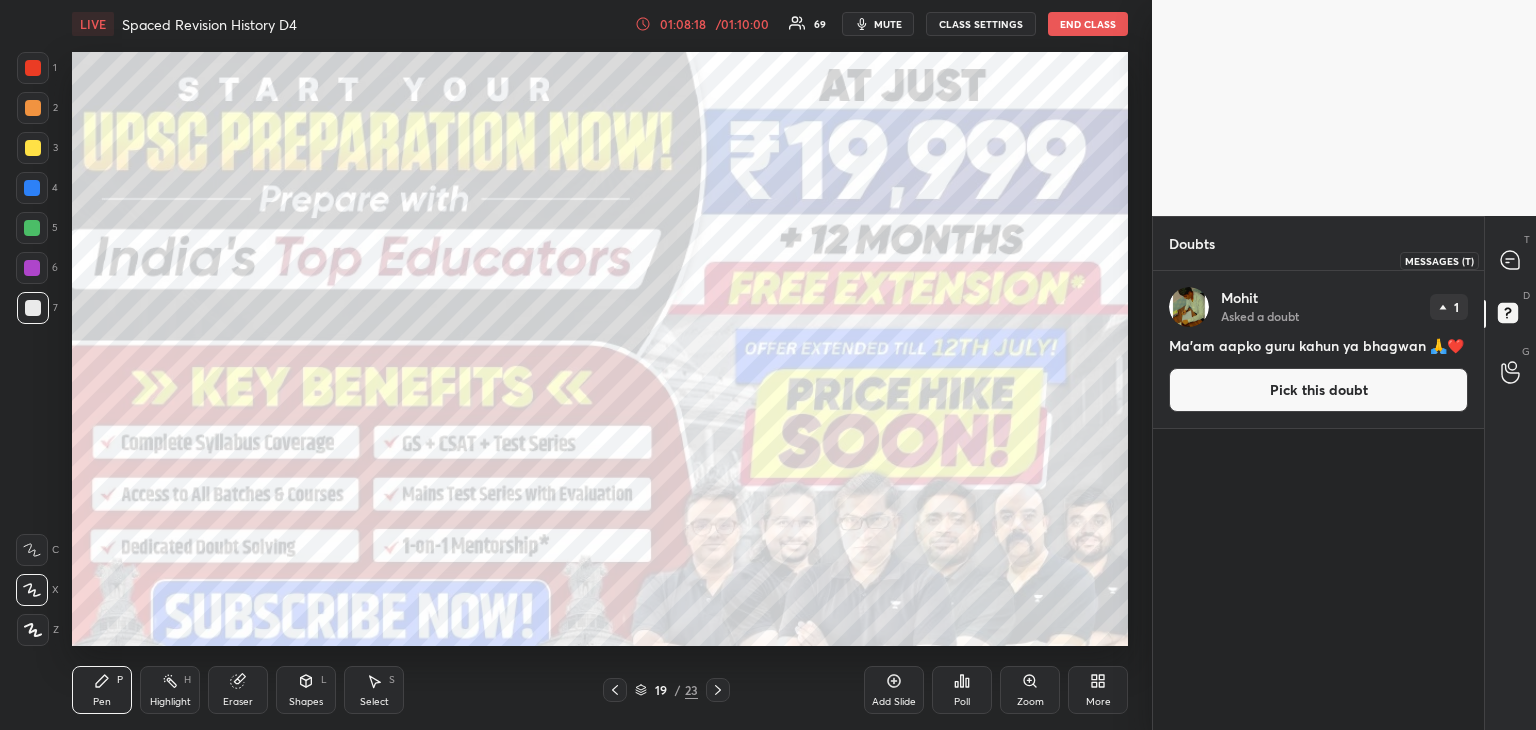 click 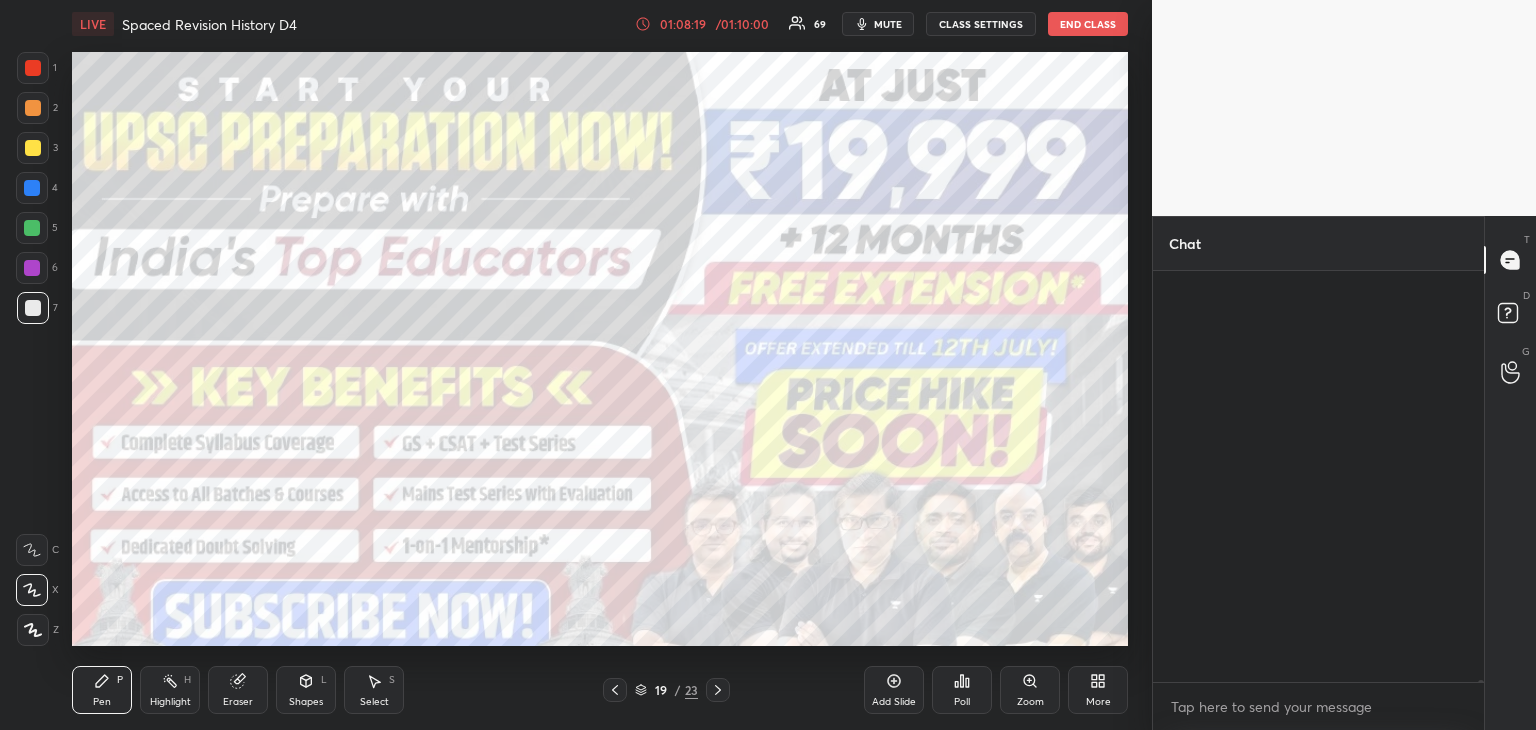 scroll, scrollTop: 71200, scrollLeft: 0, axis: vertical 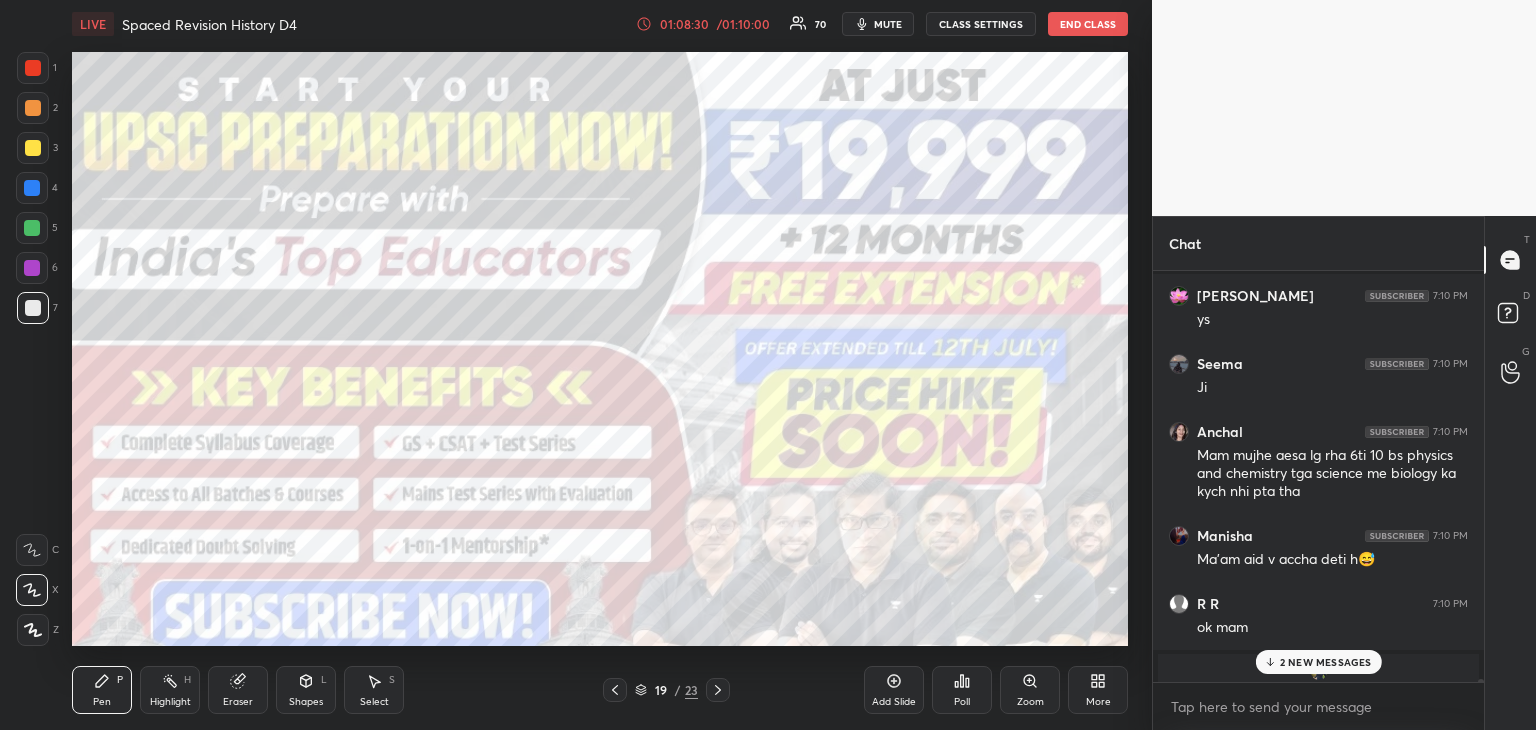 click on "2 NEW MESSAGES" at bounding box center (1326, 662) 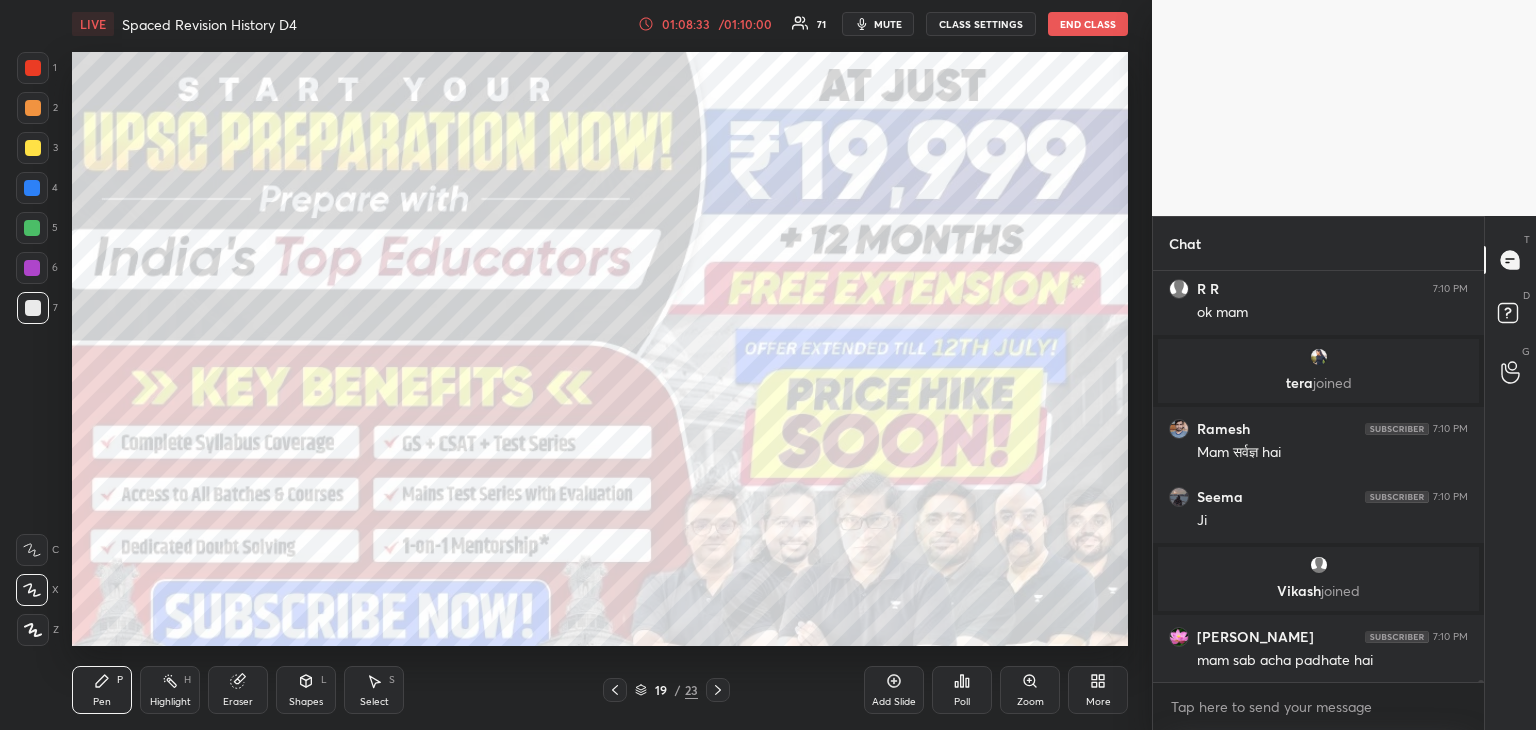 click 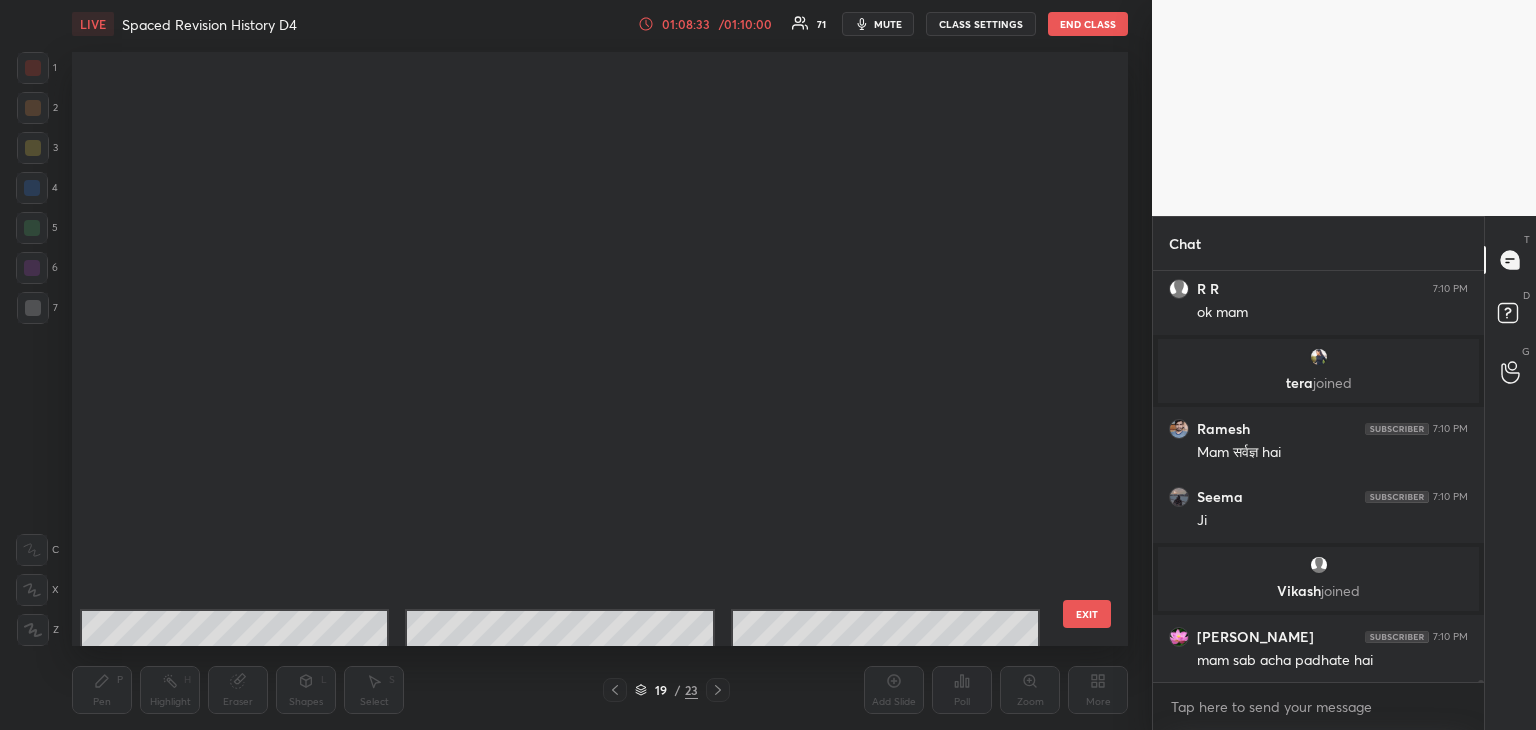 scroll, scrollTop: 687, scrollLeft: 0, axis: vertical 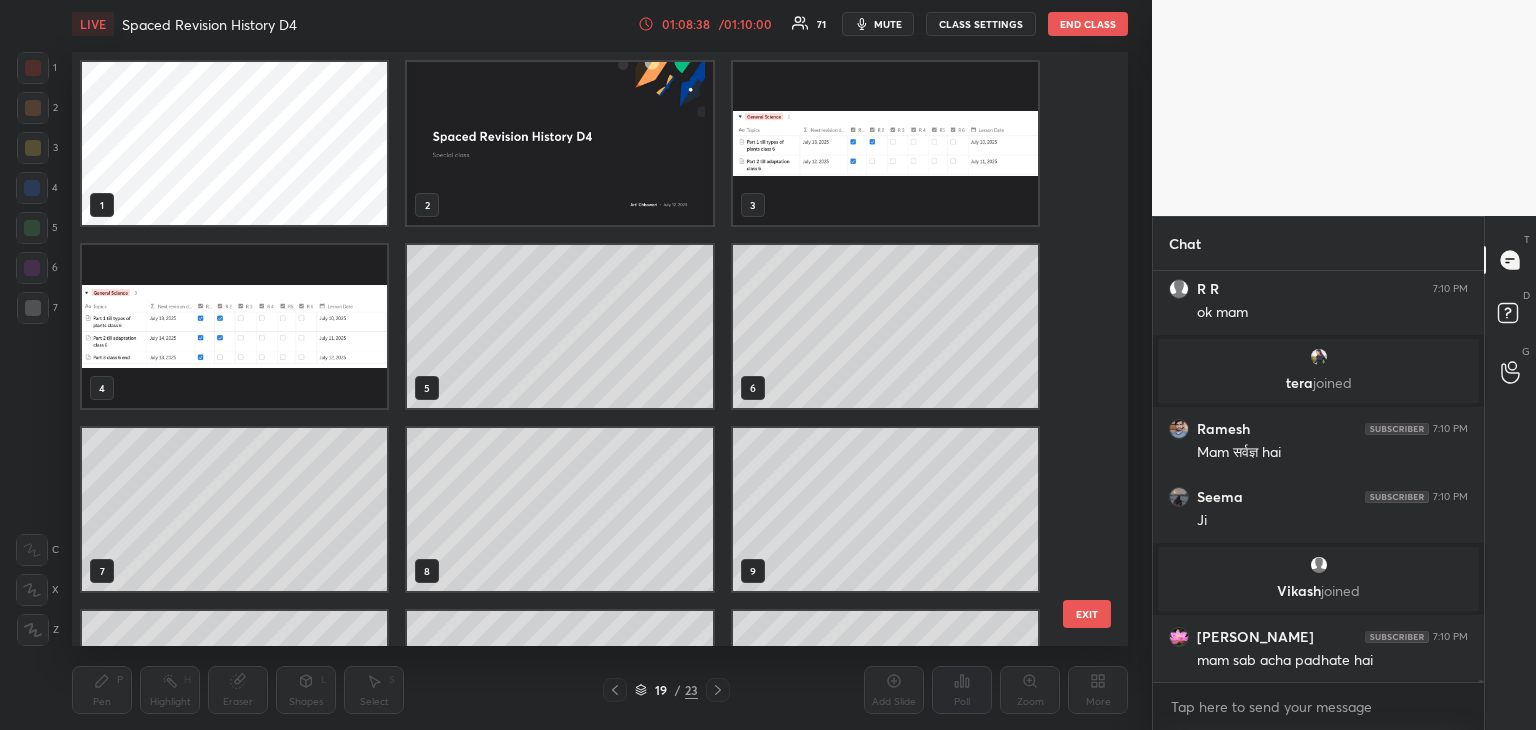 click at bounding box center [234, 326] 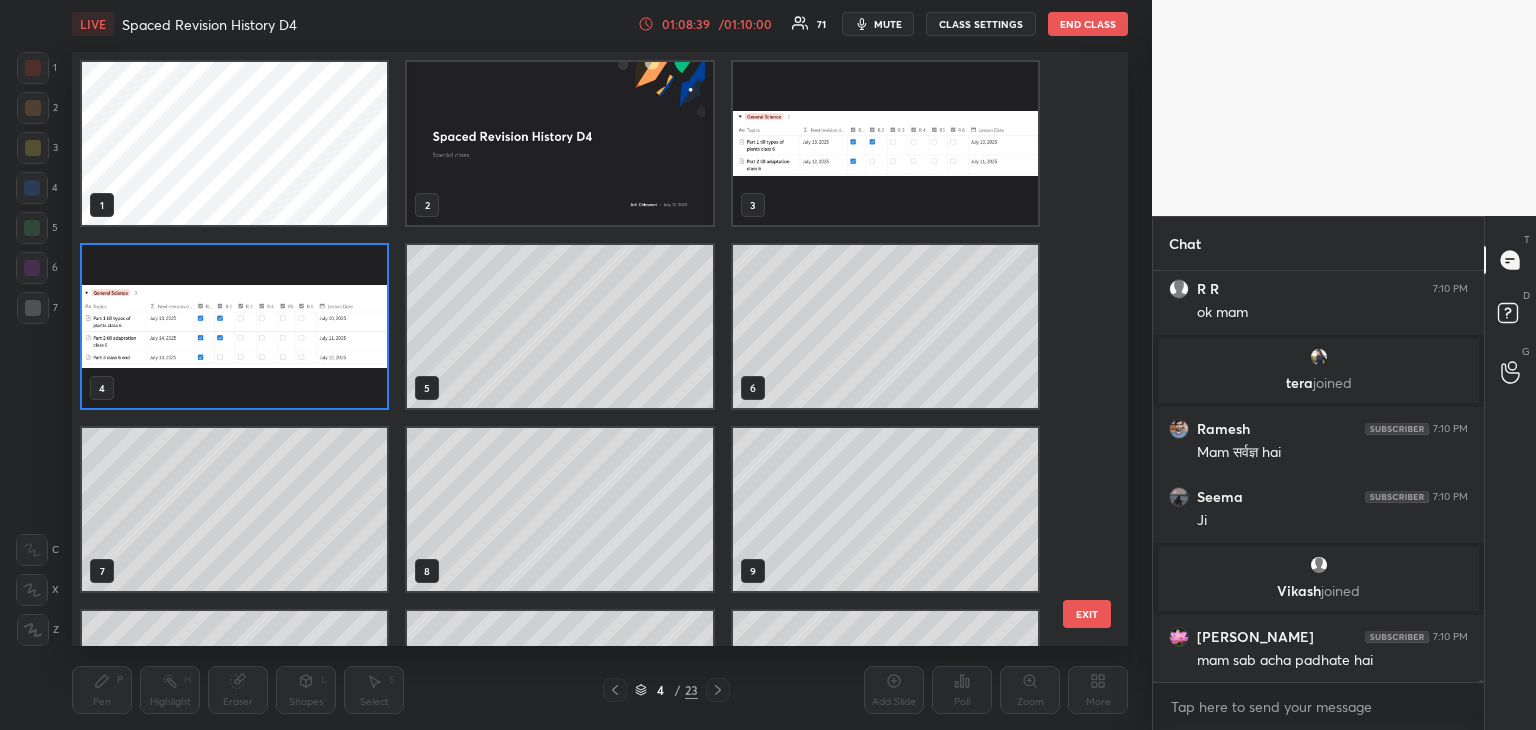 scroll, scrollTop: 71518, scrollLeft: 0, axis: vertical 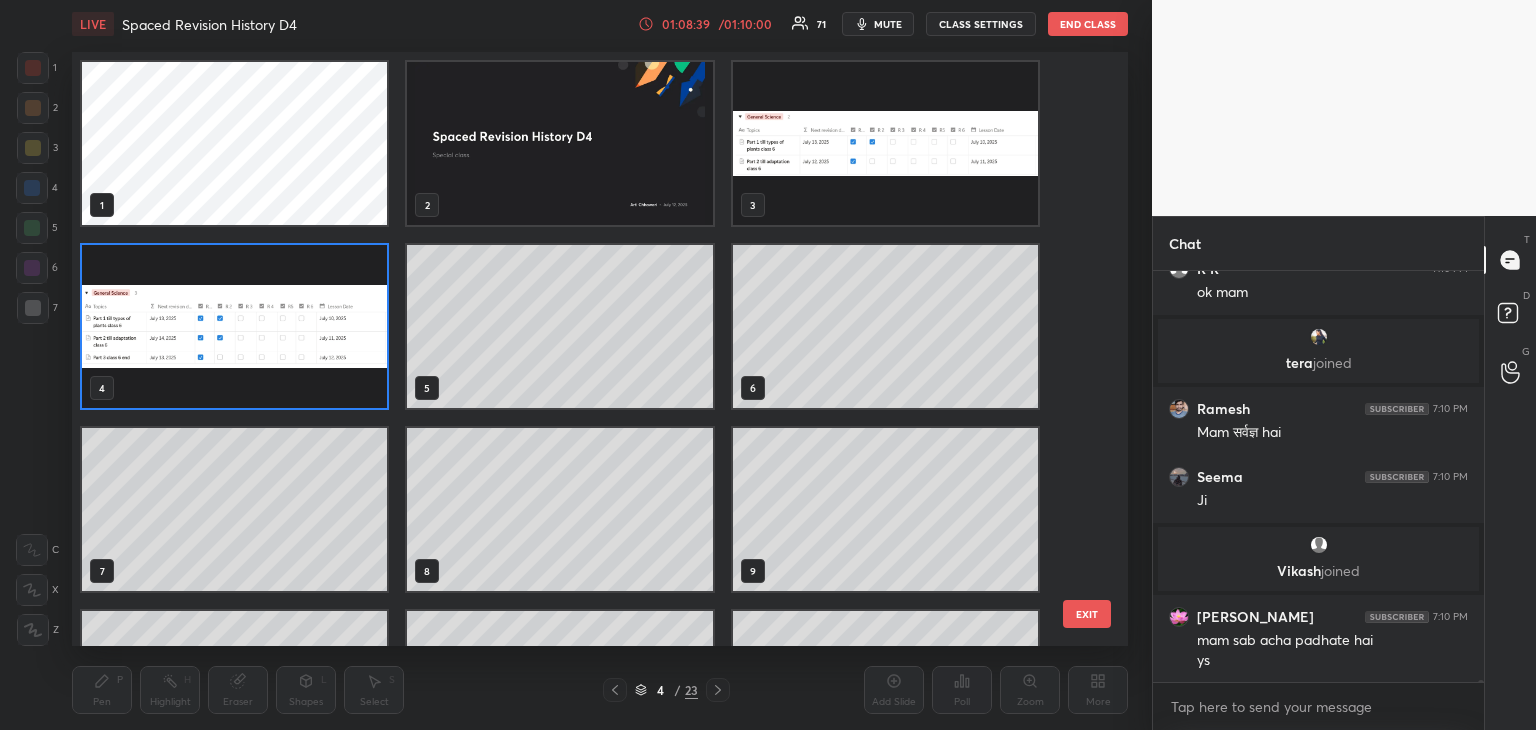drag, startPoint x: 644, startPoint y: 696, endPoint x: 584, endPoint y: 651, distance: 75 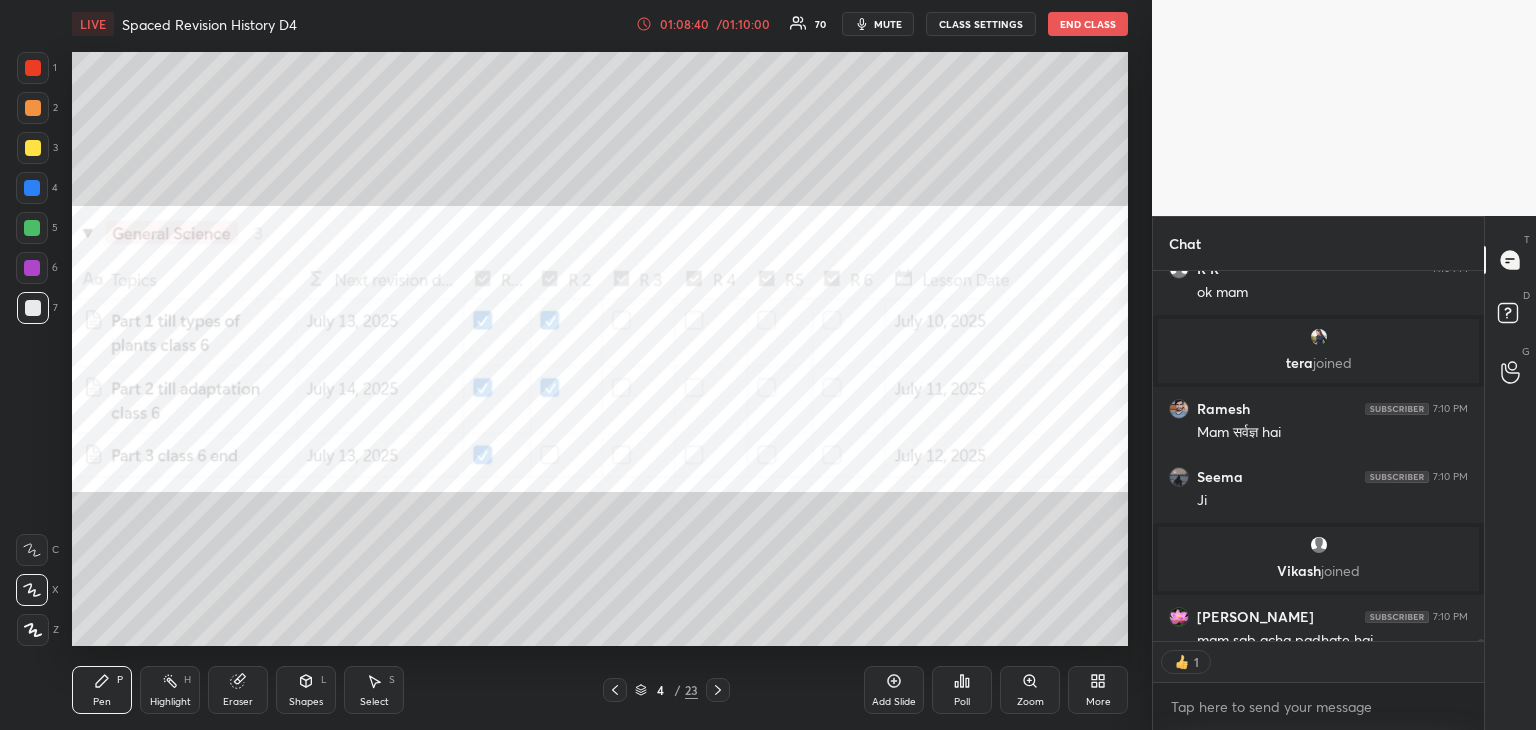 scroll, scrollTop: 365, scrollLeft: 325, axis: both 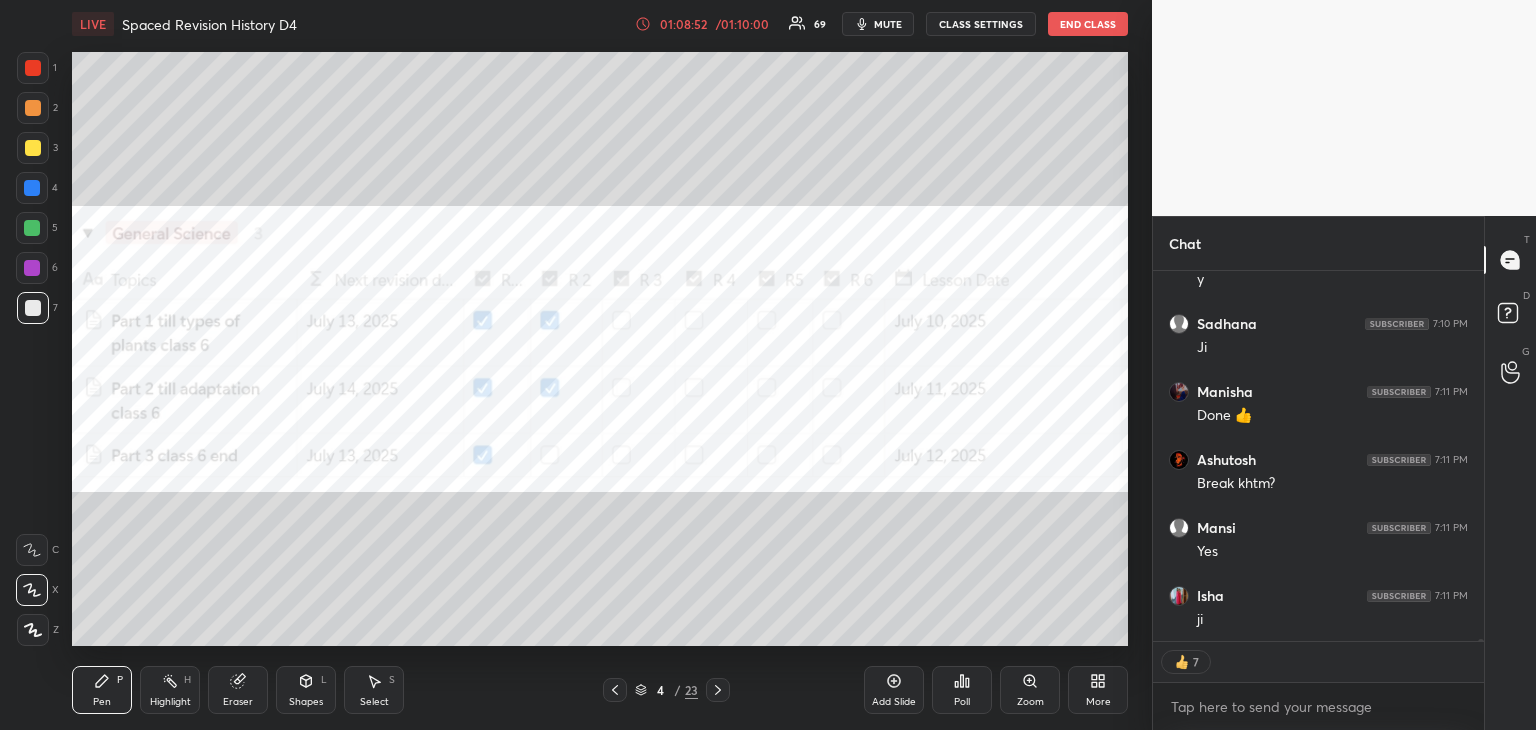 click at bounding box center [33, 68] 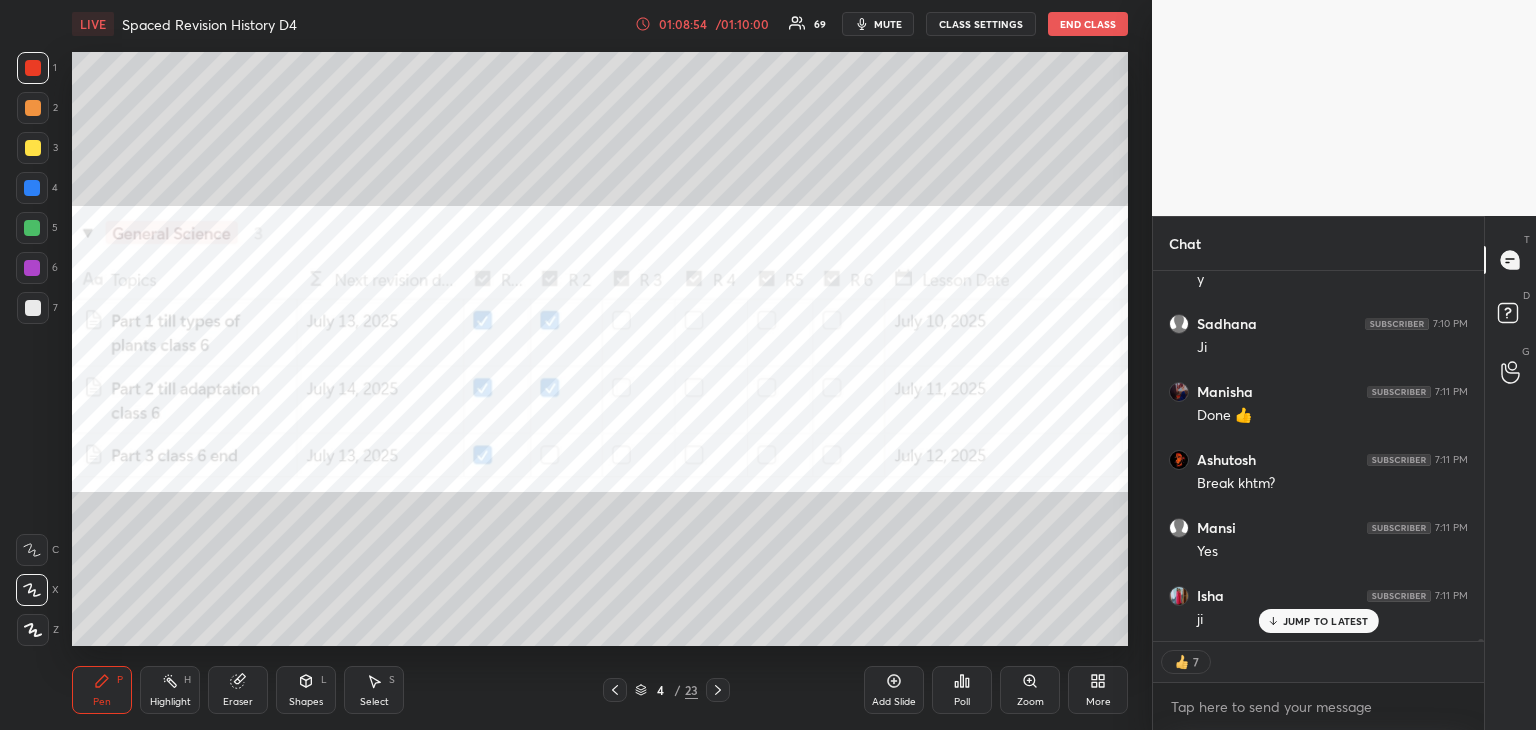 scroll, scrollTop: 72256, scrollLeft: 0, axis: vertical 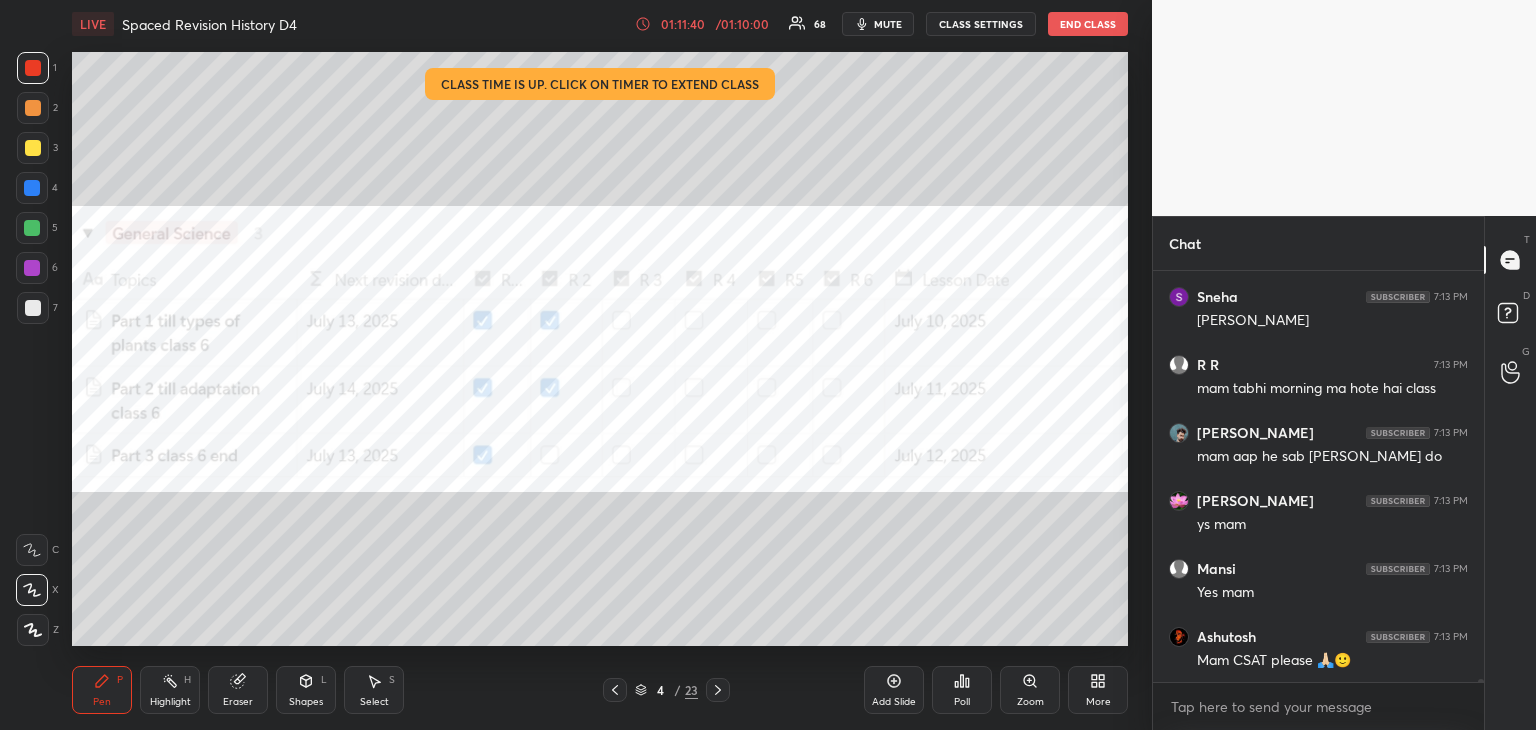 click at bounding box center (32, 188) 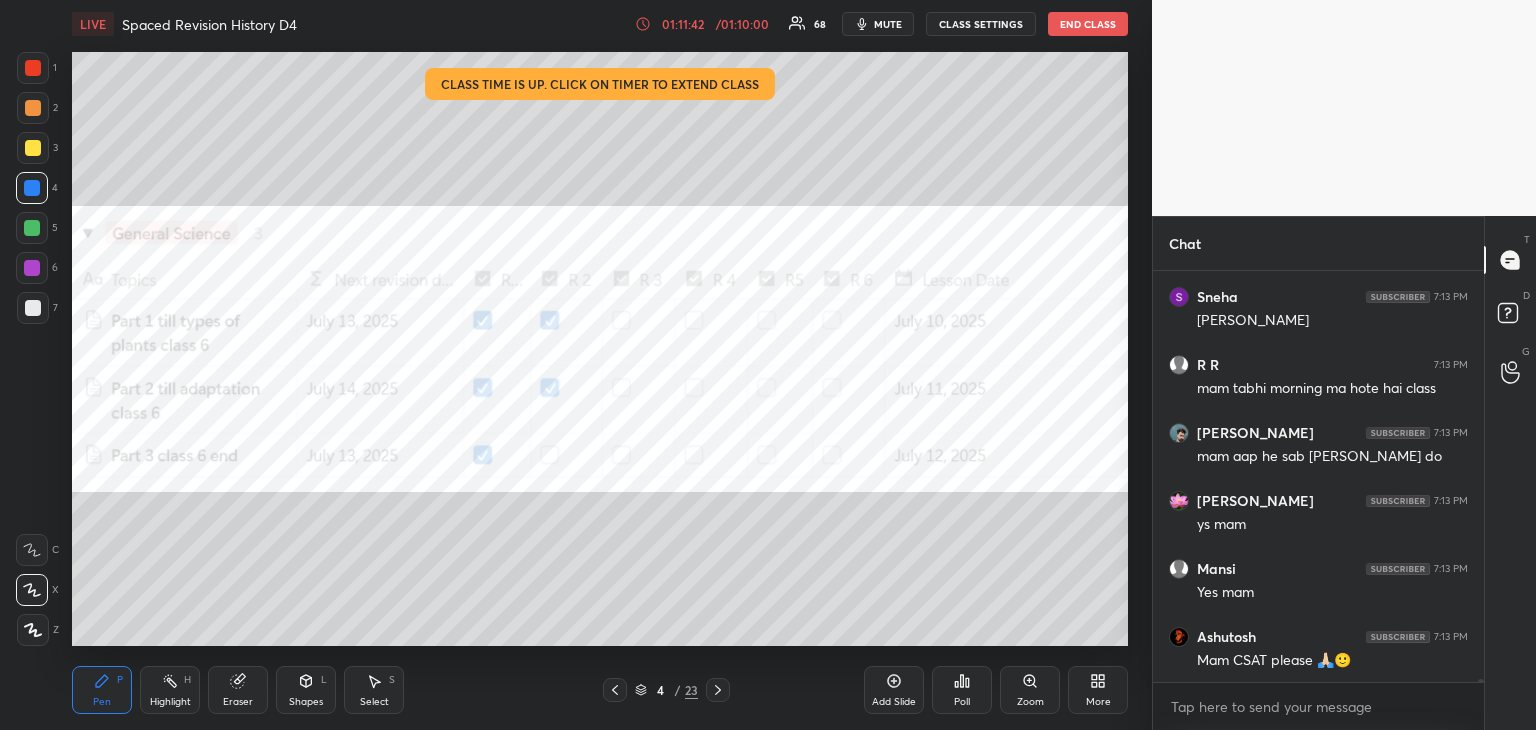 click 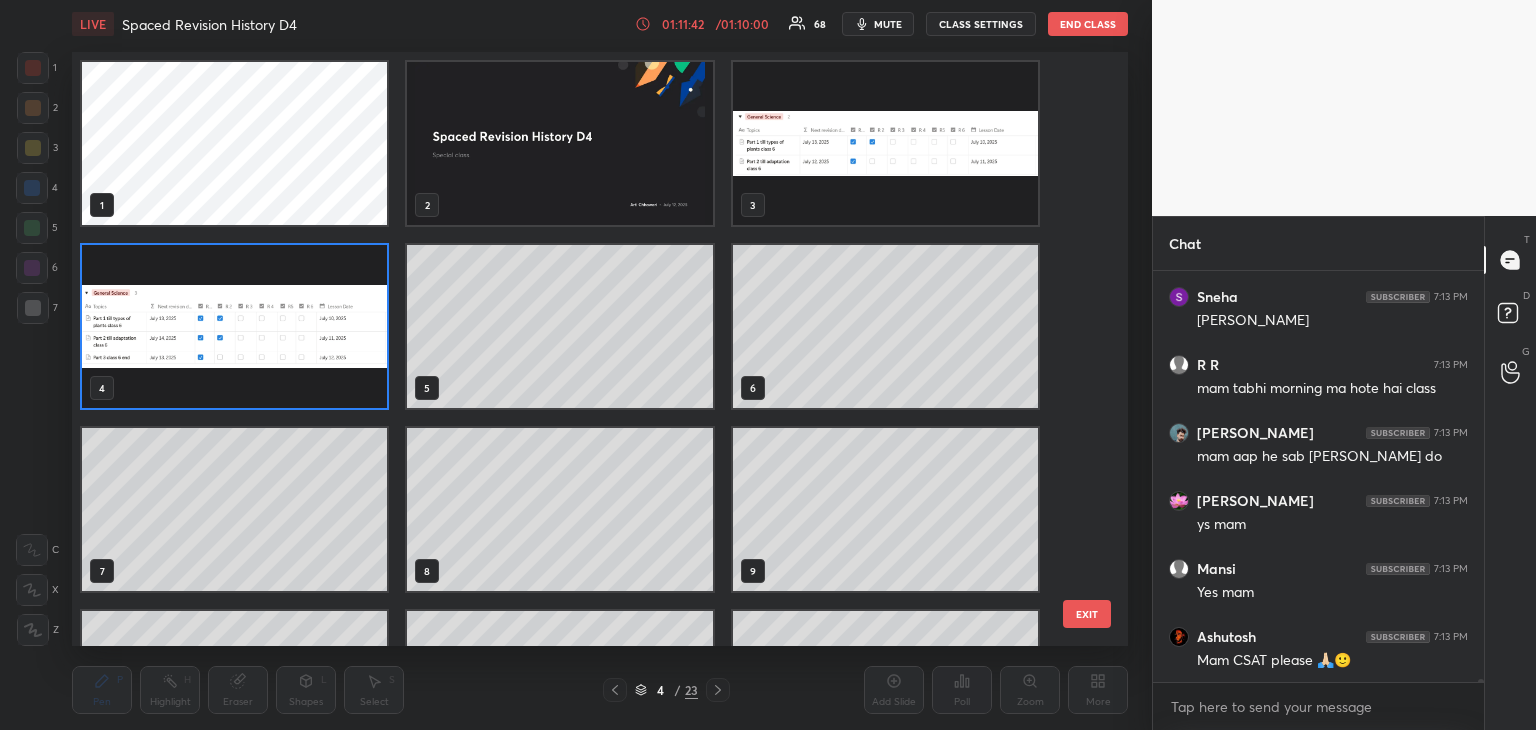 scroll, scrollTop: 6, scrollLeft: 10, axis: both 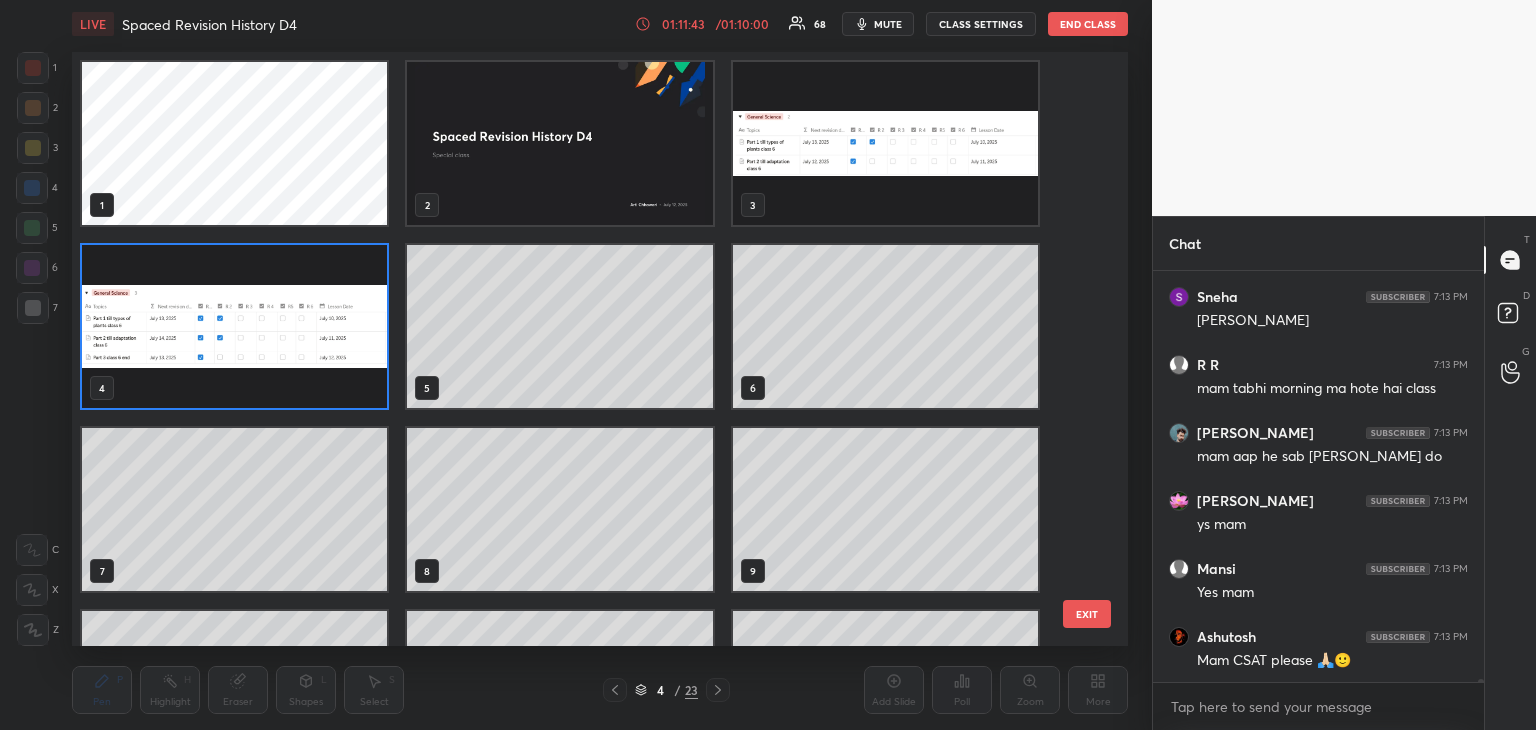 click at bounding box center (234, 326) 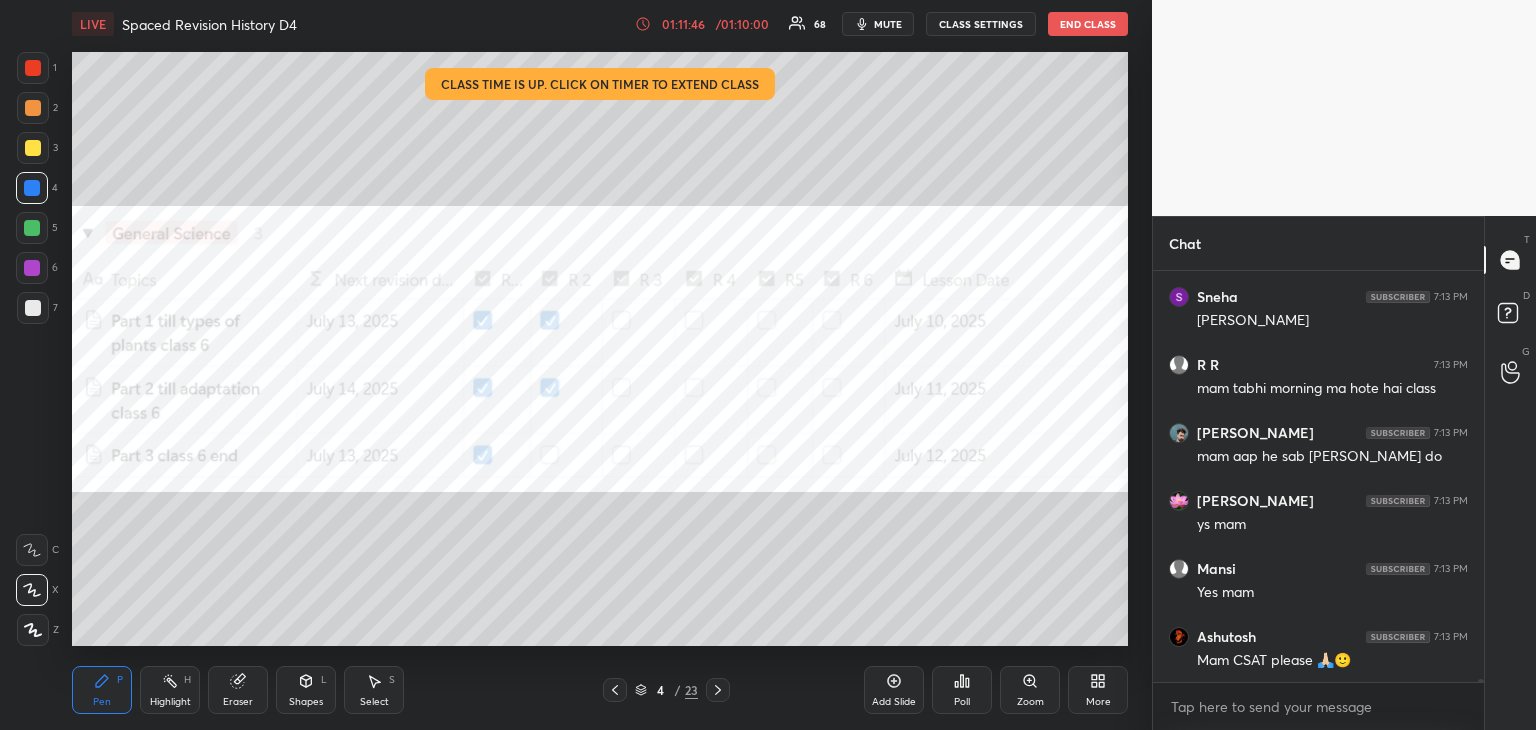 scroll, scrollTop: 65976, scrollLeft: 0, axis: vertical 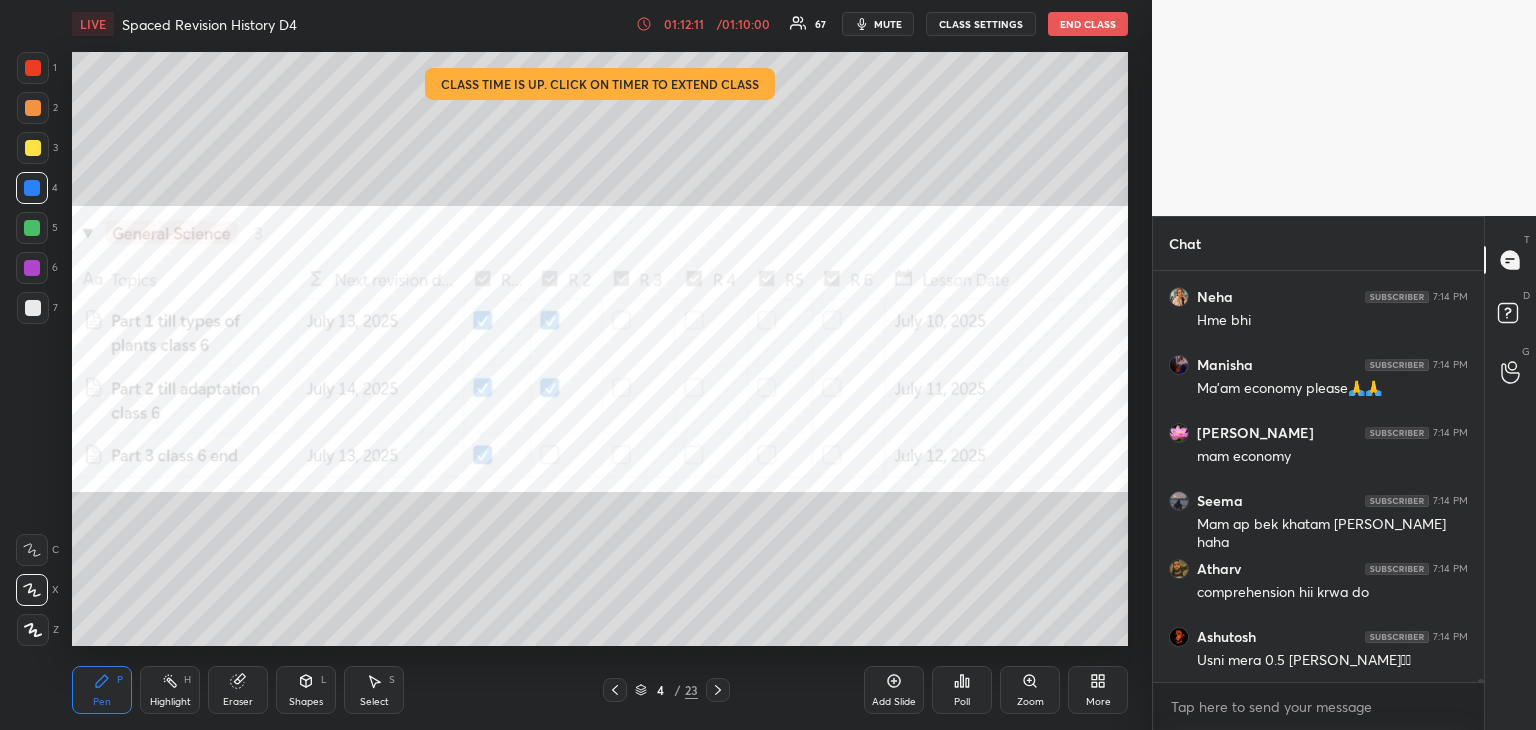 click at bounding box center (33, 68) 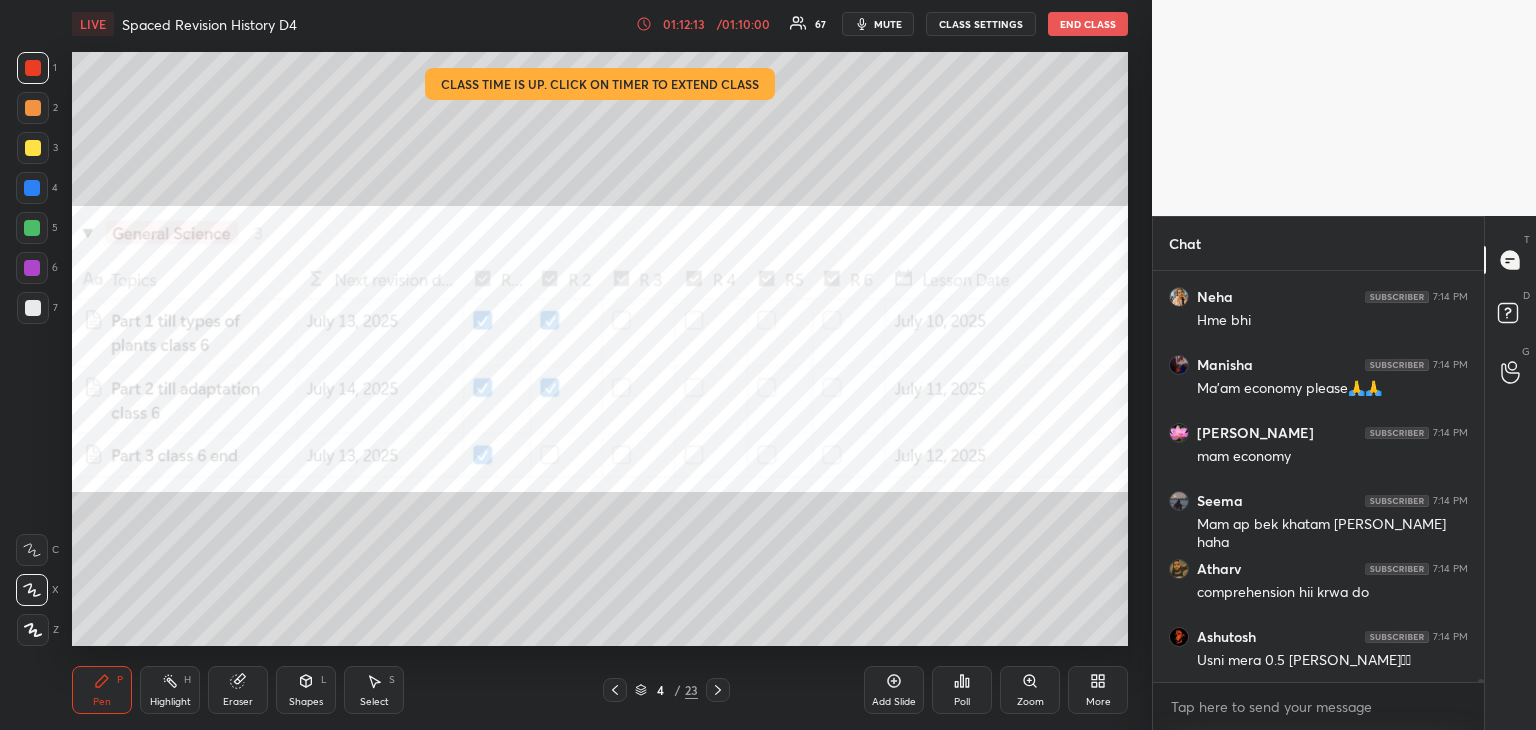 click 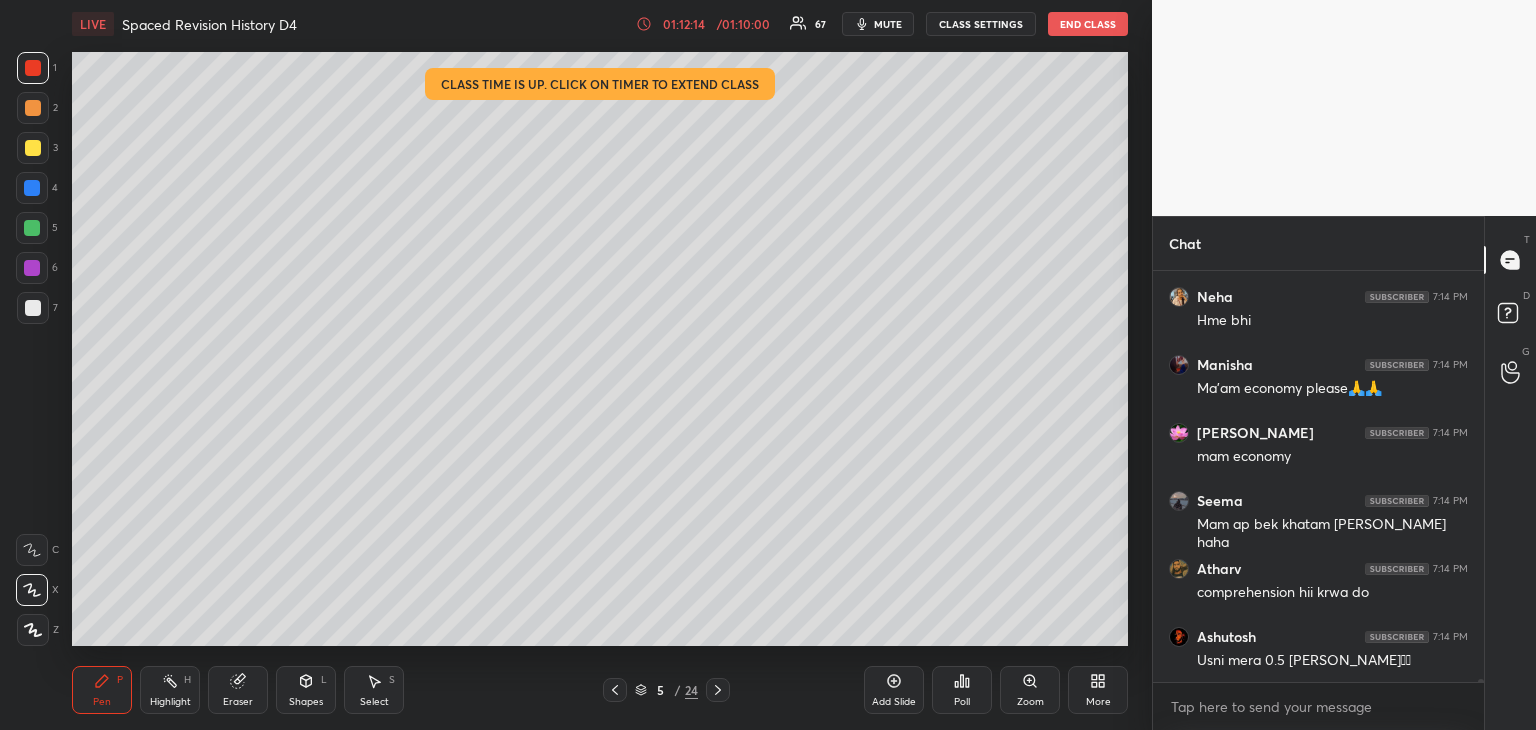 click at bounding box center (33, 308) 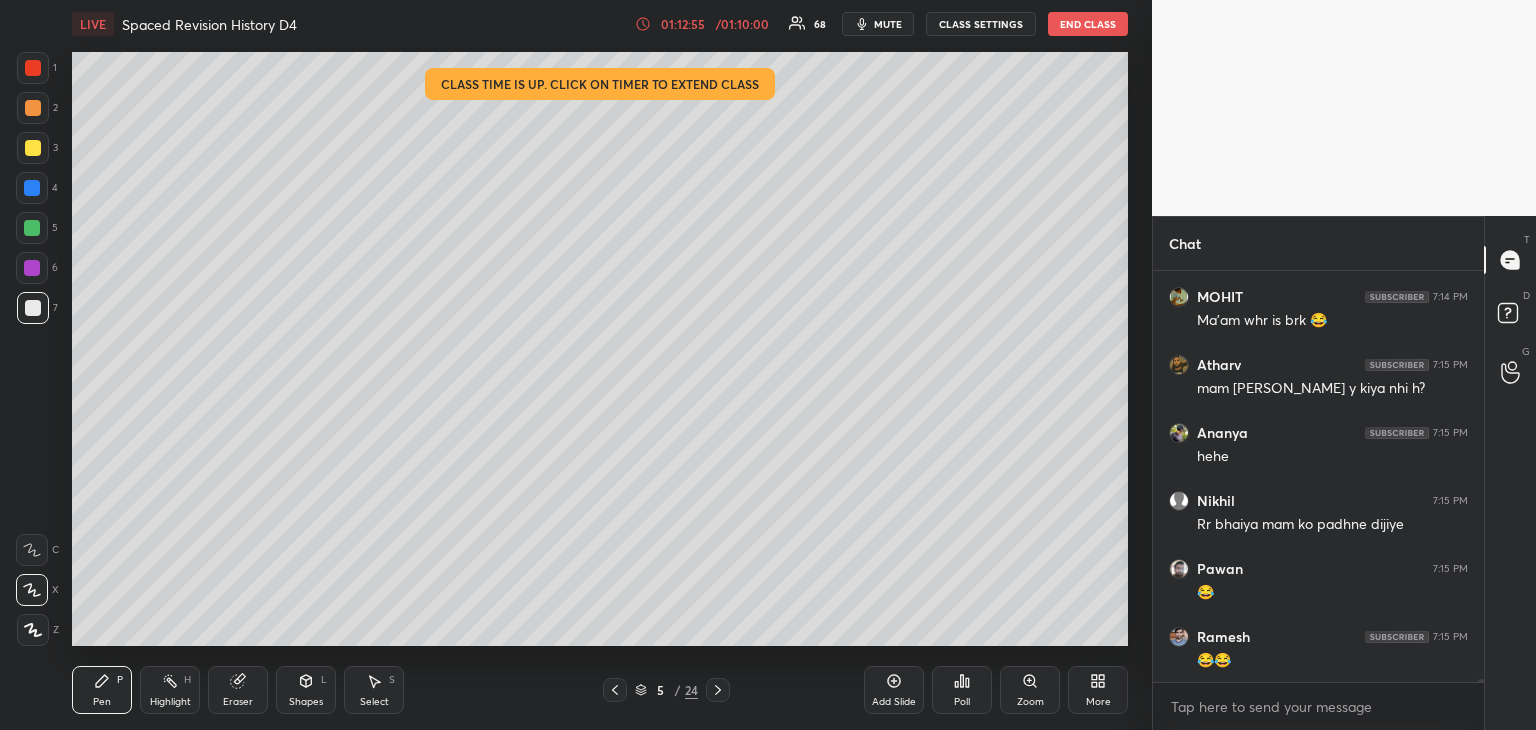 scroll, scrollTop: 67082, scrollLeft: 0, axis: vertical 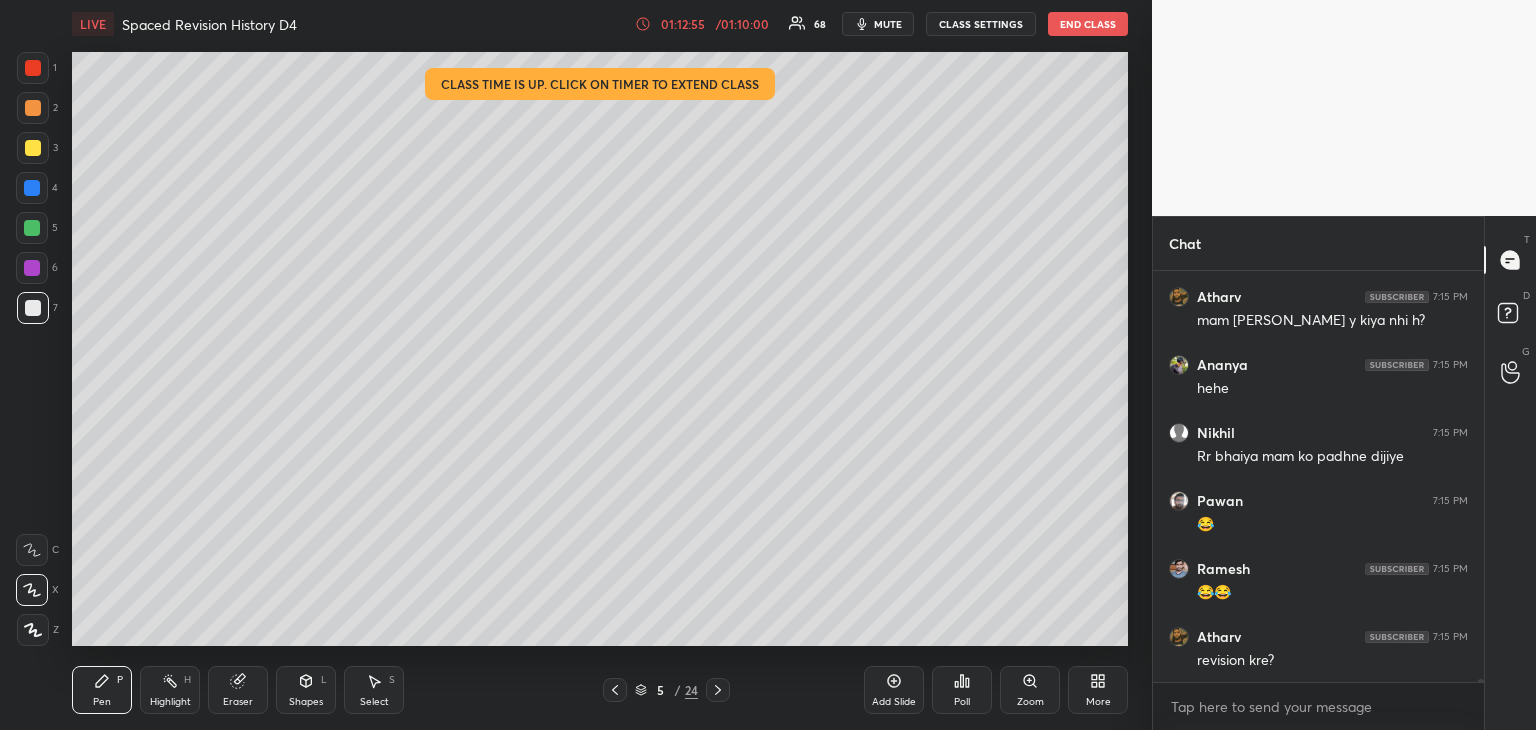click at bounding box center [33, 148] 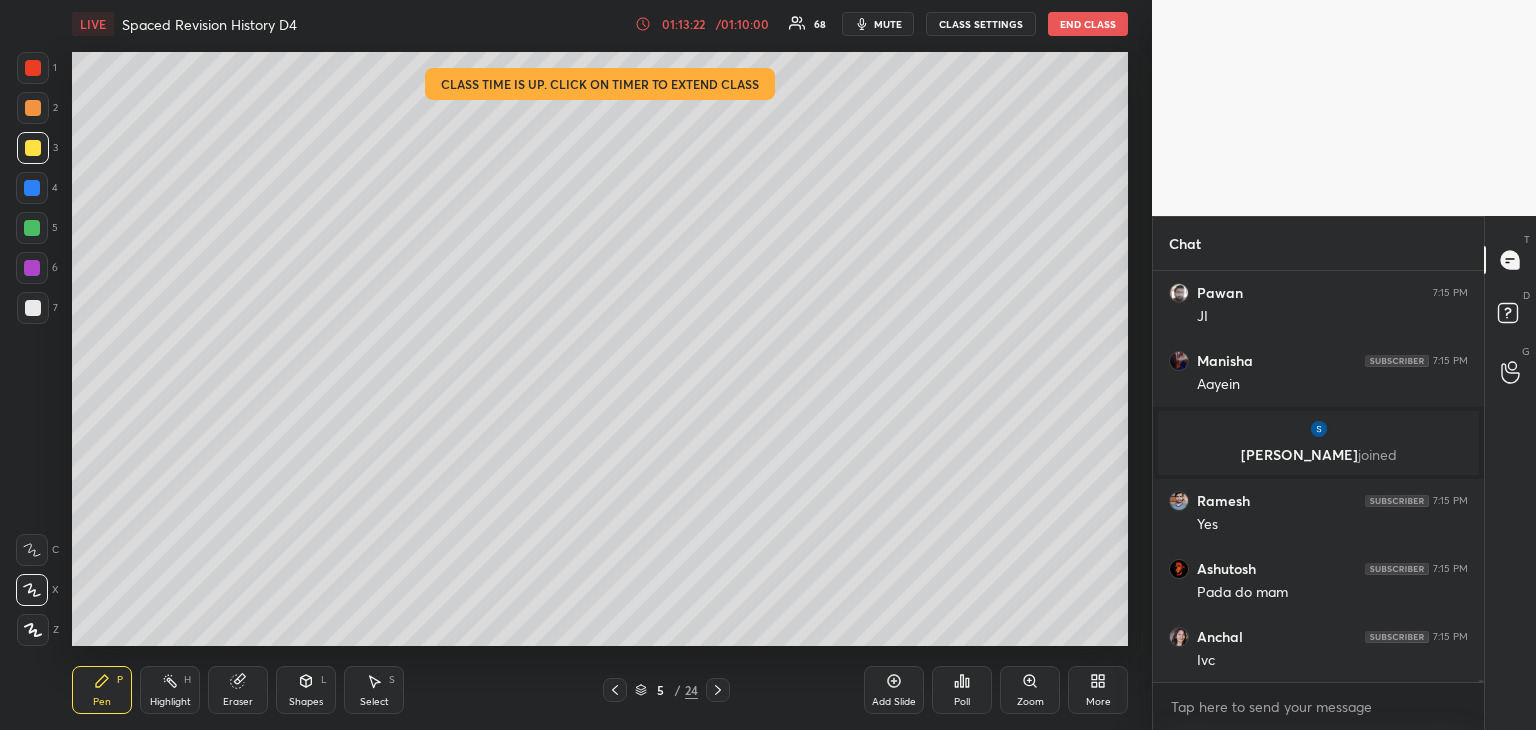 scroll, scrollTop: 67802, scrollLeft: 0, axis: vertical 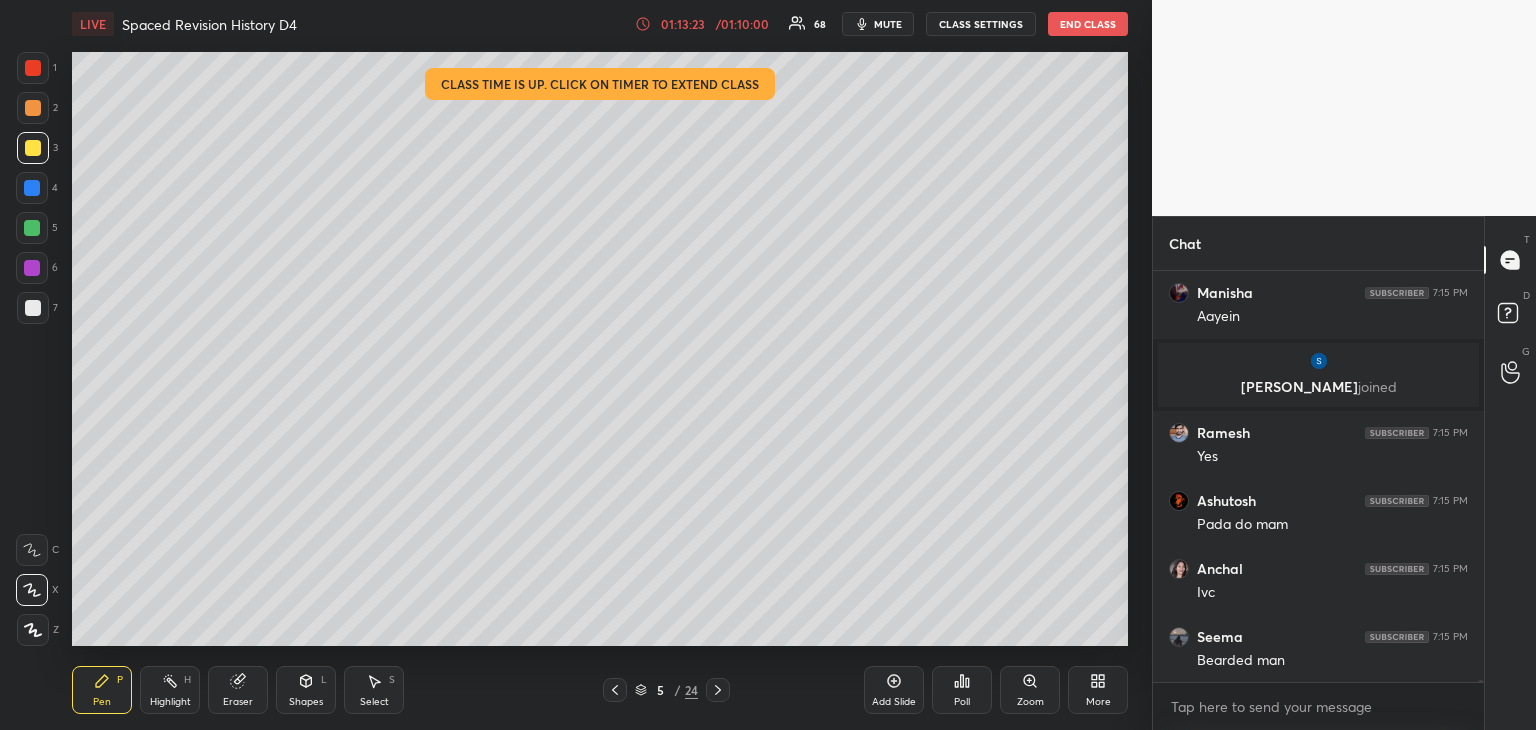 click at bounding box center (33, 308) 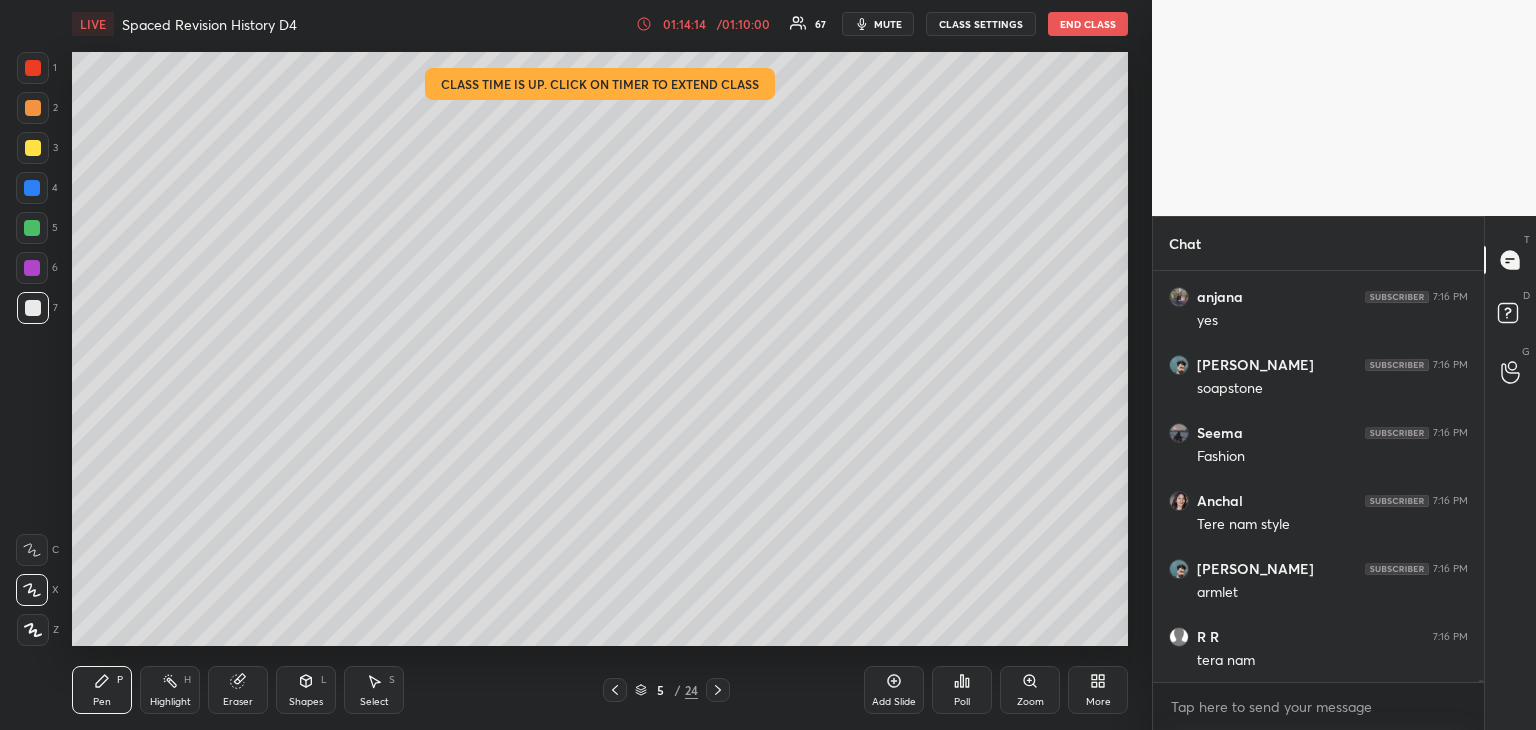 scroll, scrollTop: 68236, scrollLeft: 0, axis: vertical 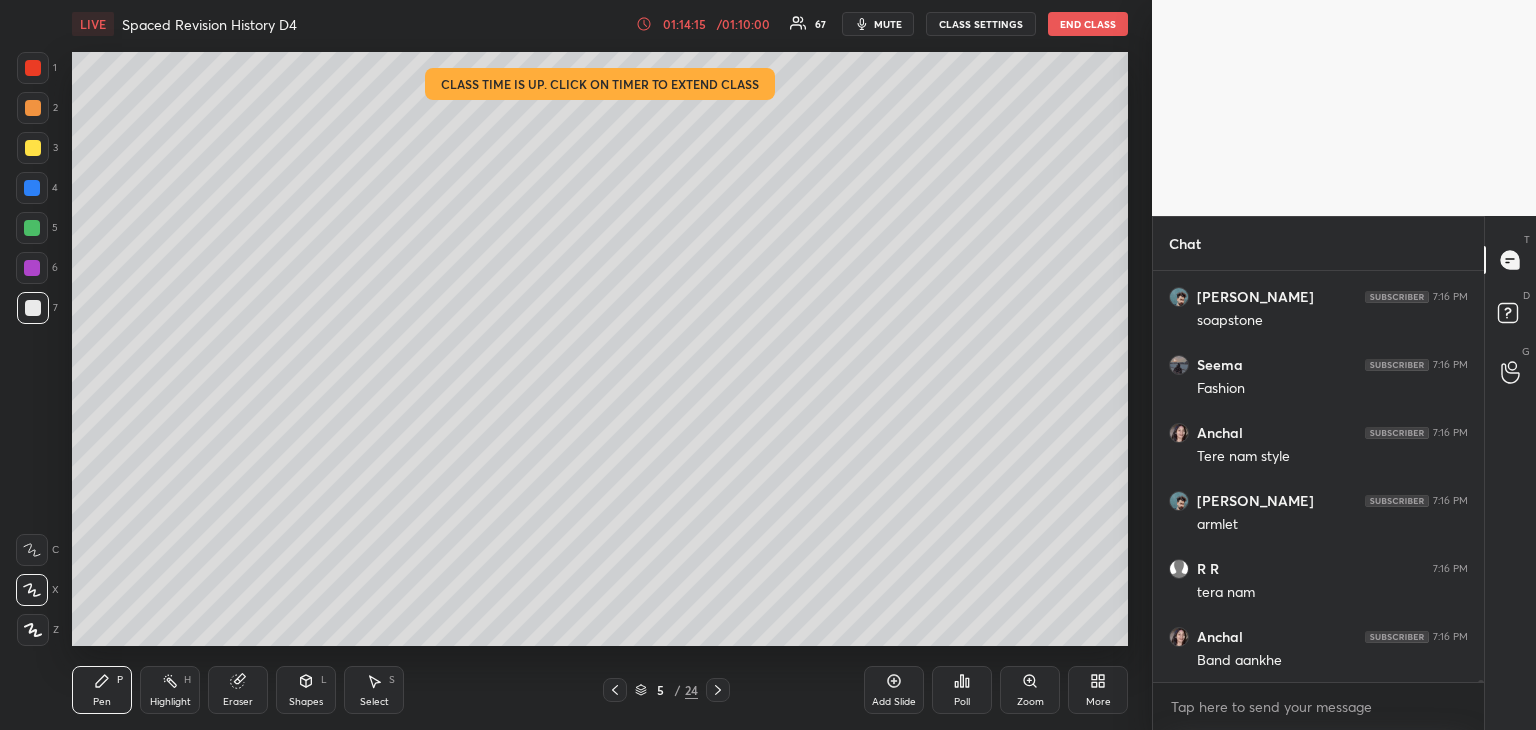 click at bounding box center (33, 148) 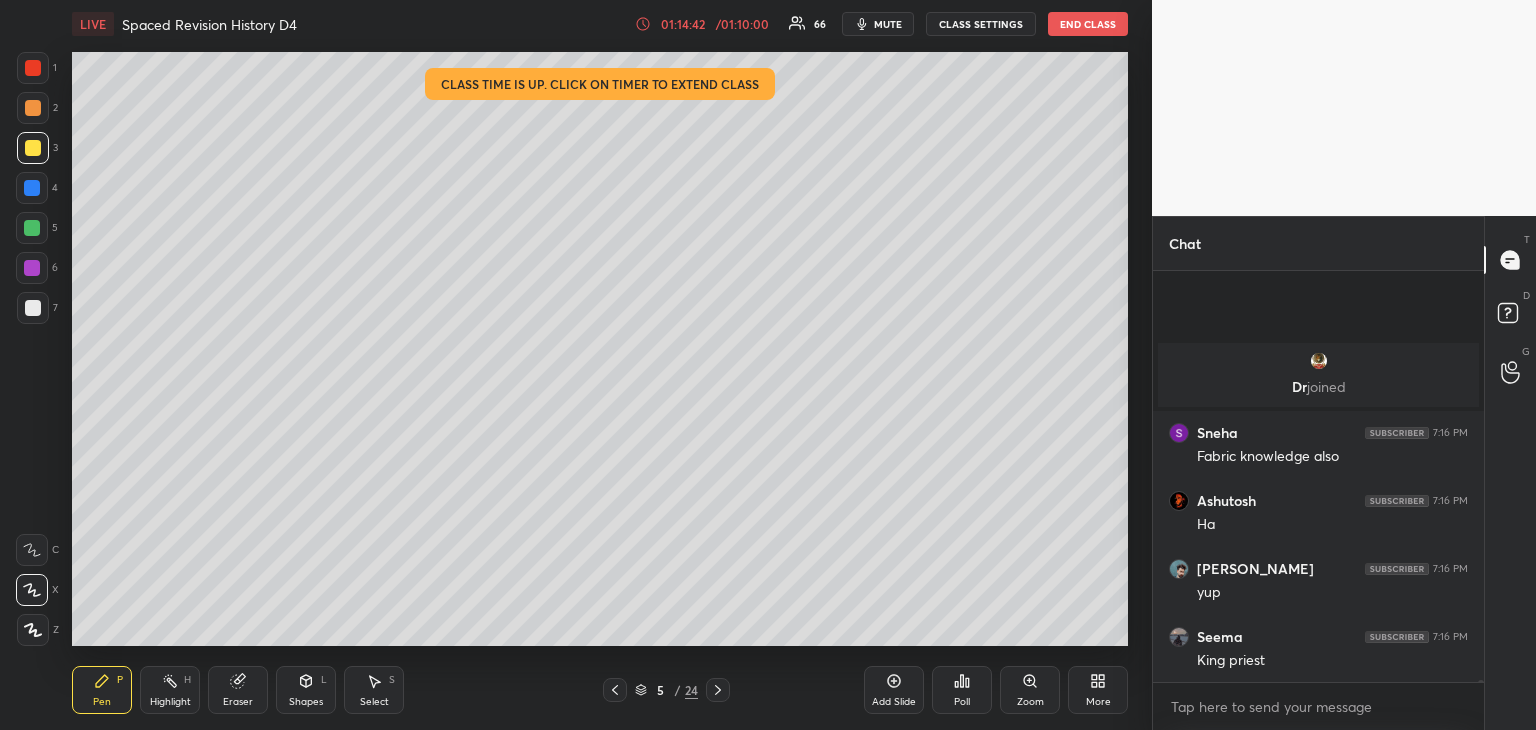 scroll, scrollTop: 68790, scrollLeft: 0, axis: vertical 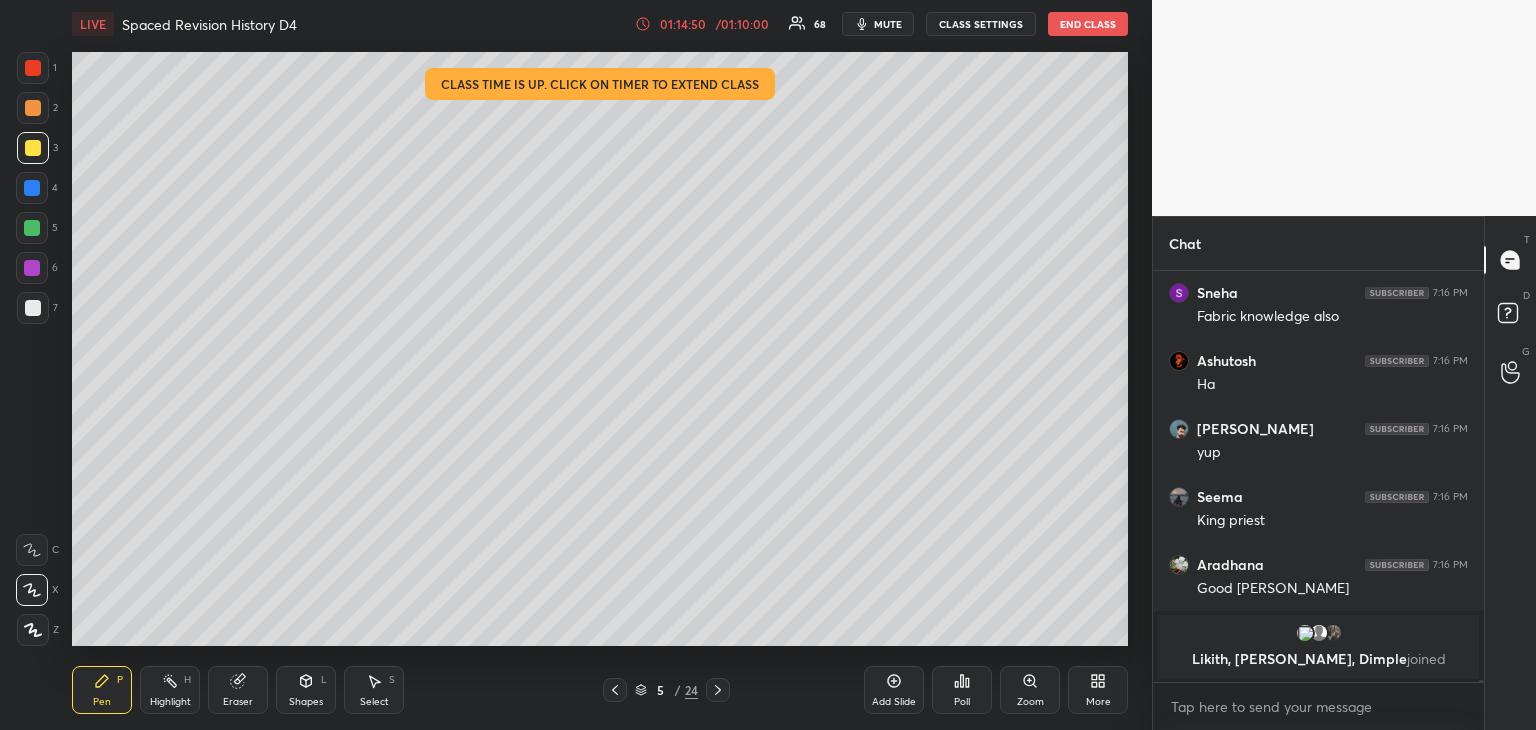 click at bounding box center [33, 308] 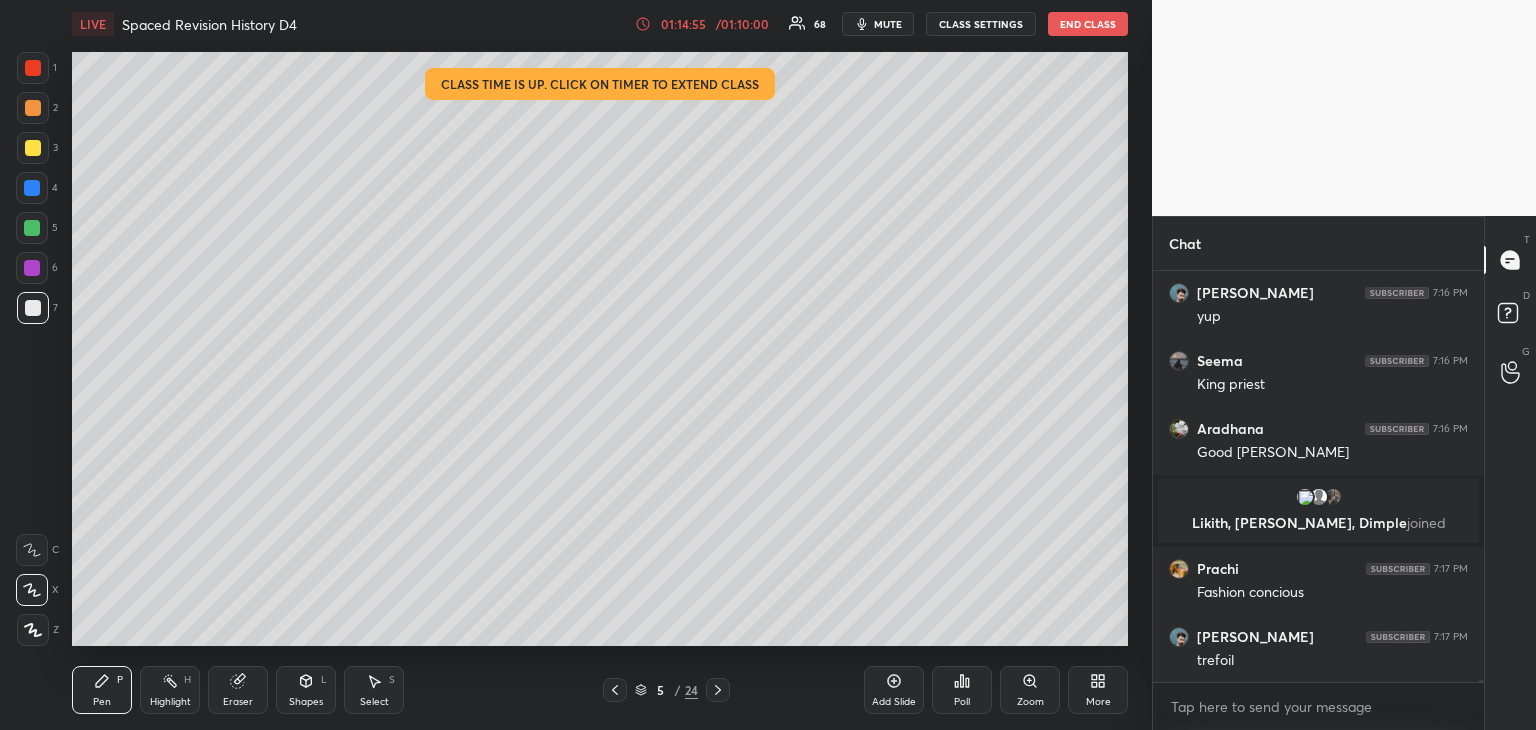 scroll, scrollTop: 68878, scrollLeft: 0, axis: vertical 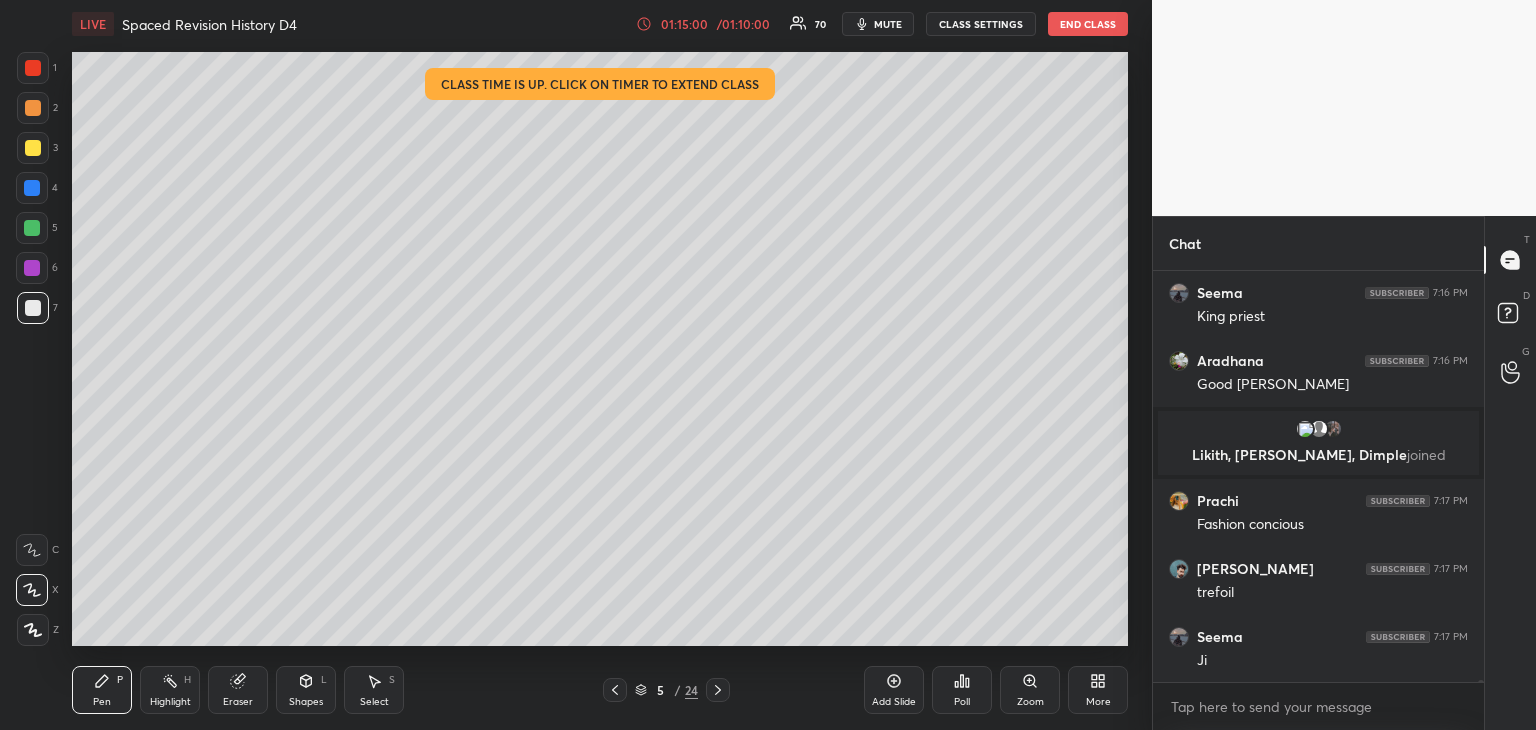 click on "1 2 3 4 5 6 7 C X Z C X Z E E Erase all   H H LIVE Spaced Revision History D4 01:15:00 /  01:10:00 70 mute CLASS SETTINGS End Class Setting up your live class Class time is up.  Click on timer to extend class Poll for   secs No correct answer Start poll Back Spaced Revision History D4 [PERSON_NAME] Pen P Highlight H Eraser Shapes L Select S 5 / 24 Add Slide Poll Zoom More Chat [PERSON_NAME] 7:16 PM yup Seema 7:16 PM King [PERSON_NAME] 7:16 PM Good [PERSON_NAME], [PERSON_NAME], [PERSON_NAME]  joined [PERSON_NAME] 7:17 PM Fashion concious [PERSON_NAME] 7:17 PM trefoil Seema 7:17 PM Ji JUMP TO LATEST Enable hand raising Enable raise hand to speak to learners. Once enabled, chat will be turned off temporarily. Enable x   [PERSON_NAME] Asked a doubt 1 Ma'am aapko guru kahun ya bhagwan 🙏❤️ Pick this doubt NEW DOUBTS ASKED No one has raised a hand yet Can't raise hand Looks like educator just invited you to speak. Please wait before you can raise your hand again. Got it T Messages (T) D Doubts (D) G Raise Hand (G) Report an issue Buffering" at bounding box center (768, 365) 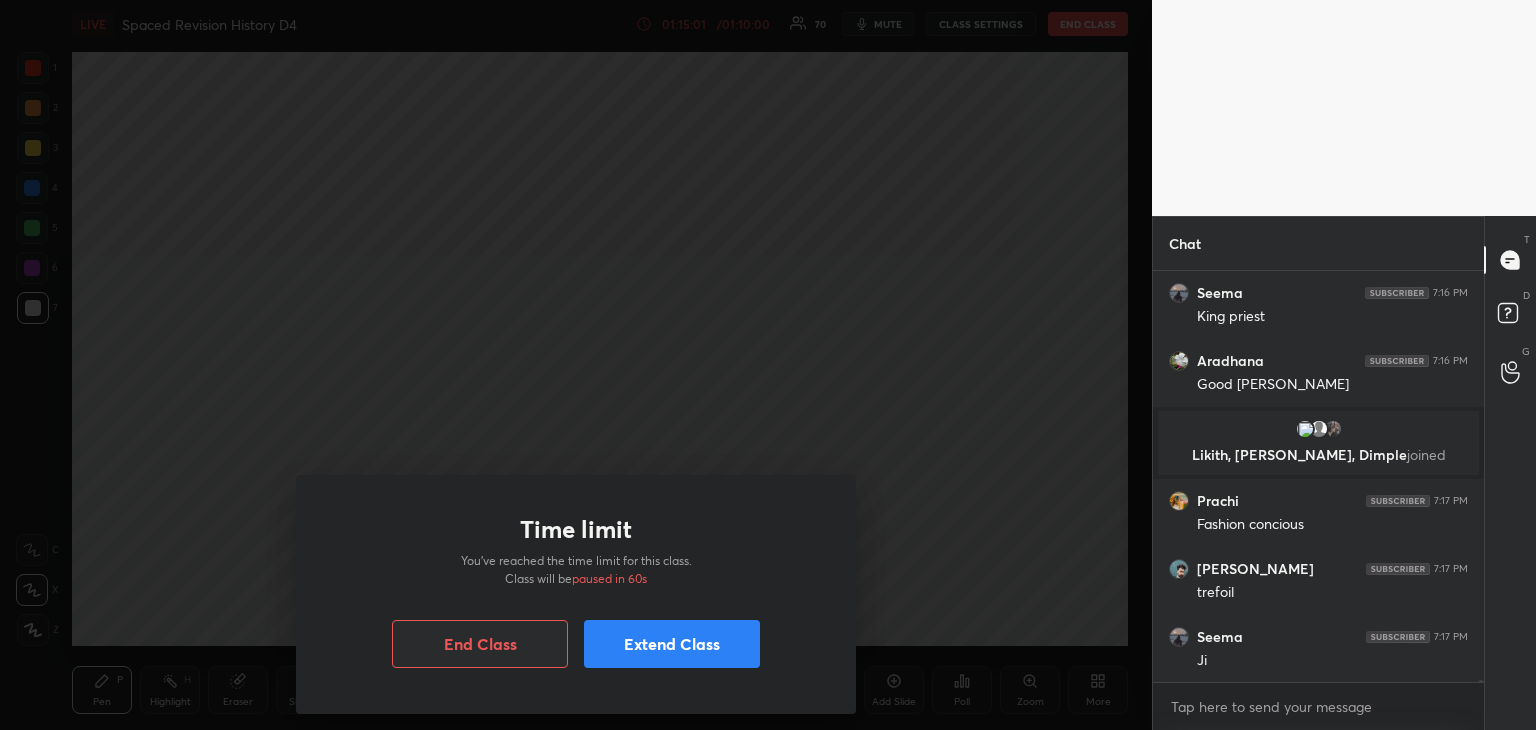 click on "Time limit You’ve reached the time limit for this class. Class will be   paused in 60s End Class Extend Class" at bounding box center (576, 365) 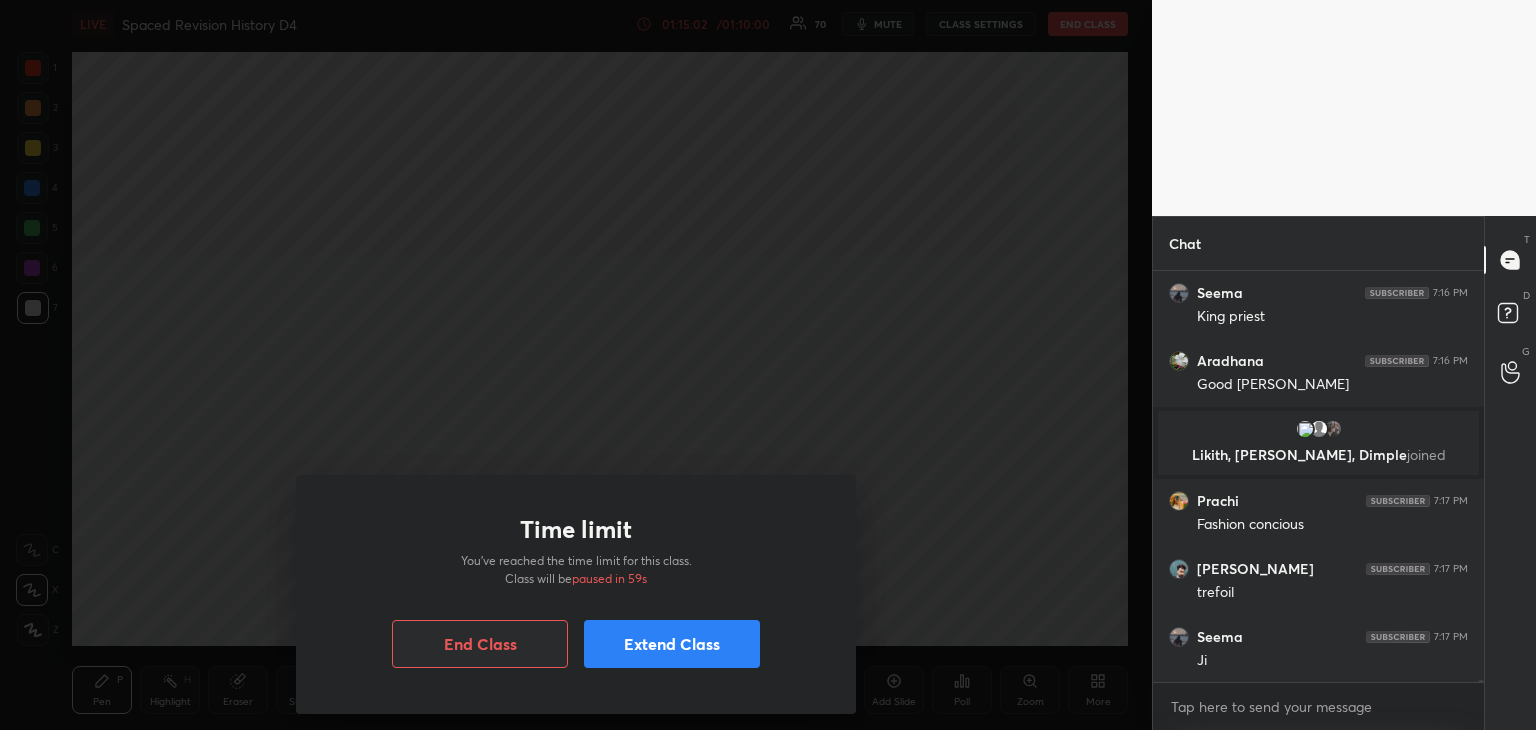 drag, startPoint x: 698, startPoint y: 649, endPoint x: 644, endPoint y: 635, distance: 55.7853 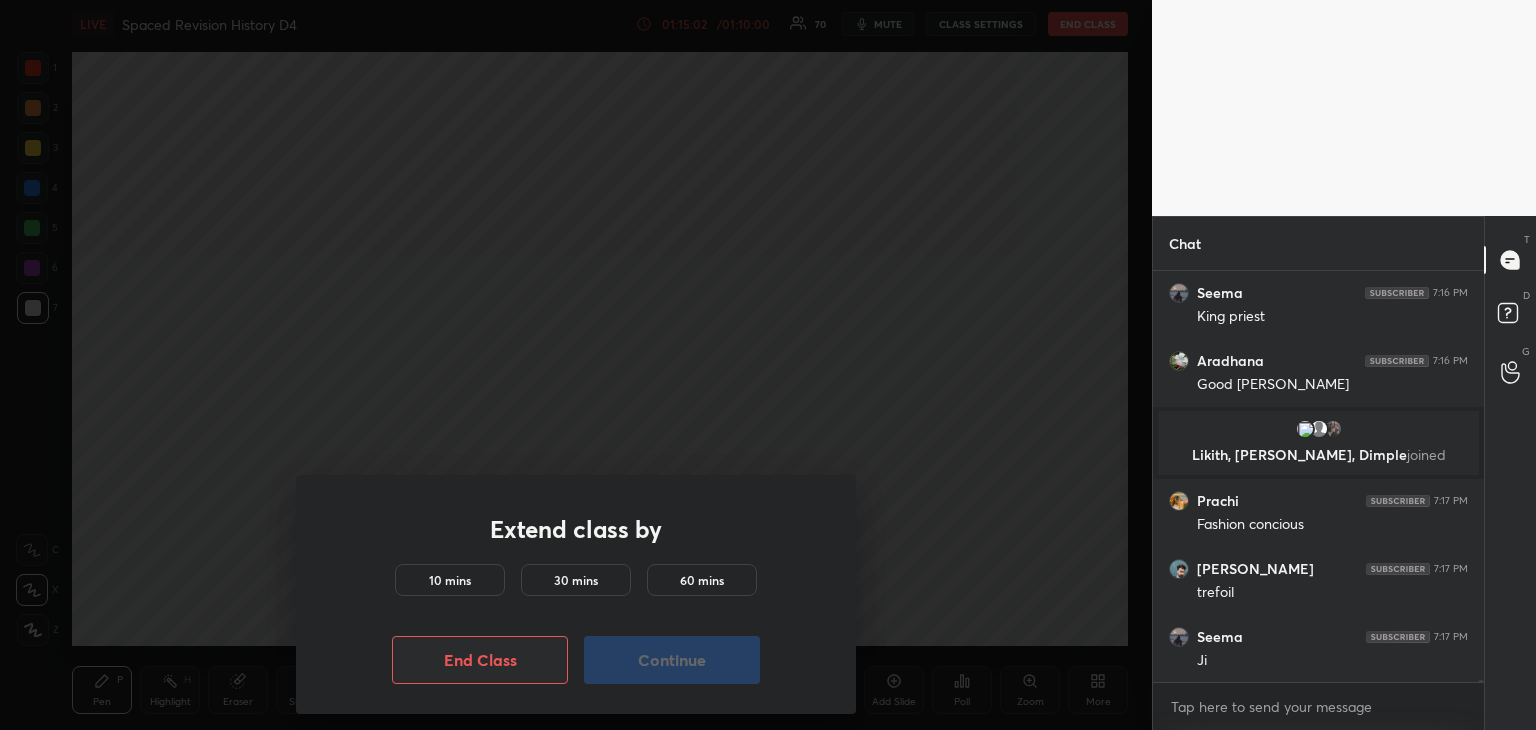 click on "10 mins" at bounding box center (450, 580) 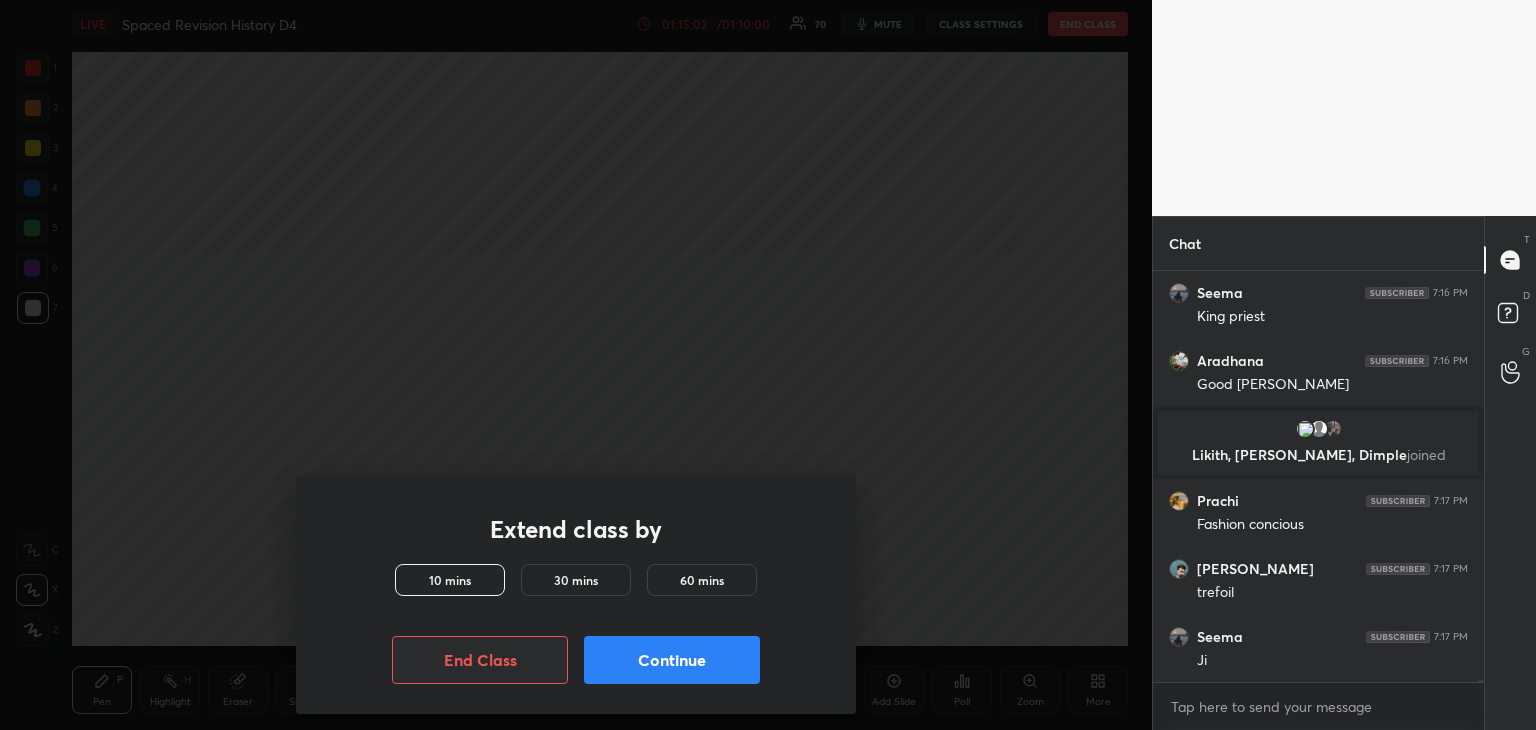 scroll, scrollTop: 68946, scrollLeft: 0, axis: vertical 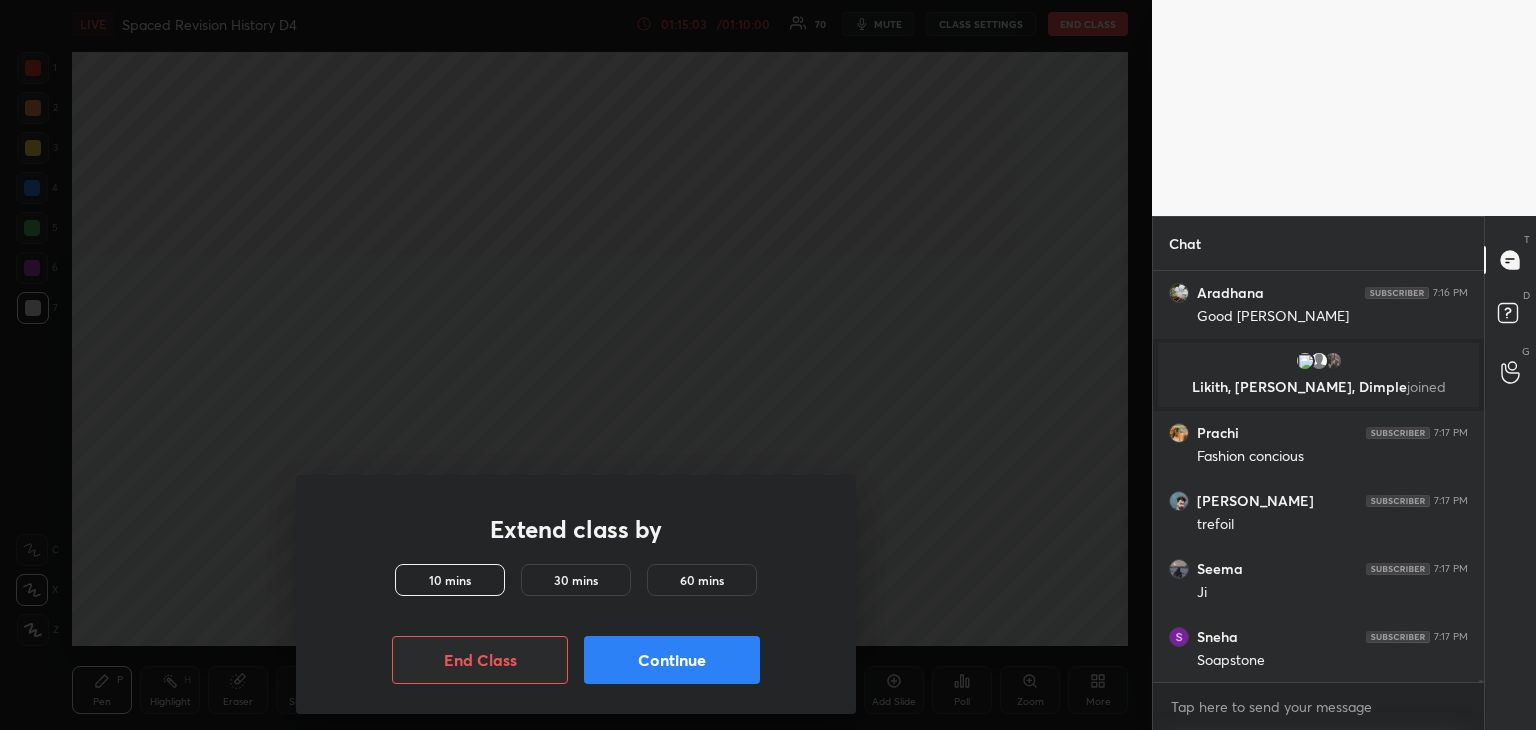 click on "Continue" at bounding box center (672, 660) 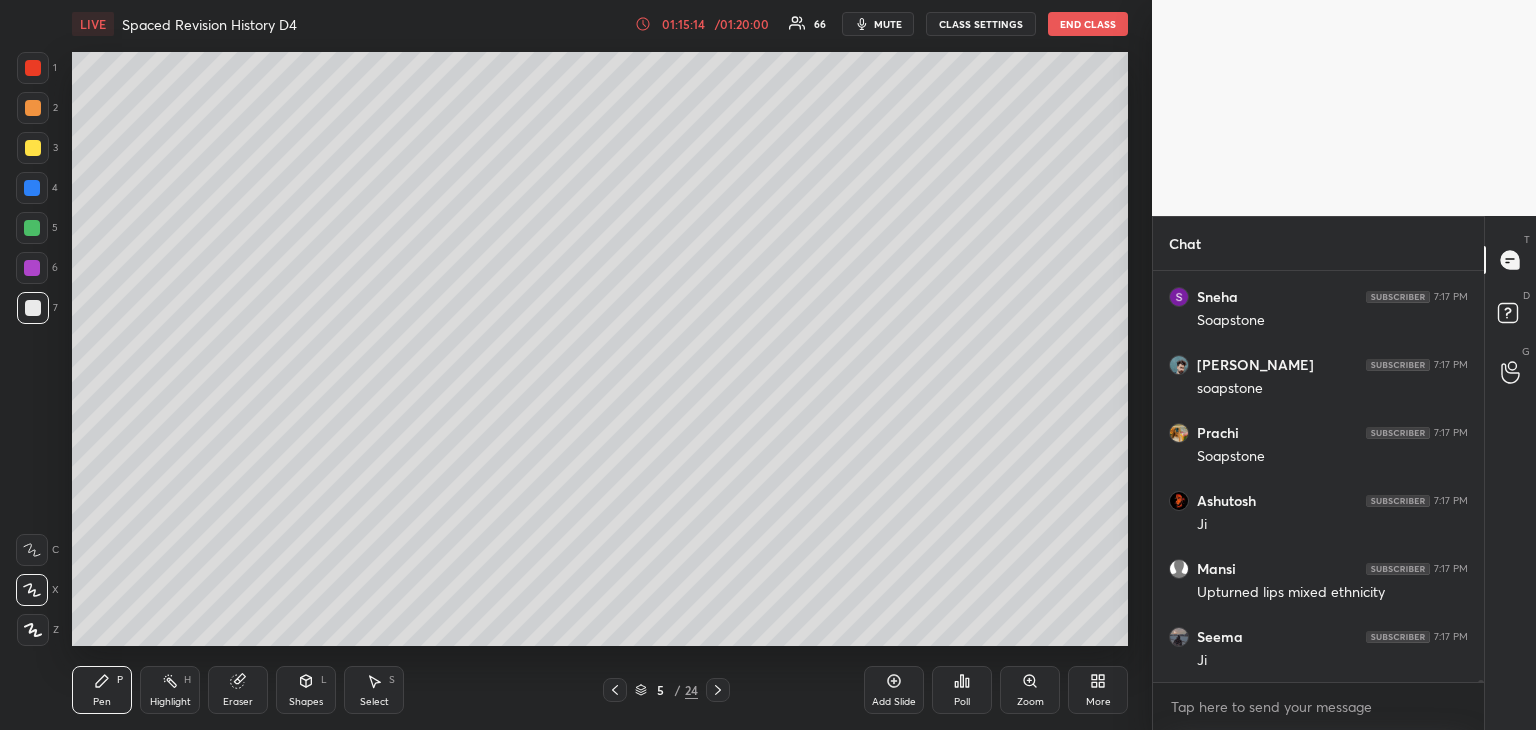 scroll, scrollTop: 69354, scrollLeft: 0, axis: vertical 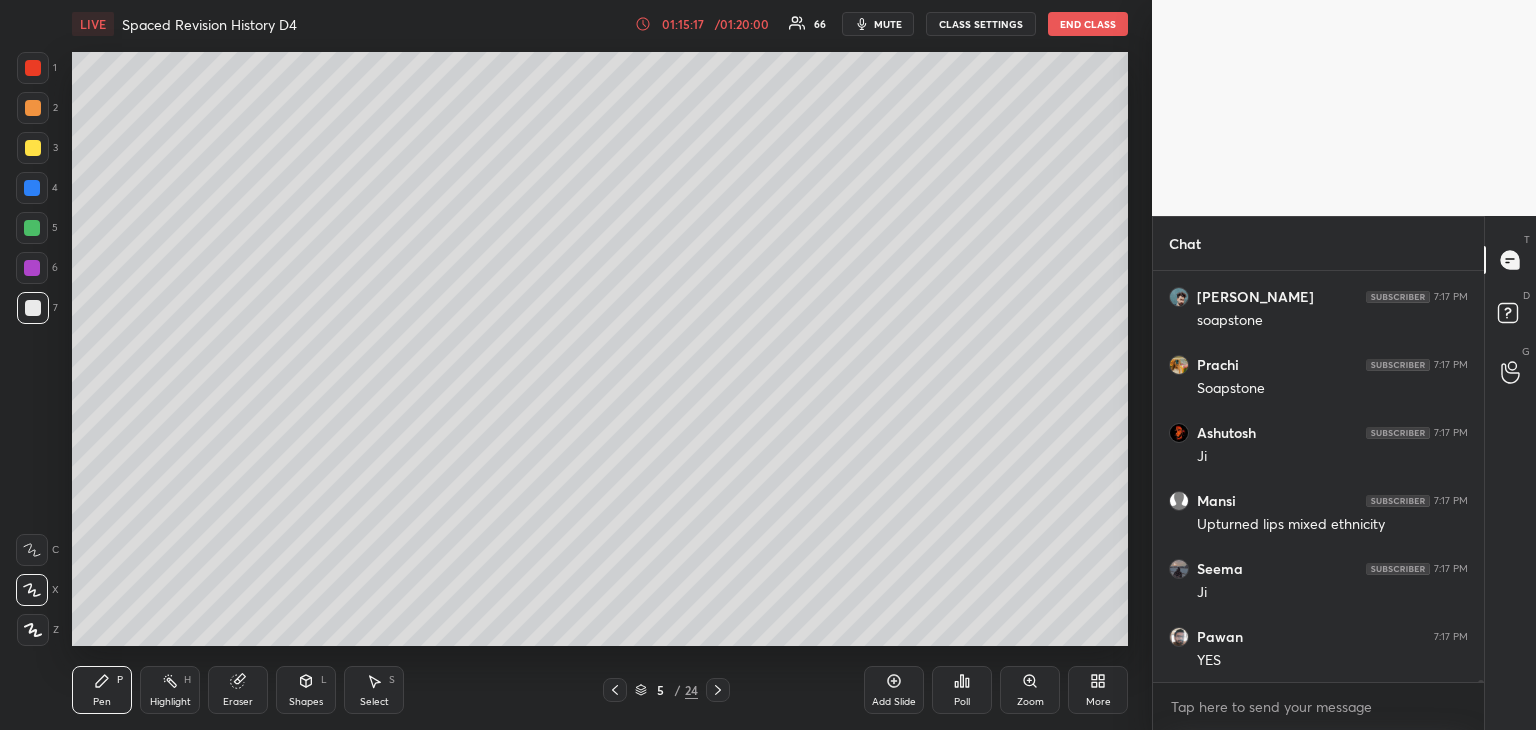 click at bounding box center (33, 308) 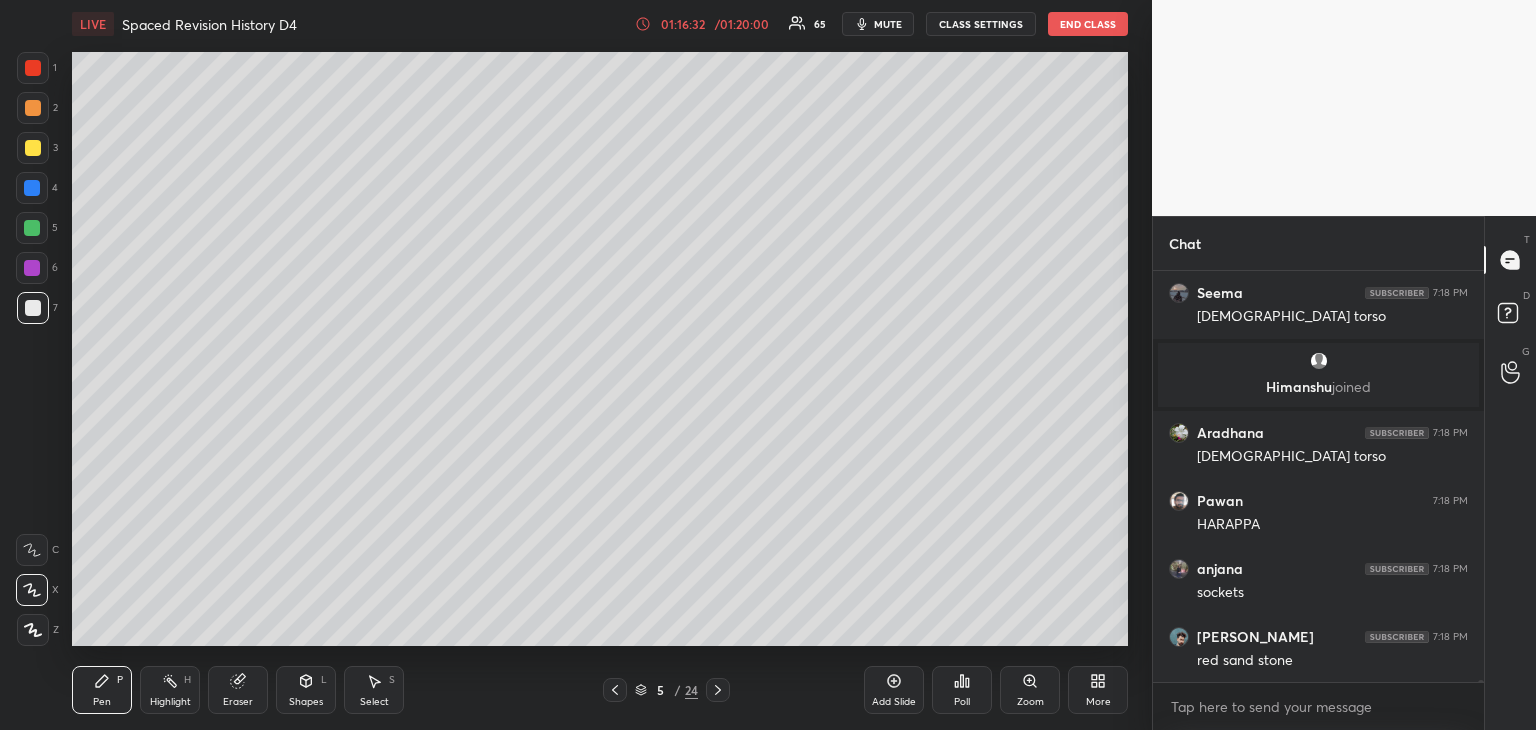 scroll, scrollTop: 70334, scrollLeft: 0, axis: vertical 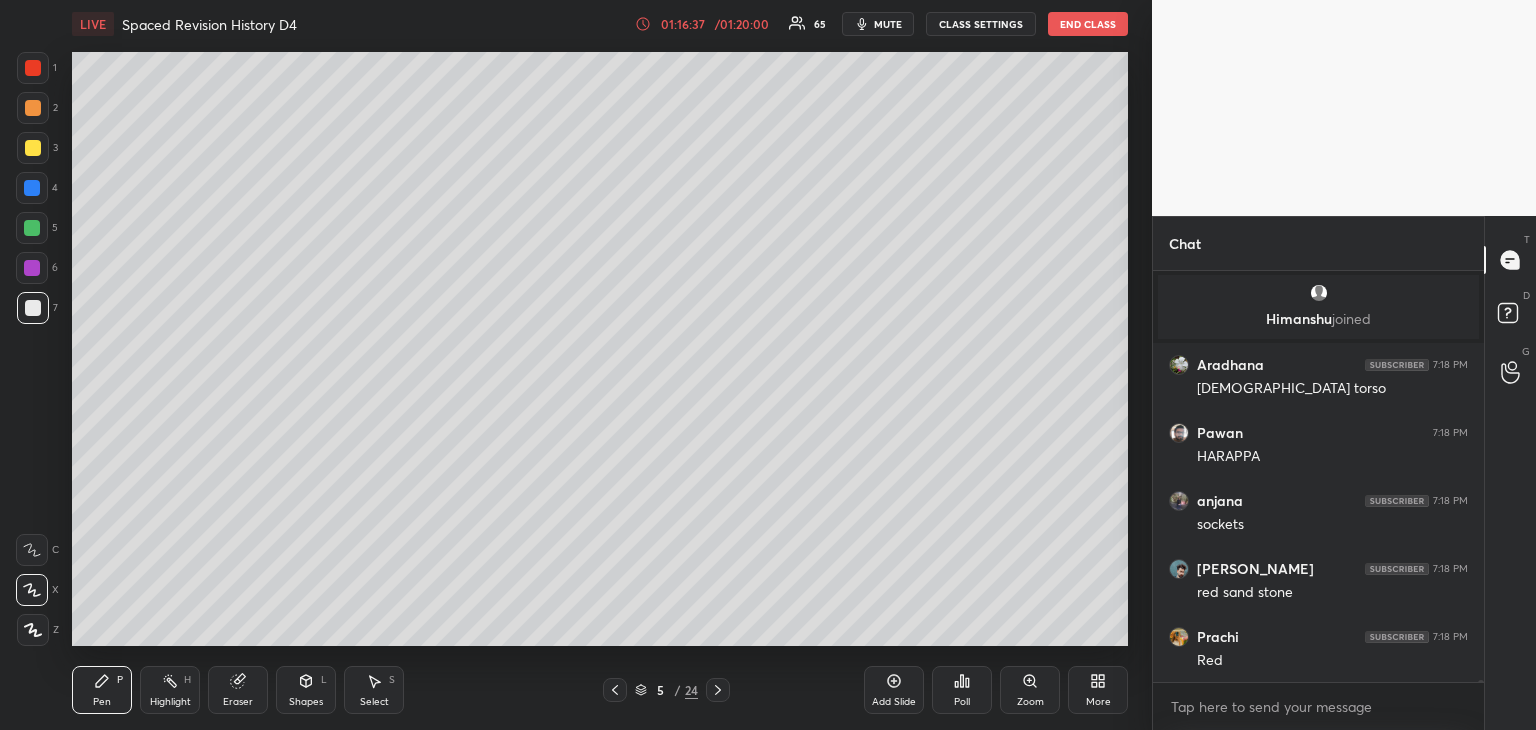 click at bounding box center [33, 68] 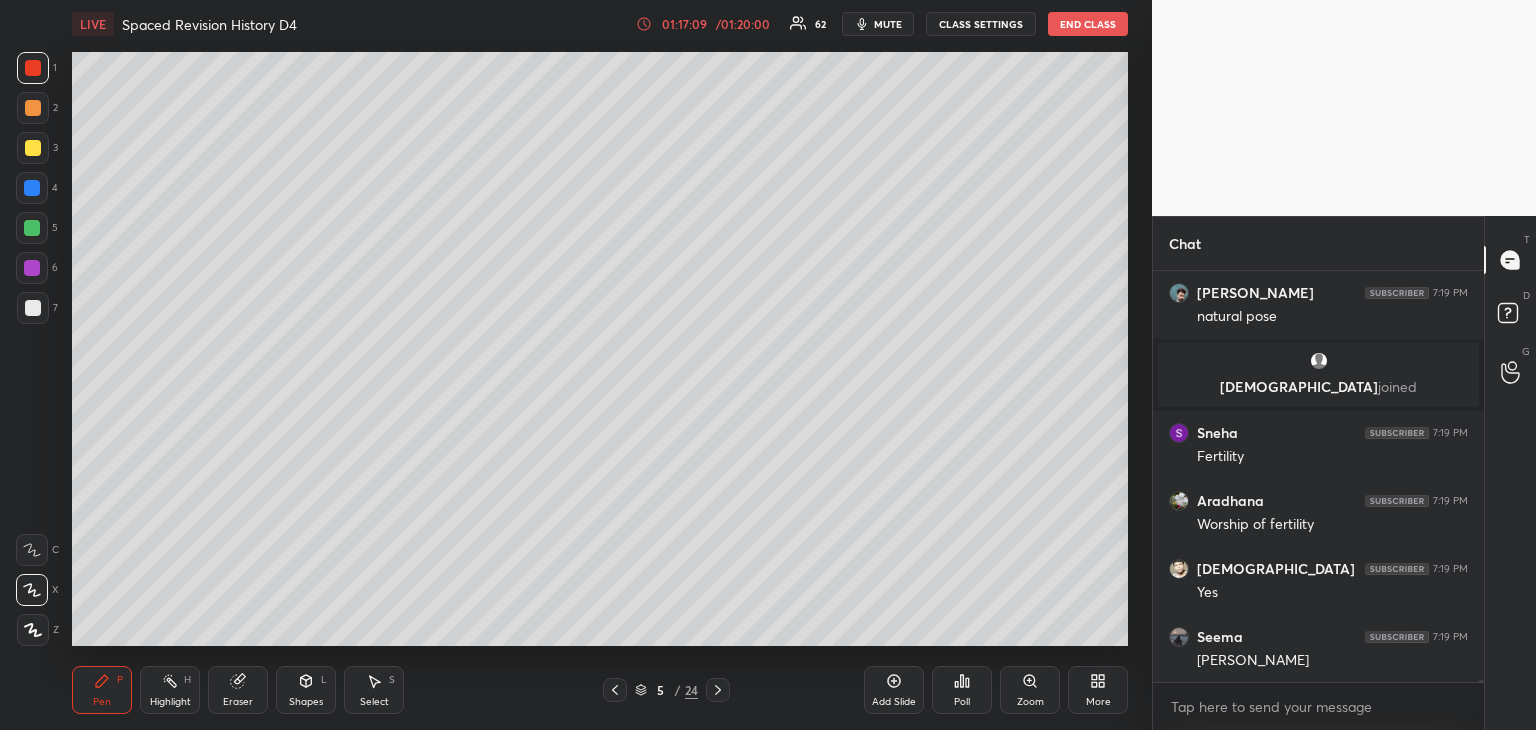 scroll, scrollTop: 70806, scrollLeft: 0, axis: vertical 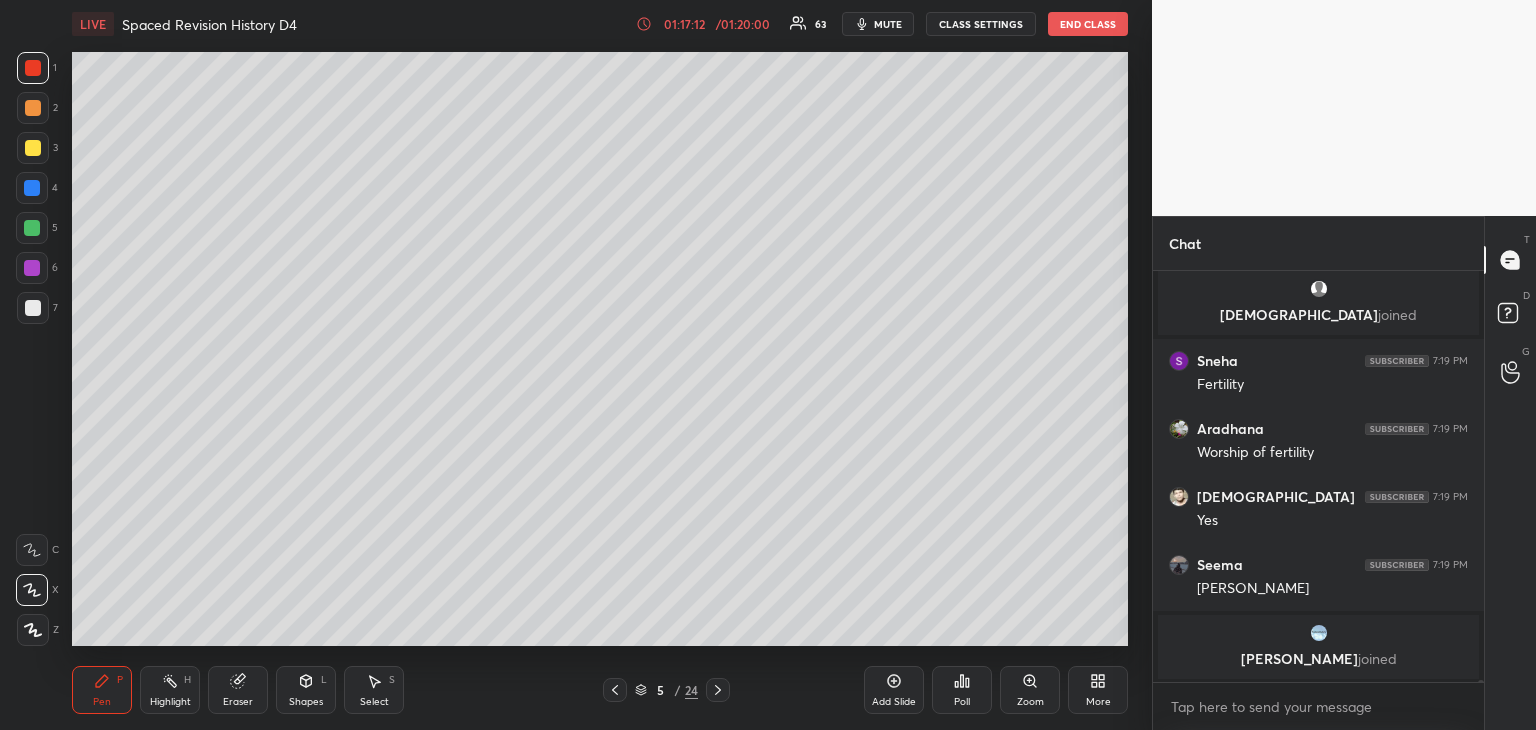 click at bounding box center (33, 308) 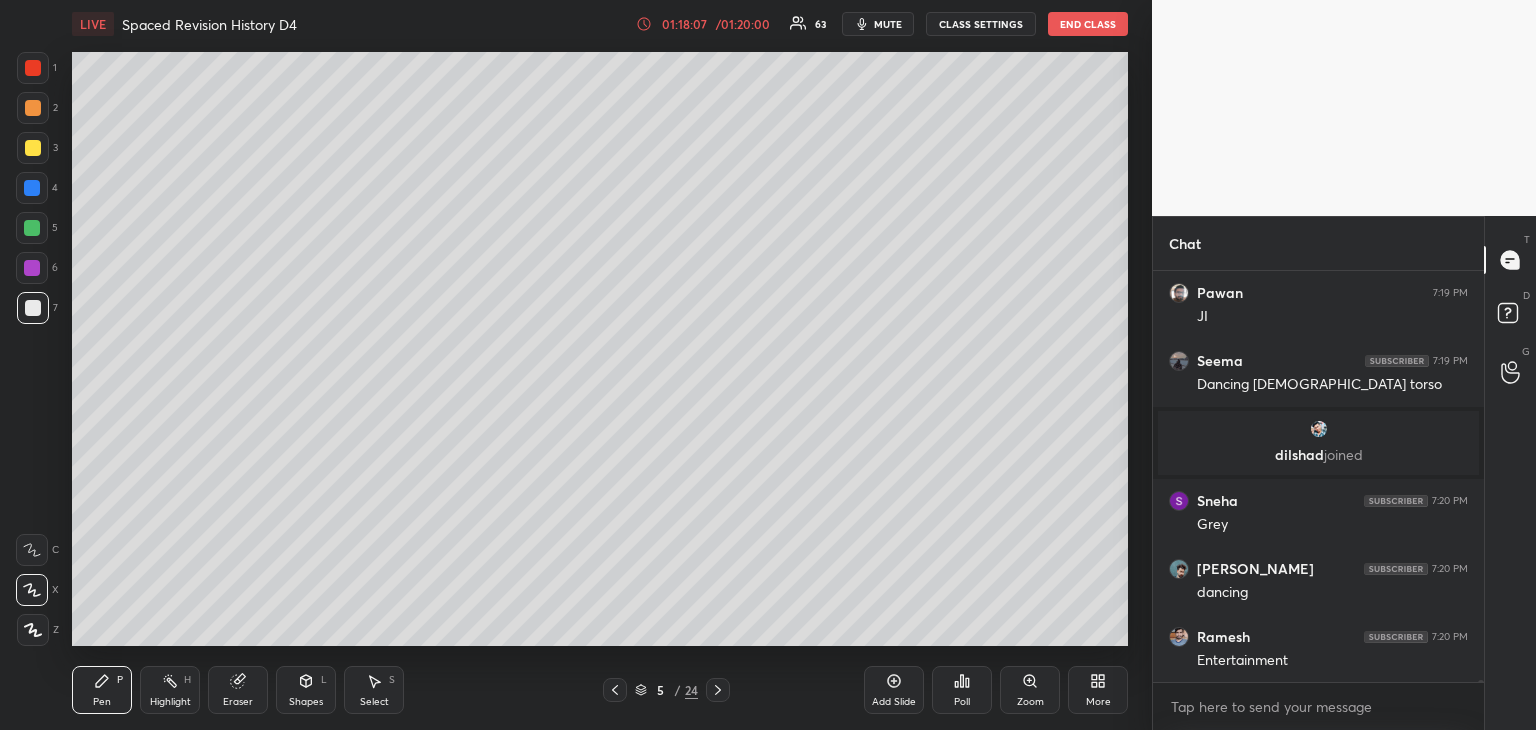 scroll, scrollTop: 71346, scrollLeft: 0, axis: vertical 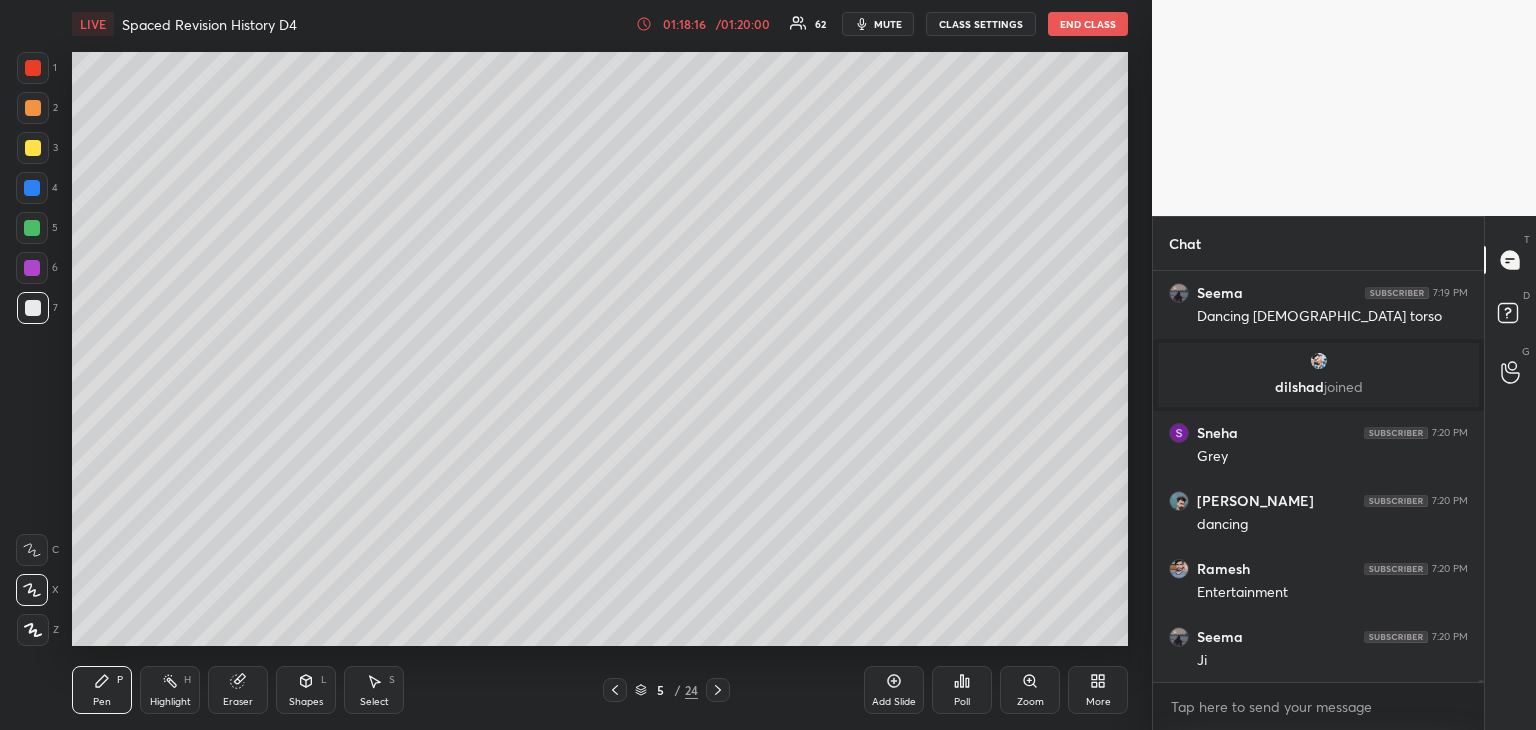 drag, startPoint x: 903, startPoint y: 688, endPoint x: 914, endPoint y: 681, distance: 13.038404 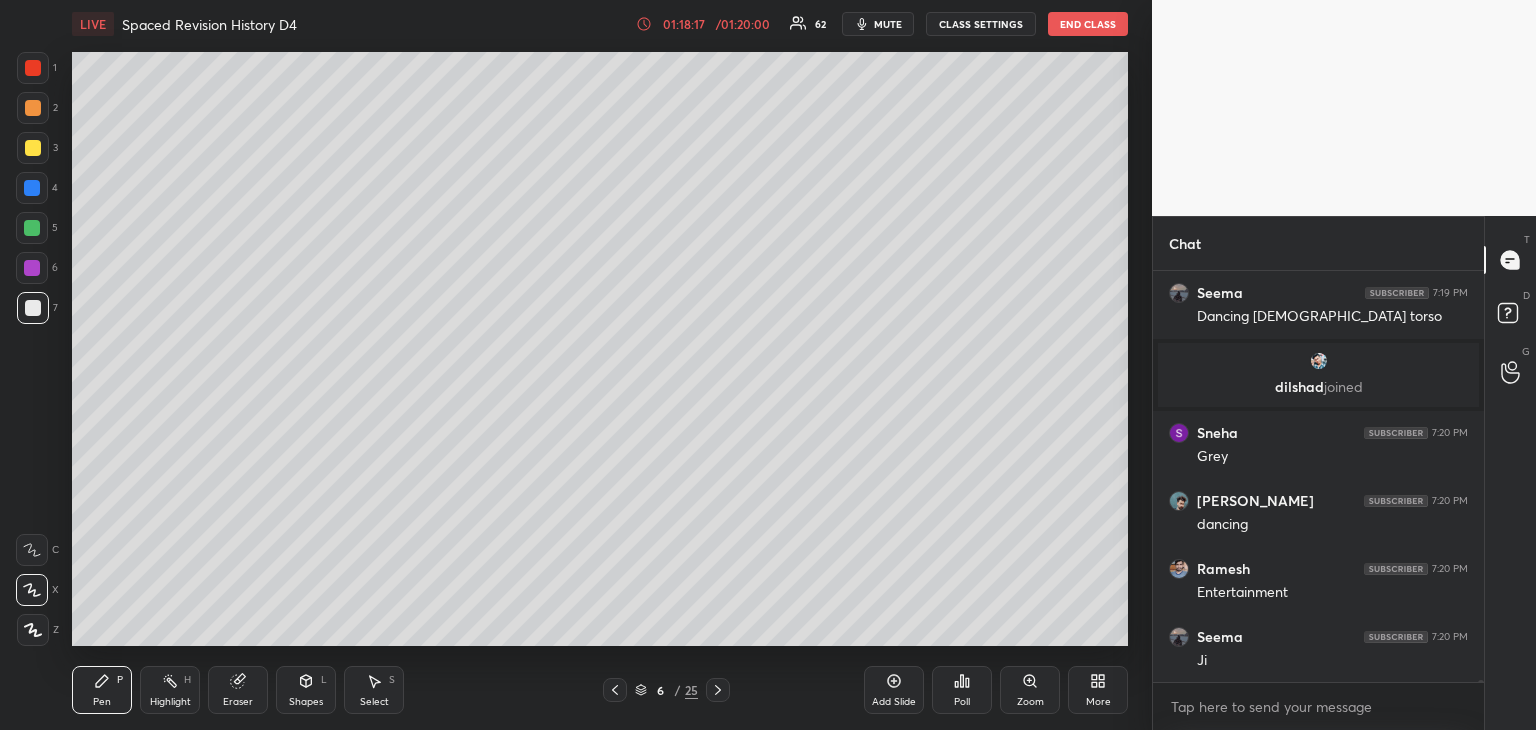 click at bounding box center [33, 308] 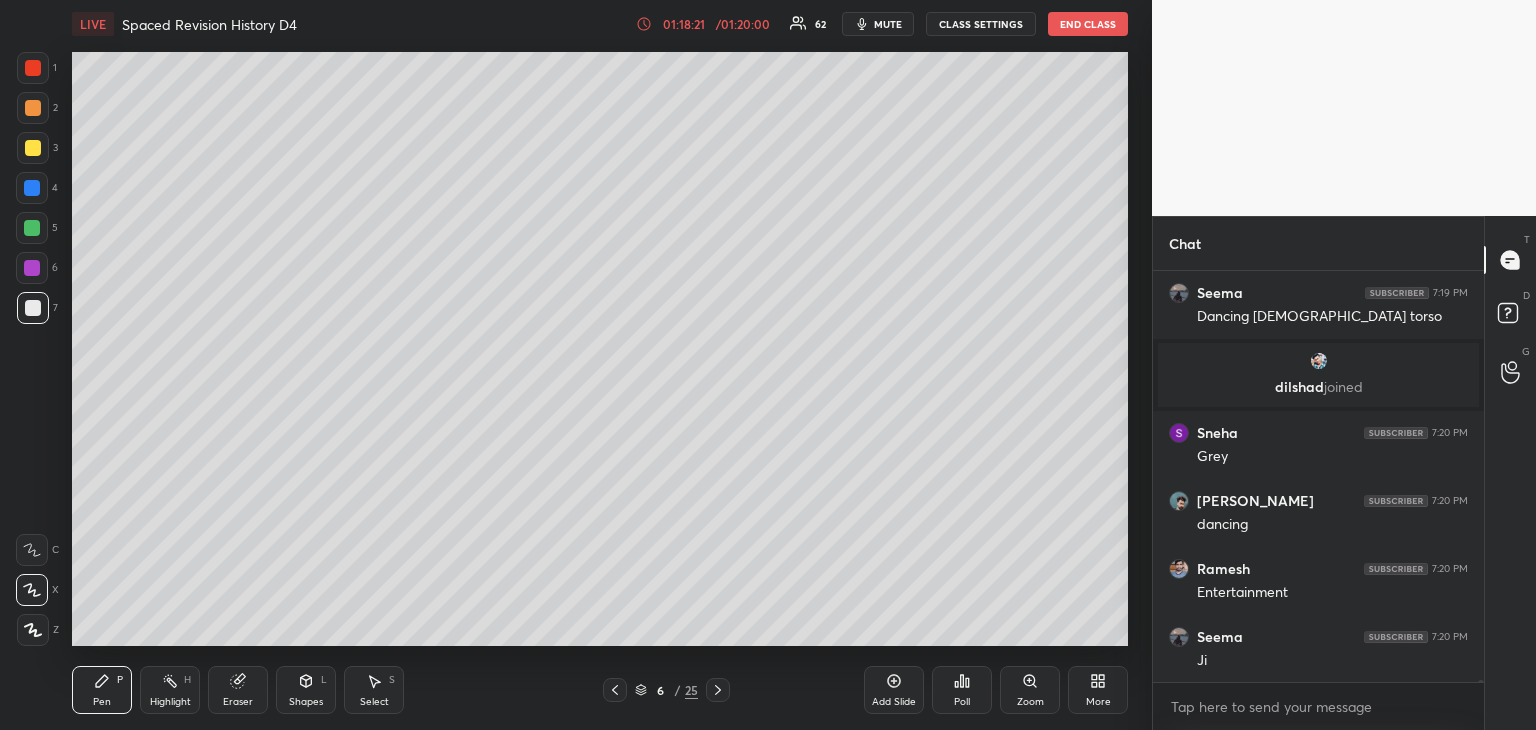 scroll, scrollTop: 71418, scrollLeft: 0, axis: vertical 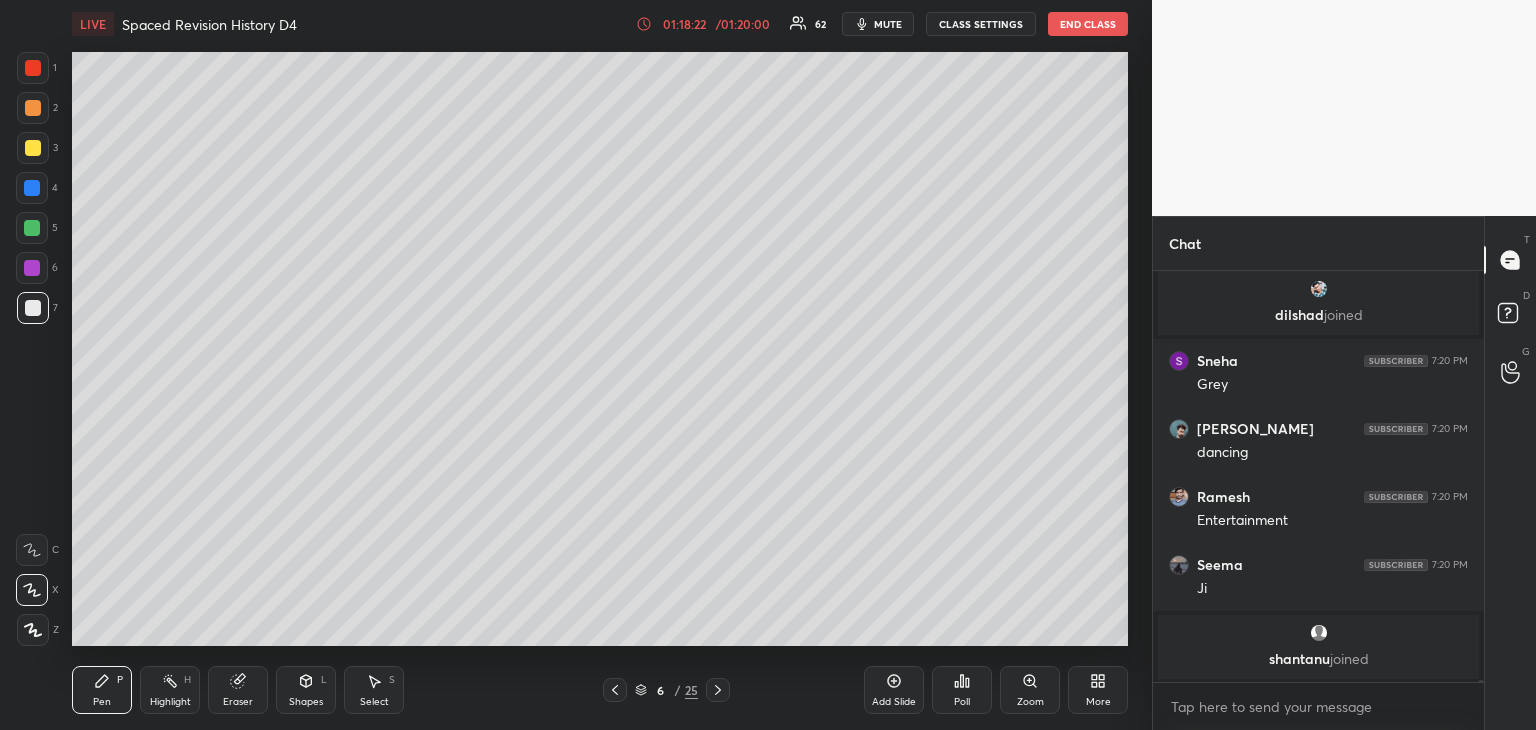 click at bounding box center [33, 148] 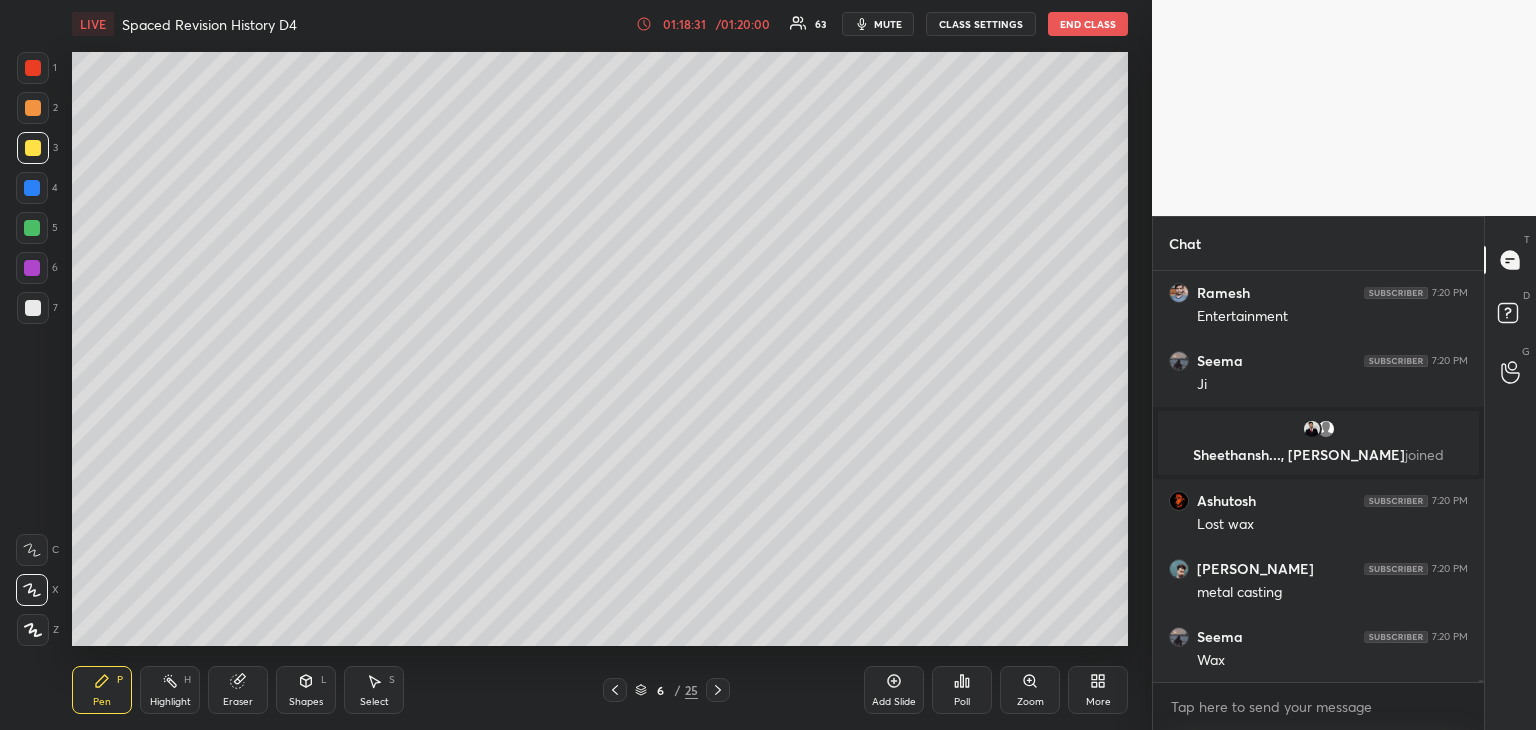 scroll, scrollTop: 71596, scrollLeft: 0, axis: vertical 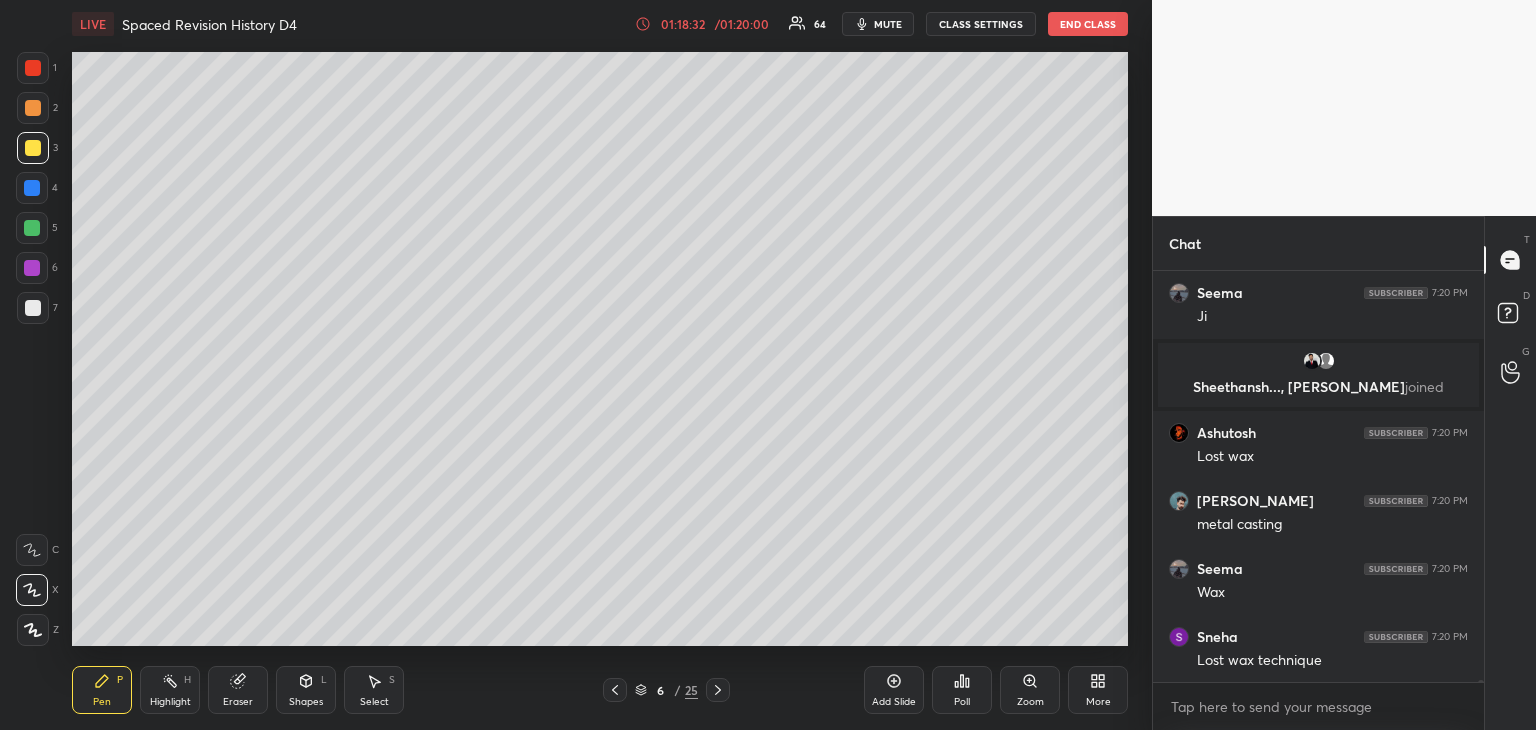 click at bounding box center [32, 228] 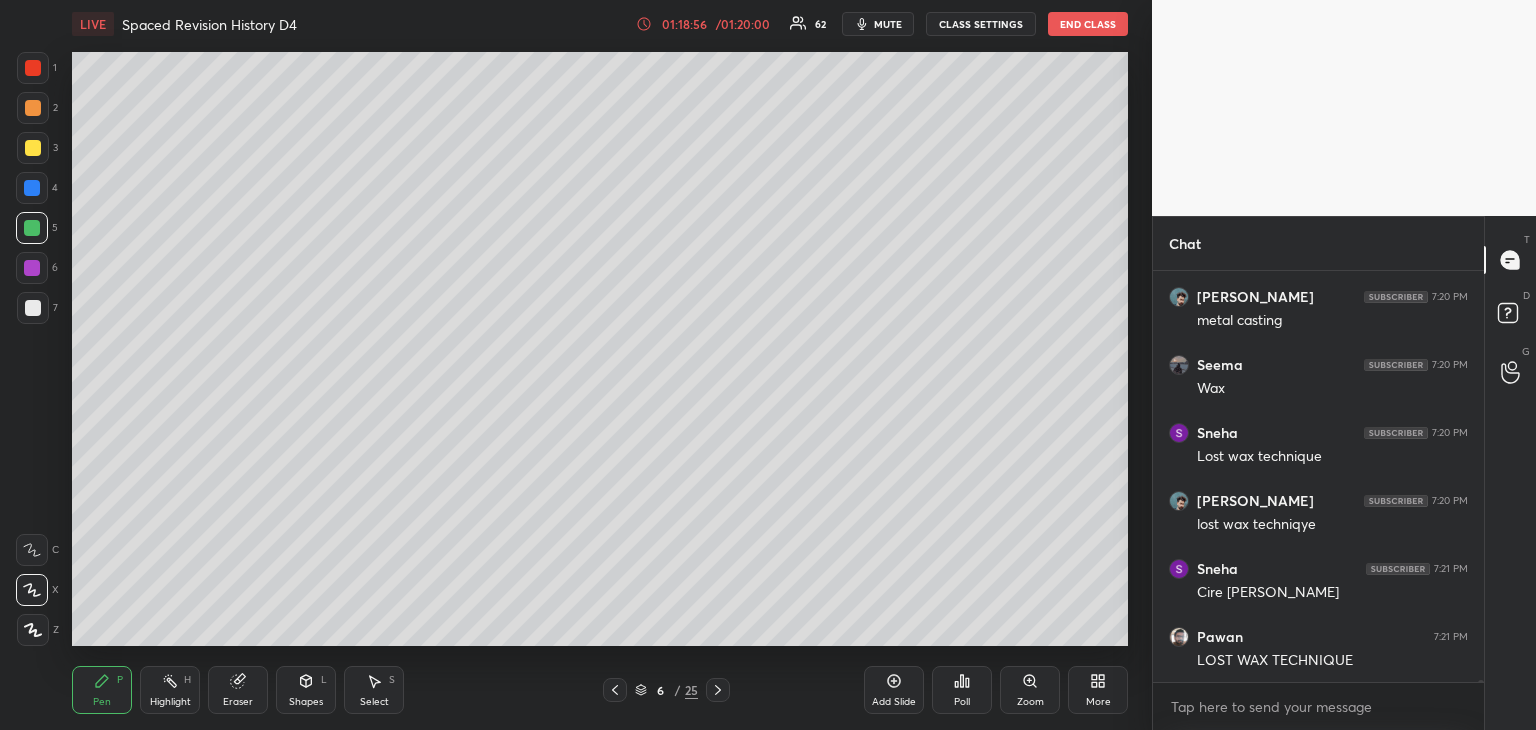 scroll, scrollTop: 71868, scrollLeft: 0, axis: vertical 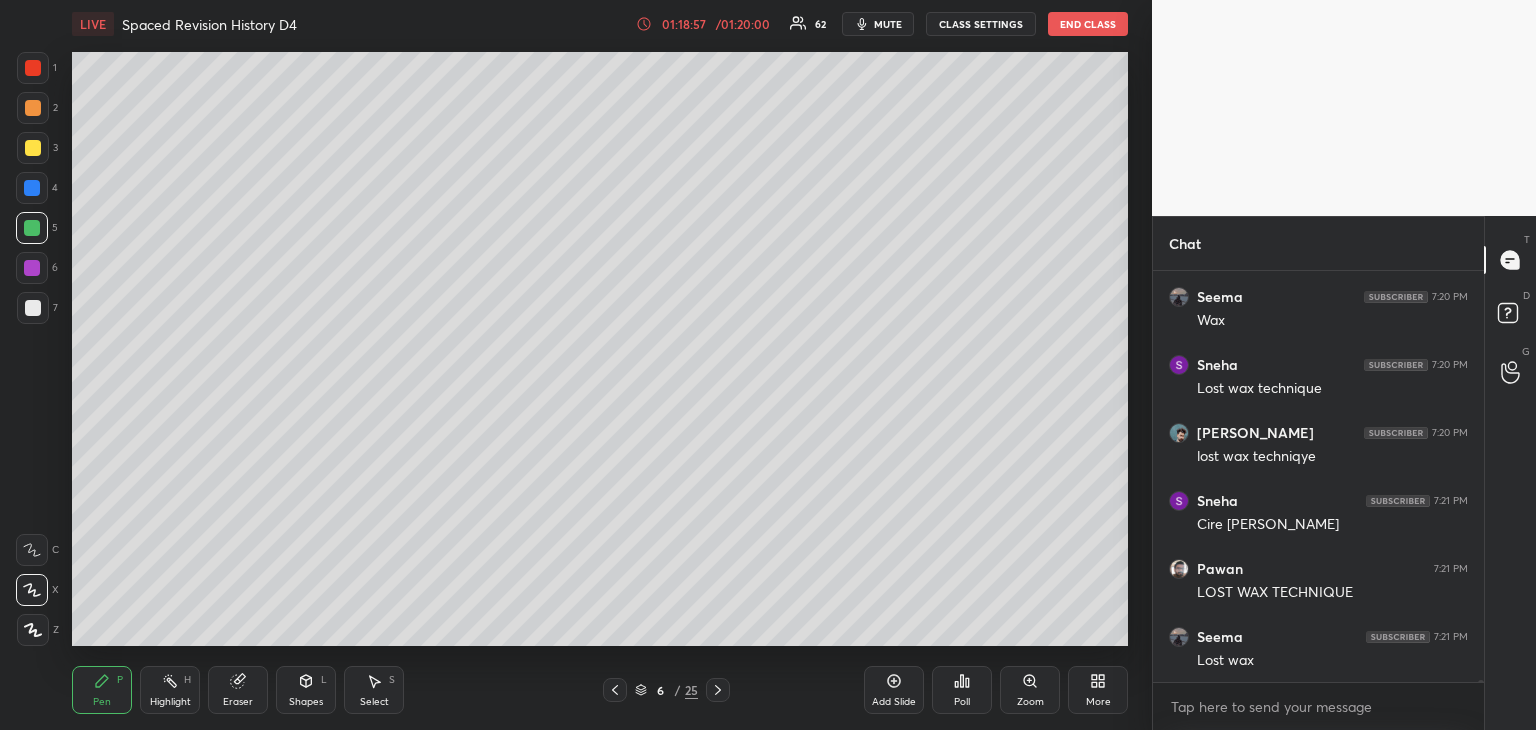 click at bounding box center (32, 268) 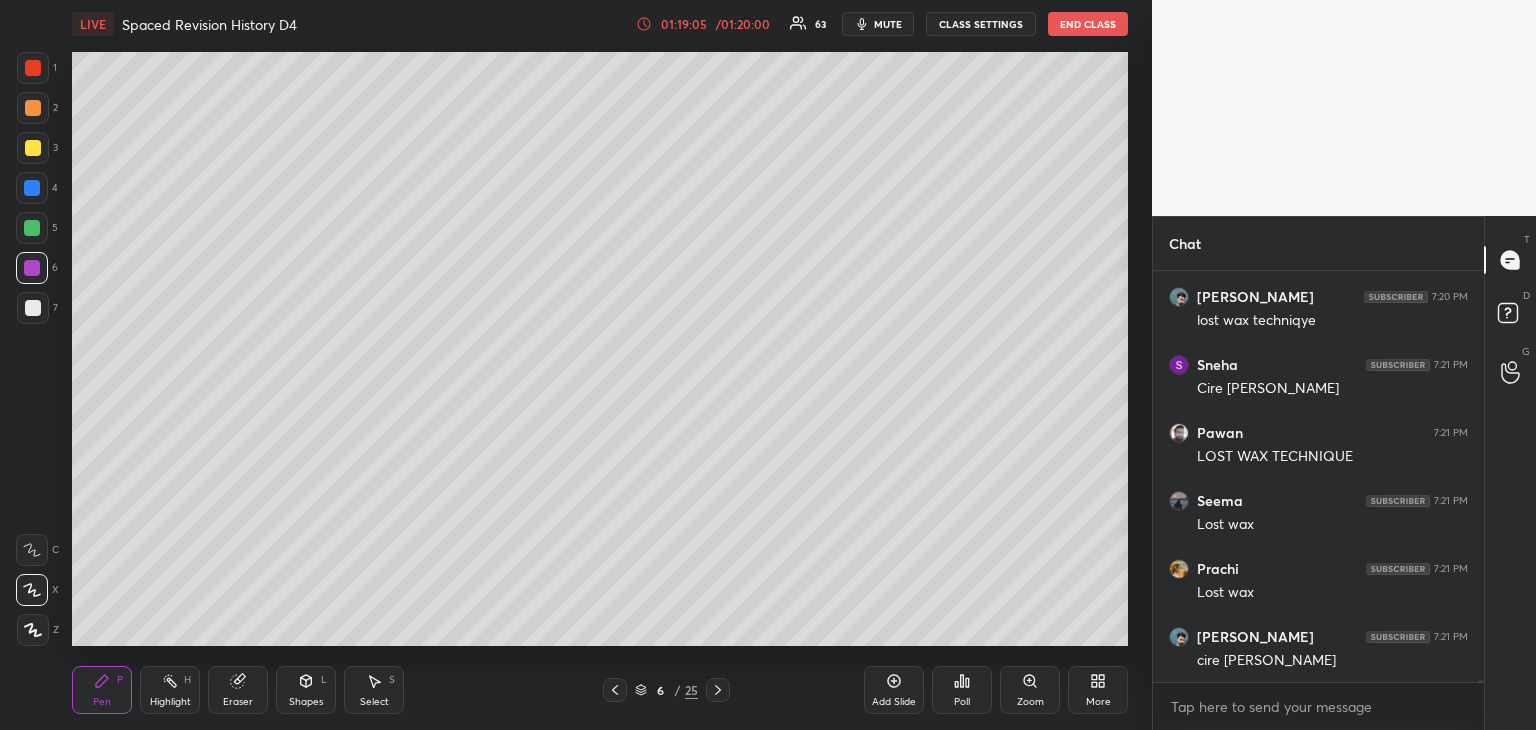 scroll, scrollTop: 72072, scrollLeft: 0, axis: vertical 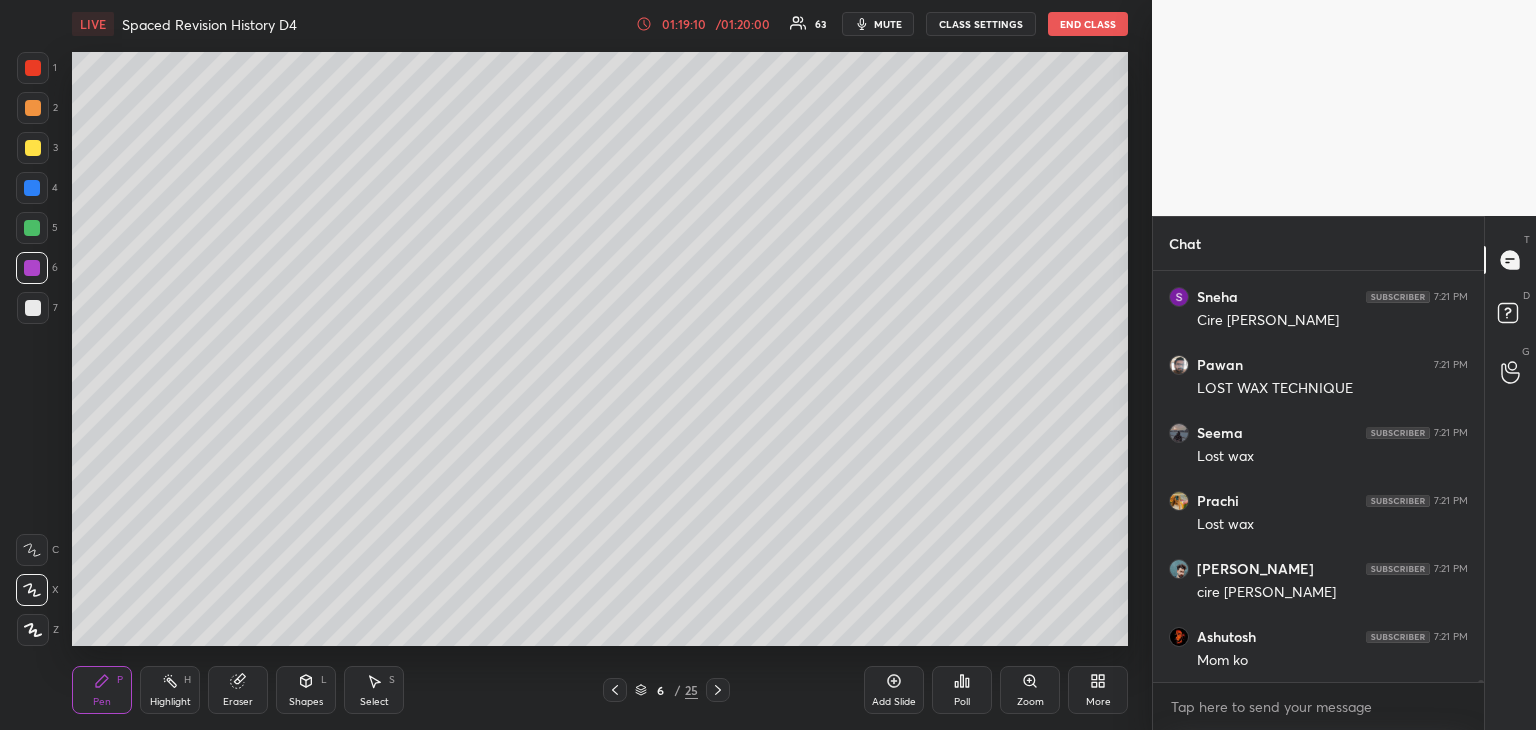 click at bounding box center [33, 148] 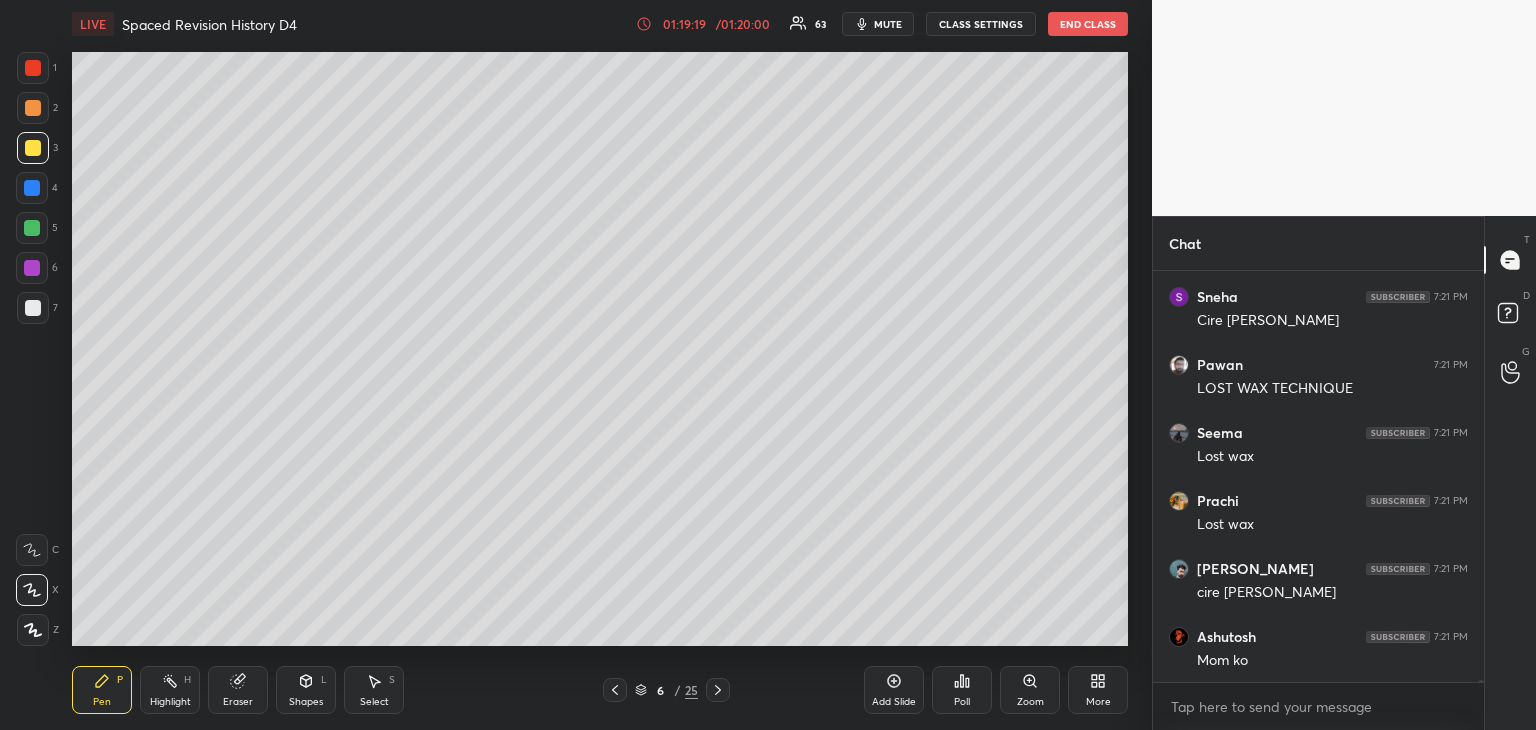 click at bounding box center [33, 108] 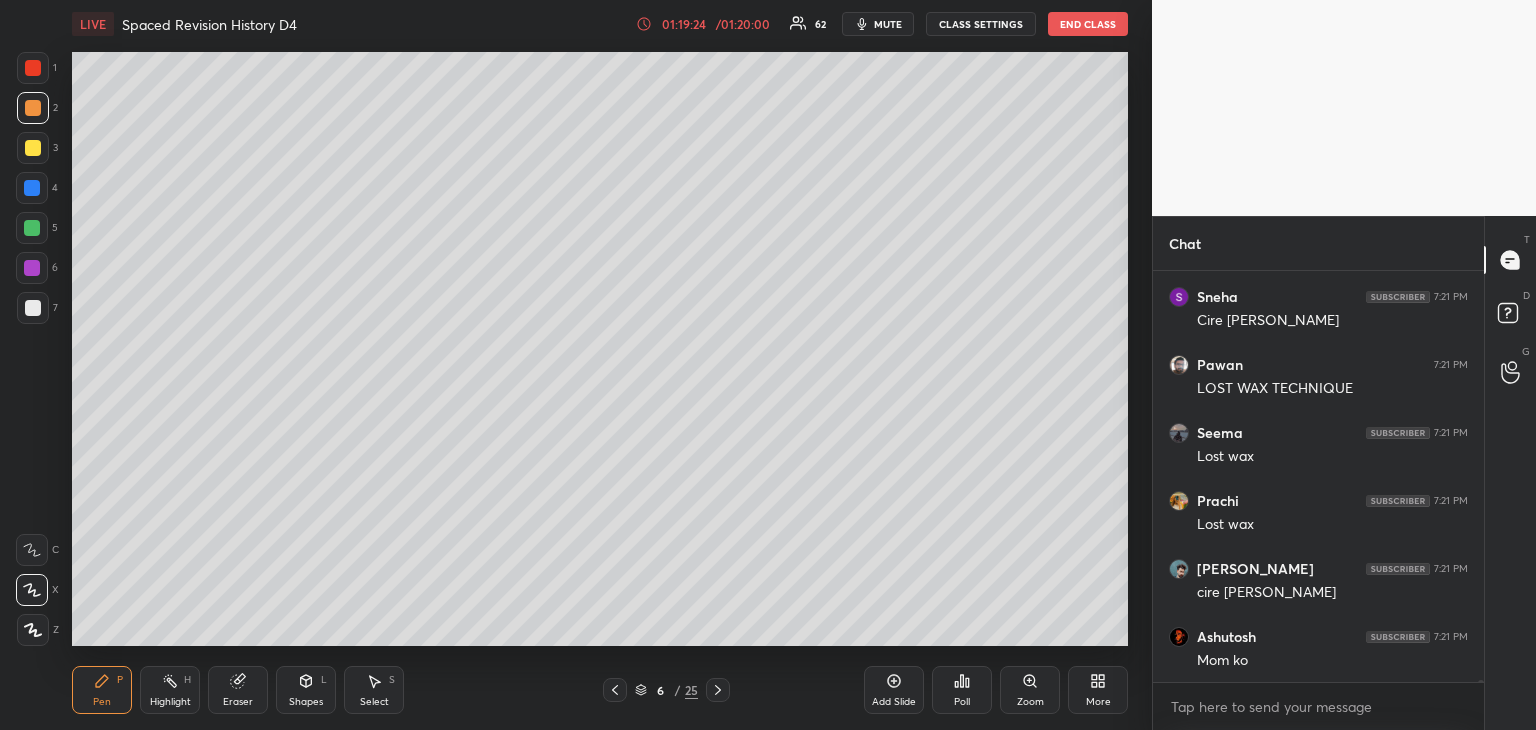 click on "Highlight" at bounding box center [170, 702] 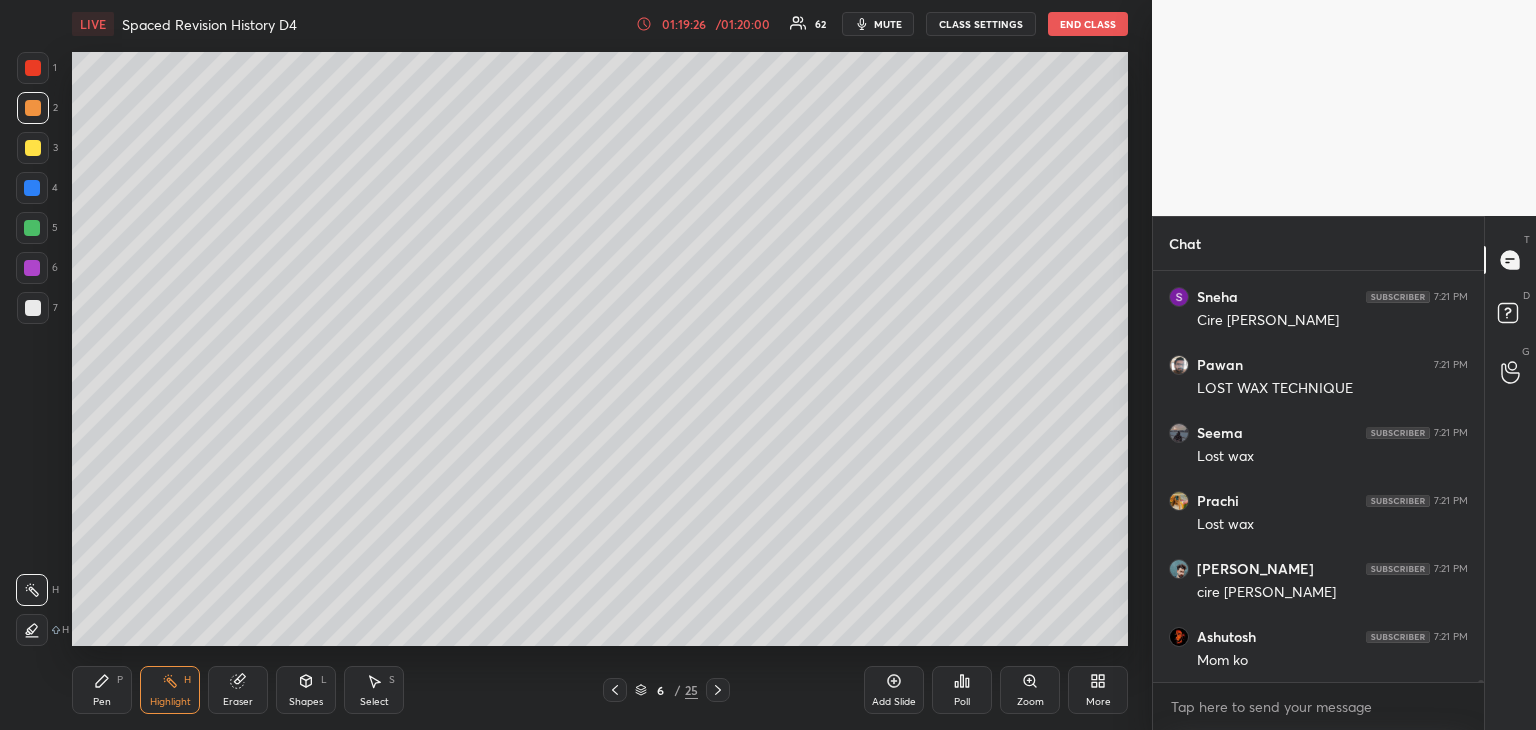 drag, startPoint x: 32, startPoint y: 141, endPoint x: 64, endPoint y: 153, distance: 34.176014 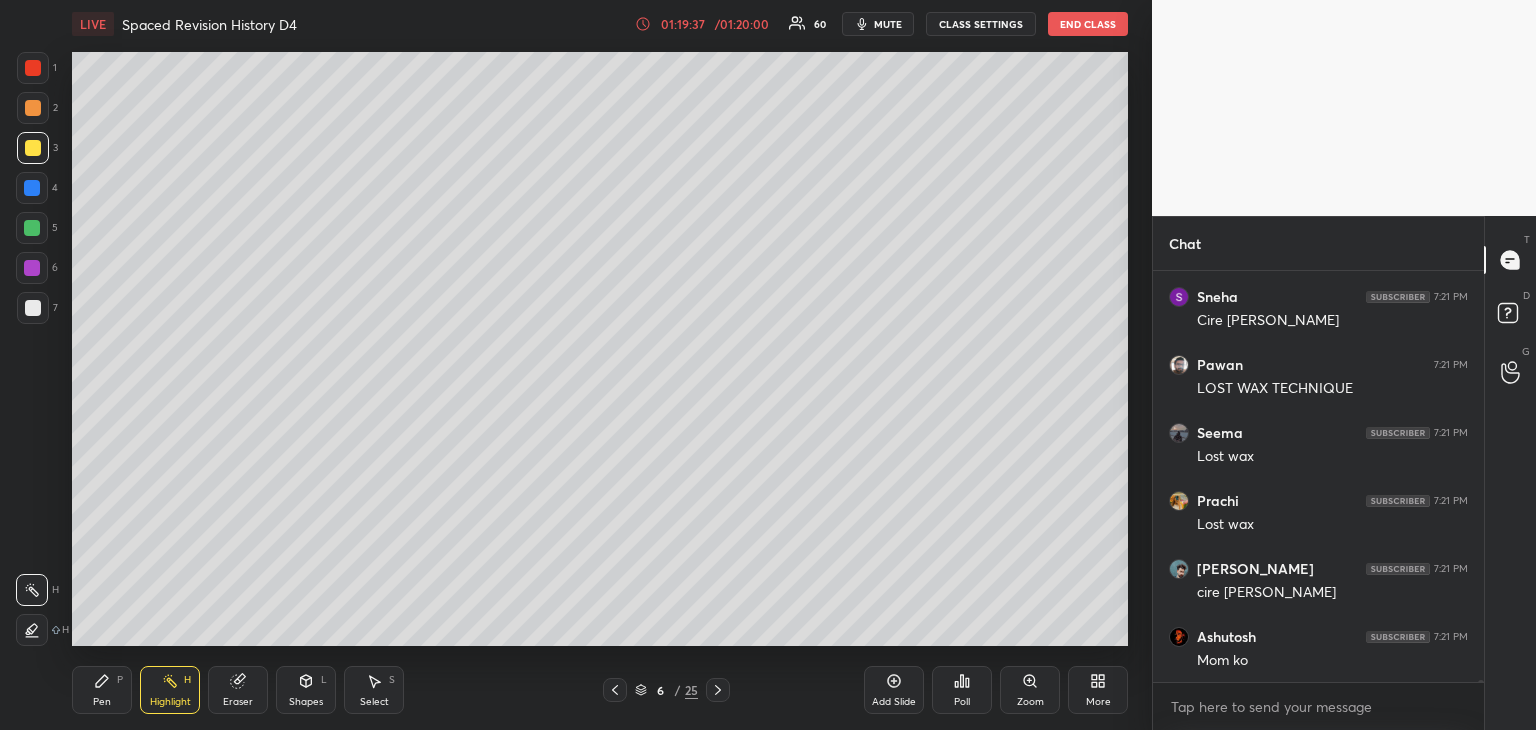 click 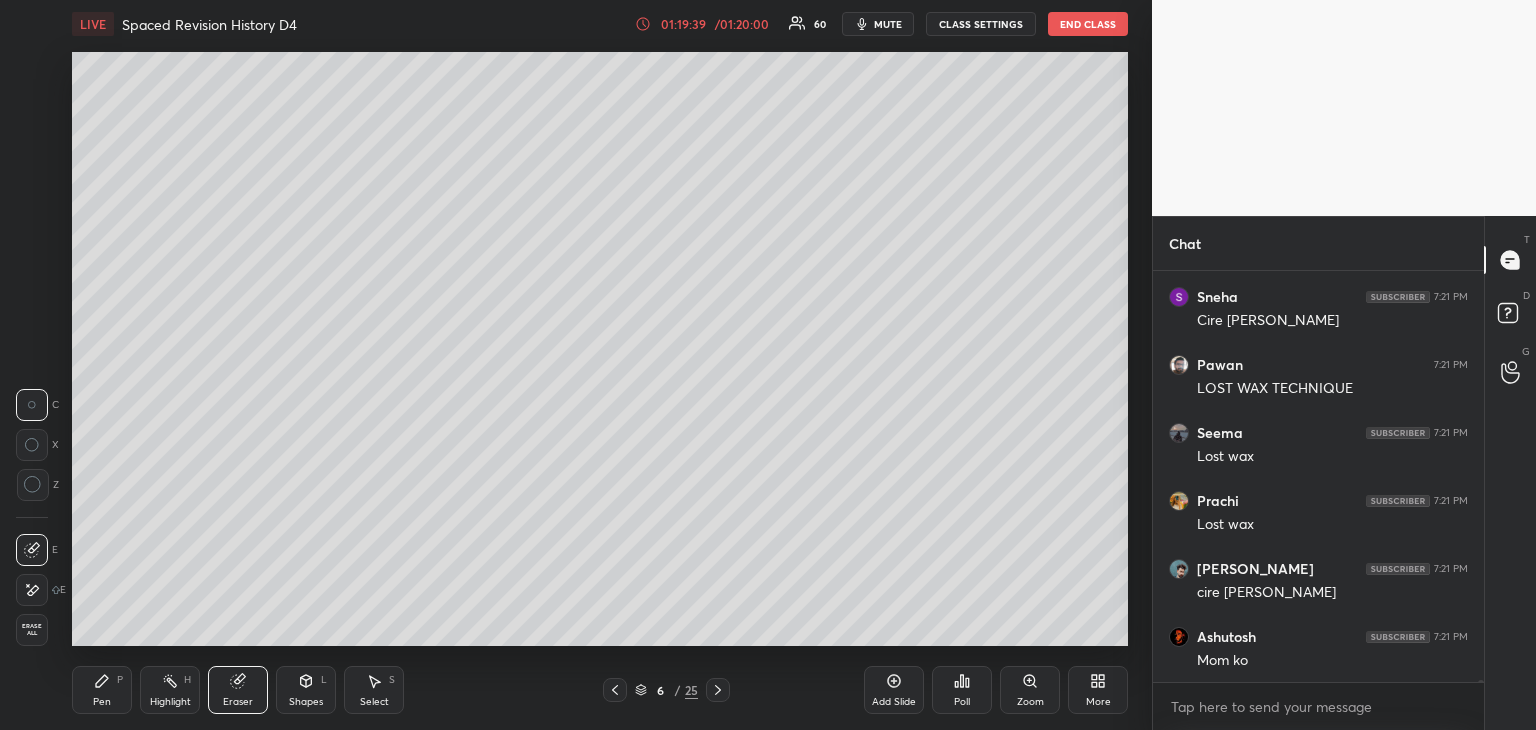 scroll, scrollTop: 72140, scrollLeft: 0, axis: vertical 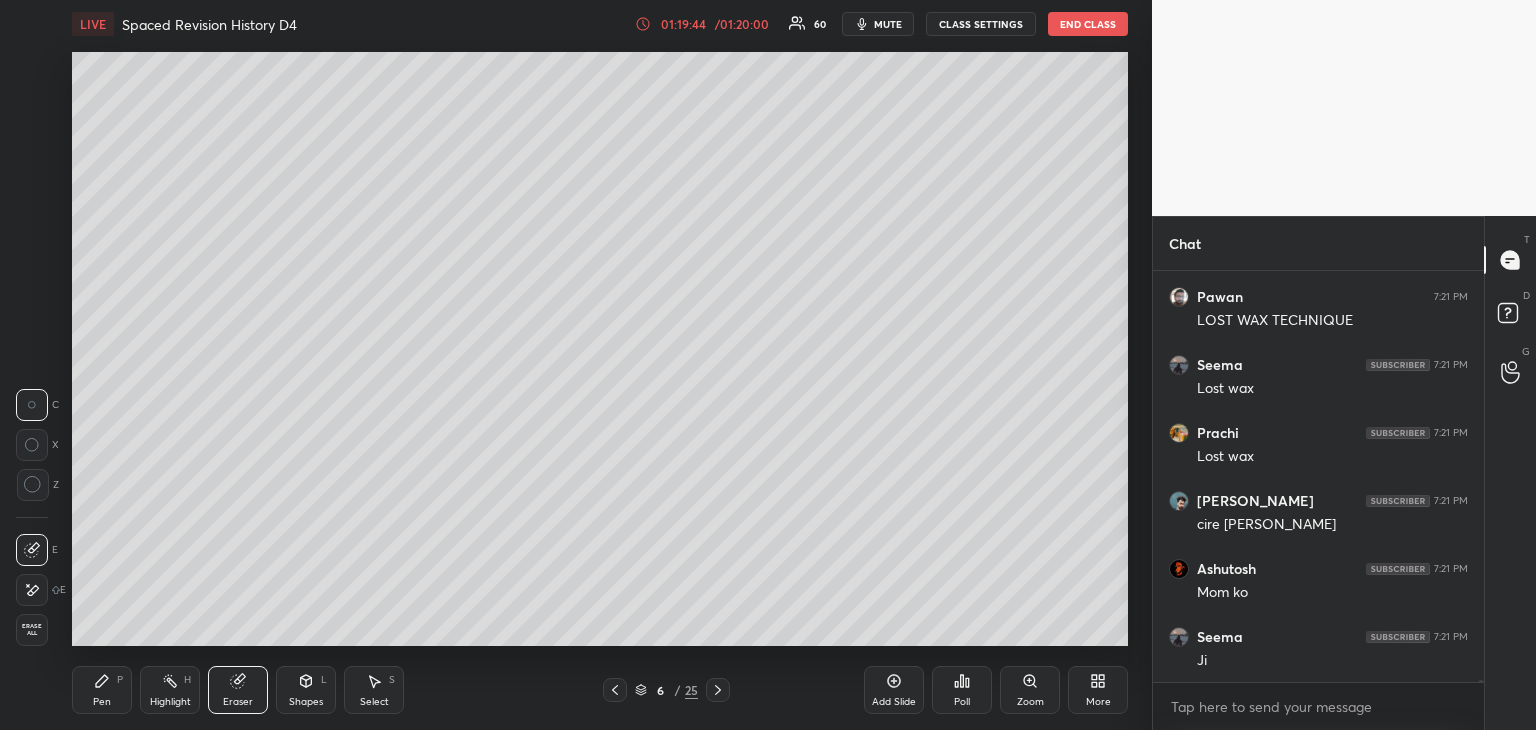 drag, startPoint x: 107, startPoint y: 689, endPoint x: 112, endPoint y: 659, distance: 30.413813 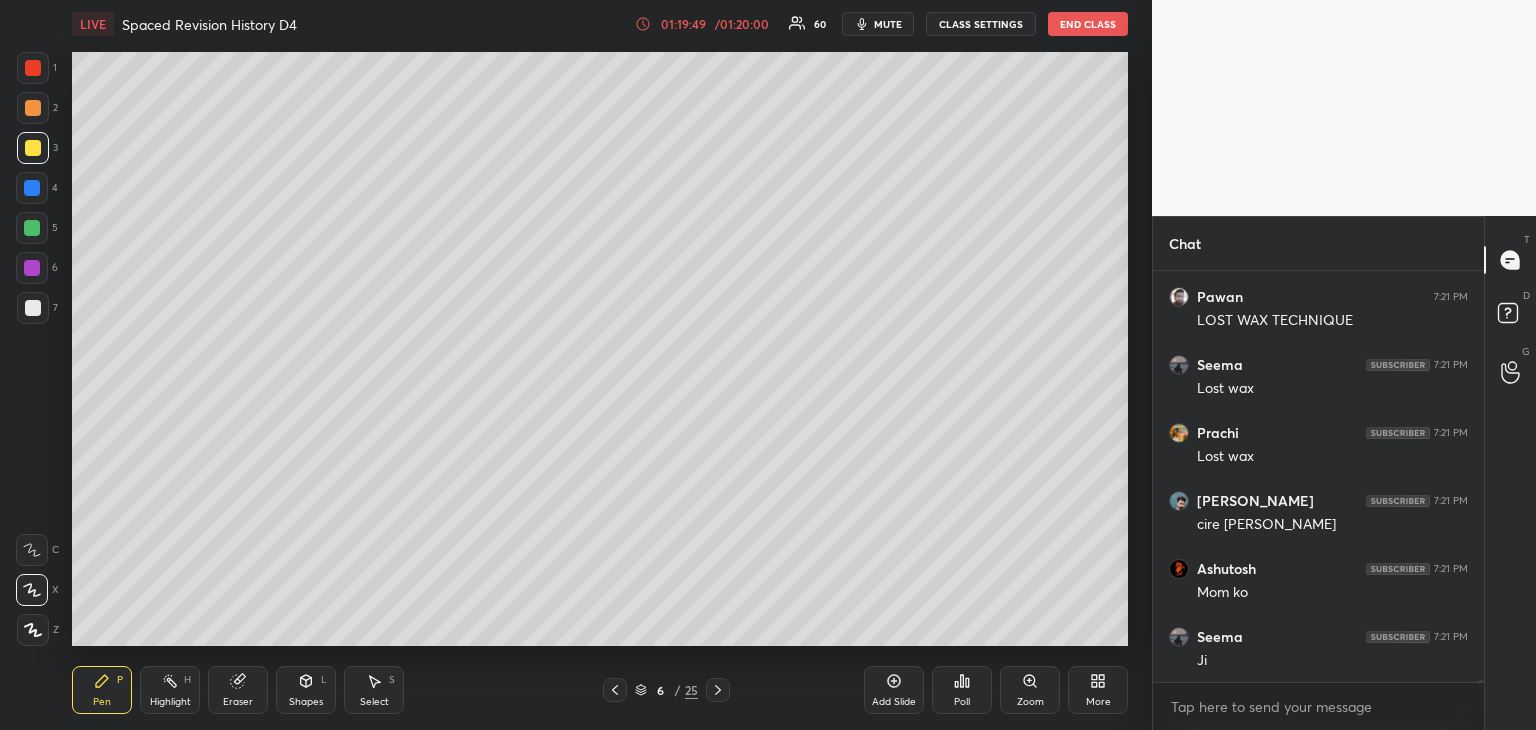 click at bounding box center (32, 188) 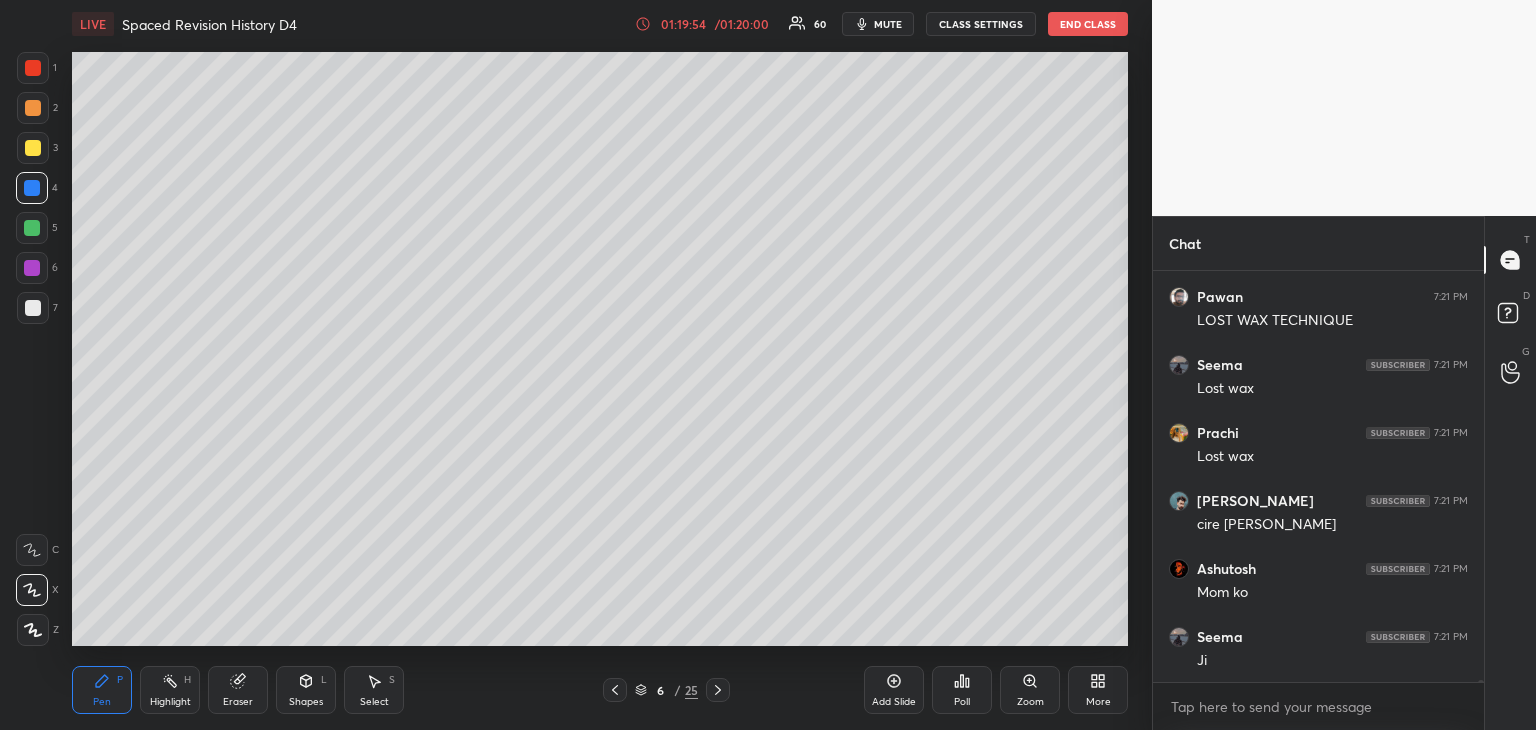 scroll, scrollTop: 72212, scrollLeft: 0, axis: vertical 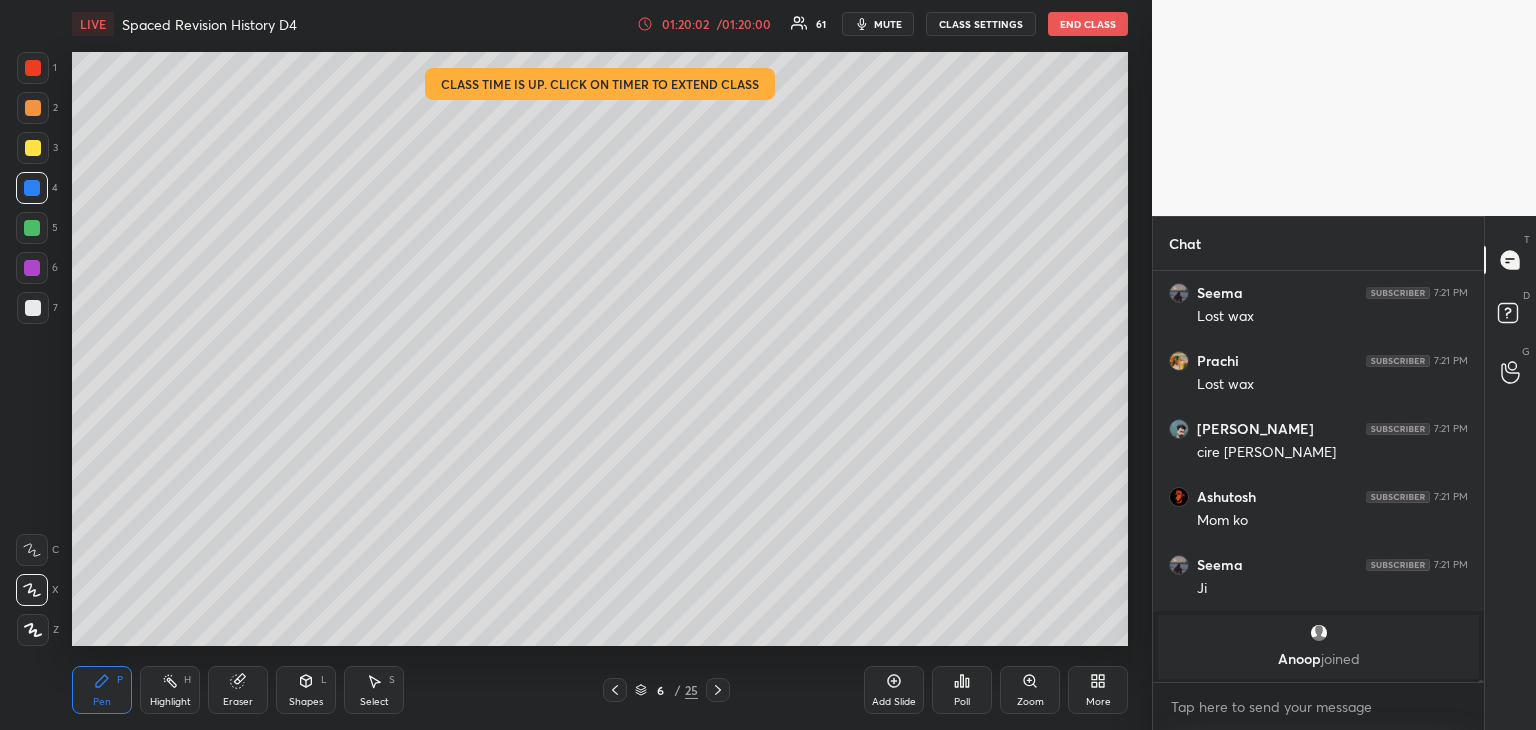 click on "/  01:20:00" at bounding box center [744, 24] 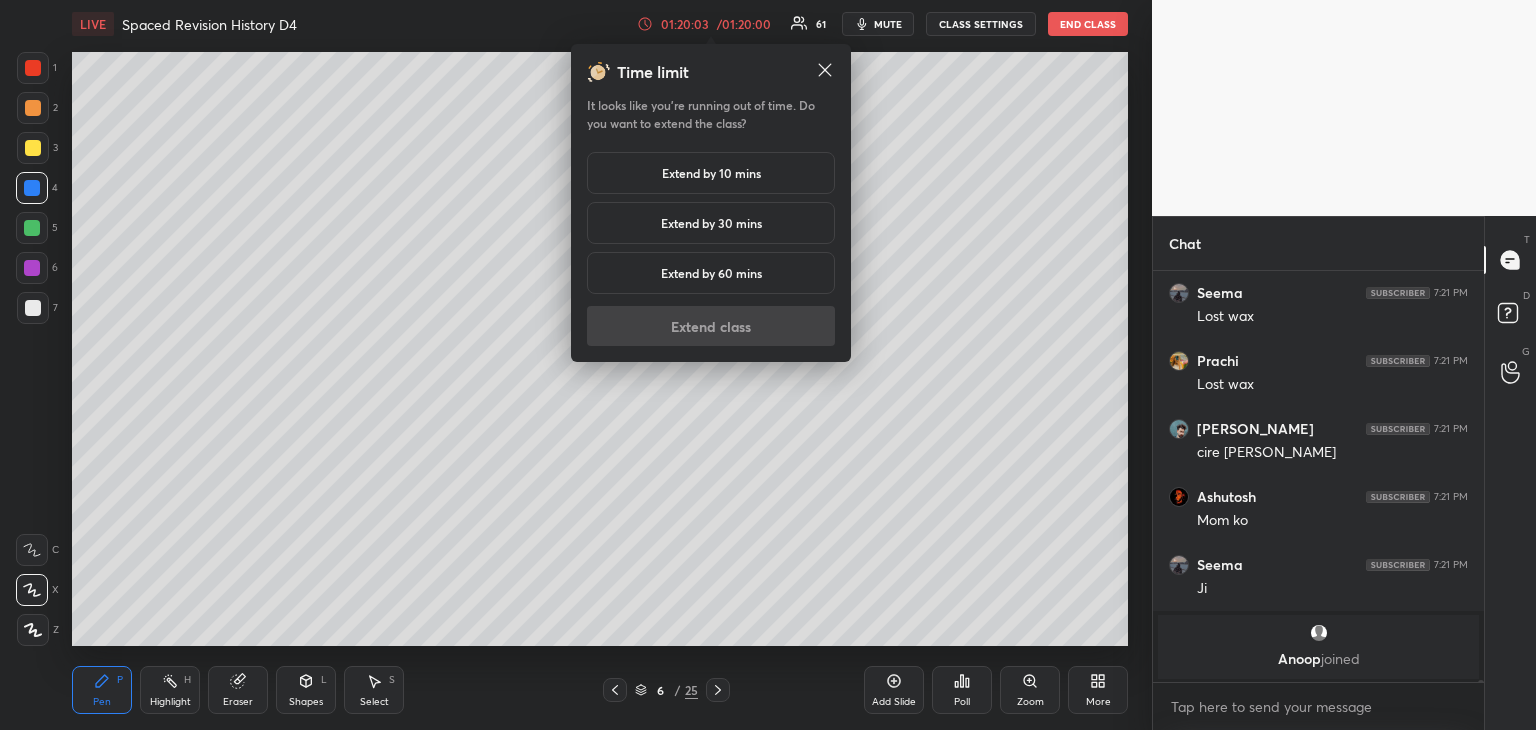 click on "Extend by 30 mins" at bounding box center (711, 223) 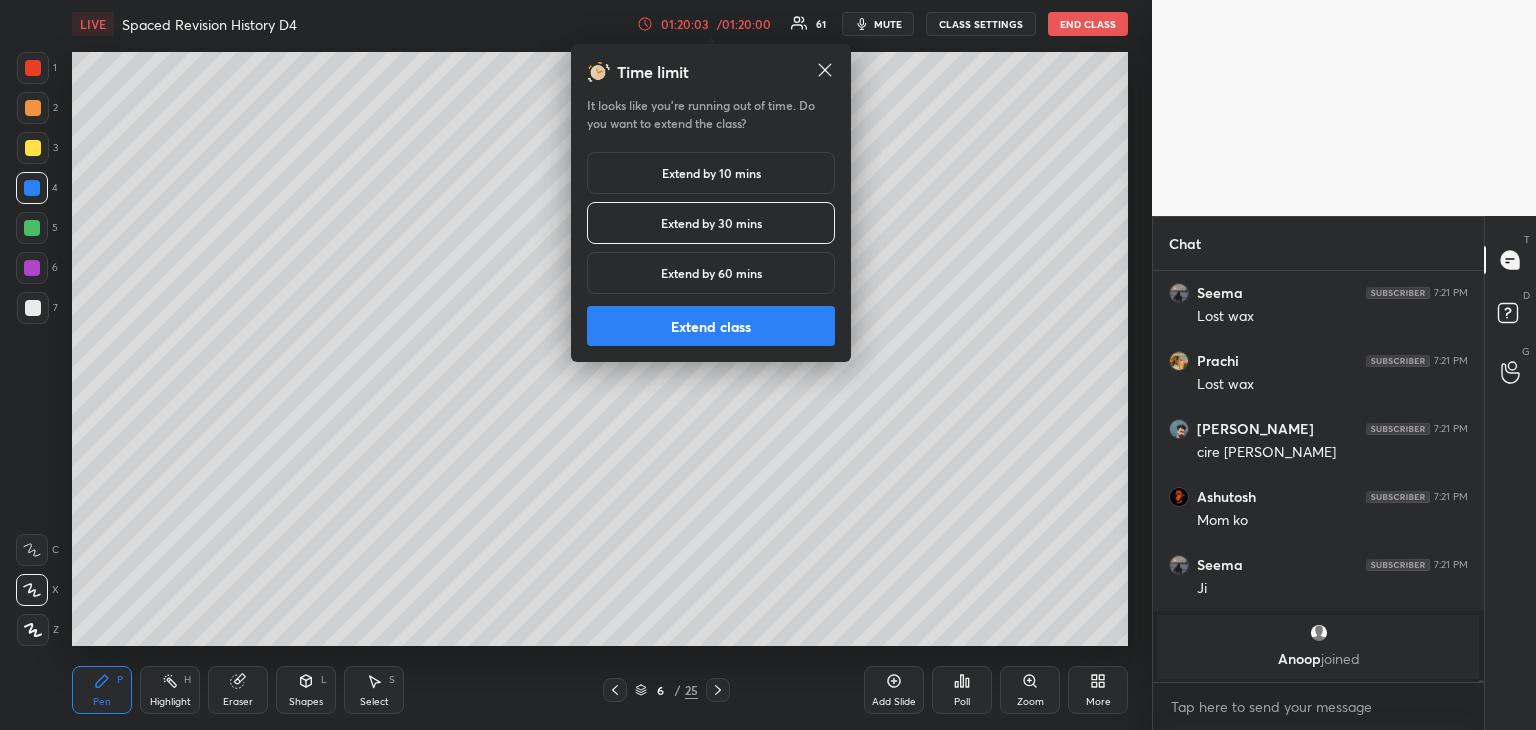 click on "Extend class" at bounding box center (711, 326) 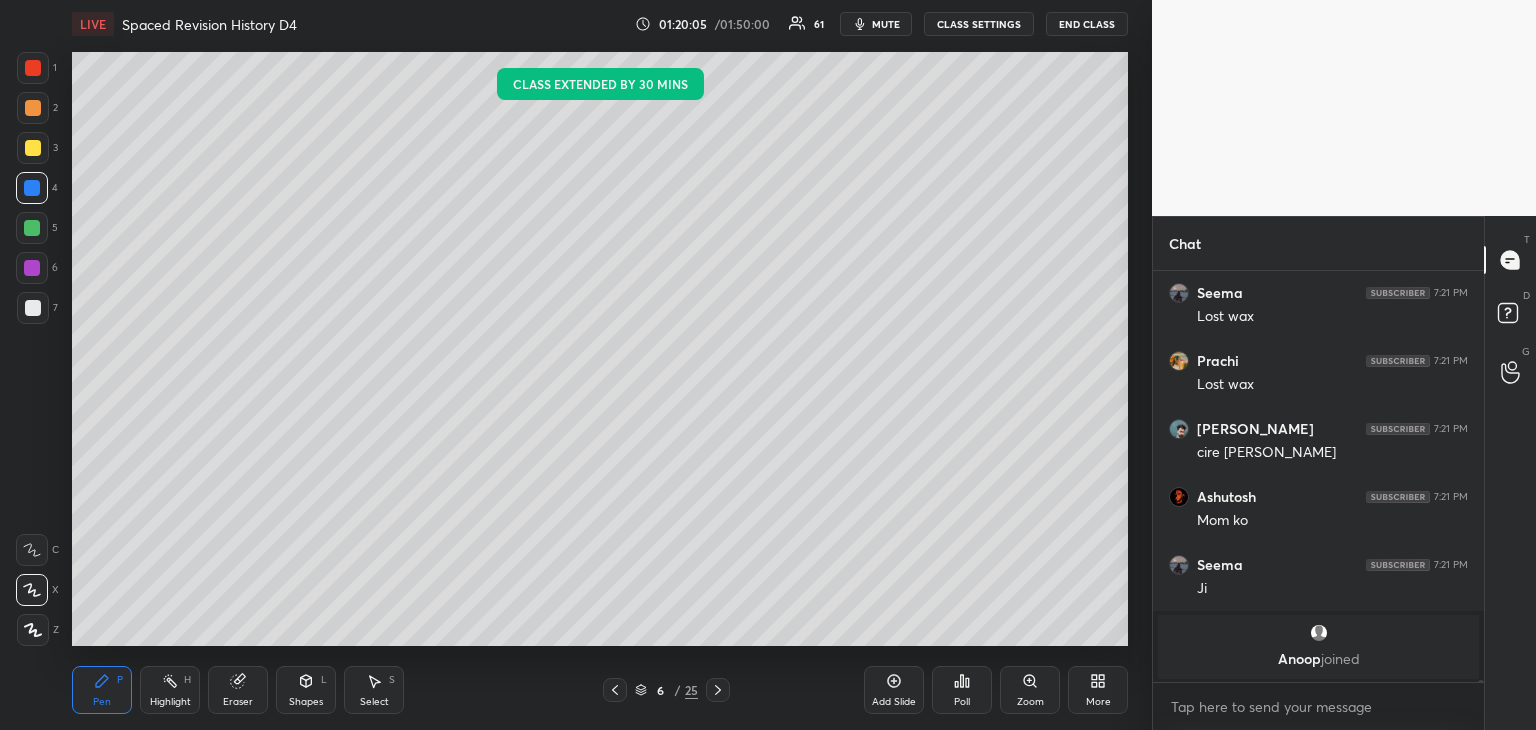 click on "Highlight H" at bounding box center (170, 690) 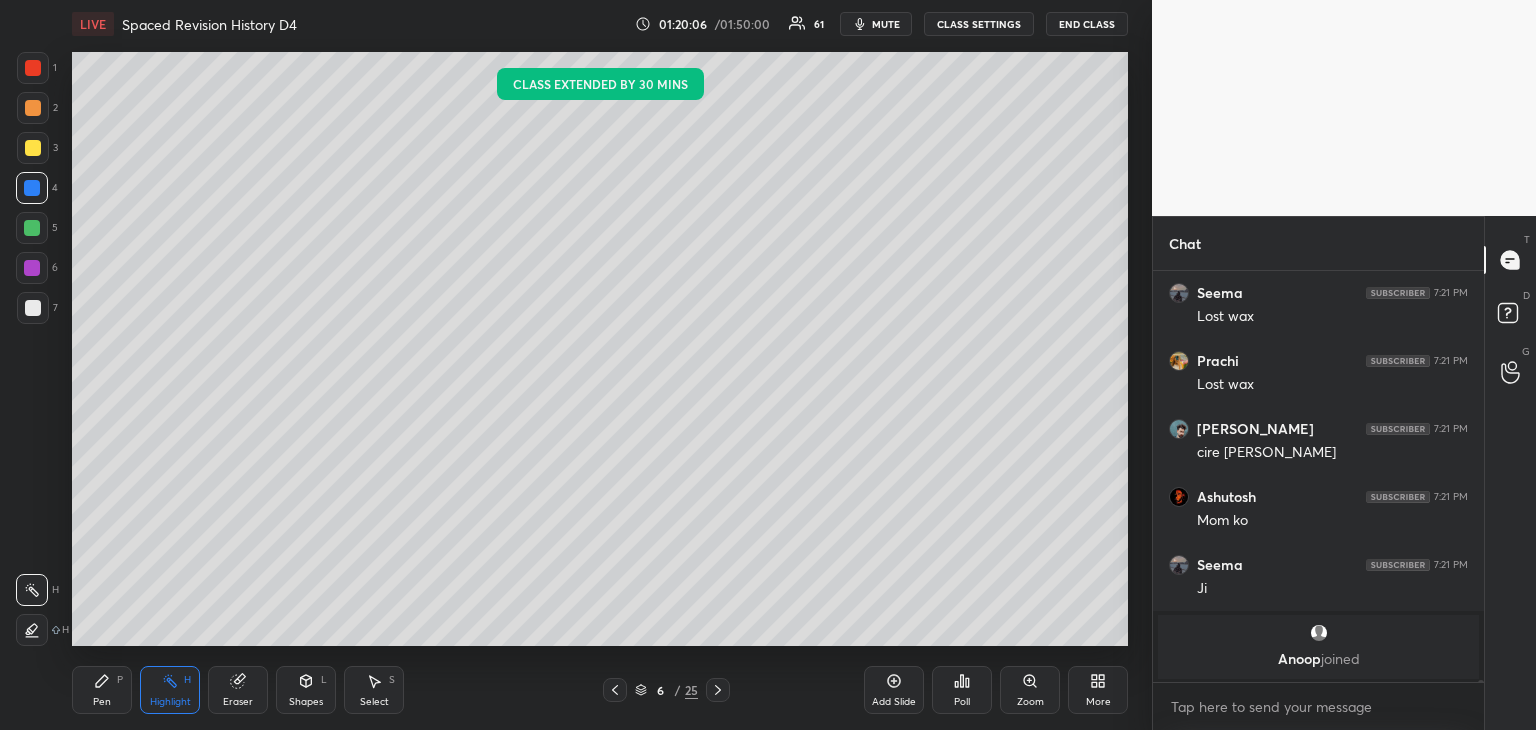 click on "Eraser" at bounding box center [238, 690] 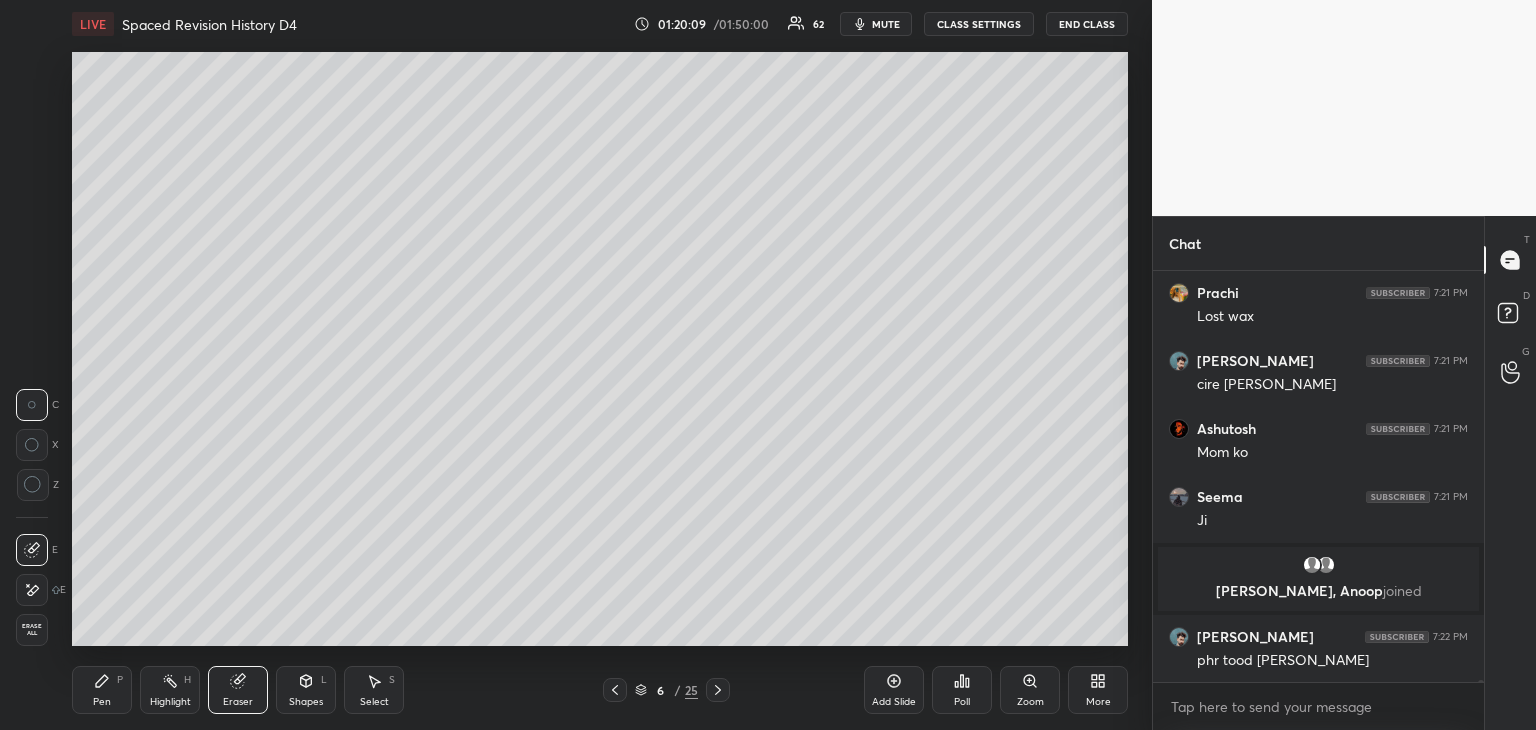 scroll, scrollTop: 72038, scrollLeft: 0, axis: vertical 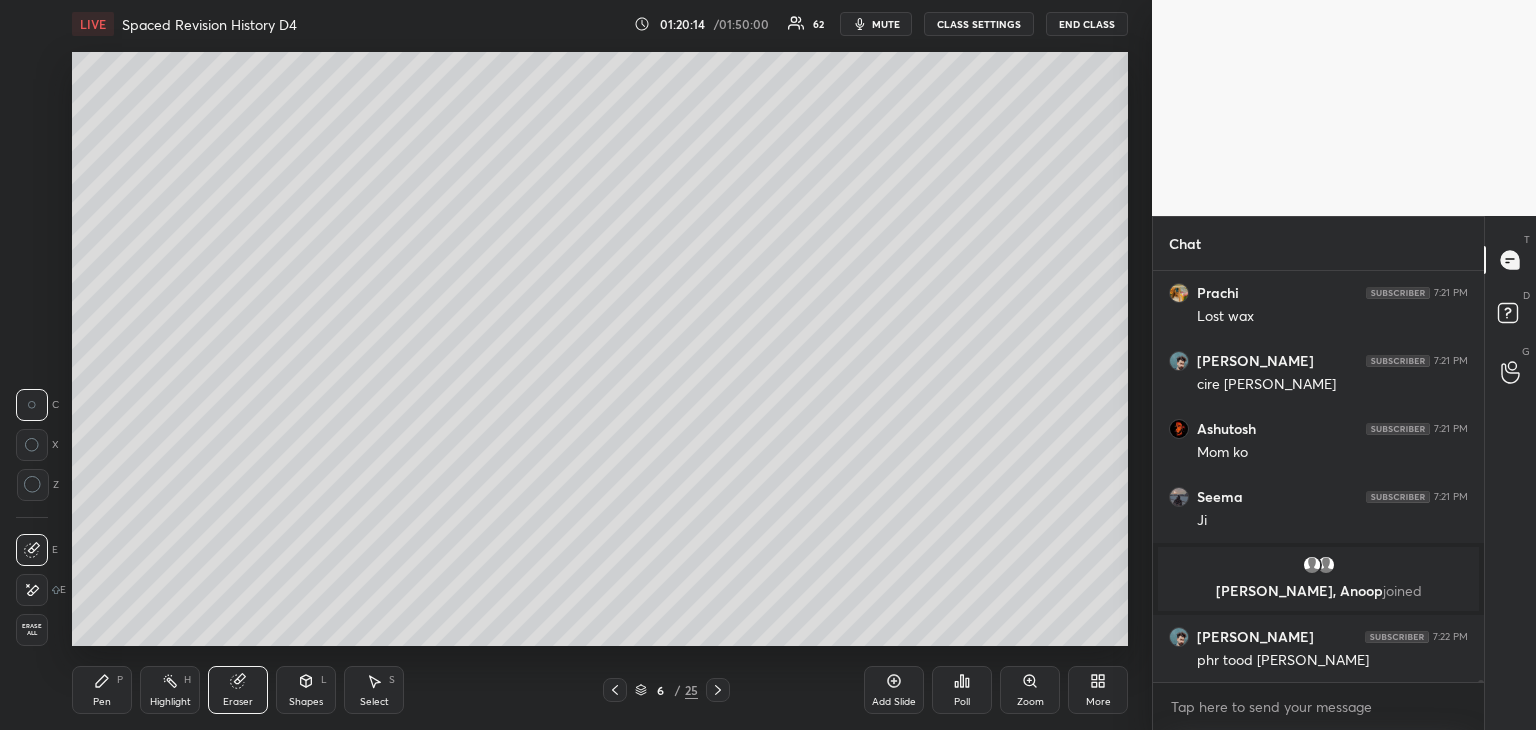 click on "LIVE Spaced Revision History D4 01:20:14 /  01:50:00 62 mute CLASS SETTINGS End Class Setting up your live class Poll for   secs No correct answer Start poll Back Spaced Revision History D4 [PERSON_NAME] Pen P Highlight H Eraser Shapes L Select S 6 / 25 Add Slide Poll Zoom More" at bounding box center (600, 365) 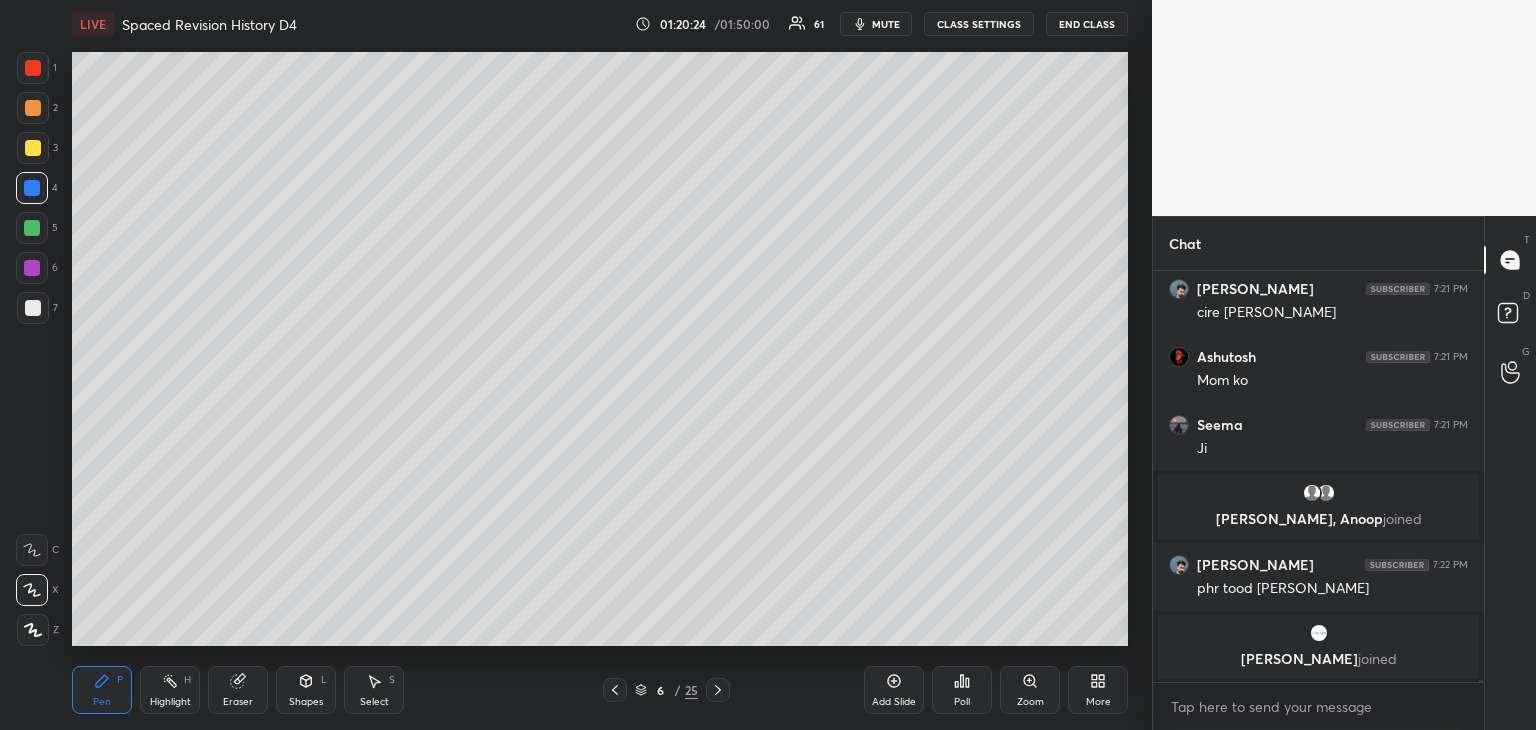 scroll, scrollTop: 72142, scrollLeft: 0, axis: vertical 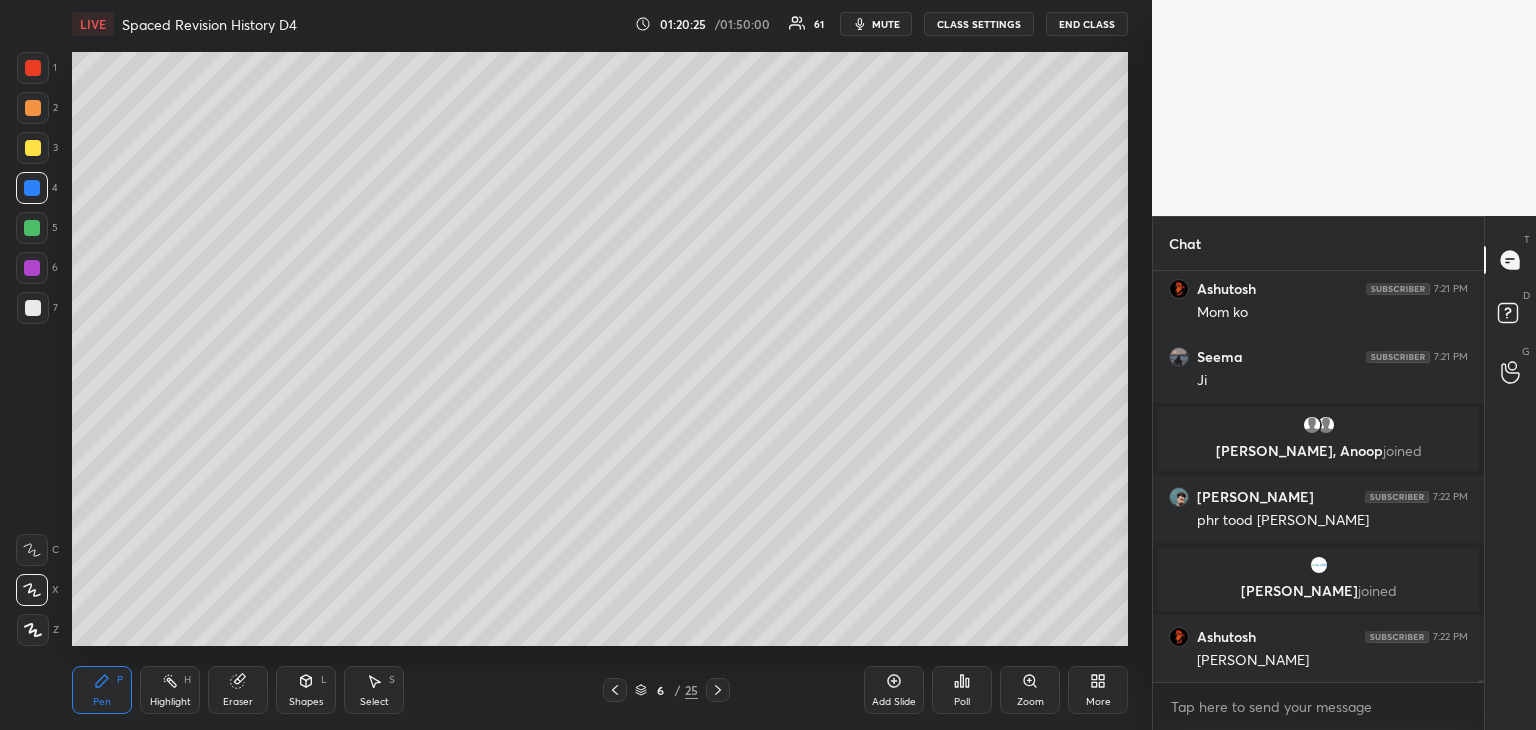 click at bounding box center (33, 68) 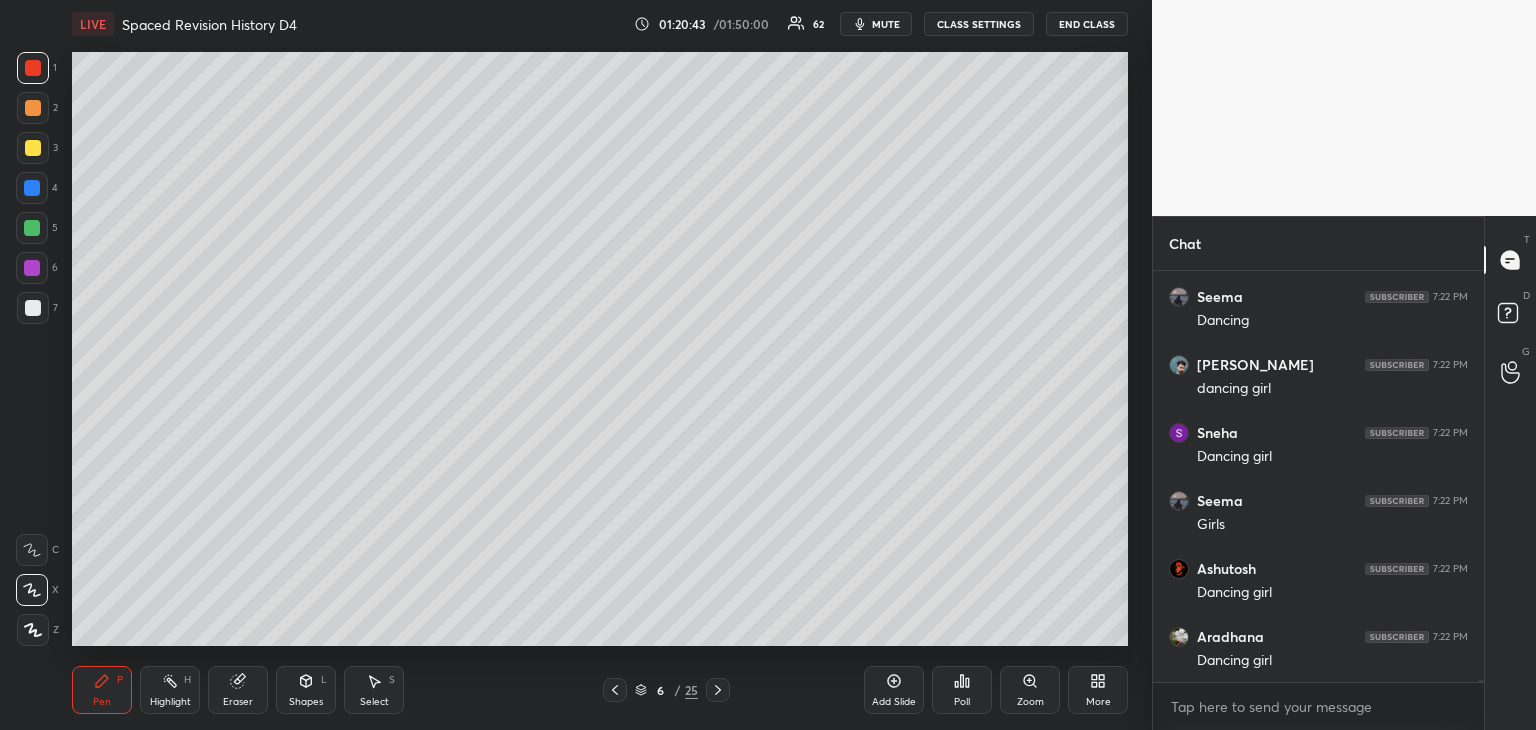 scroll, scrollTop: 72618, scrollLeft: 0, axis: vertical 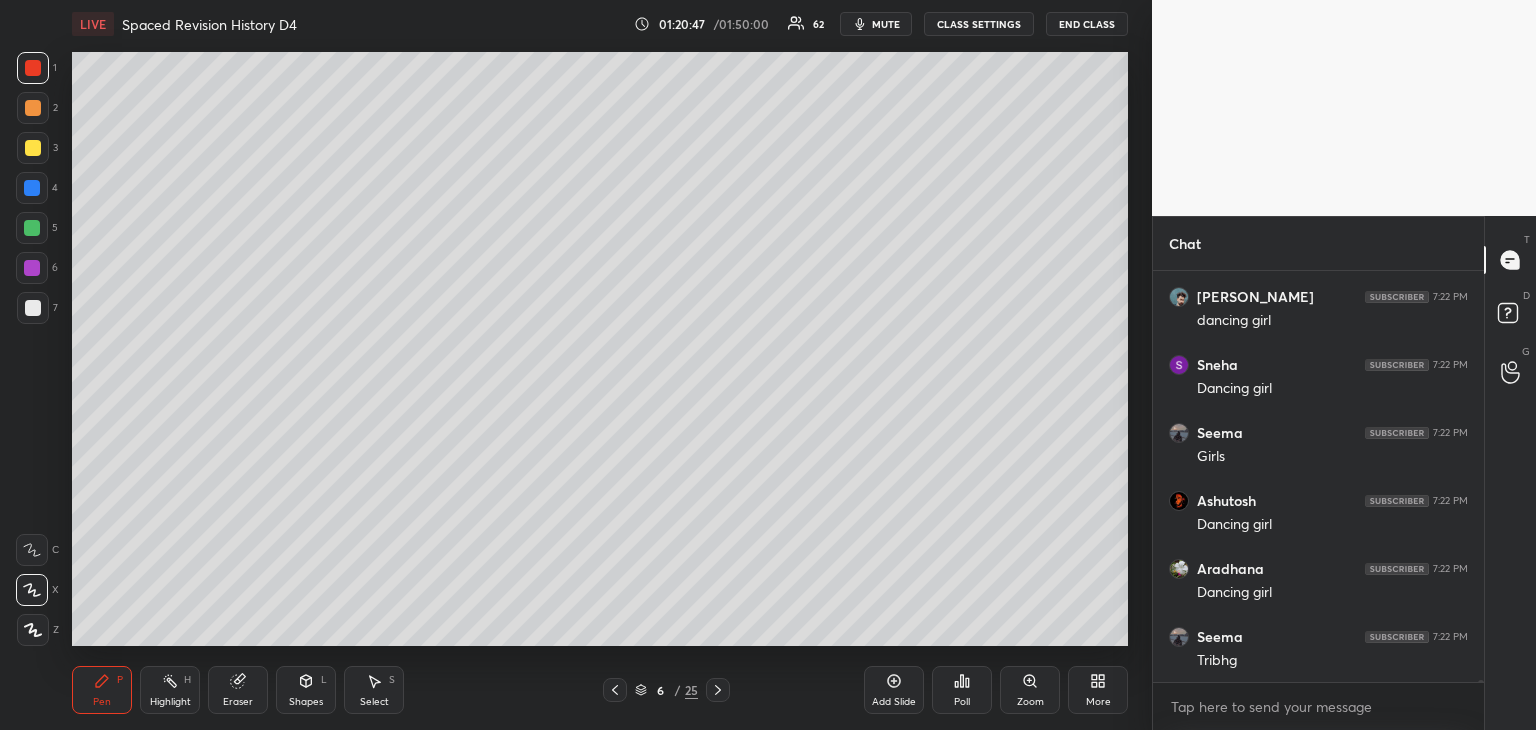 click at bounding box center (33, 308) 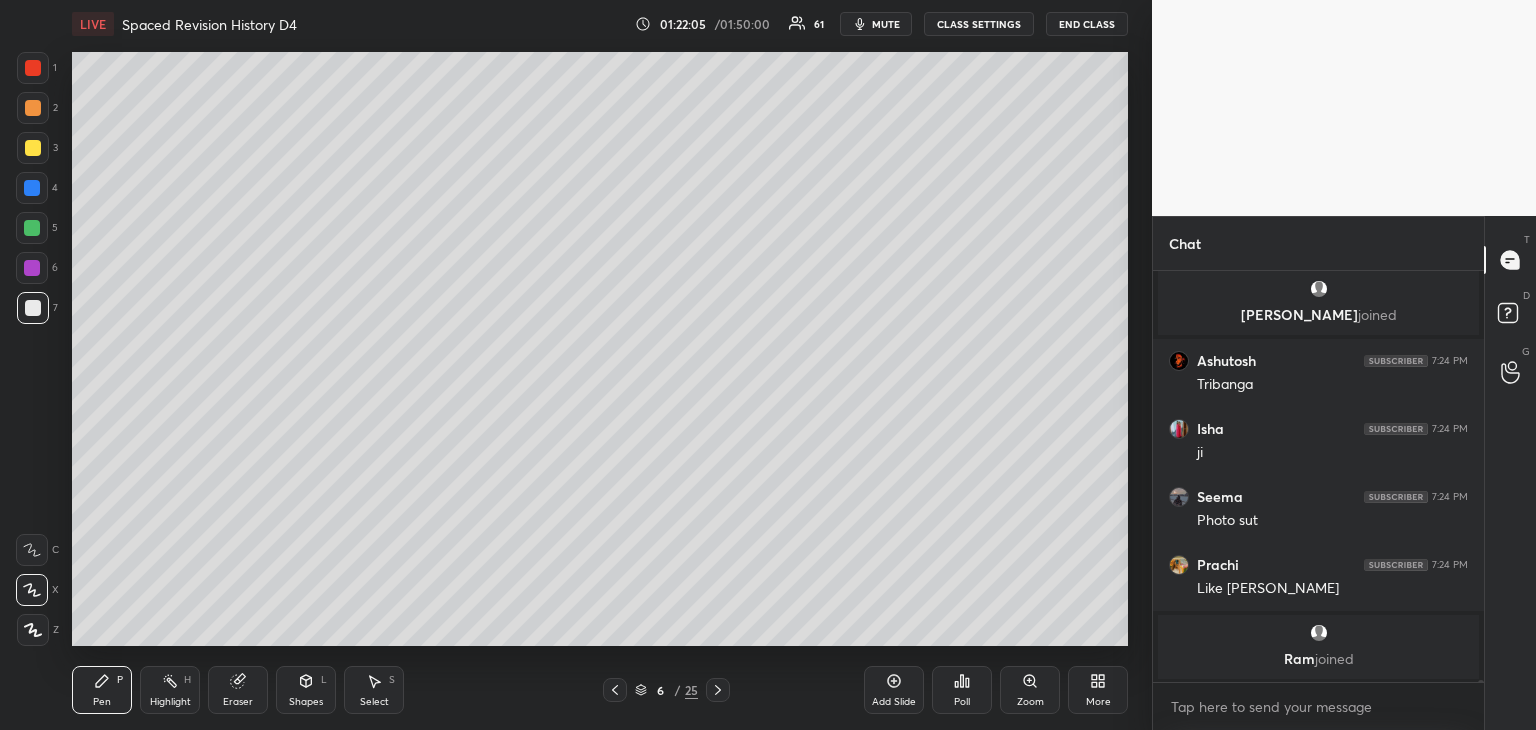 scroll, scrollTop: 74188, scrollLeft: 0, axis: vertical 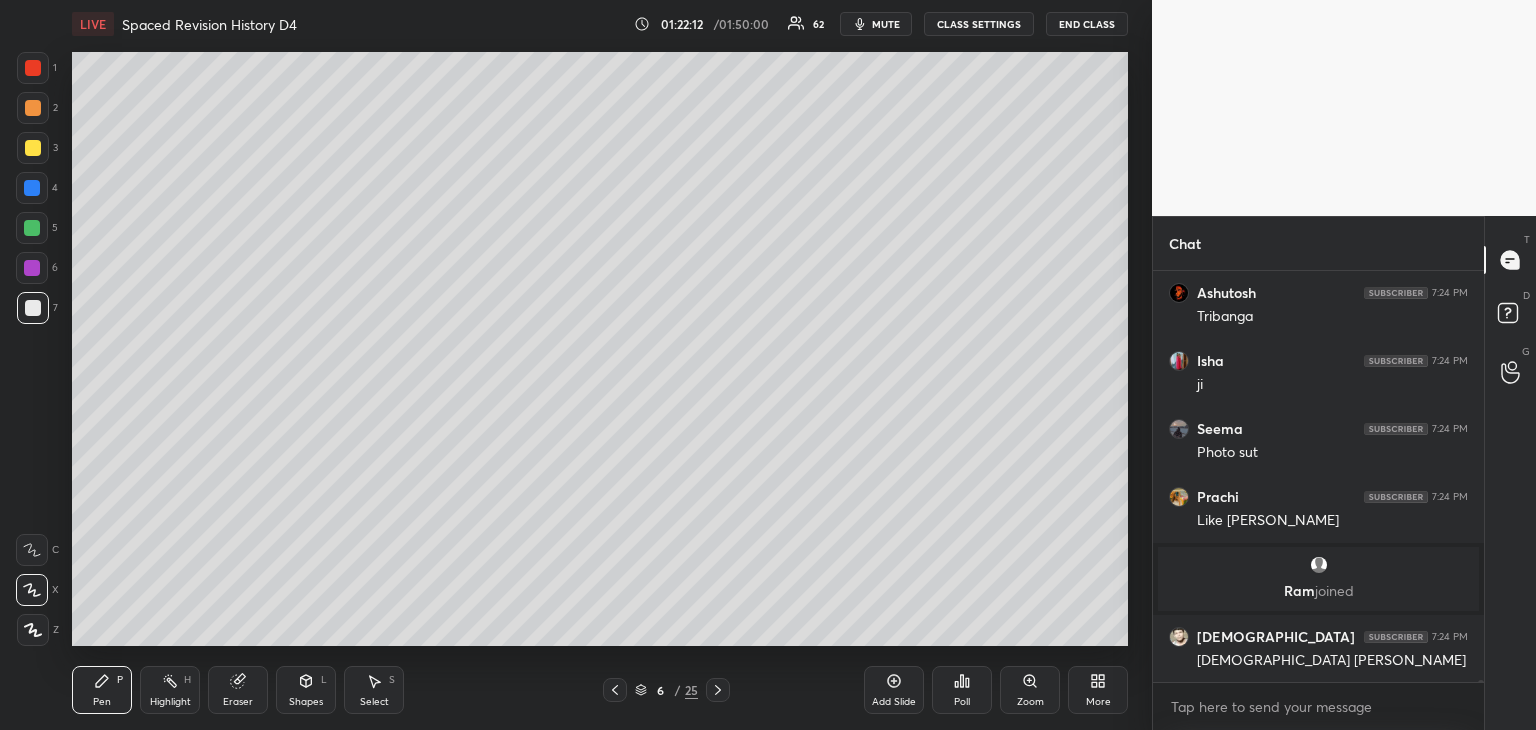 click at bounding box center (33, 148) 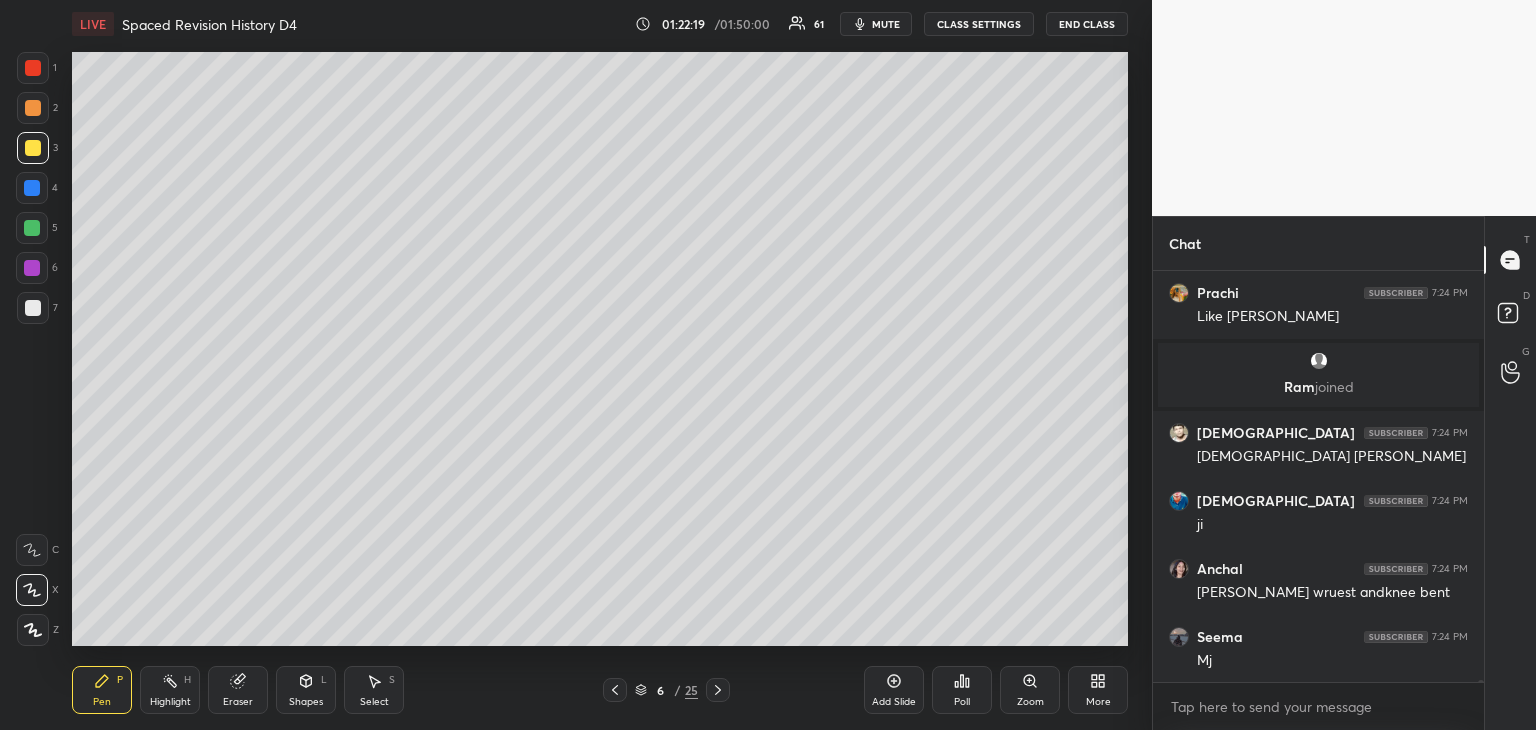 scroll, scrollTop: 74460, scrollLeft: 0, axis: vertical 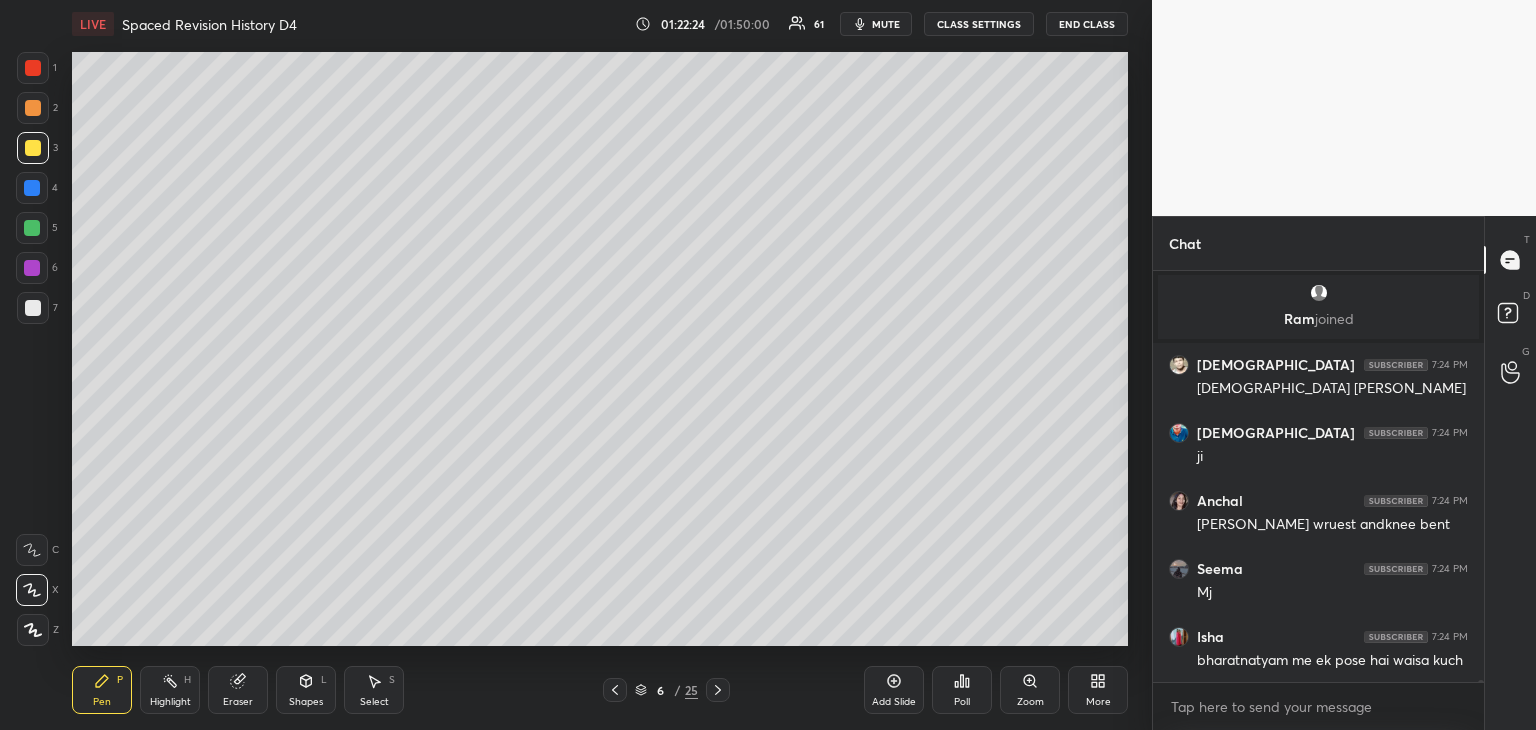 click at bounding box center (33, 308) 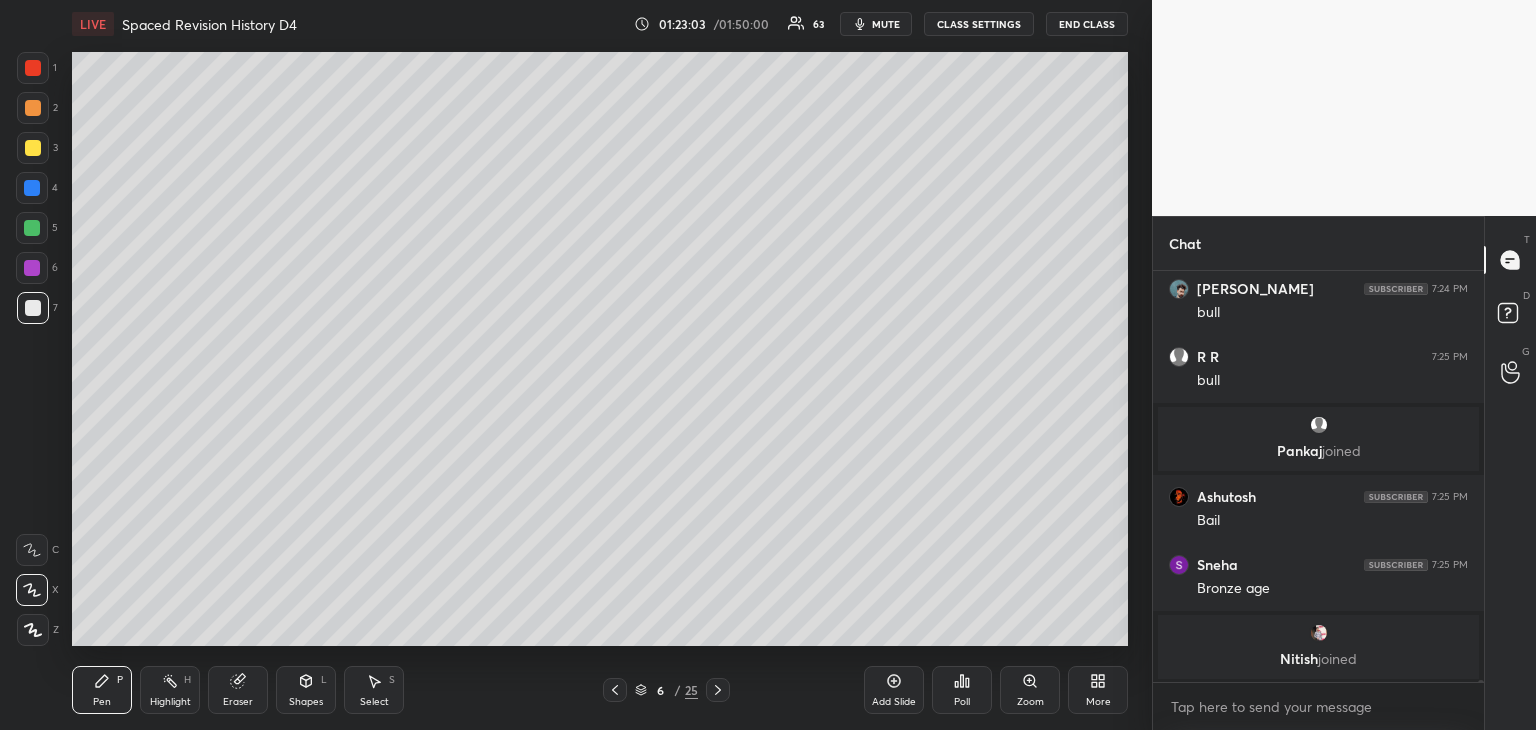 scroll, scrollTop: 74916, scrollLeft: 0, axis: vertical 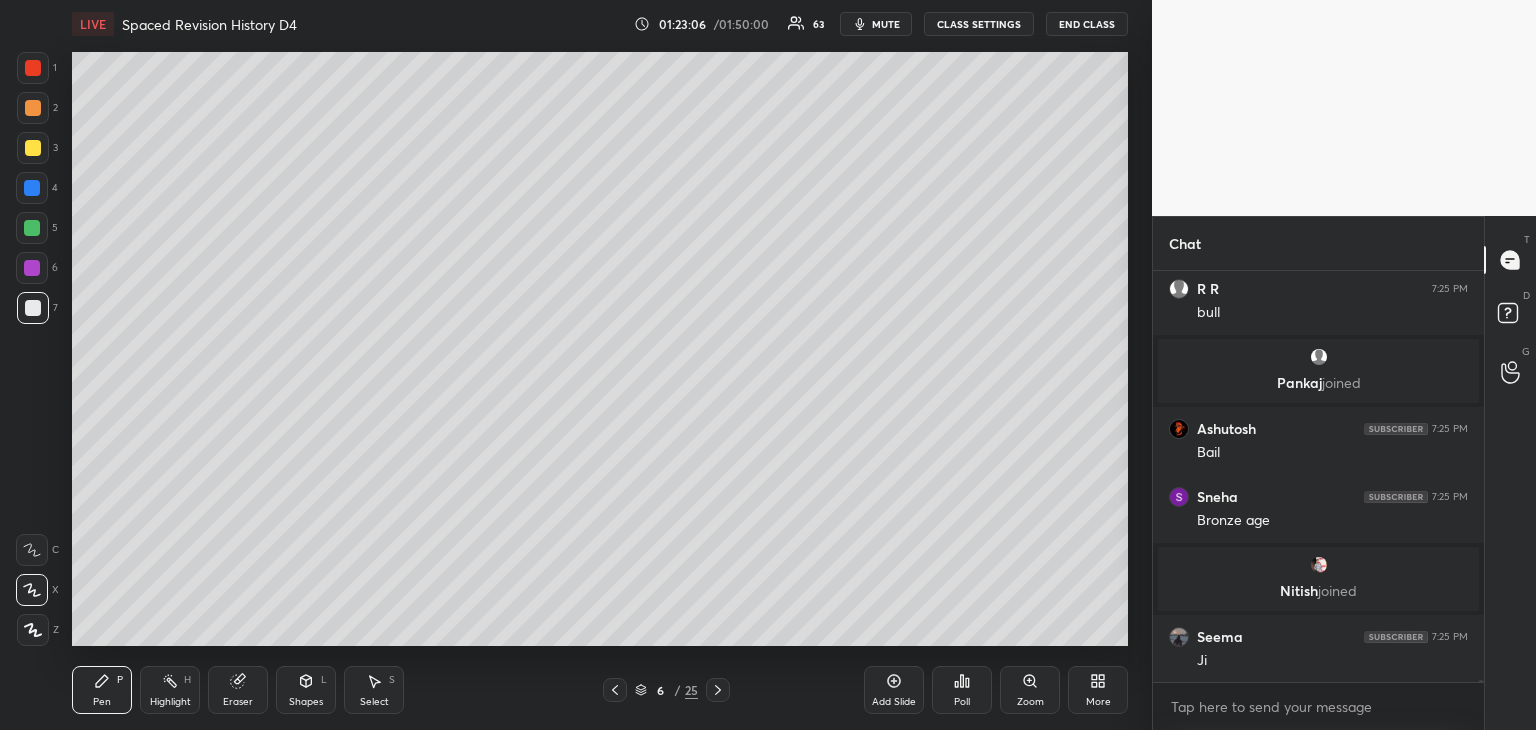 click on "Add Slide" at bounding box center (894, 690) 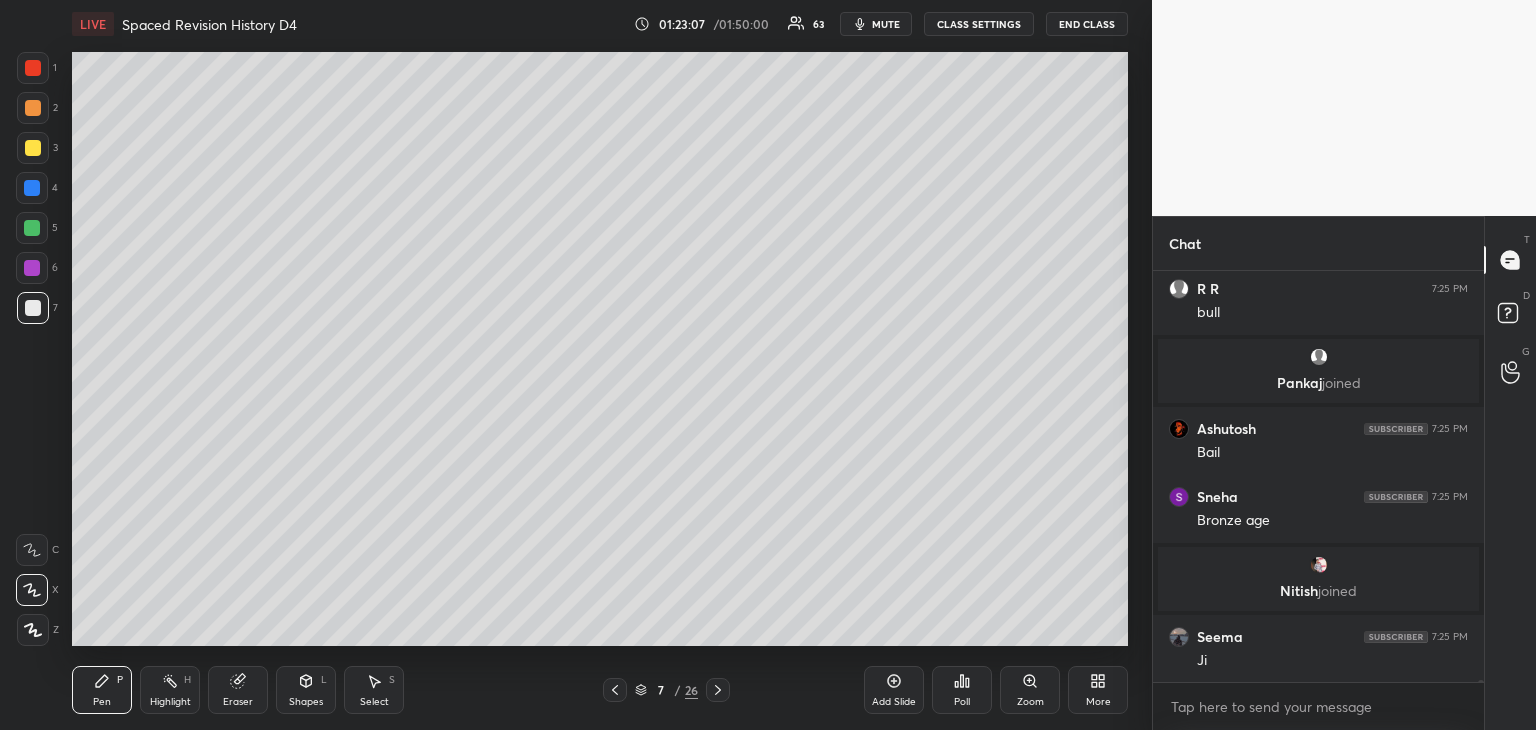 click at bounding box center (33, 308) 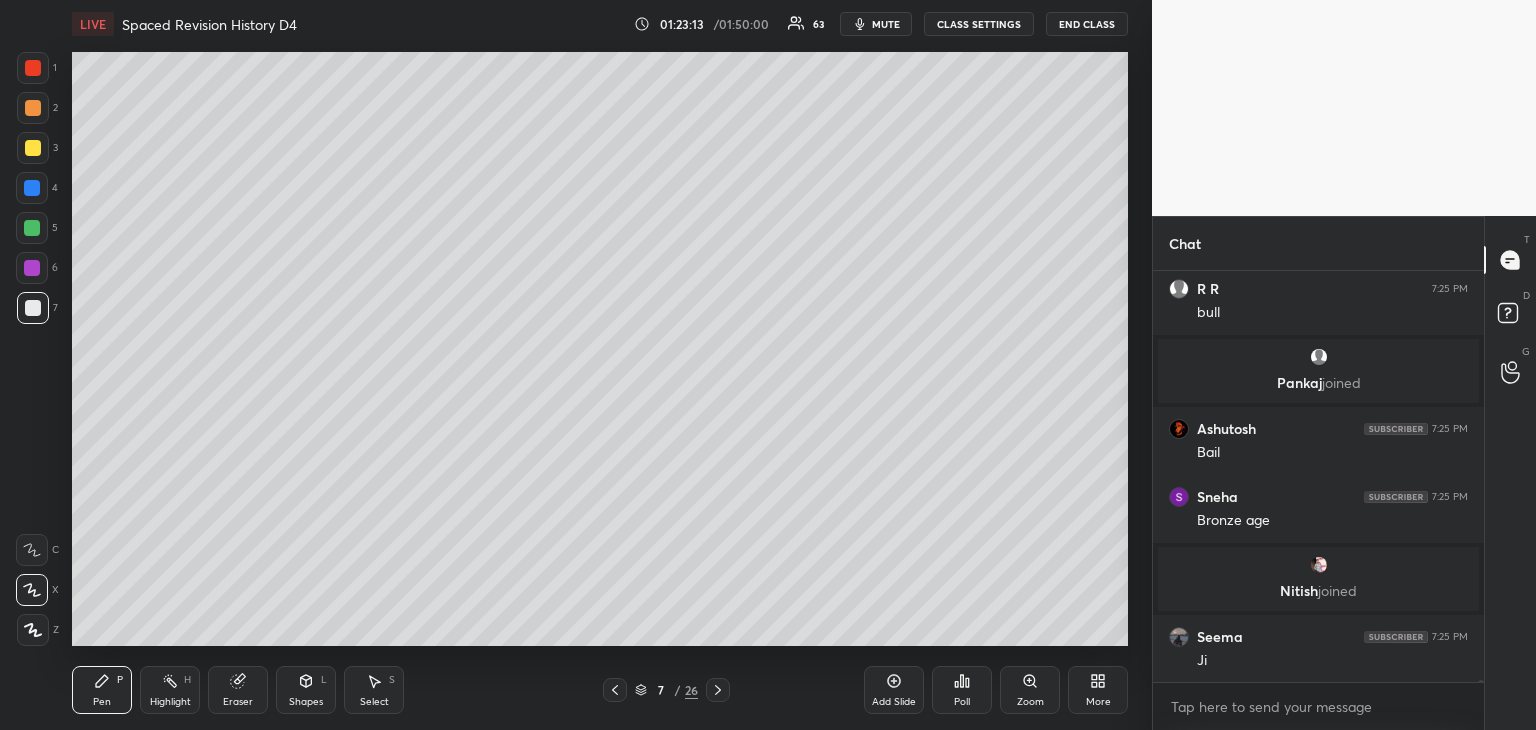 click at bounding box center [33, 308] 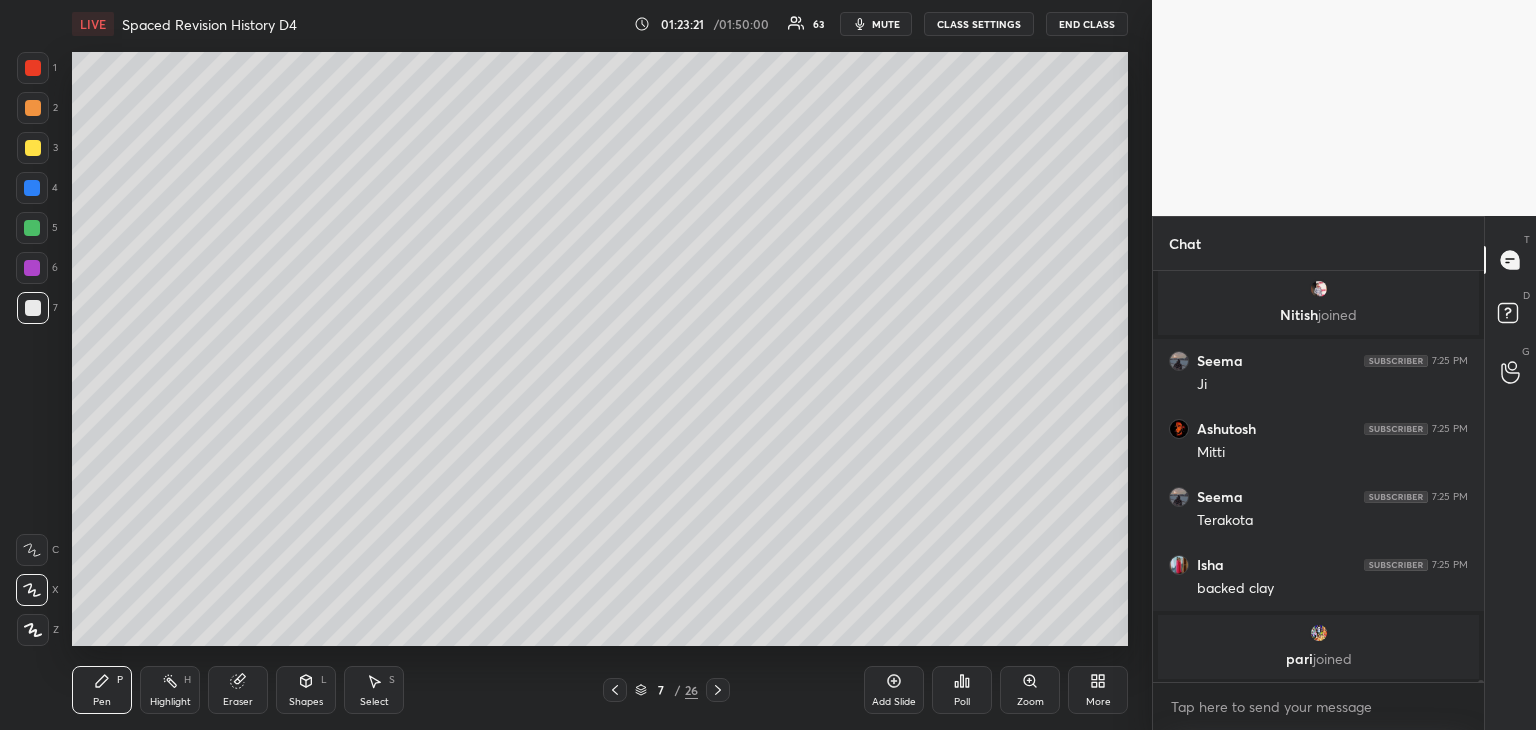 scroll, scrollTop: 75166, scrollLeft: 0, axis: vertical 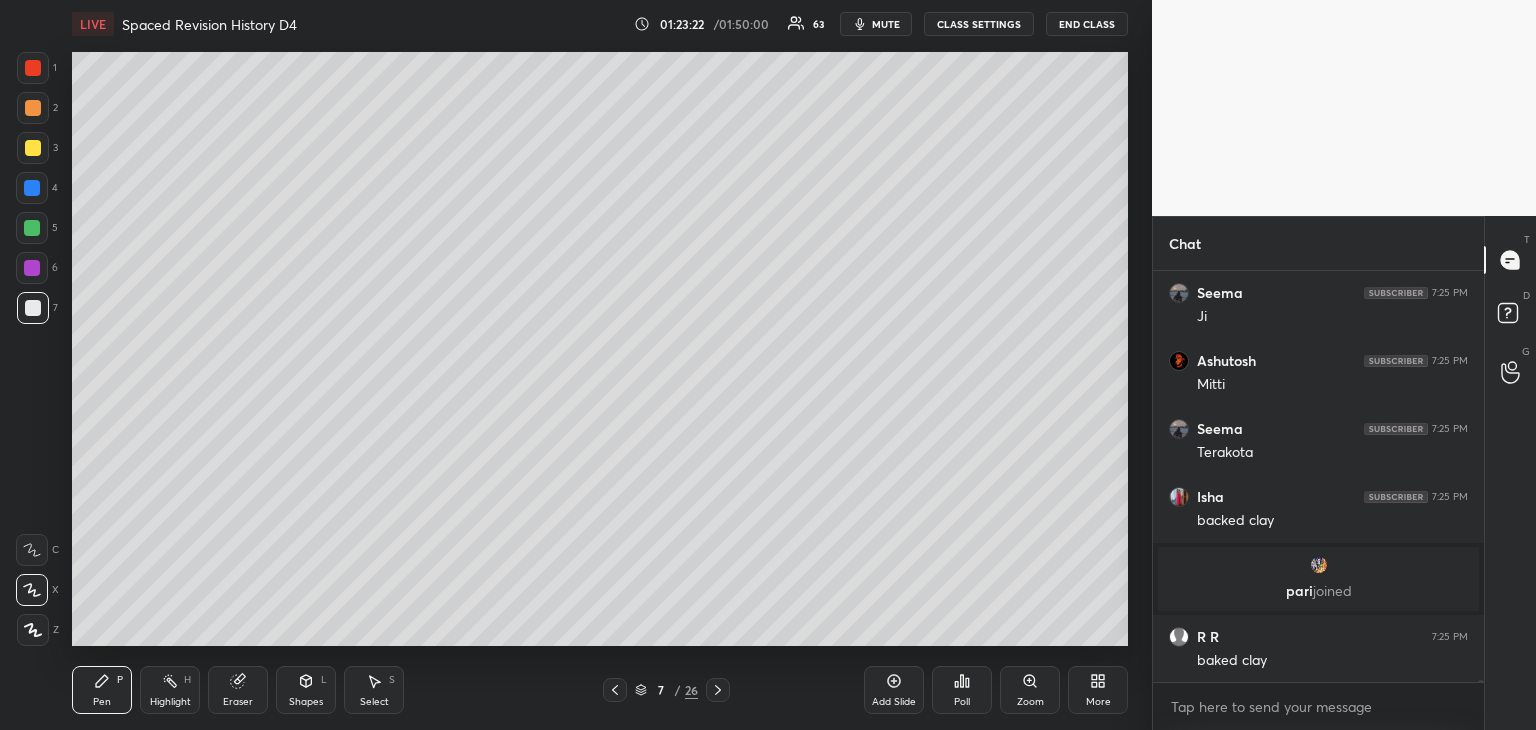 click at bounding box center [33, 108] 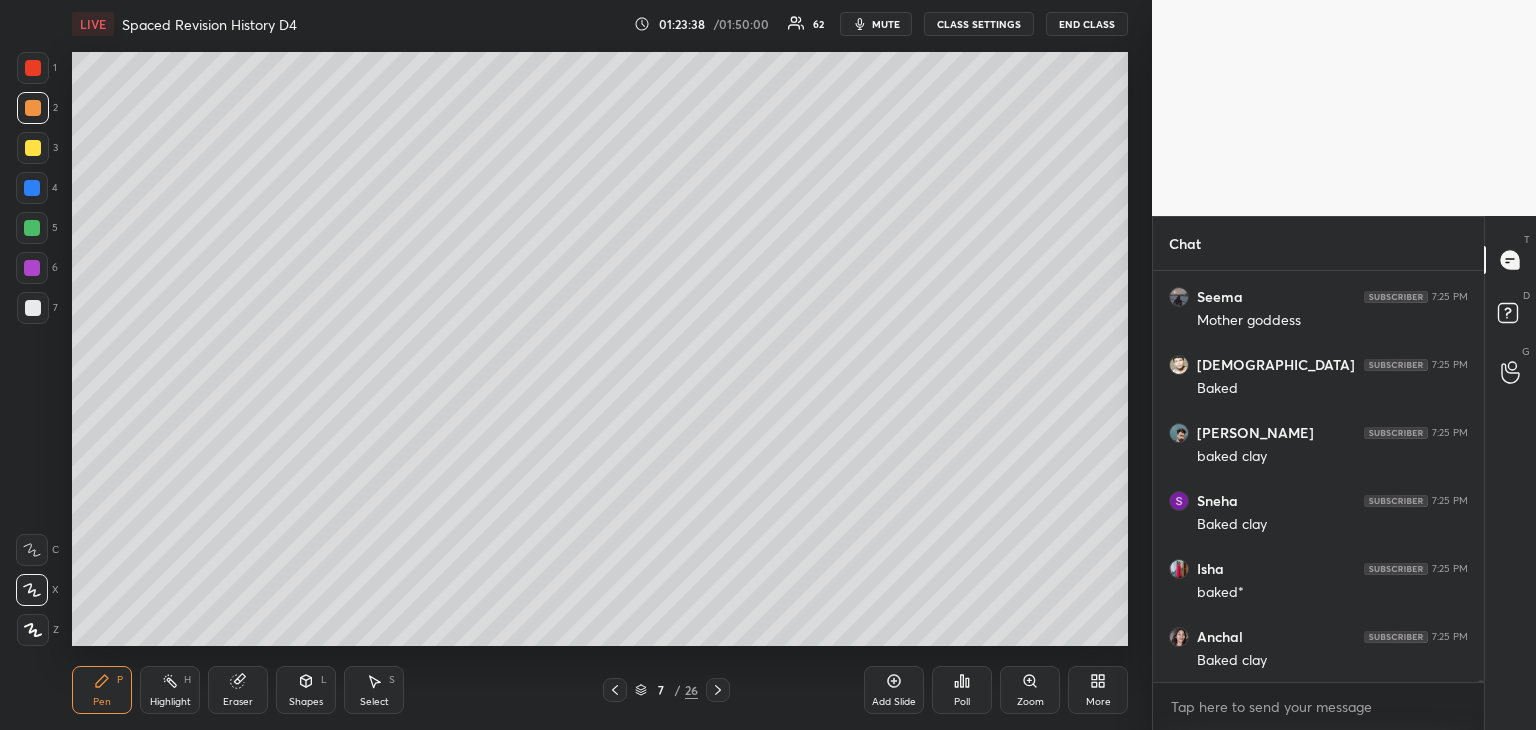scroll, scrollTop: 75642, scrollLeft: 0, axis: vertical 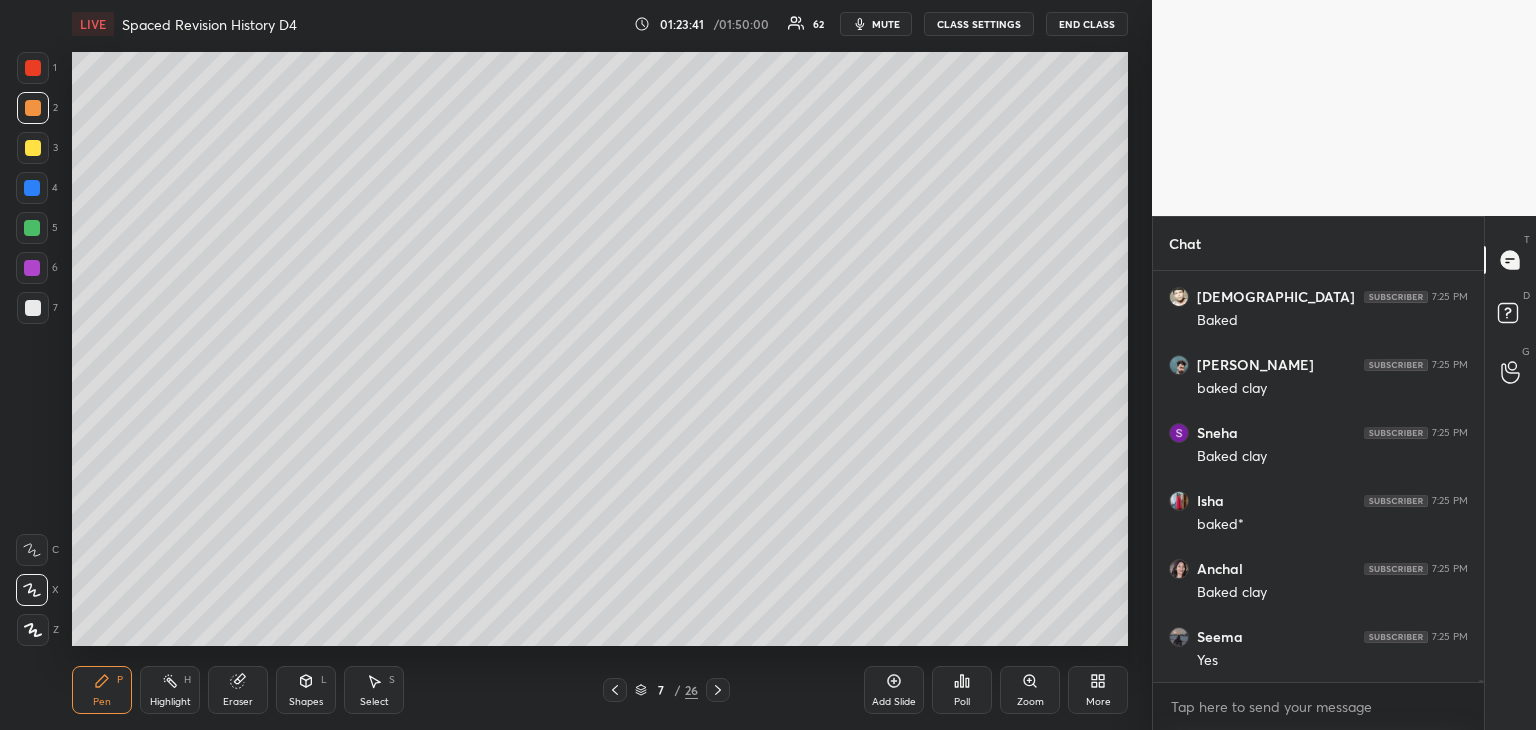 click at bounding box center (33, 148) 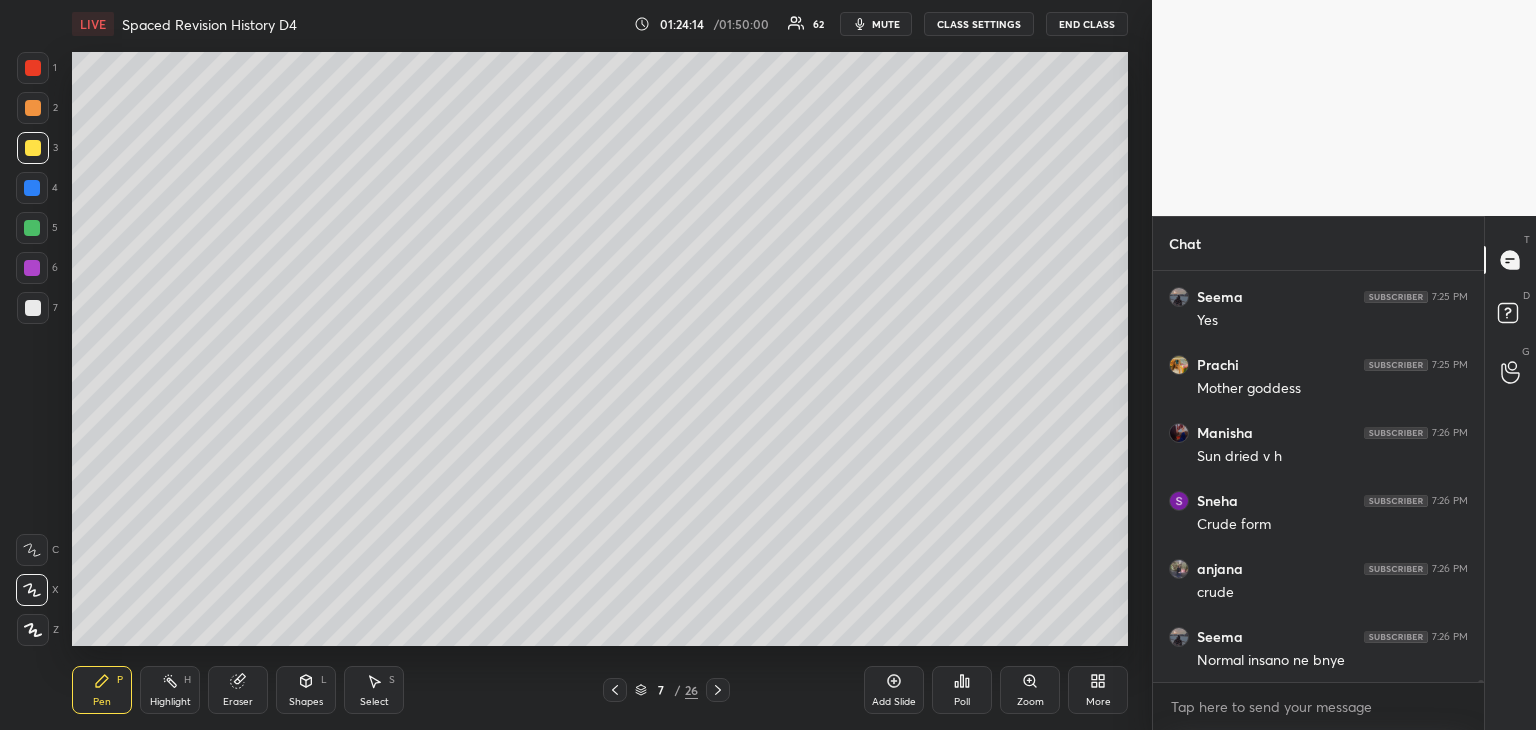 scroll, scrollTop: 76050, scrollLeft: 0, axis: vertical 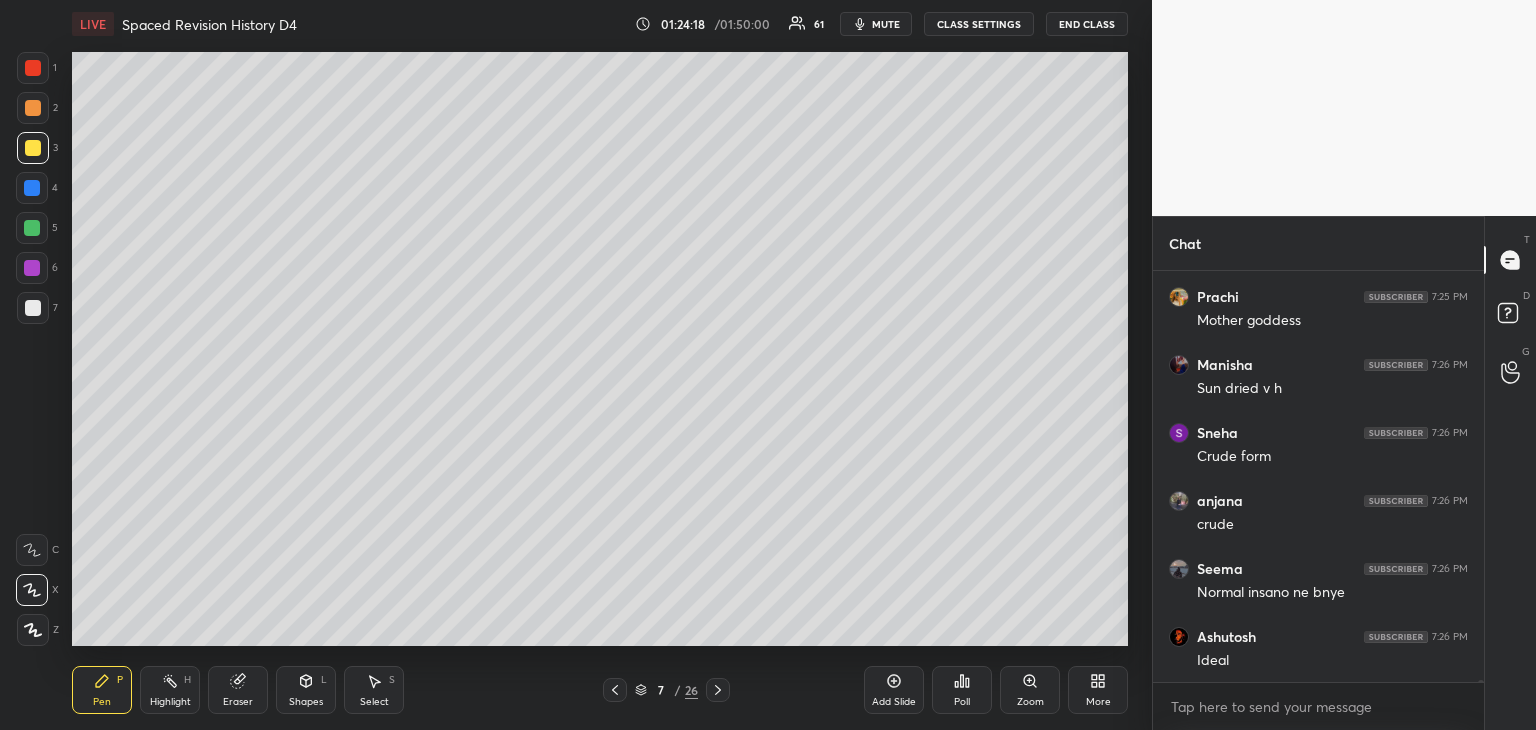 click at bounding box center [32, 188] 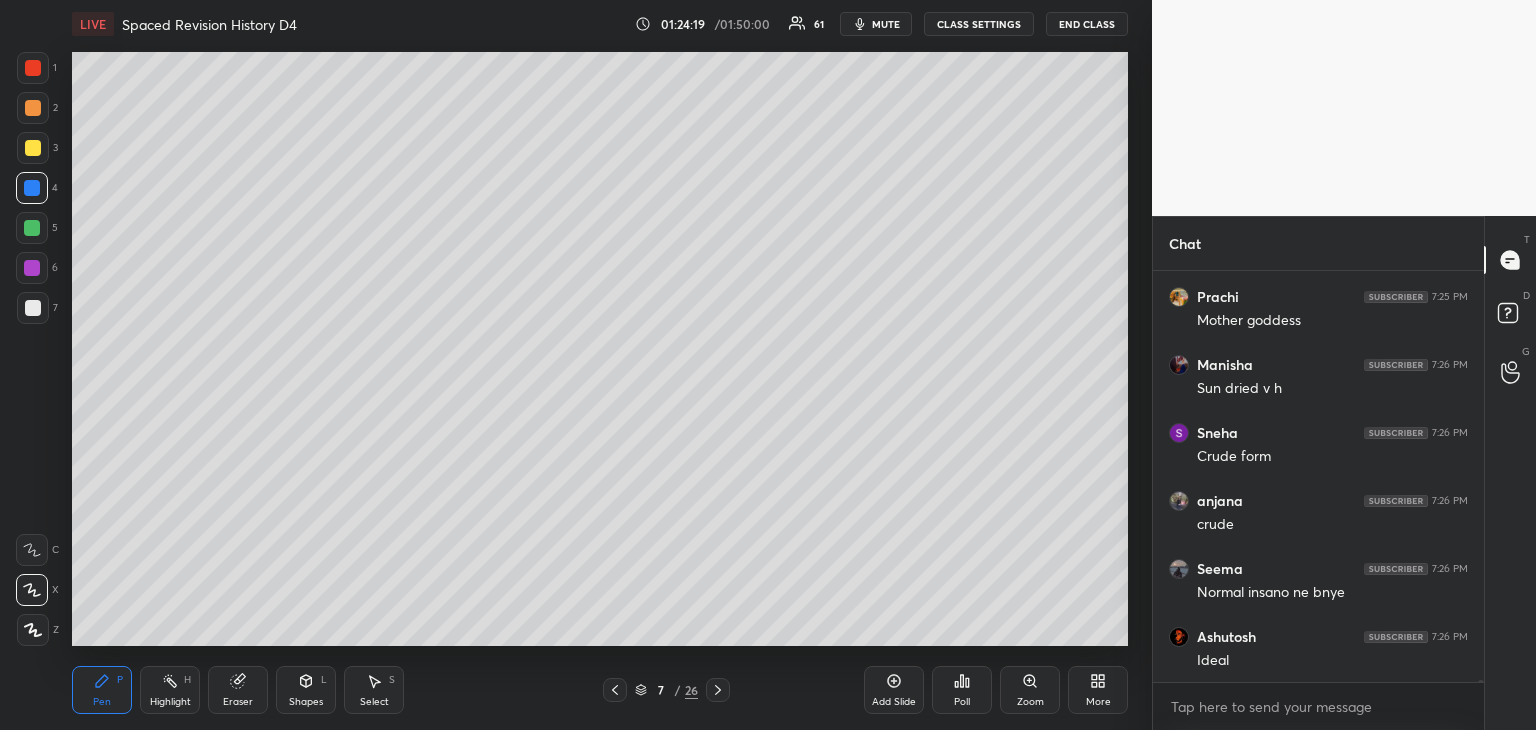 click at bounding box center (33, 68) 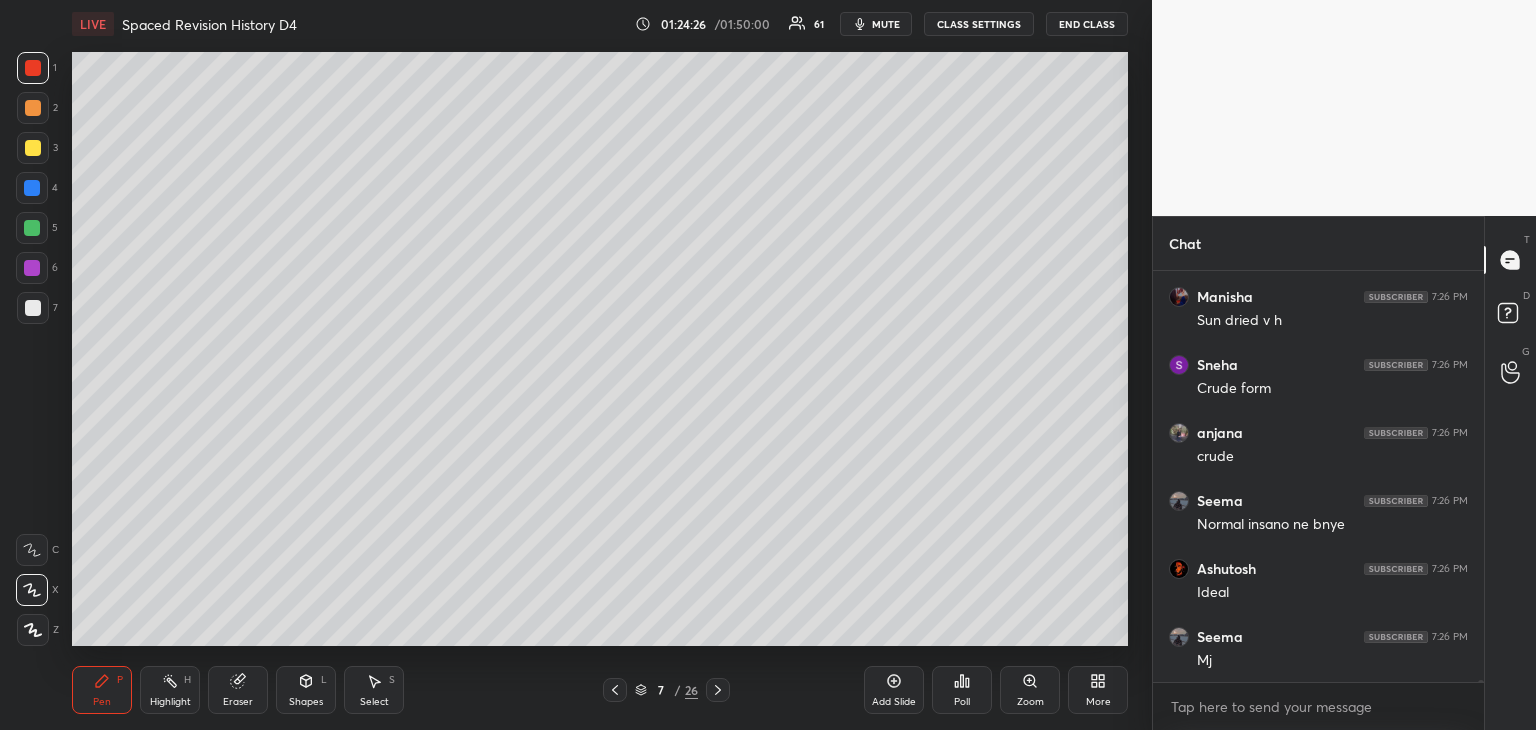 scroll, scrollTop: 76186, scrollLeft: 0, axis: vertical 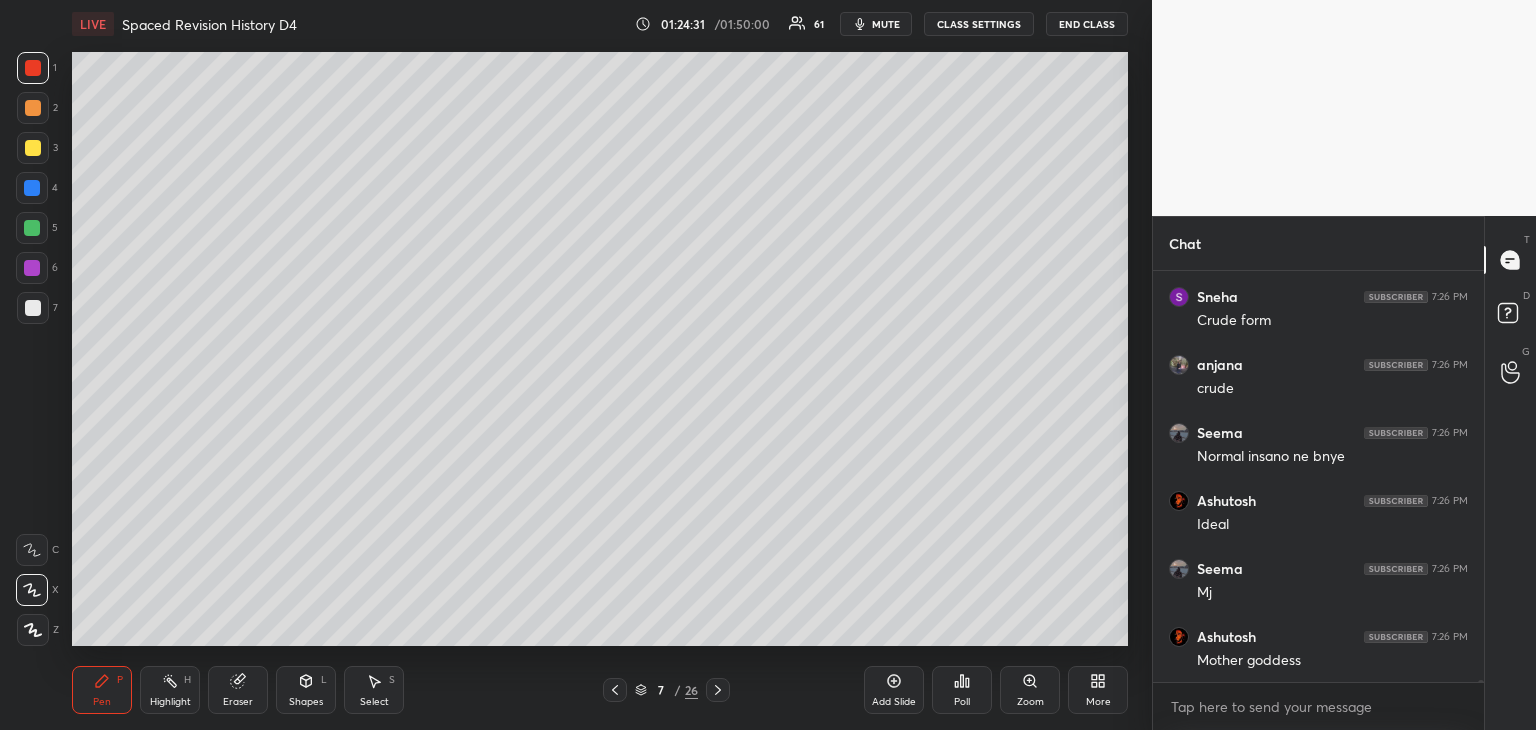 click at bounding box center (32, 188) 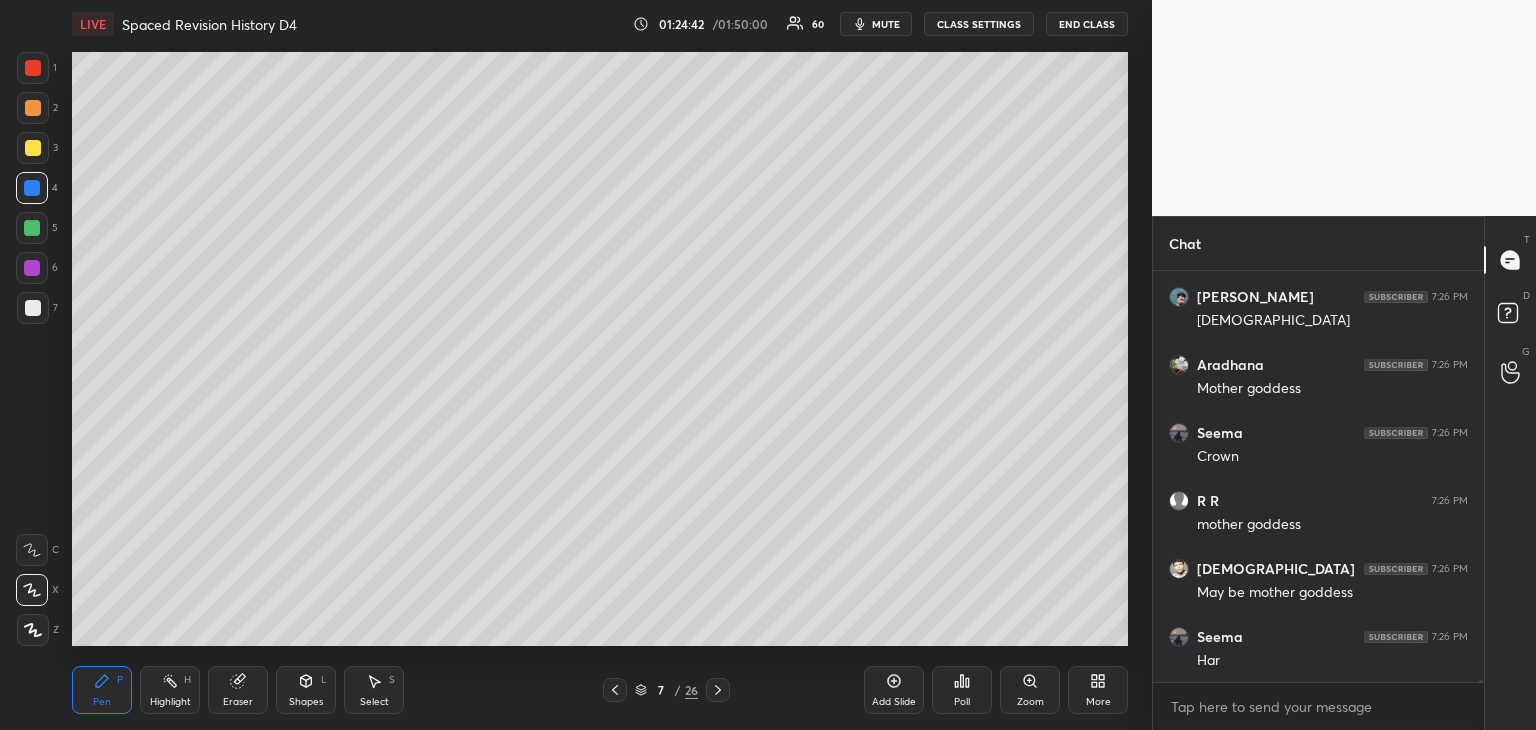 scroll, scrollTop: 76662, scrollLeft: 0, axis: vertical 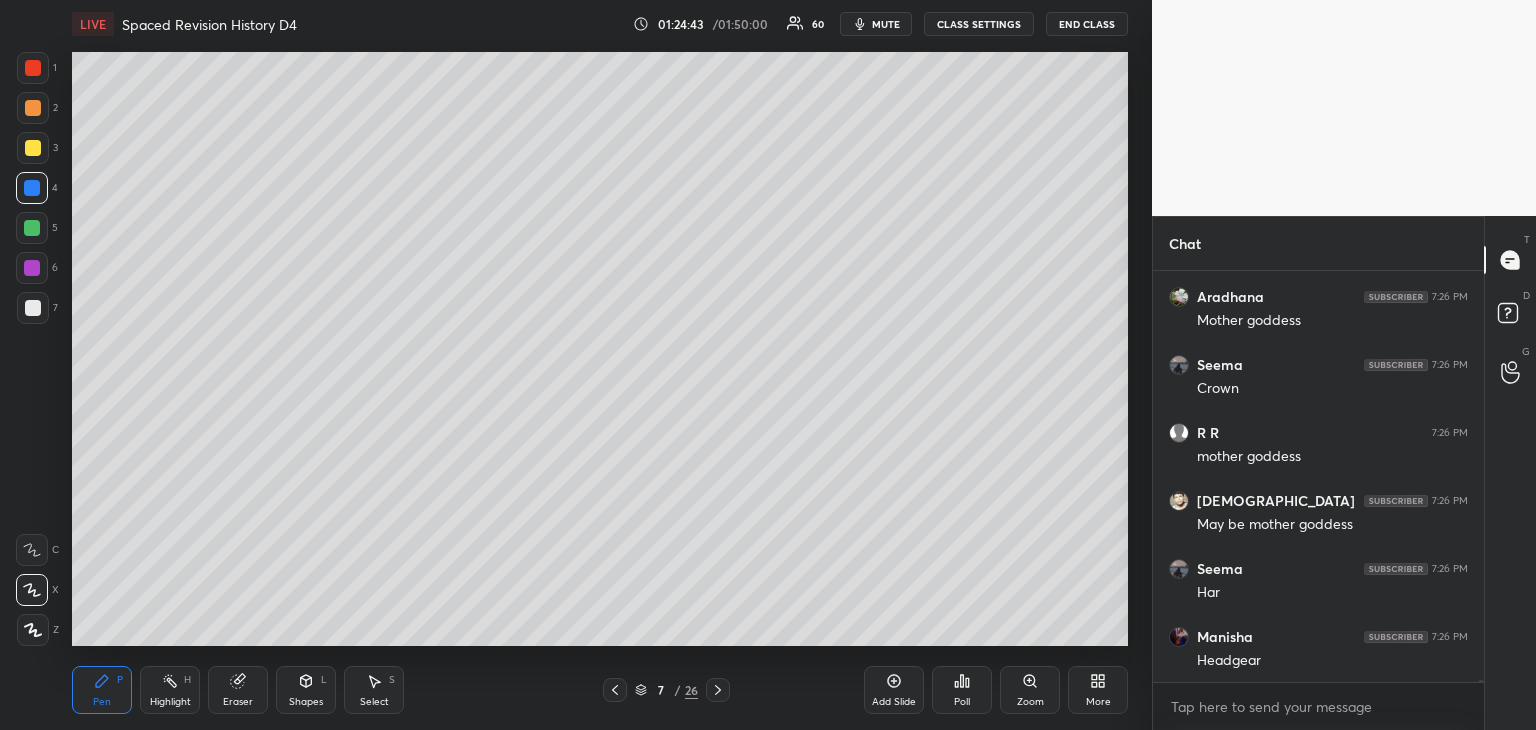 drag, startPoint x: 23, startPoint y: 232, endPoint x: 58, endPoint y: 232, distance: 35 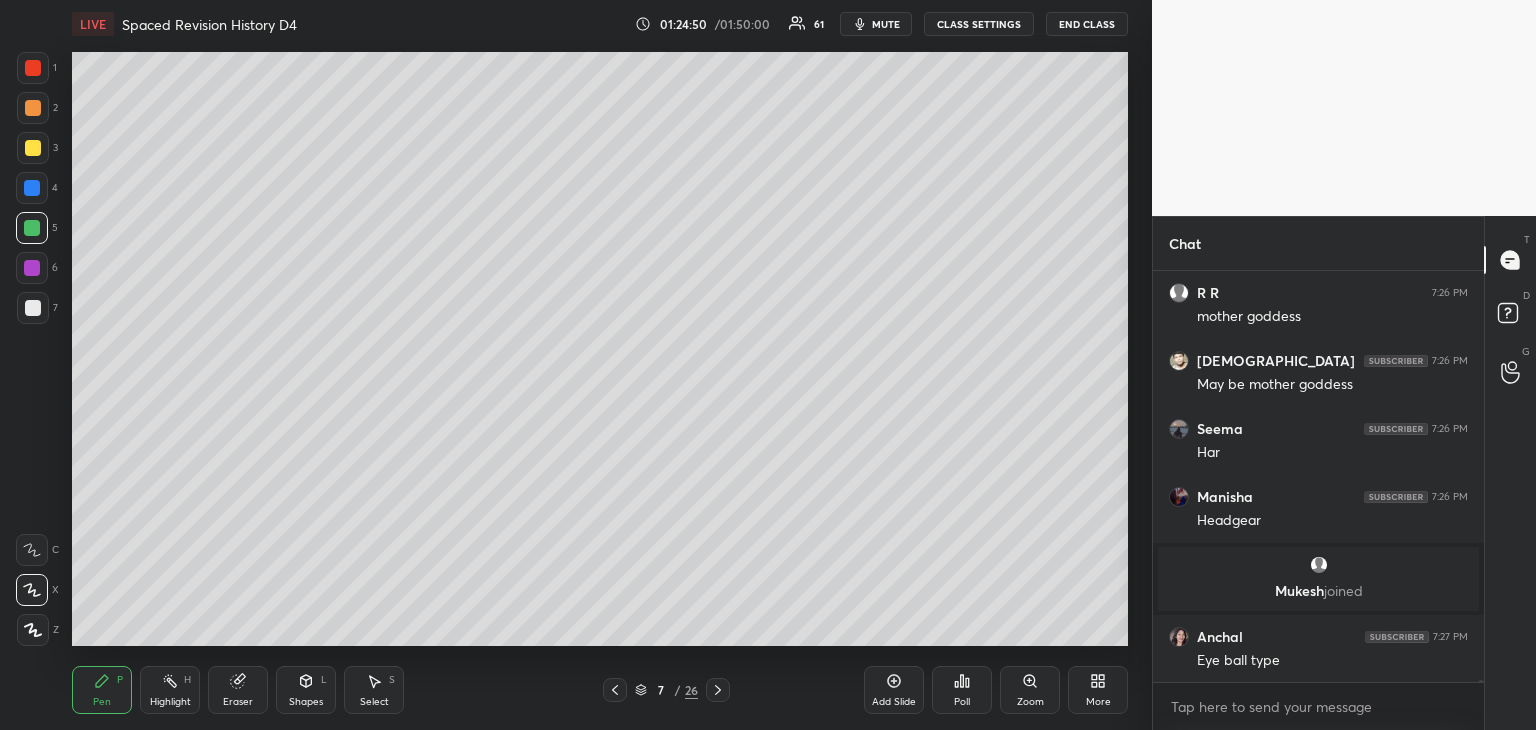 scroll, scrollTop: 76334, scrollLeft: 0, axis: vertical 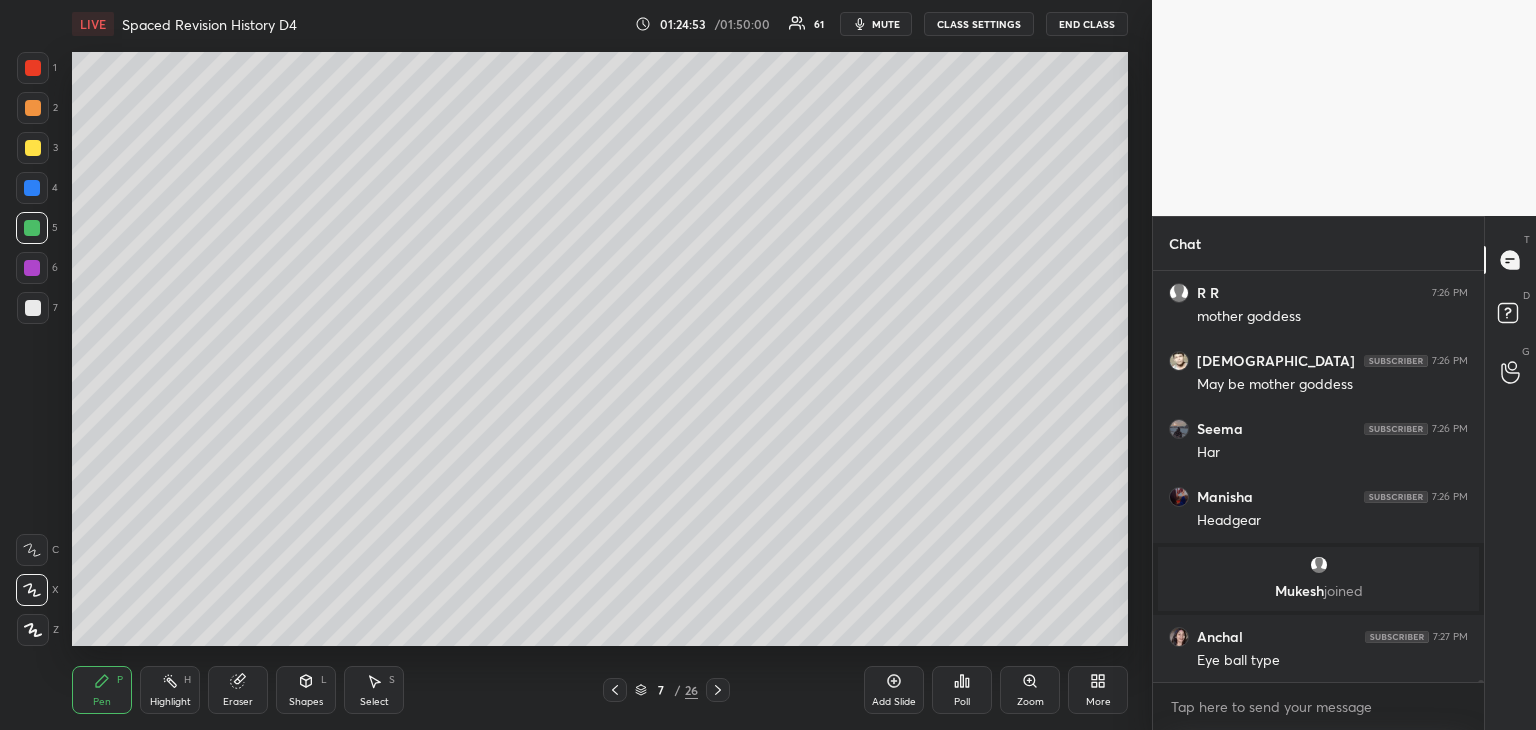 drag, startPoint x: 31, startPoint y: 72, endPoint x: 68, endPoint y: 73, distance: 37.01351 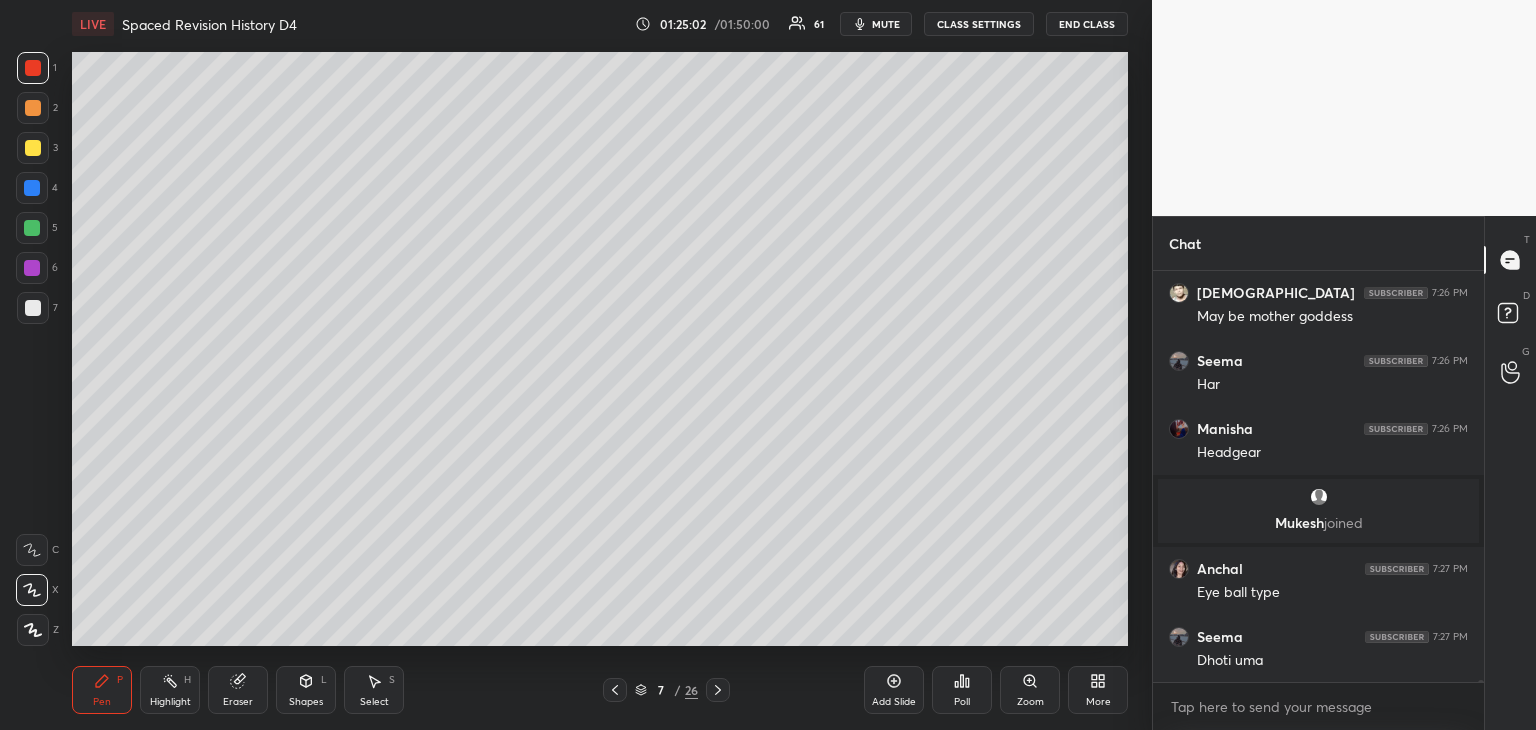 scroll, scrollTop: 76474, scrollLeft: 0, axis: vertical 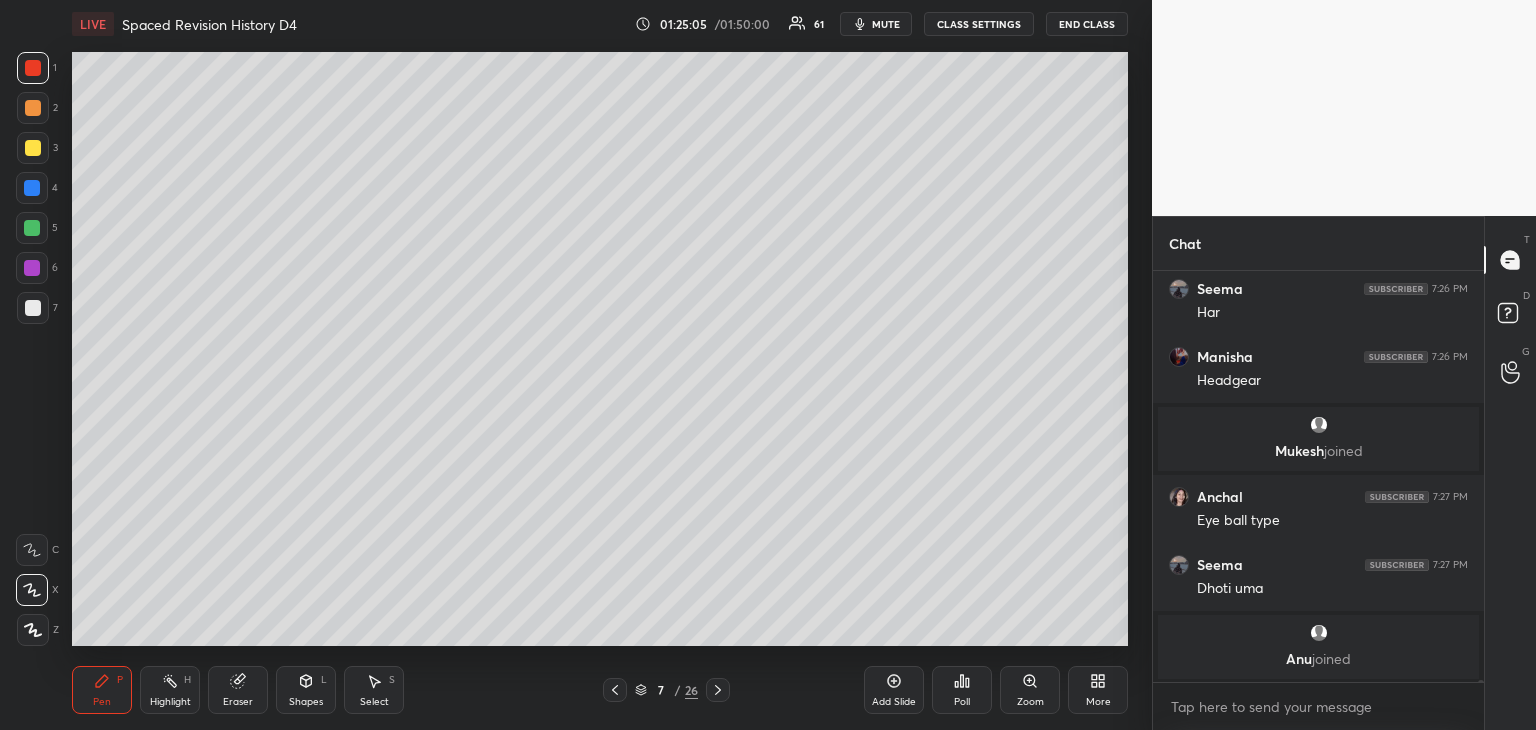 click at bounding box center [32, 268] 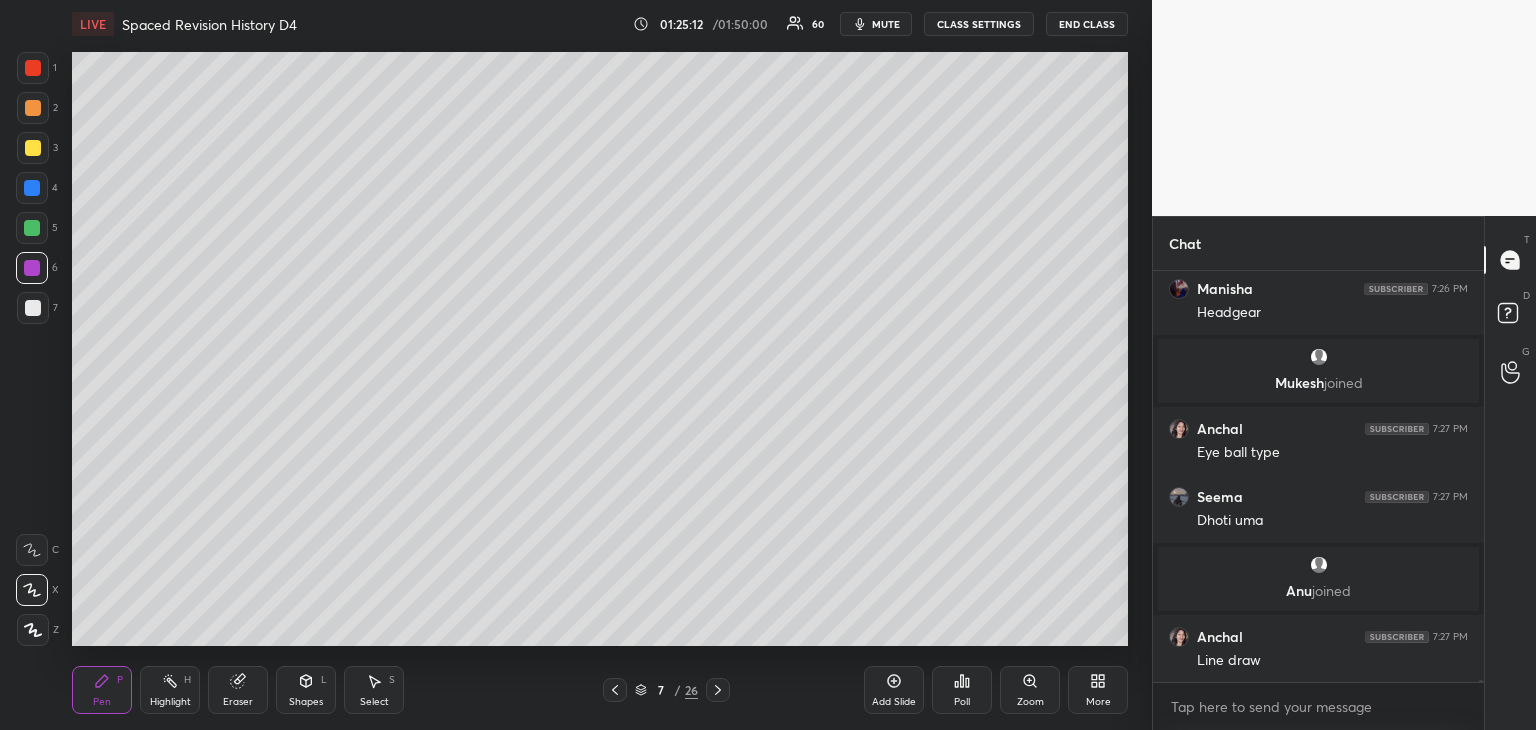 scroll, scrollTop: 76560, scrollLeft: 0, axis: vertical 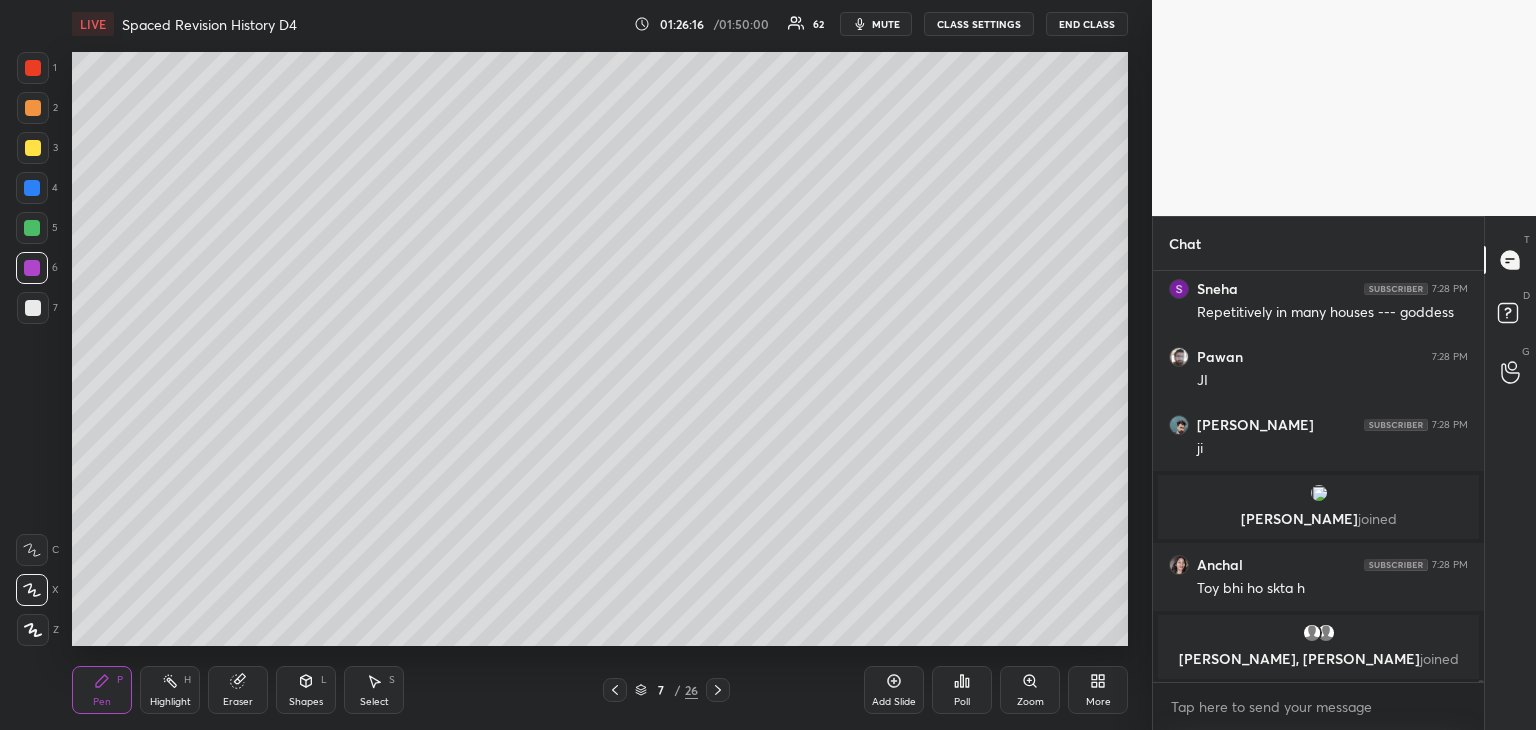 drag, startPoint x: 32, startPoint y: 305, endPoint x: 64, endPoint y: 298, distance: 32.75668 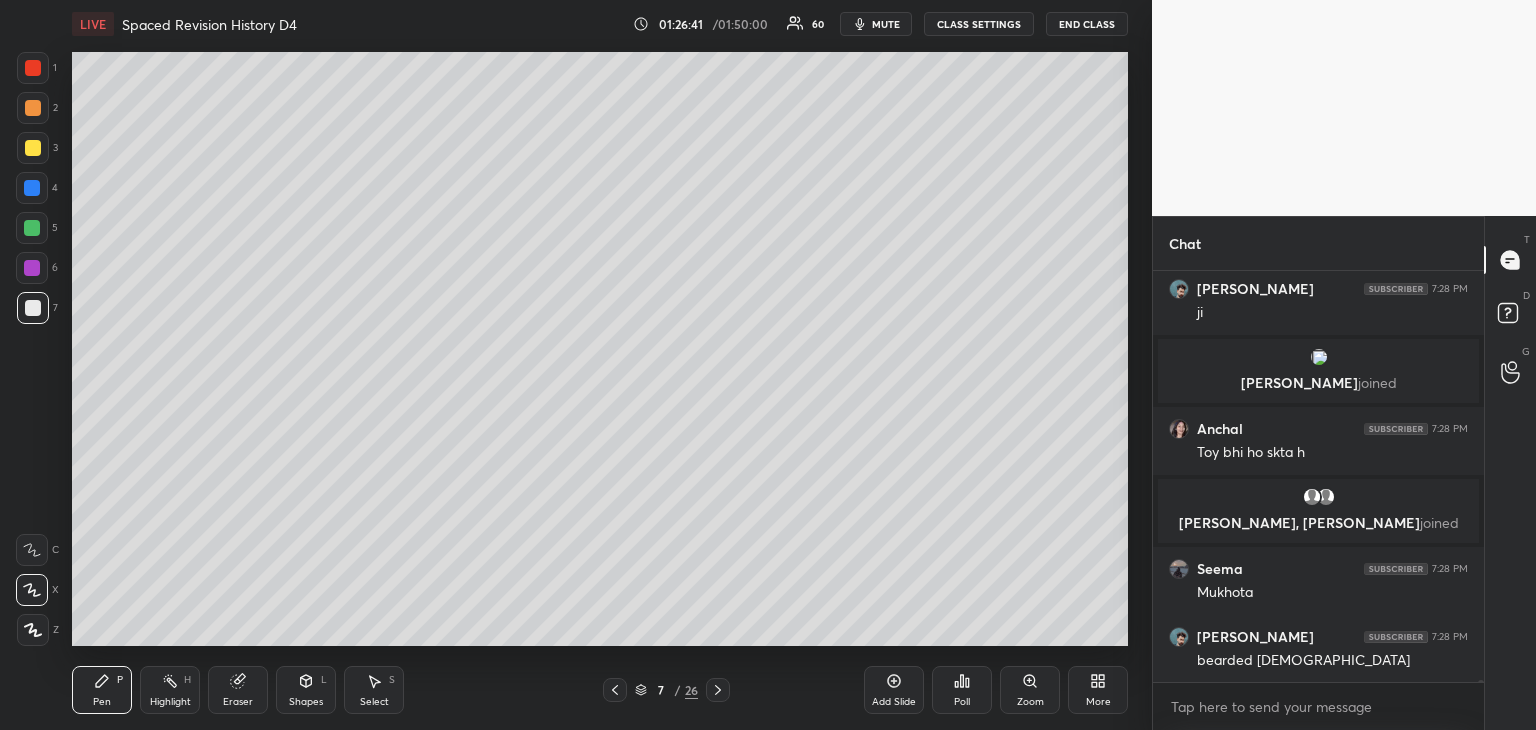 scroll, scrollTop: 77528, scrollLeft: 0, axis: vertical 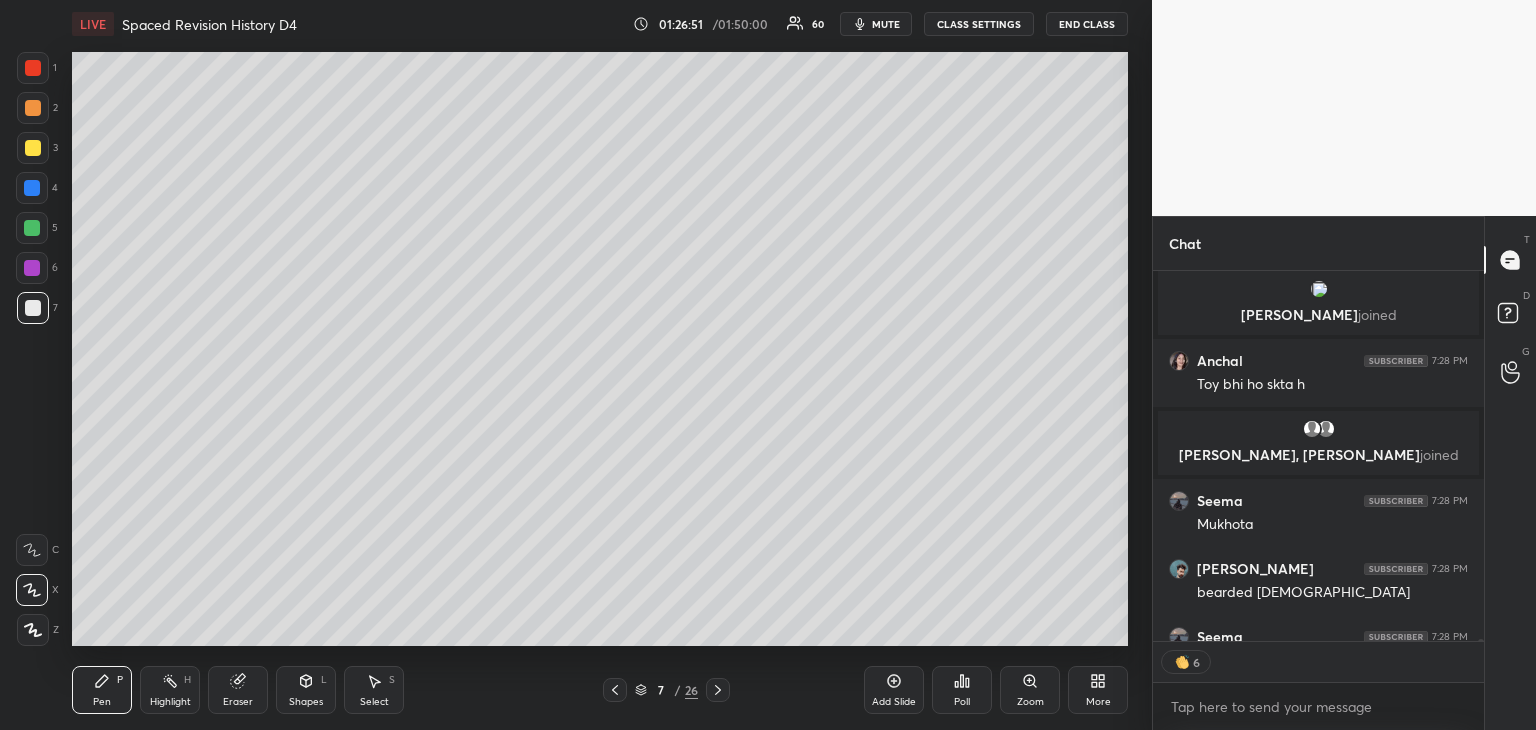 drag, startPoint x: 36, startPoint y: 314, endPoint x: 48, endPoint y: 307, distance: 13.892444 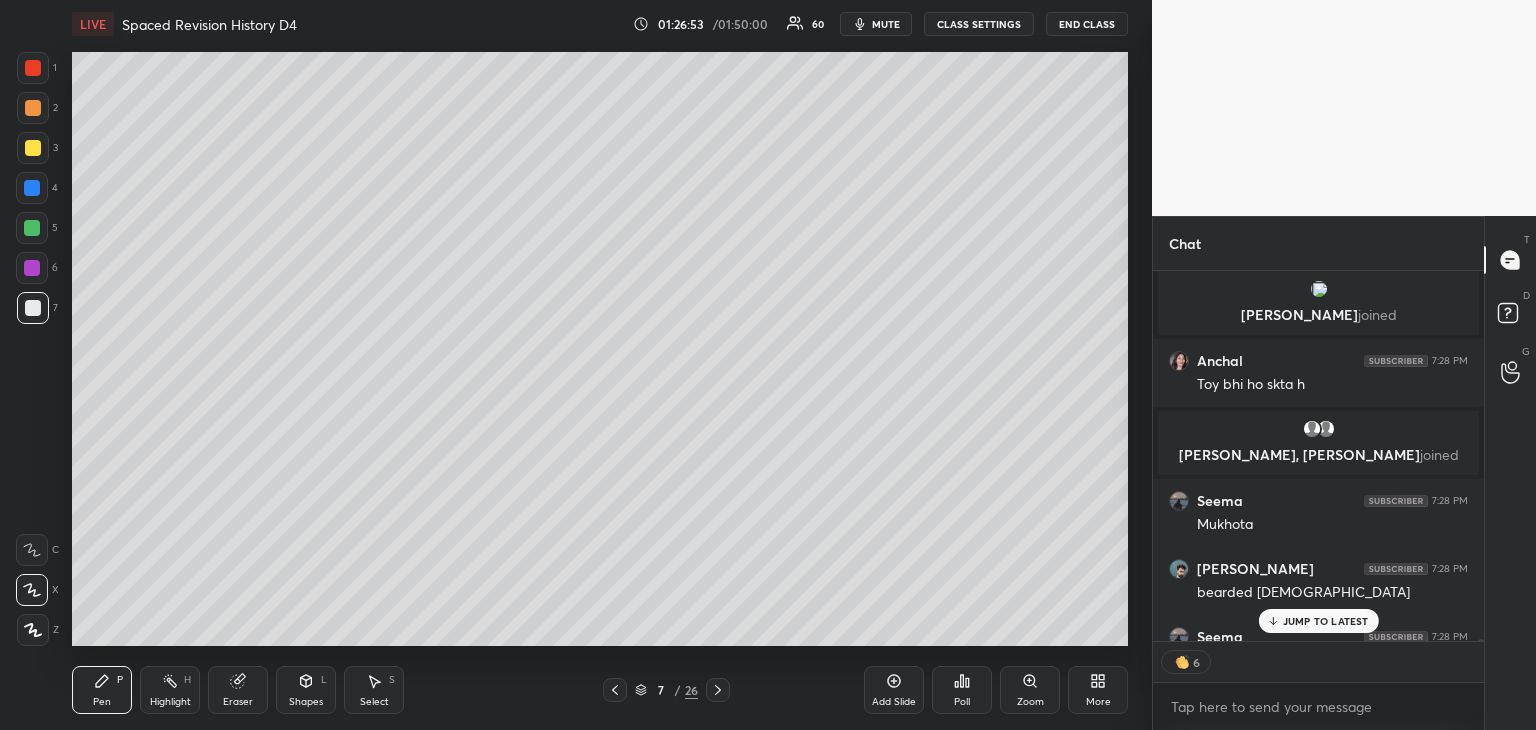 scroll, scrollTop: 77568, scrollLeft: 0, axis: vertical 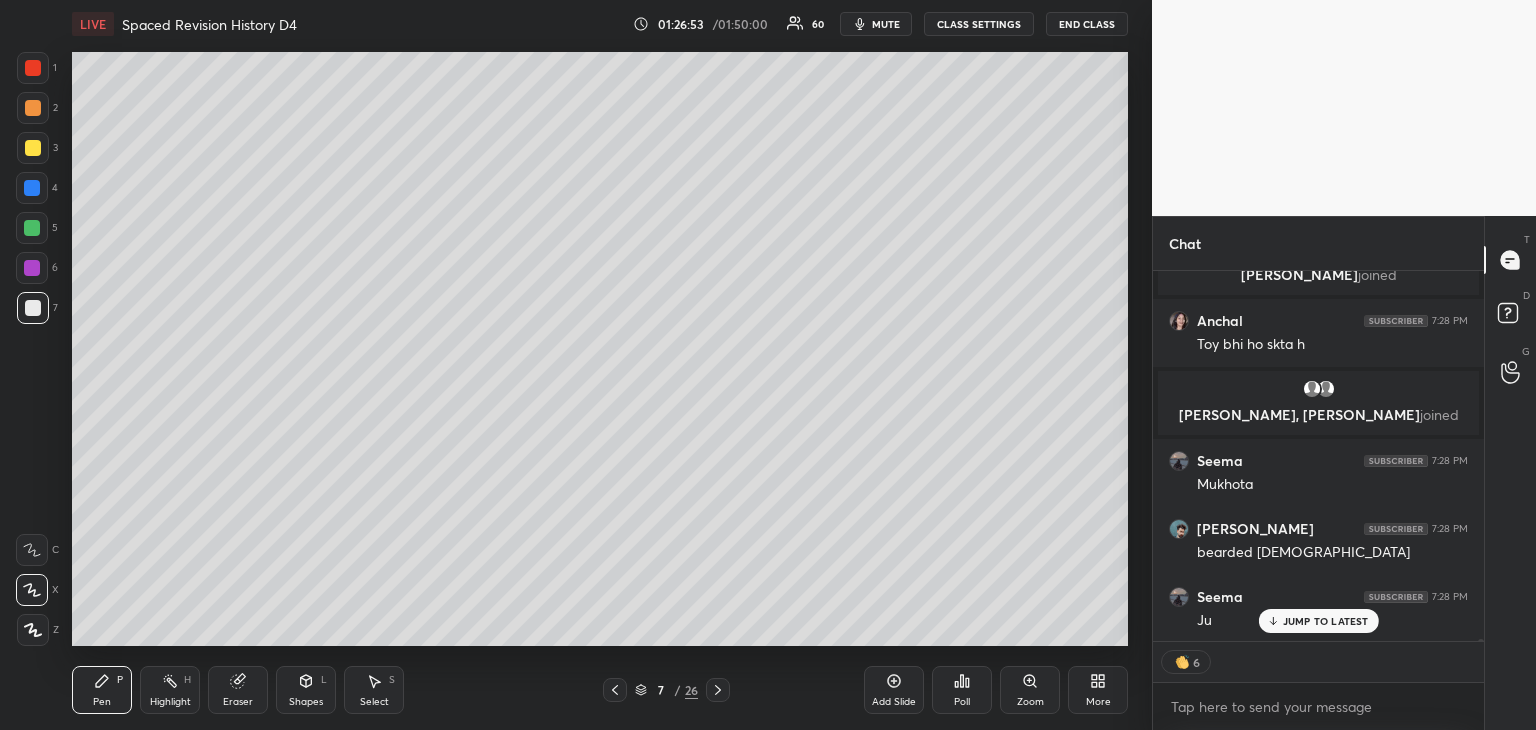 click on "[PERSON_NAME] 7:28 PM ji [PERSON_NAME]  joined [PERSON_NAME] 7:28 PM Toy bhi ho skta h [PERSON_NAME], [PERSON_NAME]  joined Seema 7:28 PM Mukhota [PERSON_NAME] 7:28 PM bearded [DEMOGRAPHIC_DATA] Seema 7:28 PM Ju JUMP TO LATEST 6 Enable hand raising Enable raise hand to speak to learners. Once enabled, chat will be turned off temporarily. Enable x" at bounding box center [1318, 500] 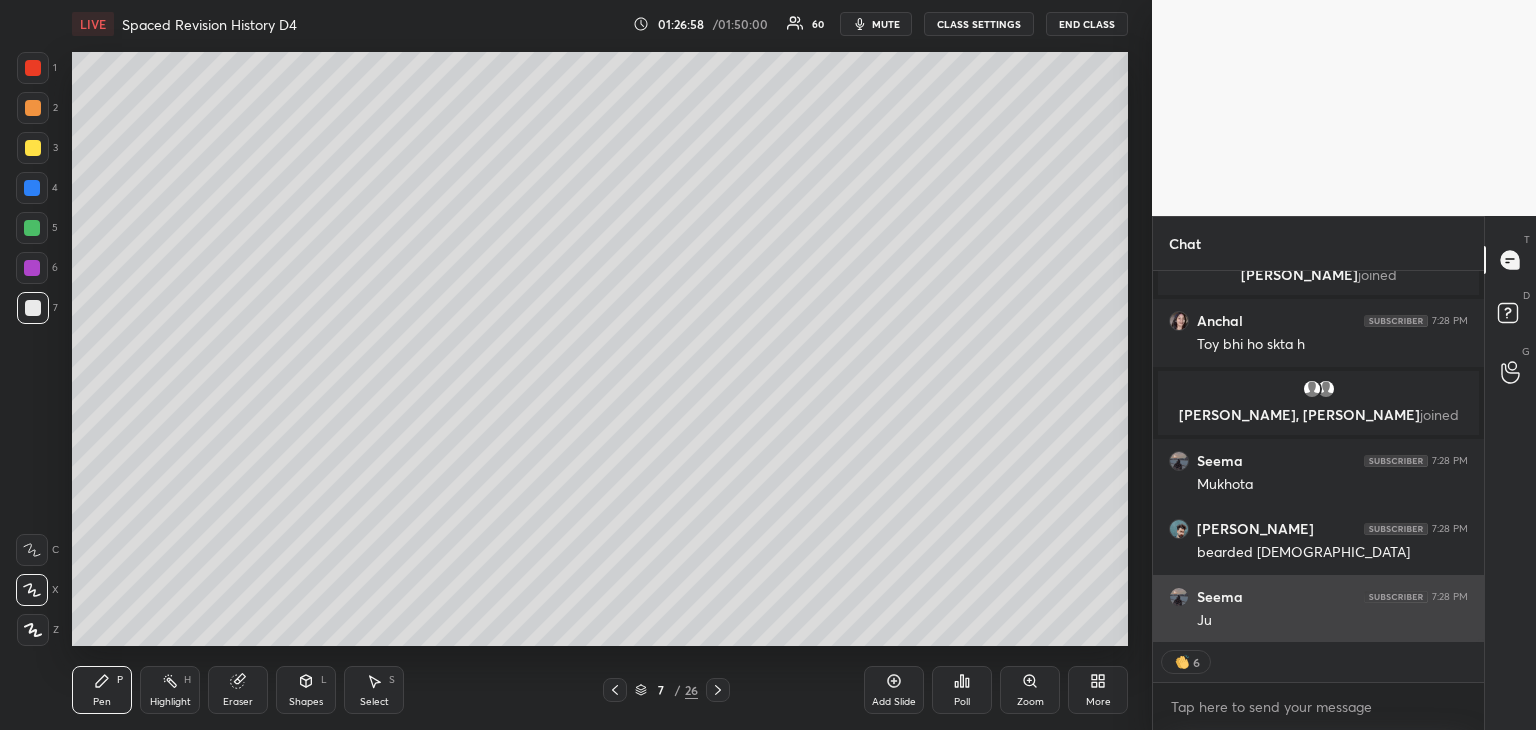 scroll, scrollTop: 6, scrollLeft: 6, axis: both 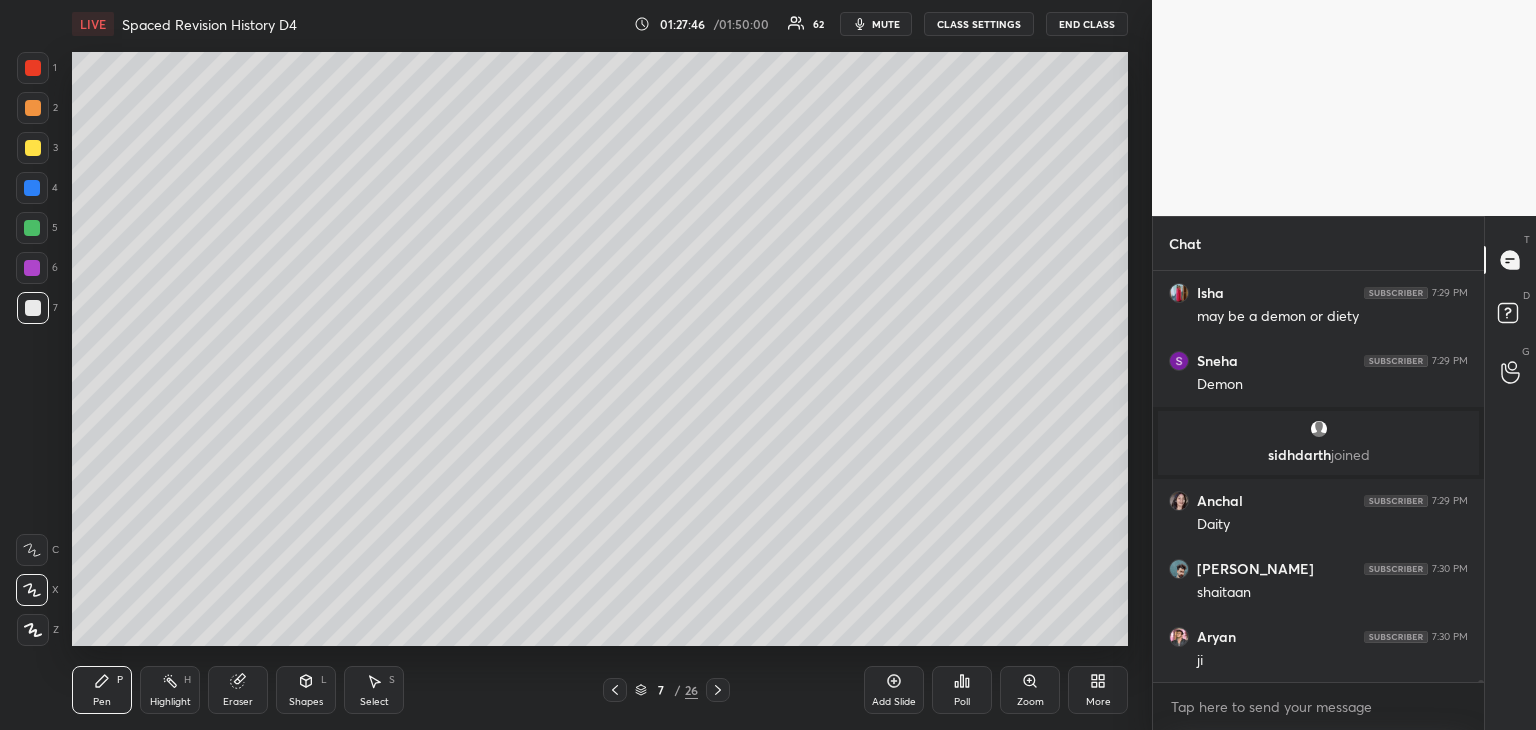 click at bounding box center [33, 148] 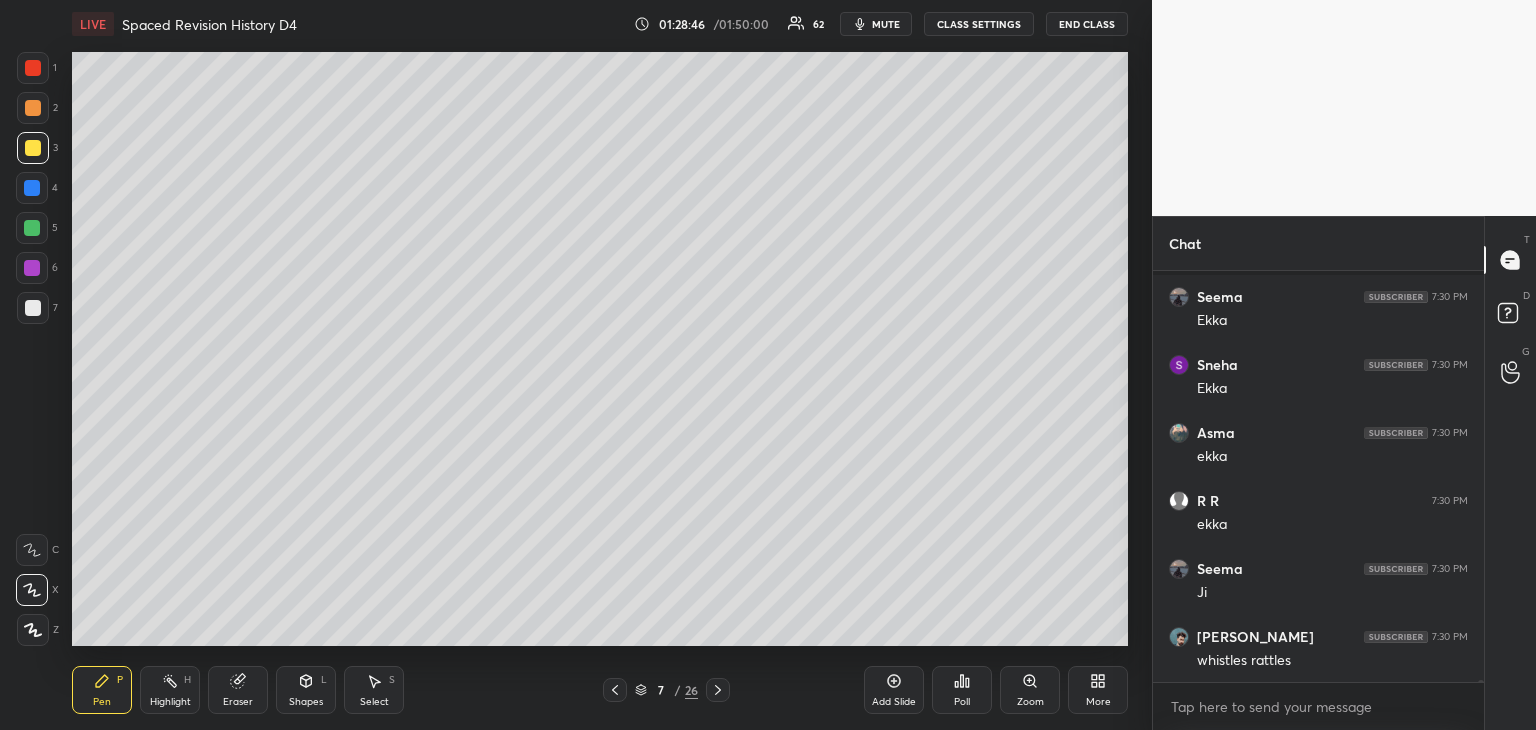 scroll, scrollTop: 79268, scrollLeft: 0, axis: vertical 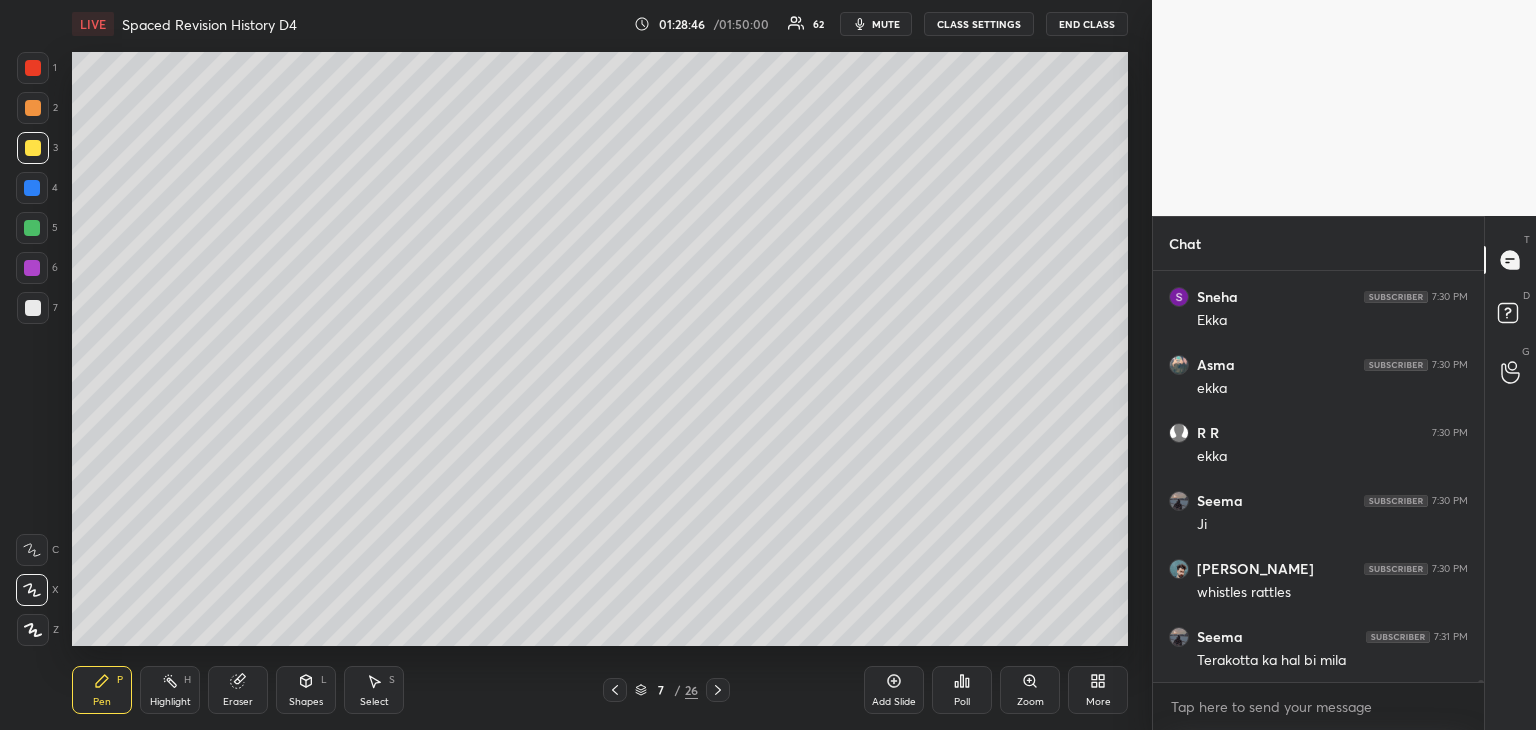 click 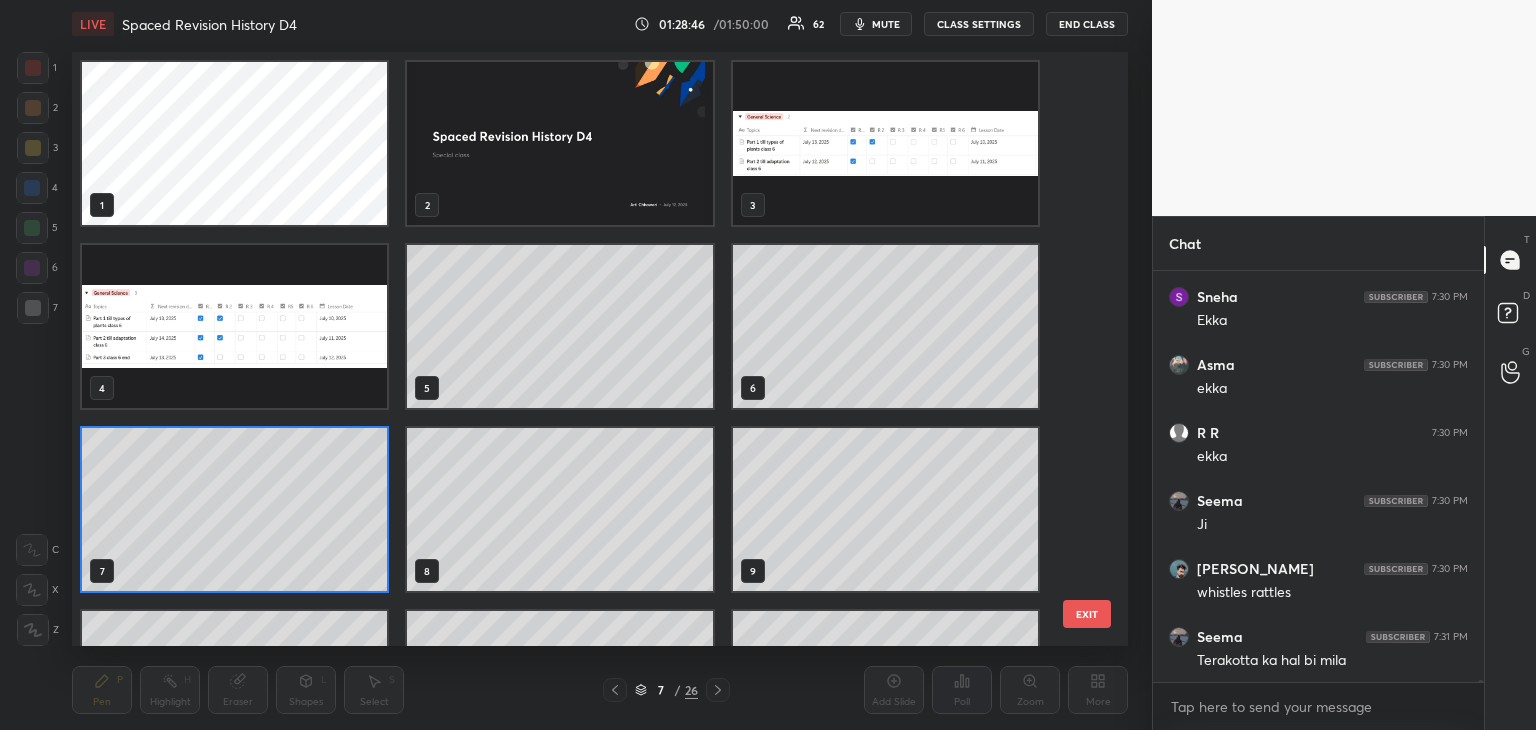 scroll, scrollTop: 6, scrollLeft: 10, axis: both 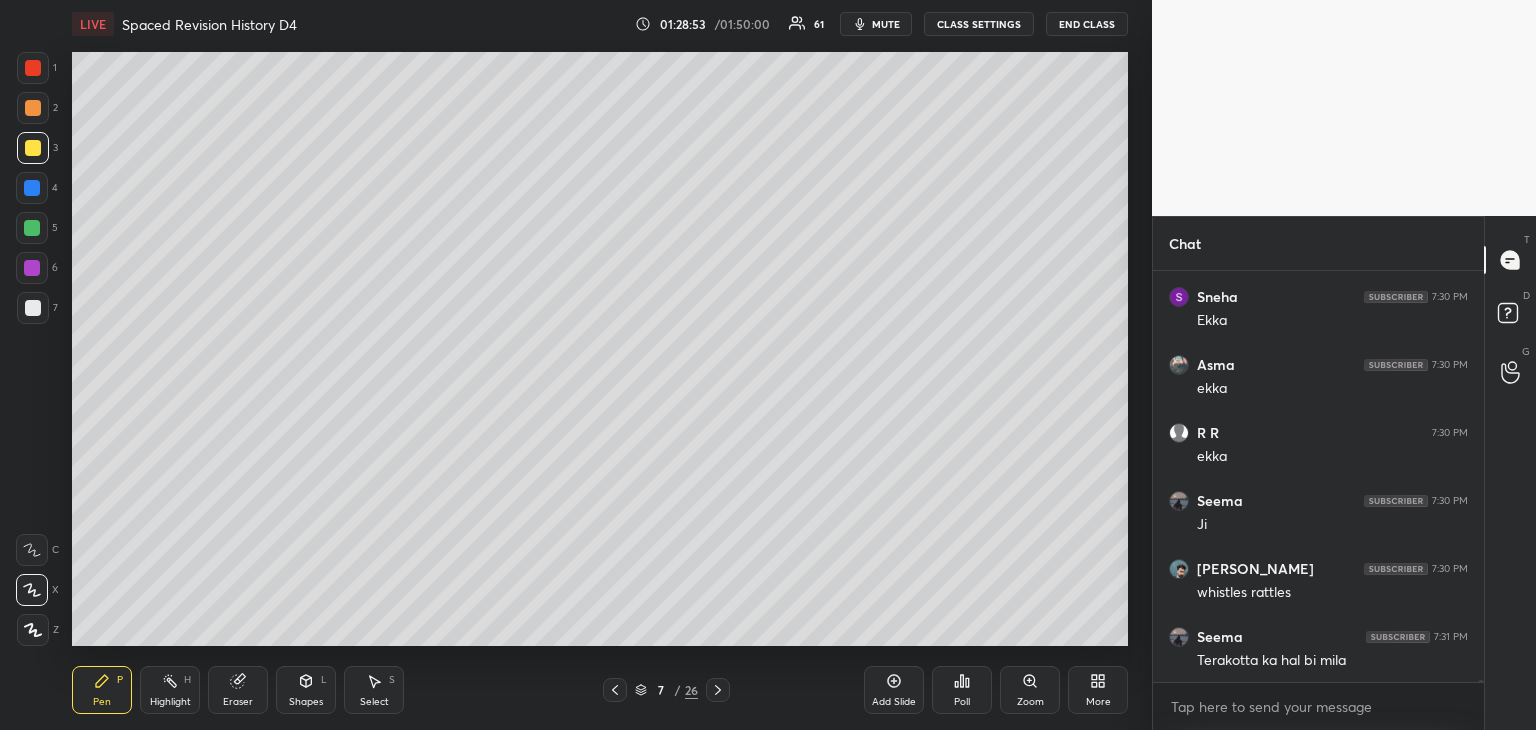 click on "More" at bounding box center (1098, 690) 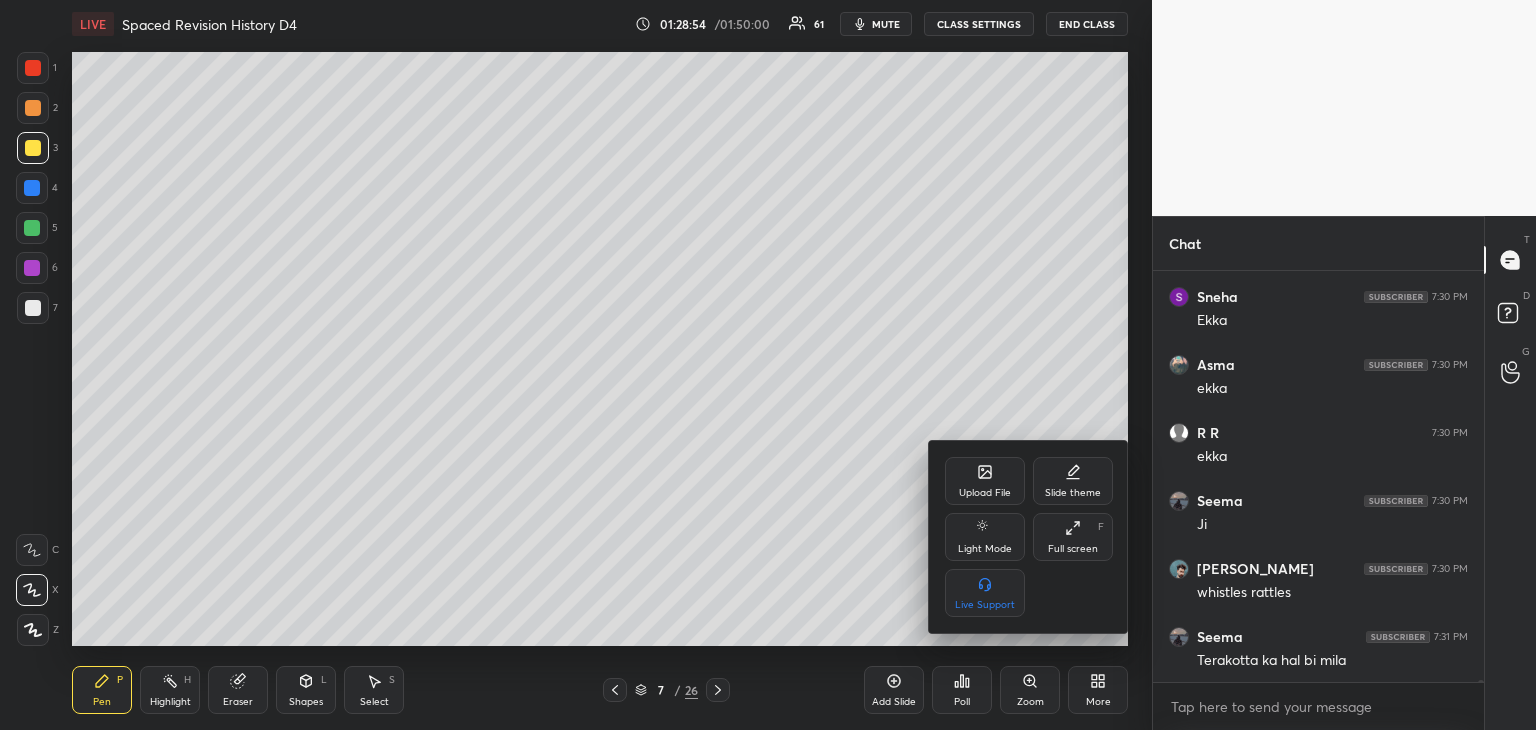 click at bounding box center [768, 365] 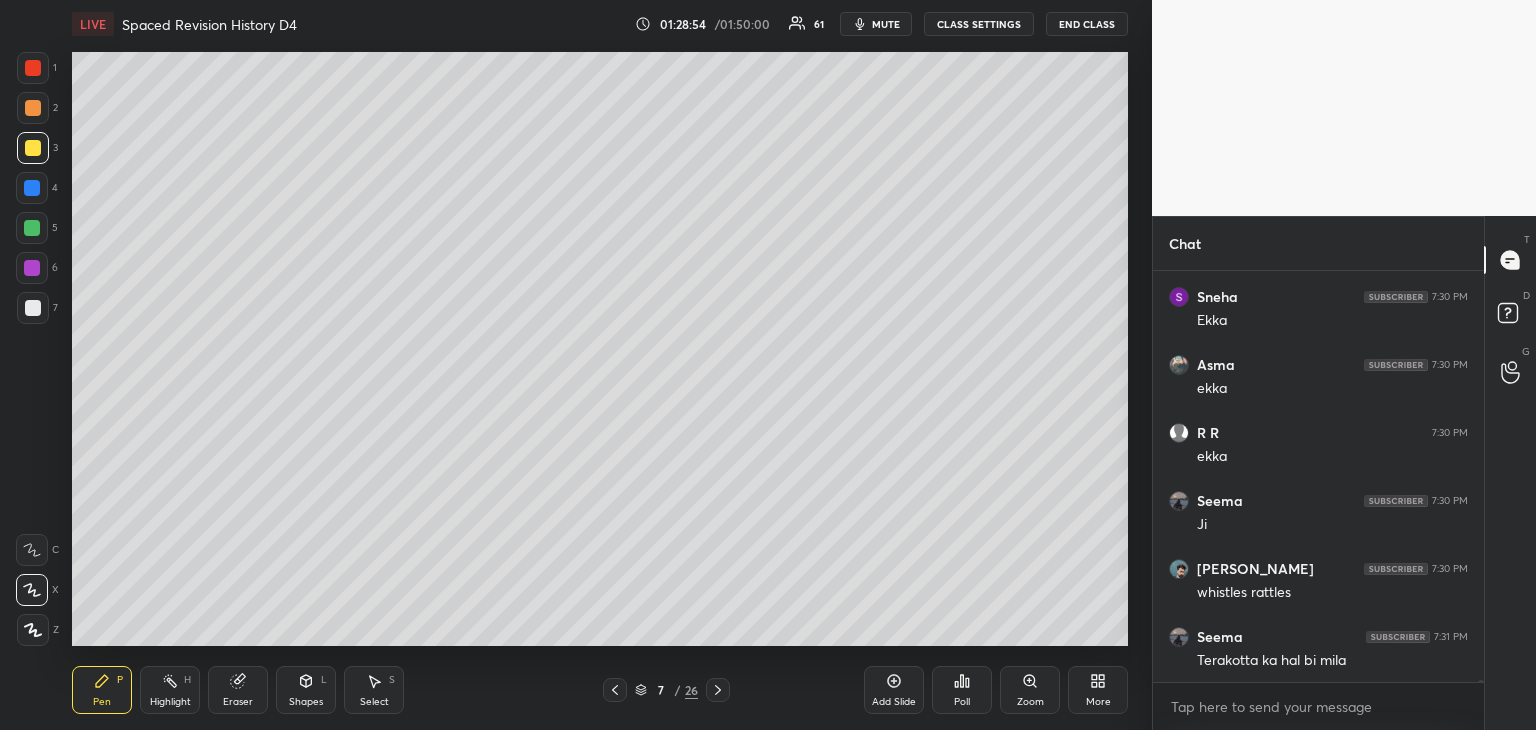scroll, scrollTop: 79336, scrollLeft: 0, axis: vertical 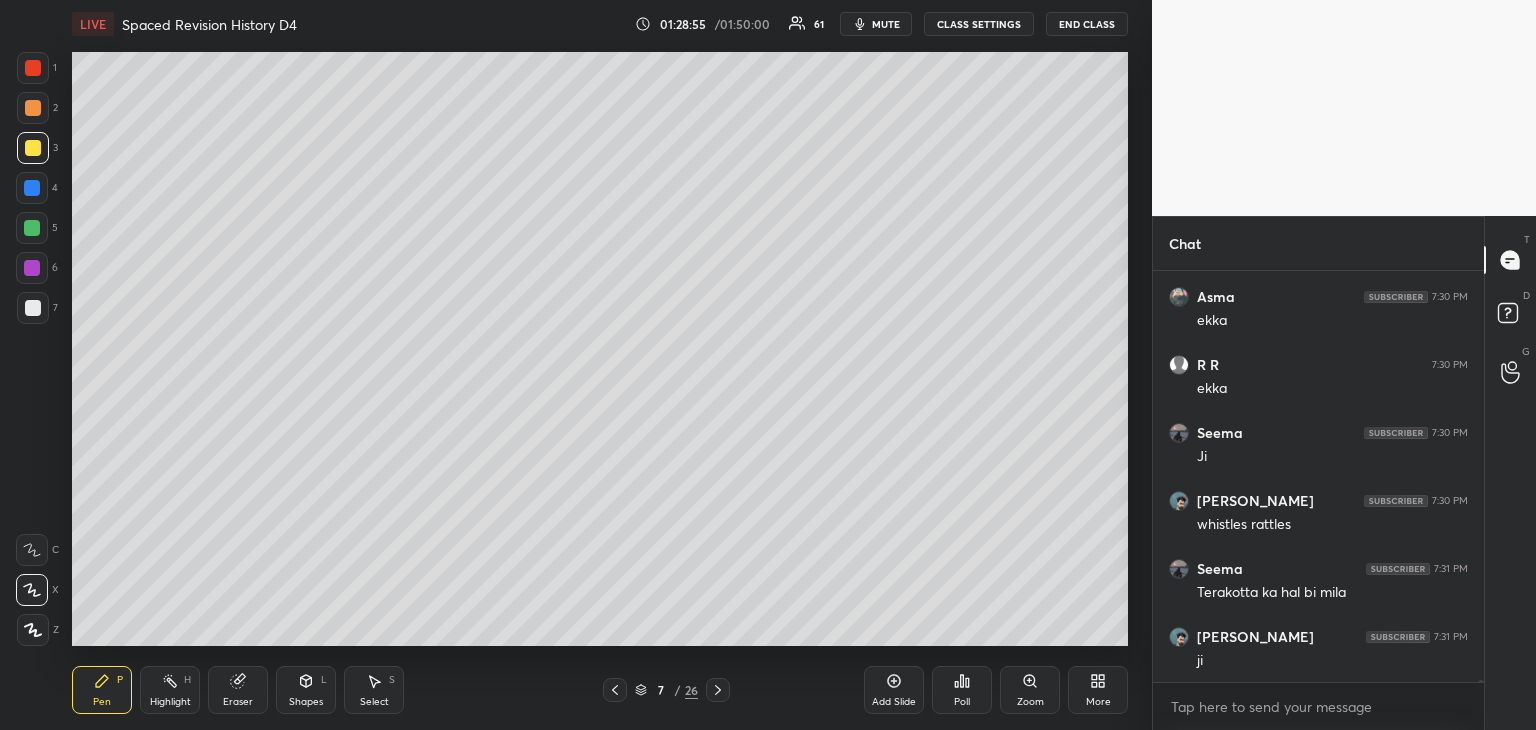 click 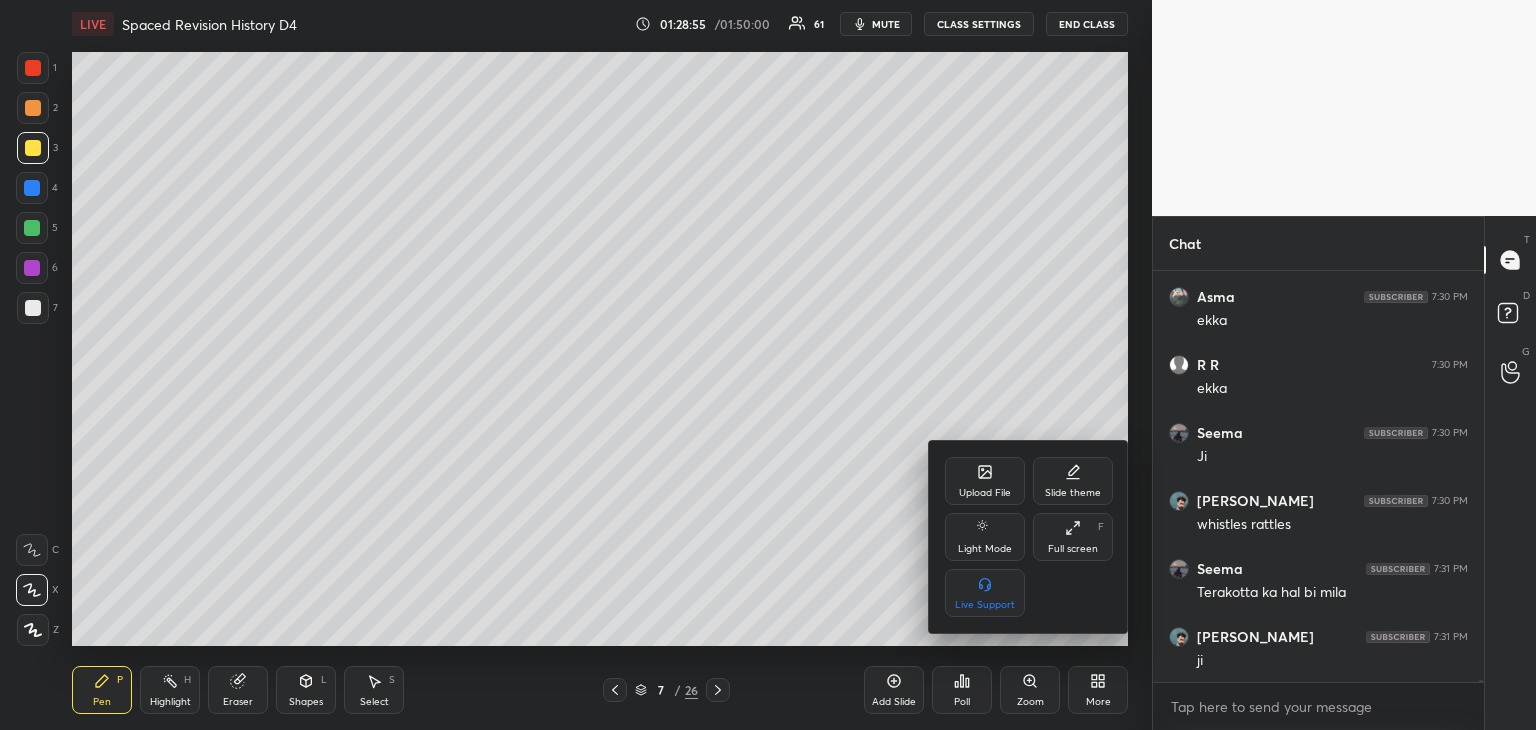 scroll, scrollTop: 79540, scrollLeft: 0, axis: vertical 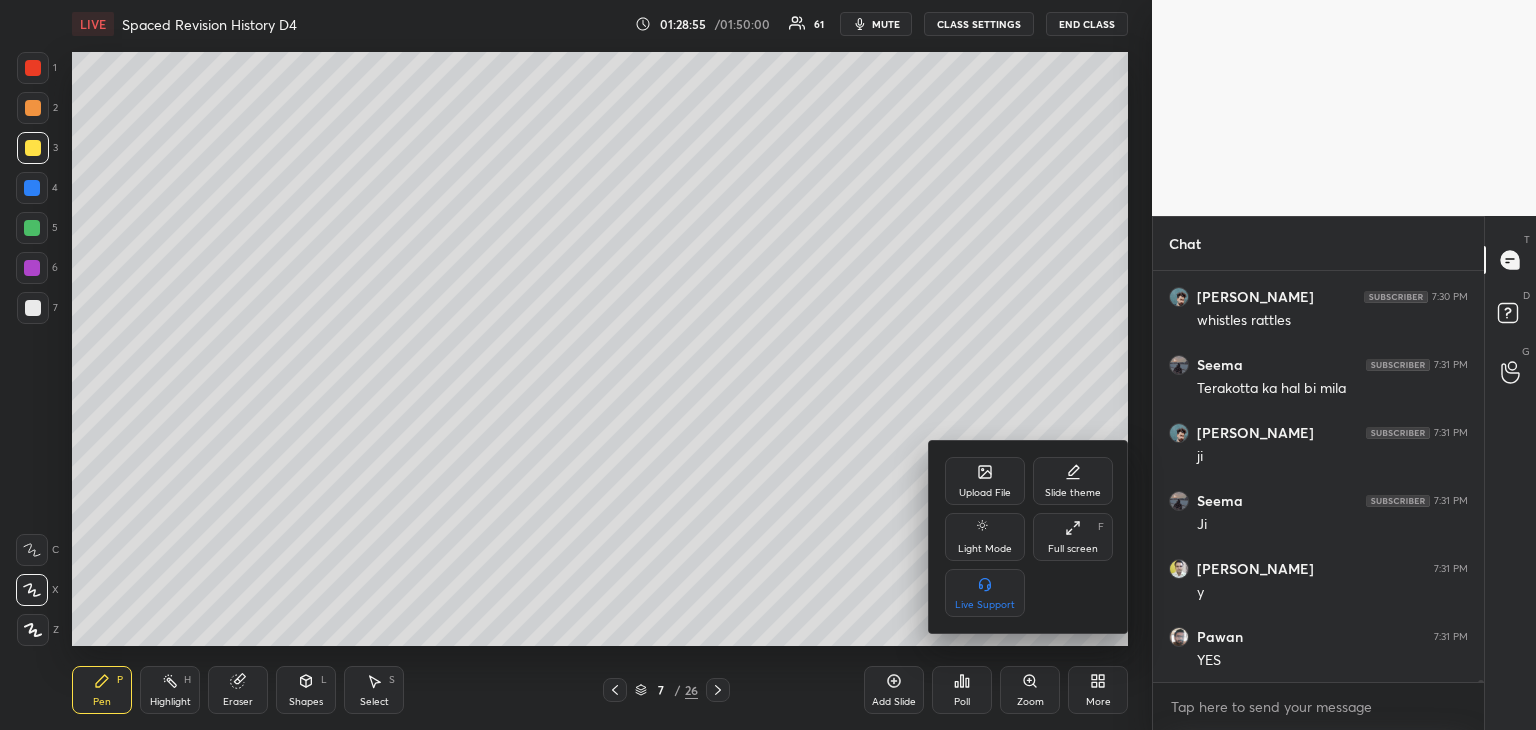click on "Upload File" at bounding box center (985, 493) 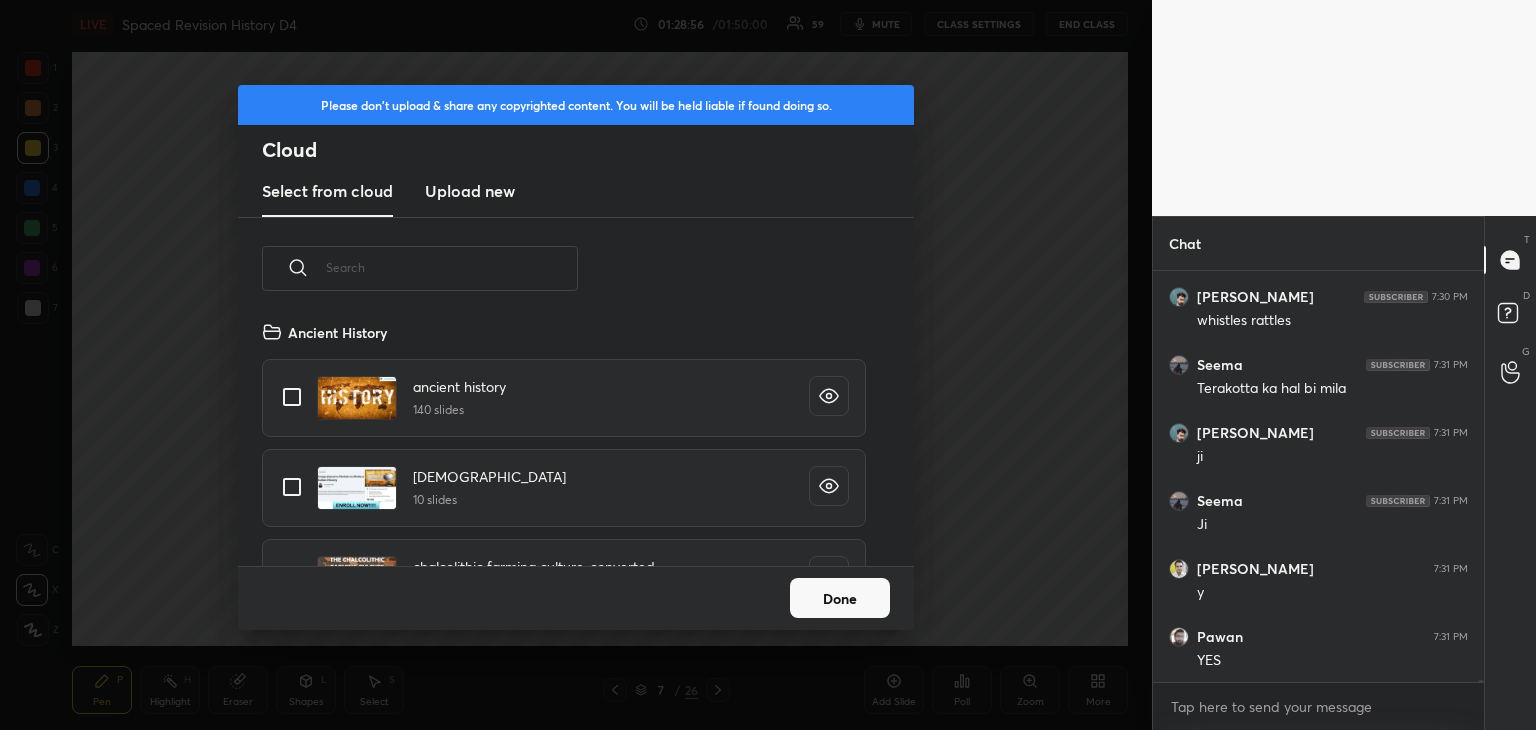 scroll, scrollTop: 5, scrollLeft: 10, axis: both 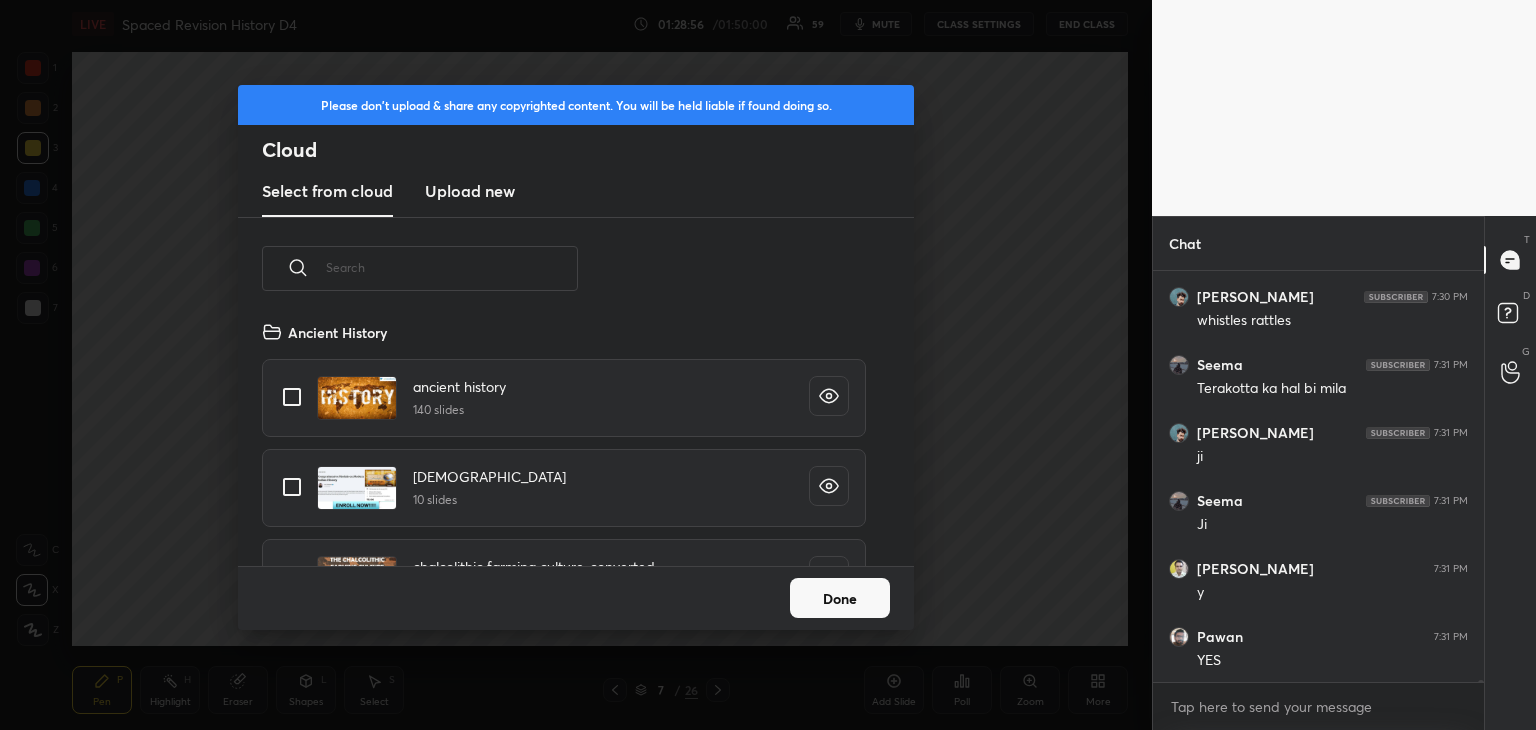 click on "Upload new" at bounding box center (470, 192) 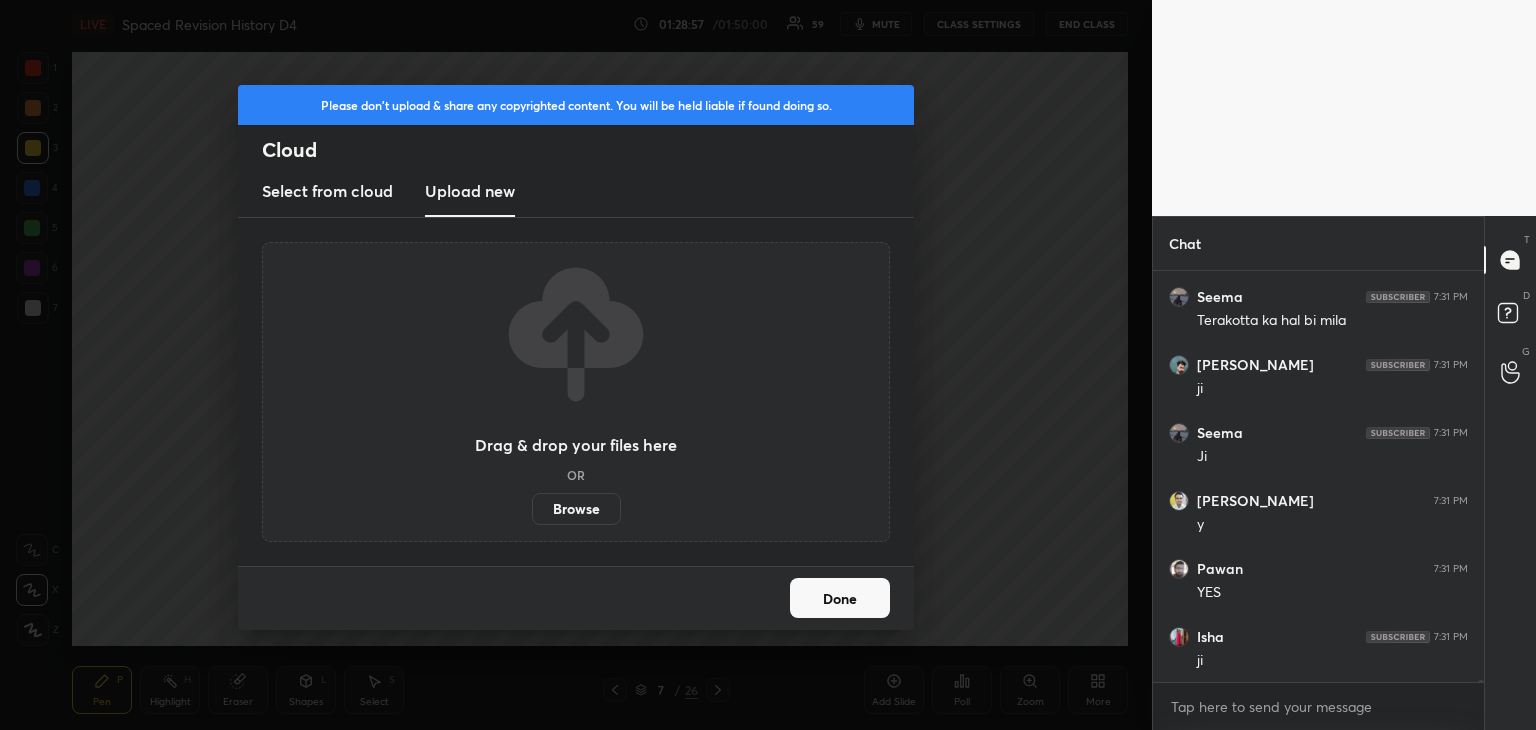 click on "Browse" at bounding box center (576, 509) 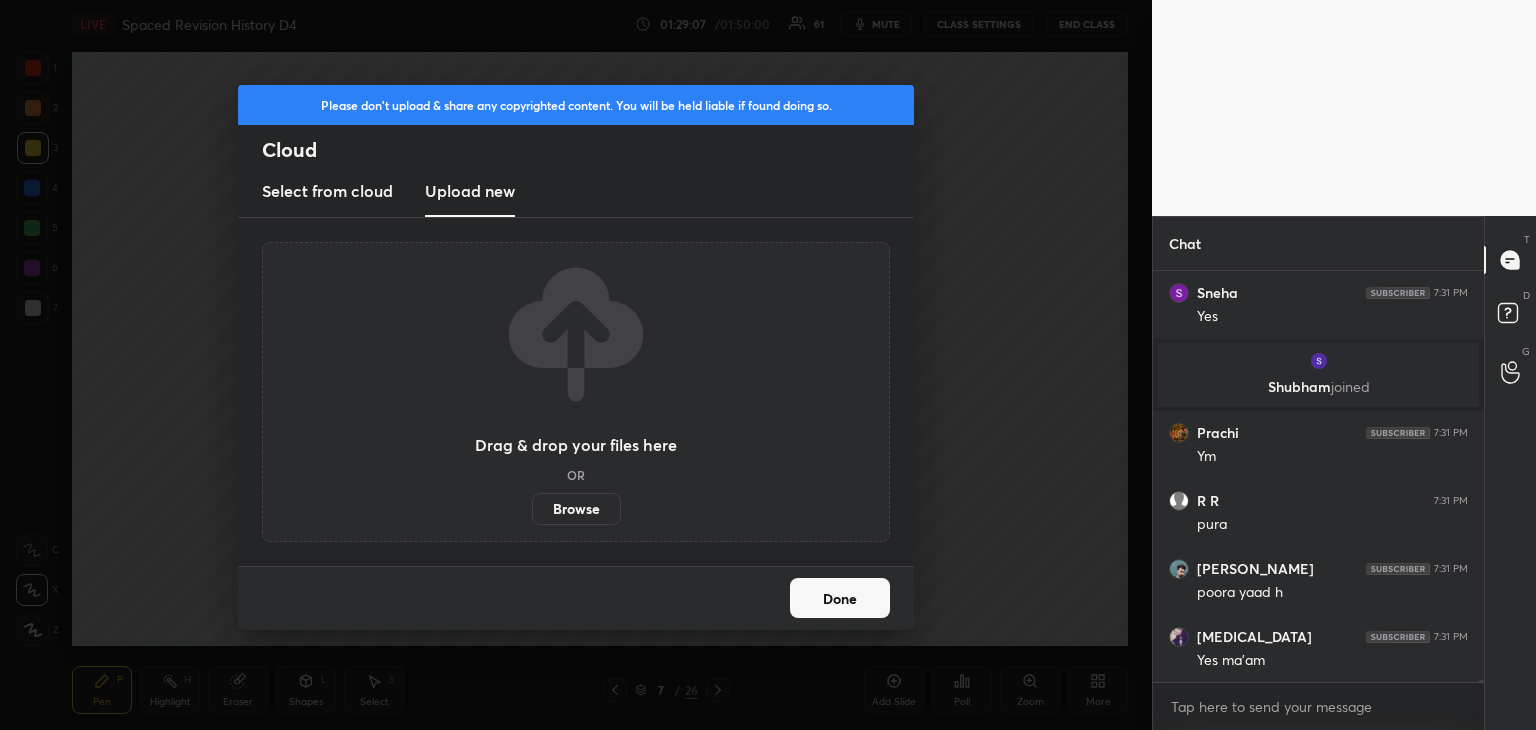 scroll, scrollTop: 79830, scrollLeft: 0, axis: vertical 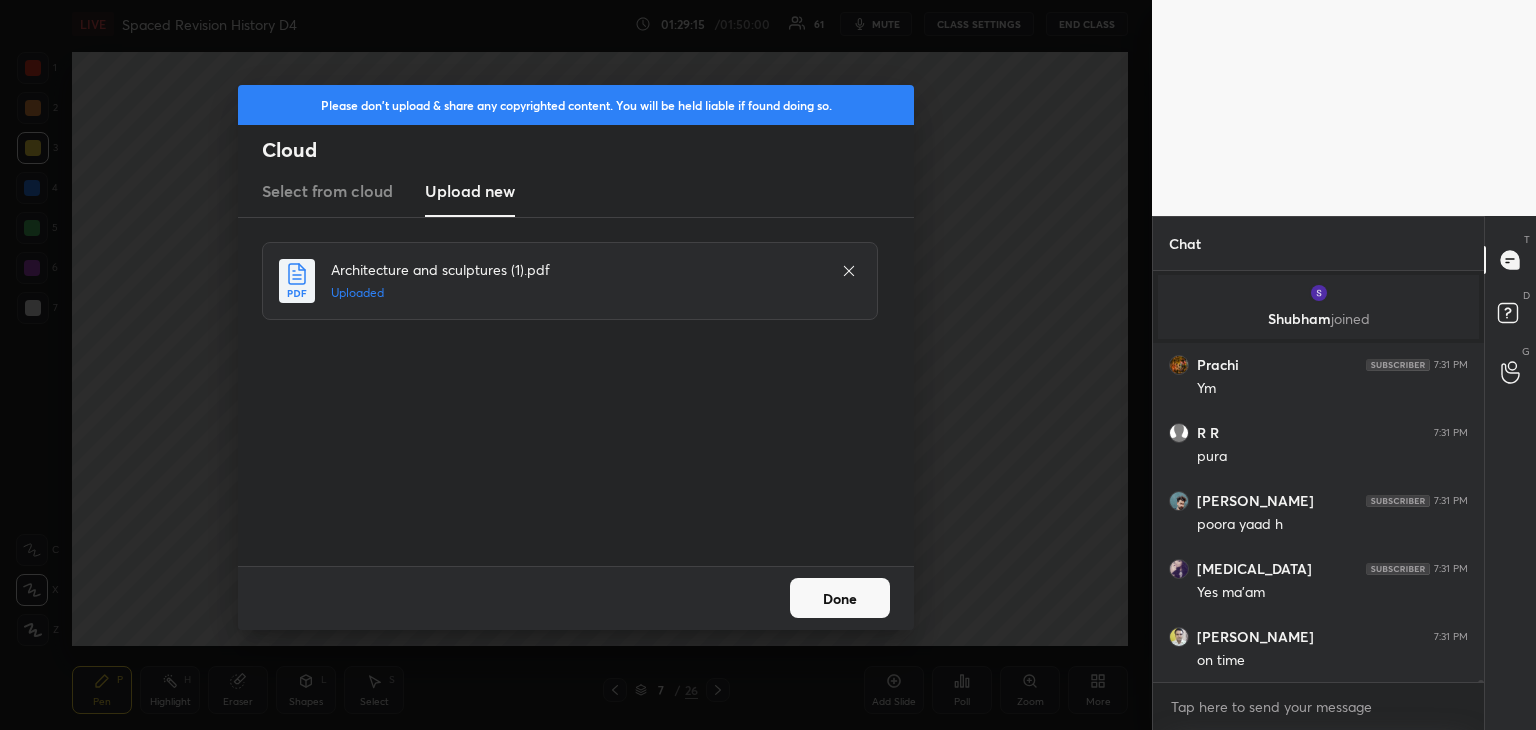 click on "Done" at bounding box center [840, 598] 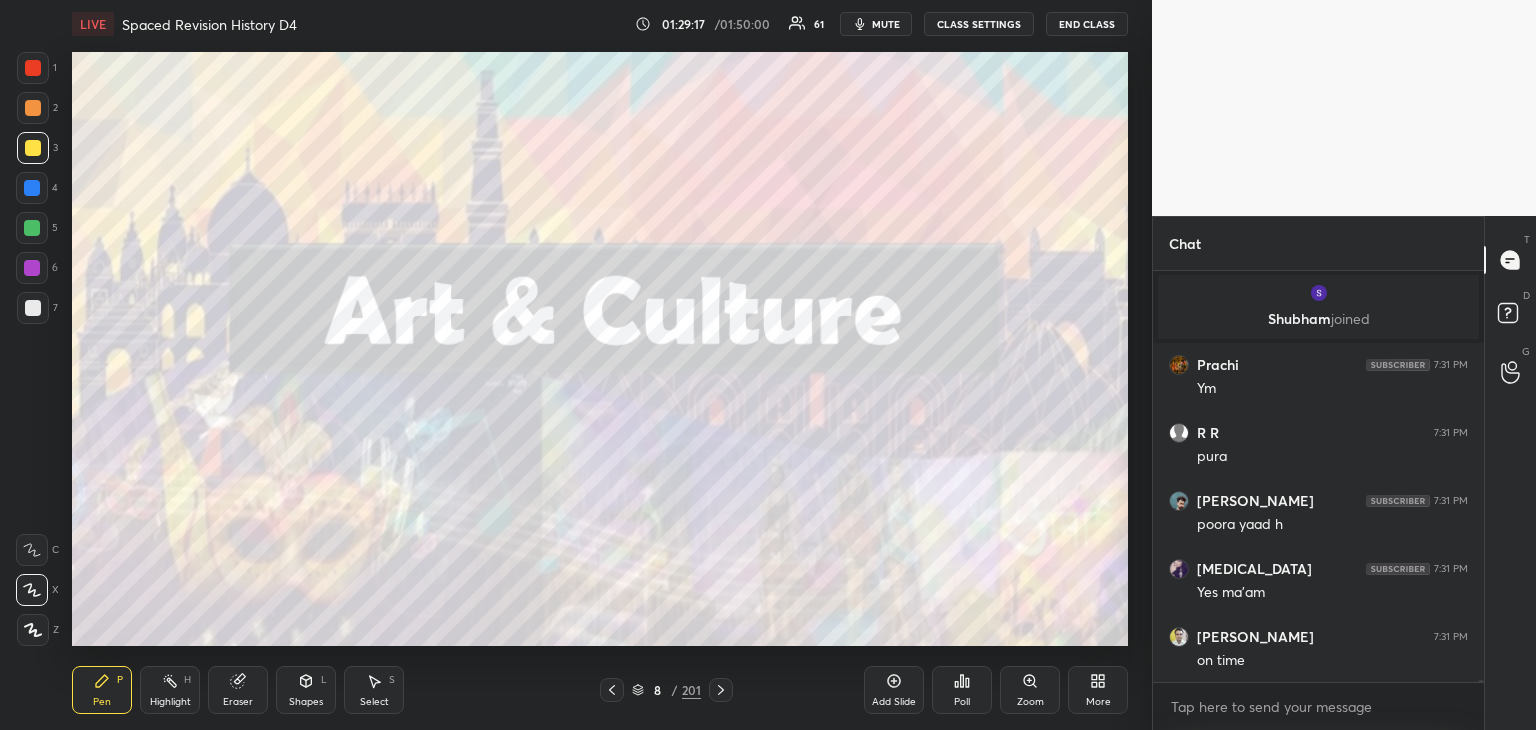 click 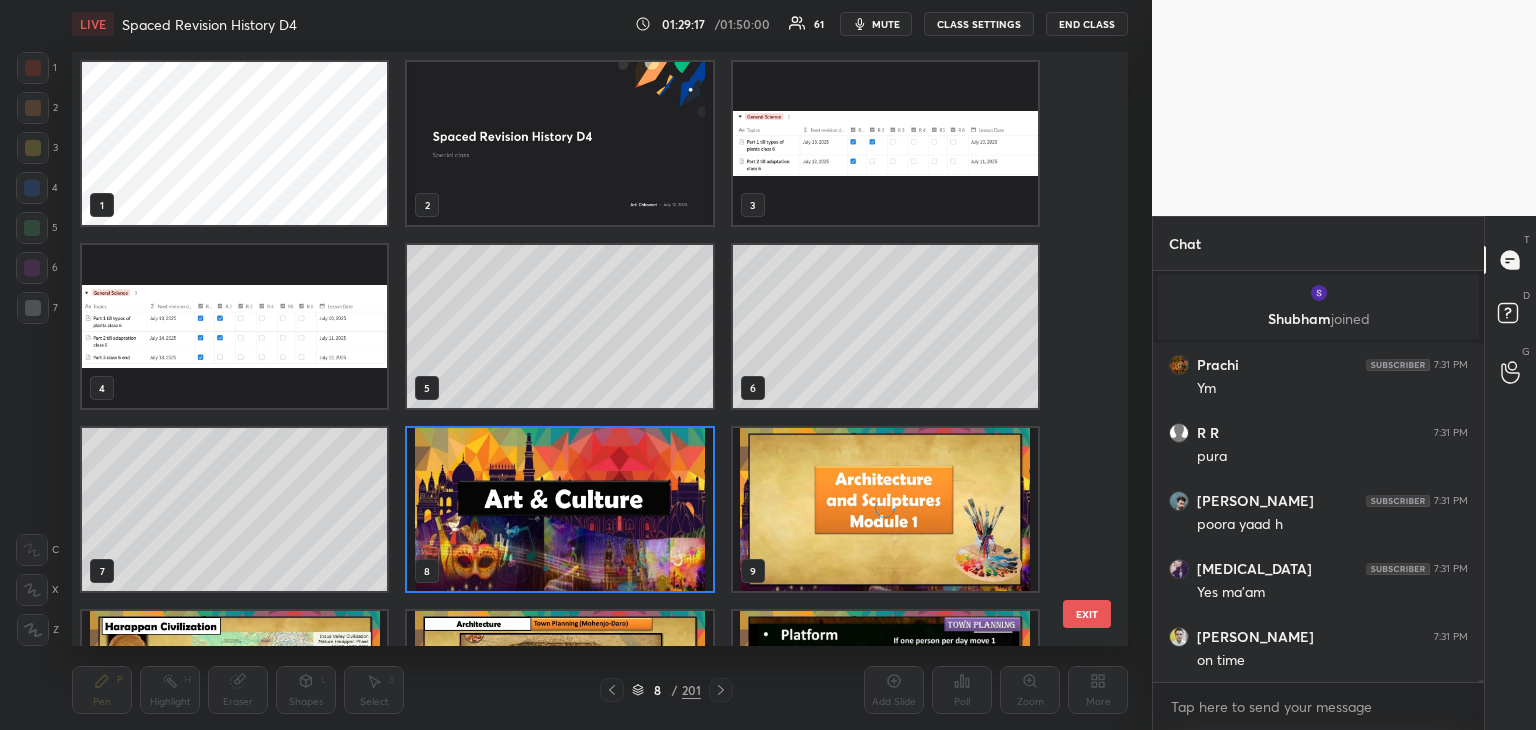 scroll, scrollTop: 6, scrollLeft: 10, axis: both 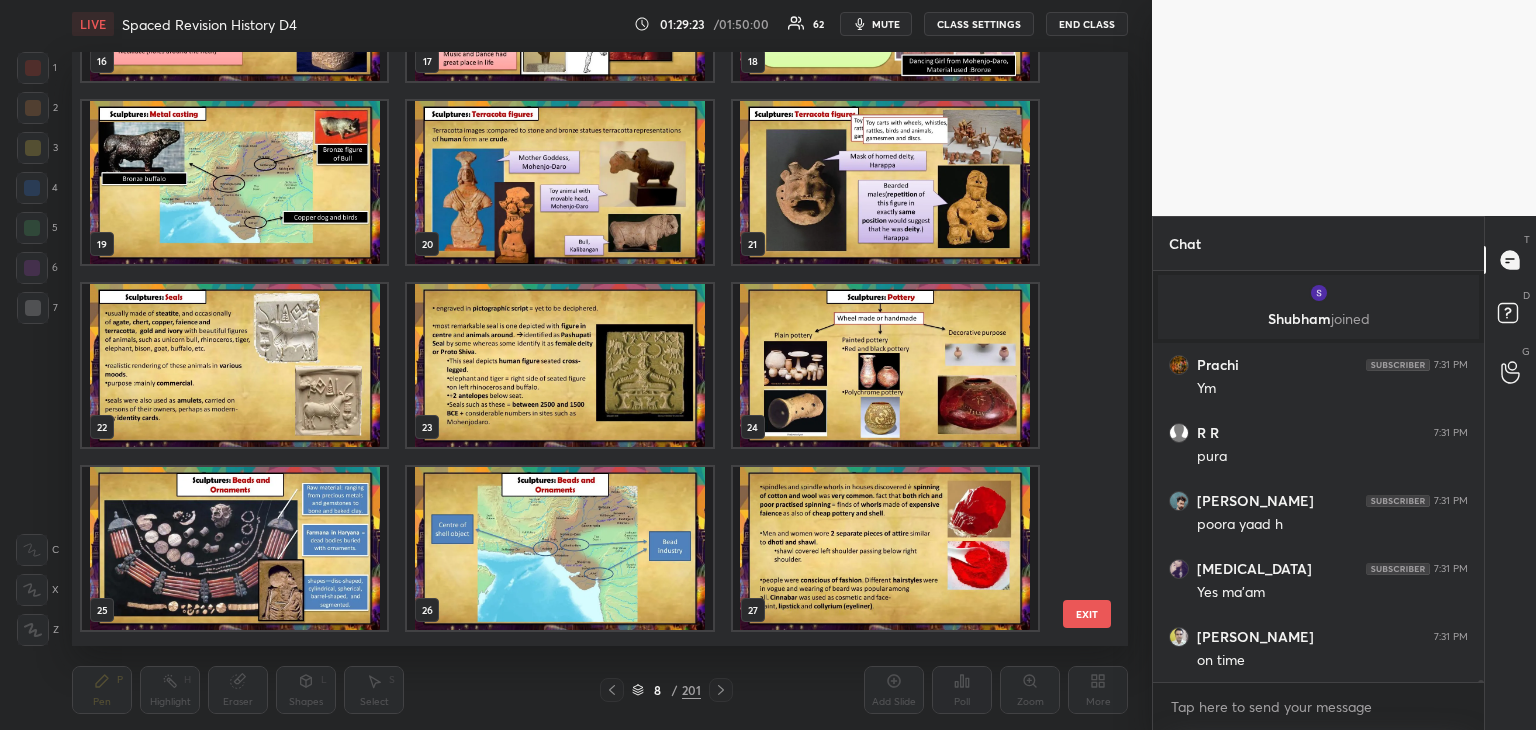 click at bounding box center [234, 365] 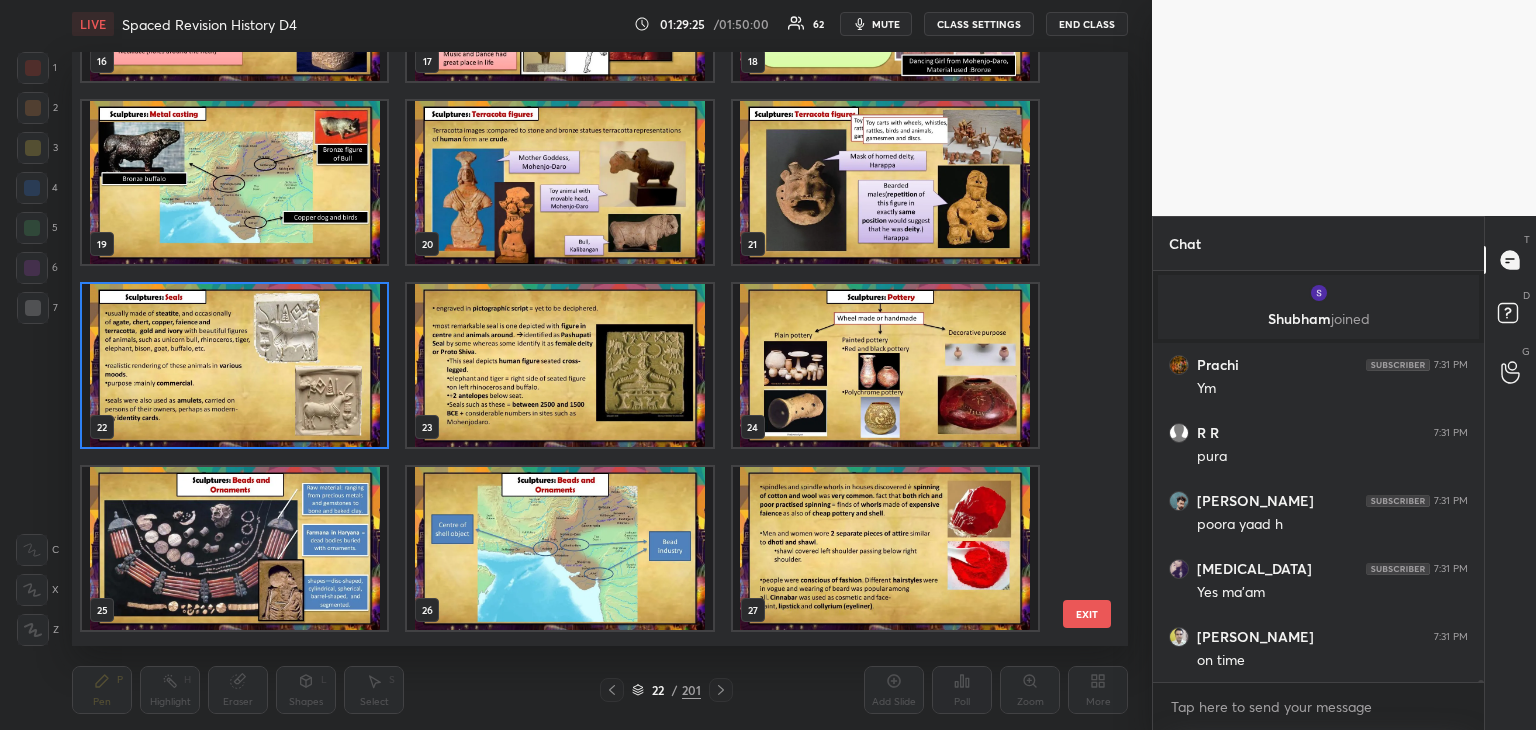 click 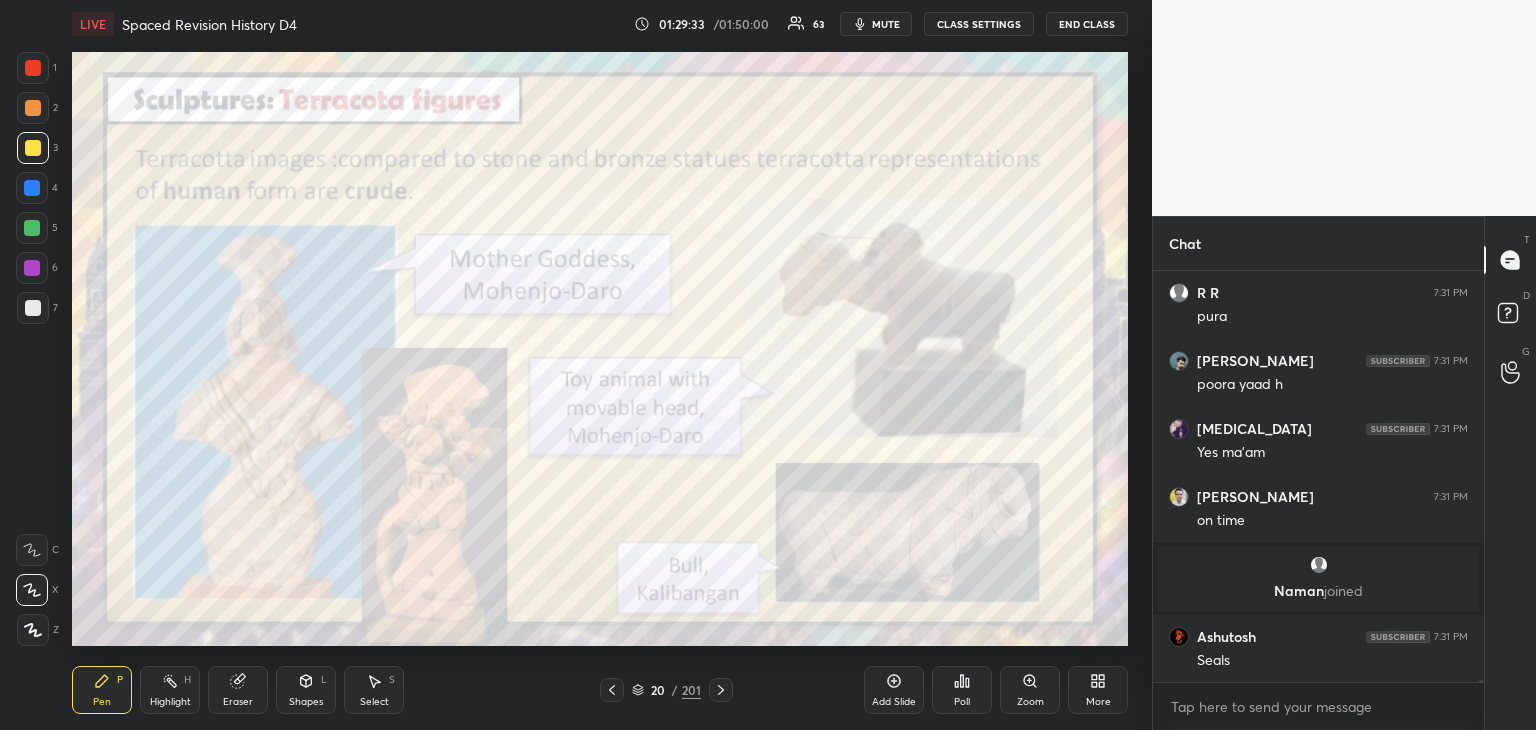 scroll, scrollTop: 79906, scrollLeft: 0, axis: vertical 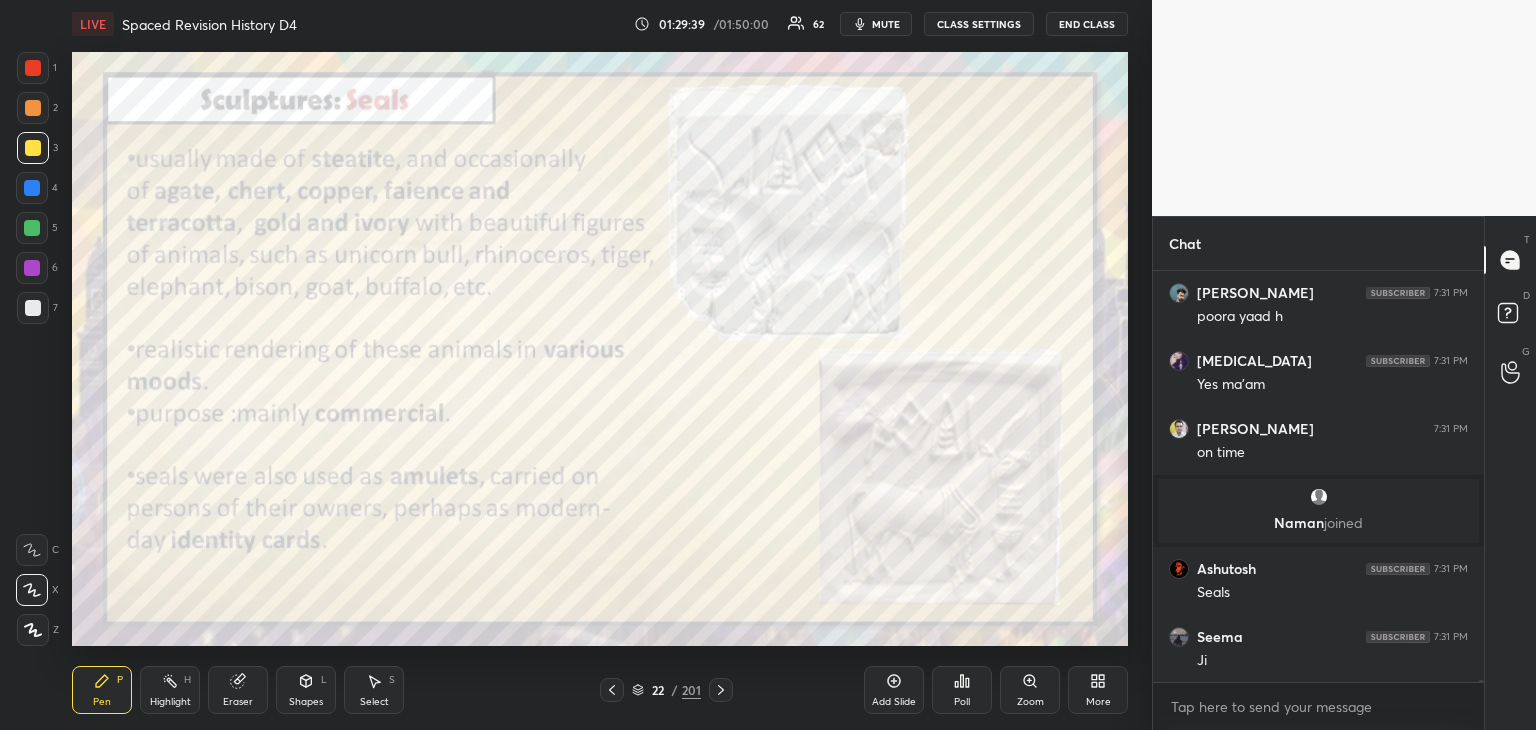 click at bounding box center [33, 68] 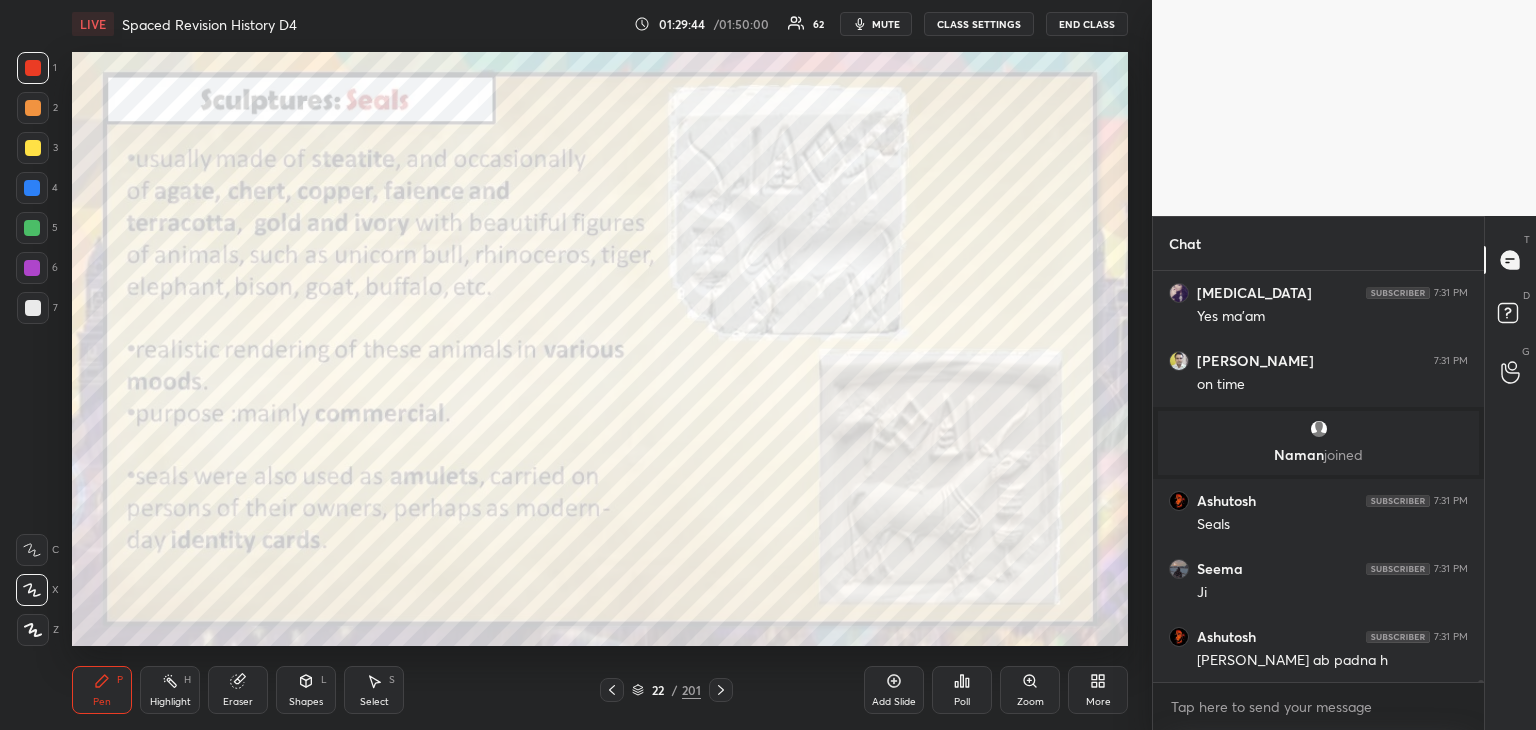 scroll, scrollTop: 80042, scrollLeft: 0, axis: vertical 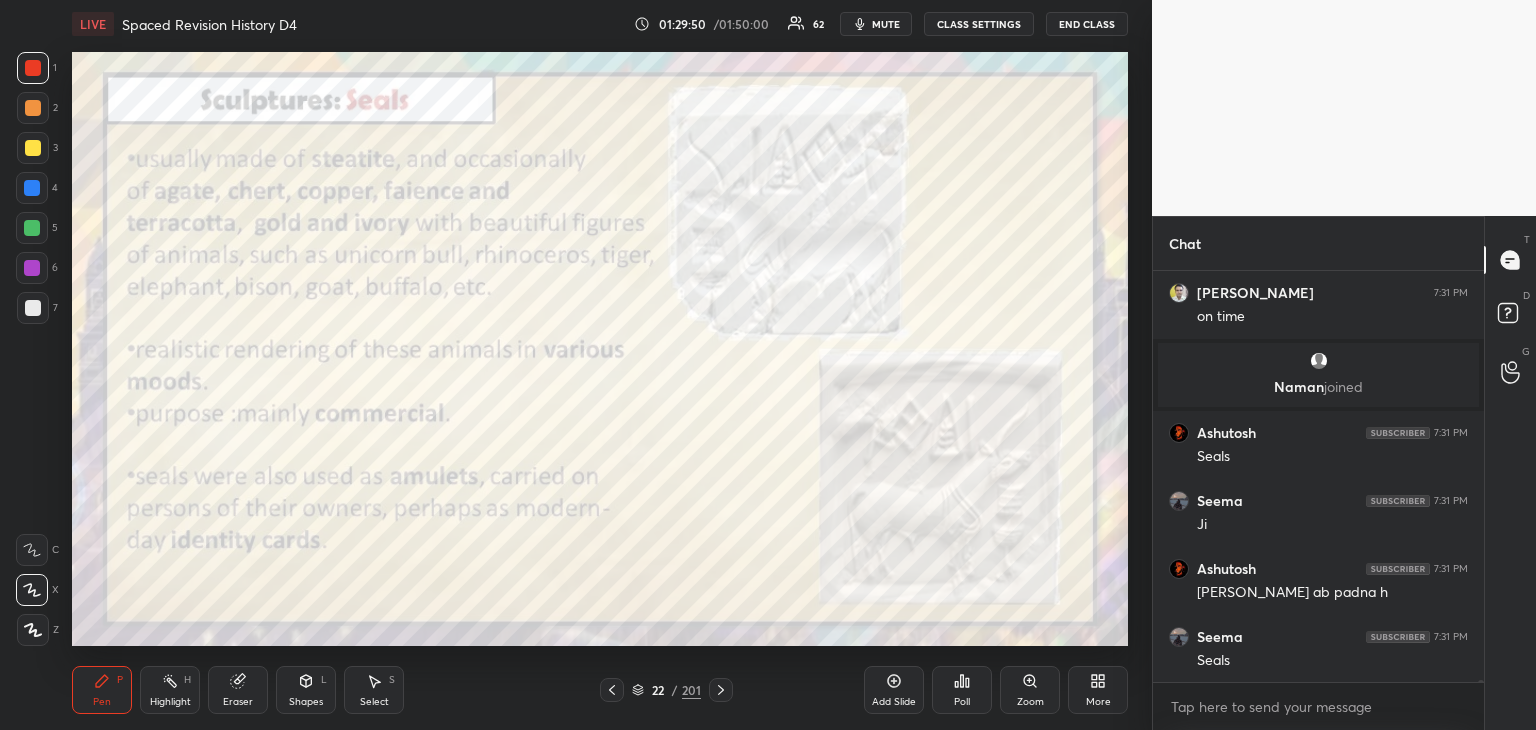 click 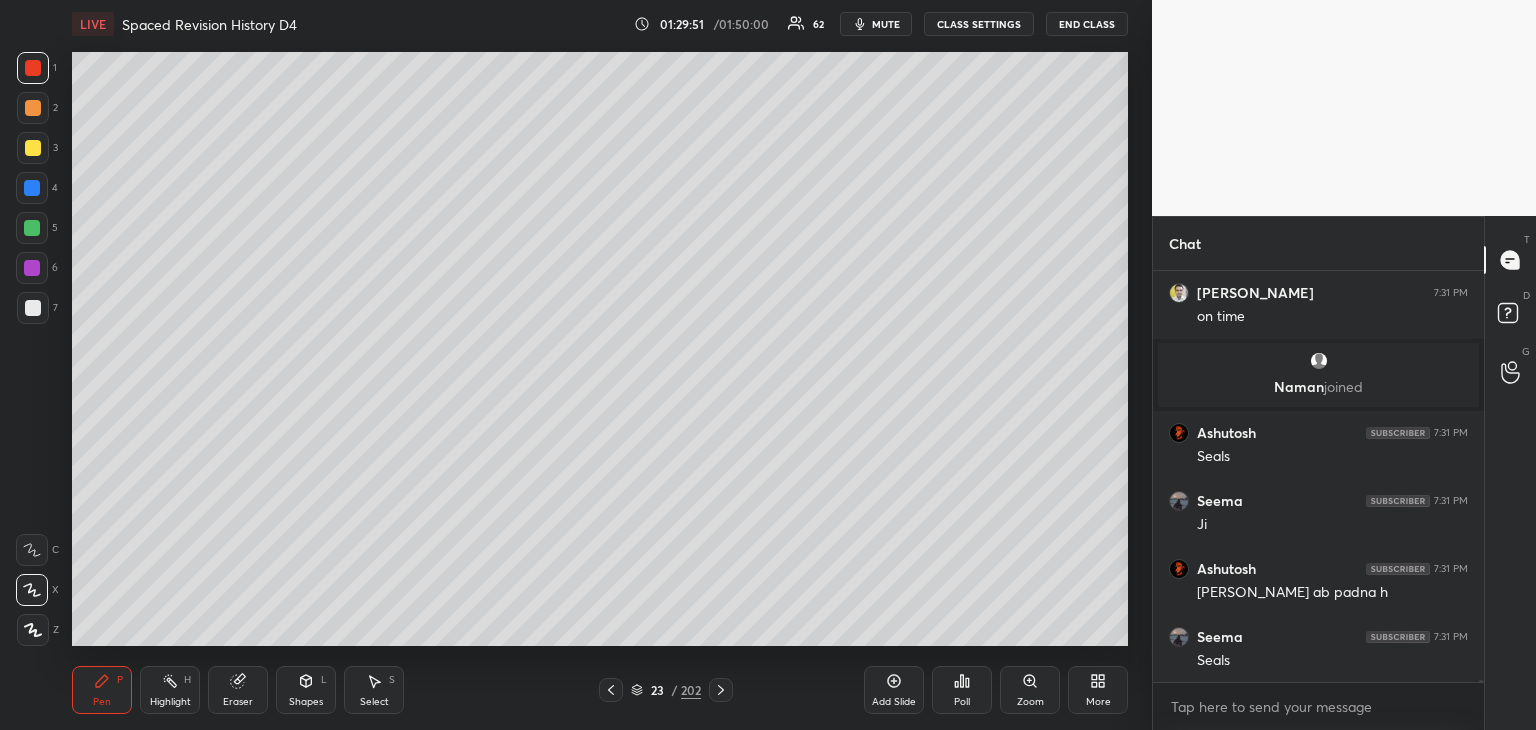 click on "Shapes L" at bounding box center [306, 690] 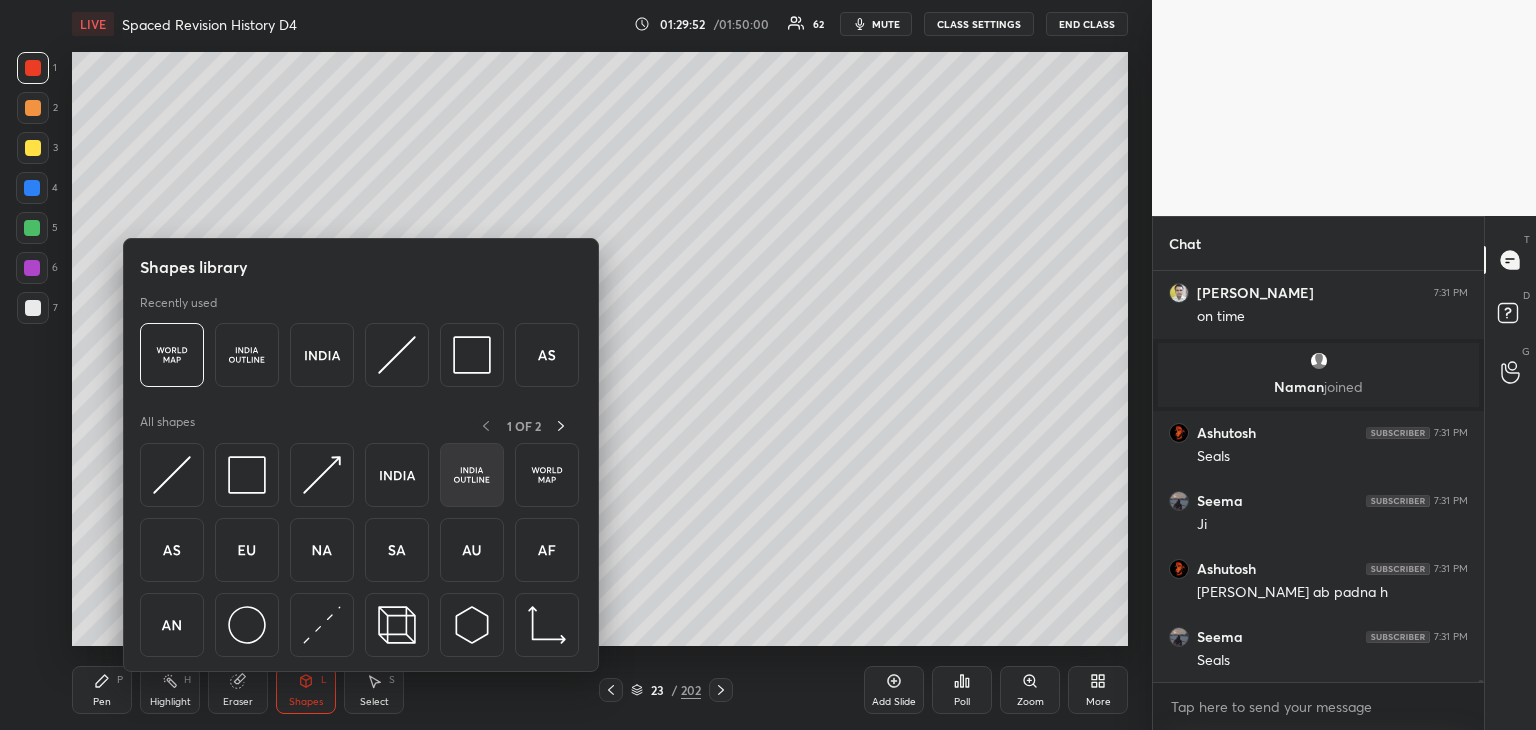 click at bounding box center (472, 475) 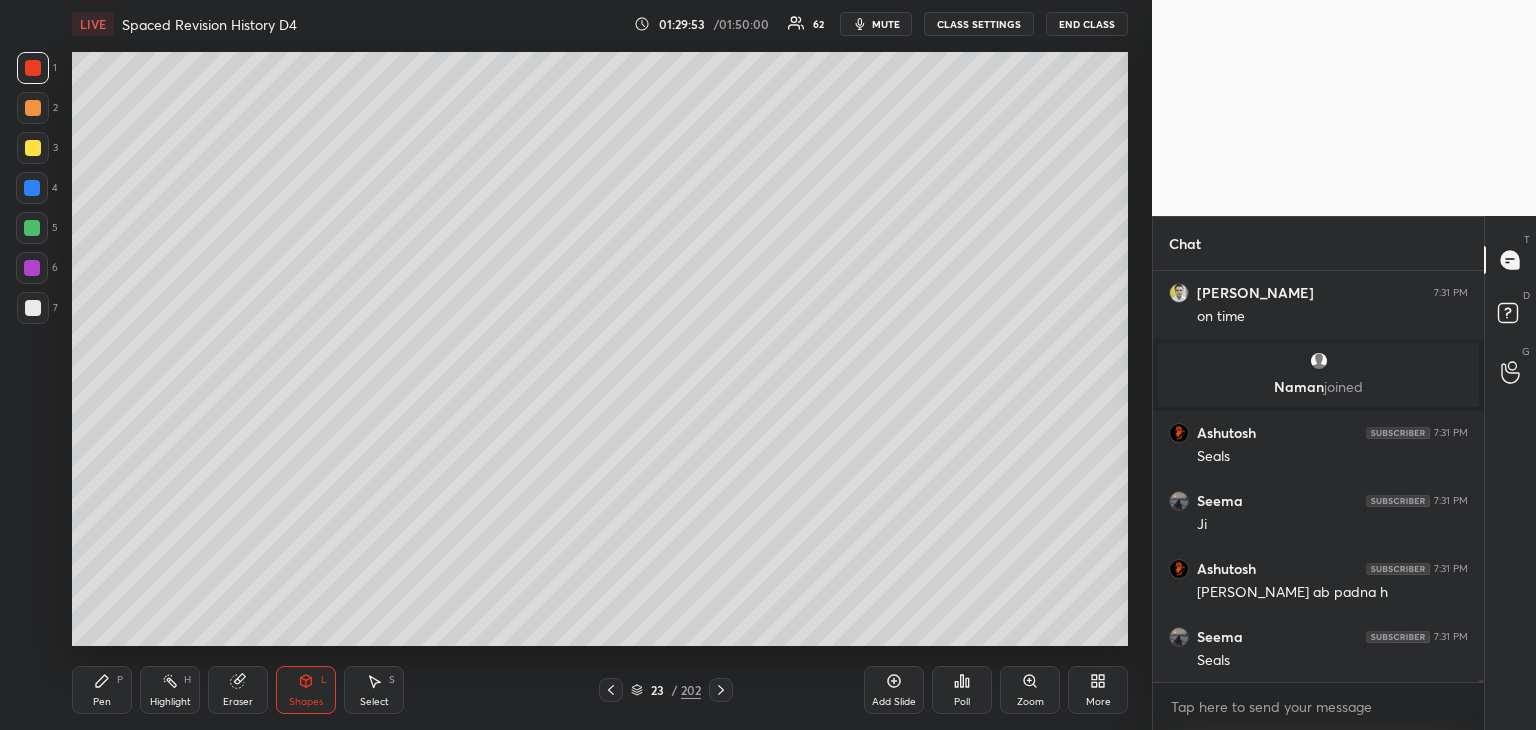 click at bounding box center [33, 308] 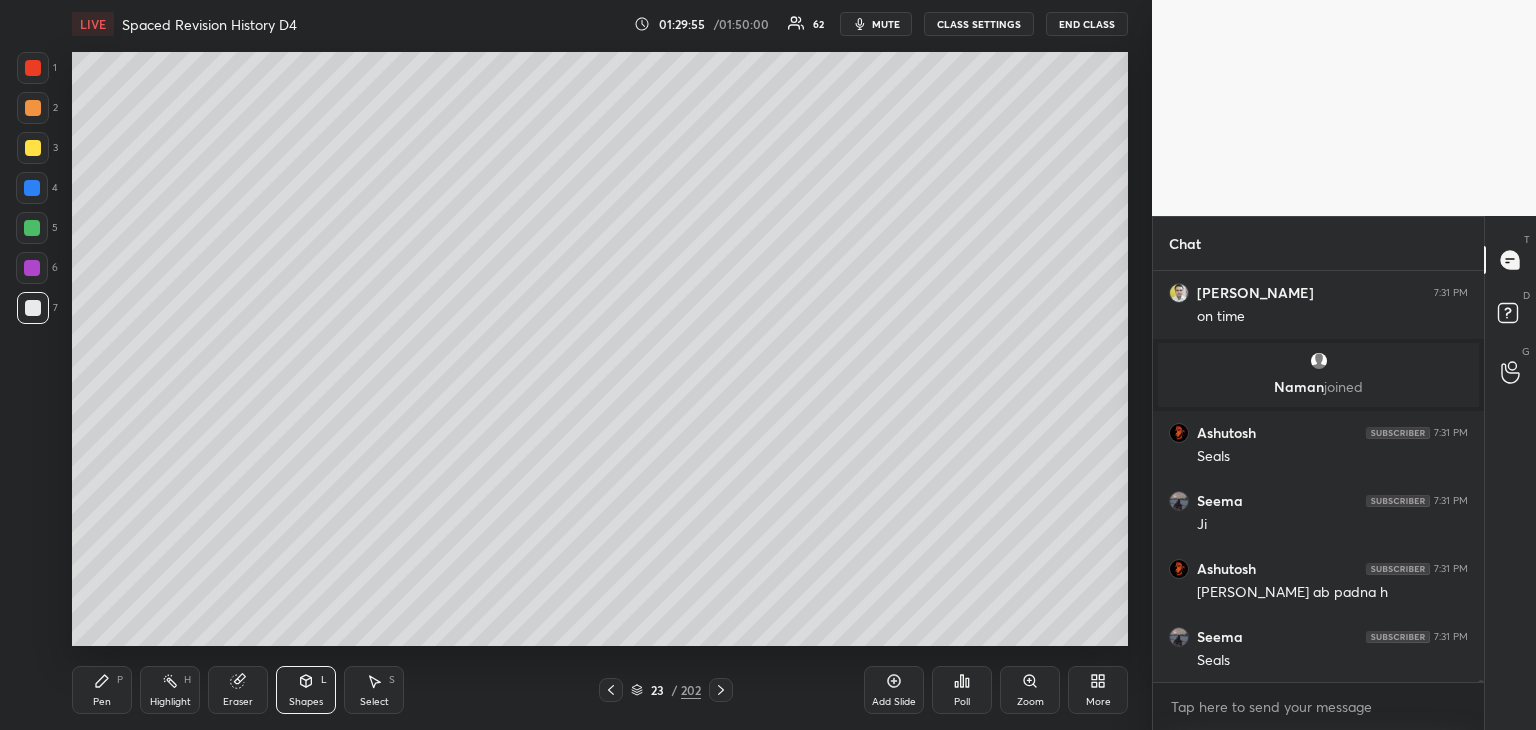 click on "Pen P" at bounding box center [102, 690] 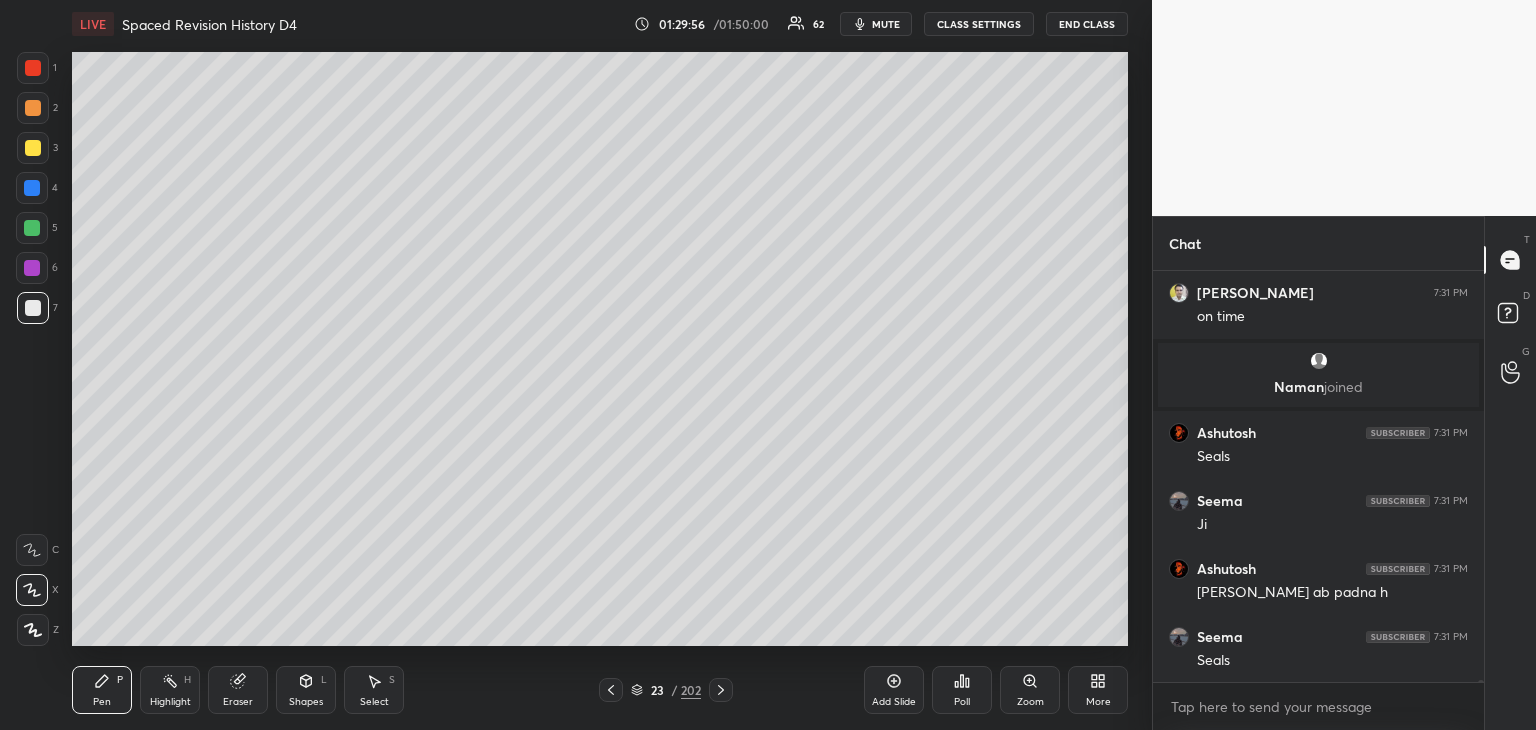 click at bounding box center [32, 228] 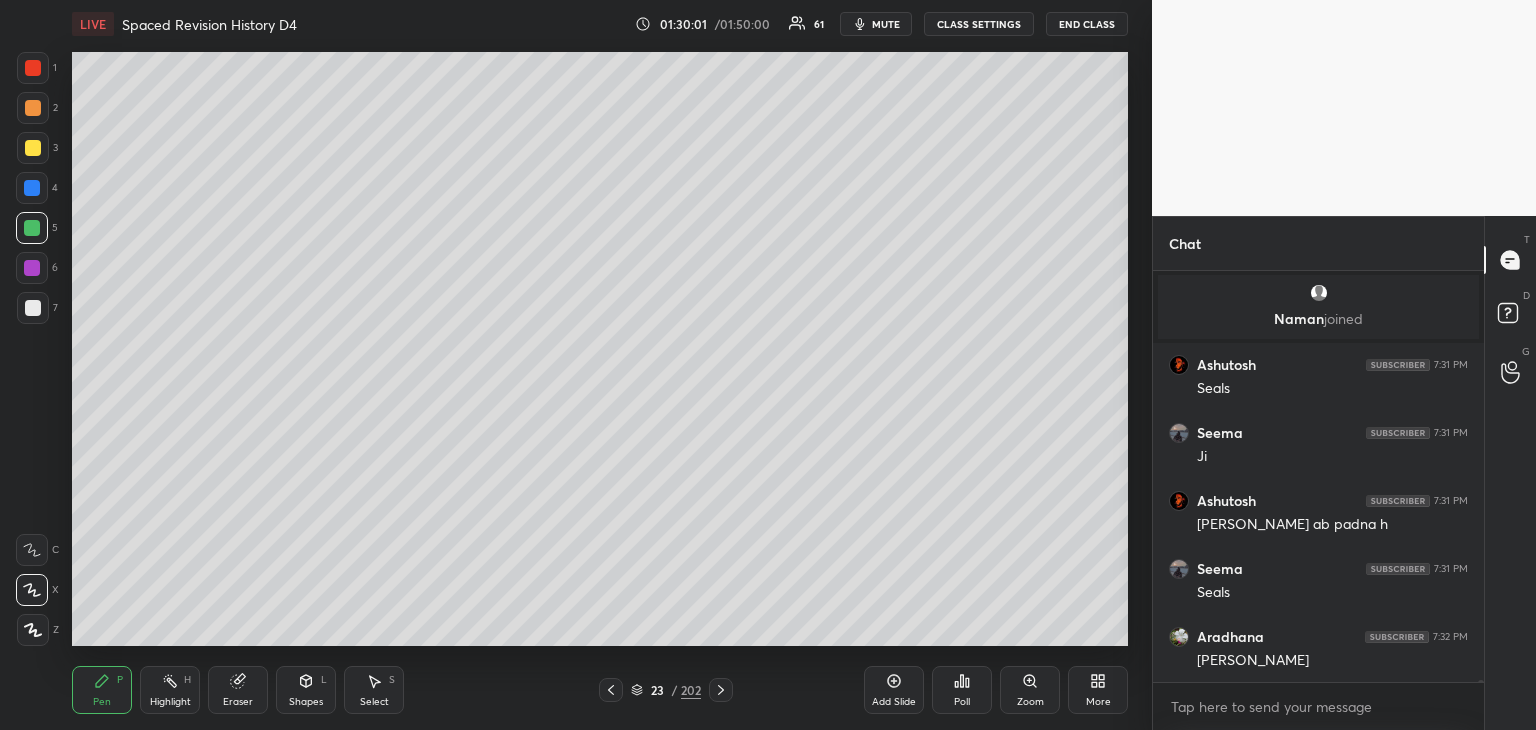 scroll, scrollTop: 80178, scrollLeft: 0, axis: vertical 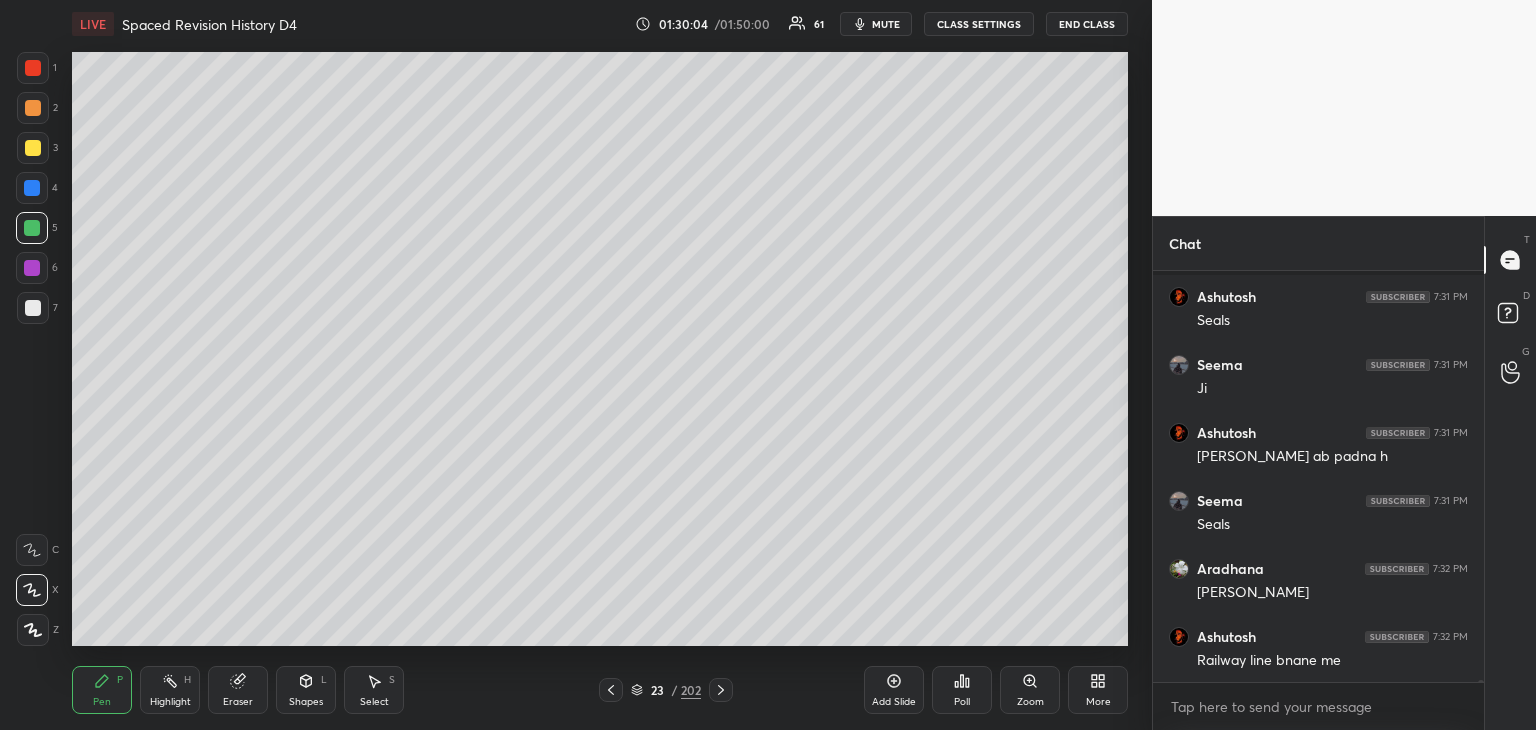 click at bounding box center (32, 188) 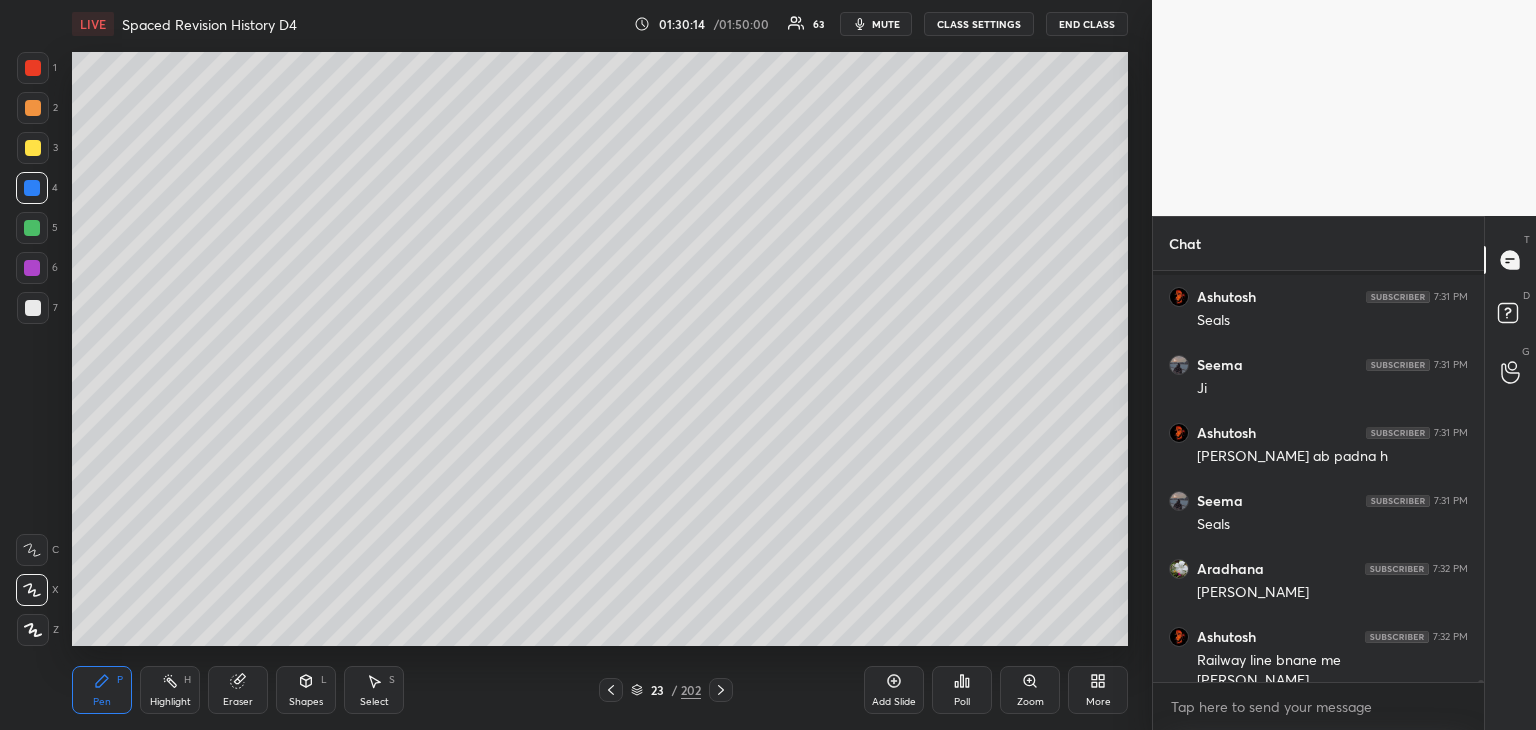 scroll, scrollTop: 80198, scrollLeft: 0, axis: vertical 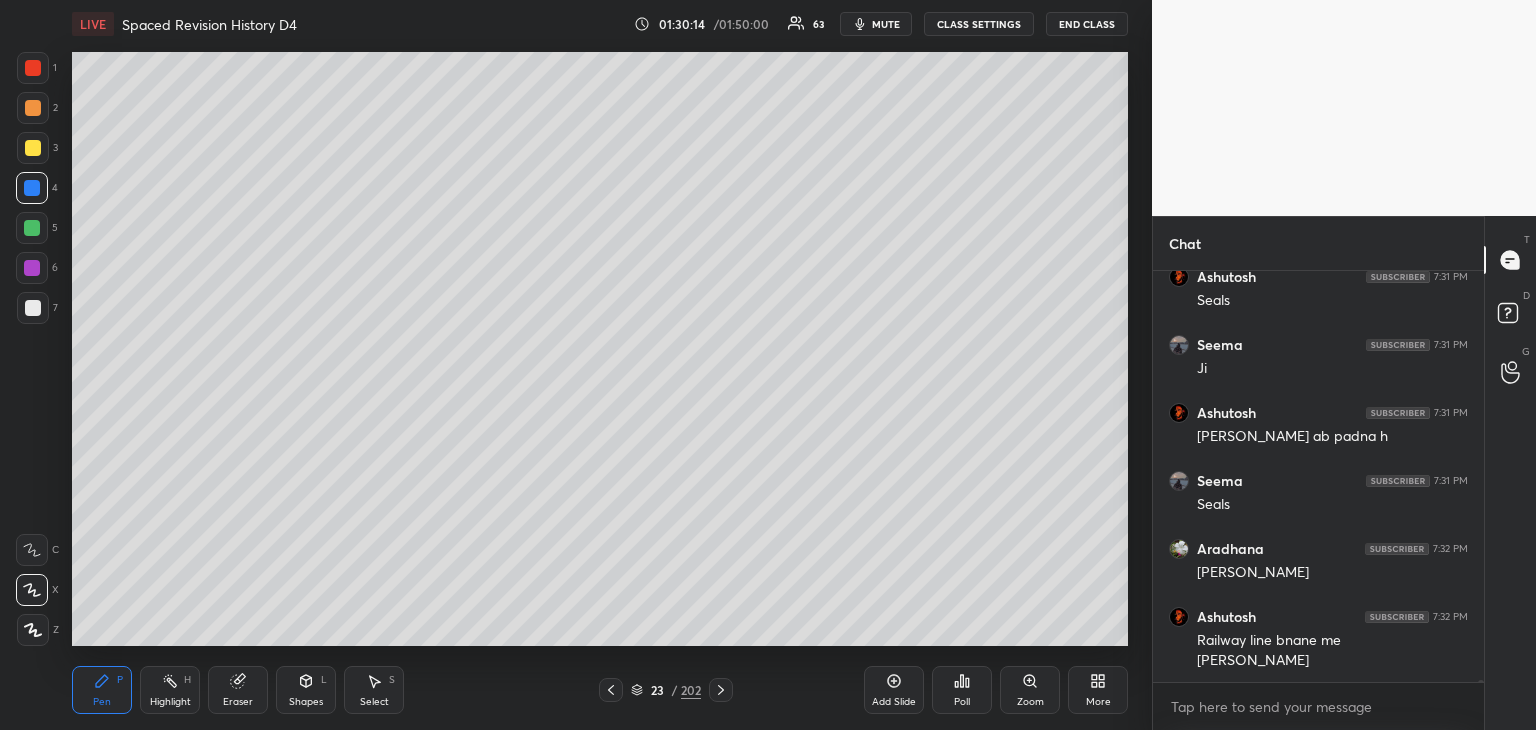 click at bounding box center [32, 228] 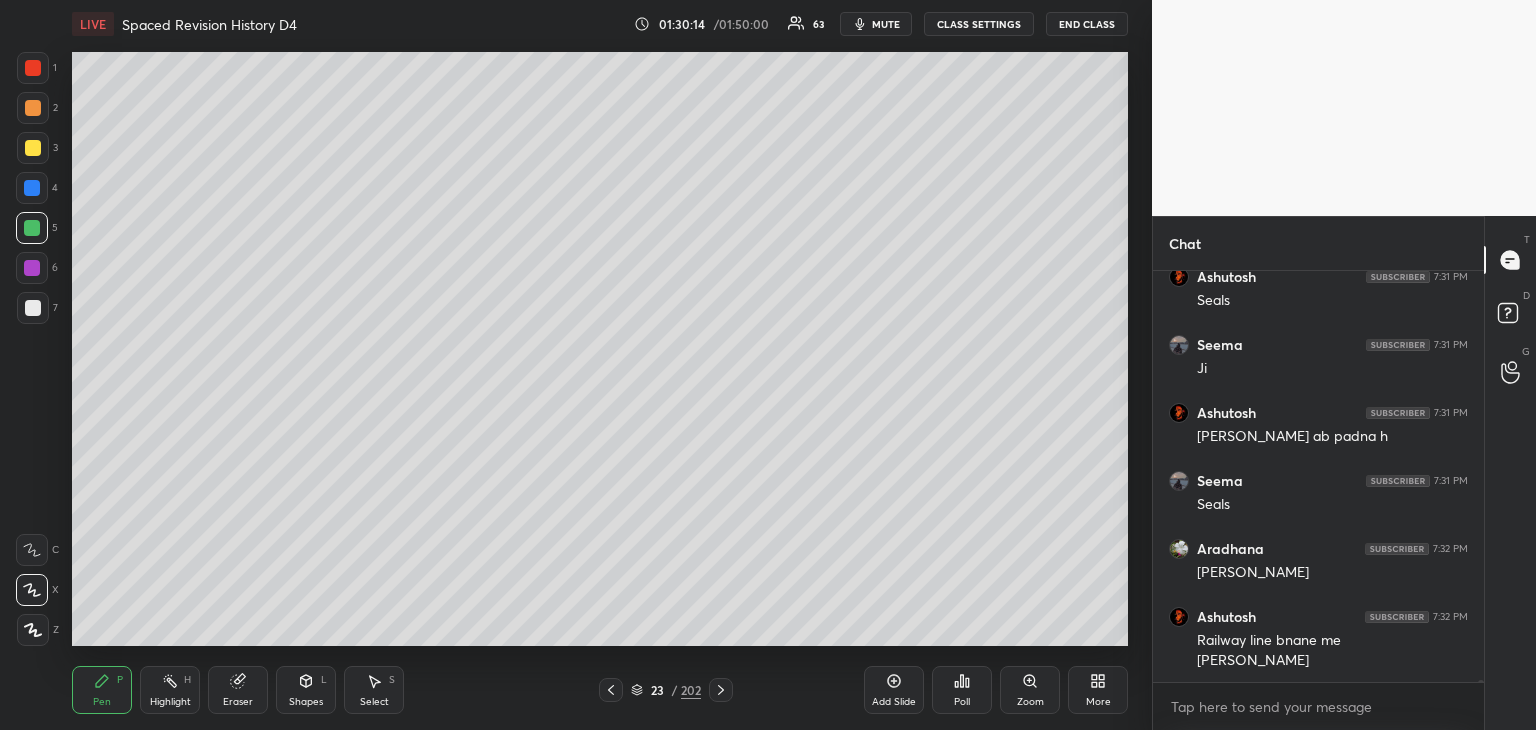 click at bounding box center (33, 108) 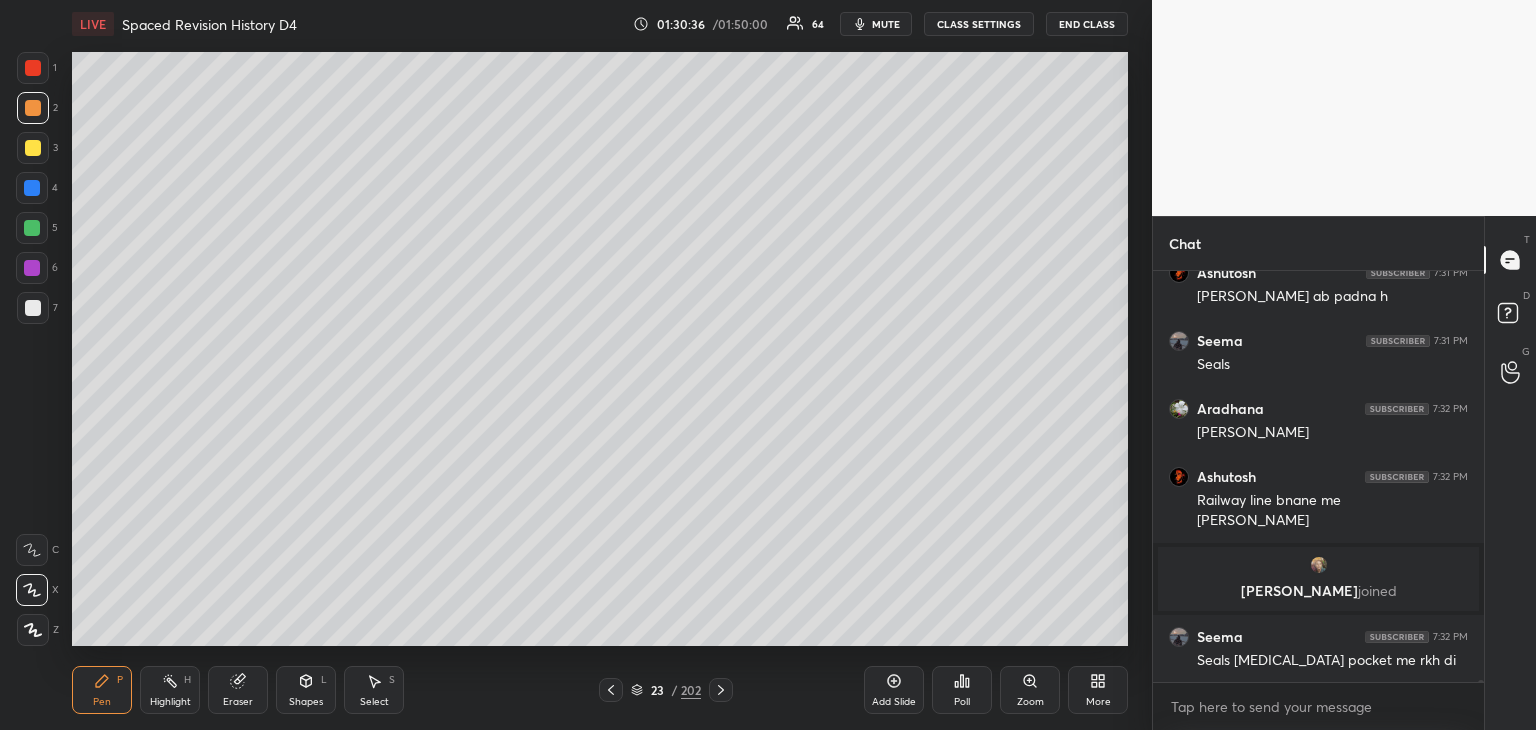 scroll, scrollTop: 80280, scrollLeft: 0, axis: vertical 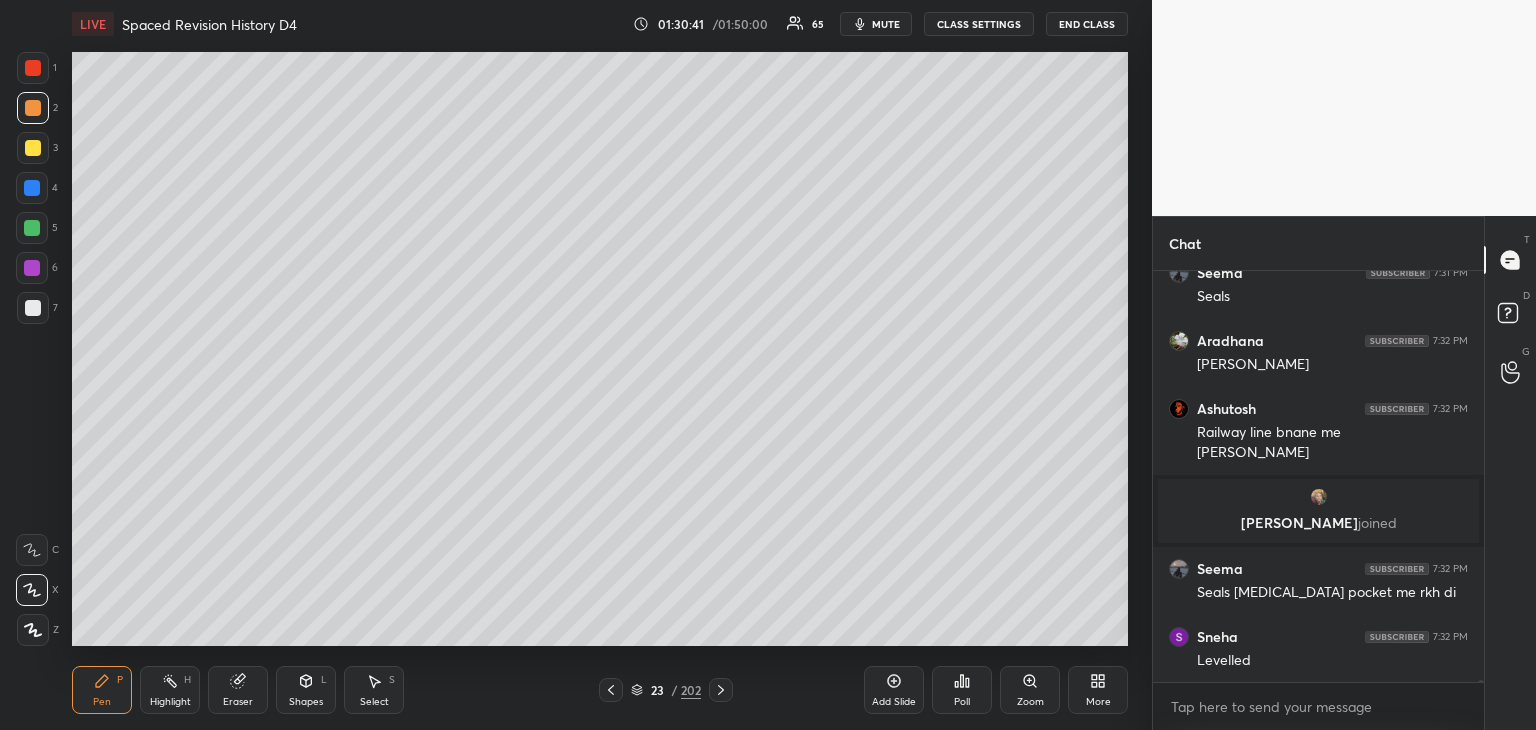 click at bounding box center [32, 228] 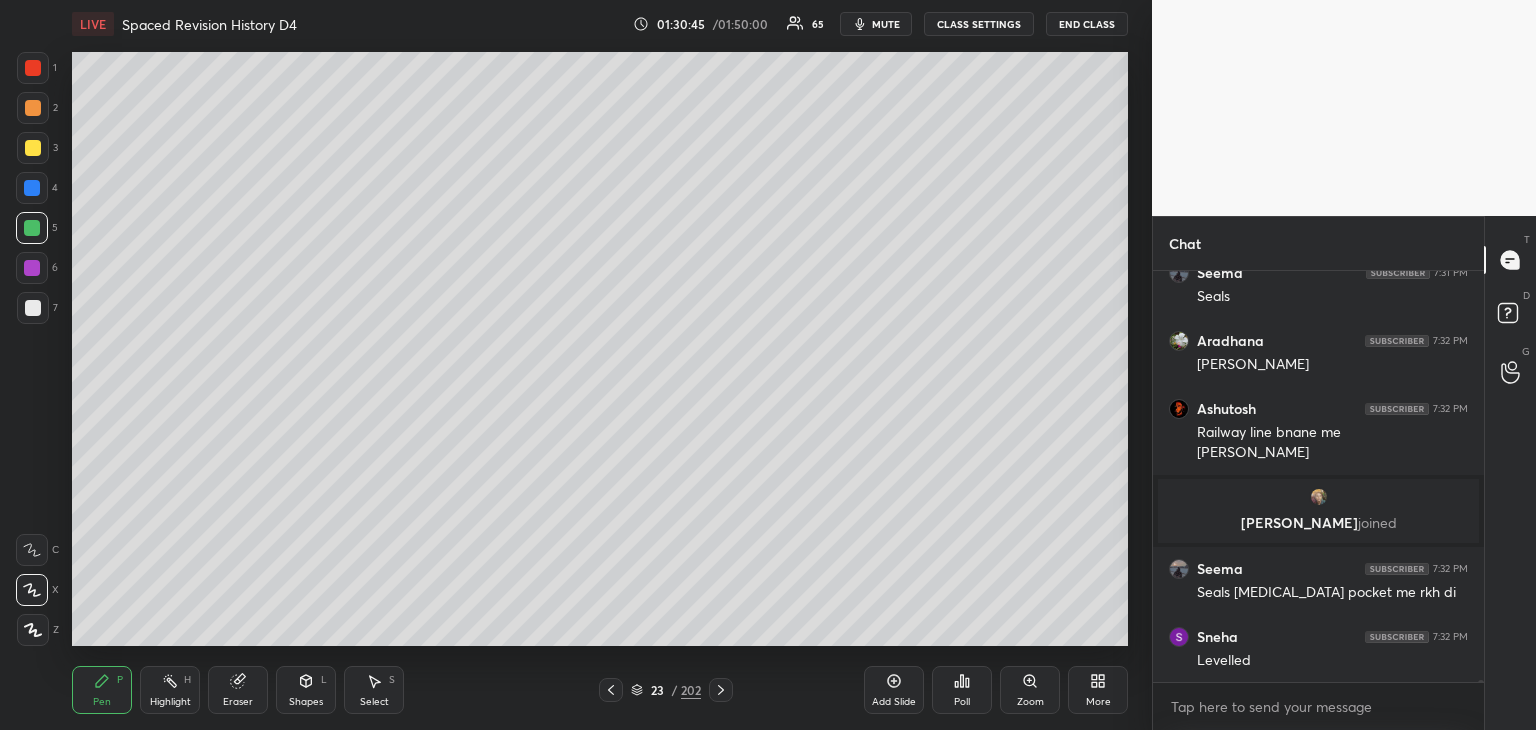 drag, startPoint x: 239, startPoint y: 693, endPoint x: 235, endPoint y: 714, distance: 21.377558 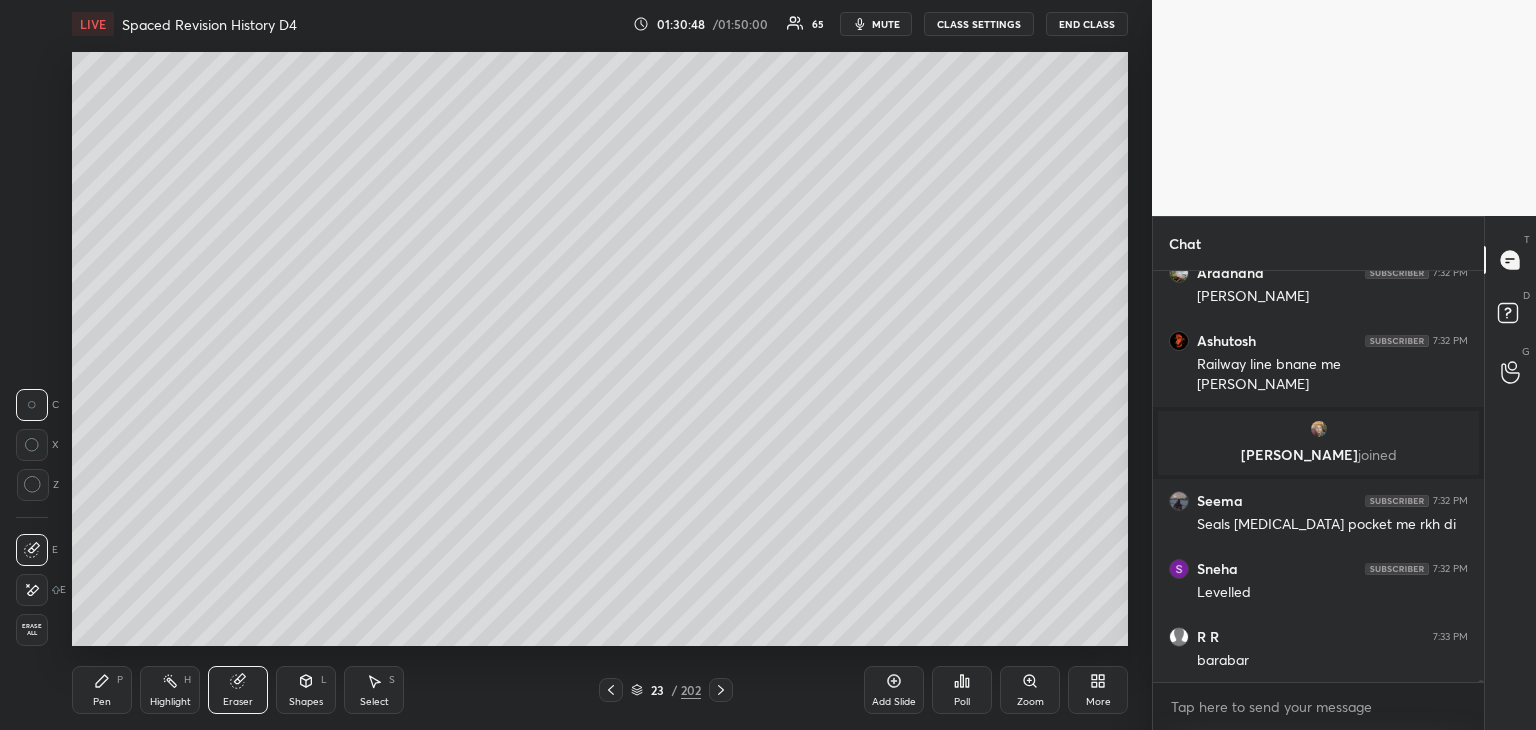 scroll, scrollTop: 80420, scrollLeft: 0, axis: vertical 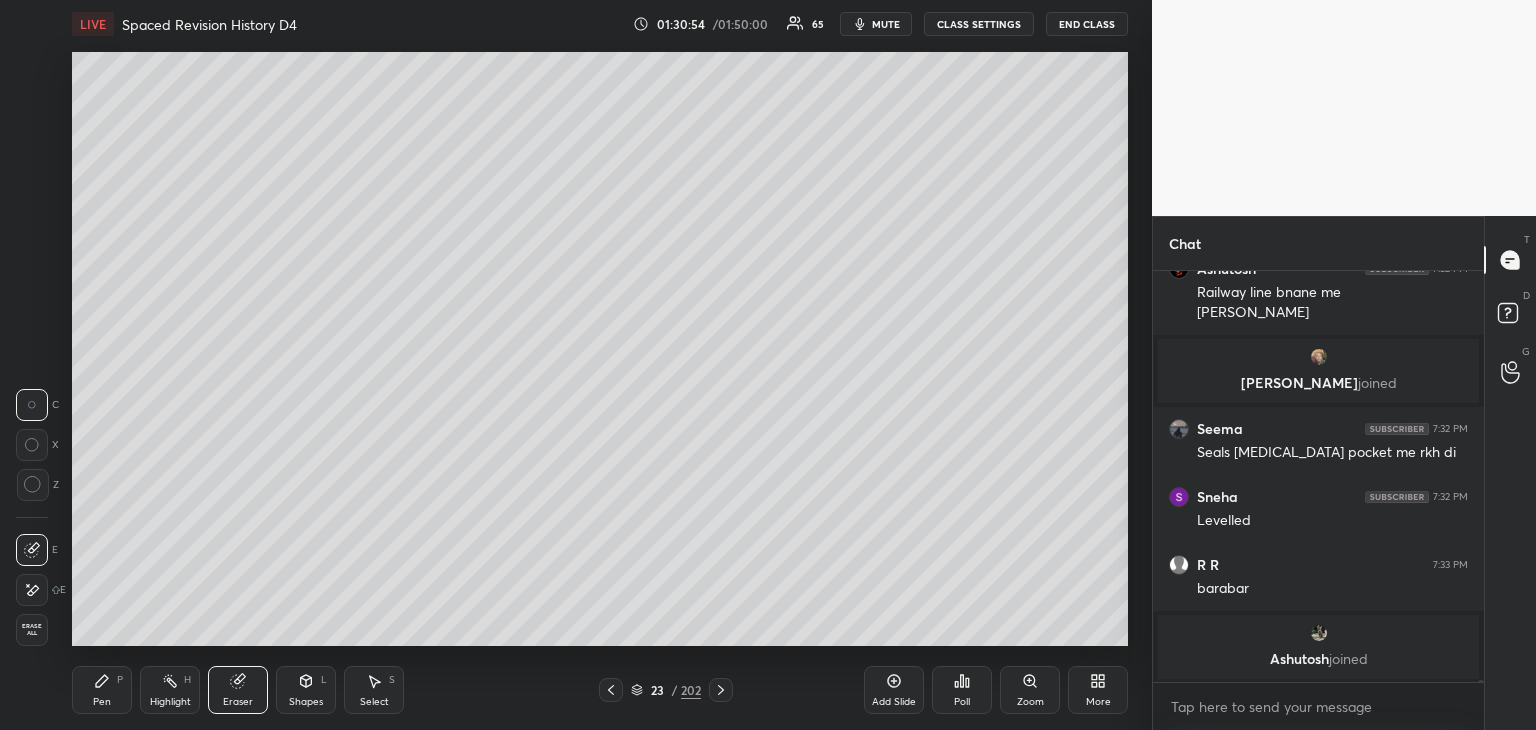 click 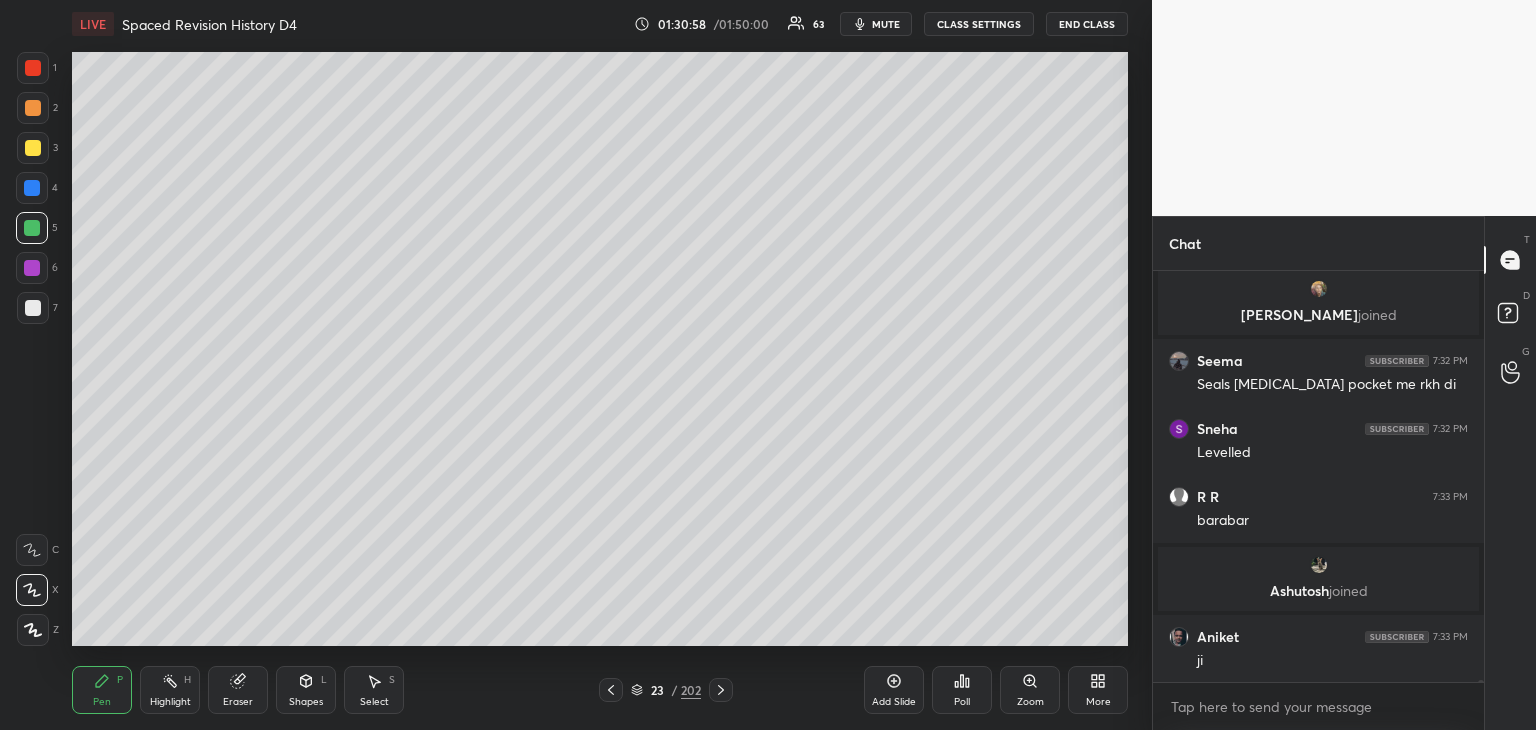 scroll, scrollTop: 80484, scrollLeft: 0, axis: vertical 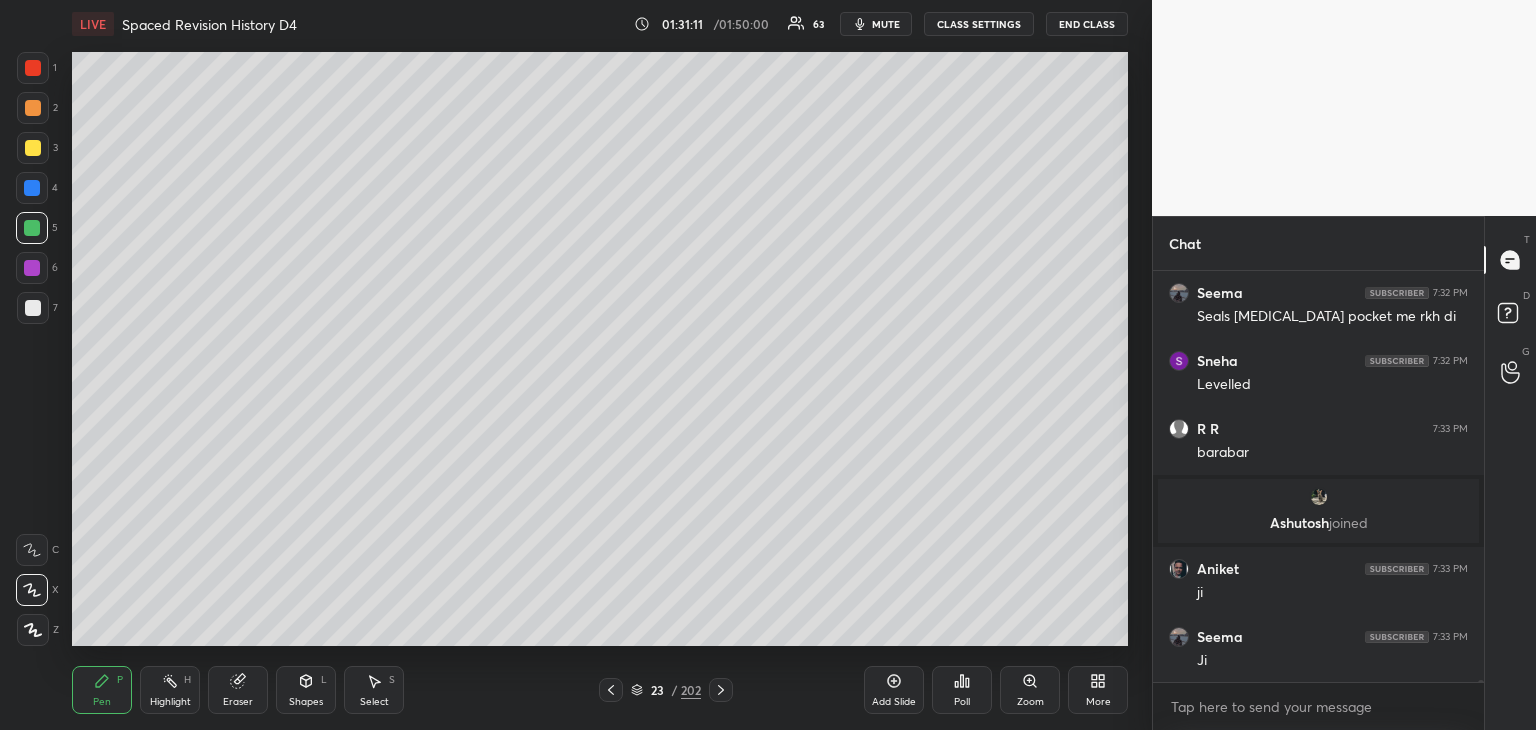 click 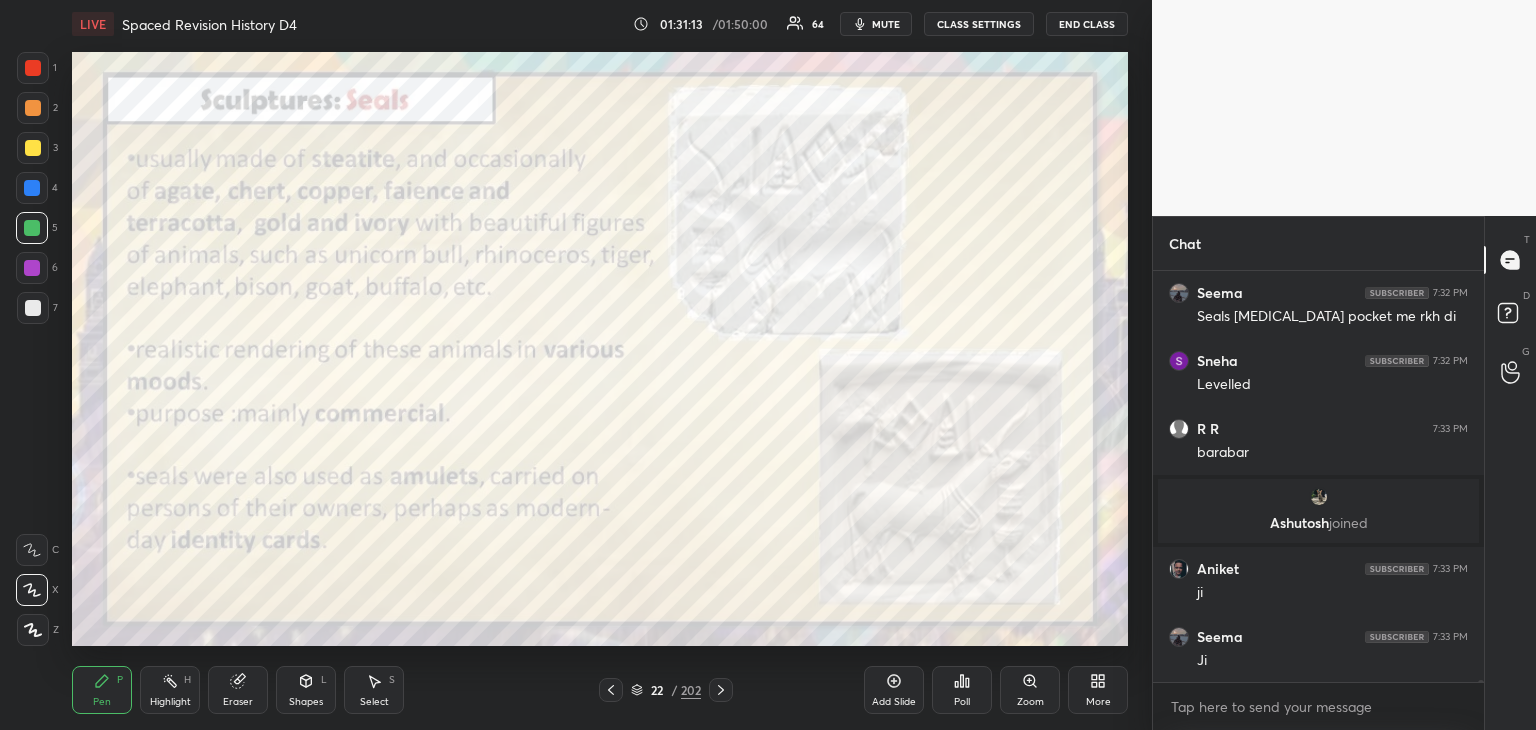 click 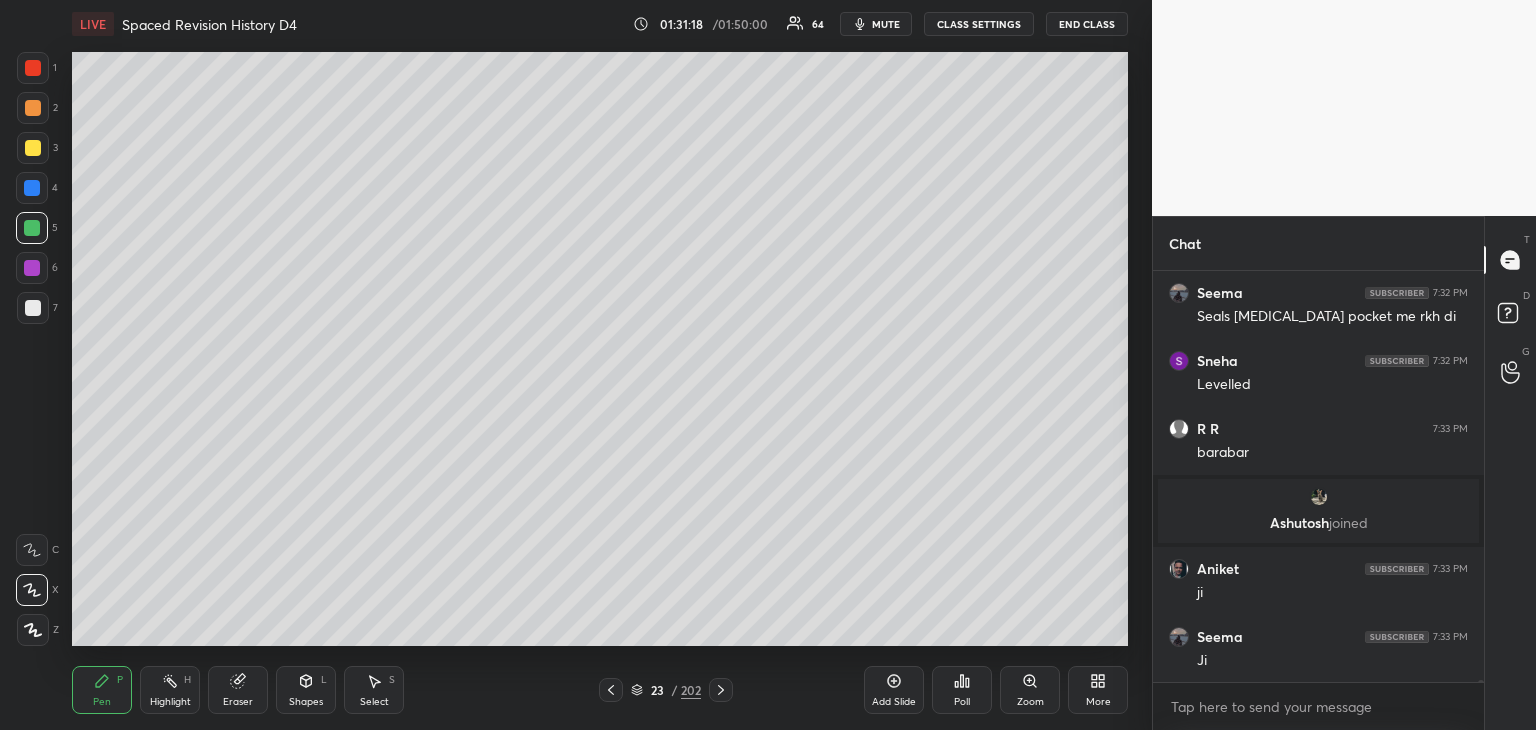 click at bounding box center (33, 148) 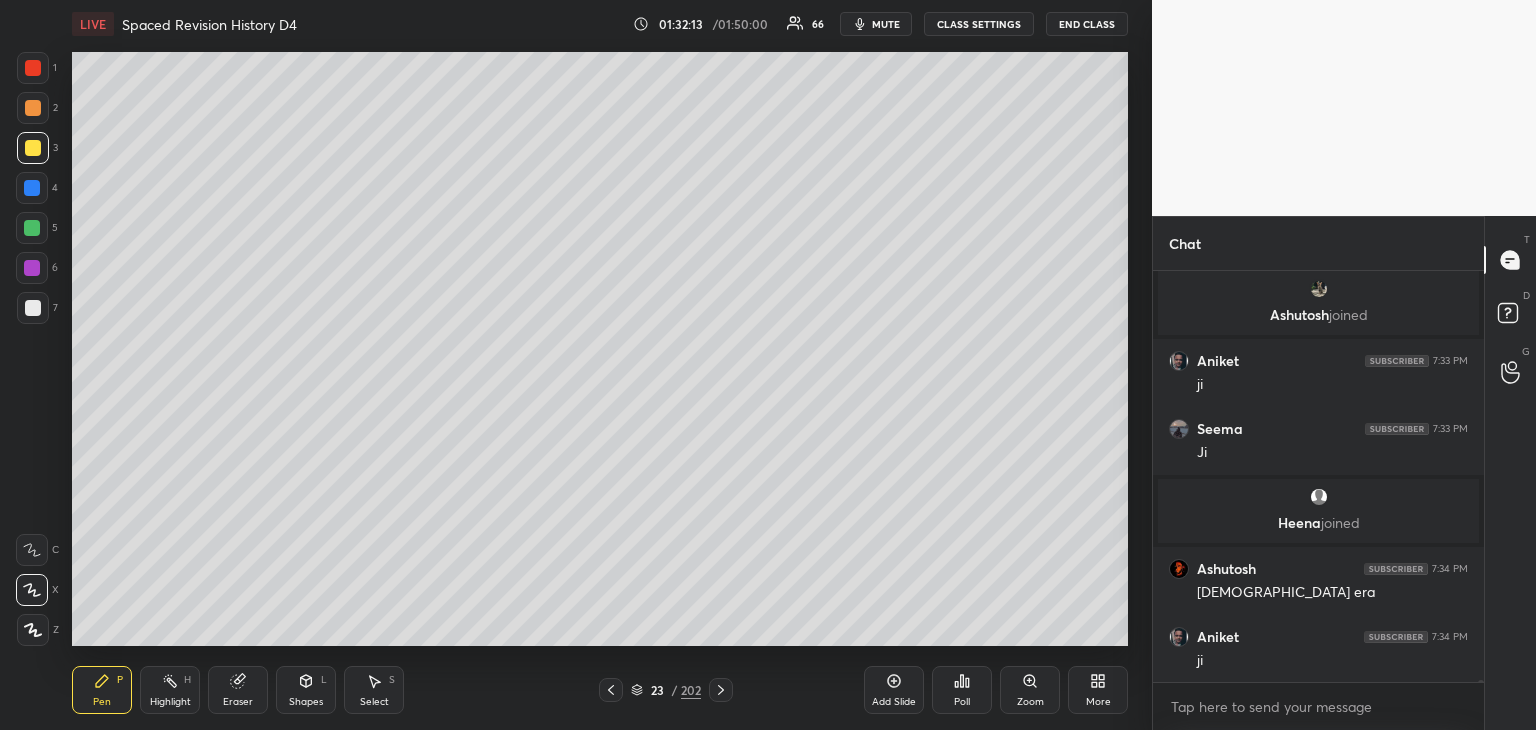 scroll, scrollTop: 80706, scrollLeft: 0, axis: vertical 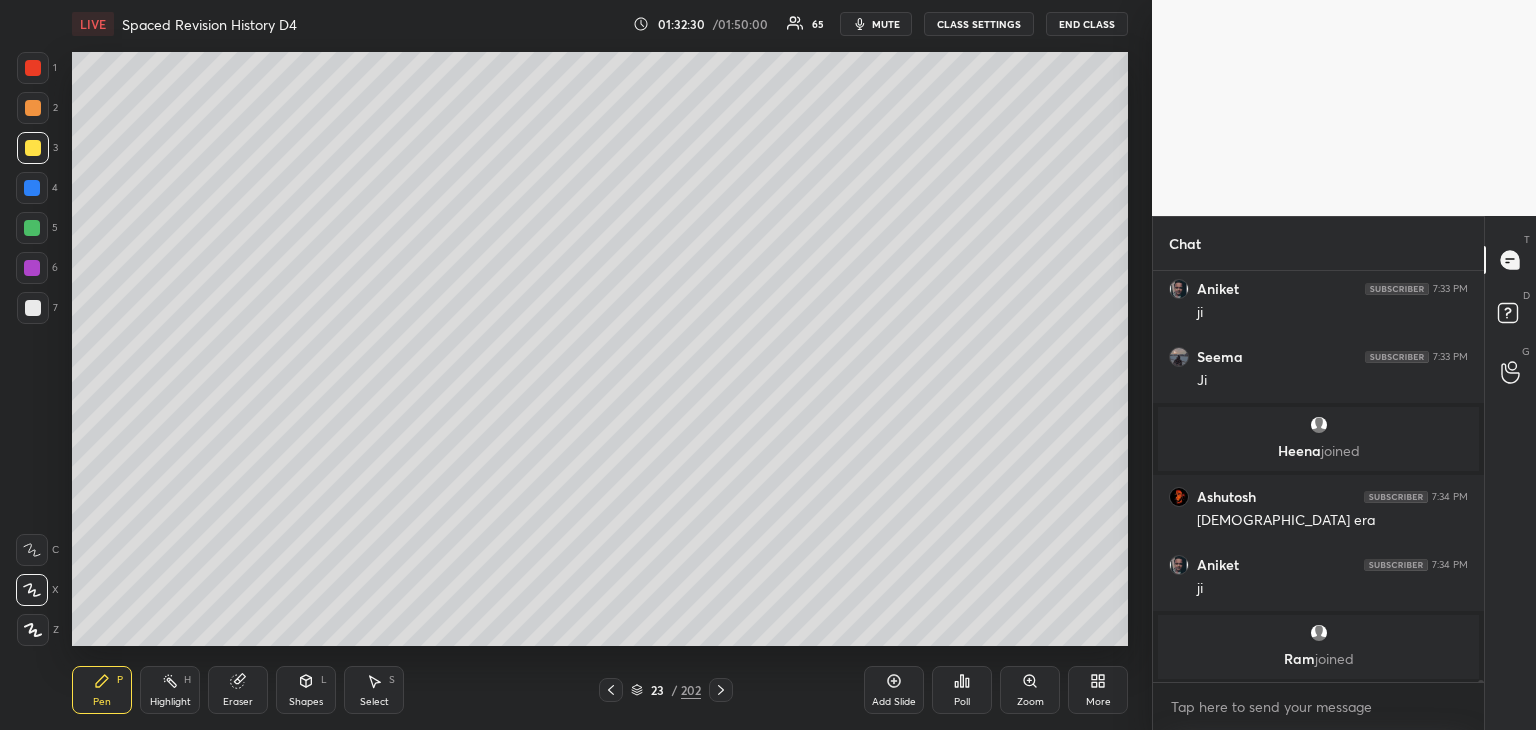 click at bounding box center (32, 188) 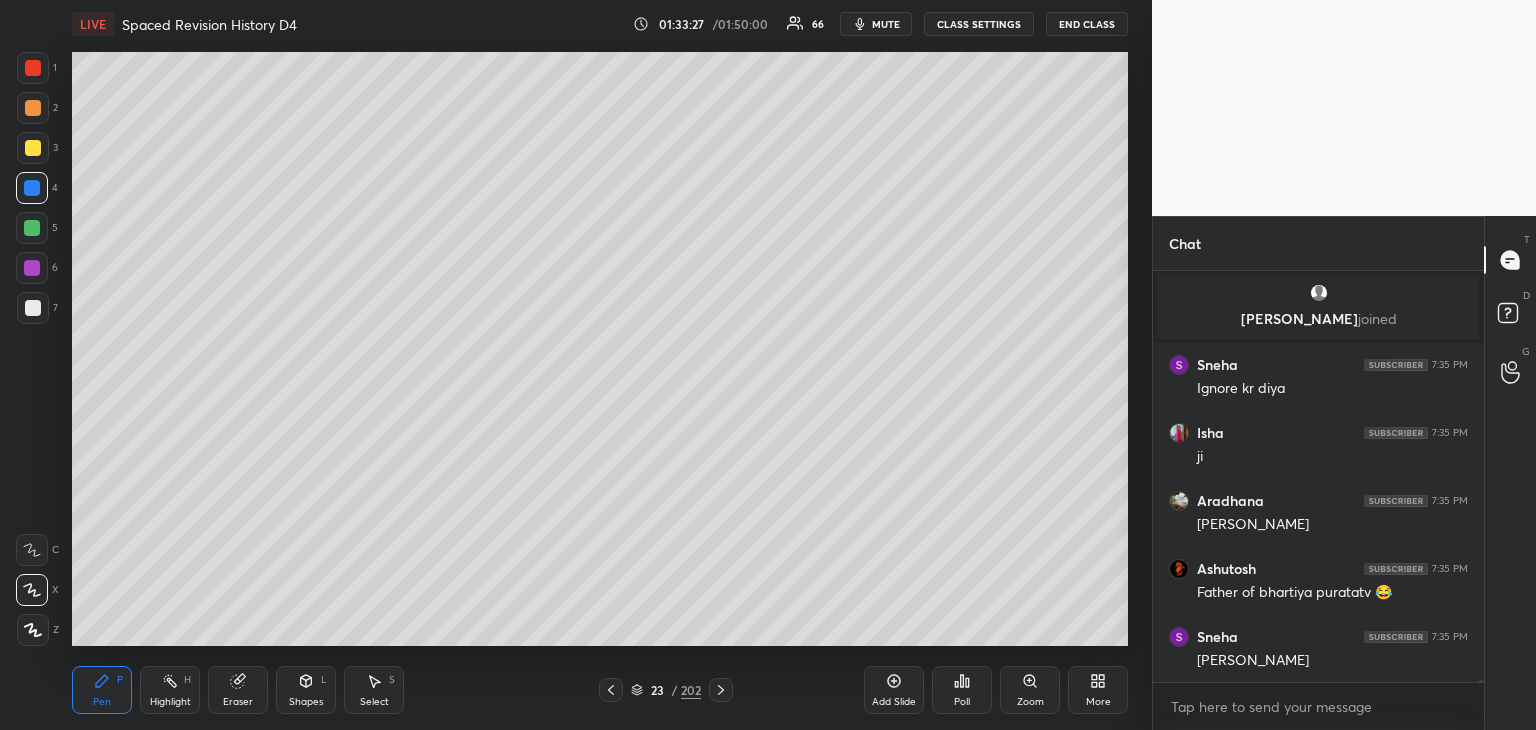 scroll, scrollTop: 81318, scrollLeft: 0, axis: vertical 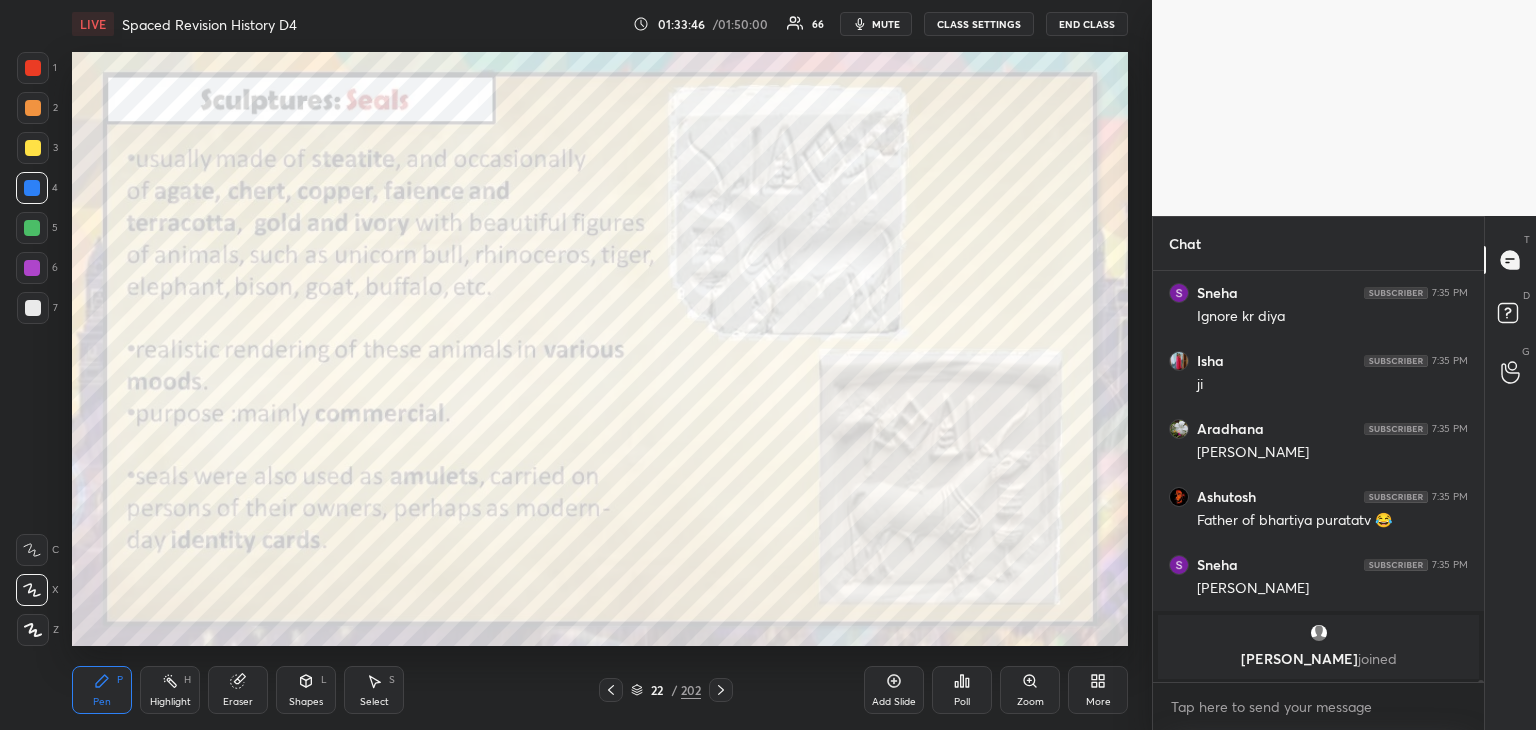 click at bounding box center (32, 188) 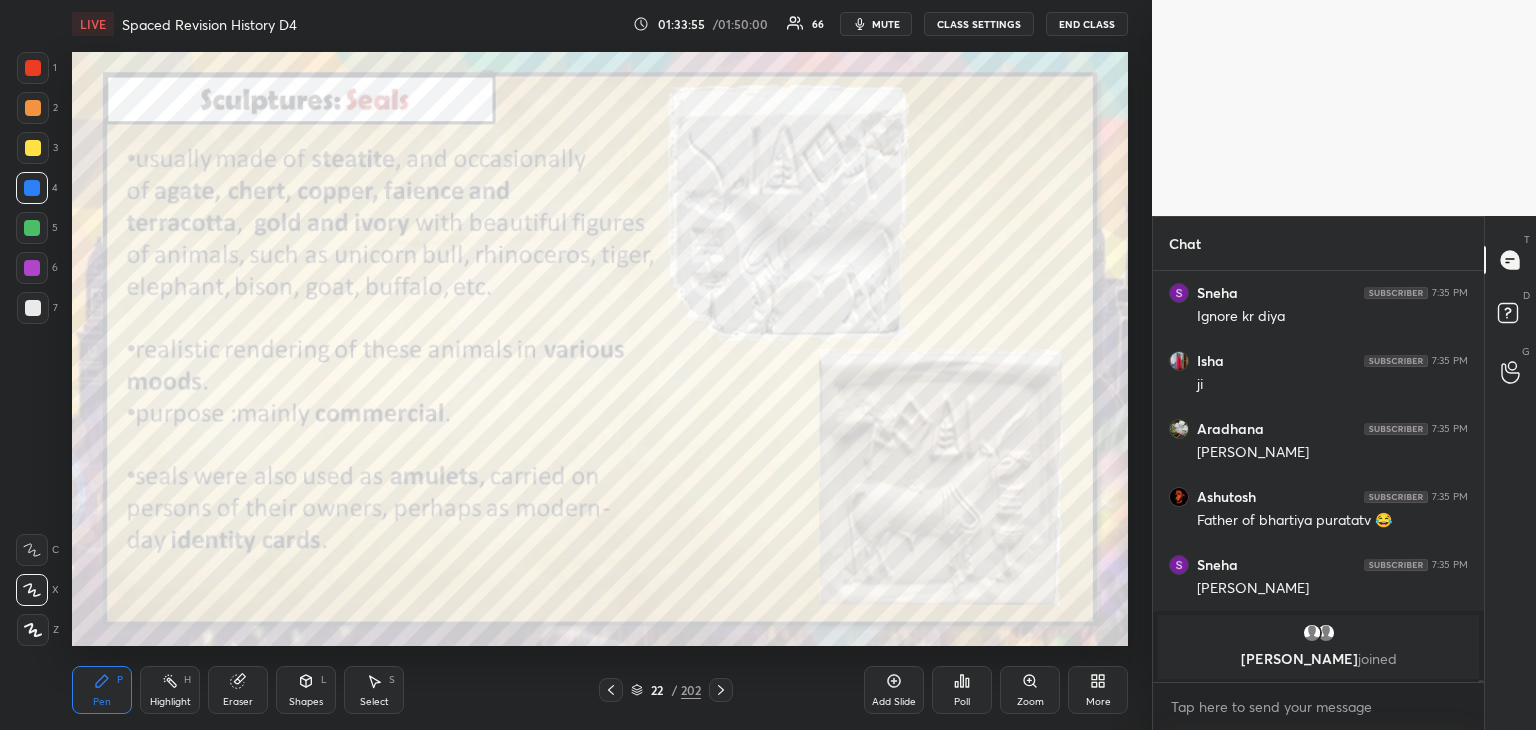 click at bounding box center [33, 68] 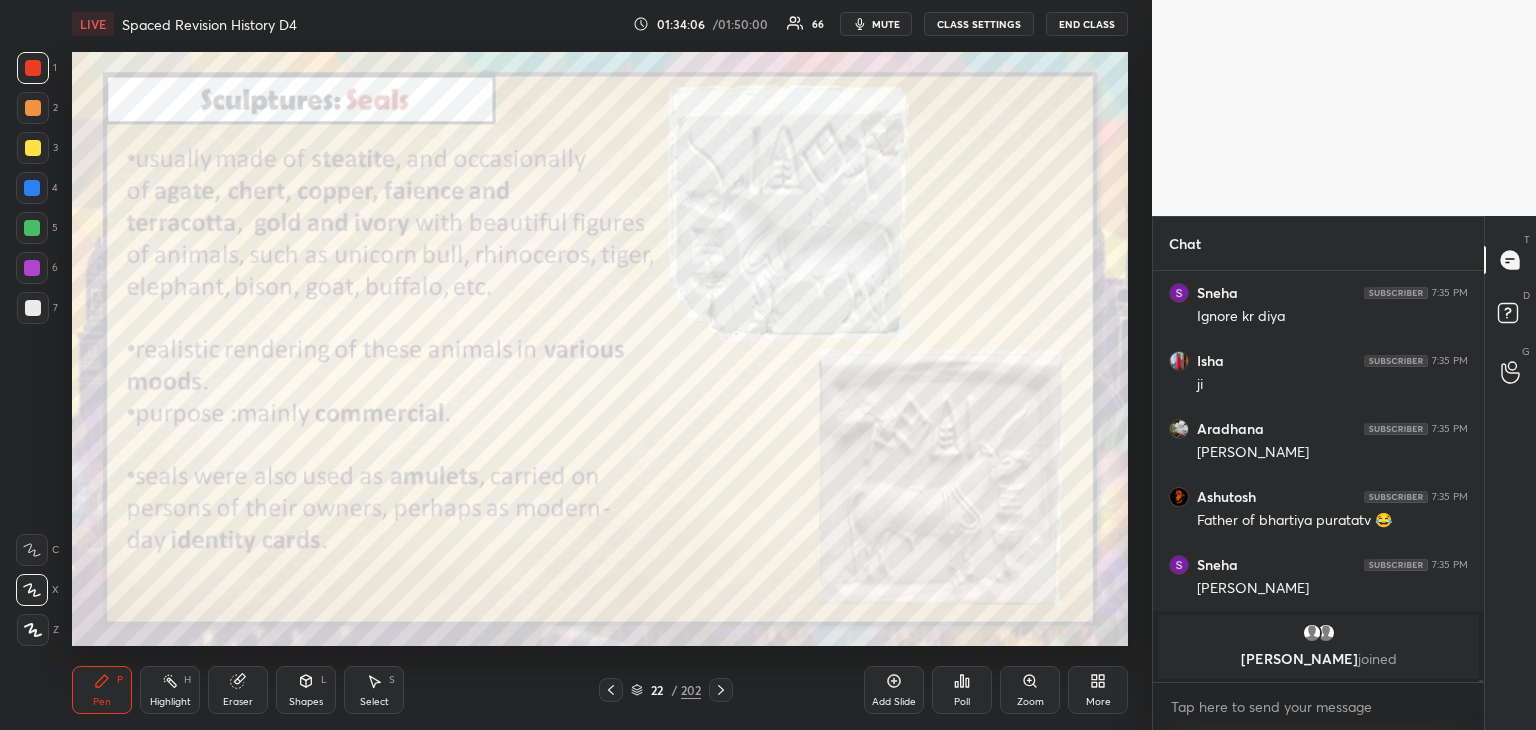 scroll, scrollTop: 81272, scrollLeft: 0, axis: vertical 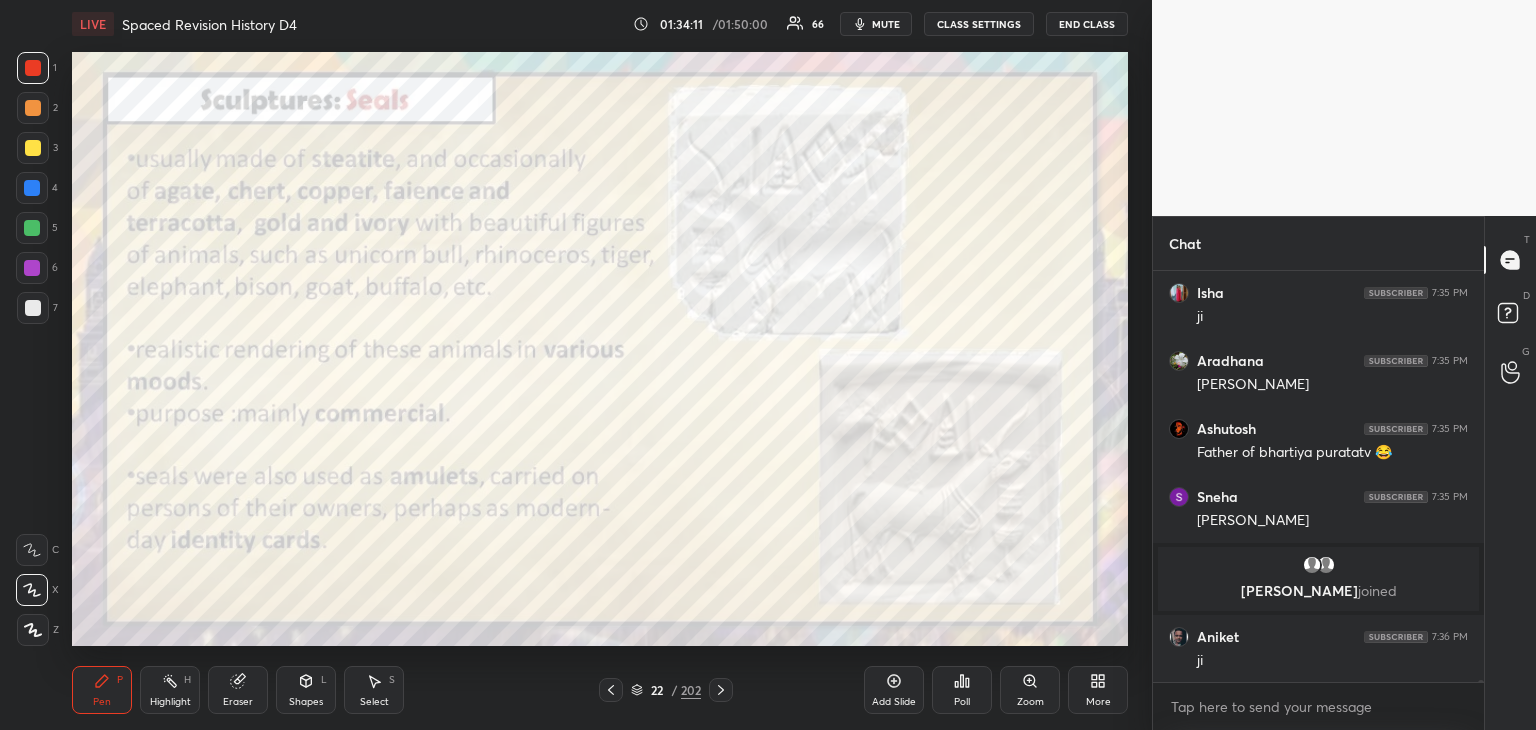 click at bounding box center (33, 68) 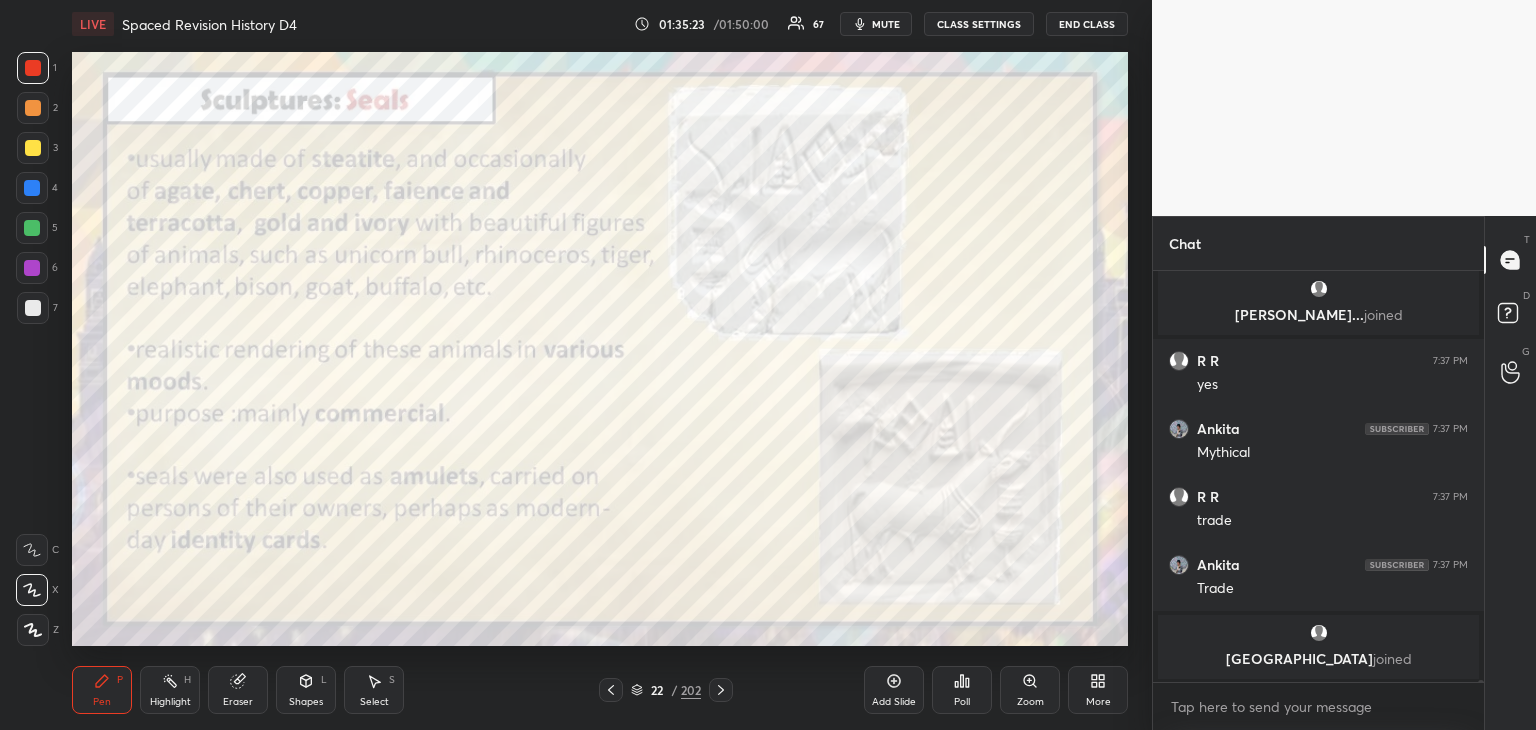 scroll, scrollTop: 81766, scrollLeft: 0, axis: vertical 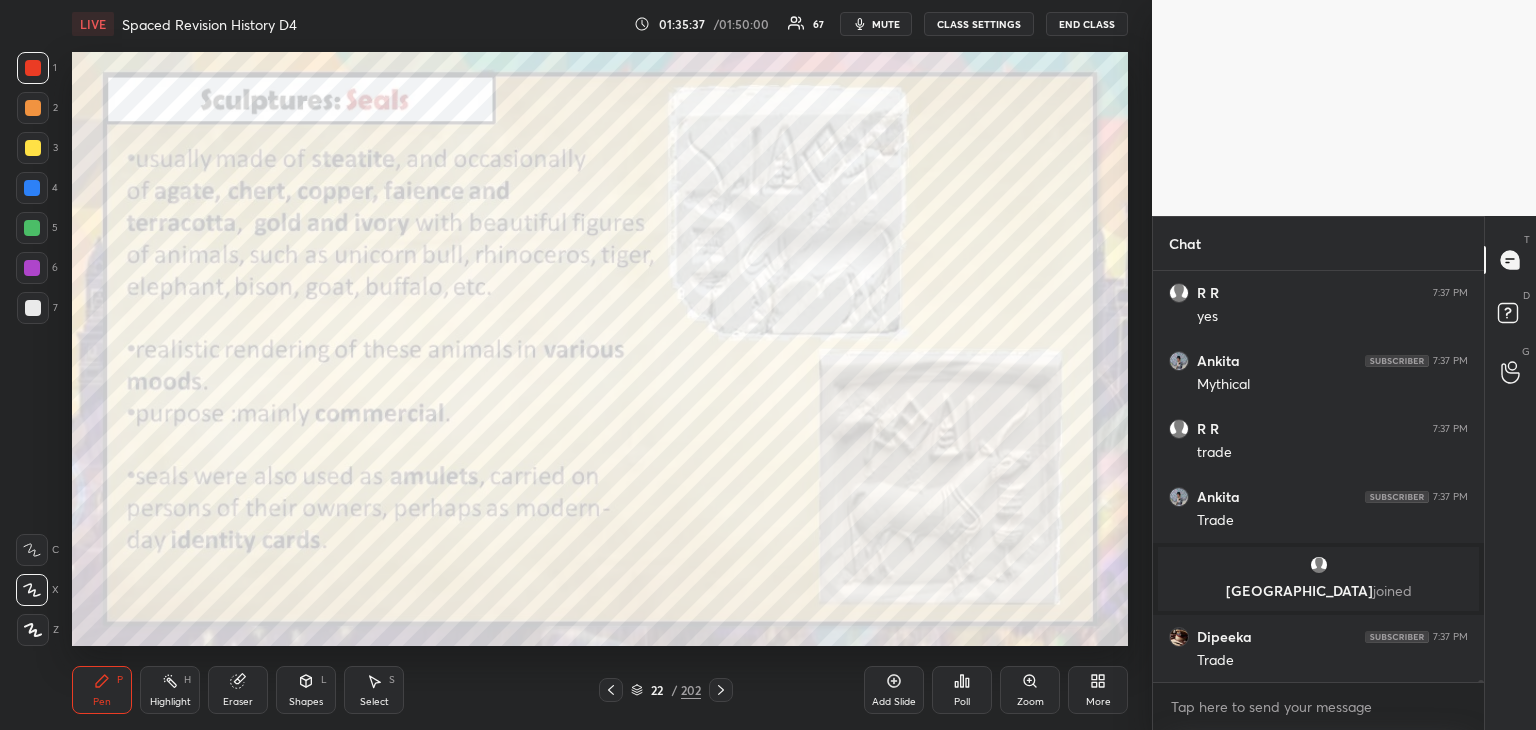 click at bounding box center (32, 268) 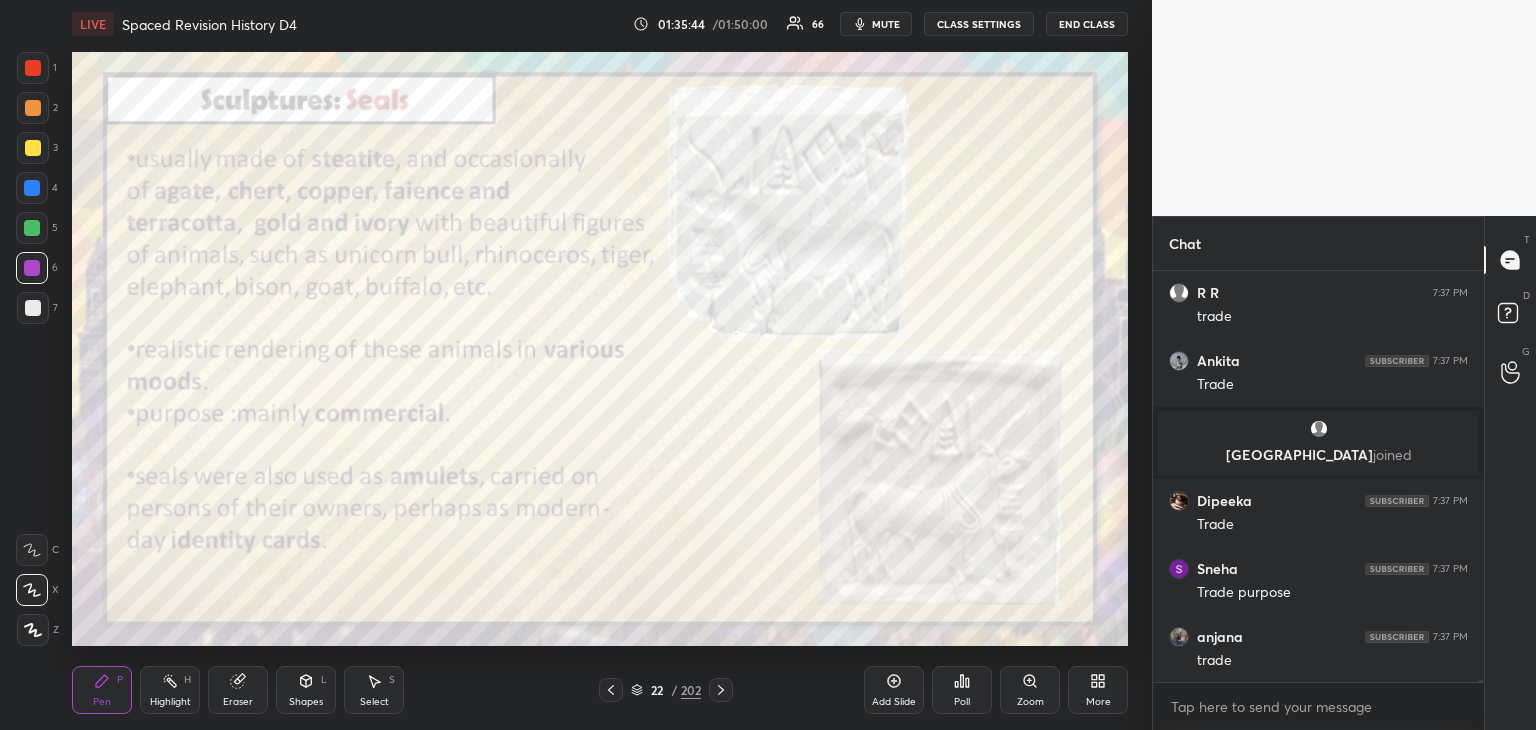 scroll, scrollTop: 81970, scrollLeft: 0, axis: vertical 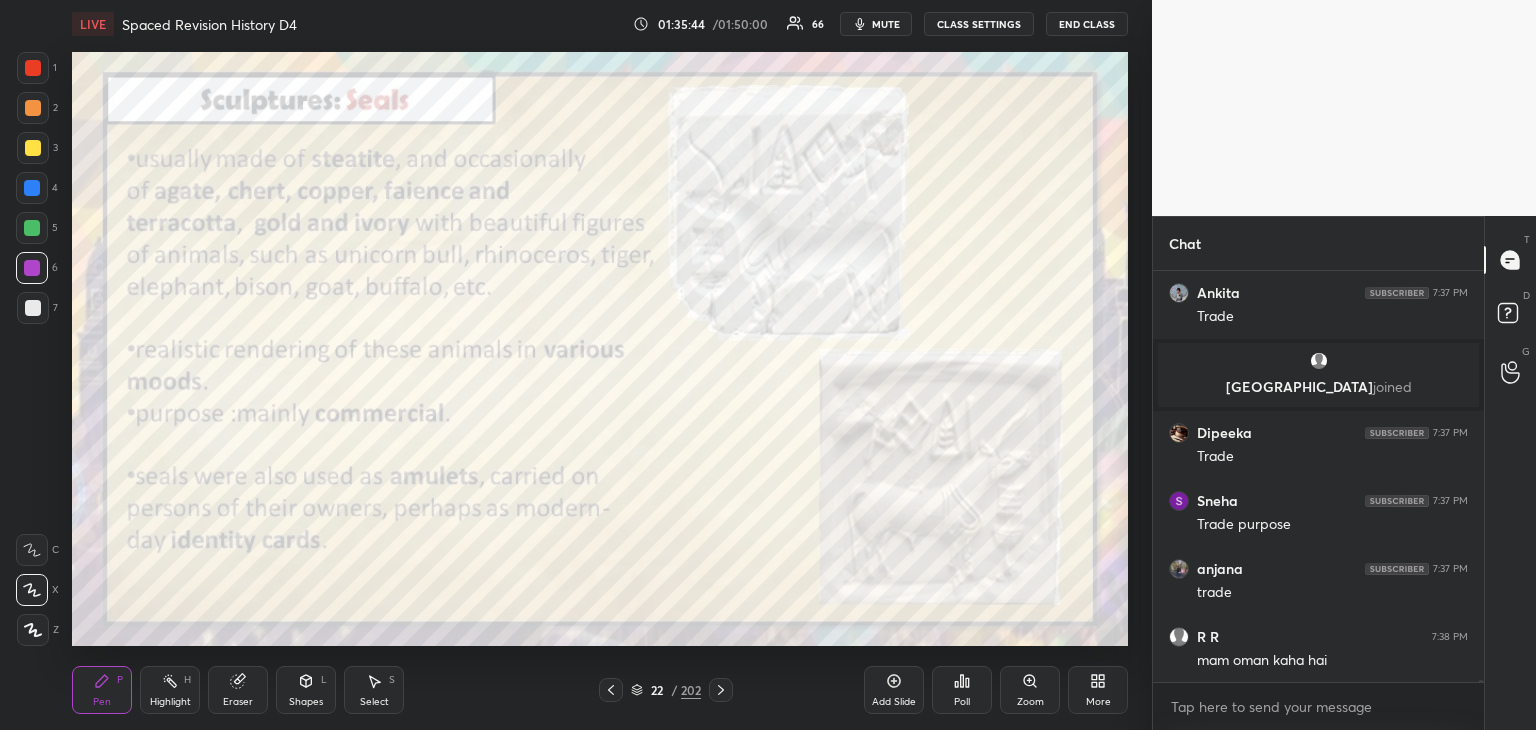 click on "Add Slide" at bounding box center (894, 690) 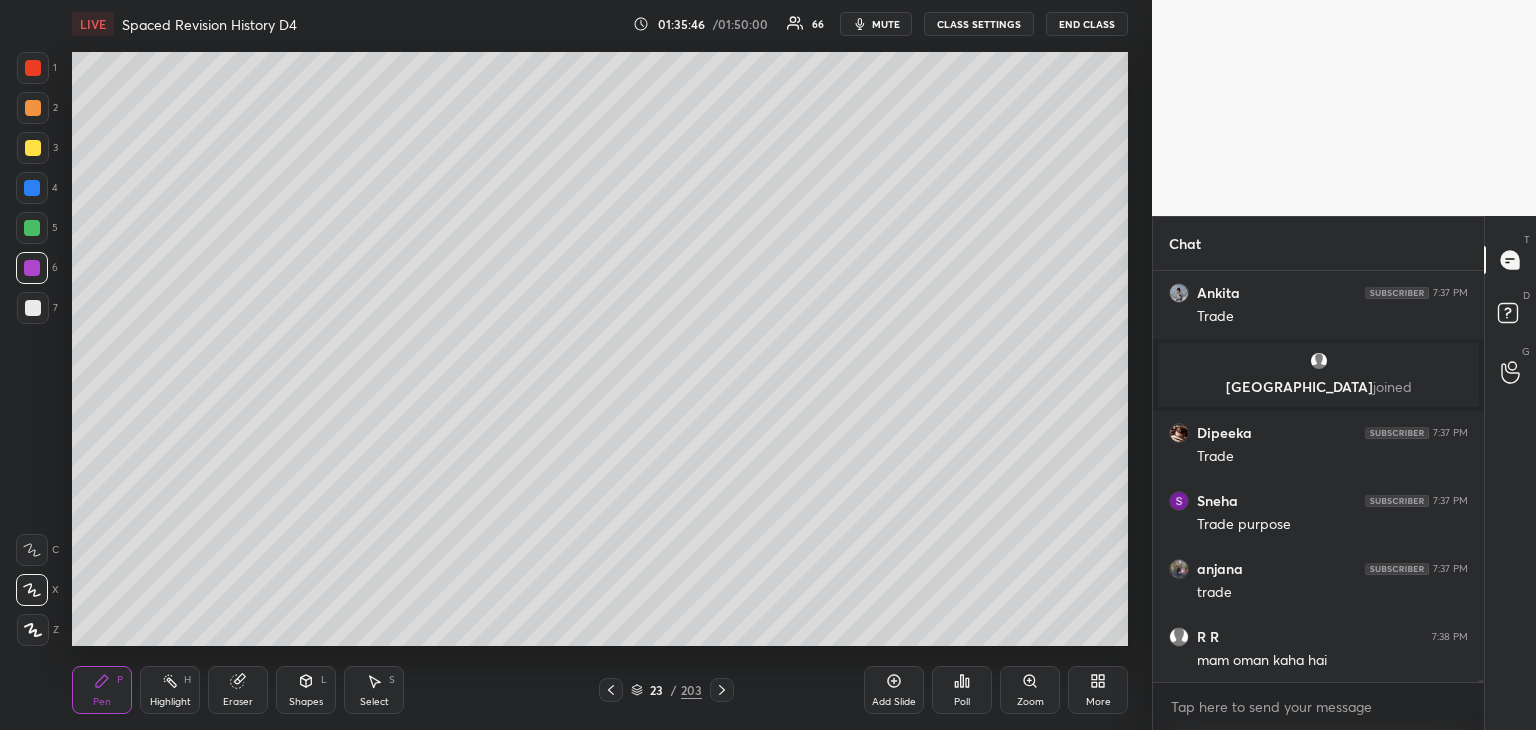 click at bounding box center (33, 308) 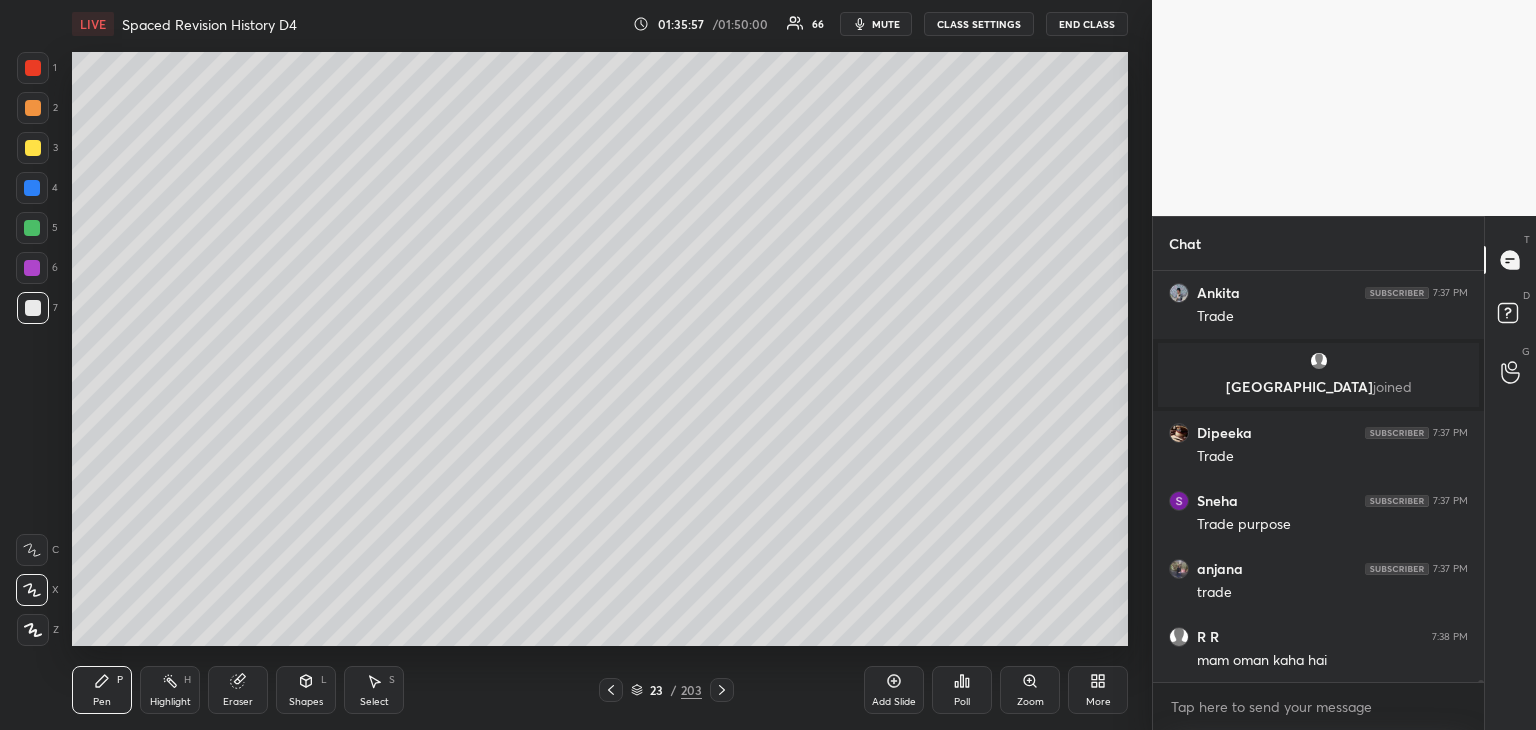 click at bounding box center (33, 148) 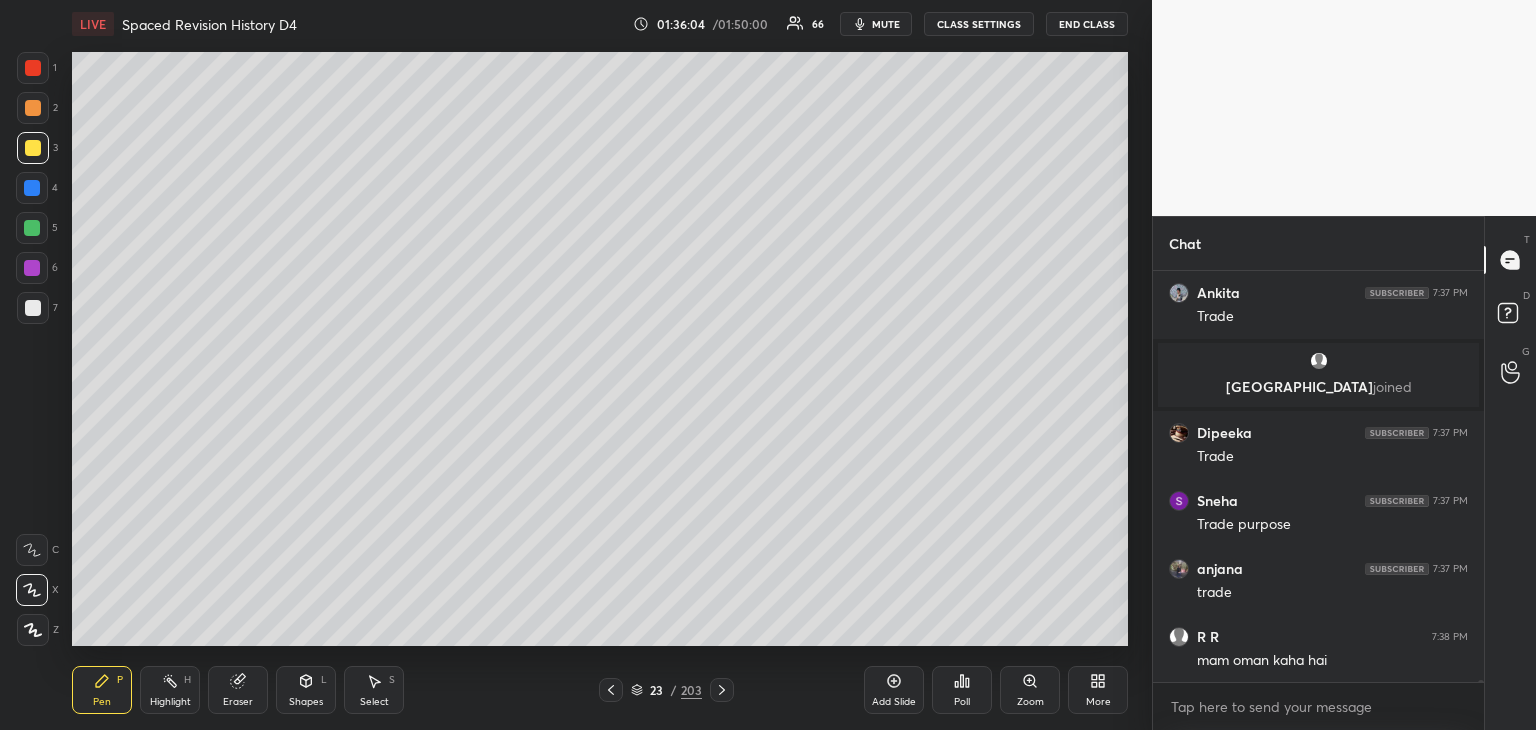 scroll, scrollTop: 82038, scrollLeft: 0, axis: vertical 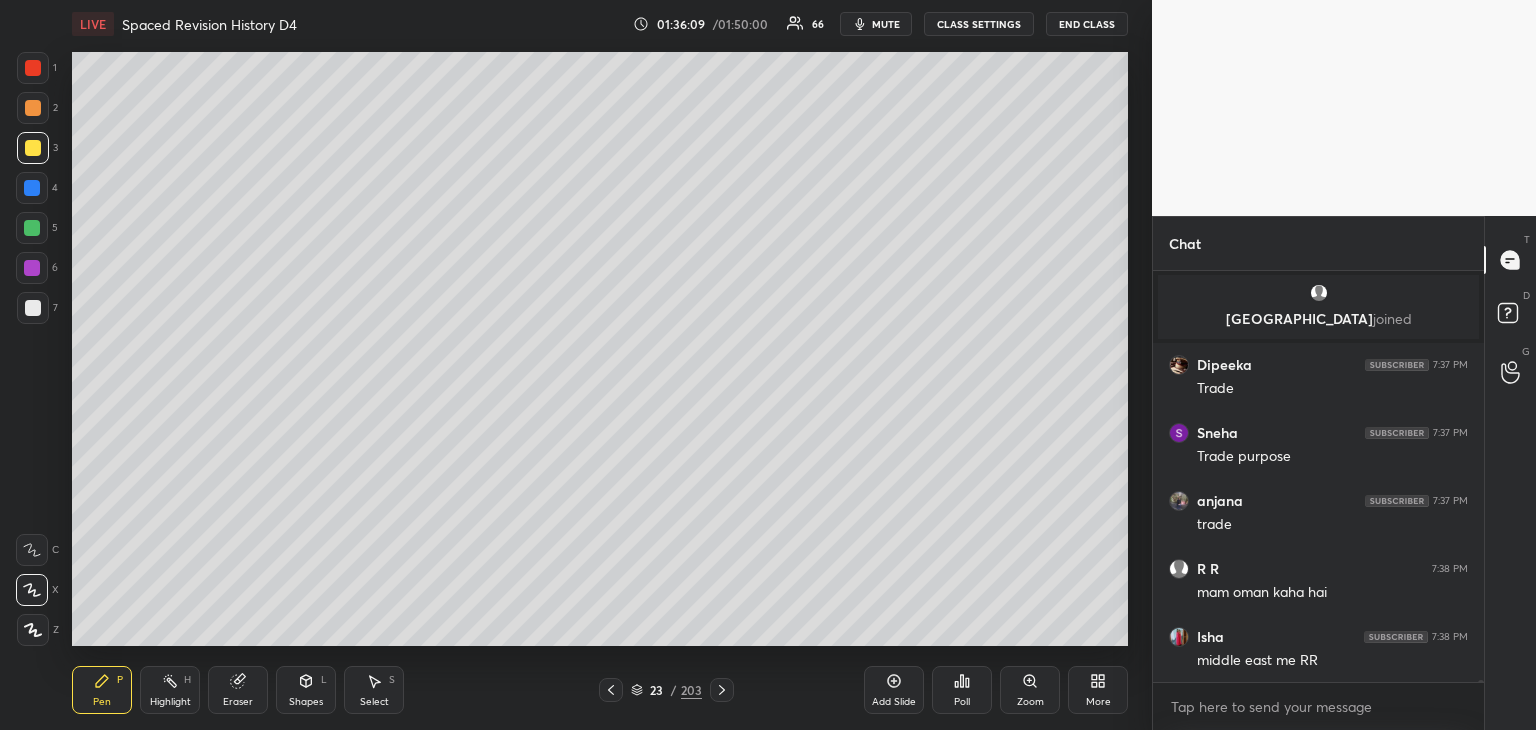 click at bounding box center (32, 268) 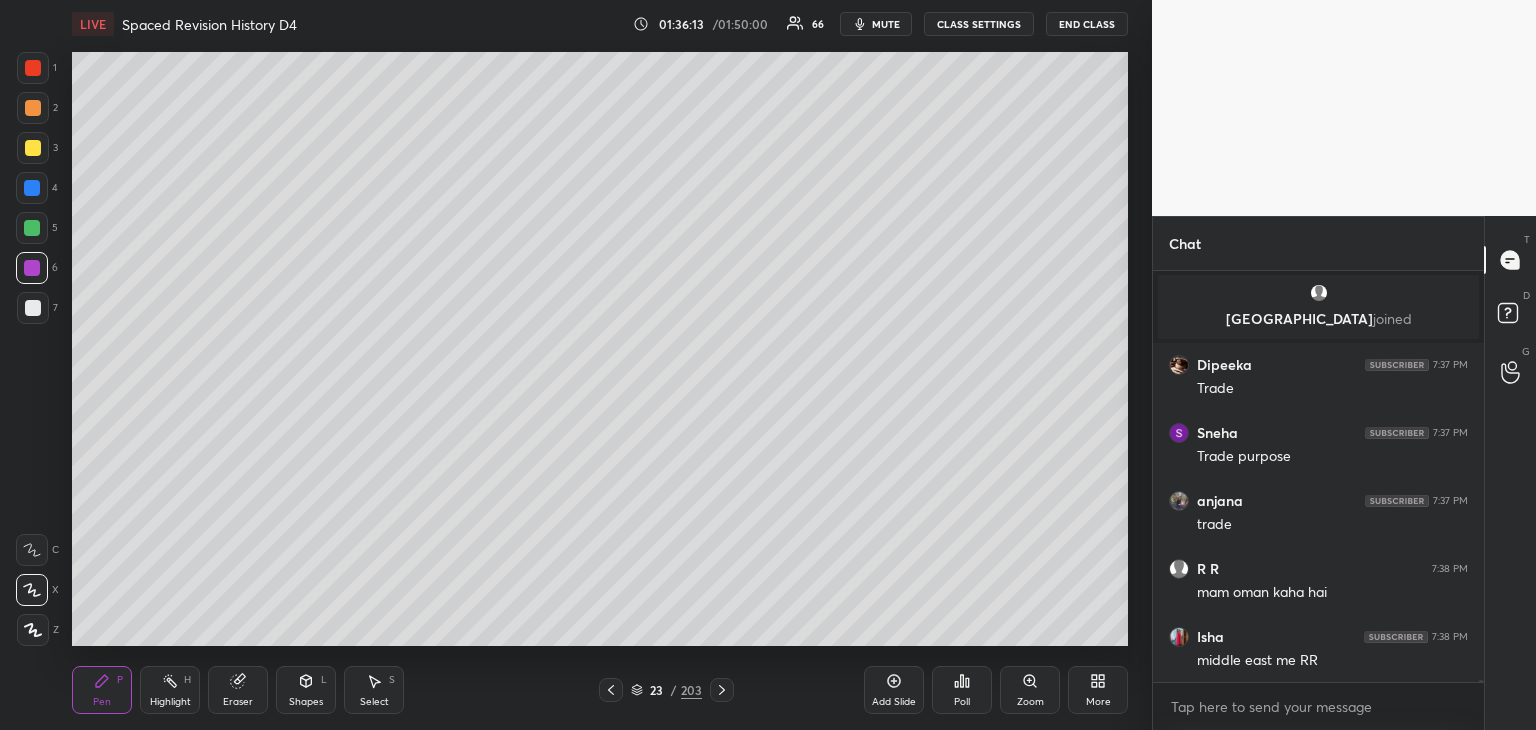 scroll, scrollTop: 82106, scrollLeft: 0, axis: vertical 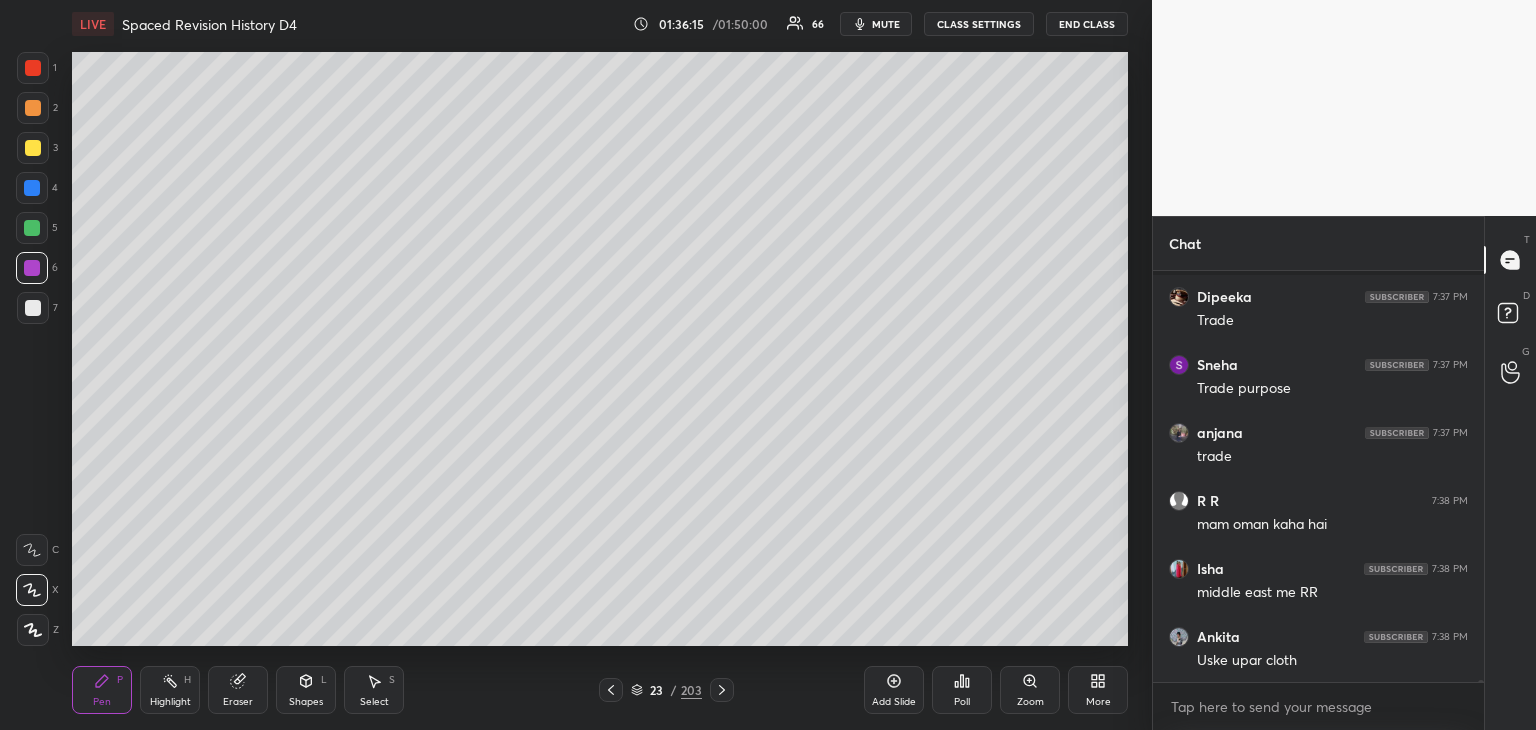click at bounding box center (33, 148) 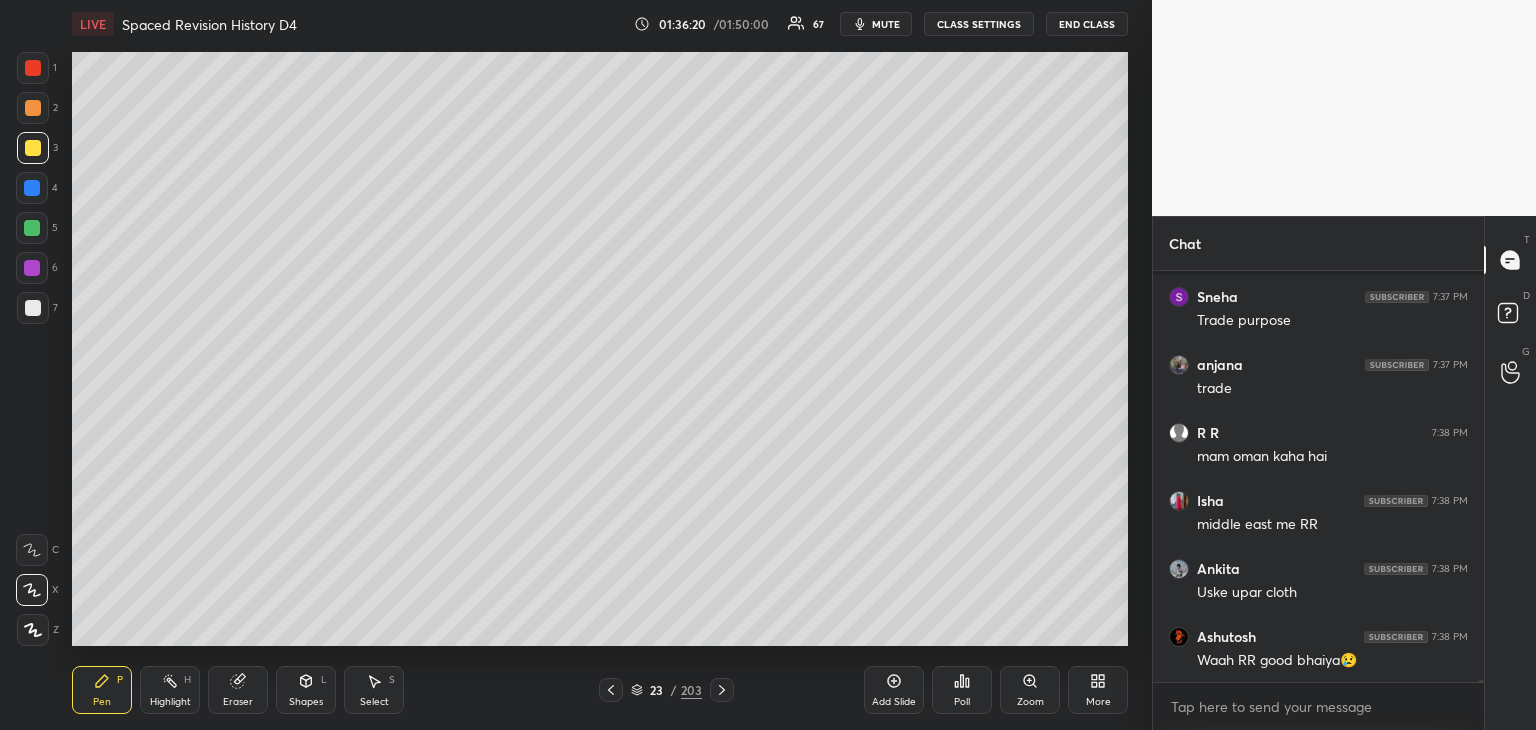 scroll, scrollTop: 82246, scrollLeft: 0, axis: vertical 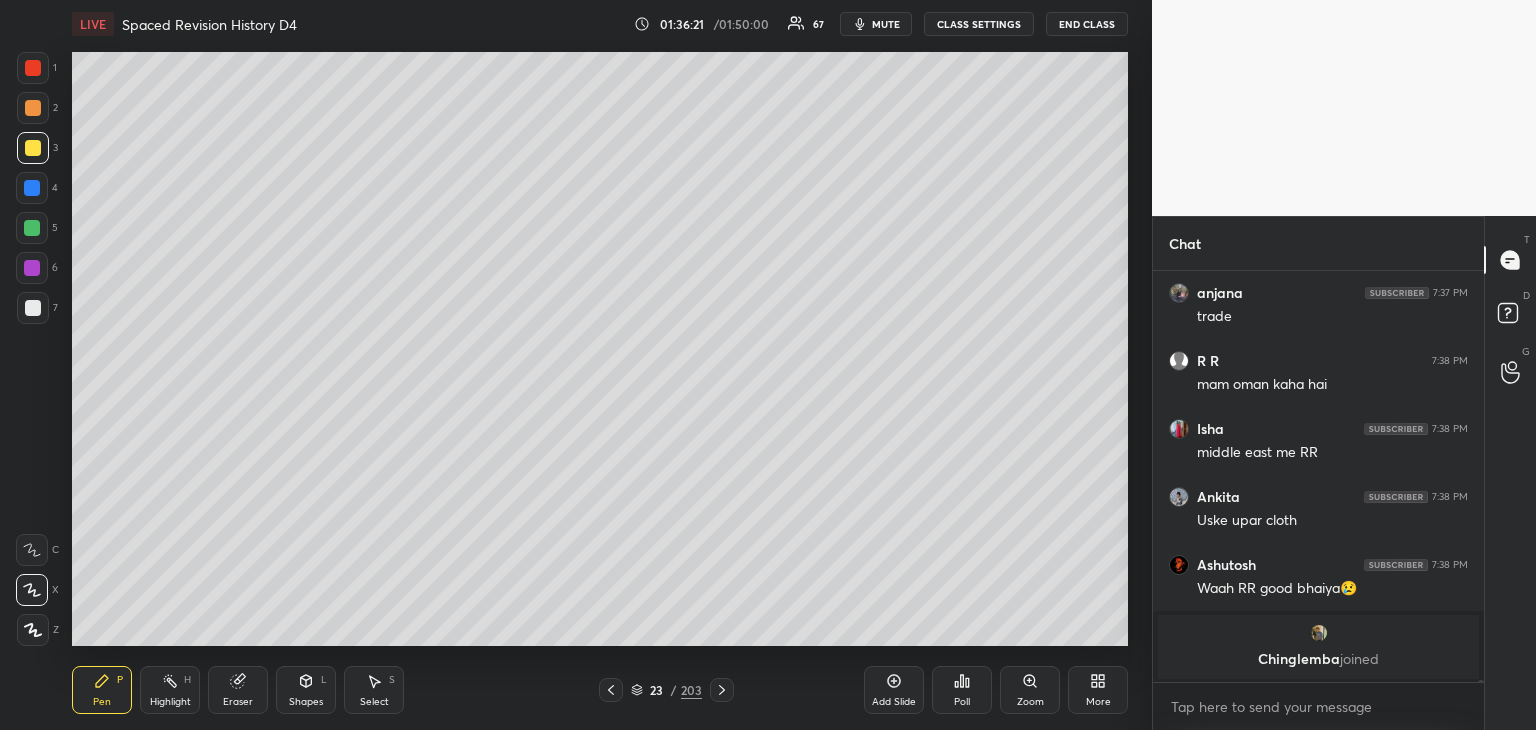 click at bounding box center [33, 68] 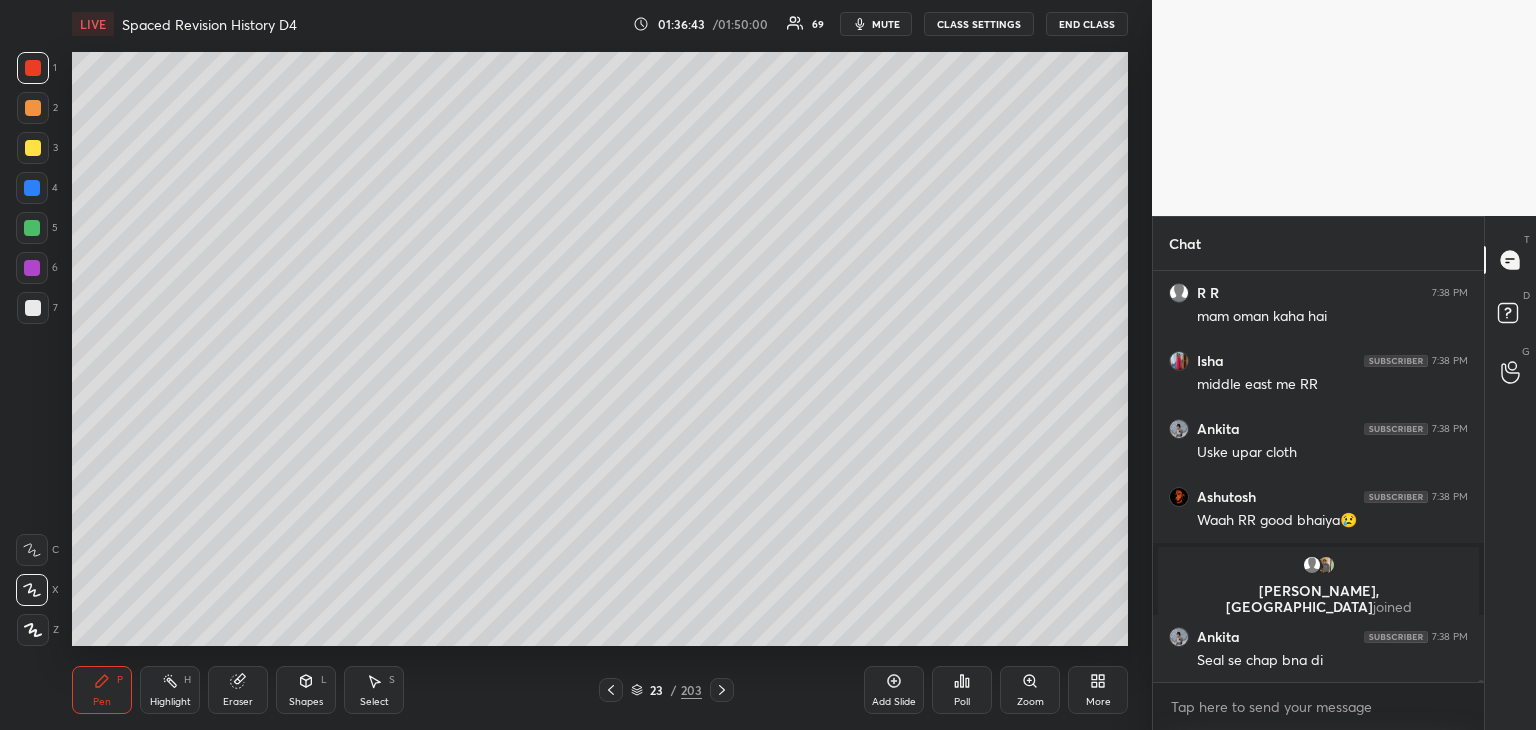 scroll, scrollTop: 82230, scrollLeft: 0, axis: vertical 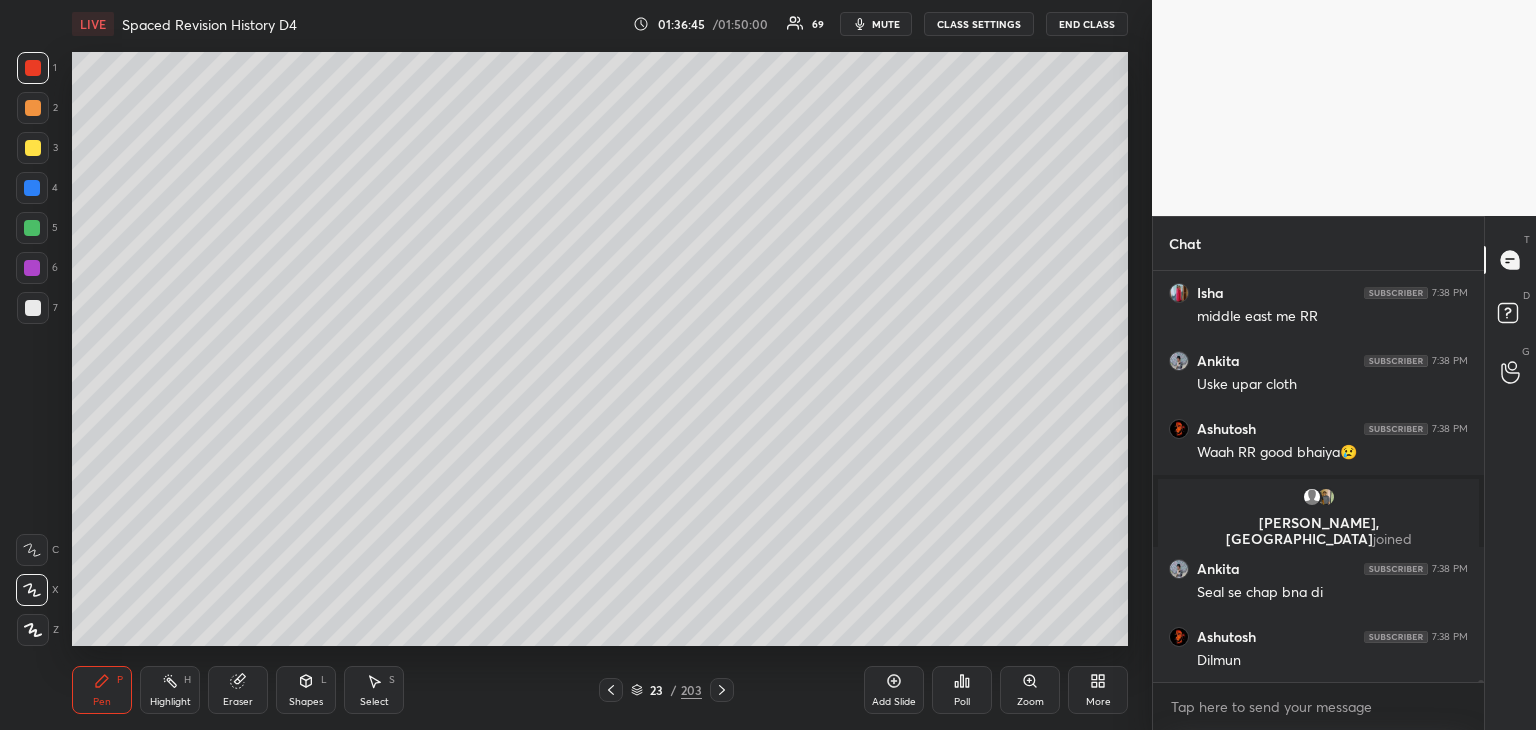 click at bounding box center (33, 308) 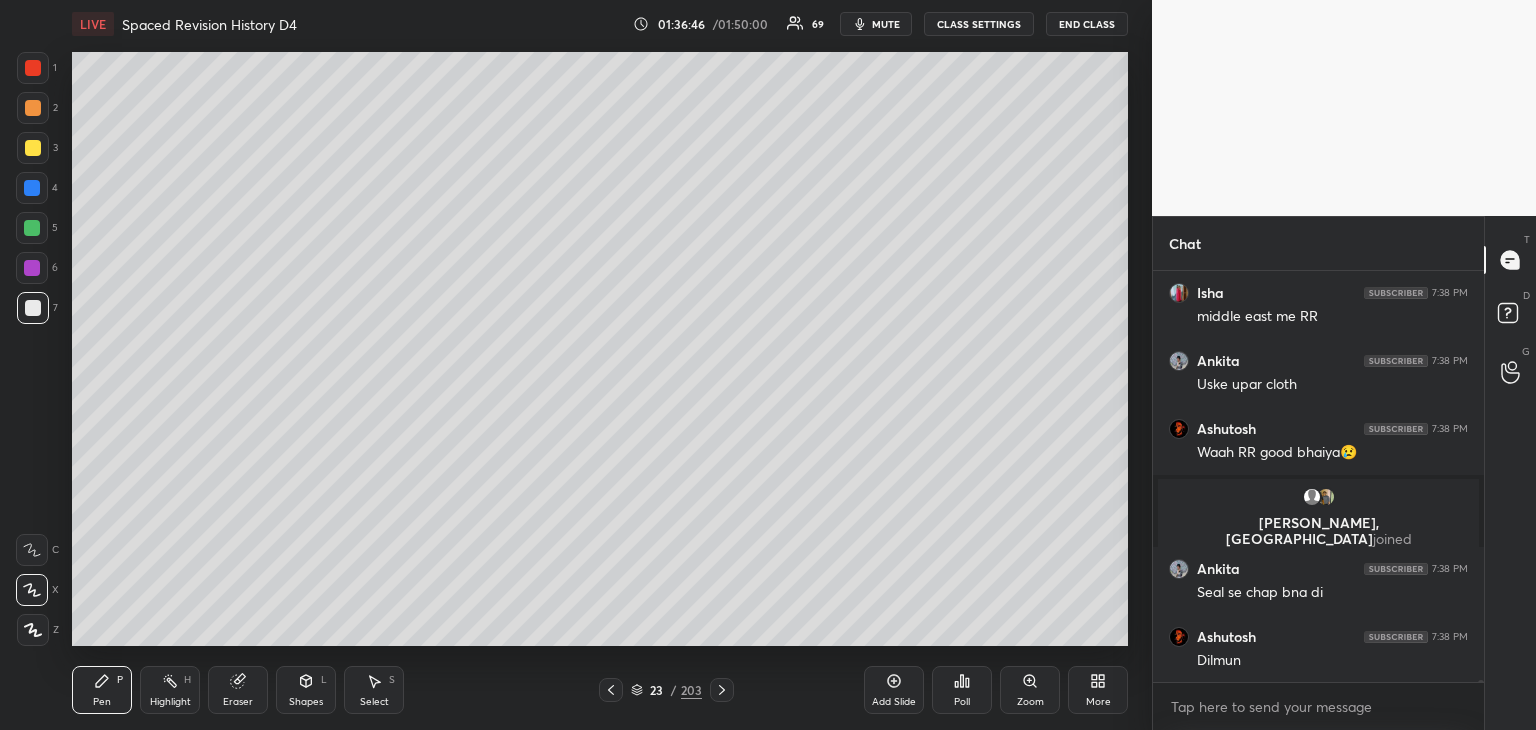 scroll, scrollTop: 82298, scrollLeft: 0, axis: vertical 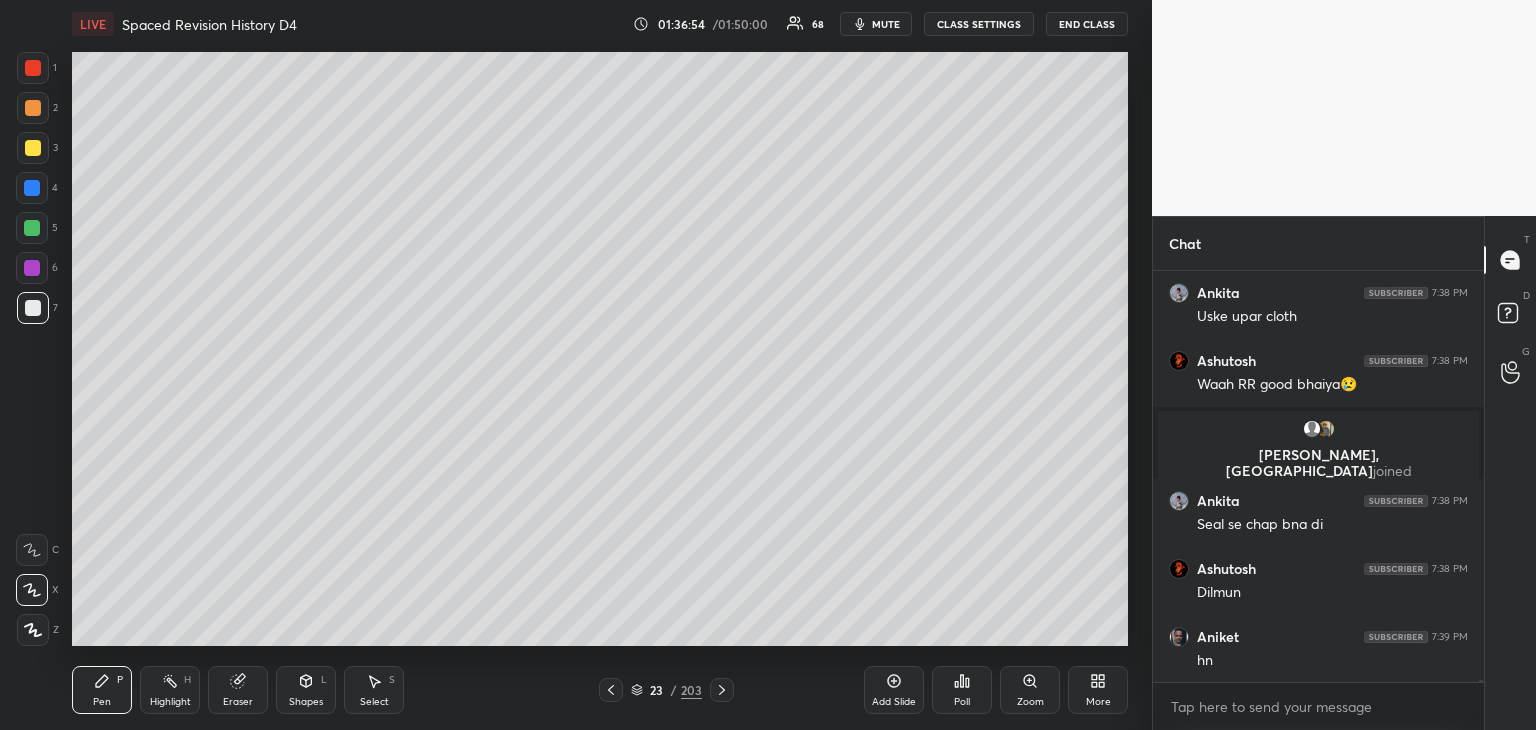 click at bounding box center (33, 68) 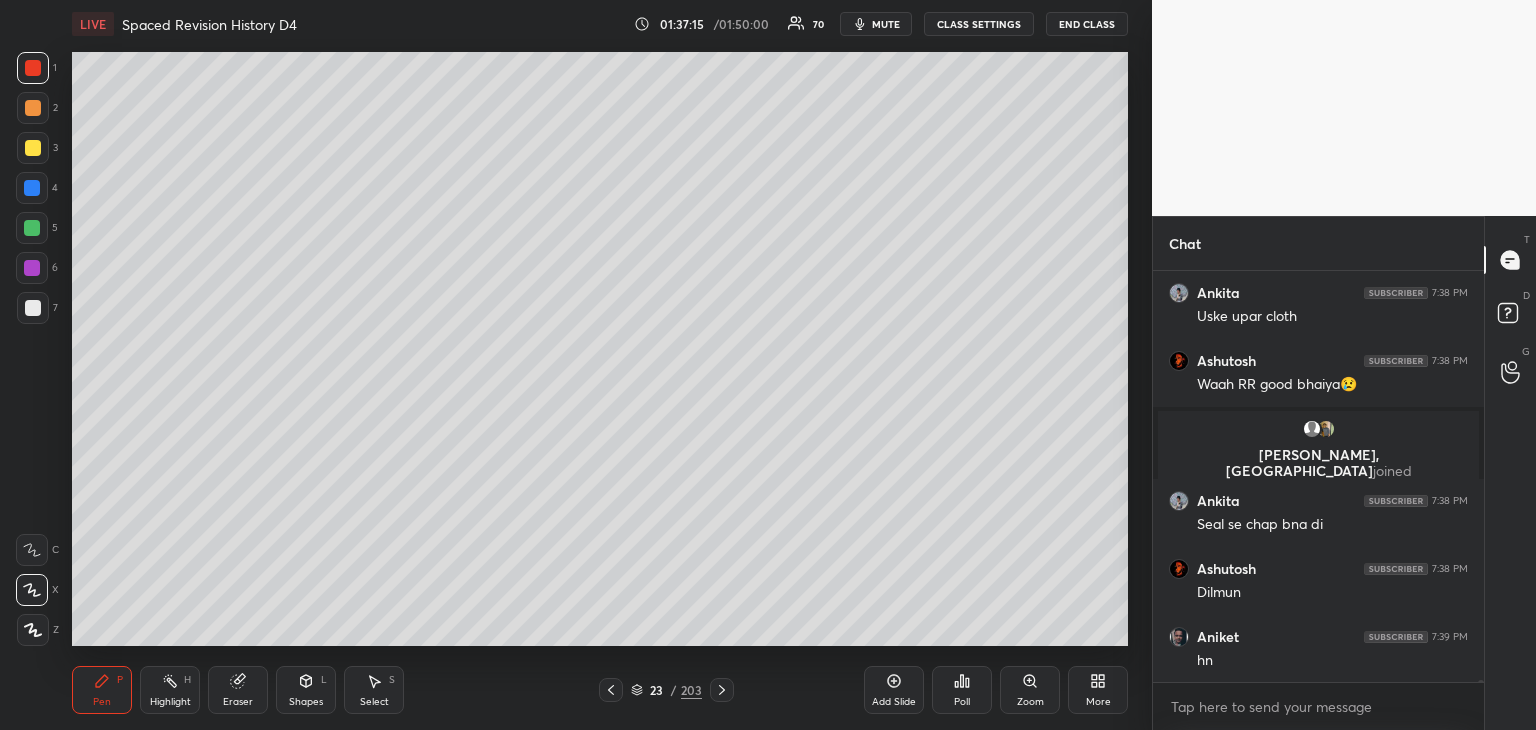scroll, scrollTop: 82384, scrollLeft: 0, axis: vertical 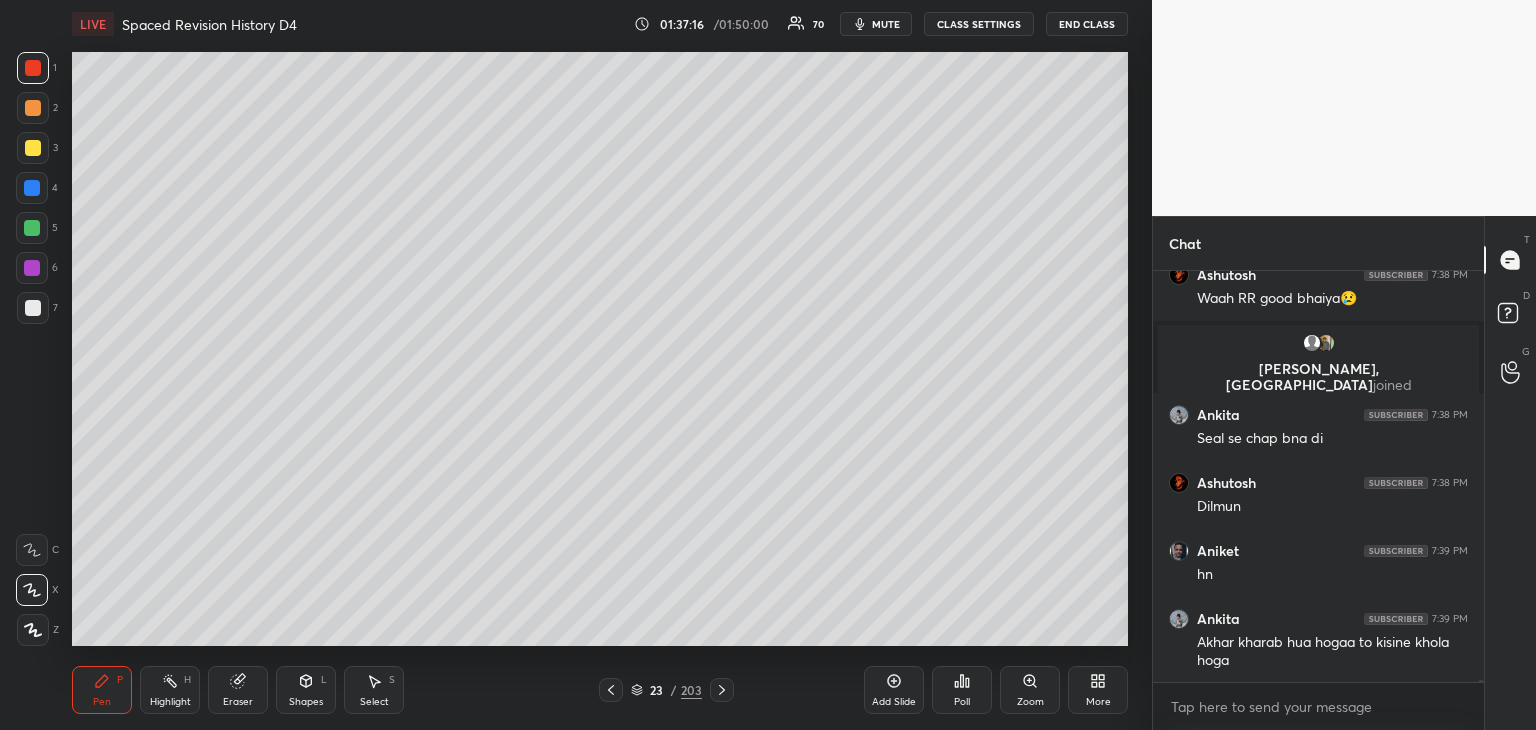 click 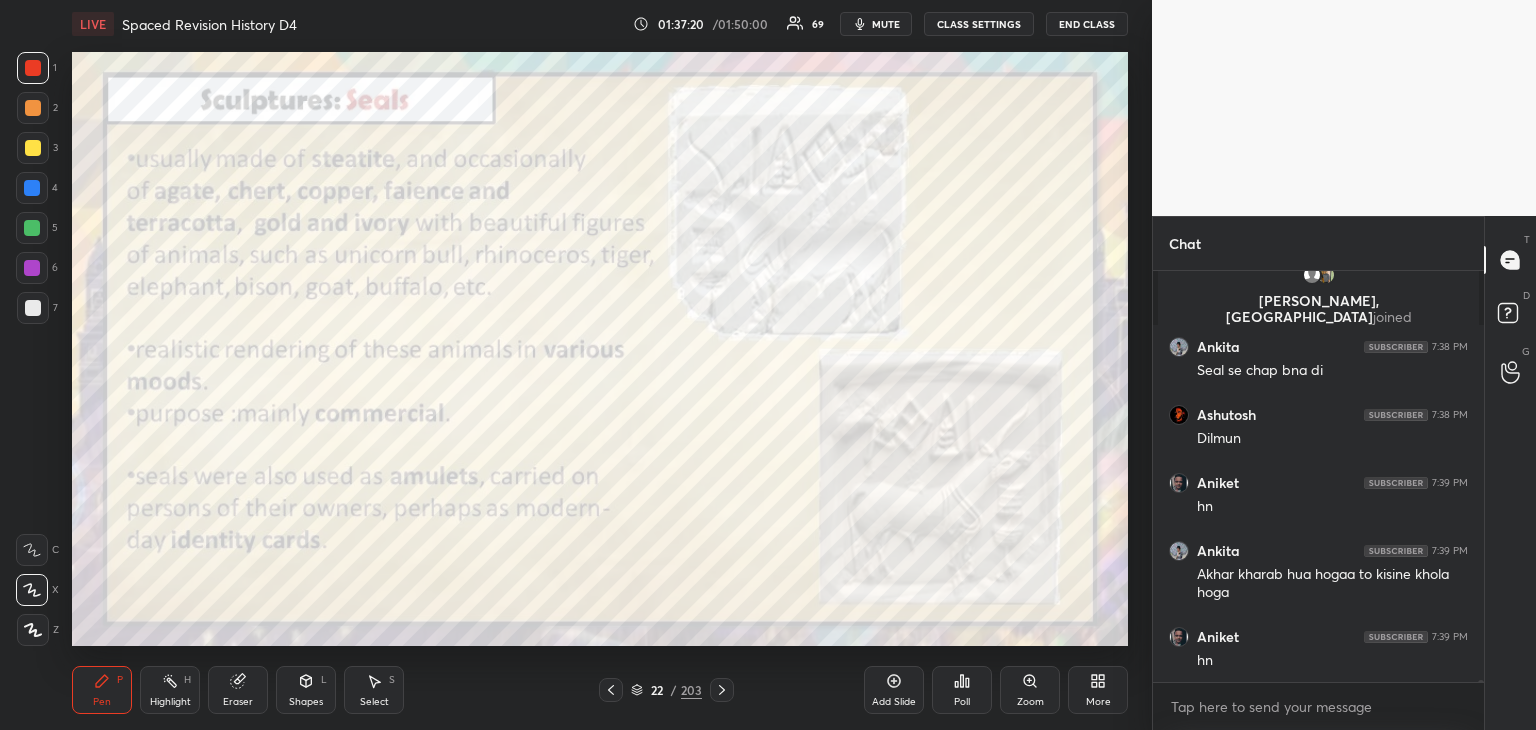 scroll, scrollTop: 82520, scrollLeft: 0, axis: vertical 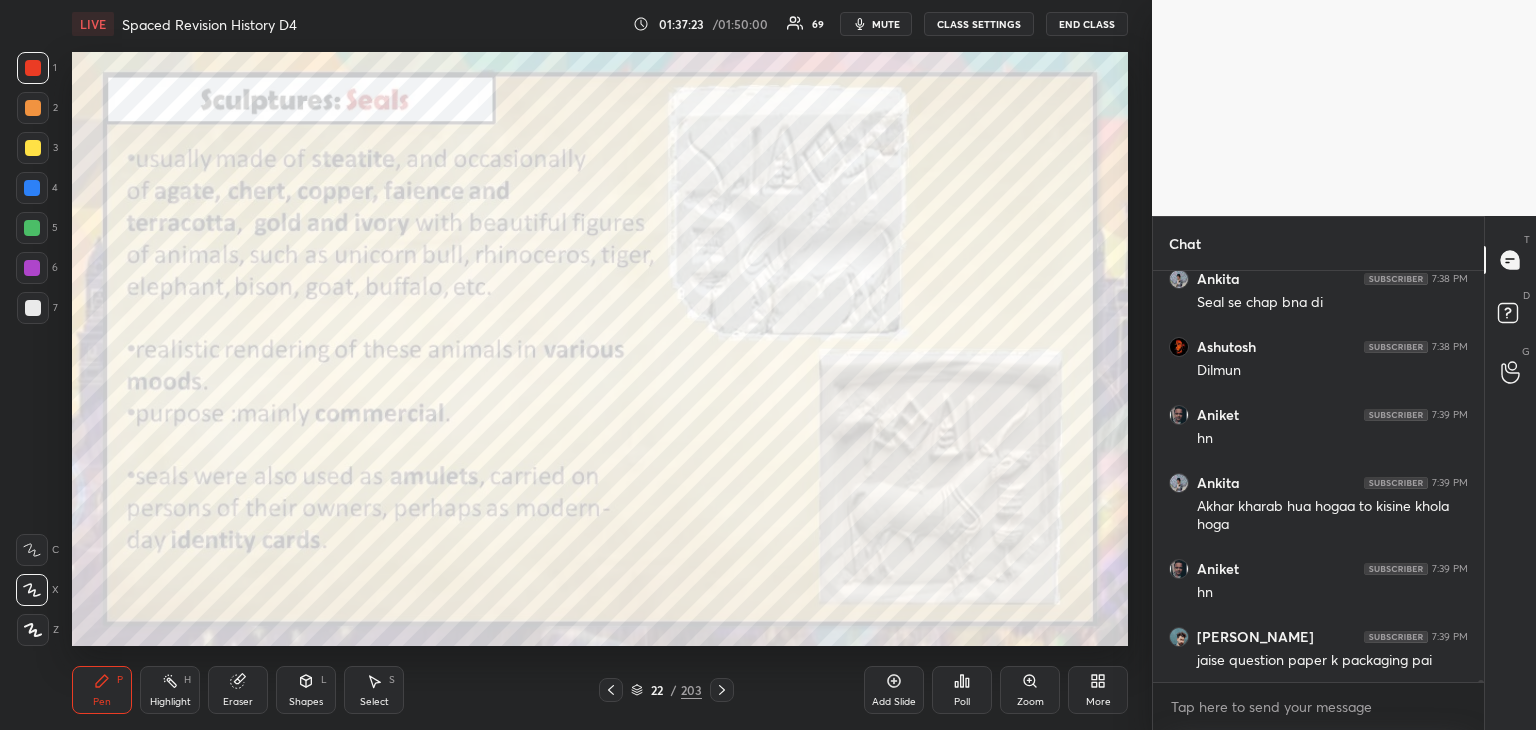 click at bounding box center (33, 68) 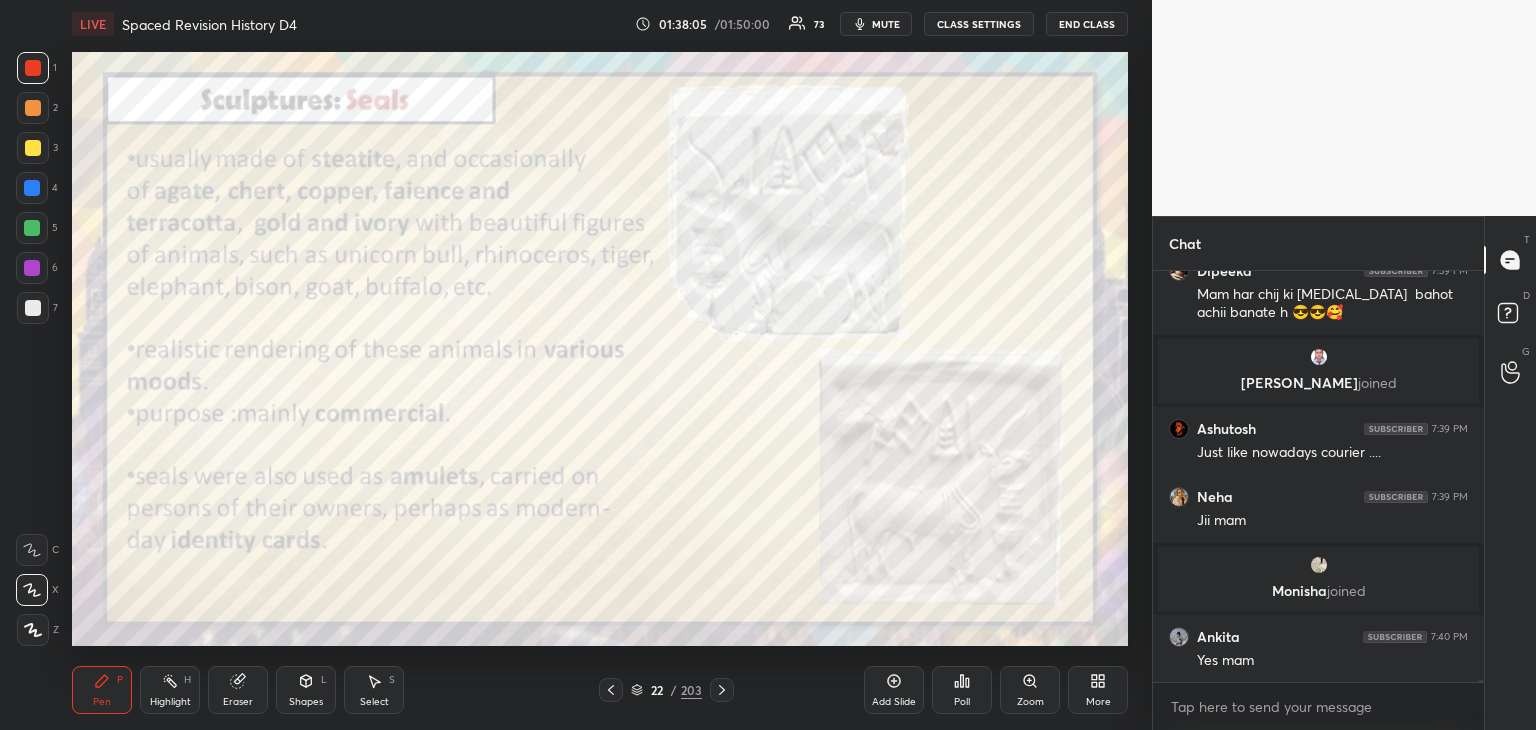 scroll, scrollTop: 82800, scrollLeft: 0, axis: vertical 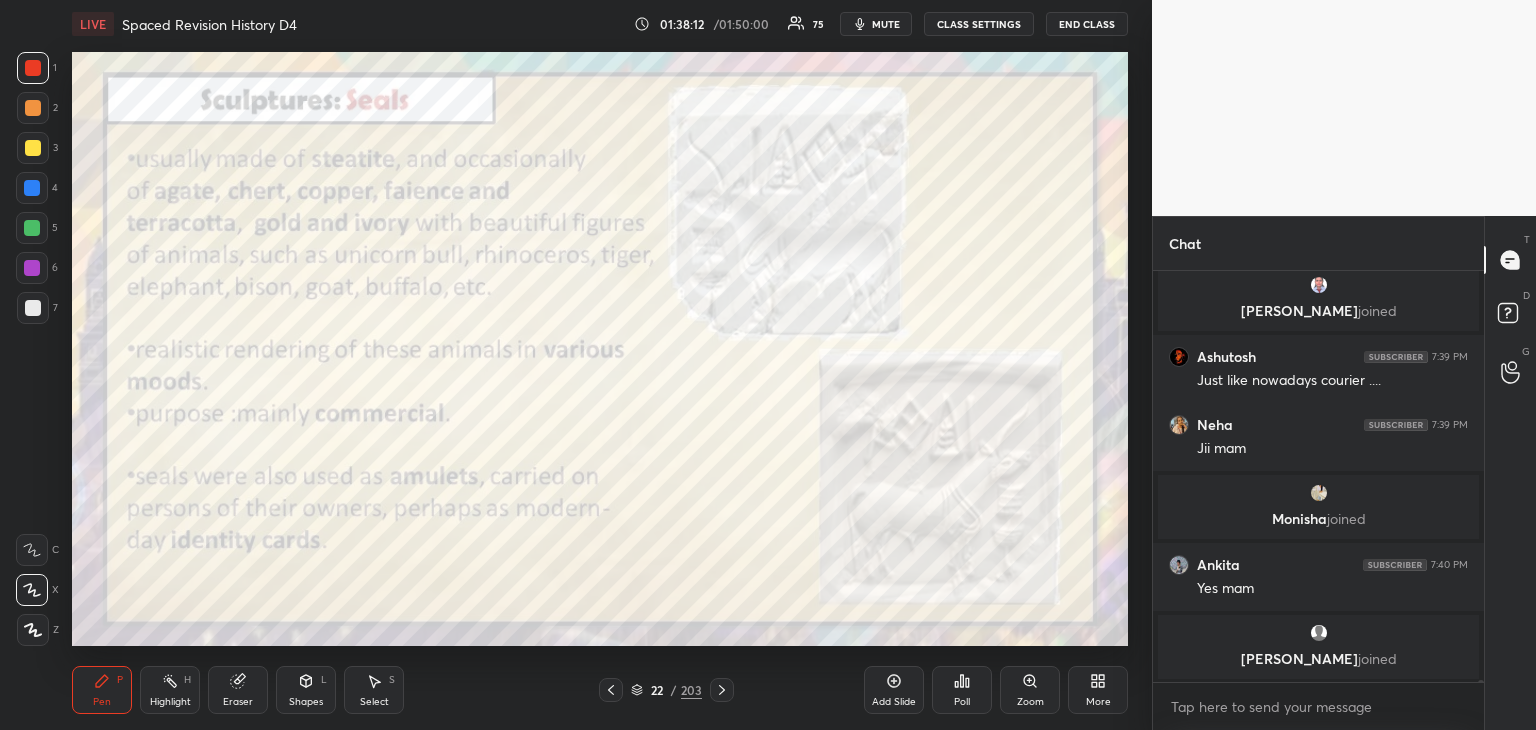 click 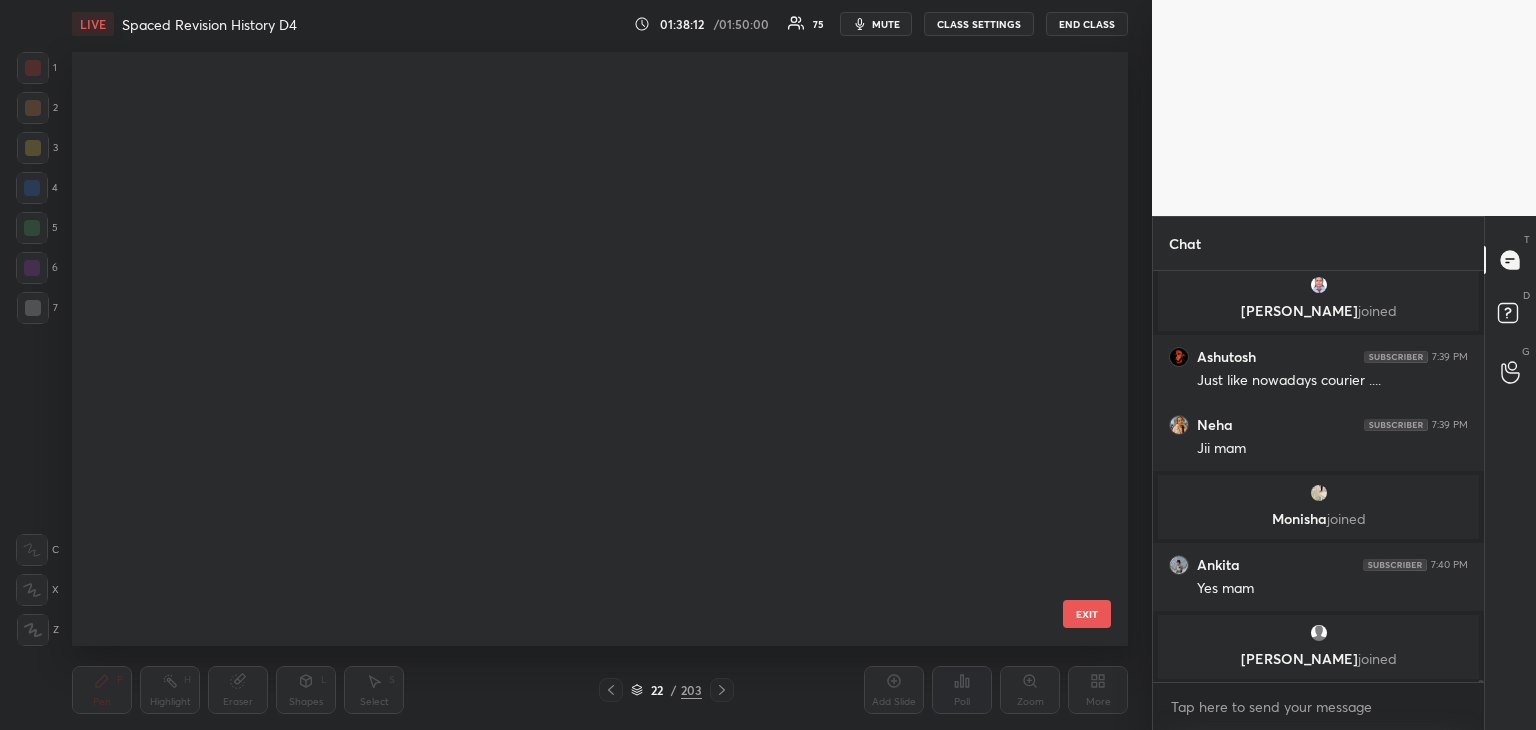 scroll, scrollTop: 870, scrollLeft: 0, axis: vertical 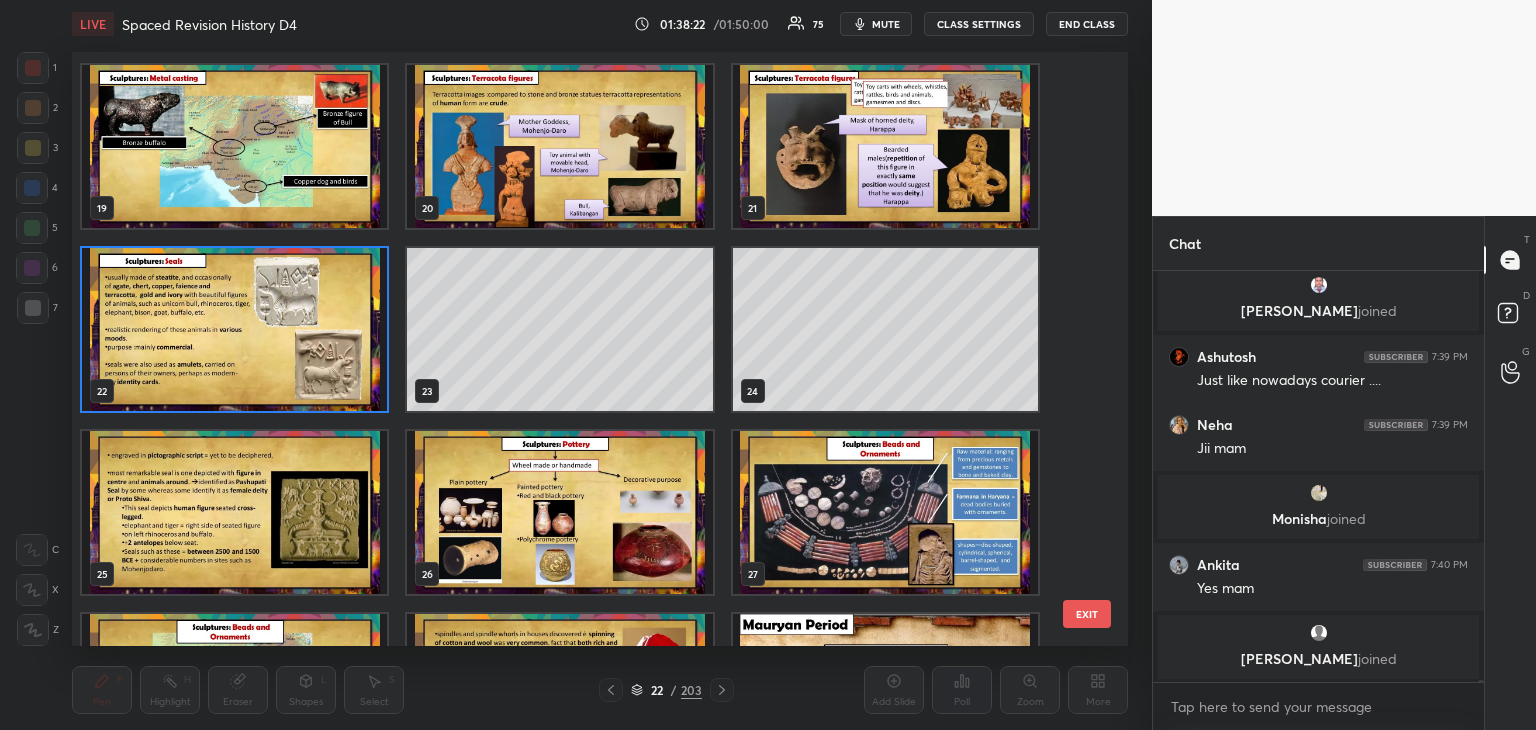 click at bounding box center (234, 512) 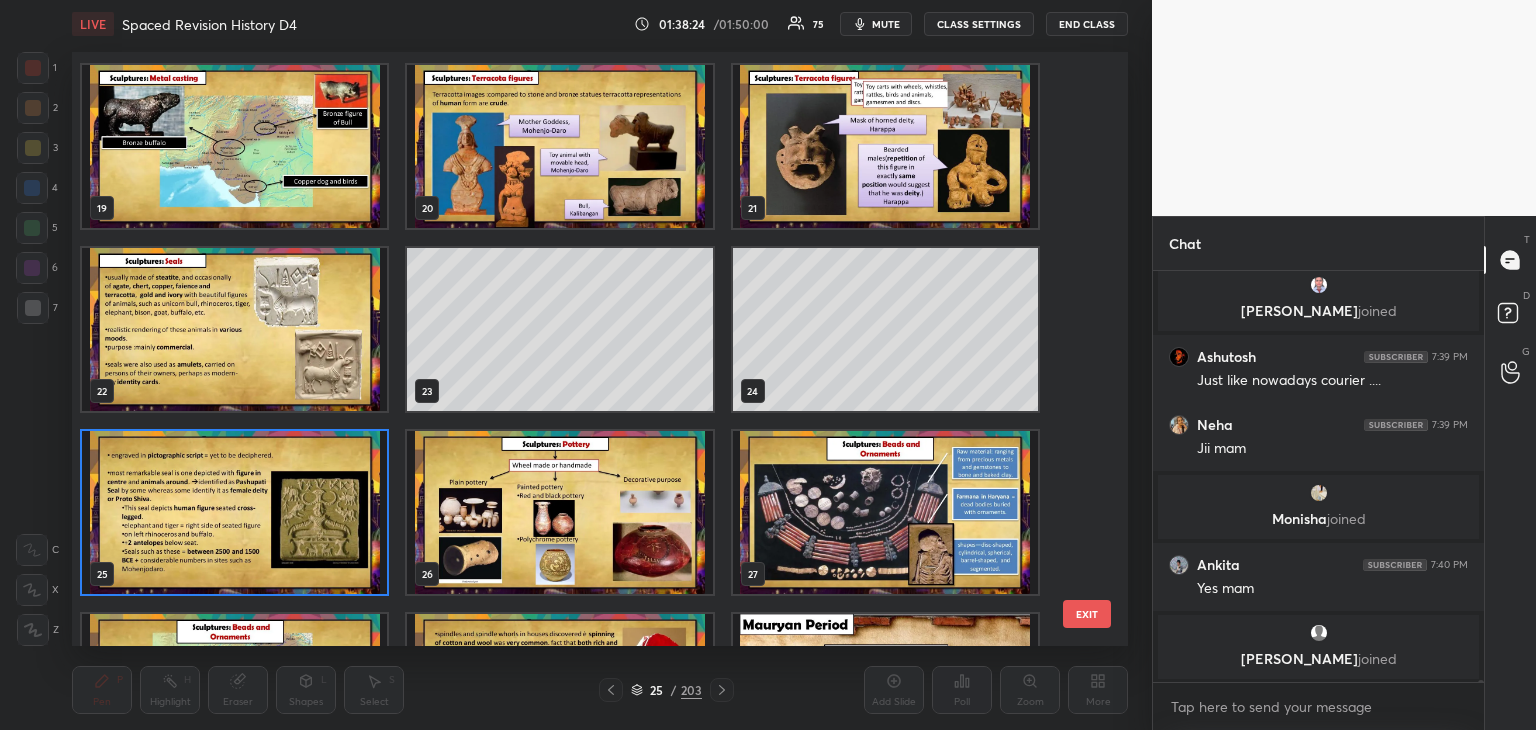 click 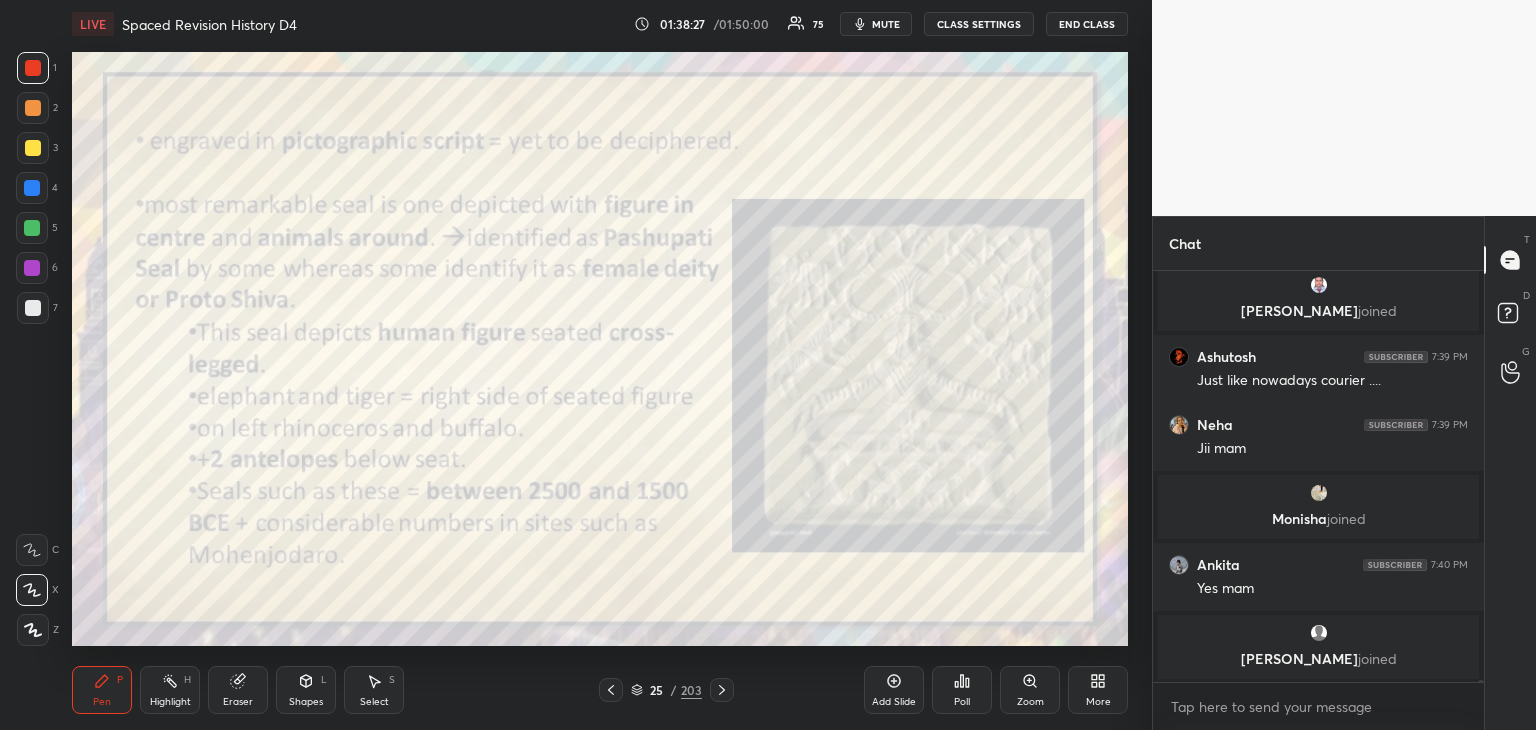 click at bounding box center (33, 68) 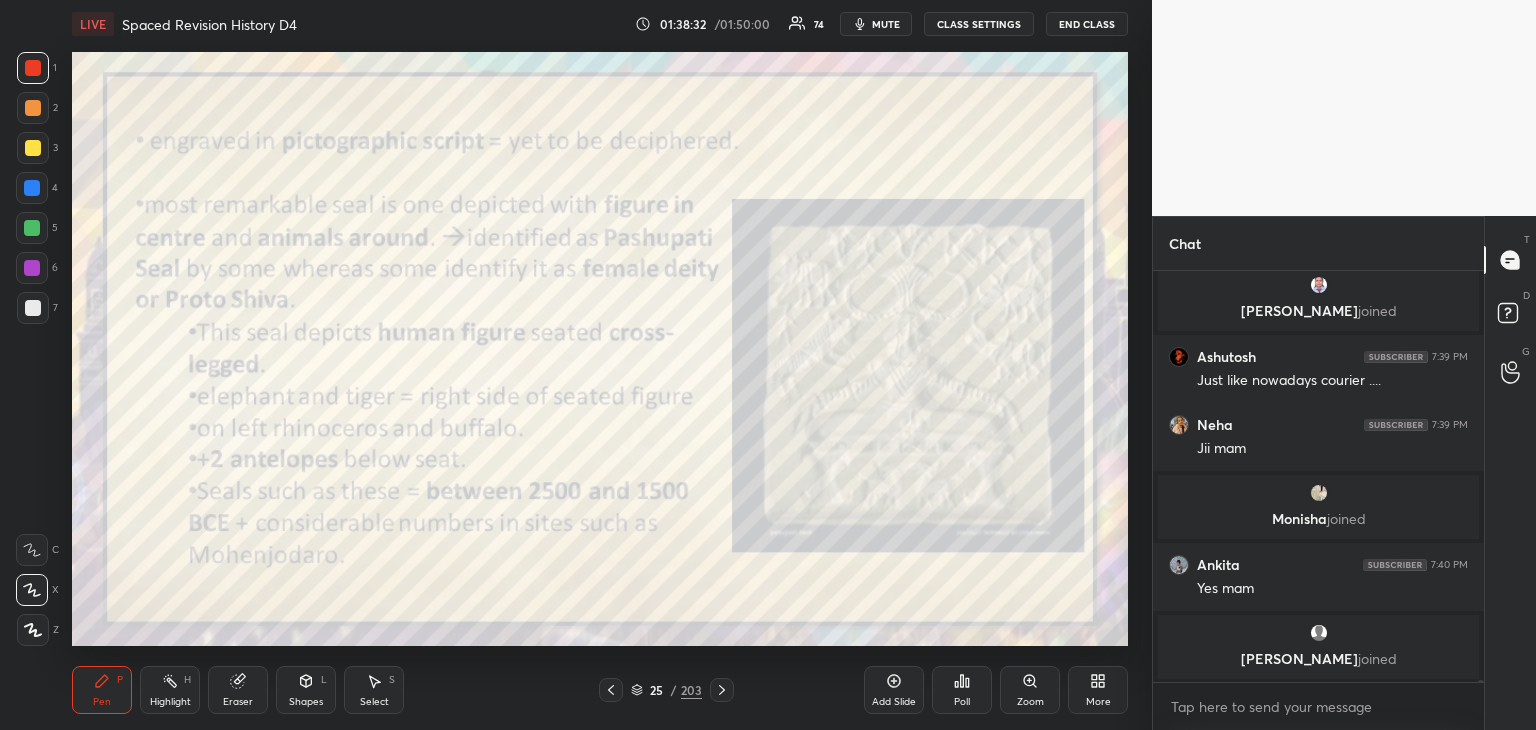 scroll, scrollTop: 82832, scrollLeft: 0, axis: vertical 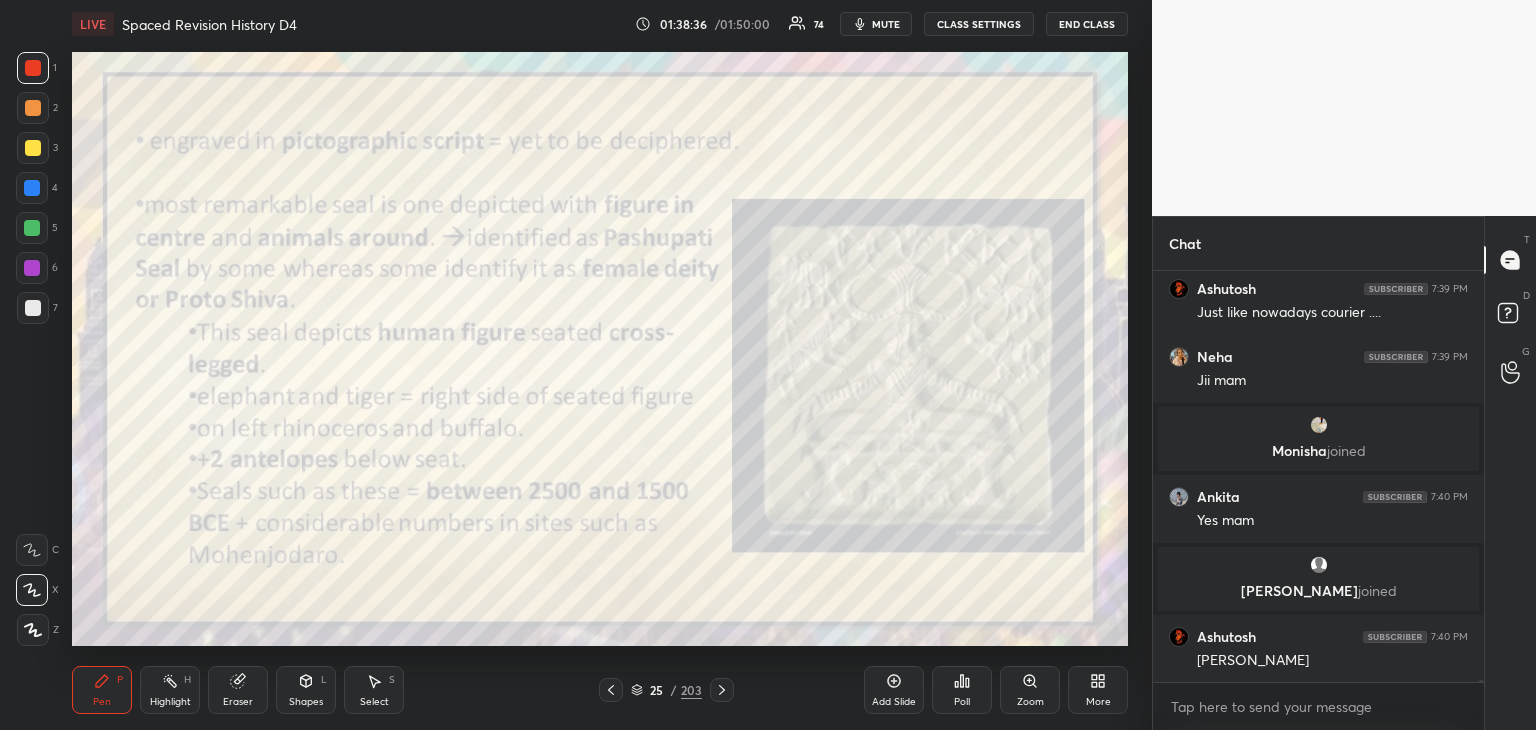 click at bounding box center [32, 268] 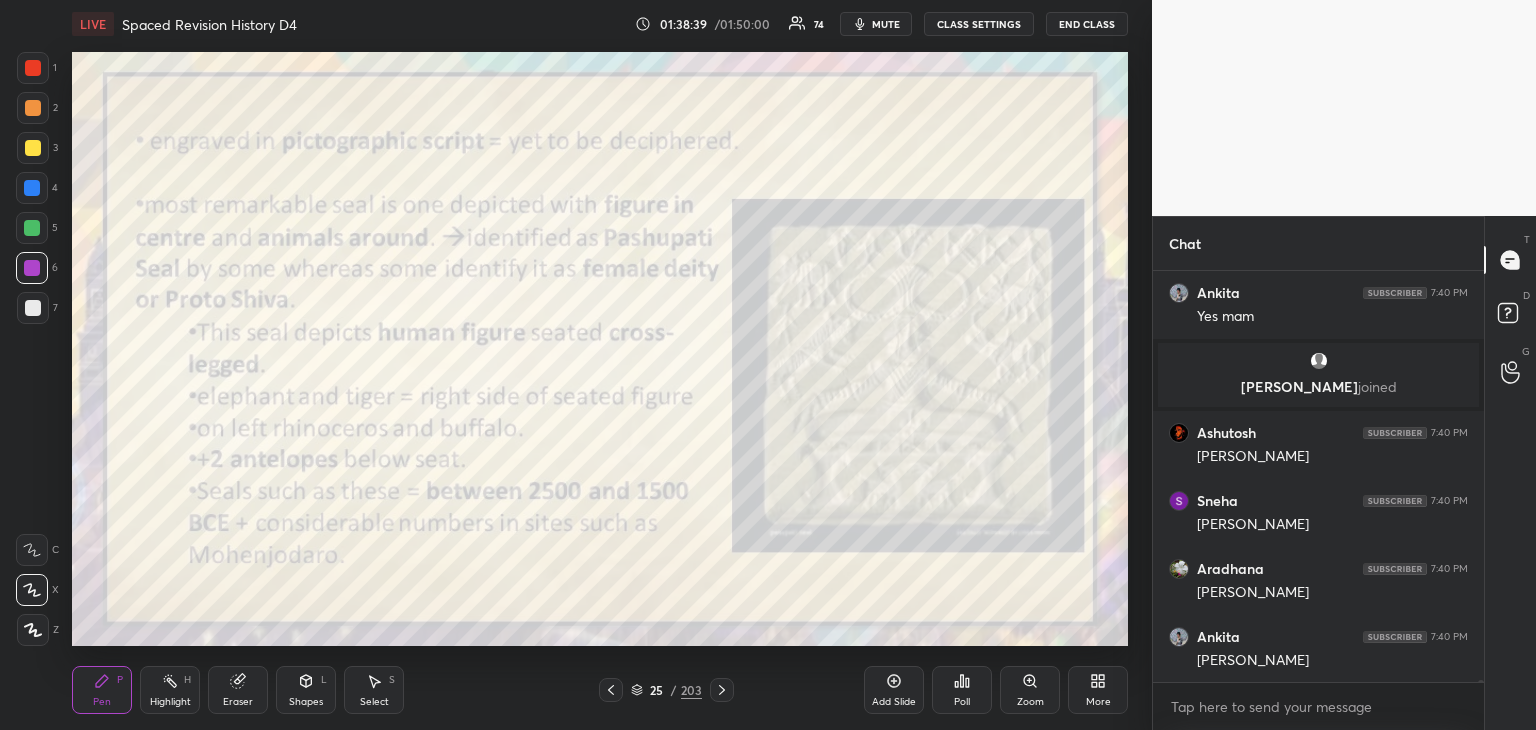 scroll, scrollTop: 83104, scrollLeft: 0, axis: vertical 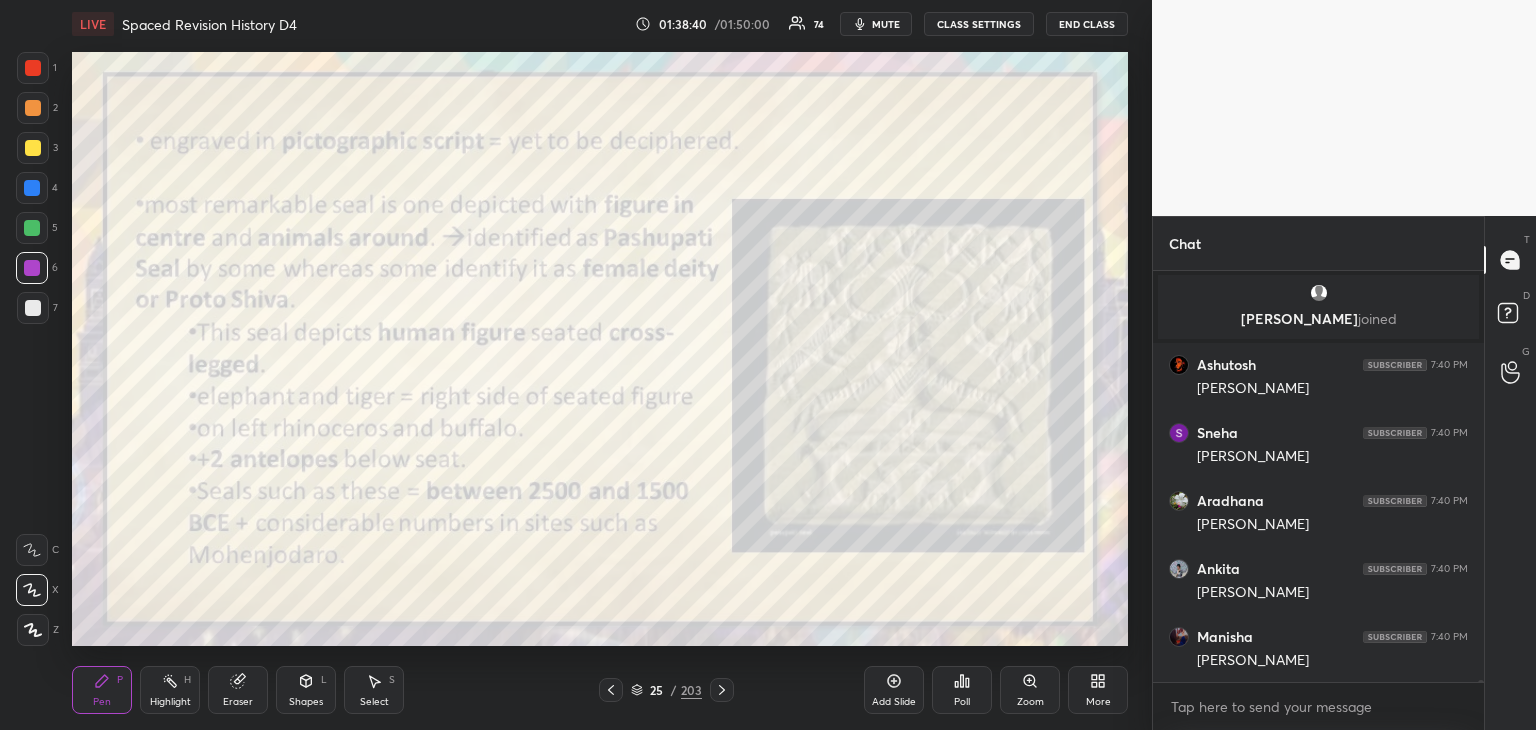 click at bounding box center (33, 308) 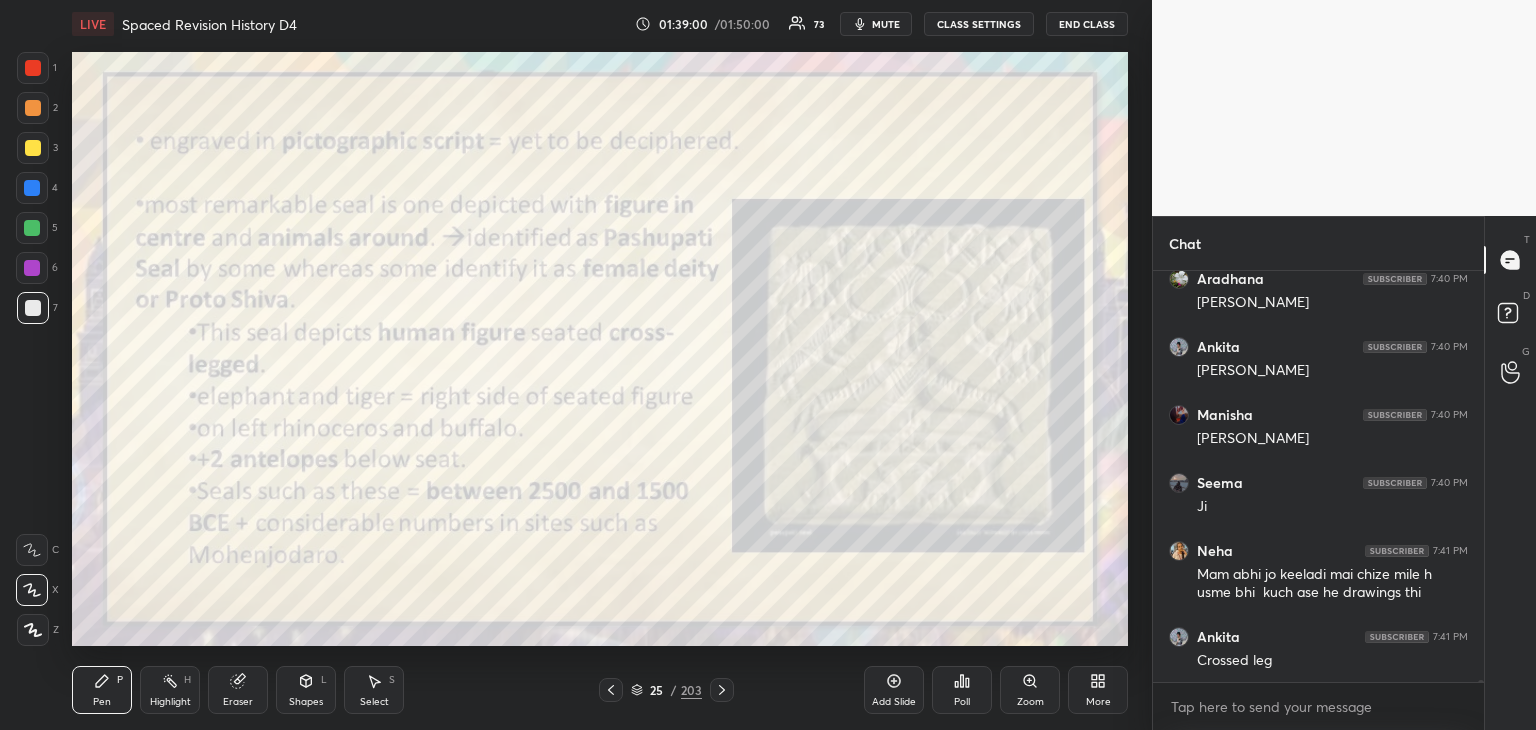 scroll, scrollTop: 83398, scrollLeft: 0, axis: vertical 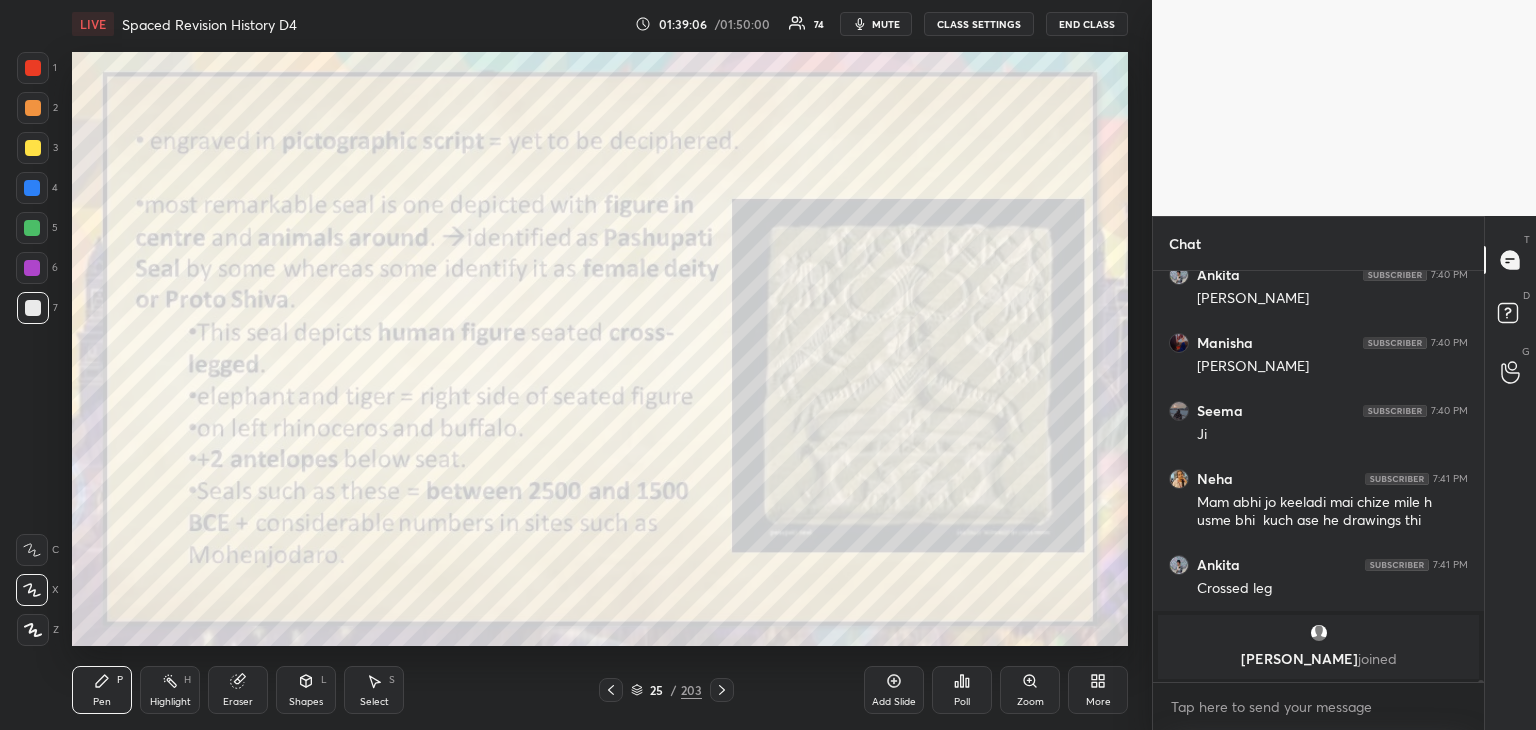 click at bounding box center (33, 148) 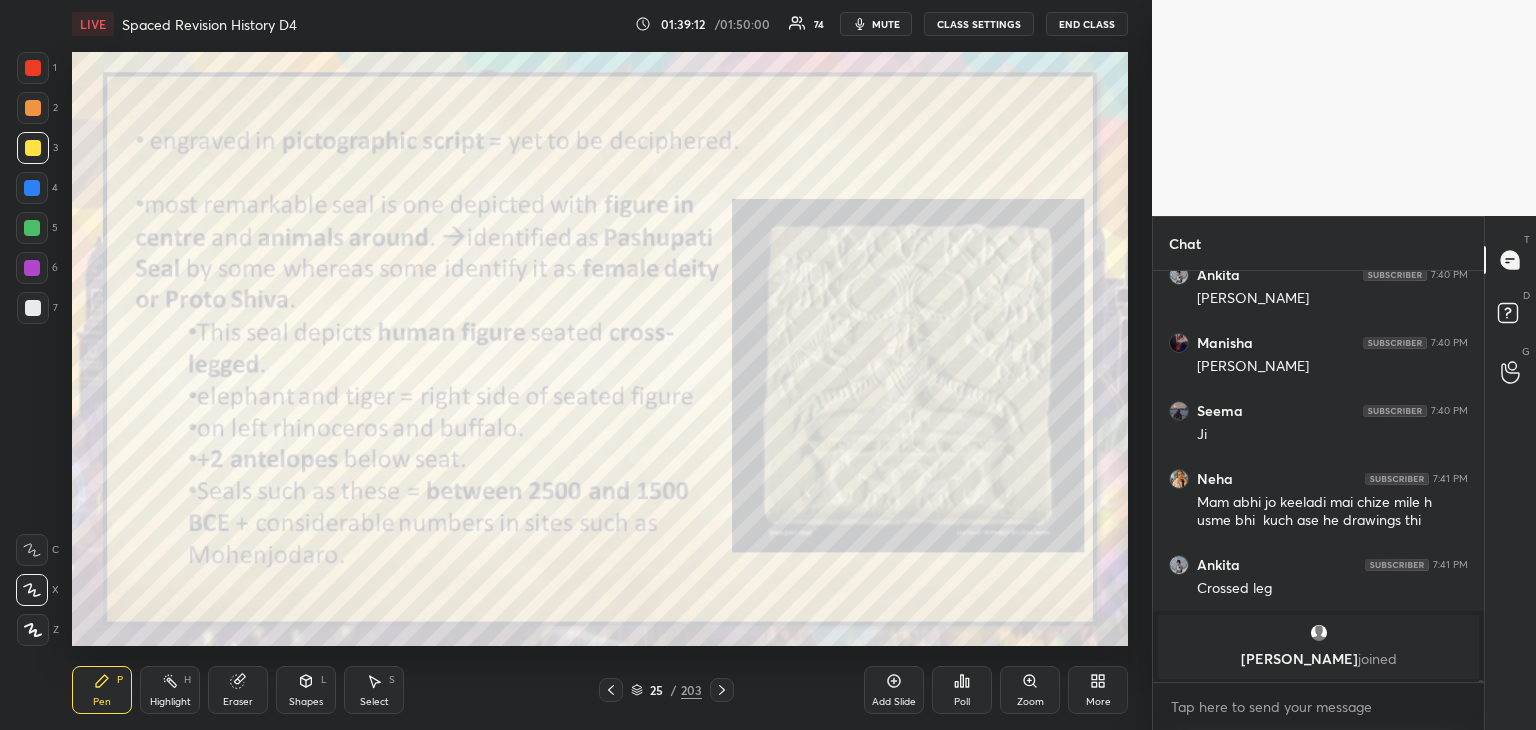 click at bounding box center (32, 268) 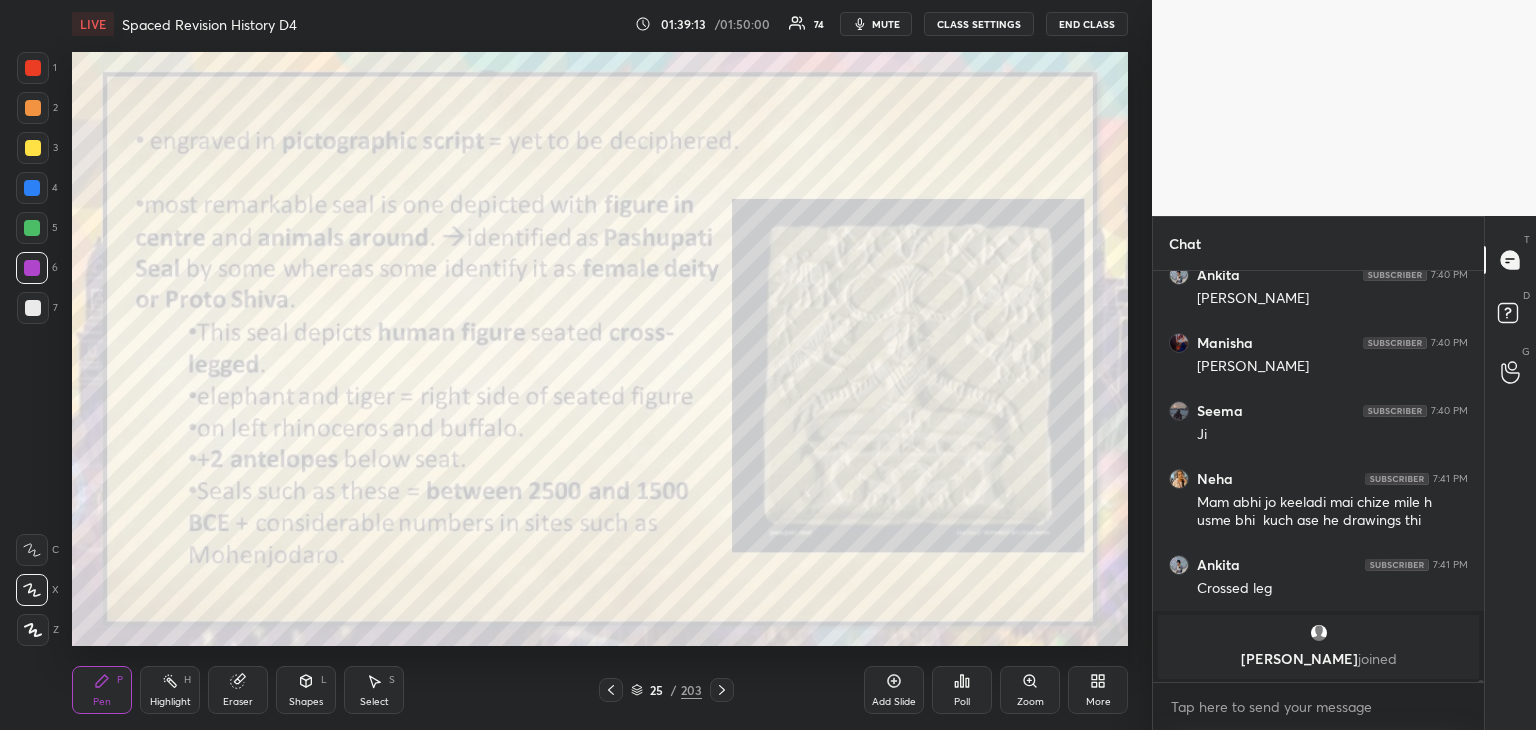 click at bounding box center [33, 148] 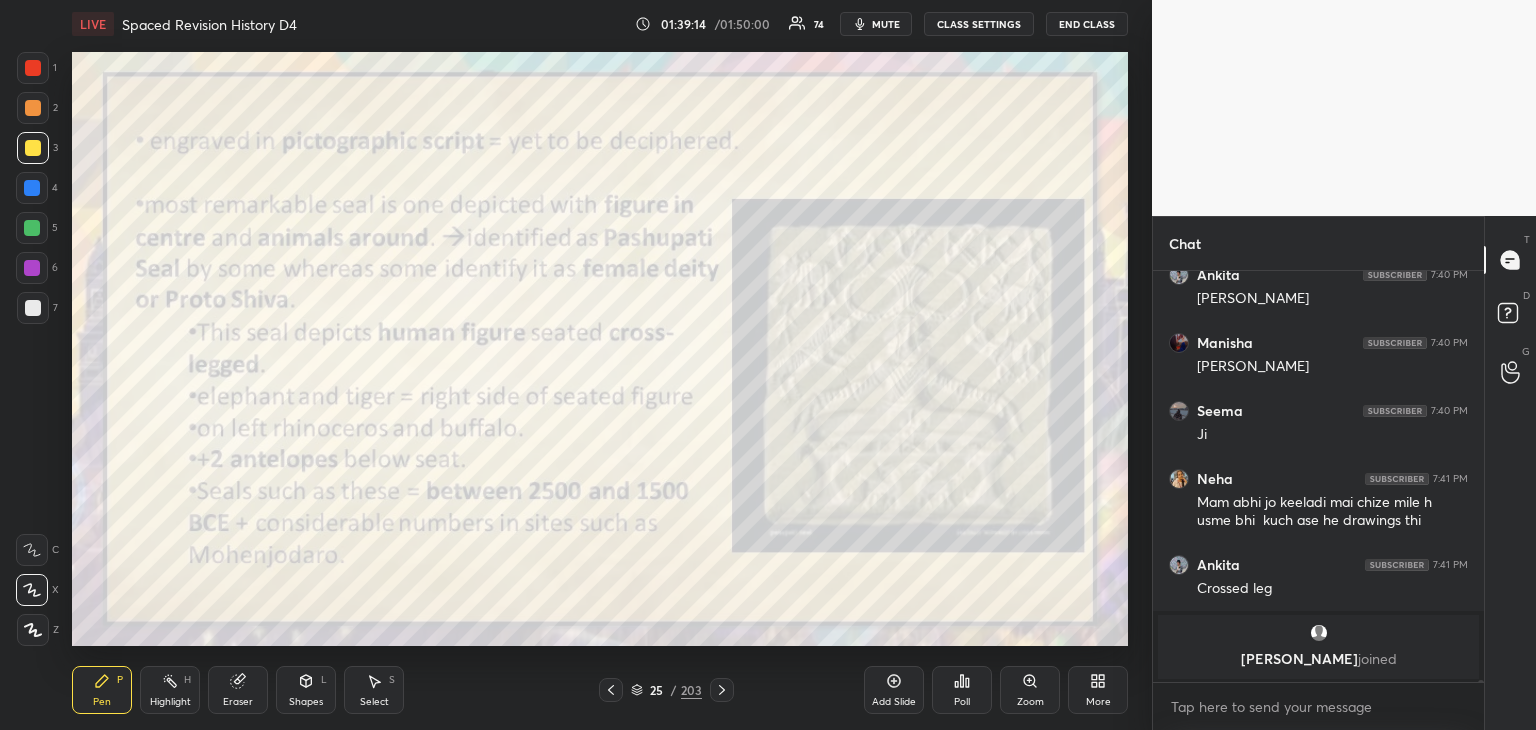 click at bounding box center (33, 148) 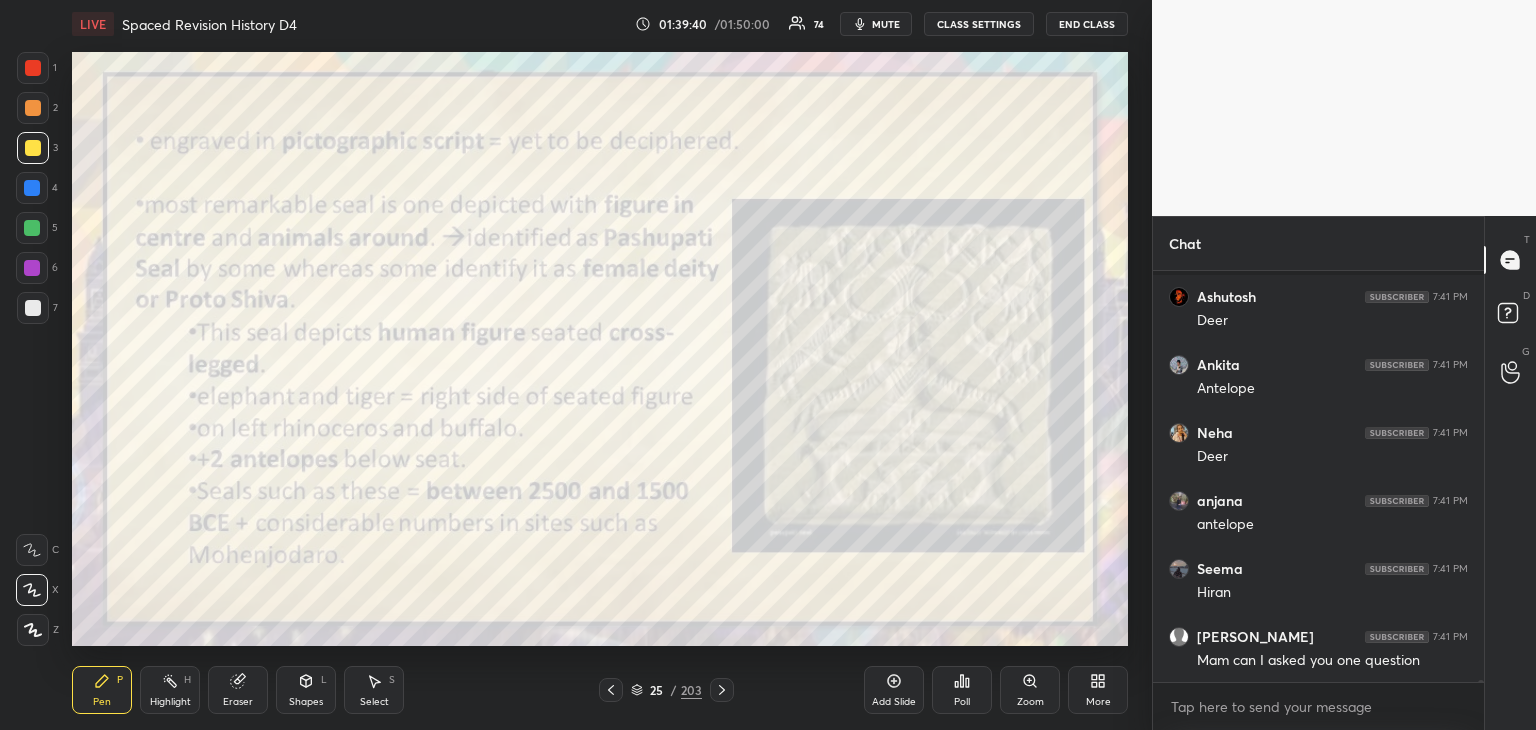 scroll, scrollTop: 83872, scrollLeft: 0, axis: vertical 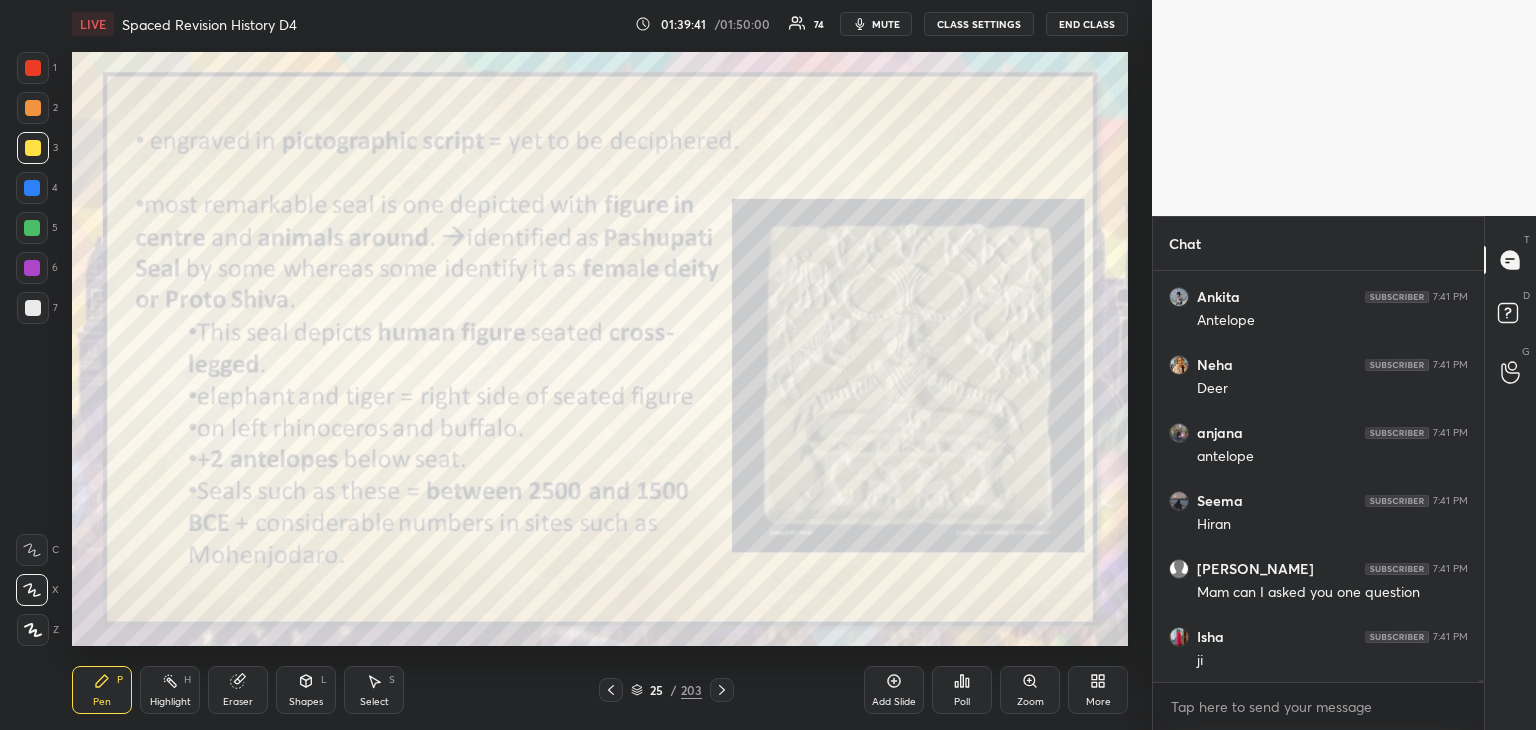 click at bounding box center (33, 308) 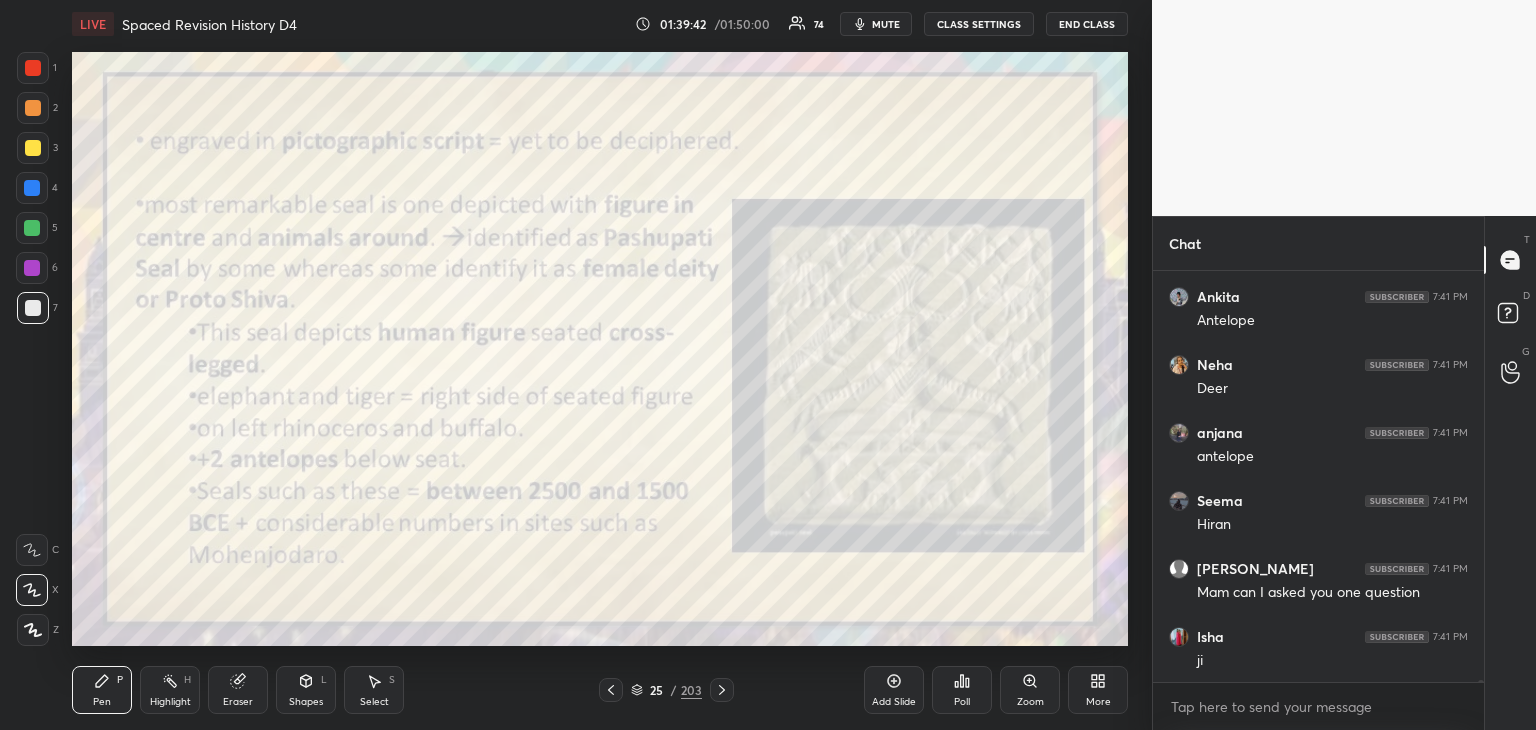scroll, scrollTop: 83940, scrollLeft: 0, axis: vertical 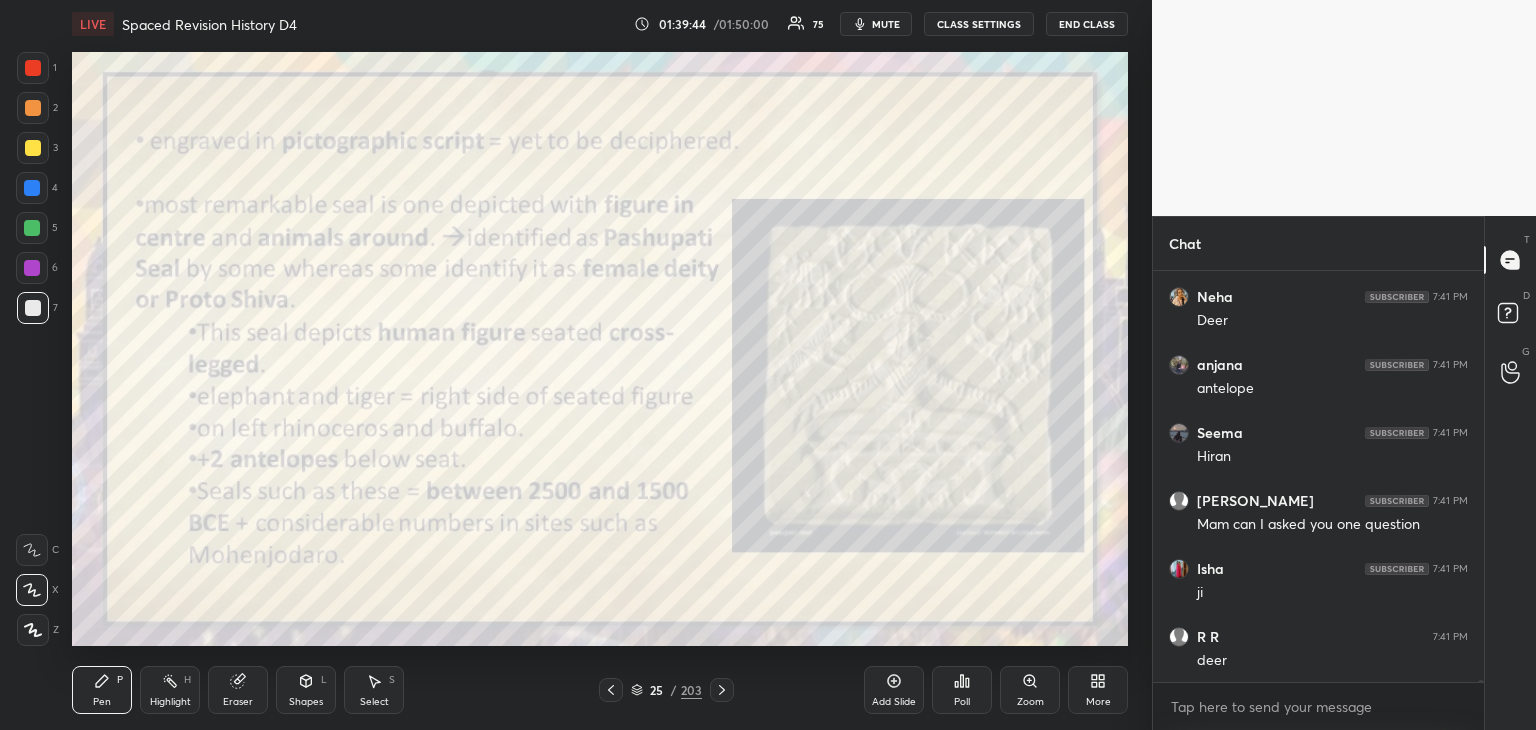 click at bounding box center (33, 308) 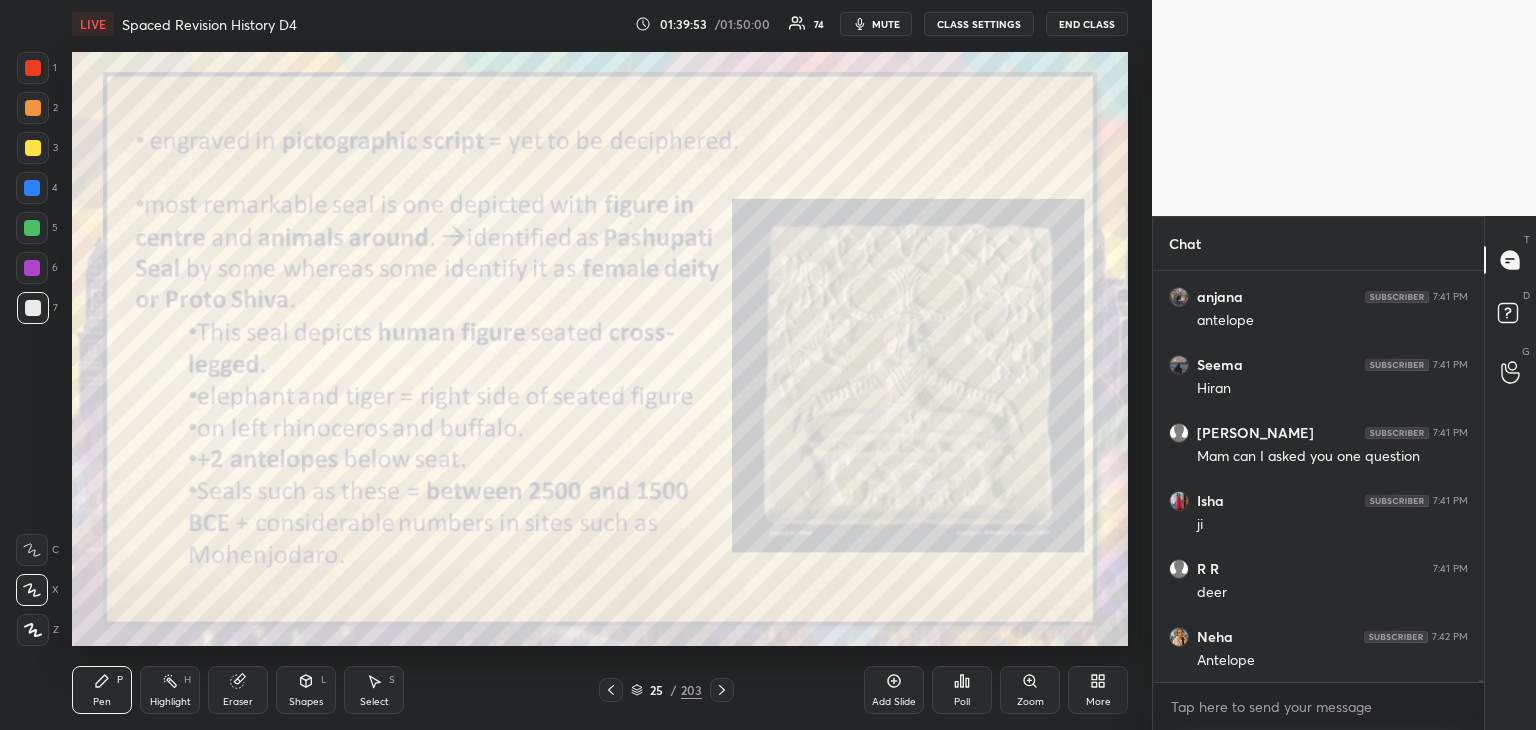 drag, startPoint x: 20, startPoint y: 303, endPoint x: 61, endPoint y: 285, distance: 44.777225 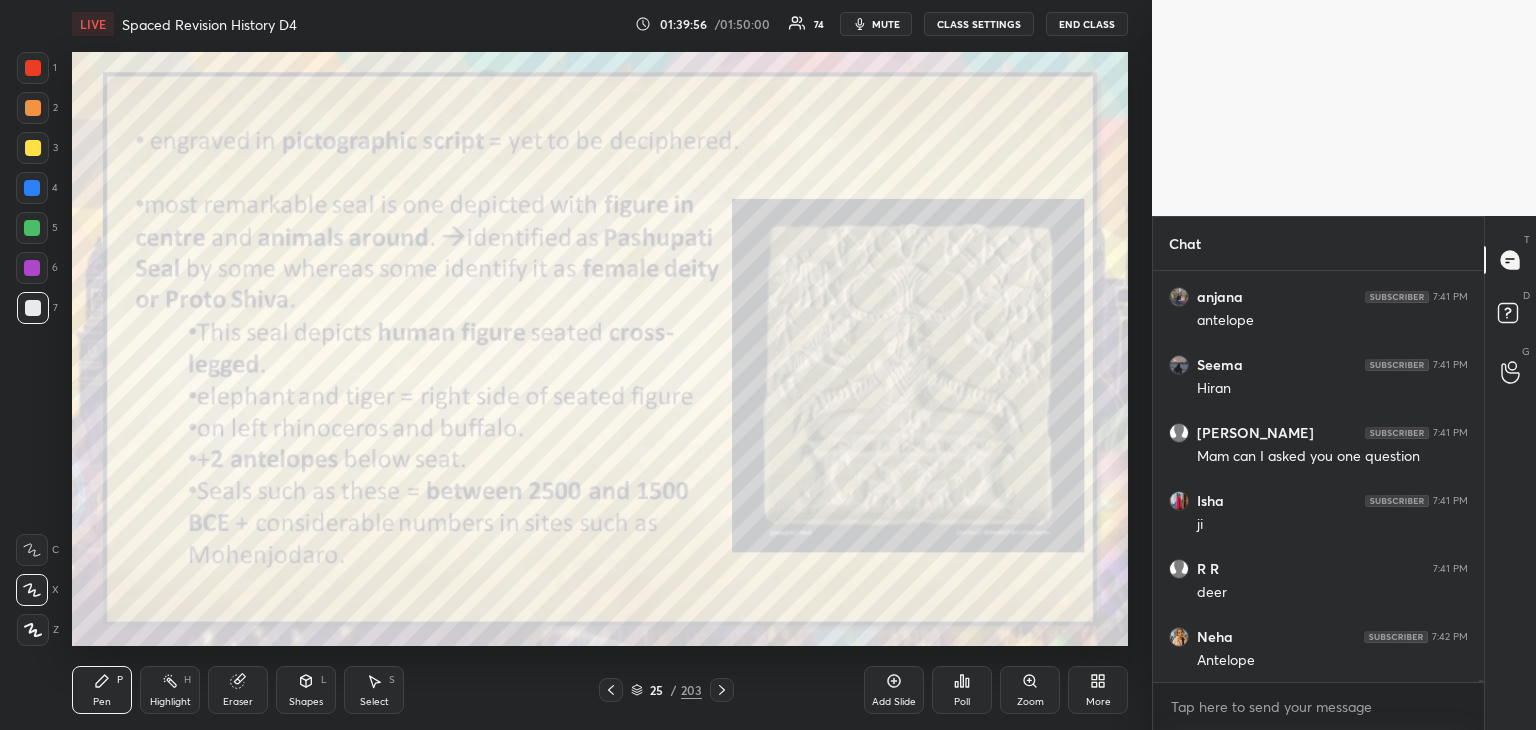 click at bounding box center [33, 68] 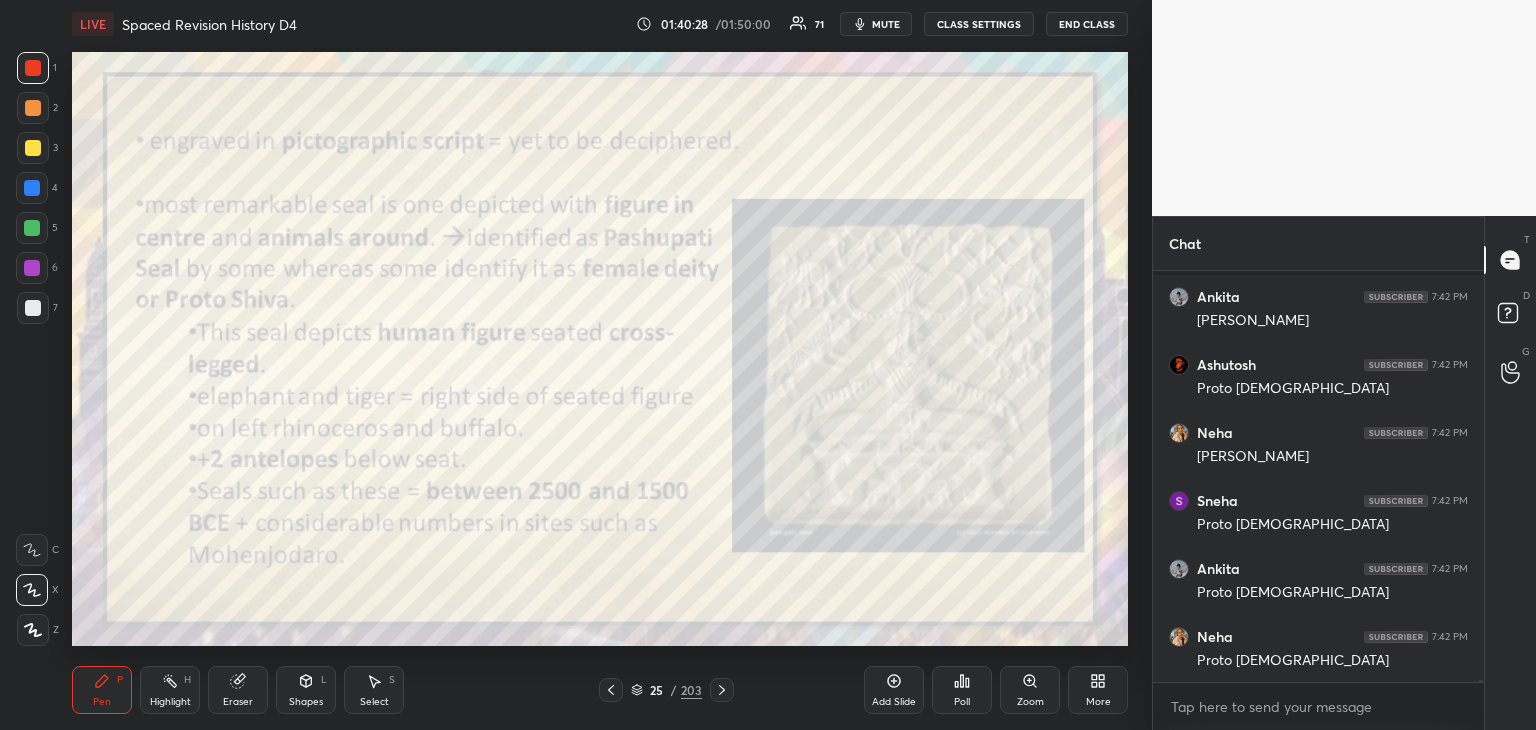 scroll, scrollTop: 84488, scrollLeft: 0, axis: vertical 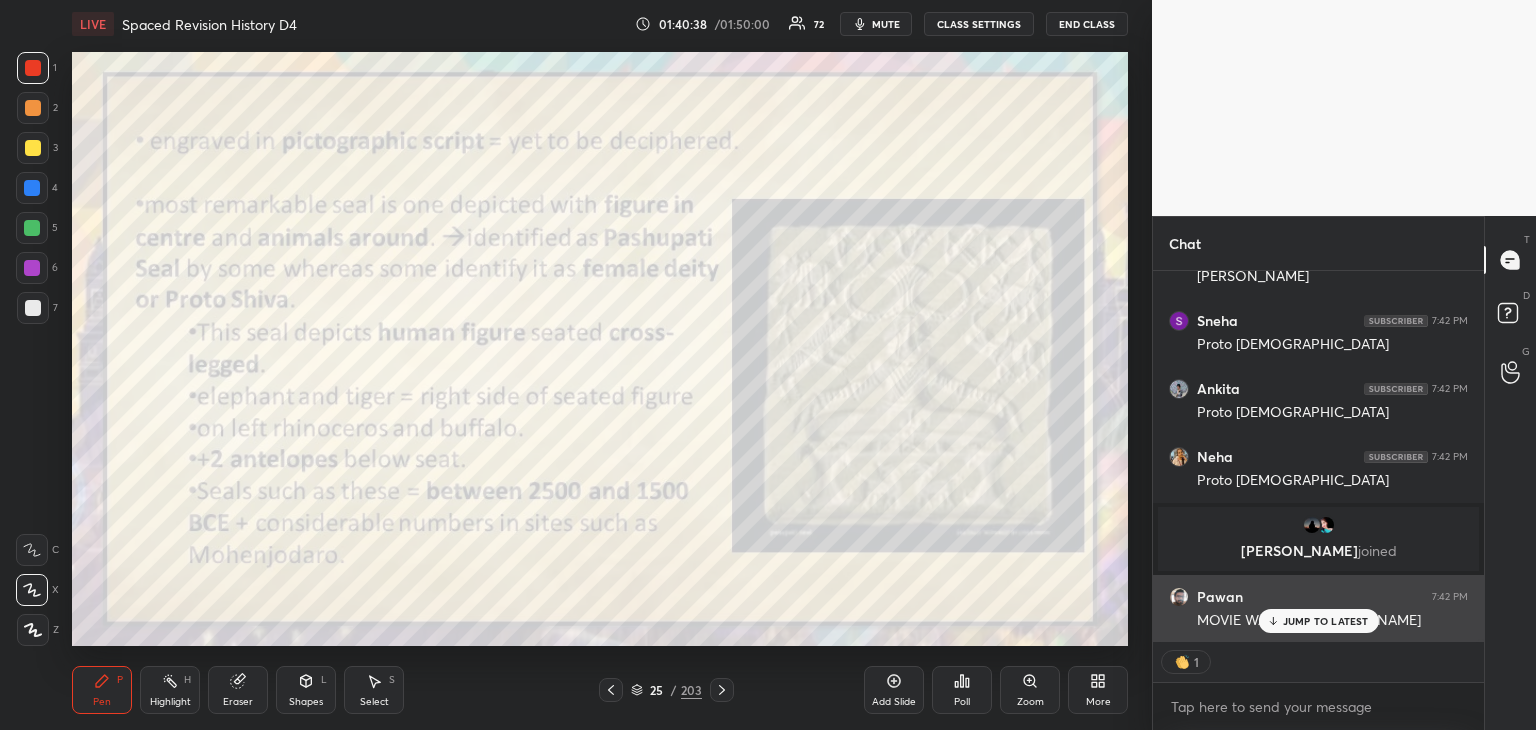 click on "JUMP TO LATEST" at bounding box center [1326, 621] 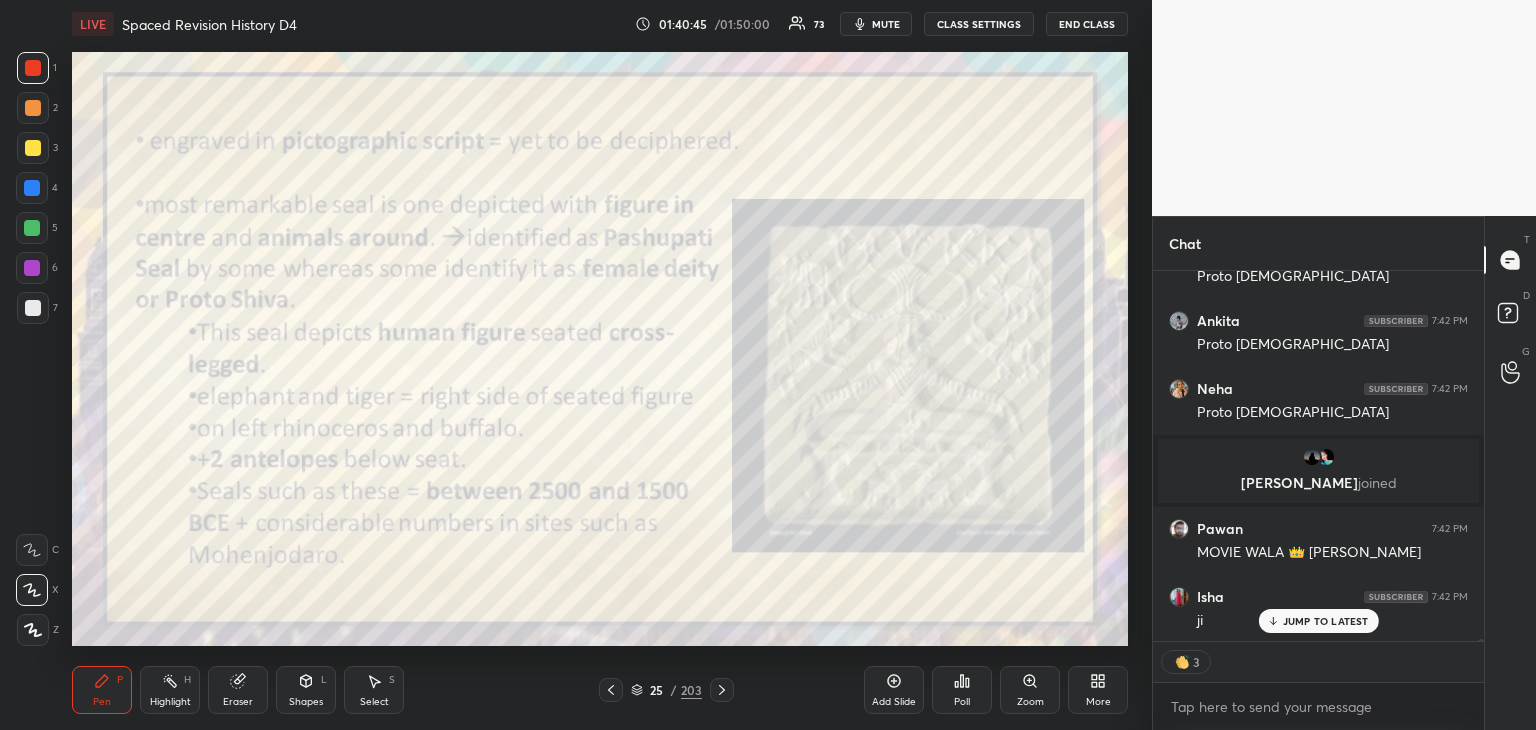 scroll, scrollTop: 84400, scrollLeft: 0, axis: vertical 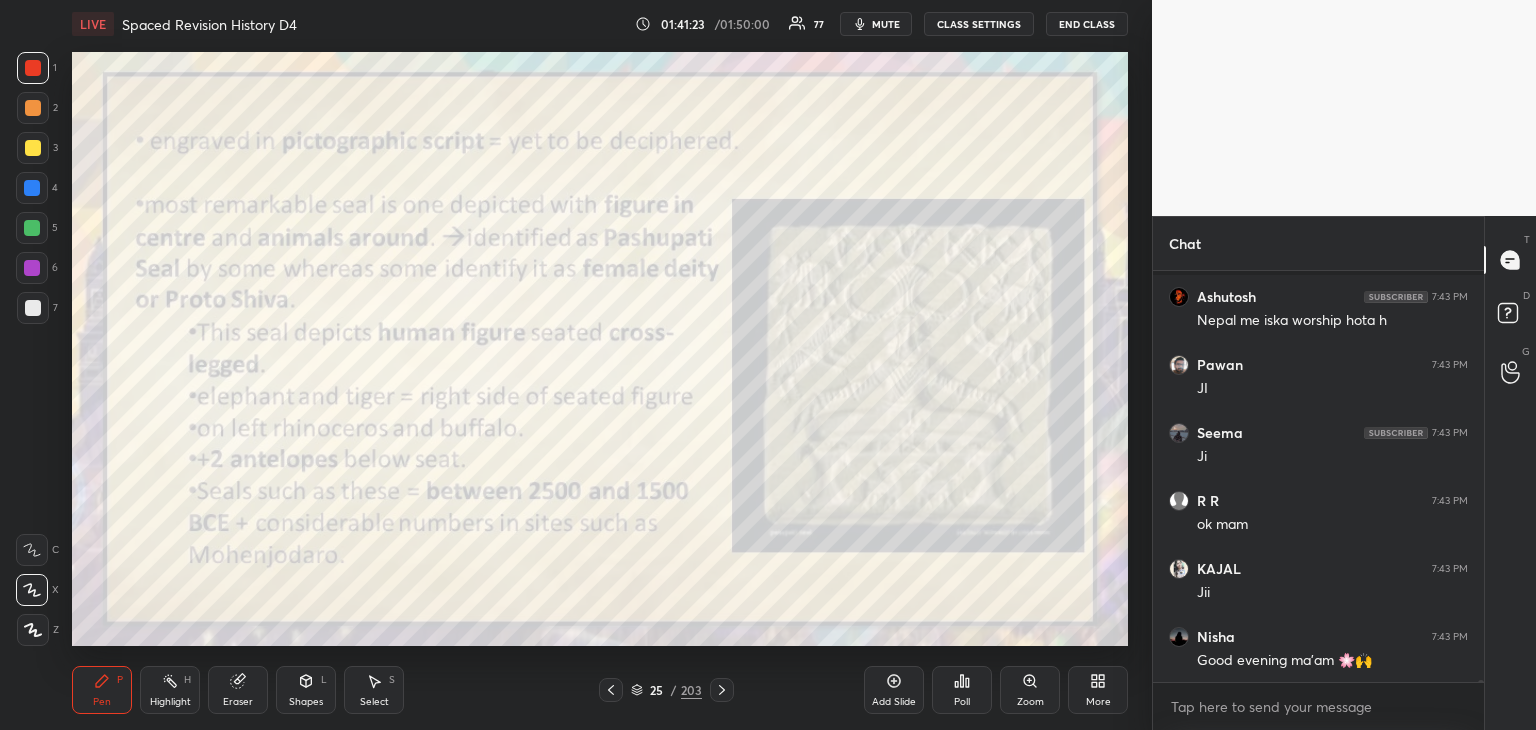 click 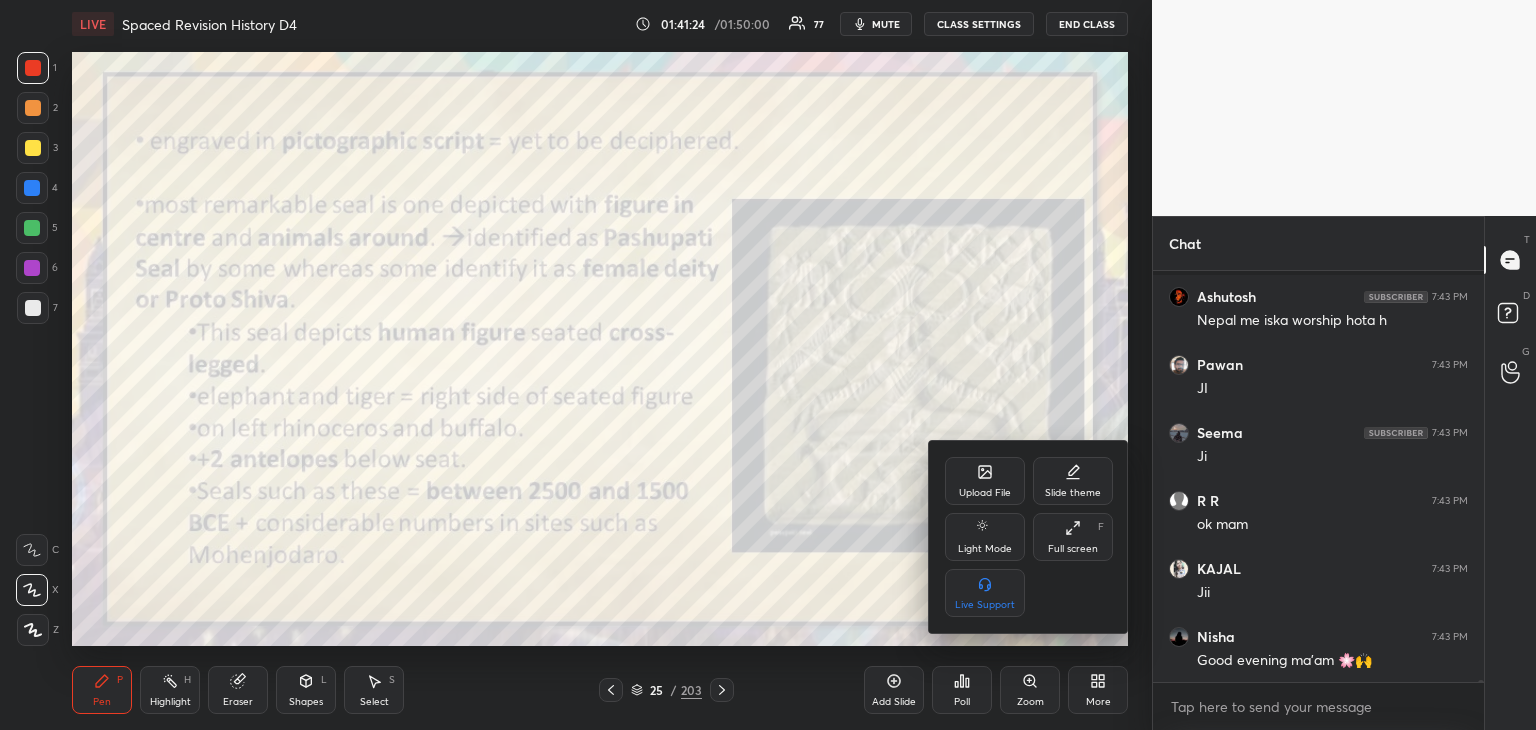 click at bounding box center (768, 365) 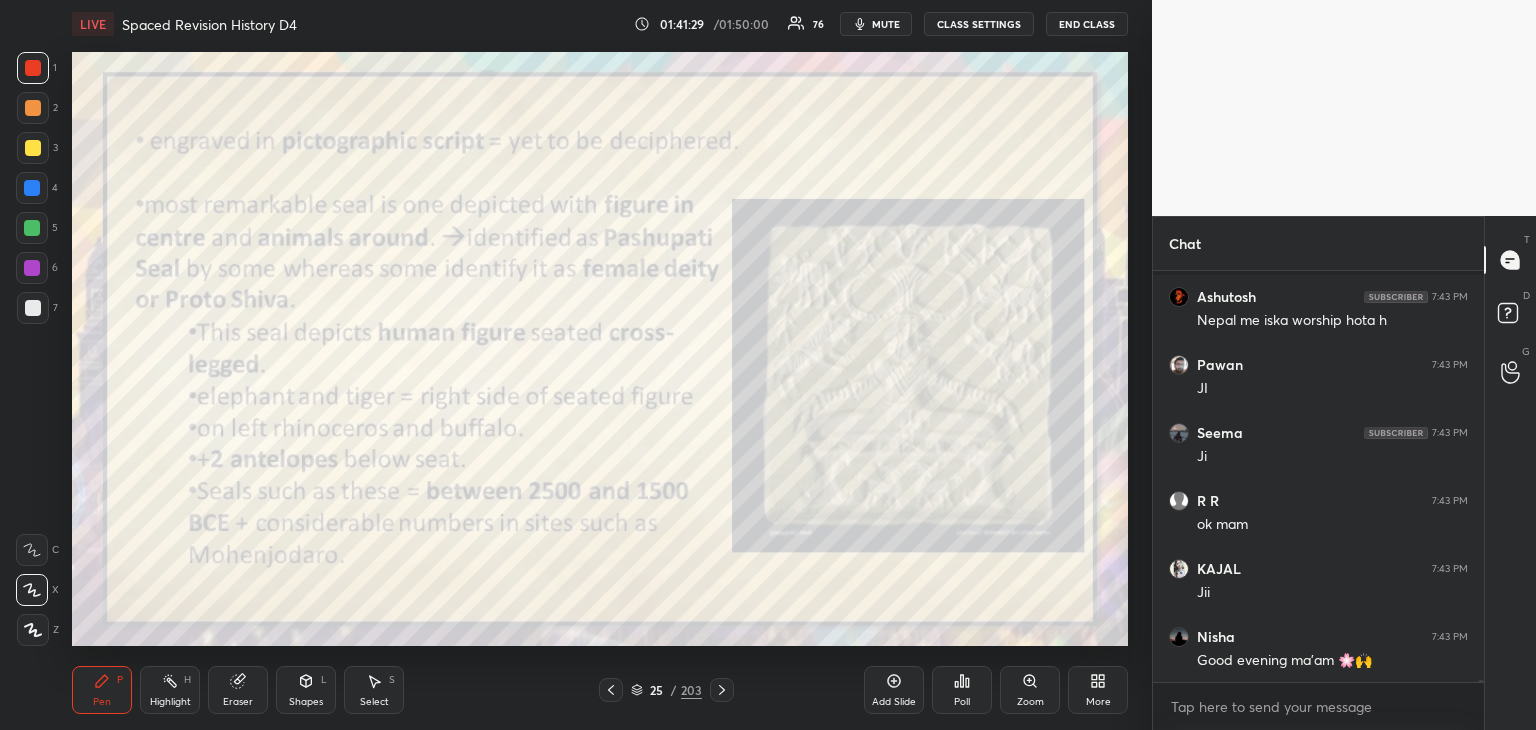 scroll, scrollTop: 84836, scrollLeft: 0, axis: vertical 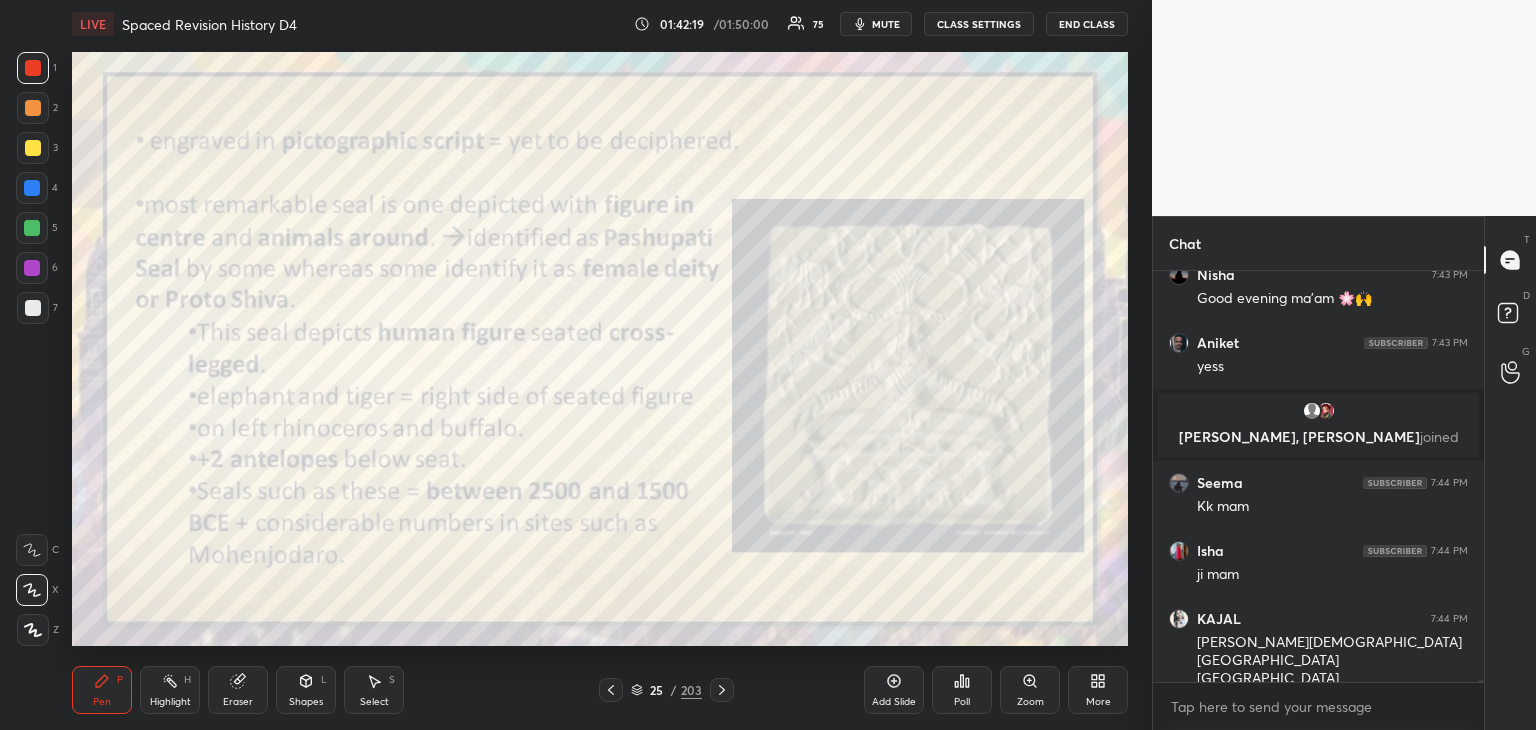 click on "More" at bounding box center [1098, 690] 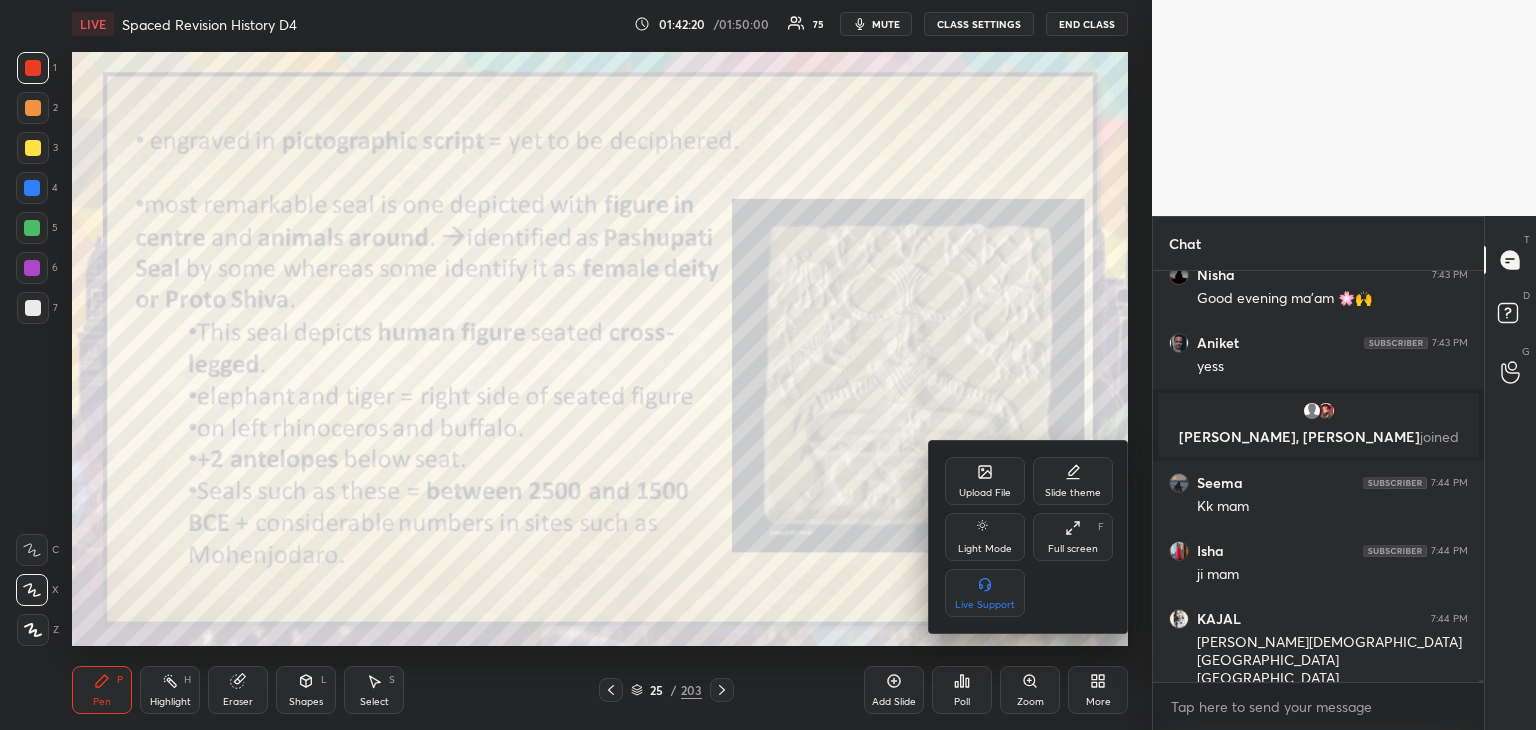 click on "Upload File" at bounding box center [985, 481] 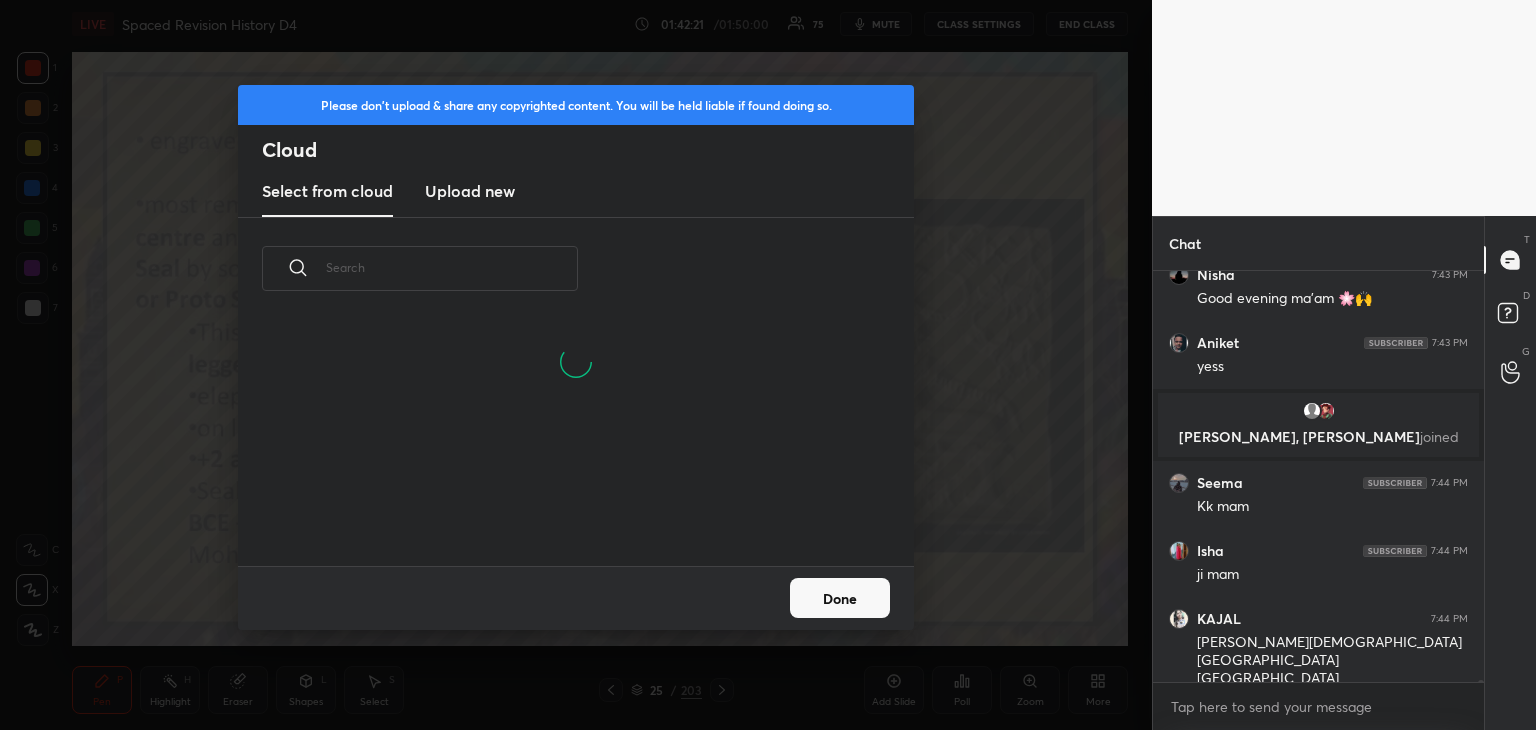 click on "Upload new" at bounding box center [470, 191] 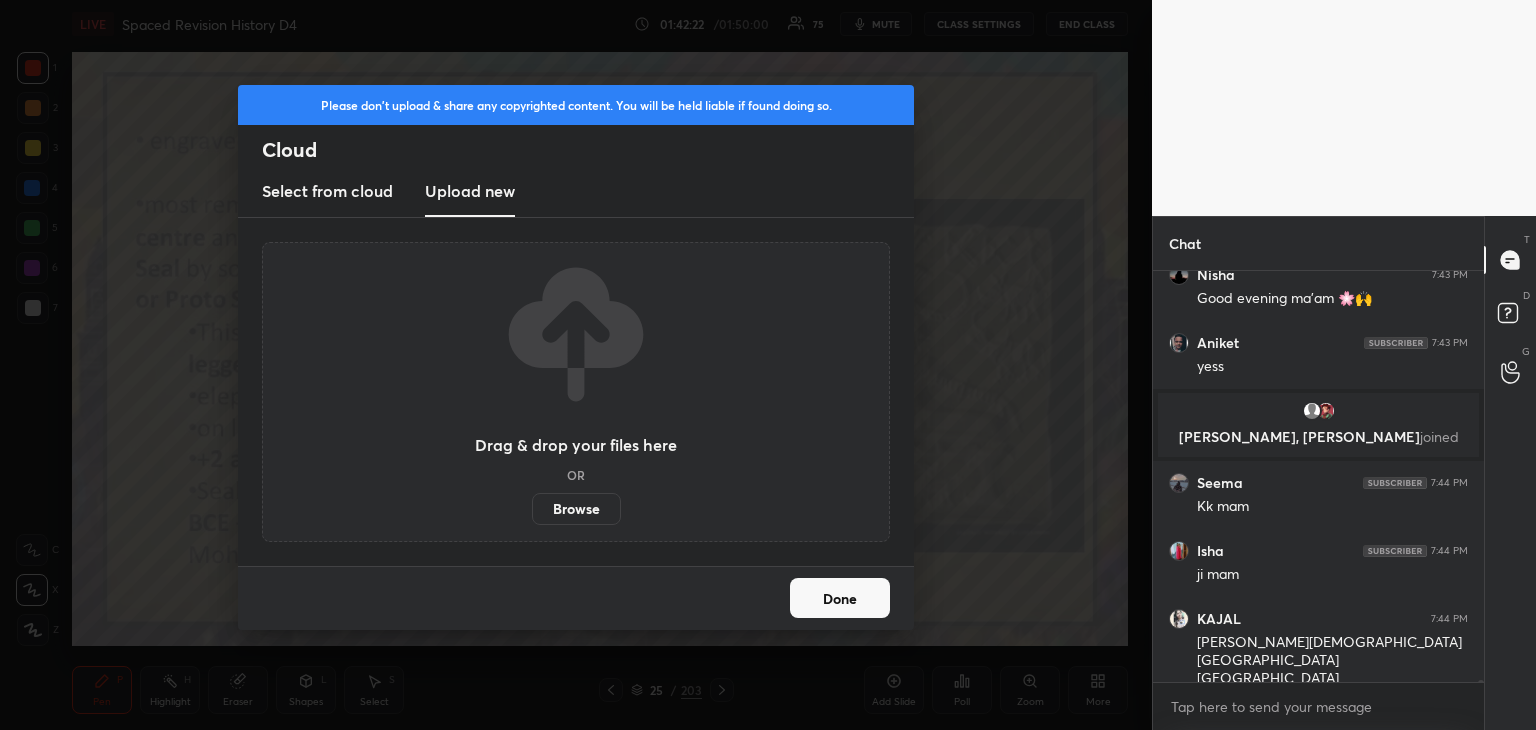 click on "Browse" at bounding box center (576, 509) 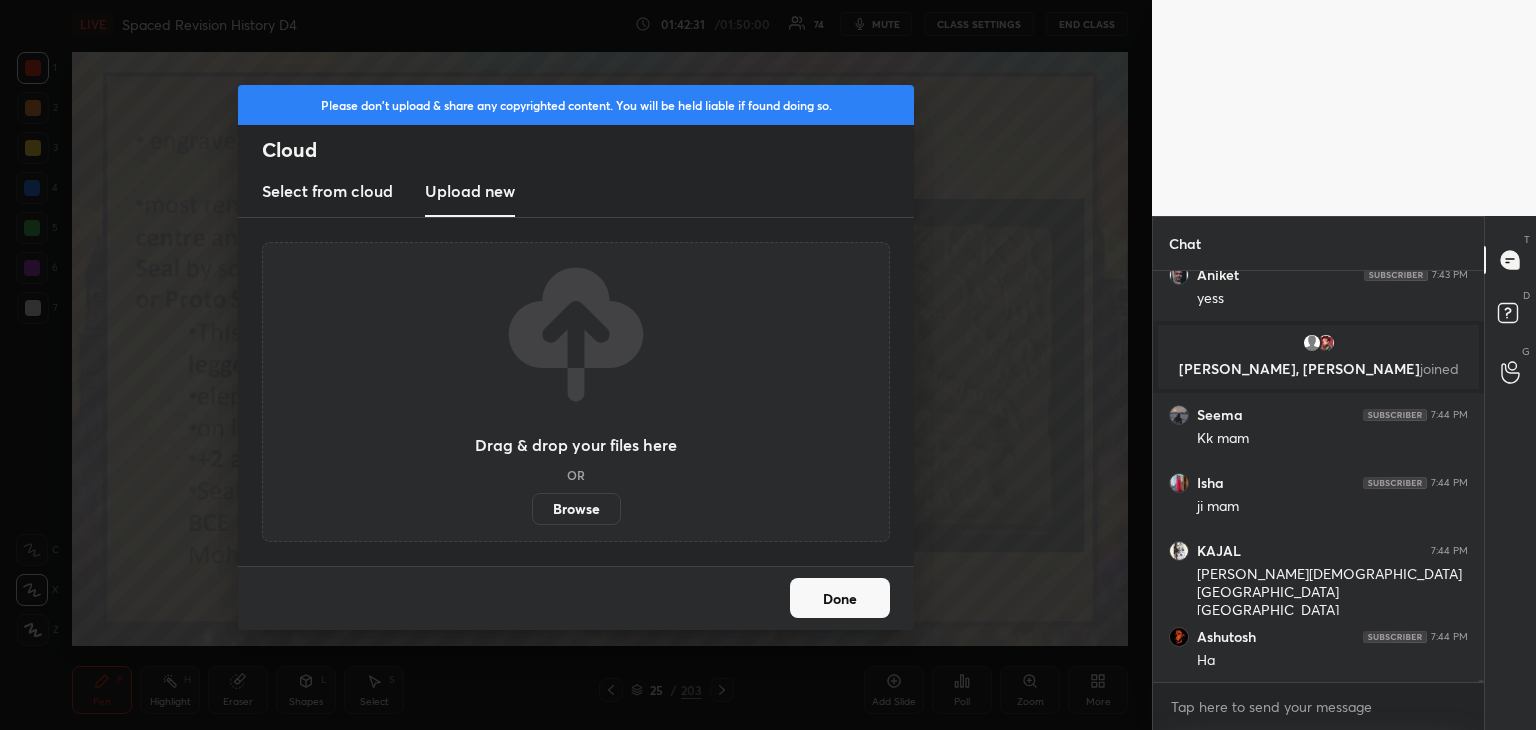 scroll, scrollTop: 85064, scrollLeft: 0, axis: vertical 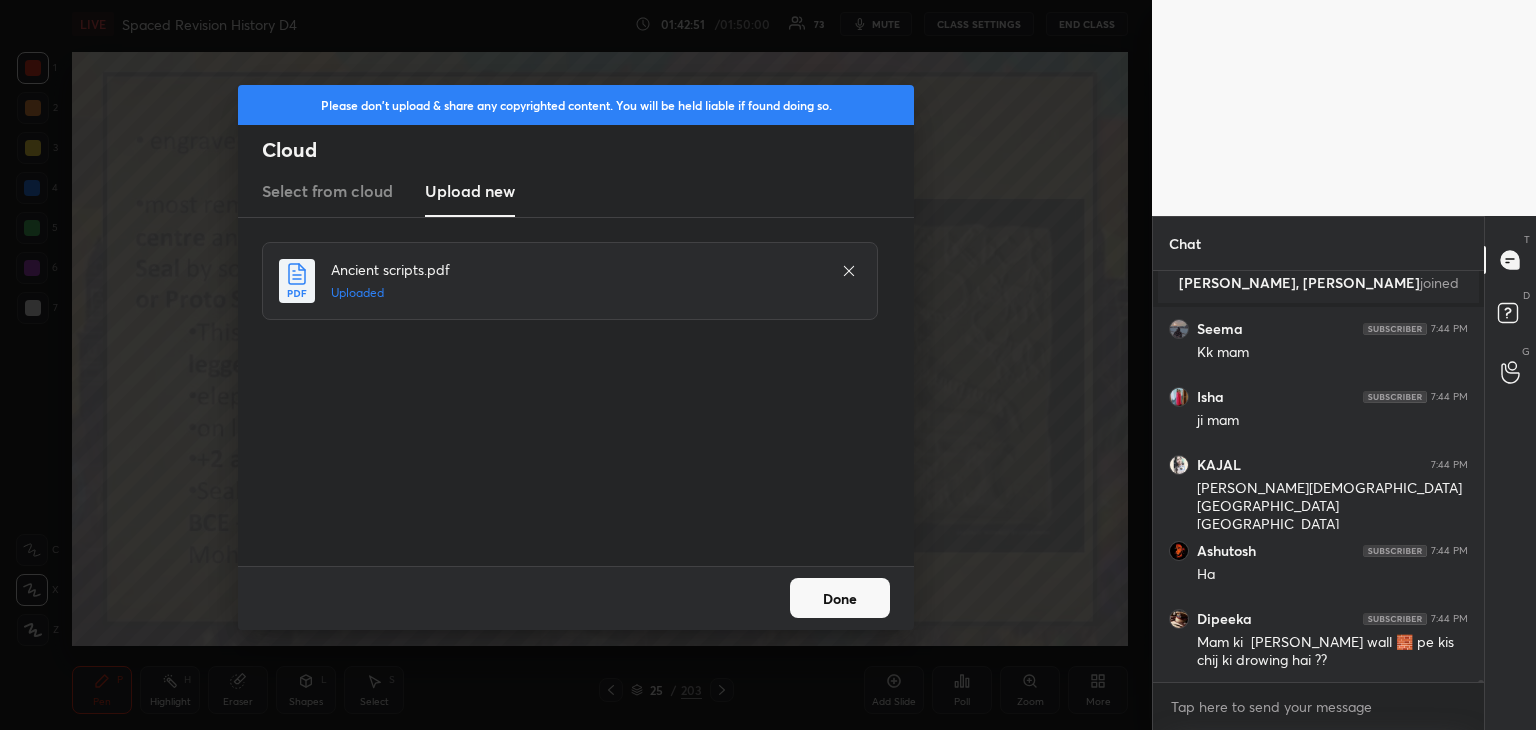 click on "Done" at bounding box center (840, 598) 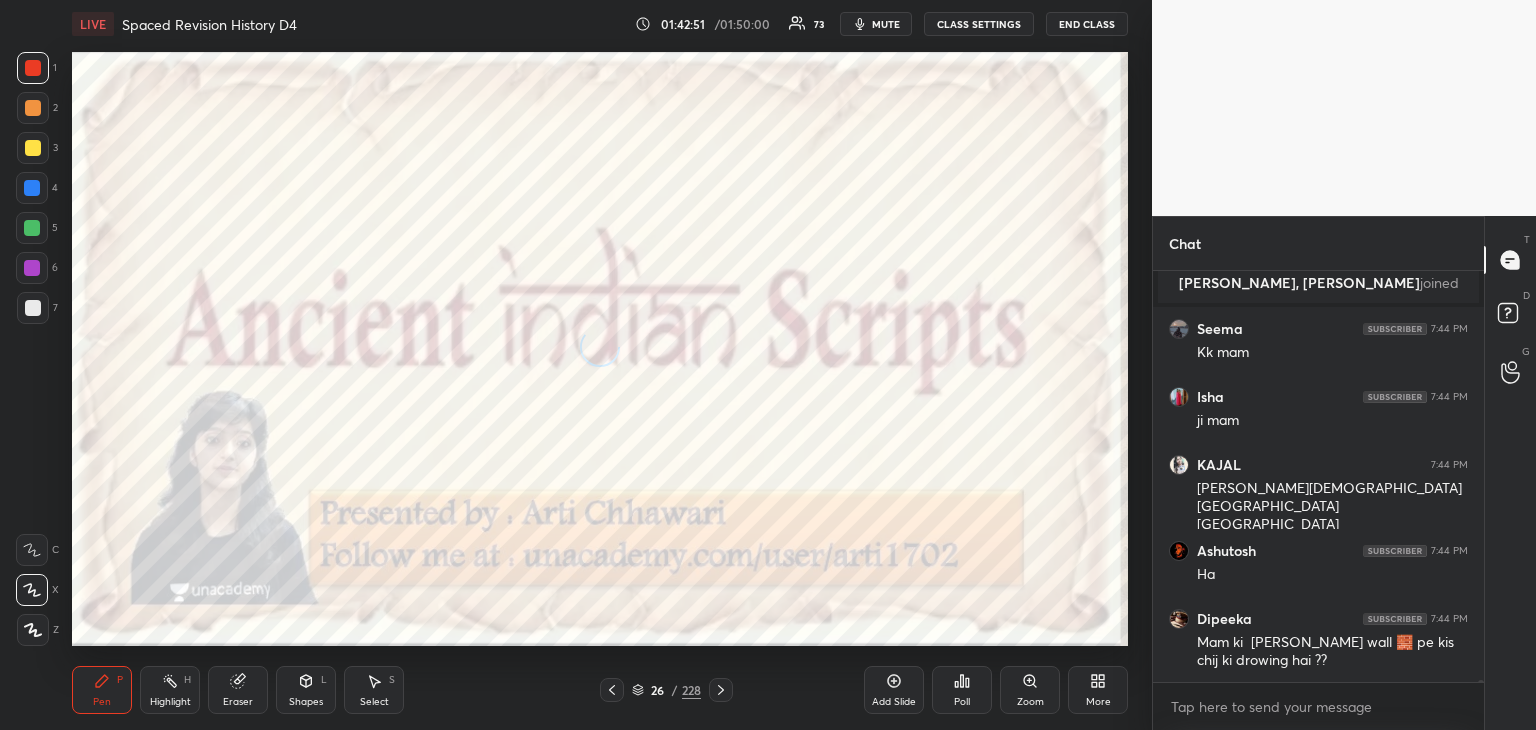 click 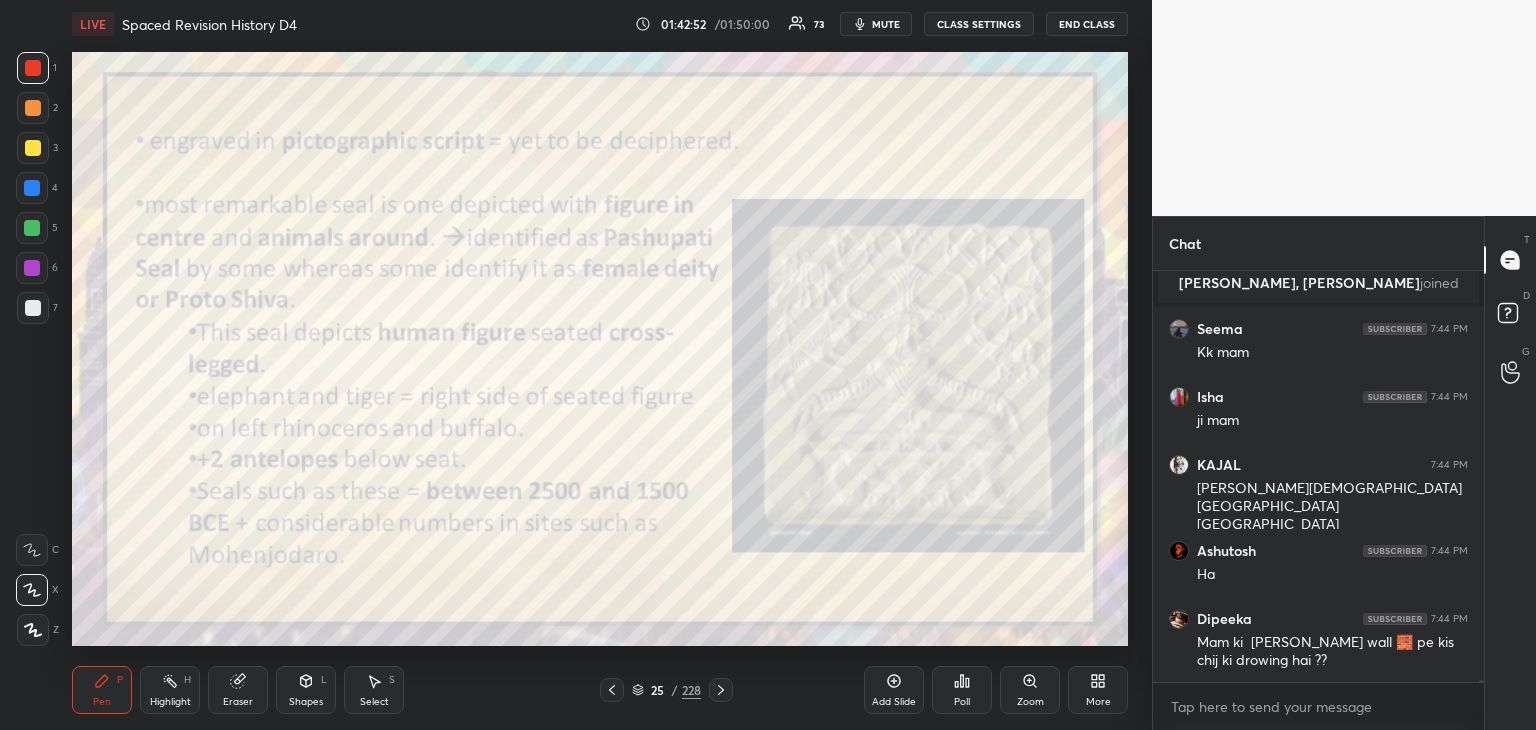 click 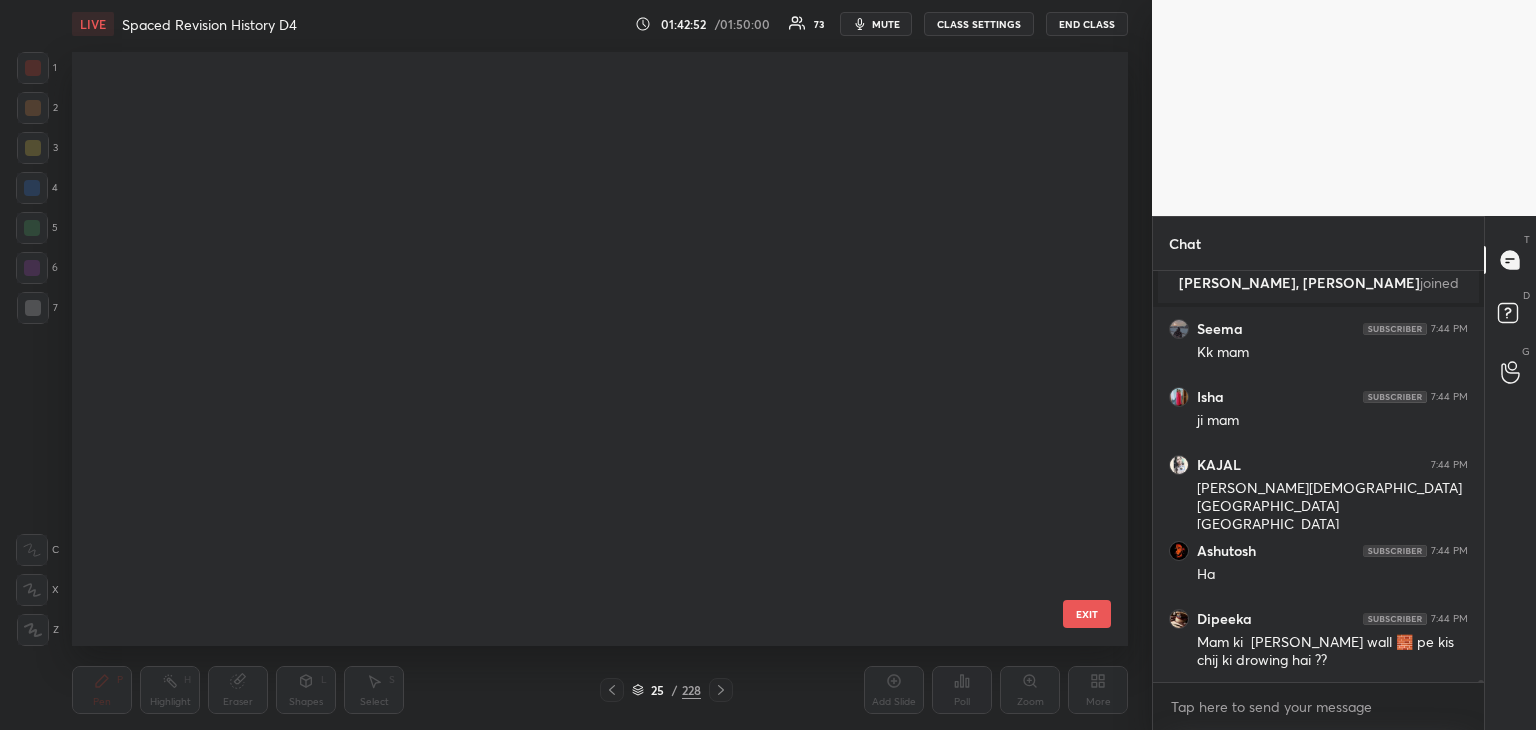 scroll, scrollTop: 1052, scrollLeft: 0, axis: vertical 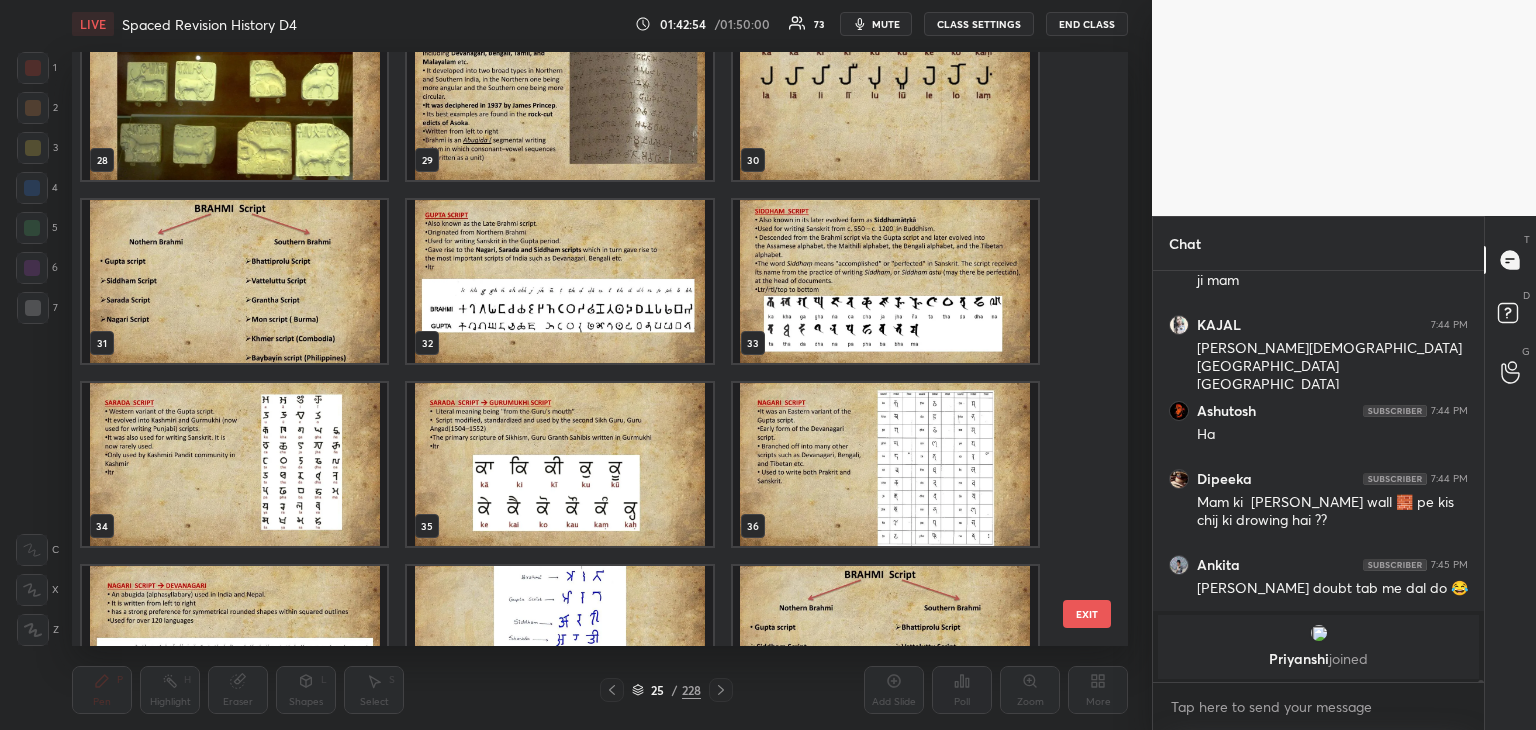 click at bounding box center [234, 98] 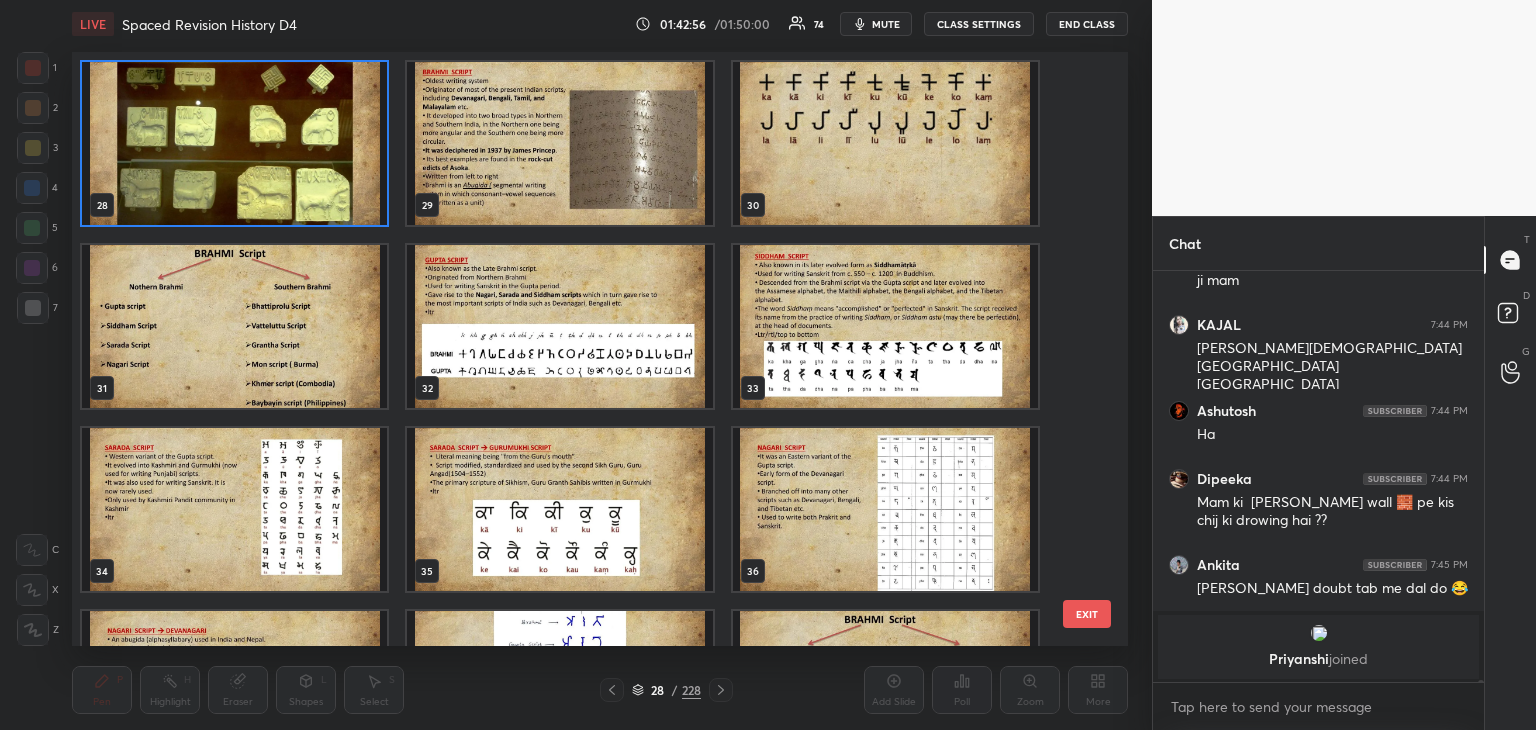 click on "28 / 228" at bounding box center [666, 690] 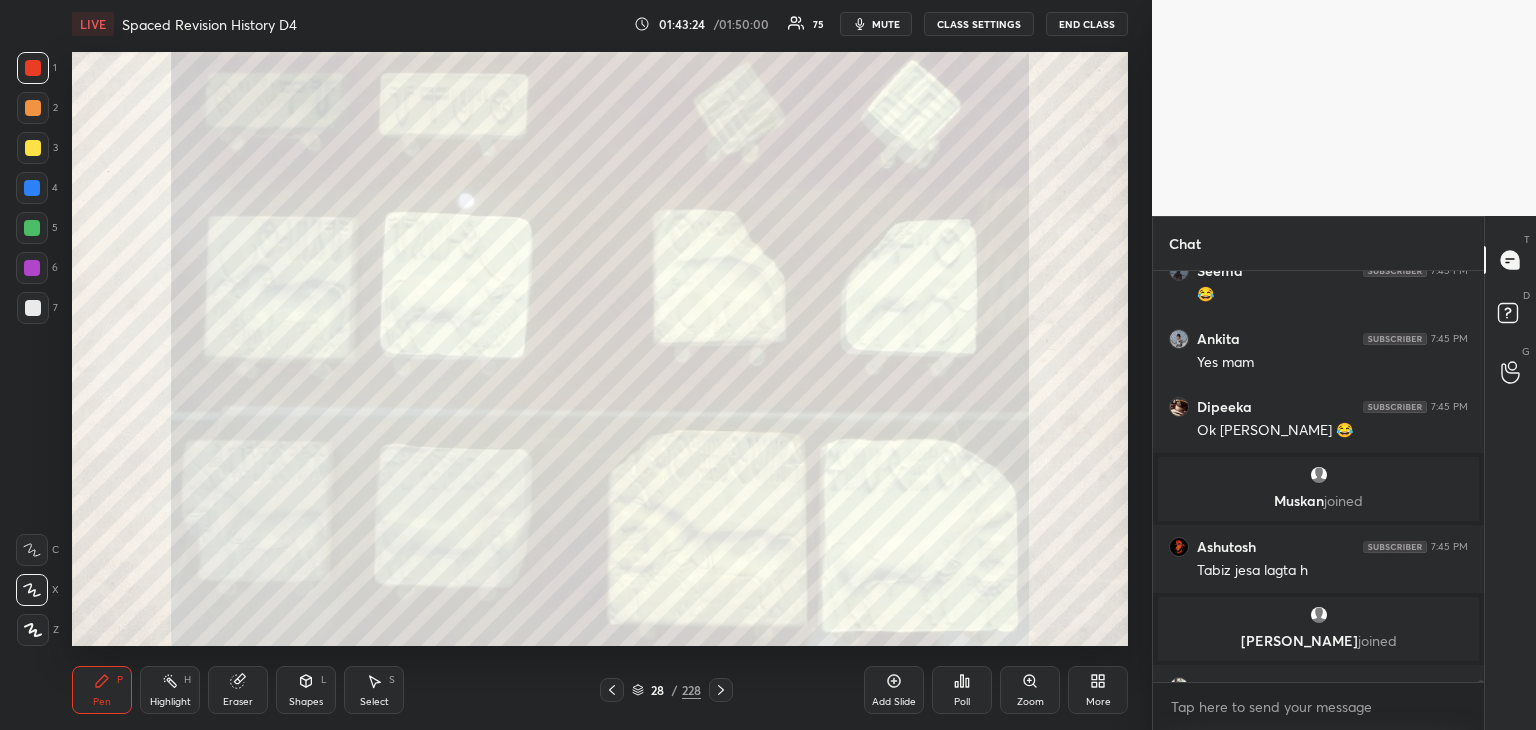 scroll, scrollTop: 85550, scrollLeft: 0, axis: vertical 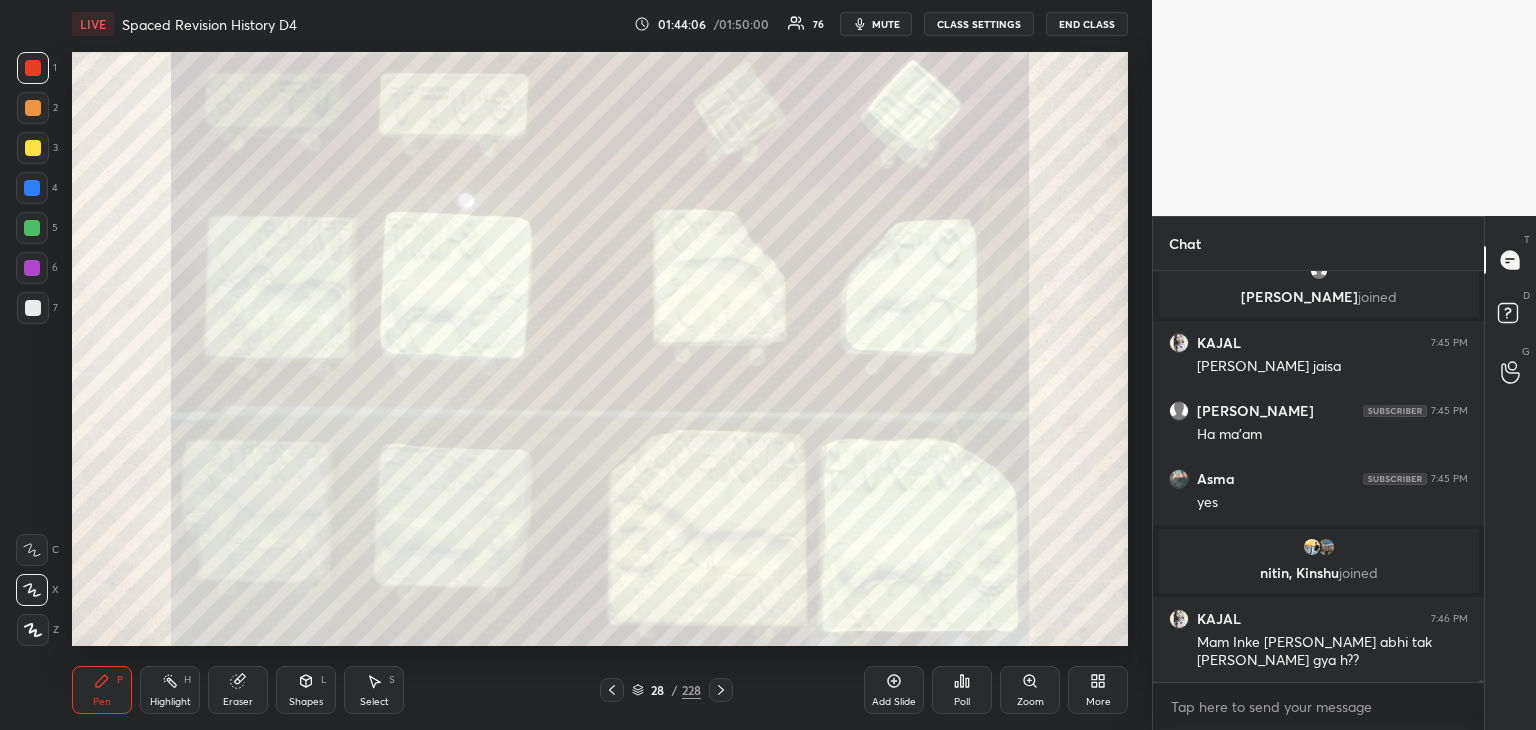 click on "More" at bounding box center (1098, 702) 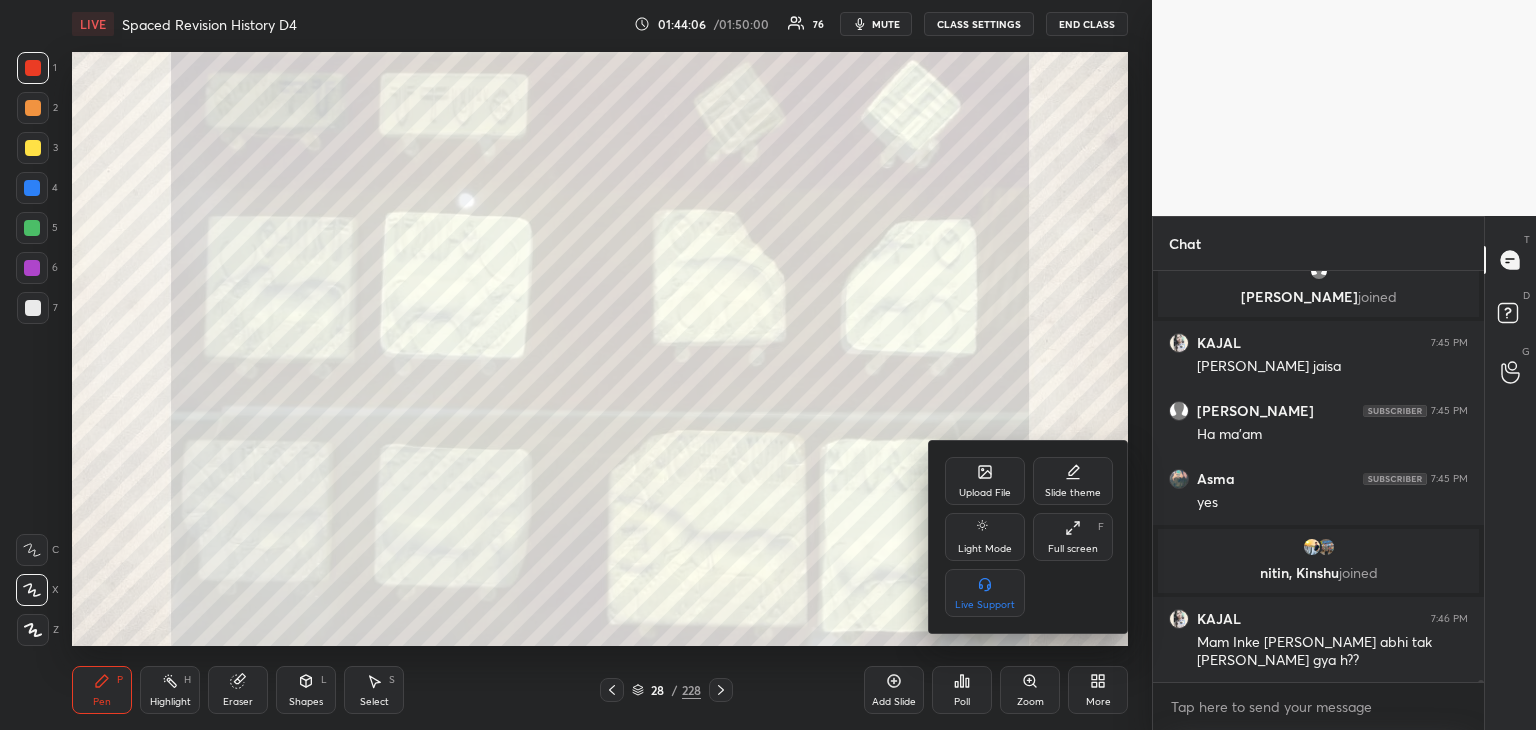 click on "Upload File" at bounding box center (985, 493) 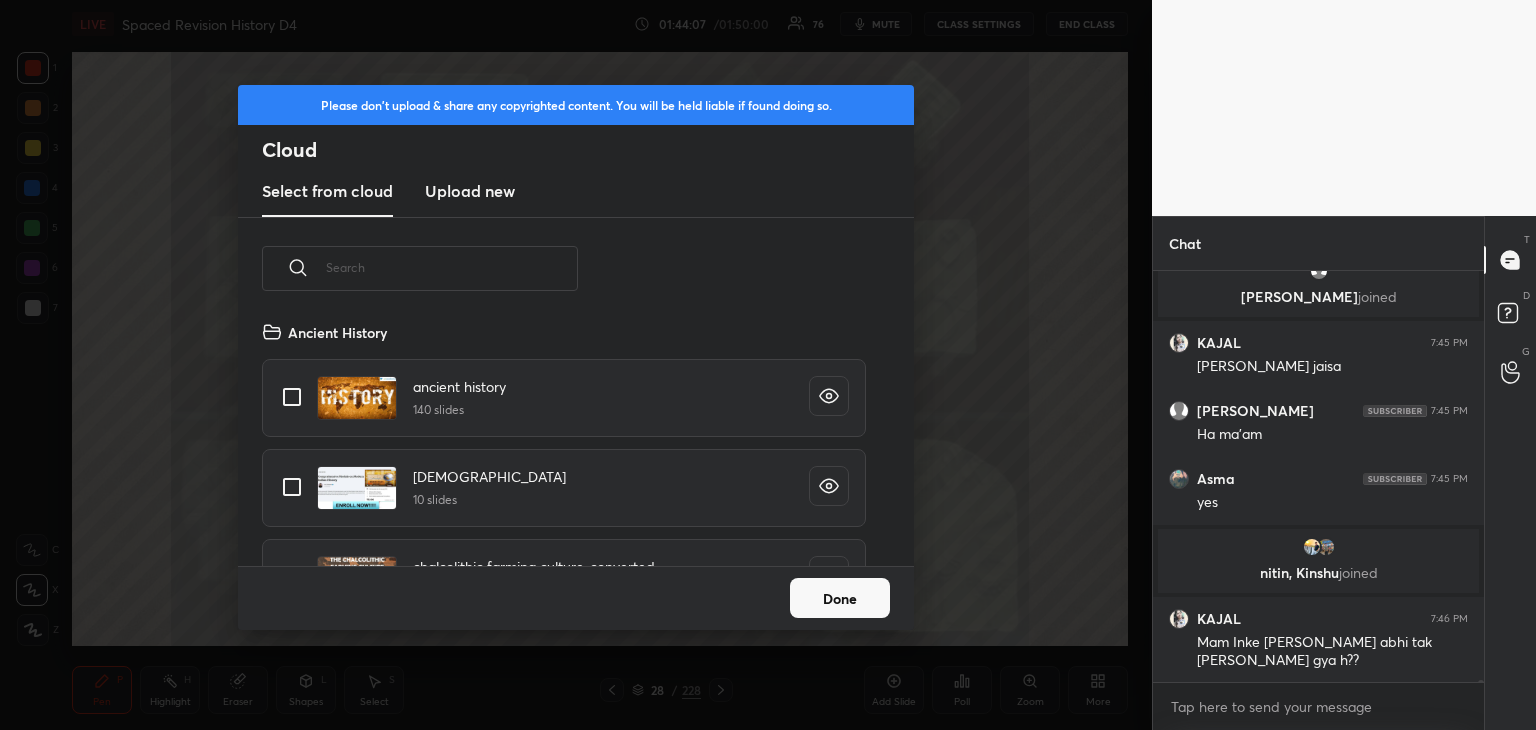 scroll, scrollTop: 5, scrollLeft: 10, axis: both 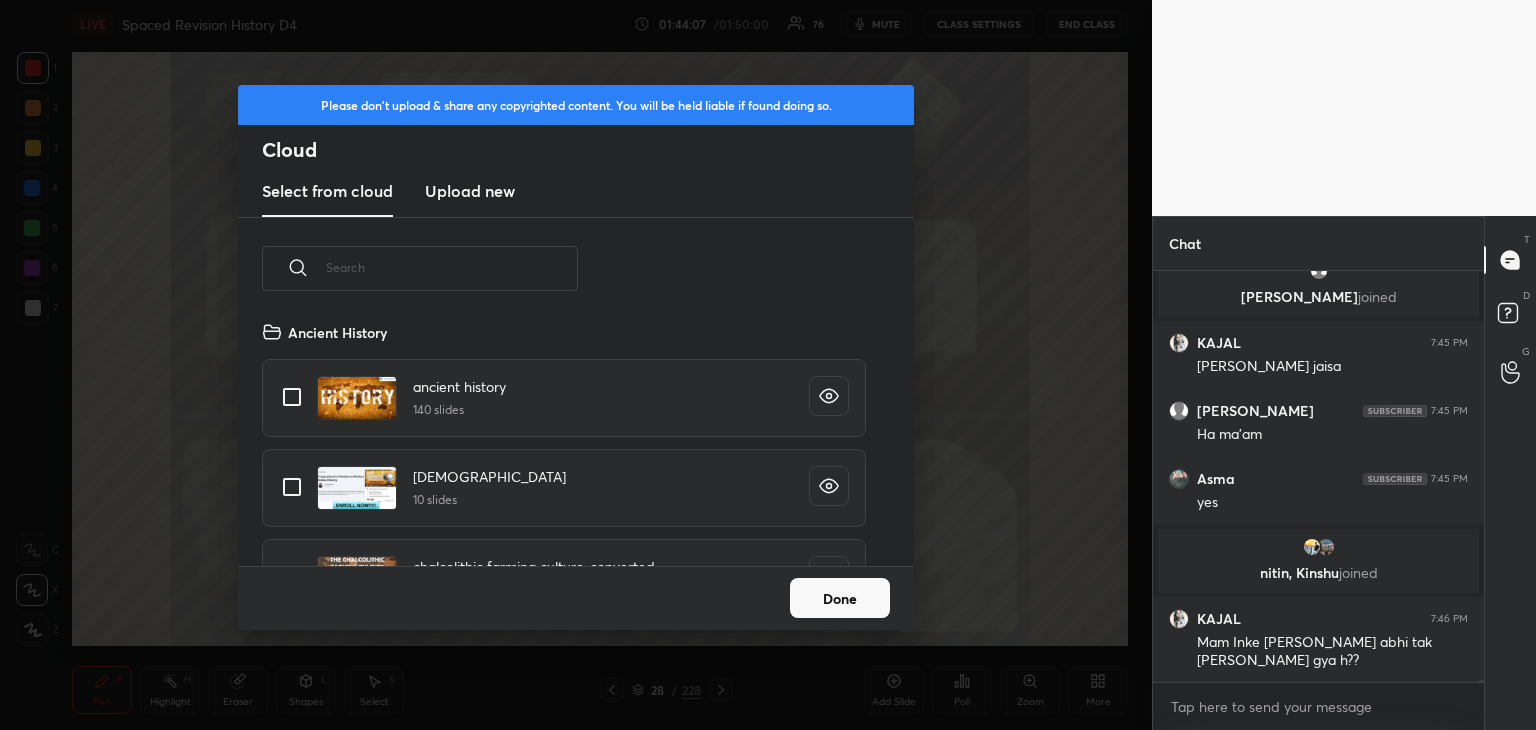 click on "Upload new" at bounding box center [470, 191] 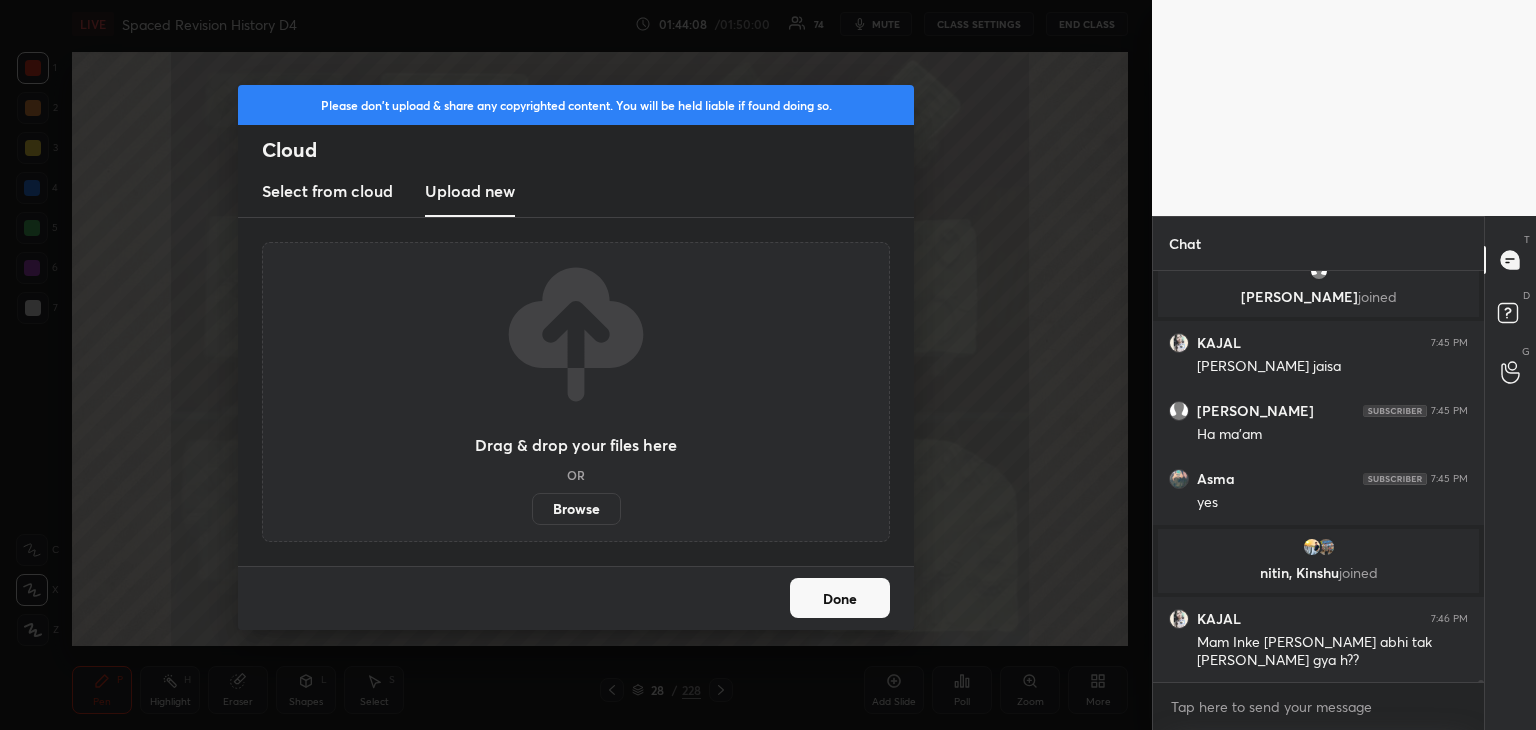 click on "Browse" at bounding box center (576, 509) 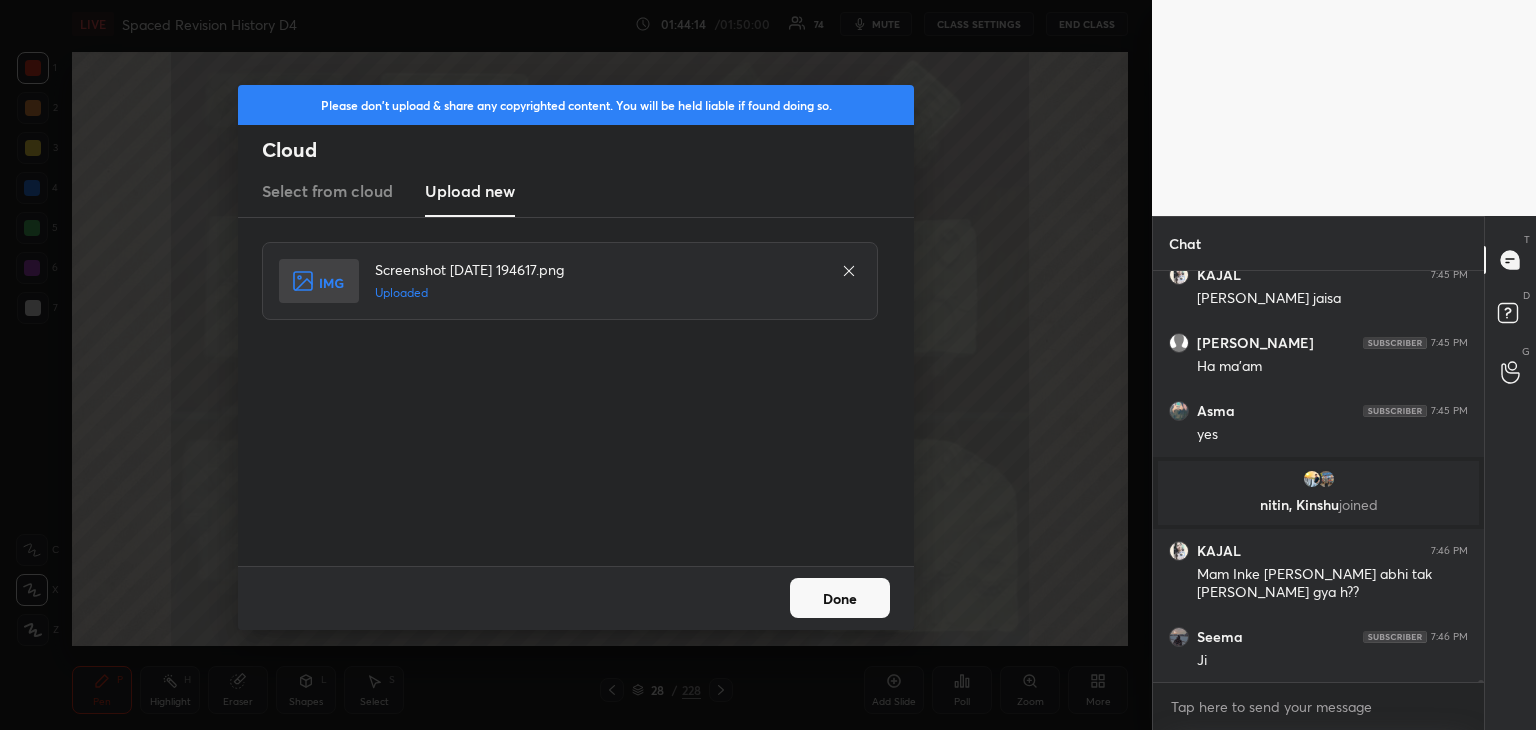 scroll, scrollTop: 85702, scrollLeft: 0, axis: vertical 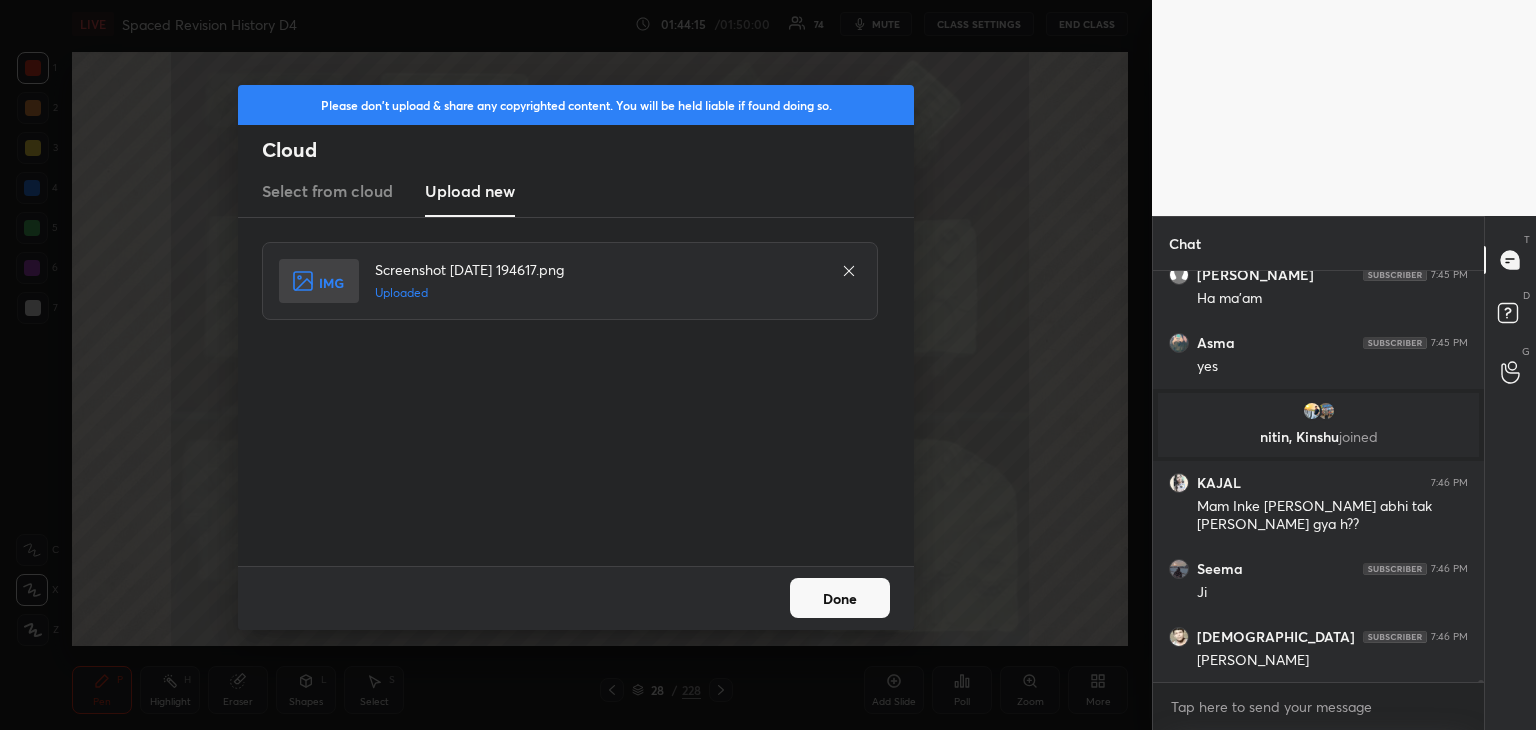 click on "Done" at bounding box center (840, 598) 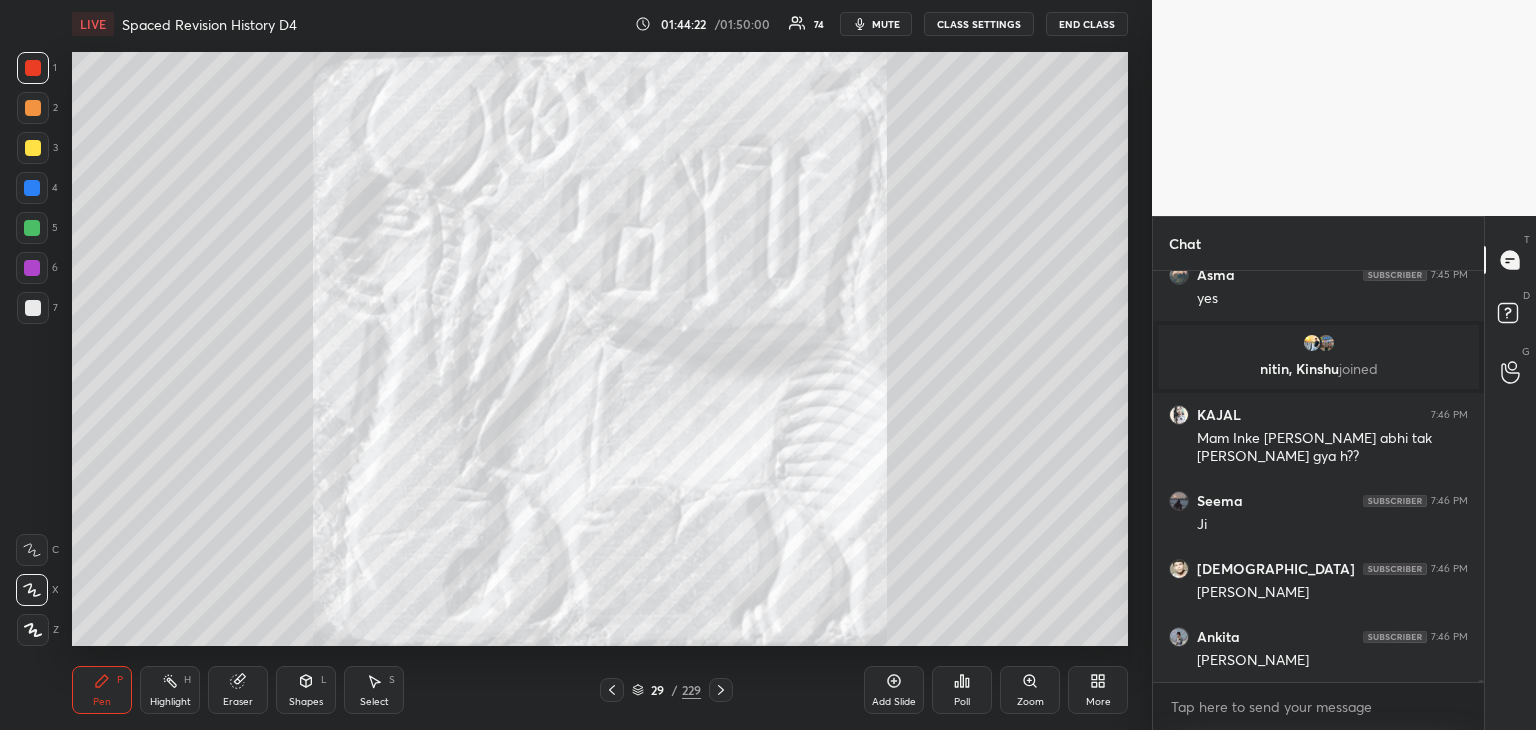 scroll, scrollTop: 85856, scrollLeft: 0, axis: vertical 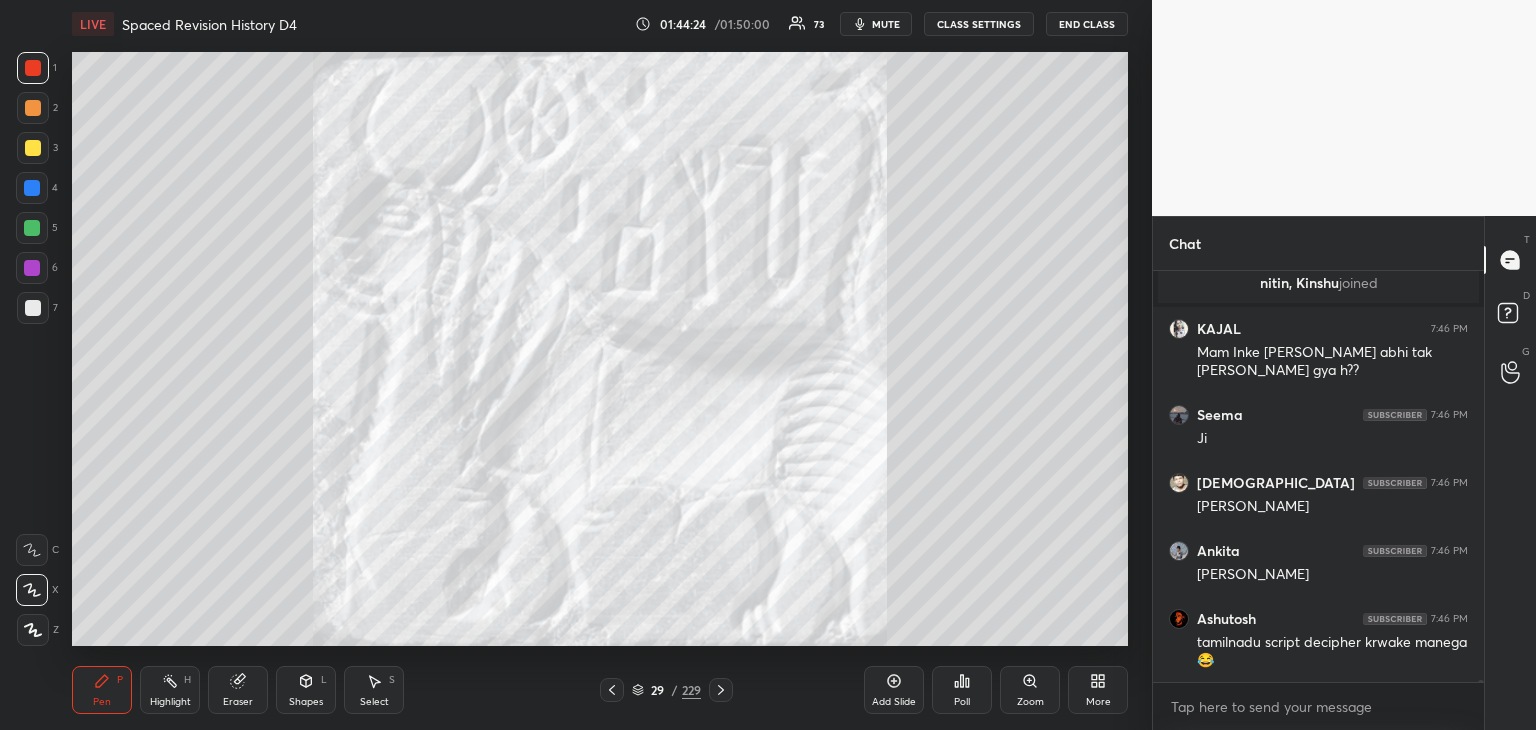 click at bounding box center [33, 148] 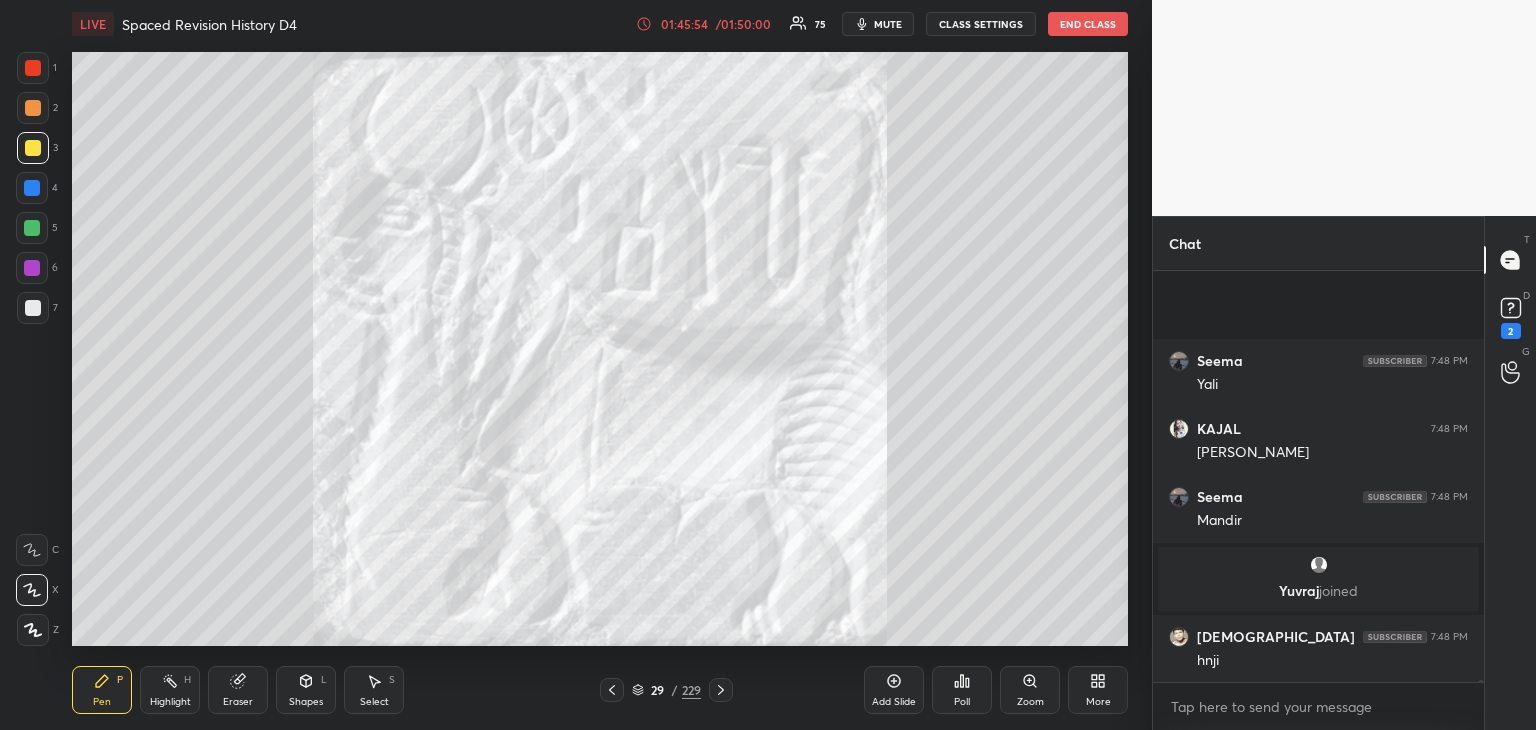 scroll, scrollTop: 87538, scrollLeft: 0, axis: vertical 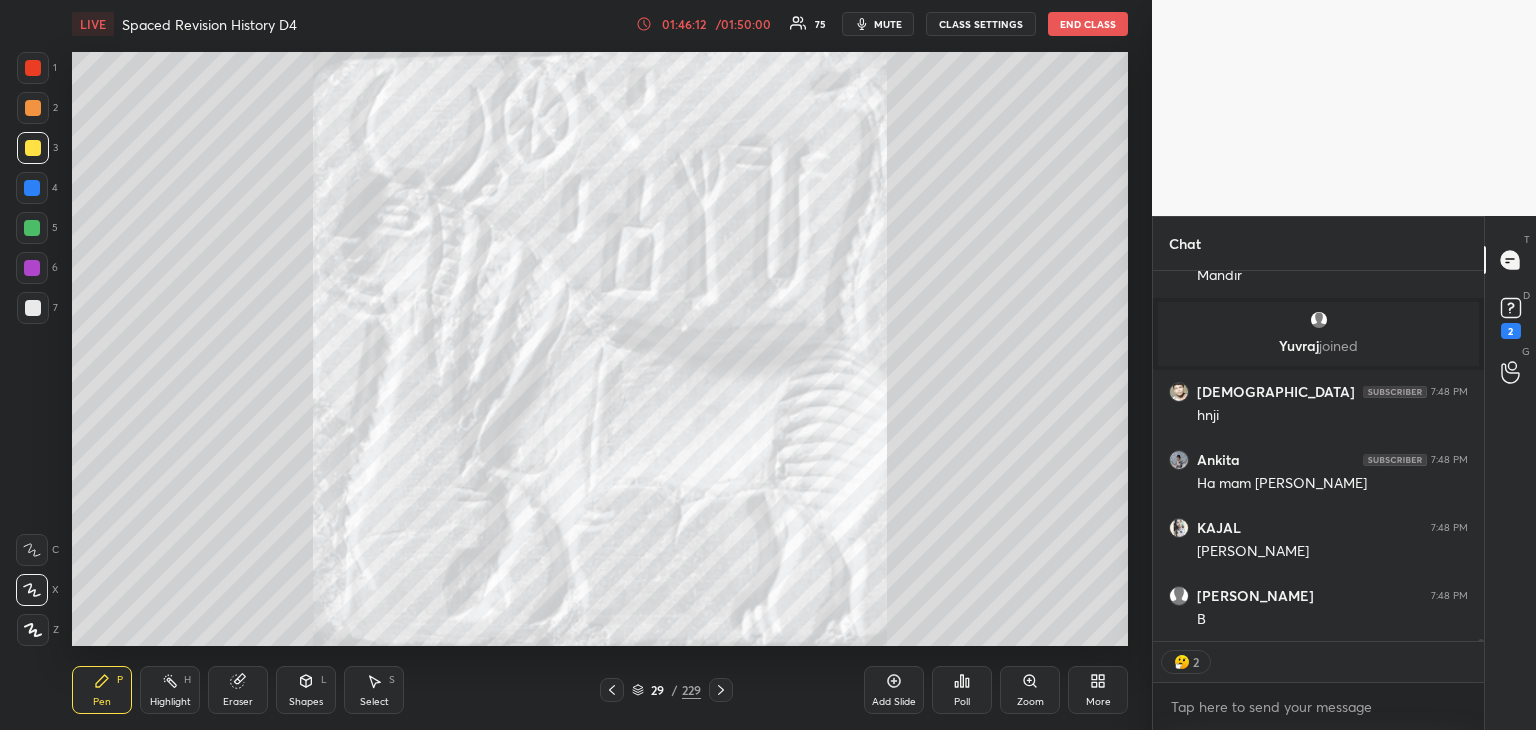 click 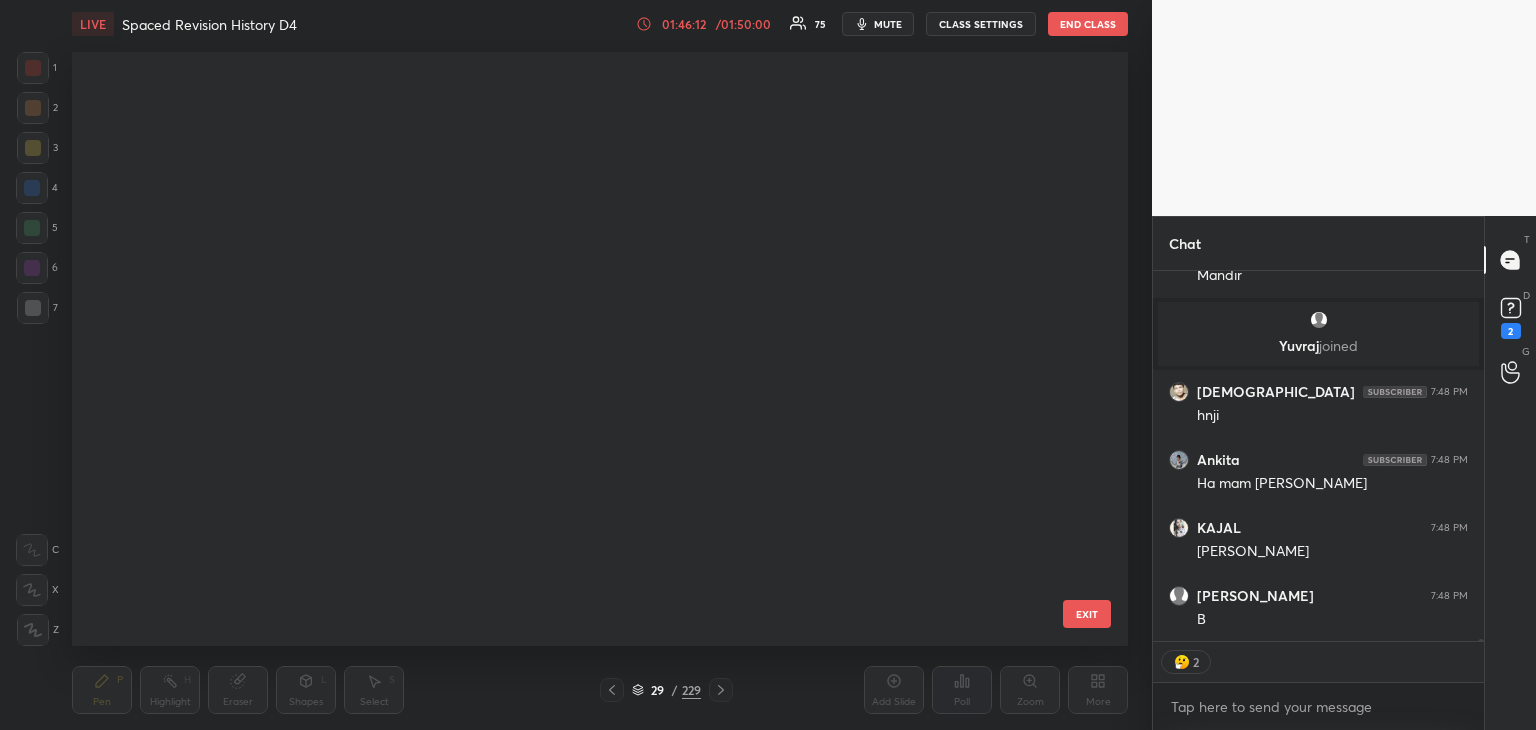 scroll, scrollTop: 1236, scrollLeft: 0, axis: vertical 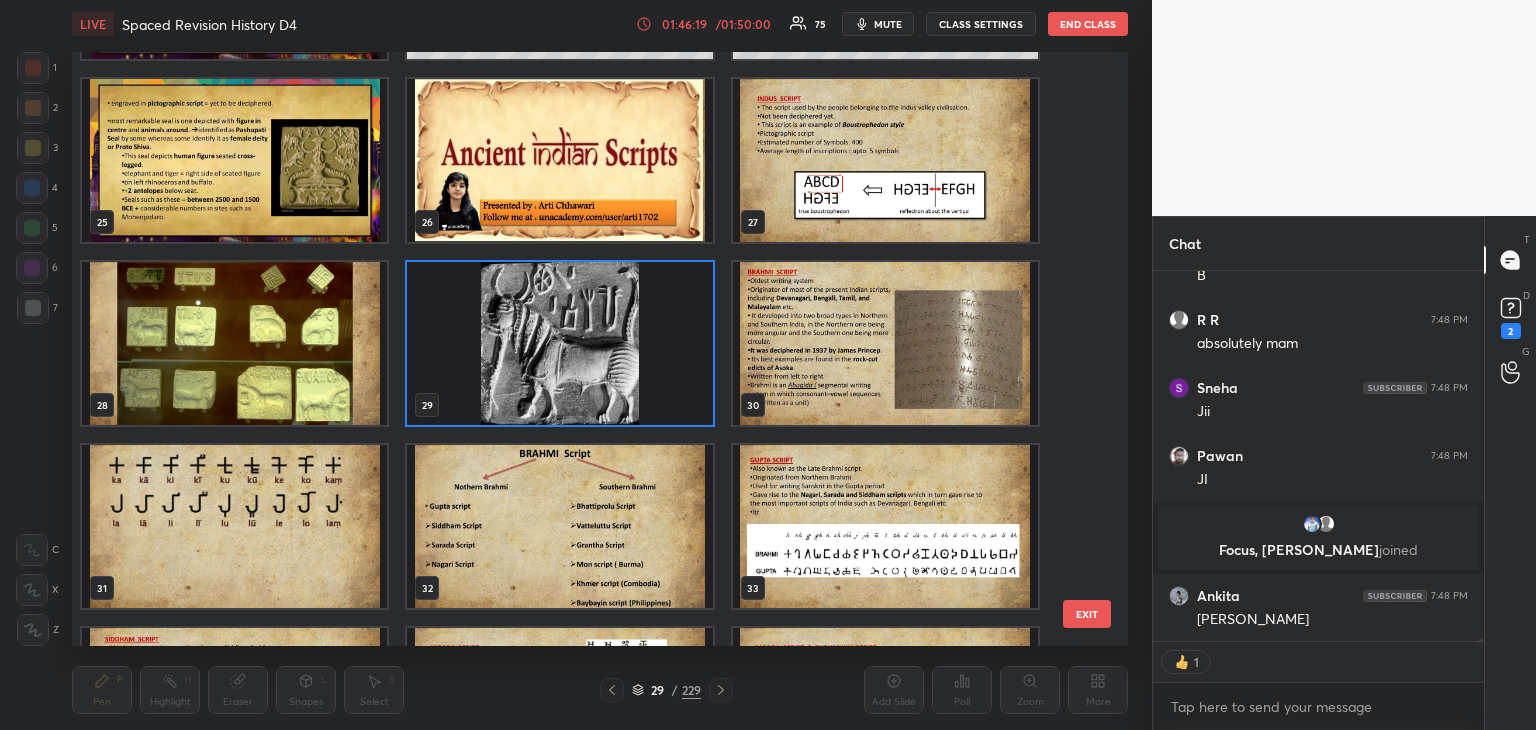 click at bounding box center (234, 343) 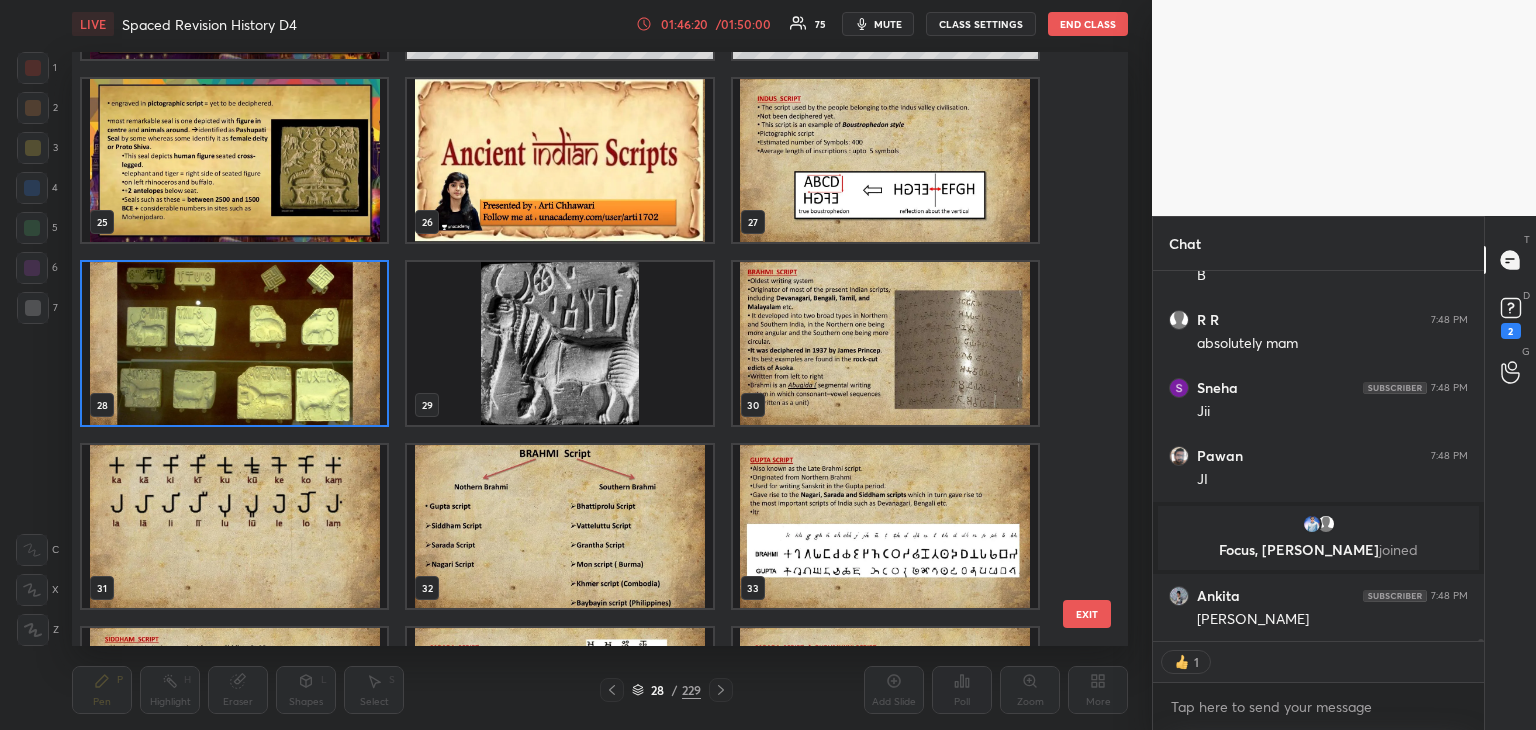 click 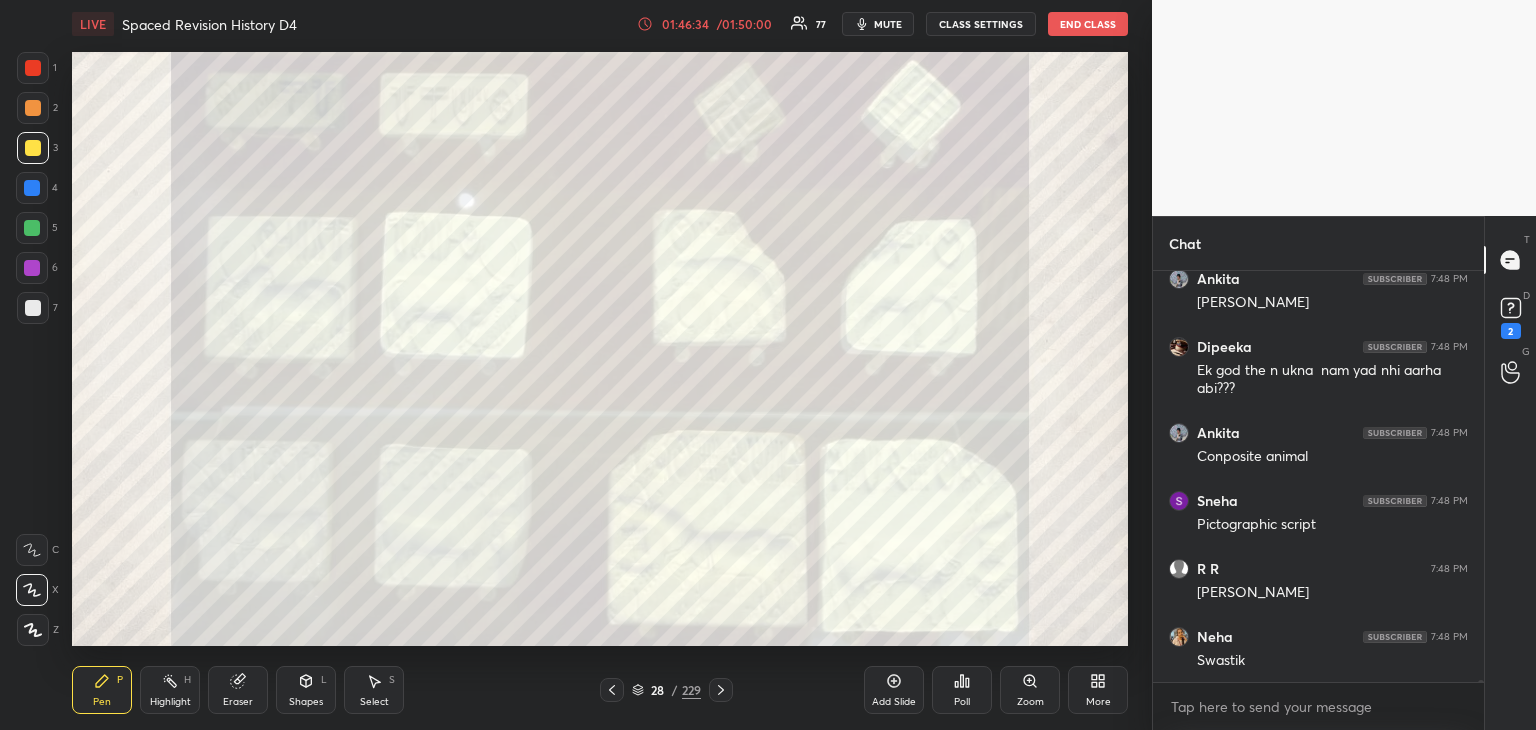 click 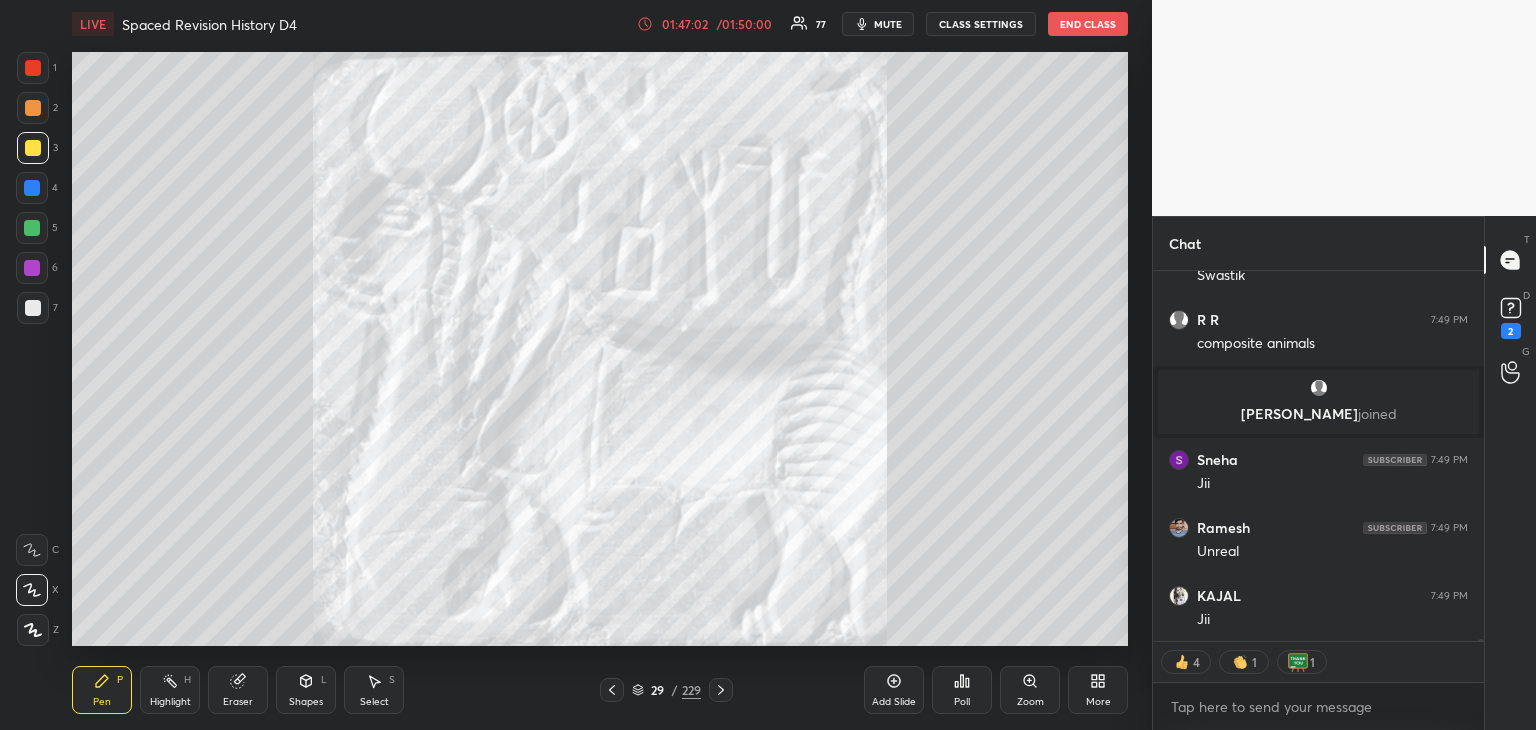 click on "More" at bounding box center [1098, 690] 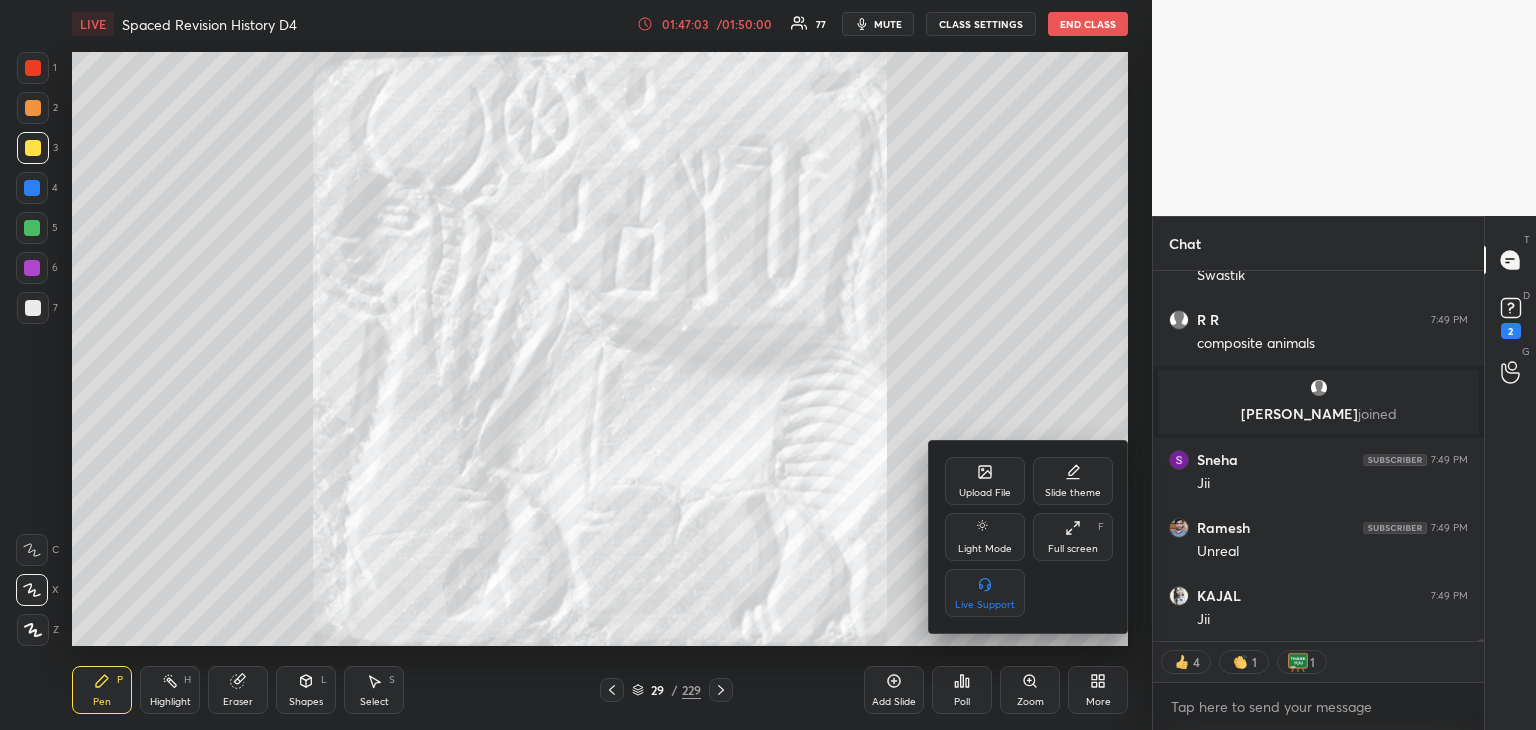 click on "Upload File" at bounding box center [985, 493] 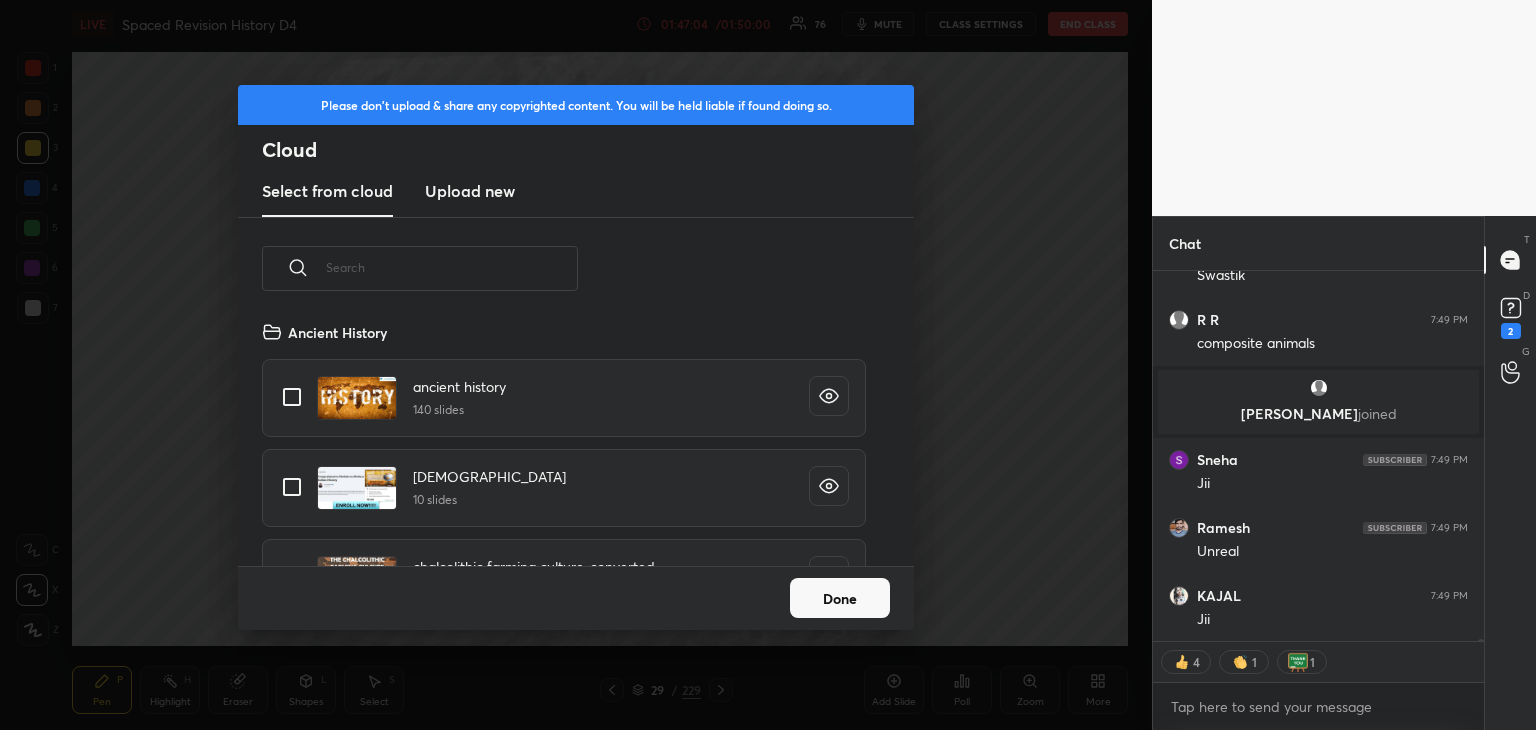 drag, startPoint x: 494, startPoint y: 200, endPoint x: 496, endPoint y: 213, distance: 13.152946 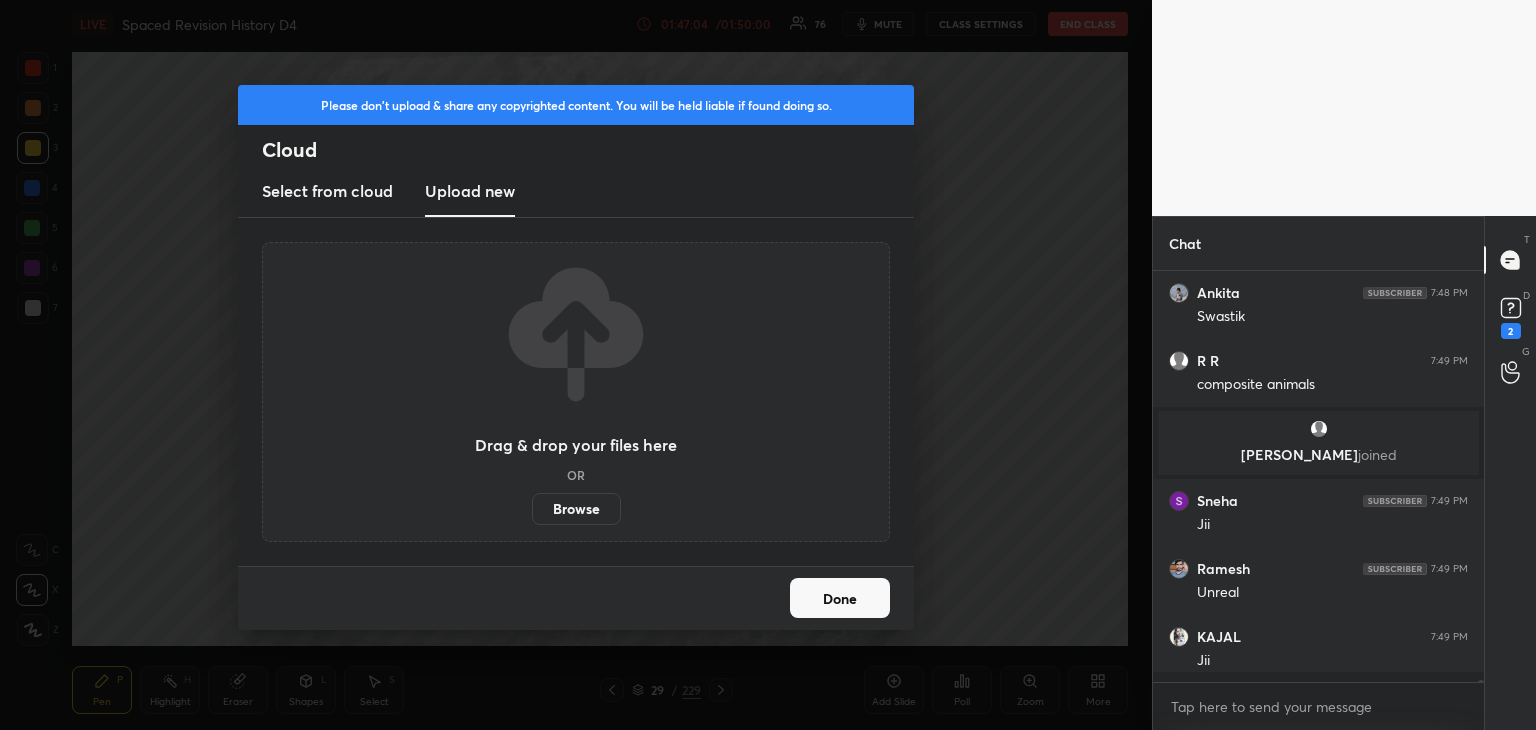 click on "Browse" at bounding box center [576, 509] 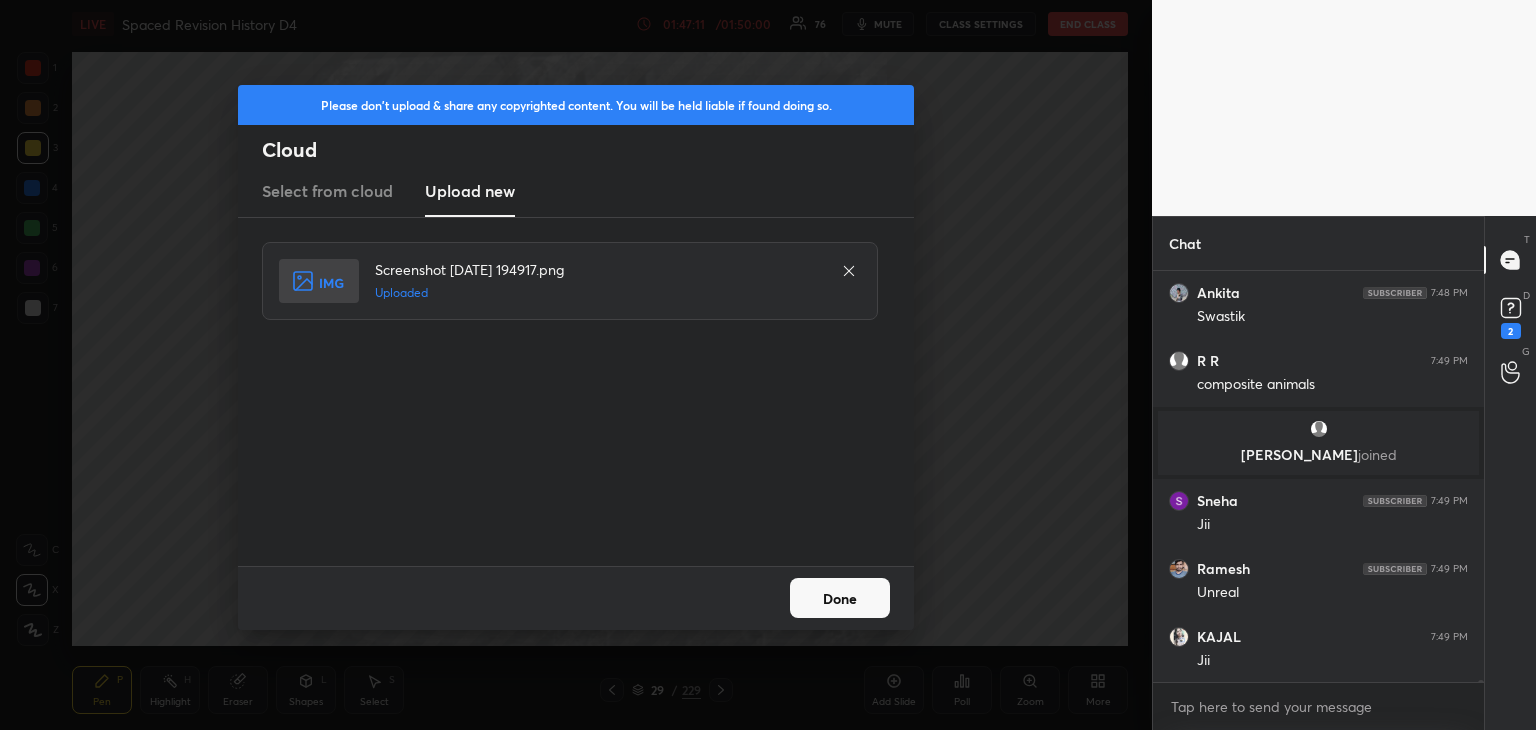 click on "Done" at bounding box center [840, 598] 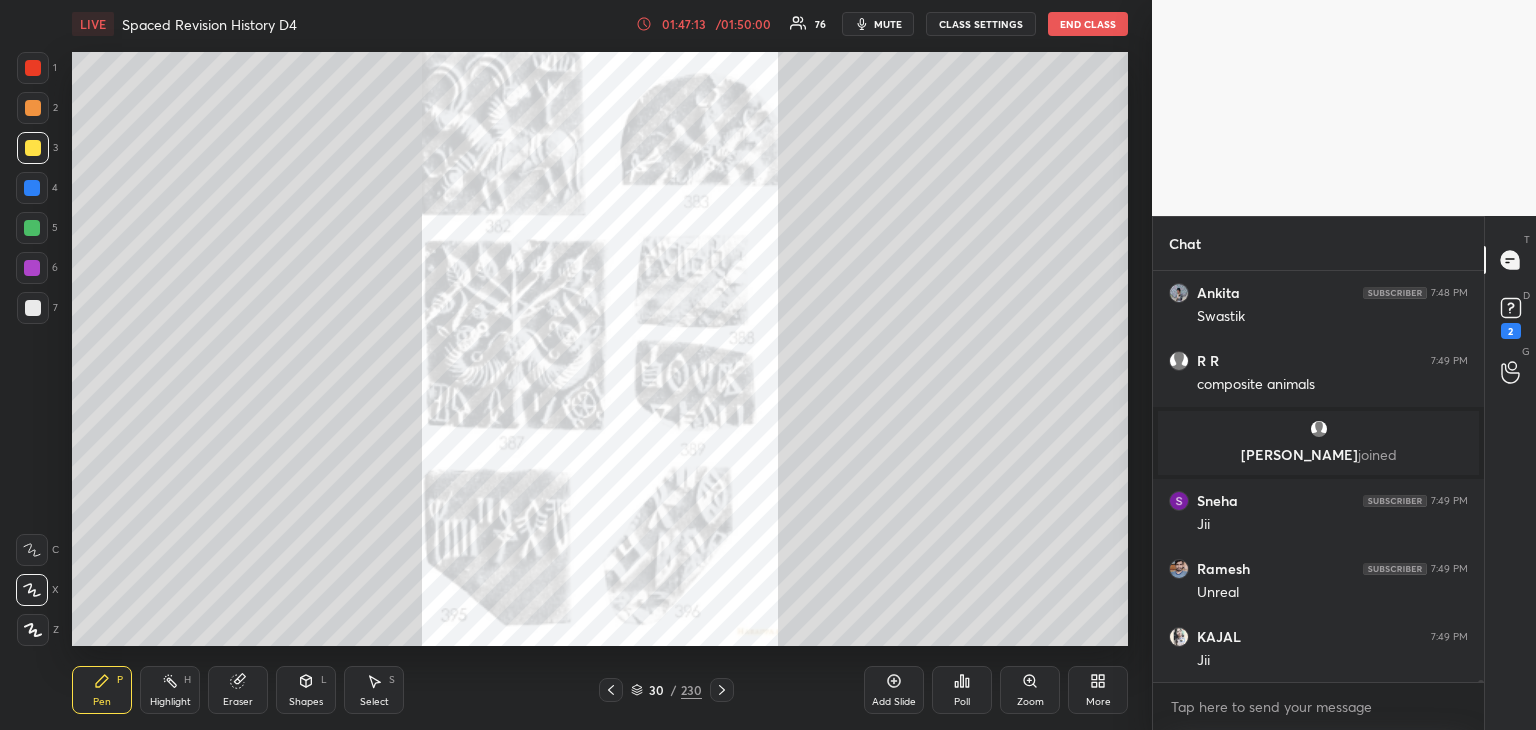 click at bounding box center (33, 68) 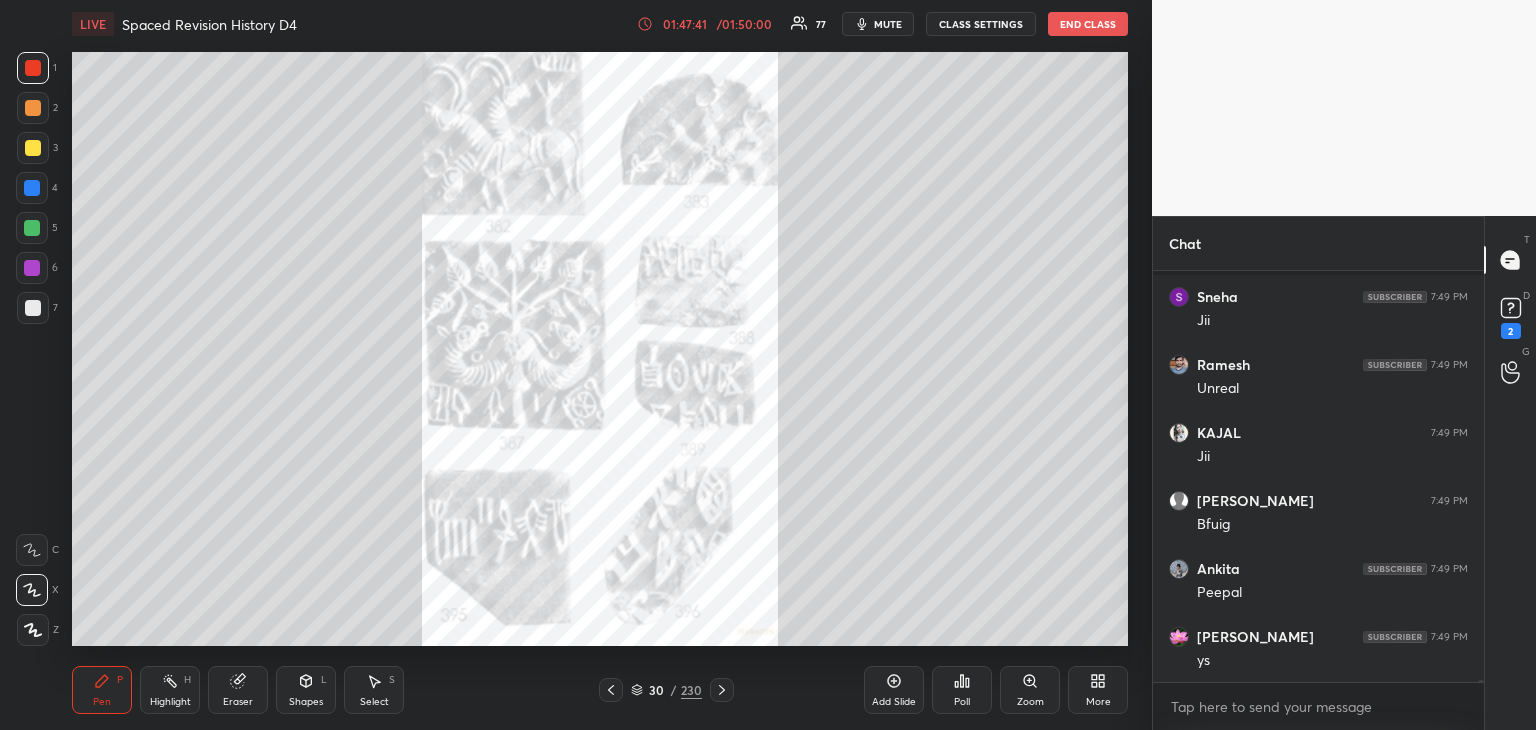 scroll, scrollTop: 88714, scrollLeft: 0, axis: vertical 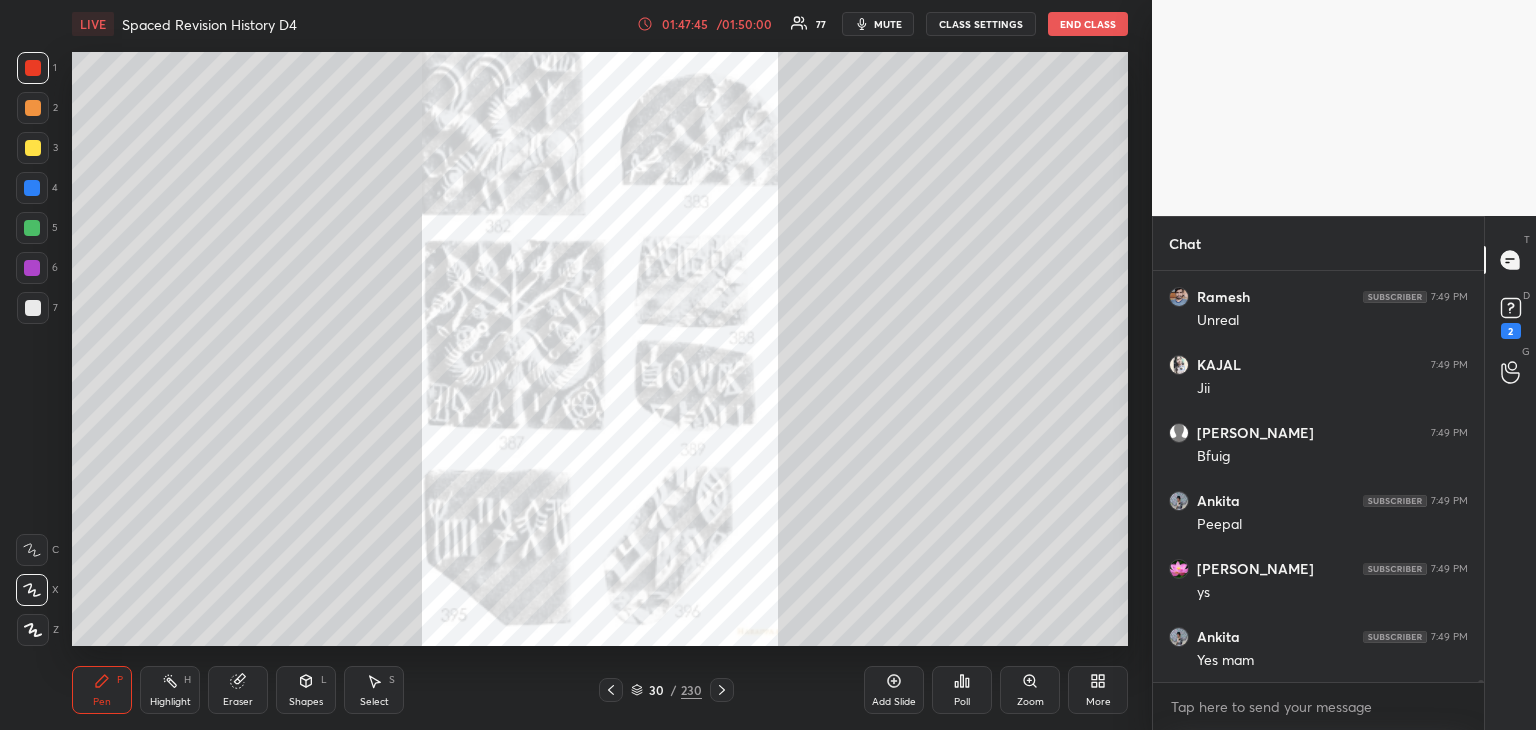 click 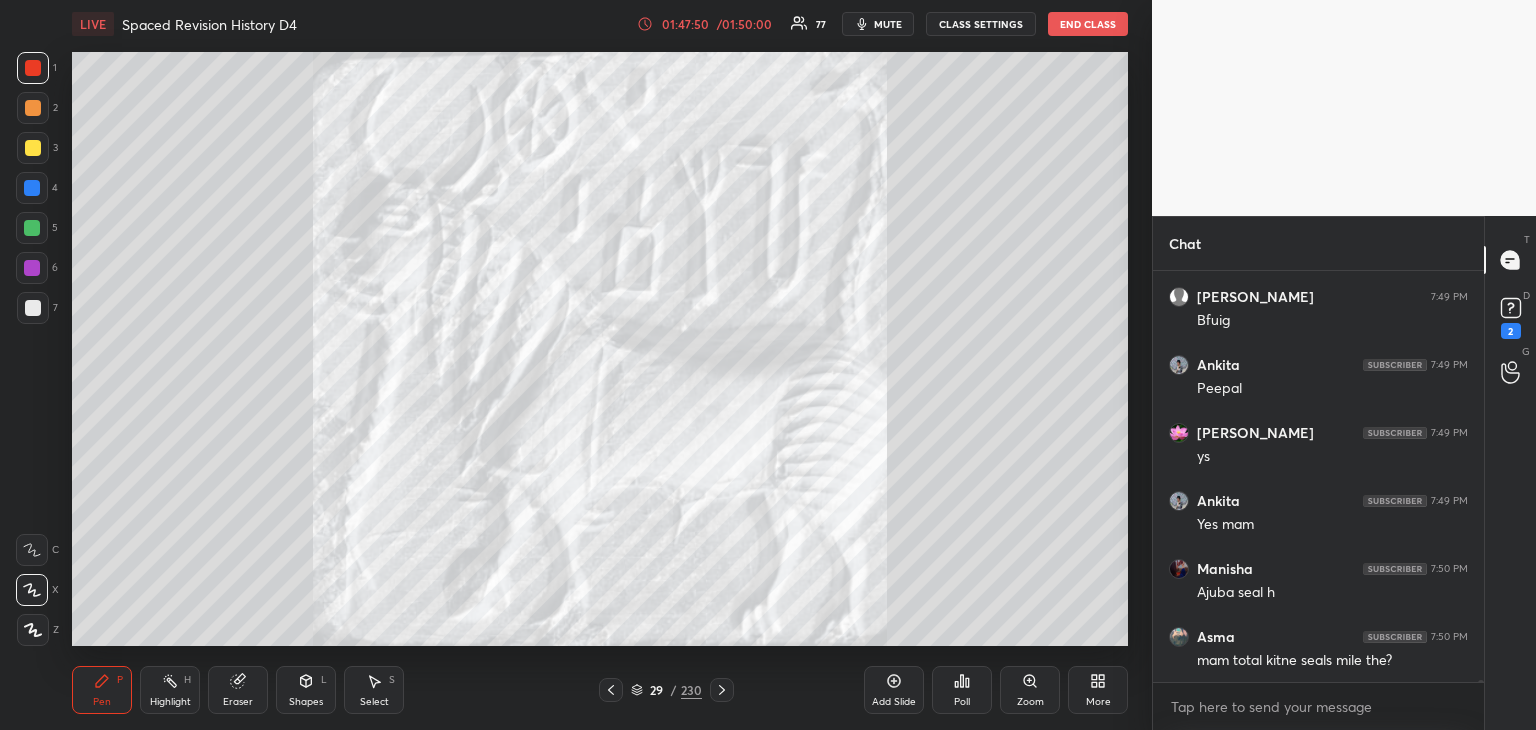 scroll, scrollTop: 88918, scrollLeft: 0, axis: vertical 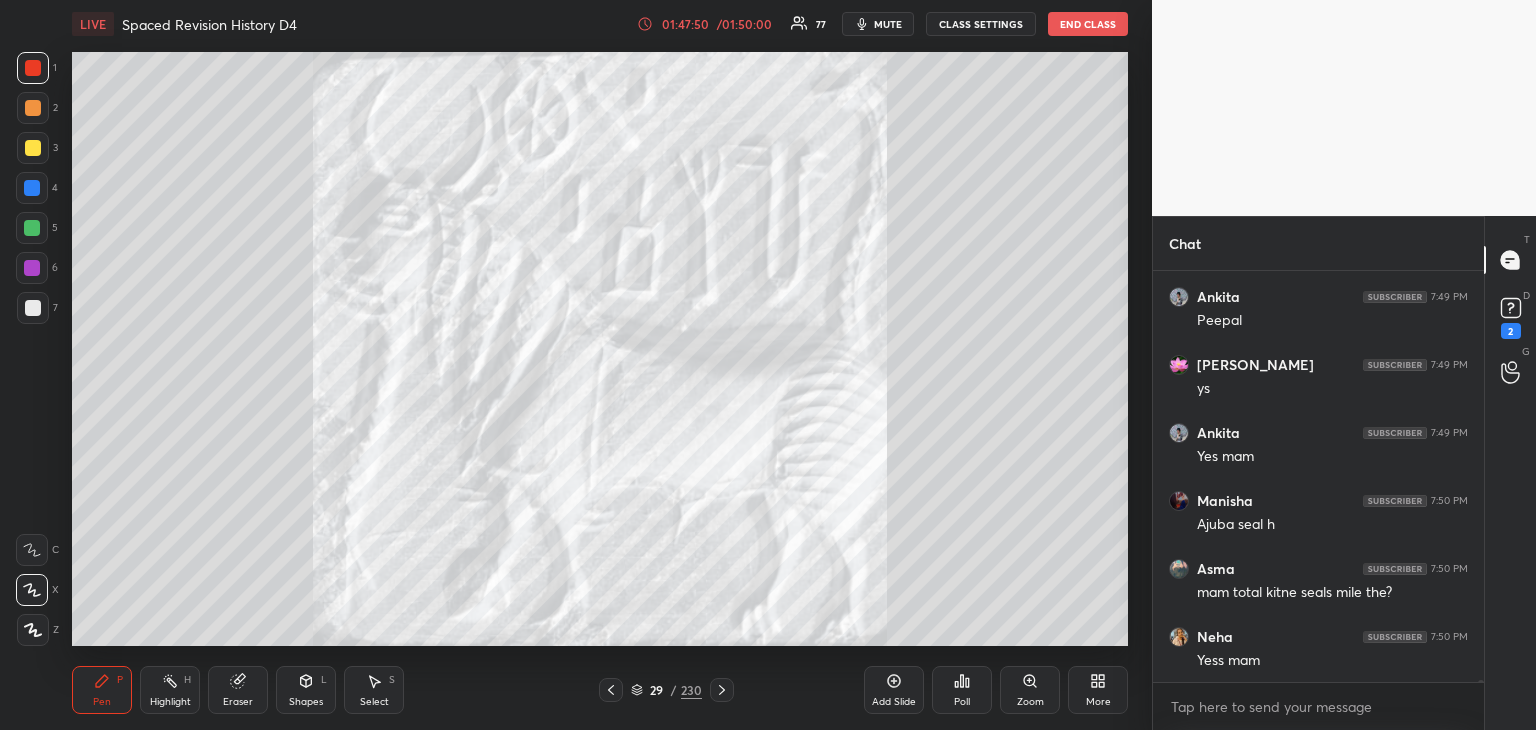 click 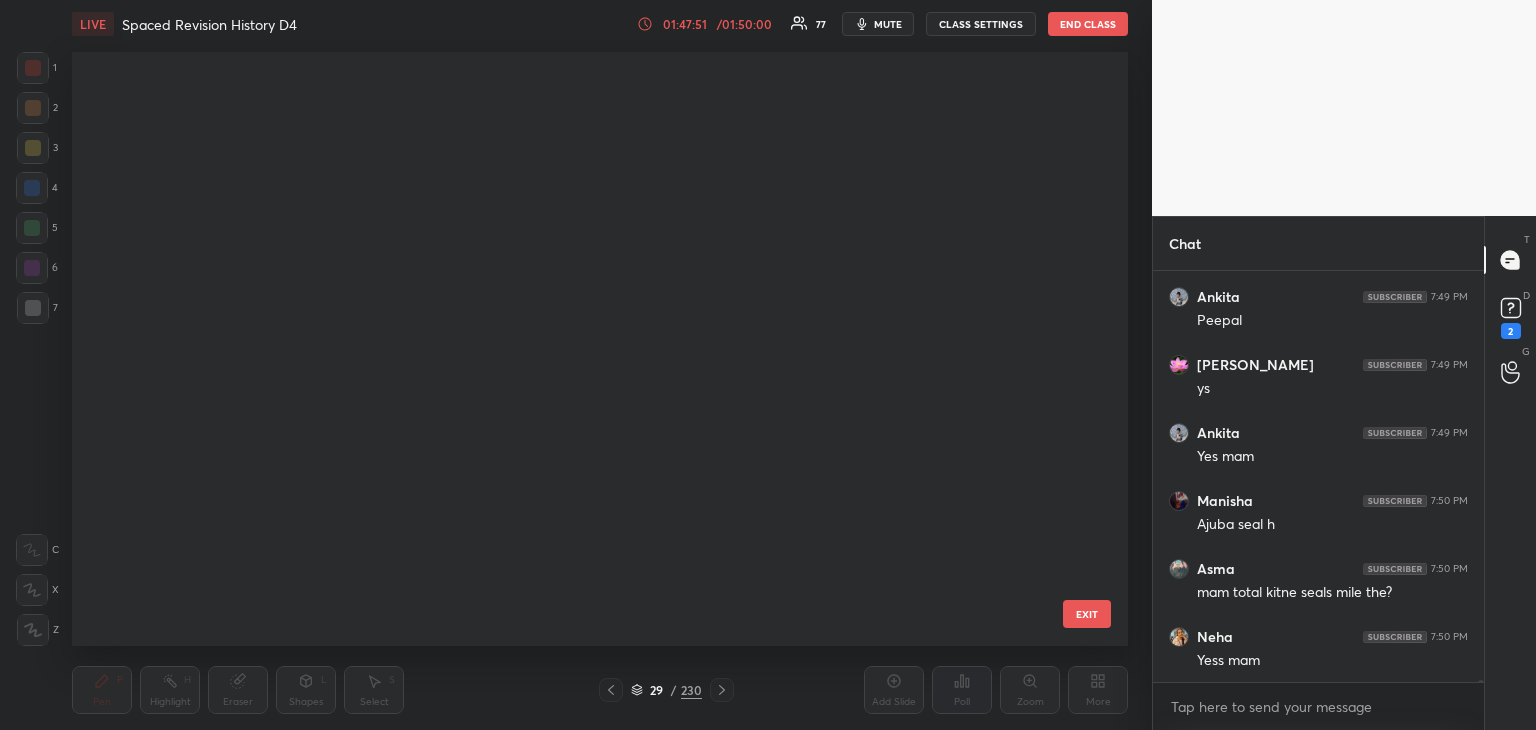 scroll, scrollTop: 88986, scrollLeft: 0, axis: vertical 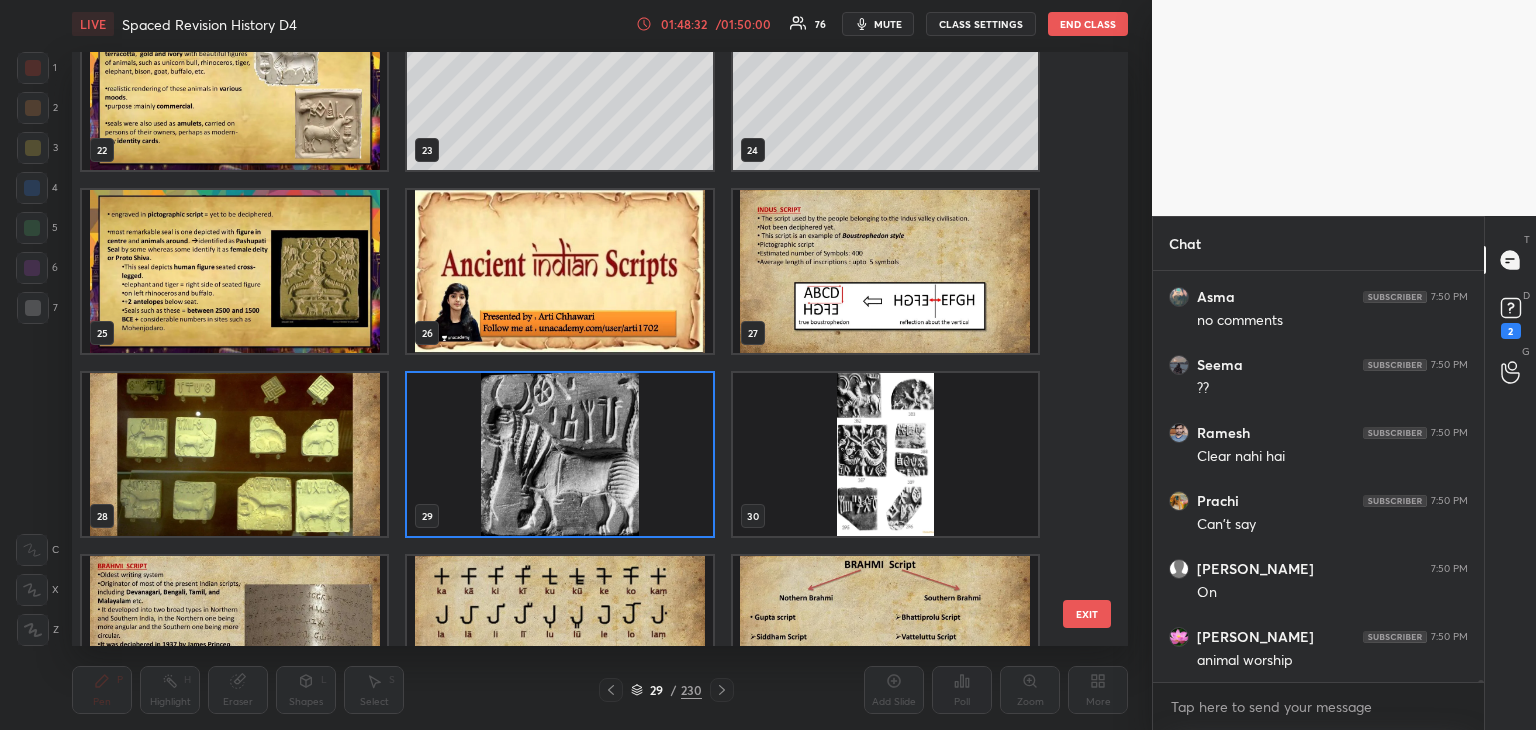 click at bounding box center [559, 454] 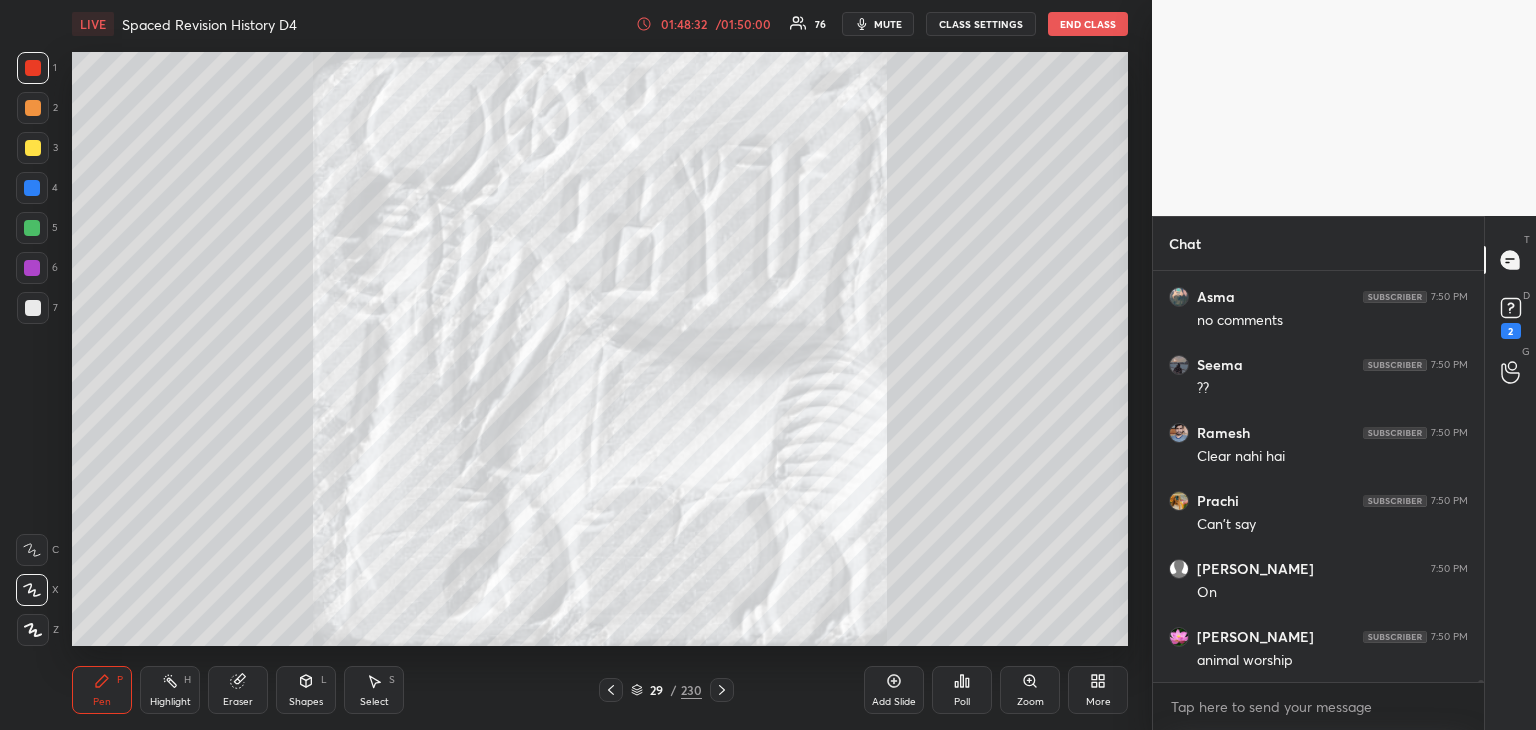 scroll, scrollTop: 89910, scrollLeft: 0, axis: vertical 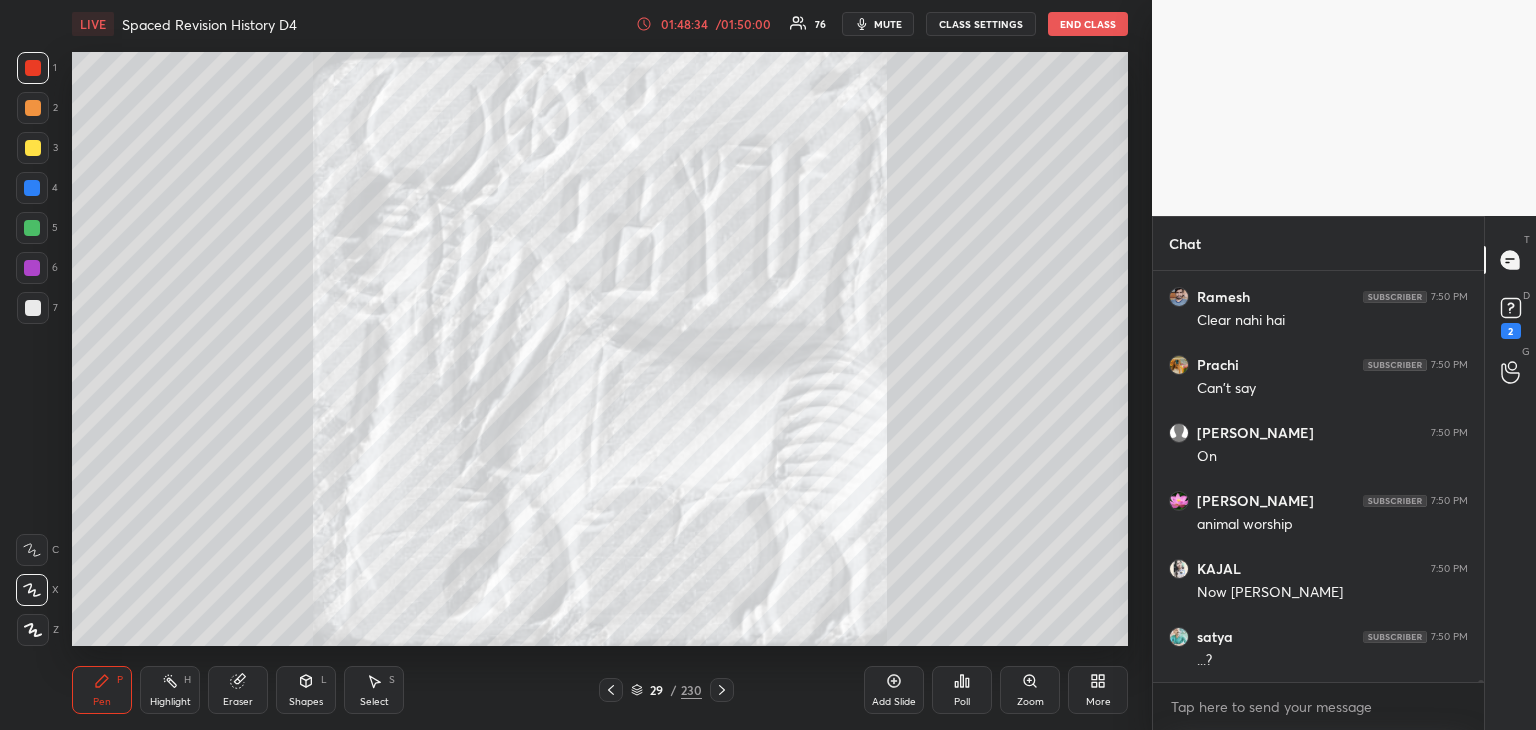 click 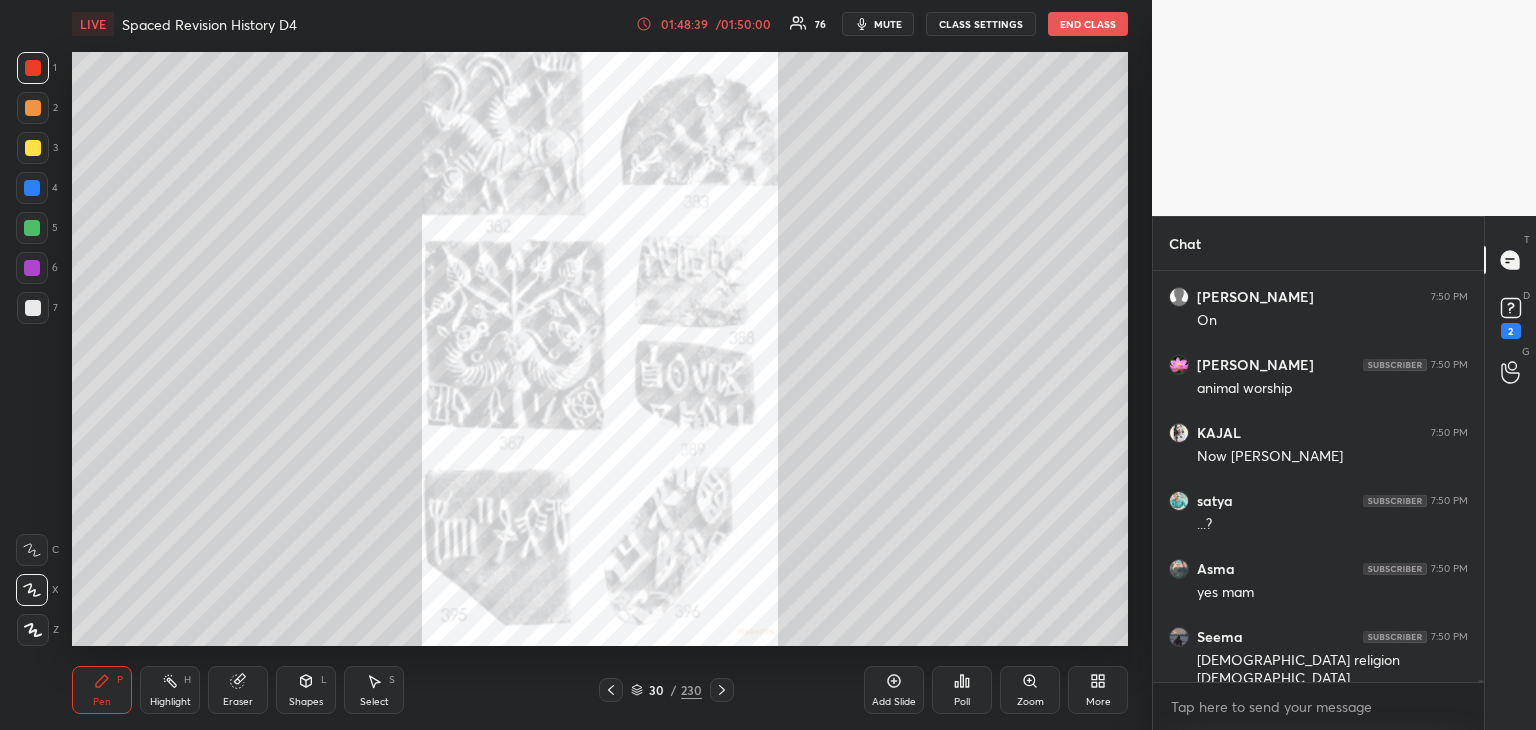 click 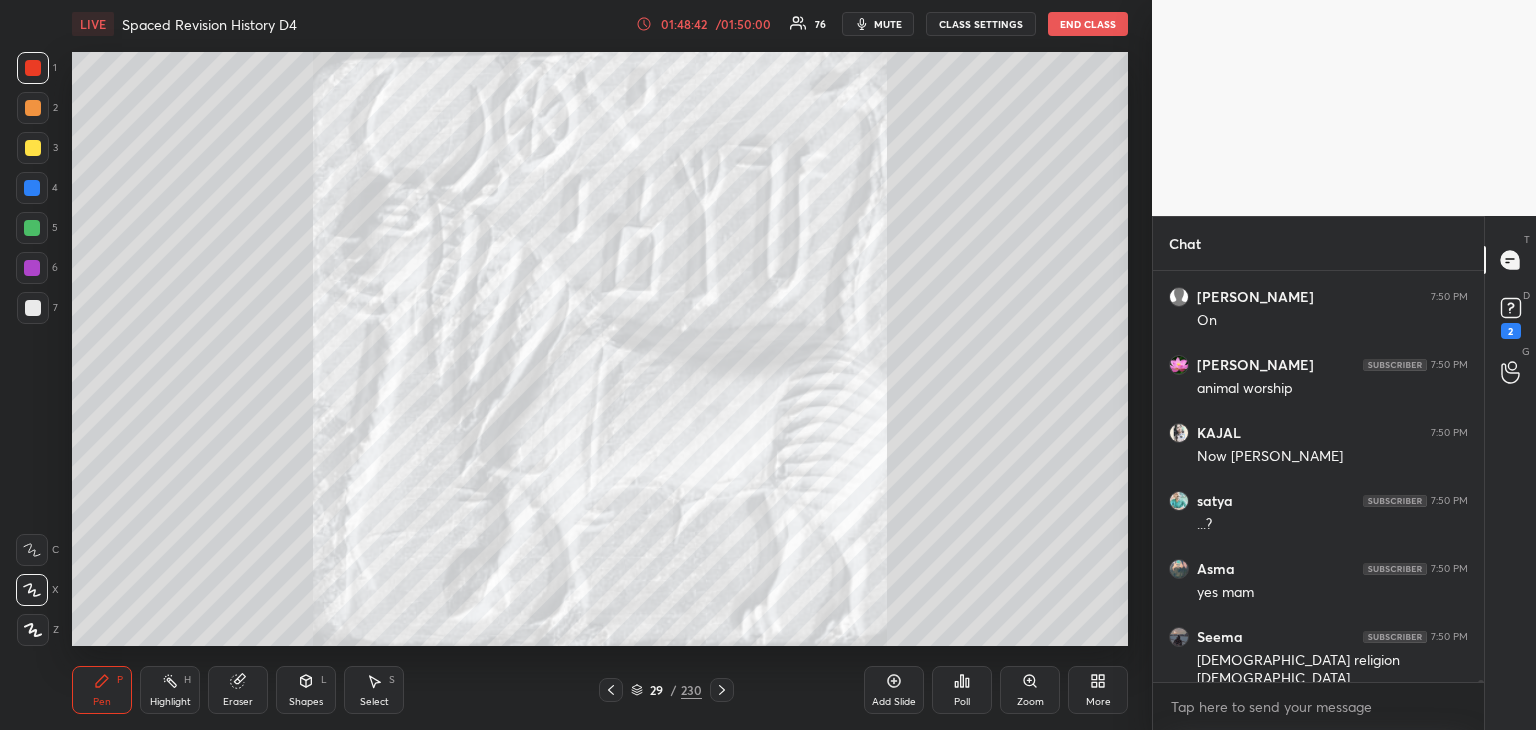 click 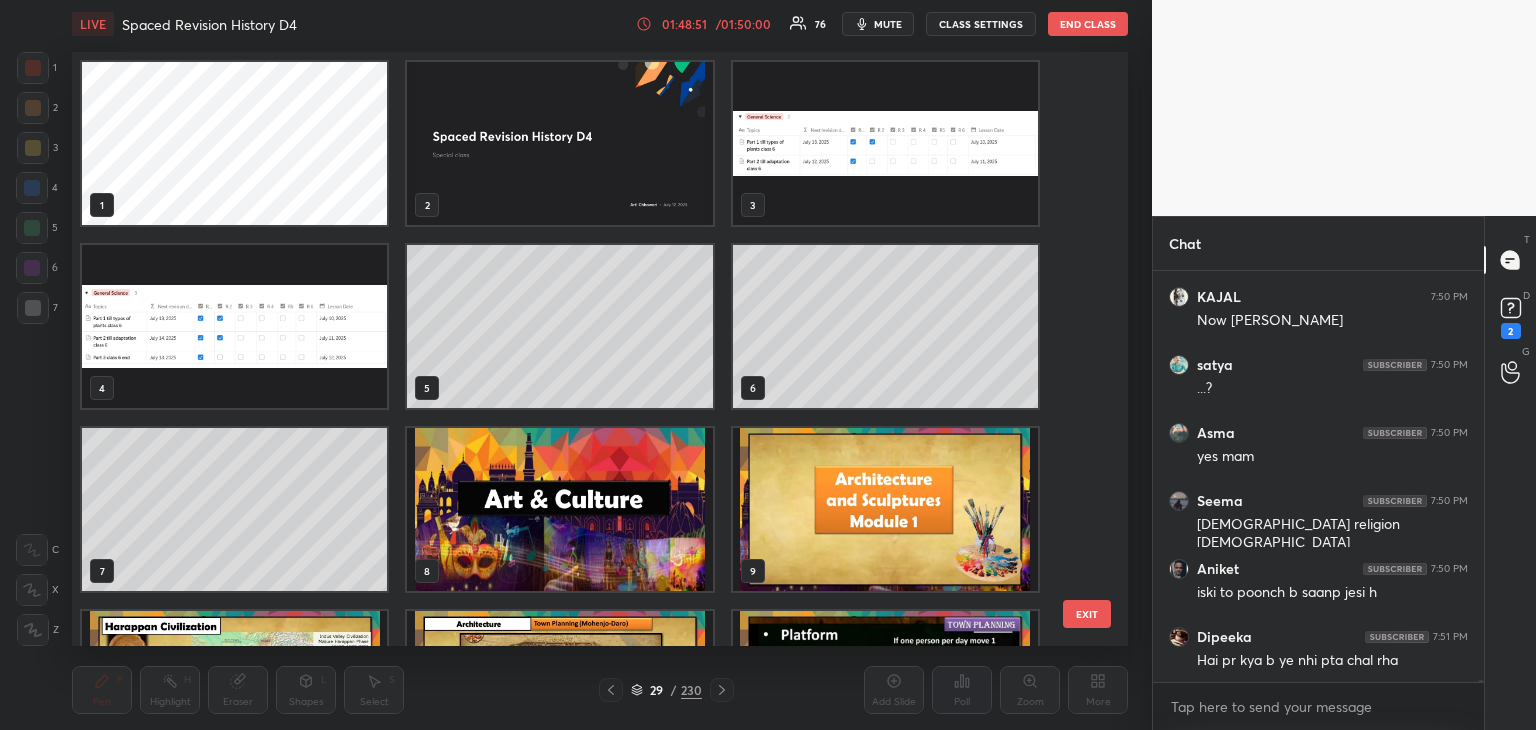 click at bounding box center (559, 143) 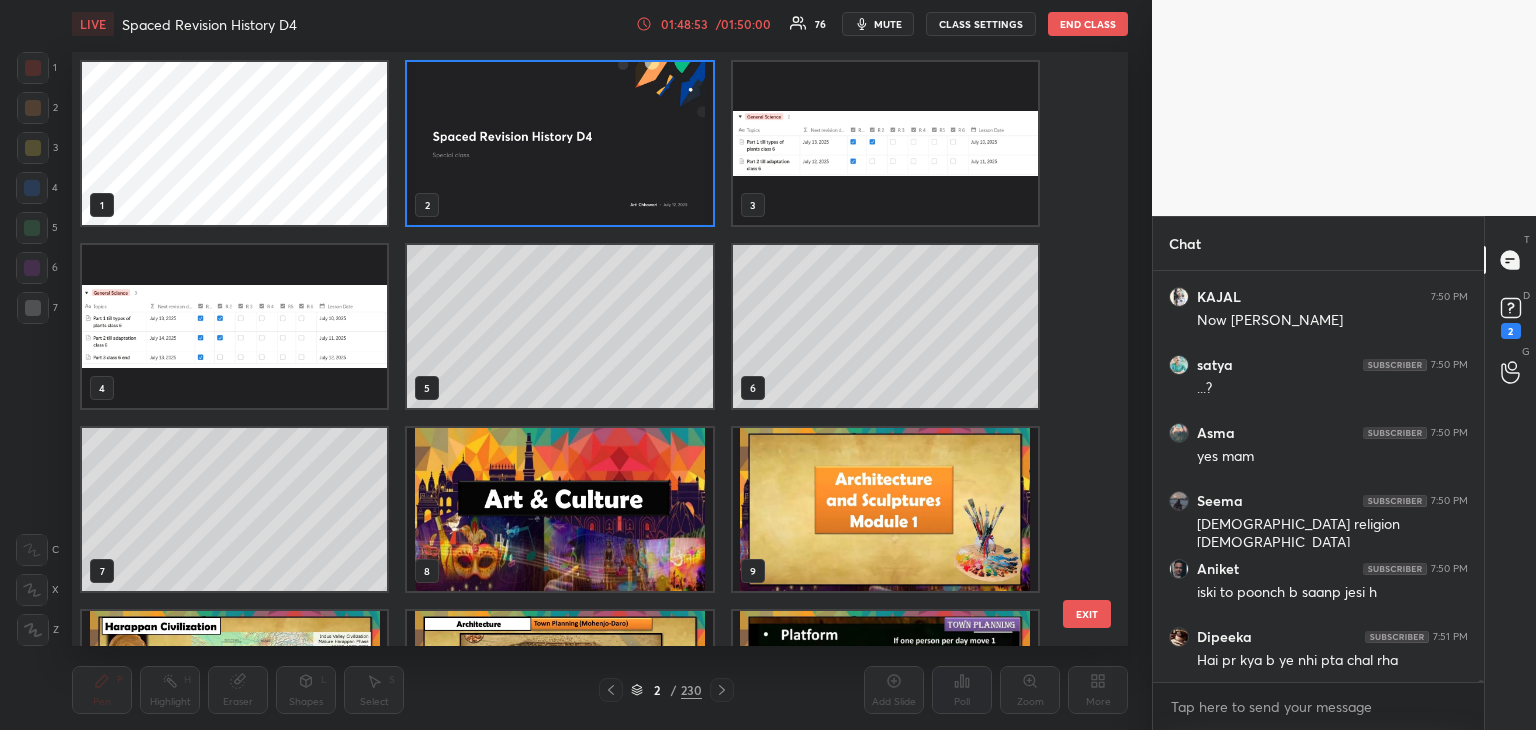 click 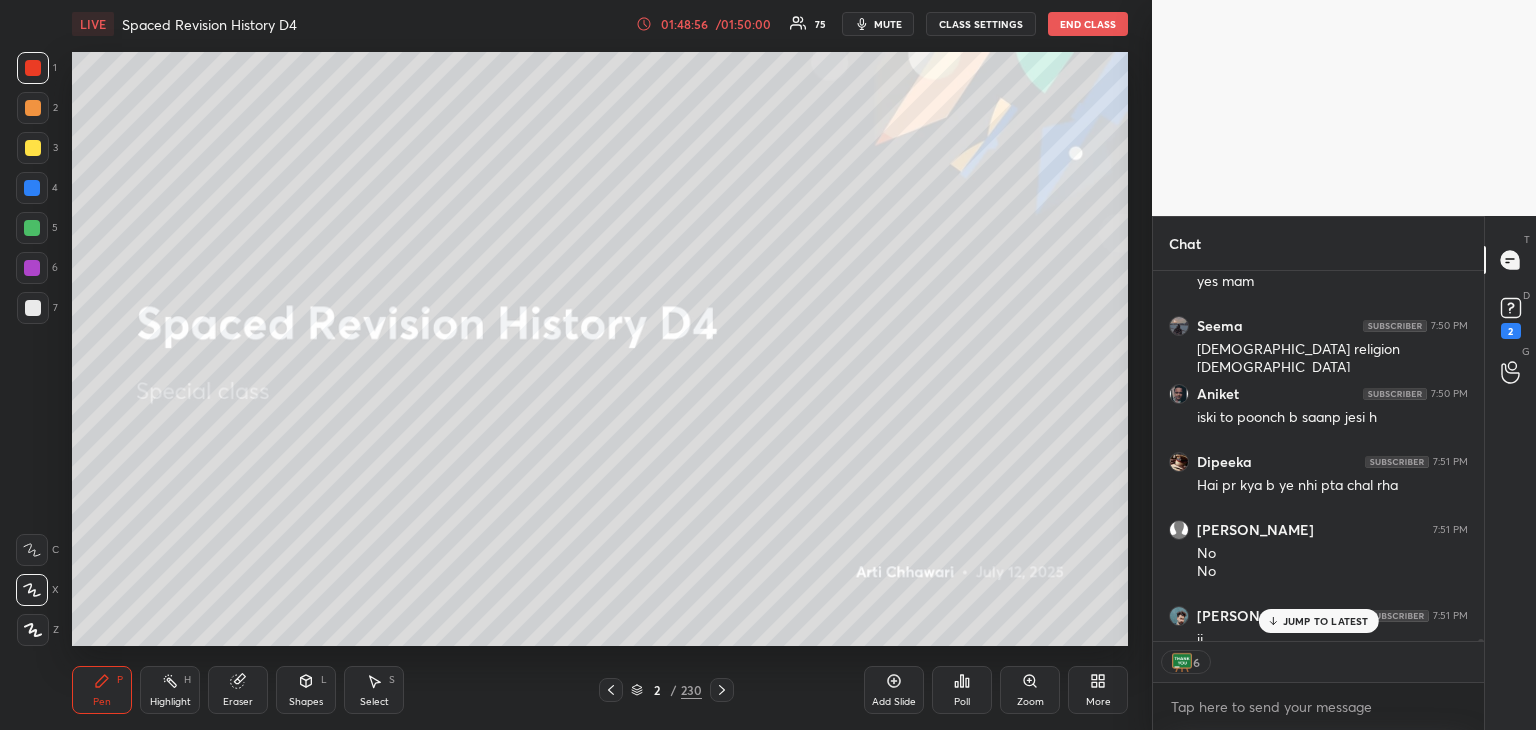 click on "JUMP TO LATEST" at bounding box center (1318, 621) 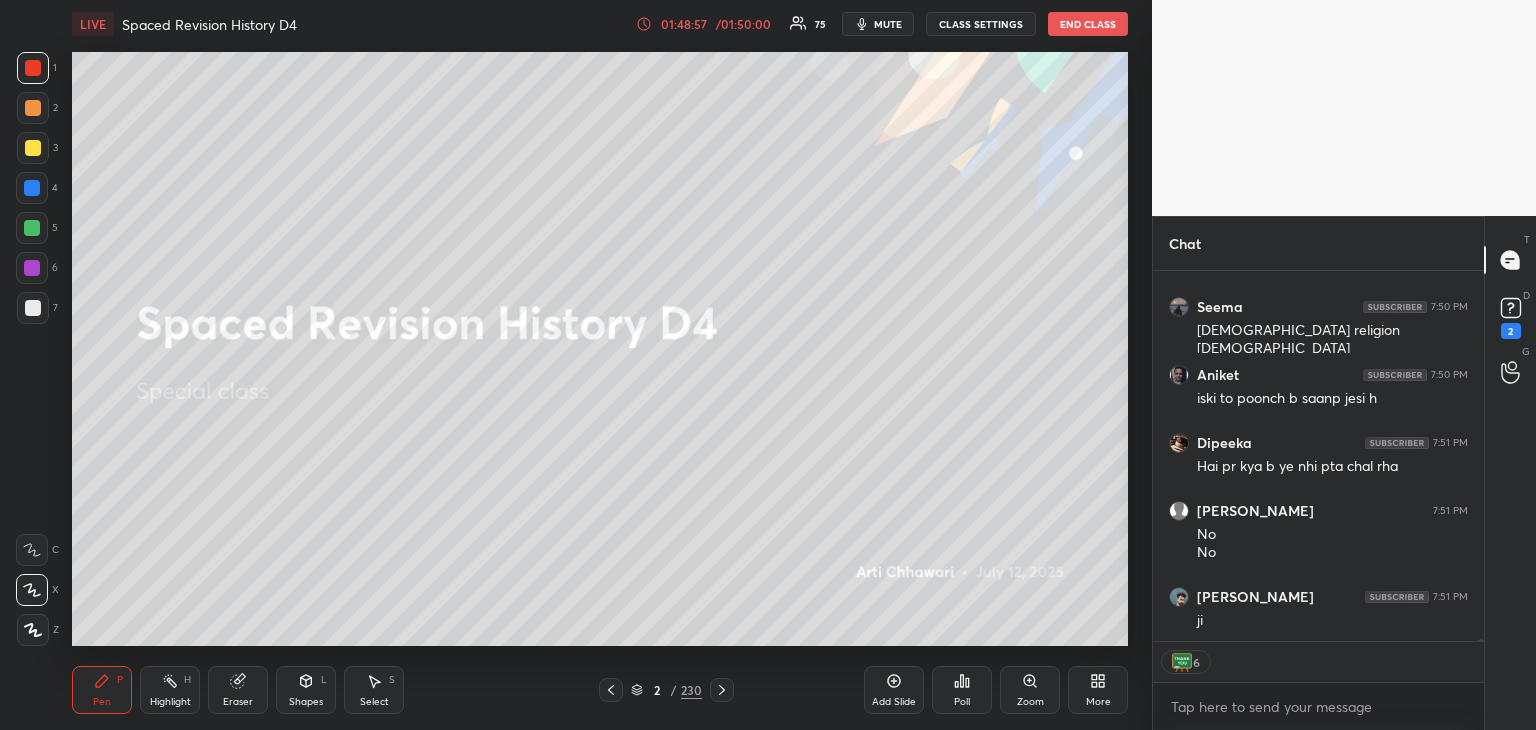 click on "More" at bounding box center [1098, 690] 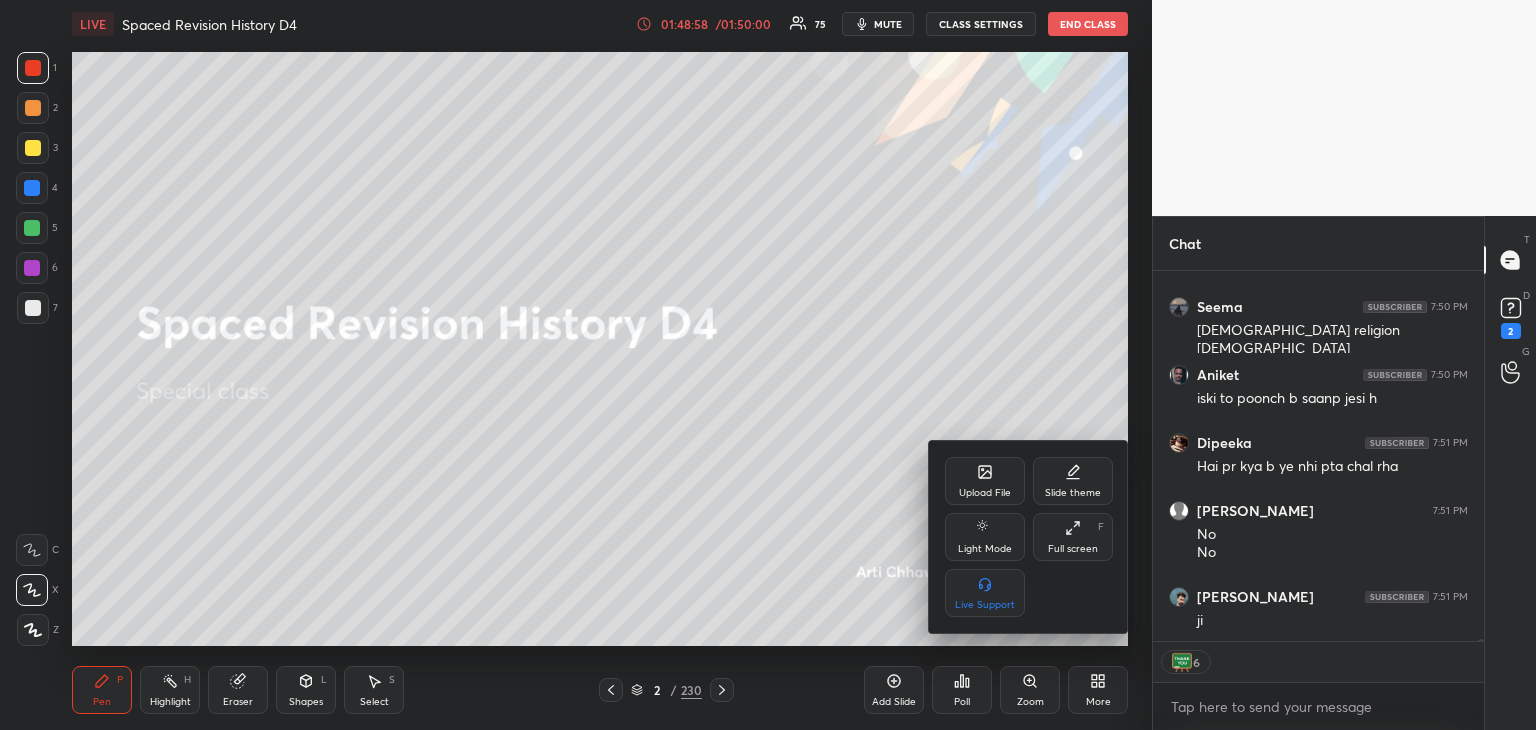 click on "Upload File" at bounding box center [985, 481] 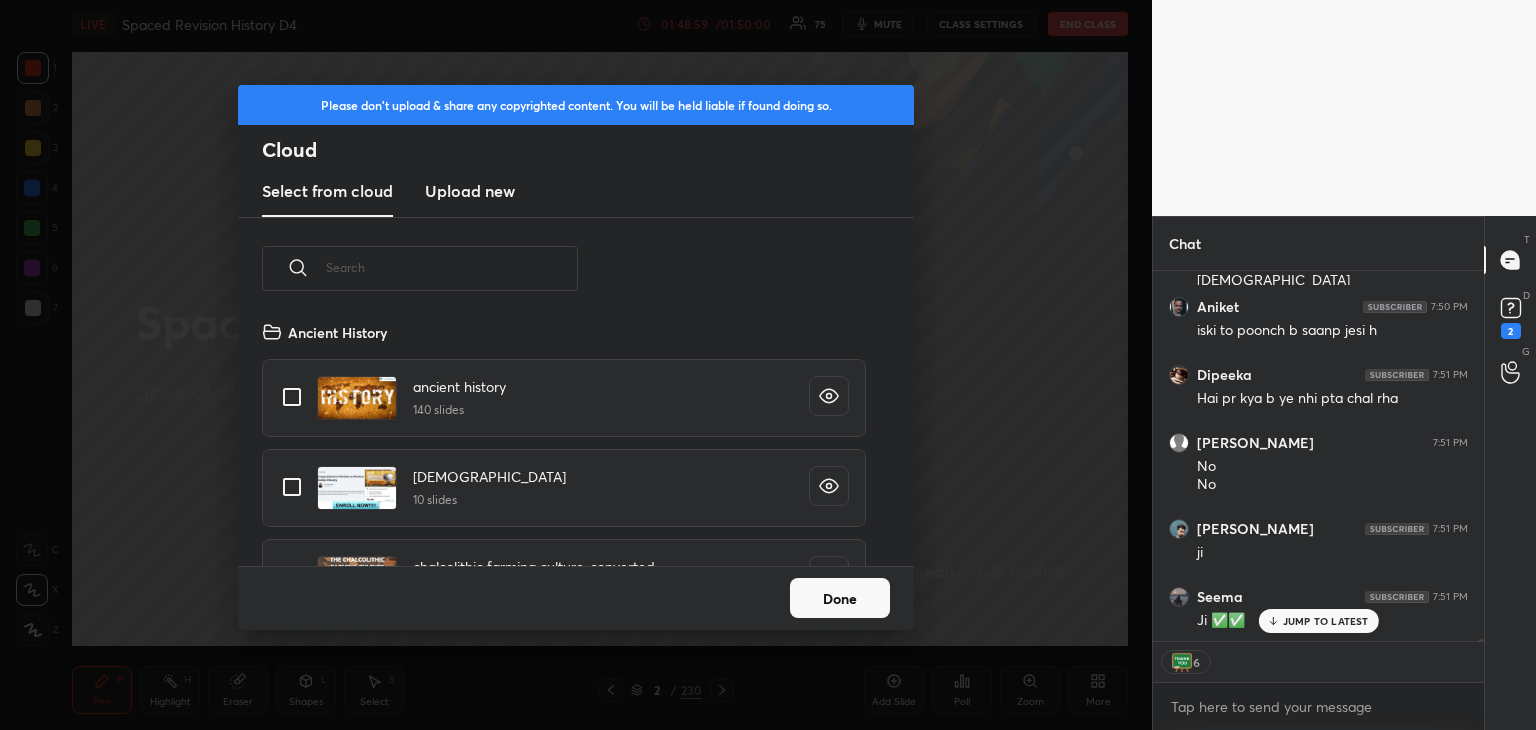 click on "Upload new" at bounding box center [470, 192] 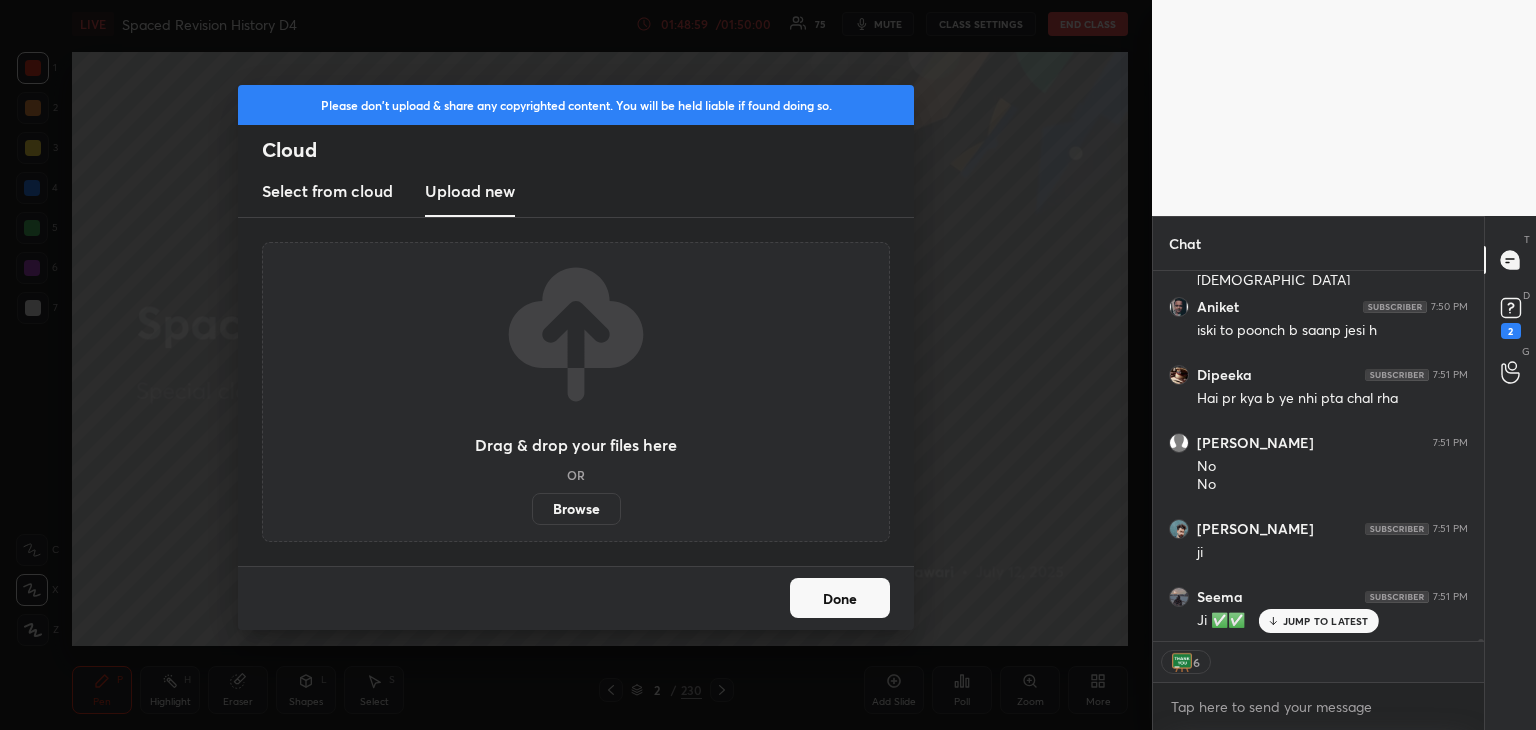 click on "Browse" at bounding box center [576, 509] 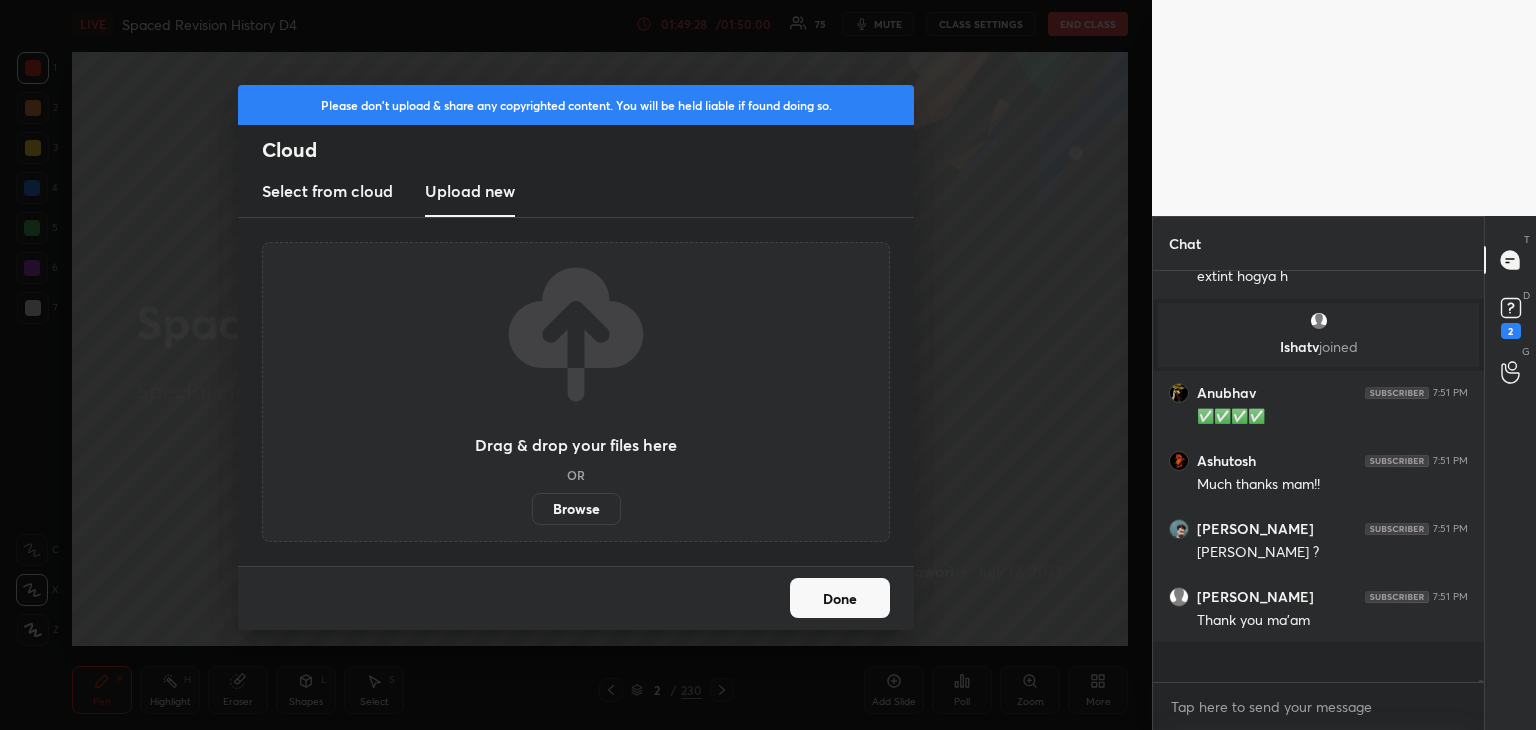 scroll, scrollTop: 91650, scrollLeft: 0, axis: vertical 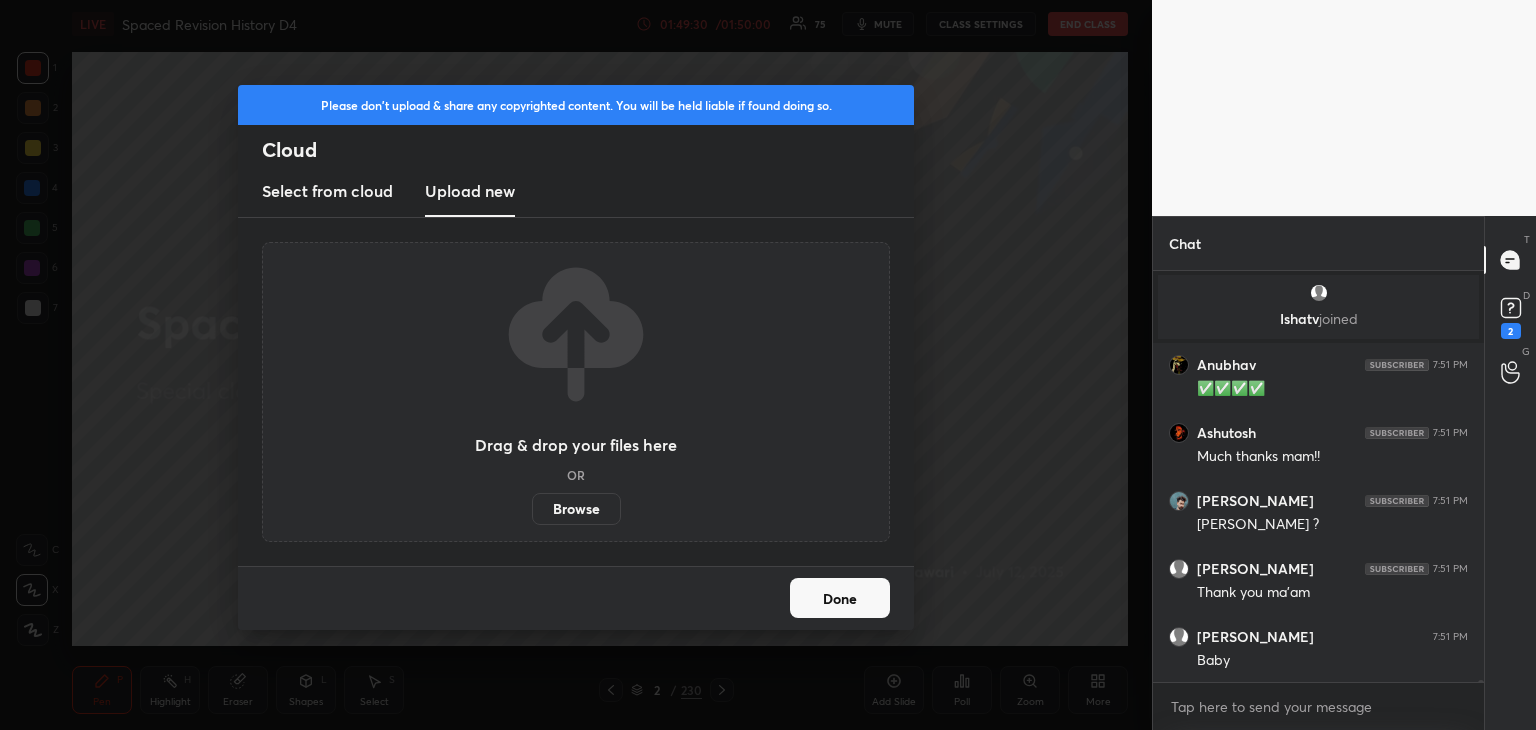 click on "Browse" at bounding box center (576, 509) 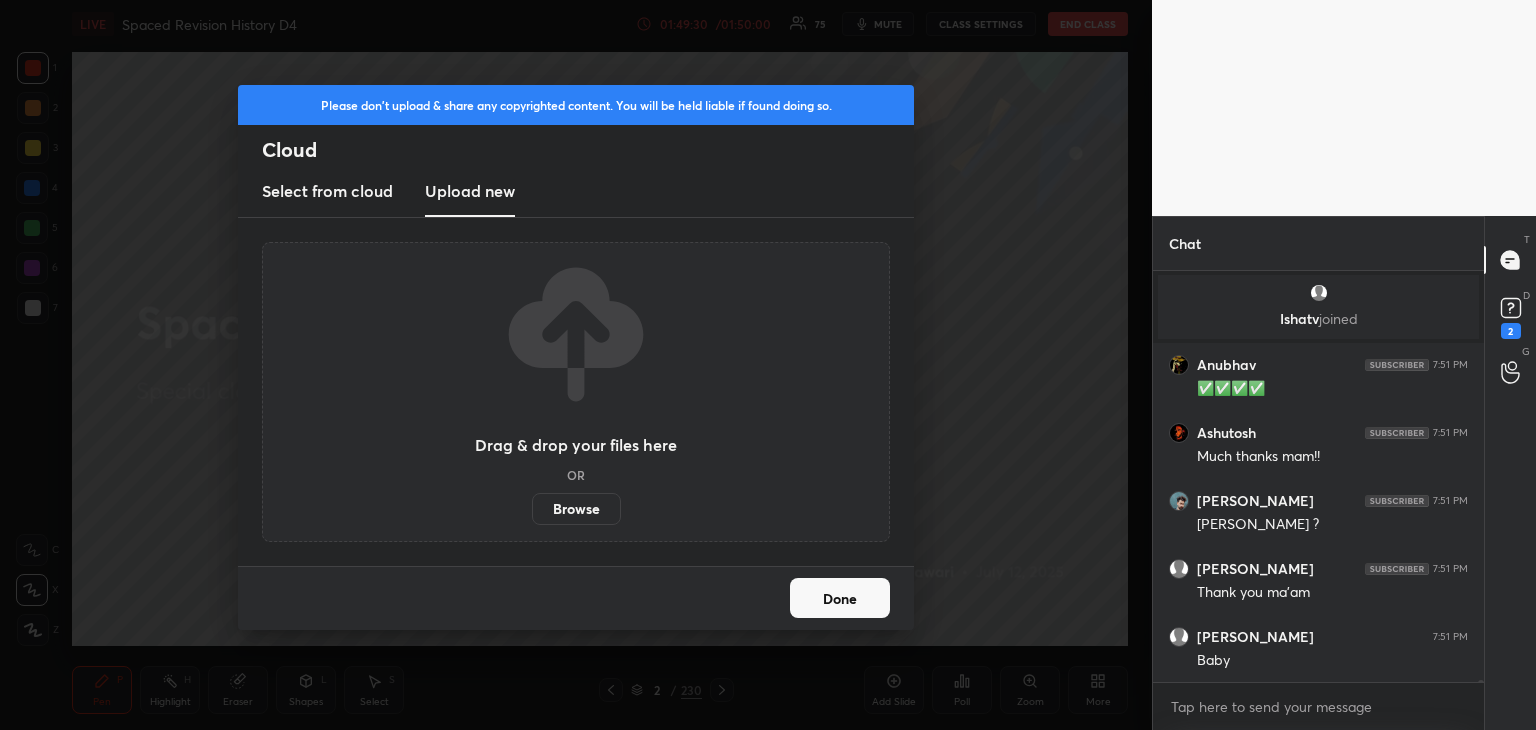 click on "Browse" at bounding box center (532, 509) 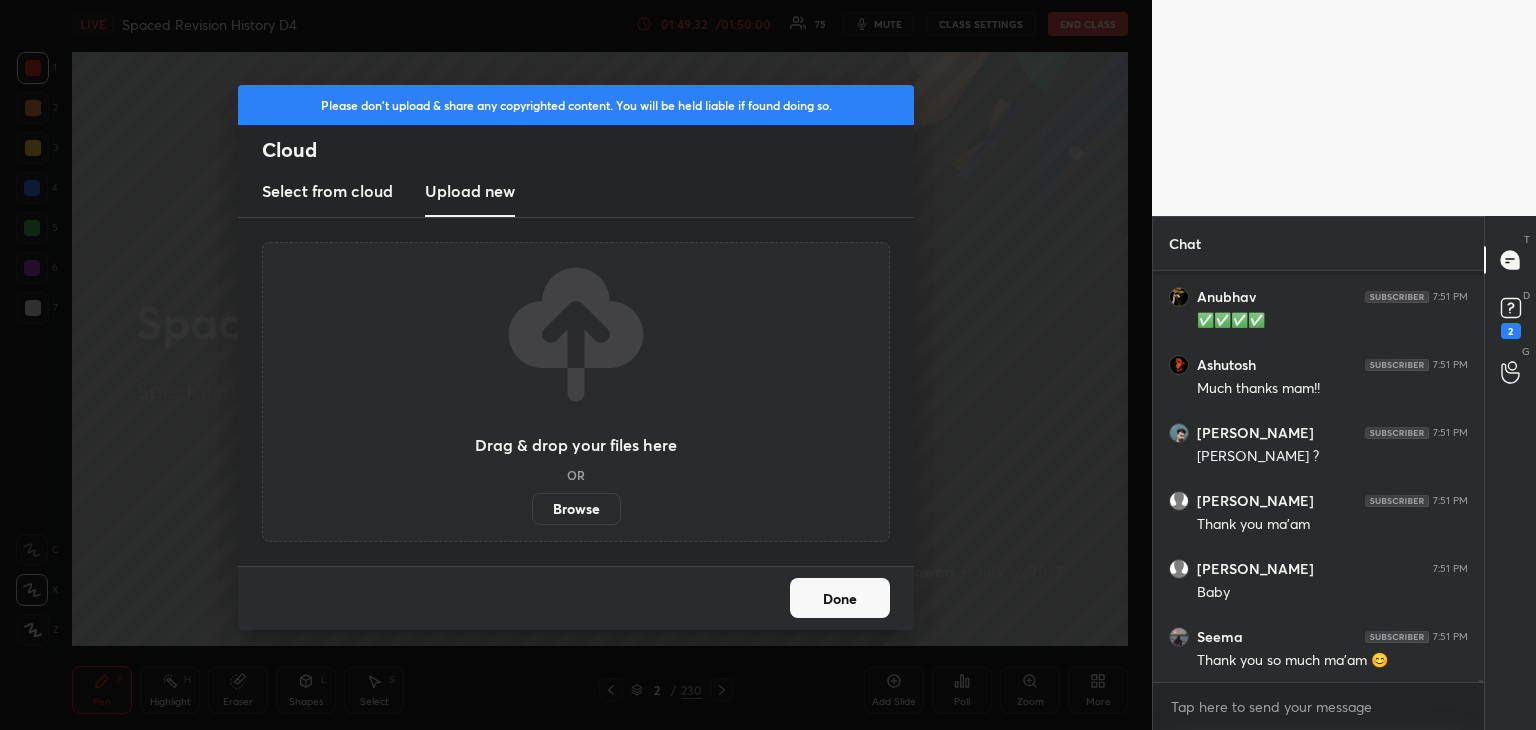 scroll, scrollTop: 91854, scrollLeft: 0, axis: vertical 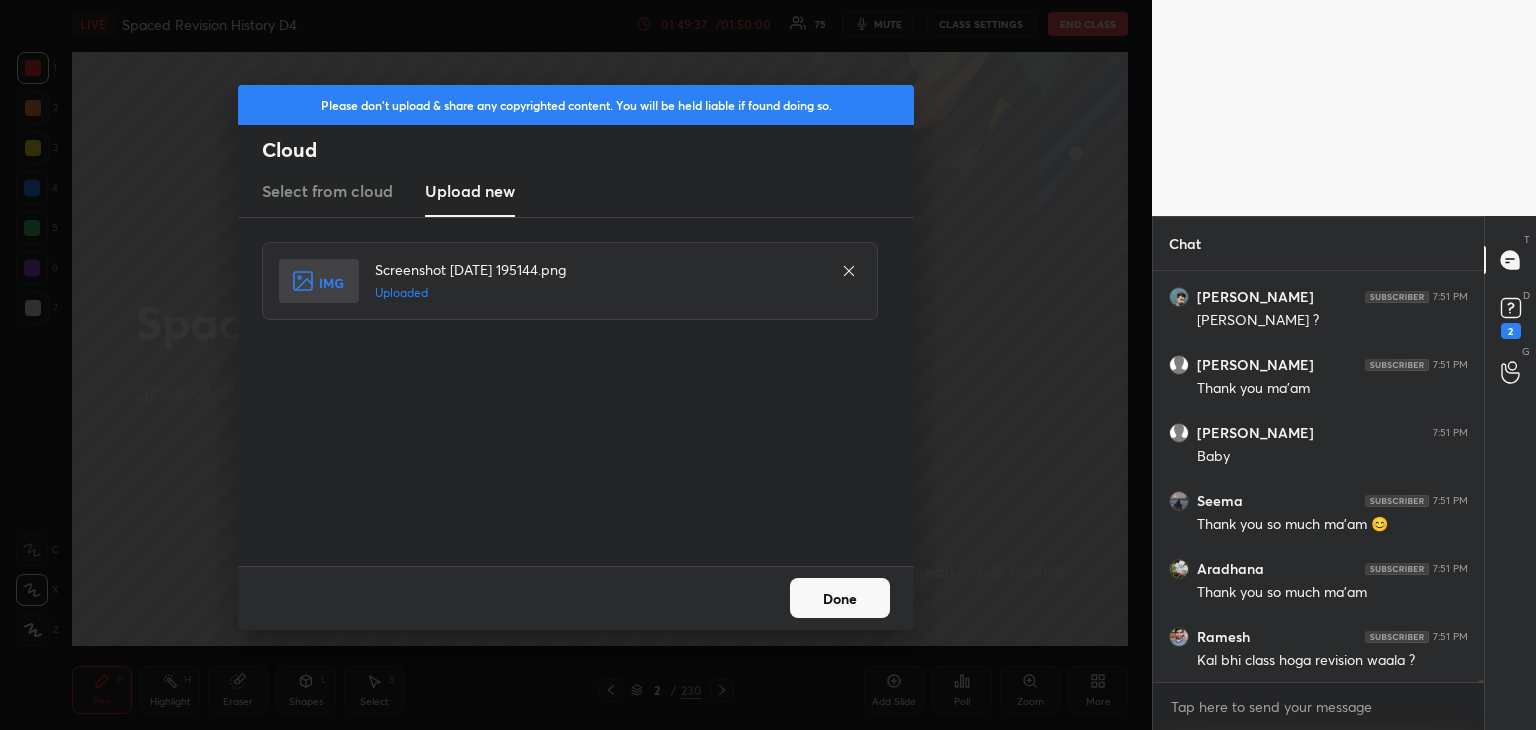 click on "Done" at bounding box center [840, 598] 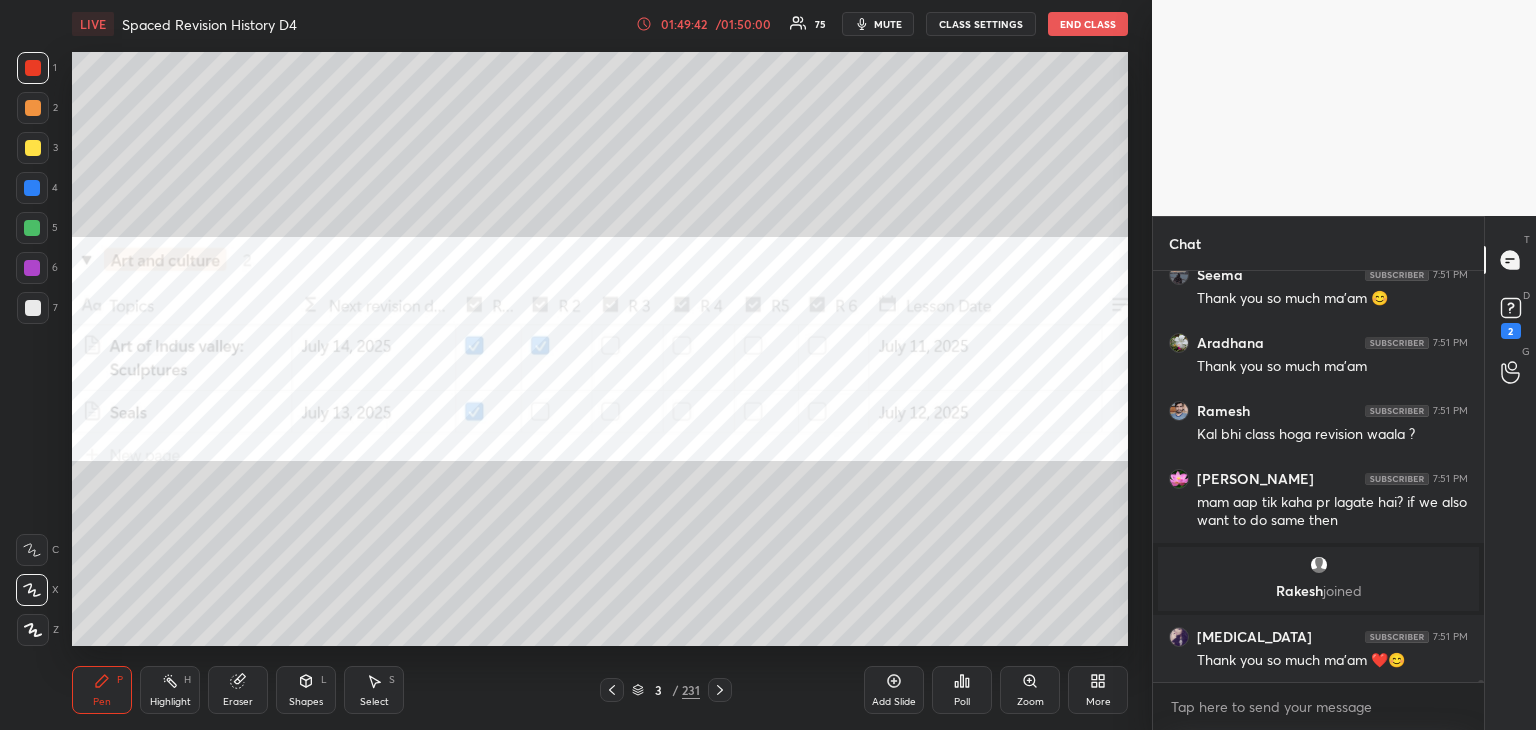 scroll, scrollTop: 91560, scrollLeft: 0, axis: vertical 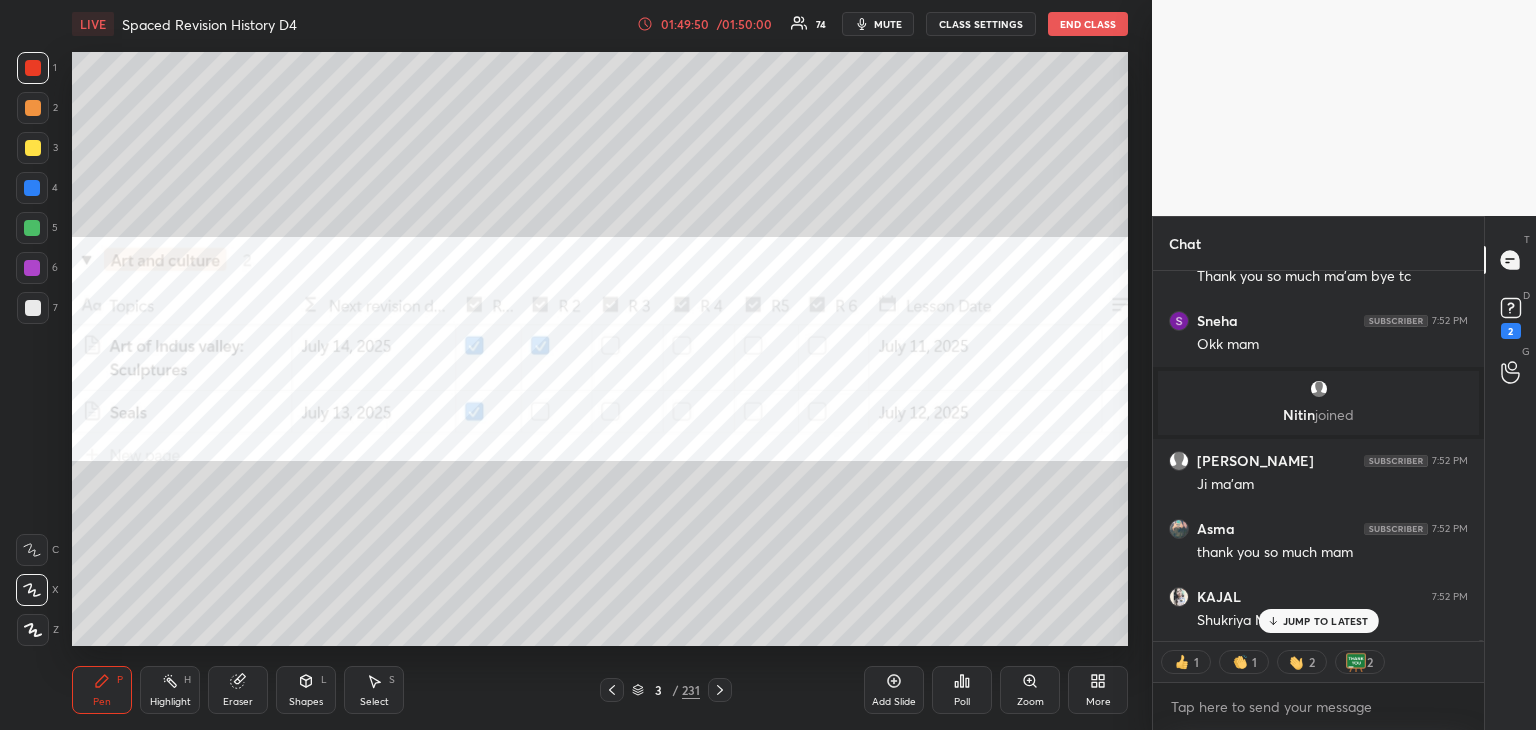 click on "JUMP TO LATEST" at bounding box center [1326, 621] 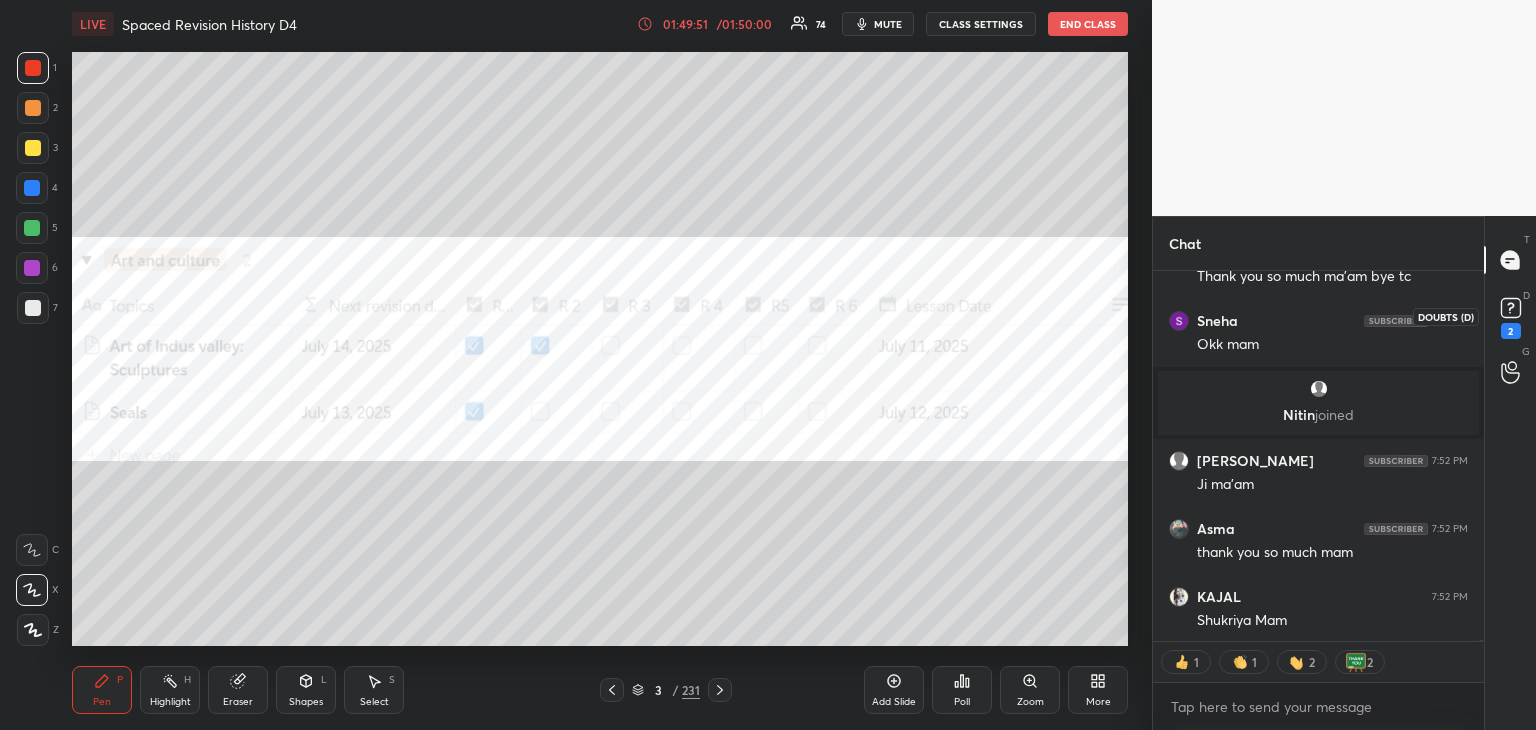 click 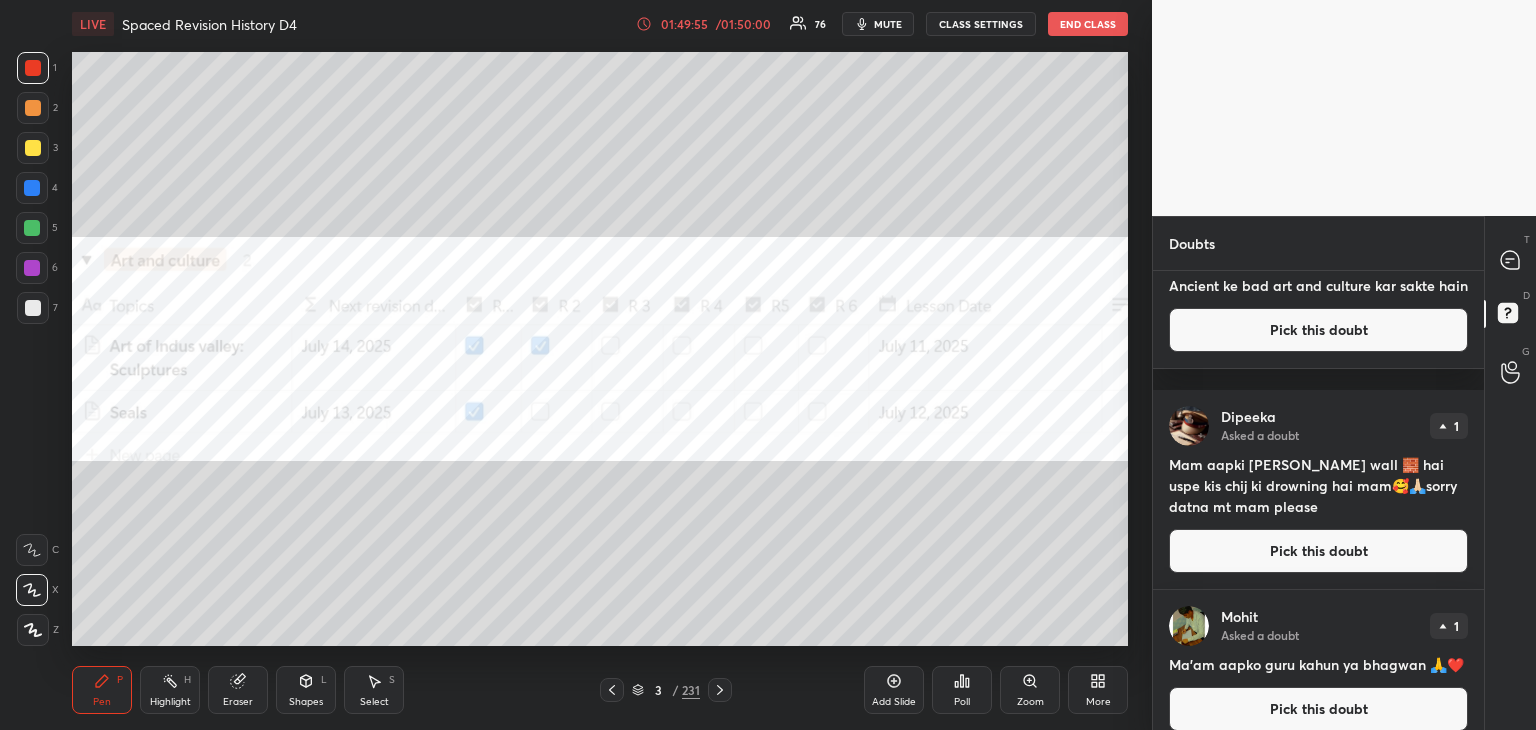 scroll, scrollTop: 98, scrollLeft: 0, axis: vertical 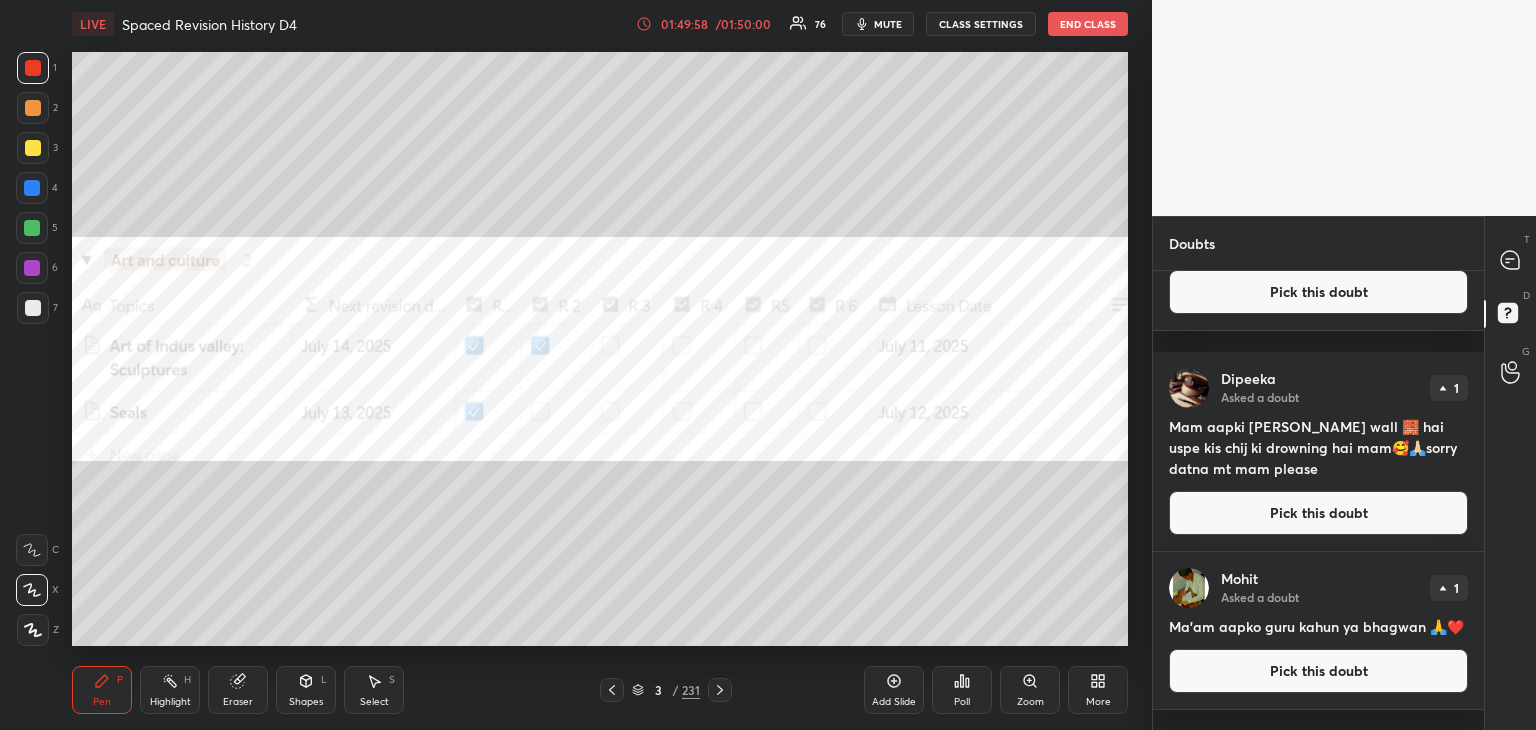 drag, startPoint x: 1300, startPoint y: 509, endPoint x: 1341, endPoint y: 494, distance: 43.65776 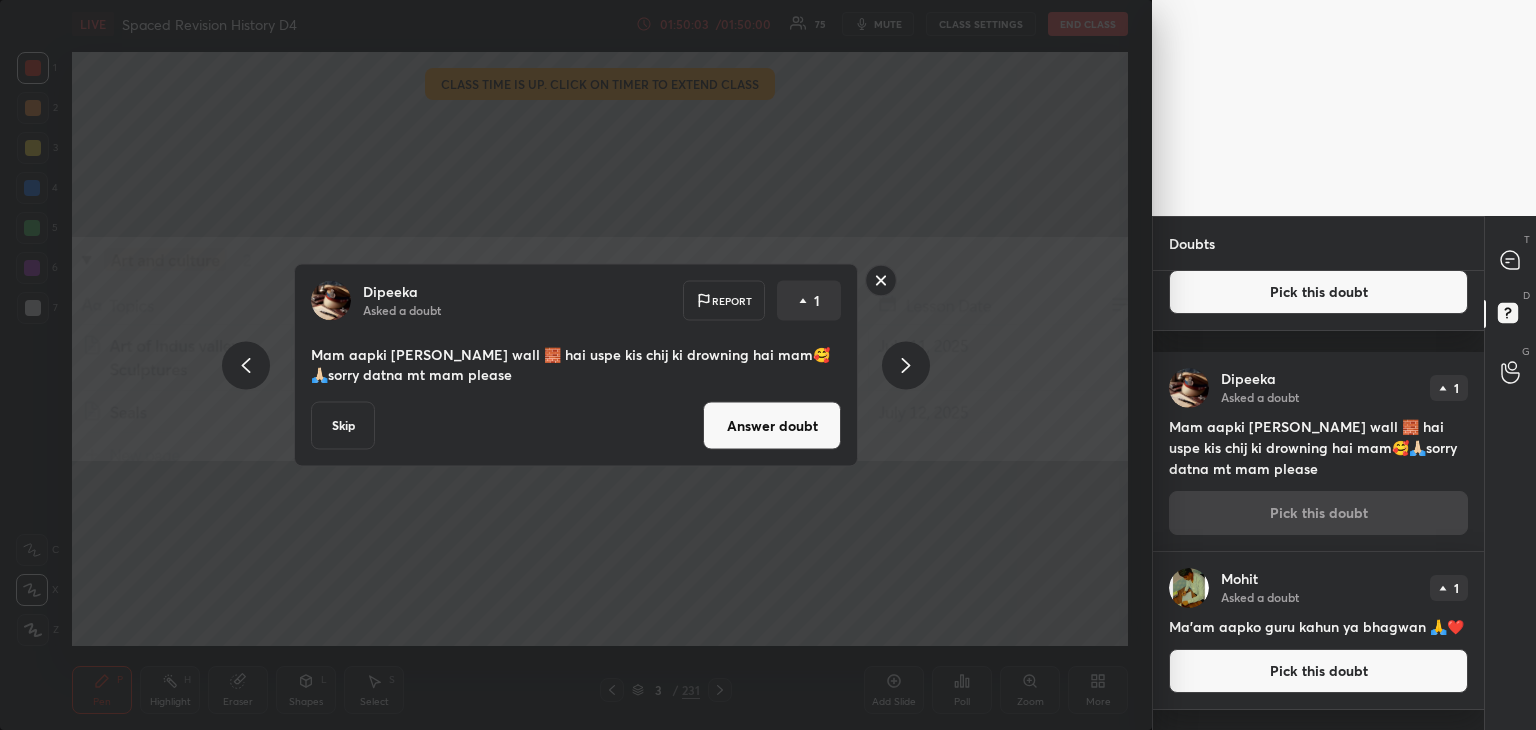 click on "Answer doubt" at bounding box center [772, 426] 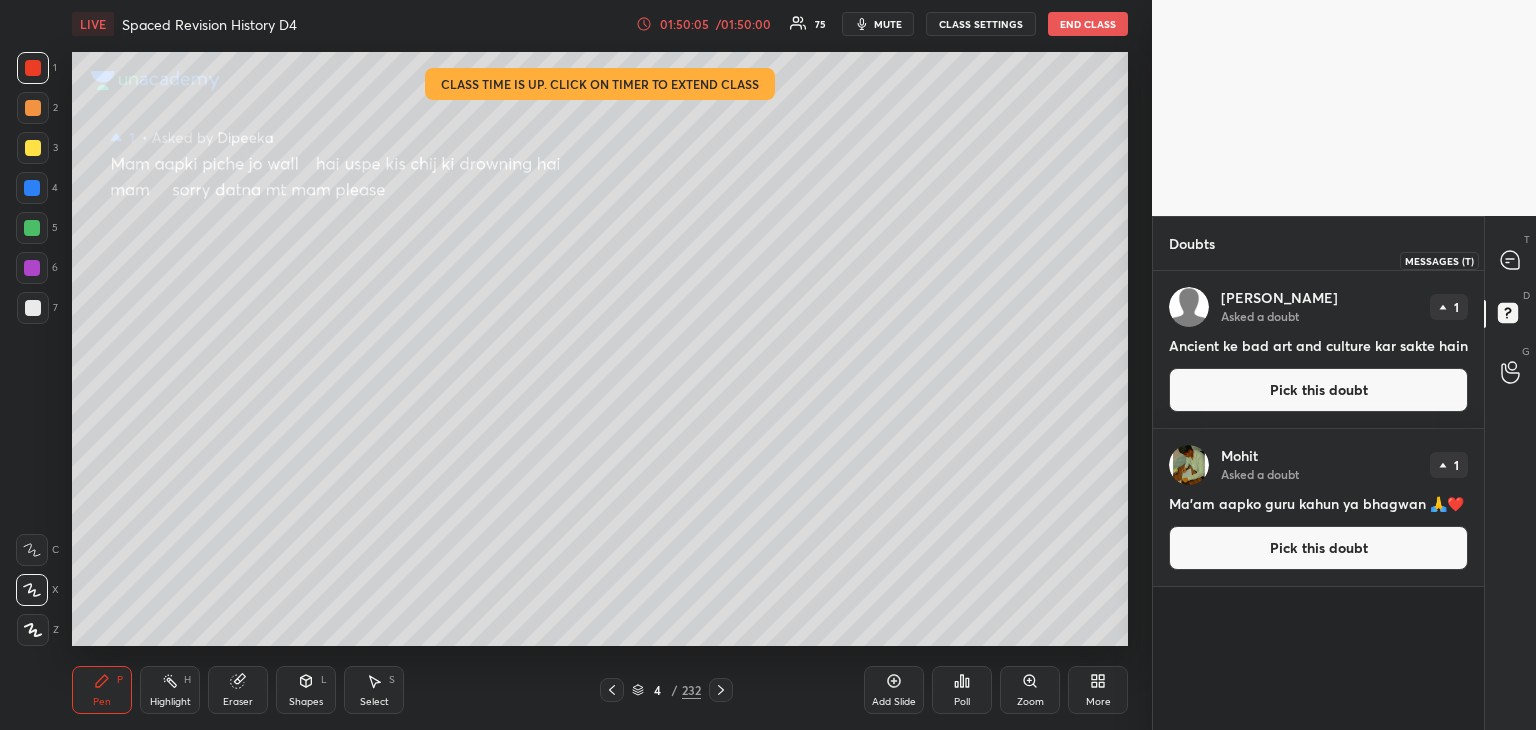 drag, startPoint x: 1509, startPoint y: 257, endPoint x: 1512, endPoint y: 243, distance: 14.3178215 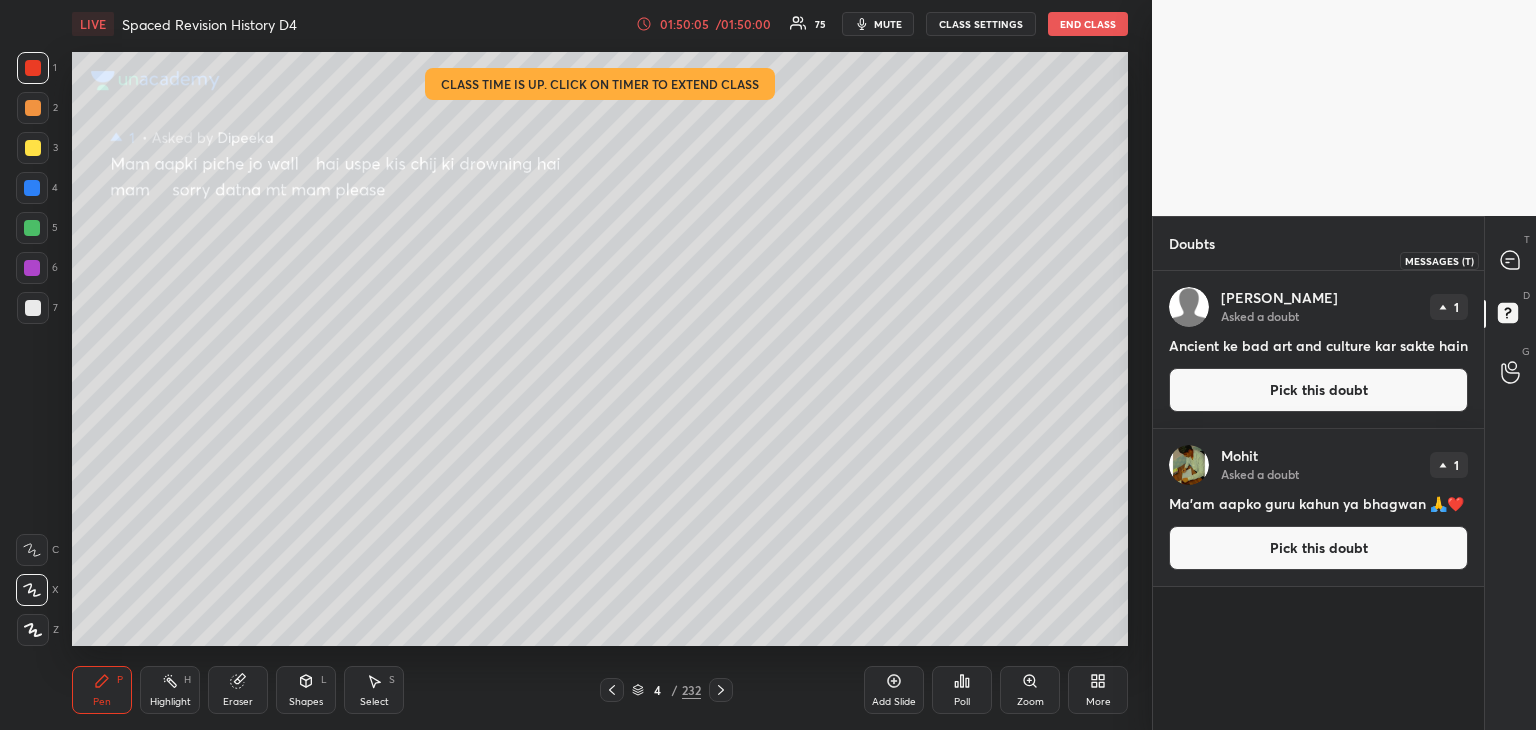 click 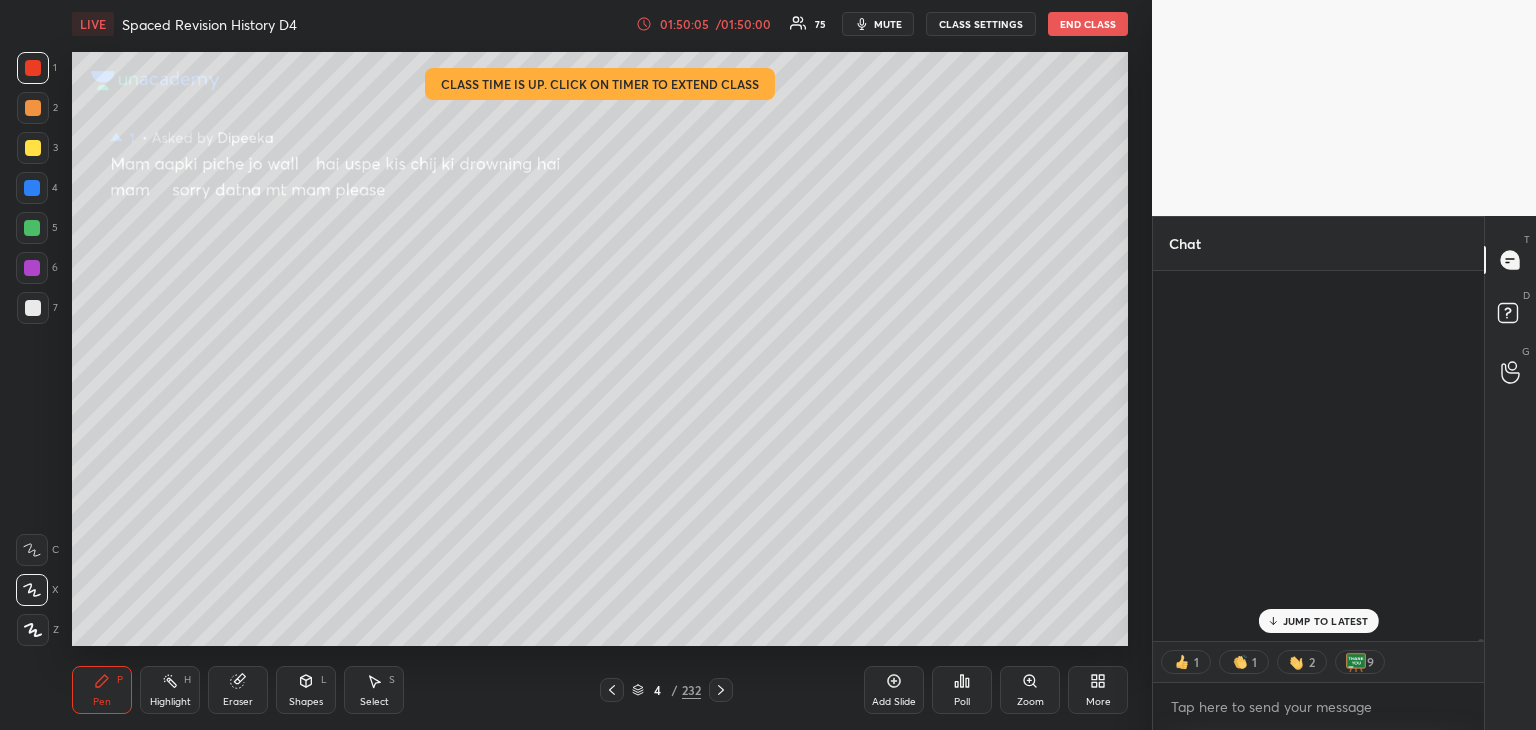 scroll, scrollTop: 92959, scrollLeft: 0, axis: vertical 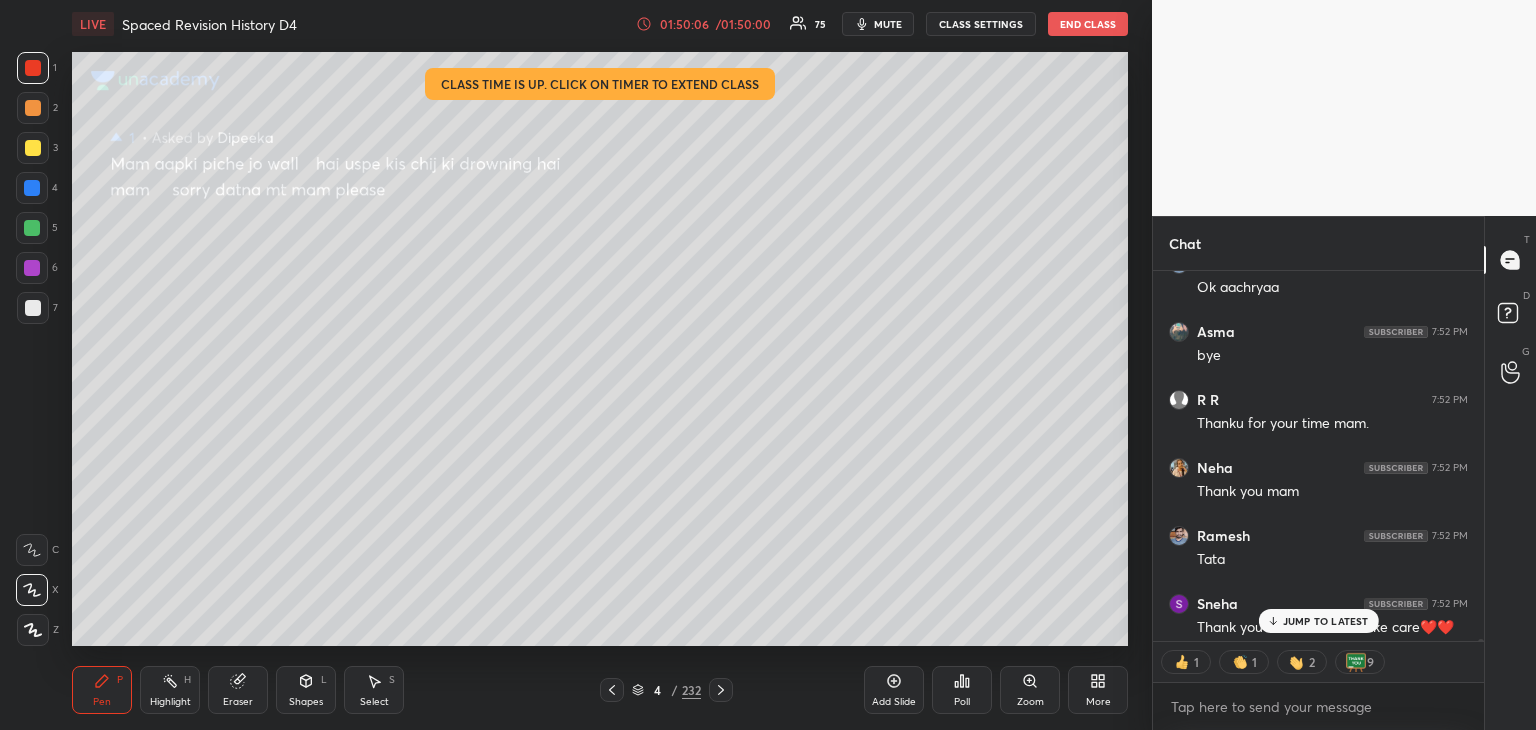 click on "JUMP TO LATEST" at bounding box center [1326, 621] 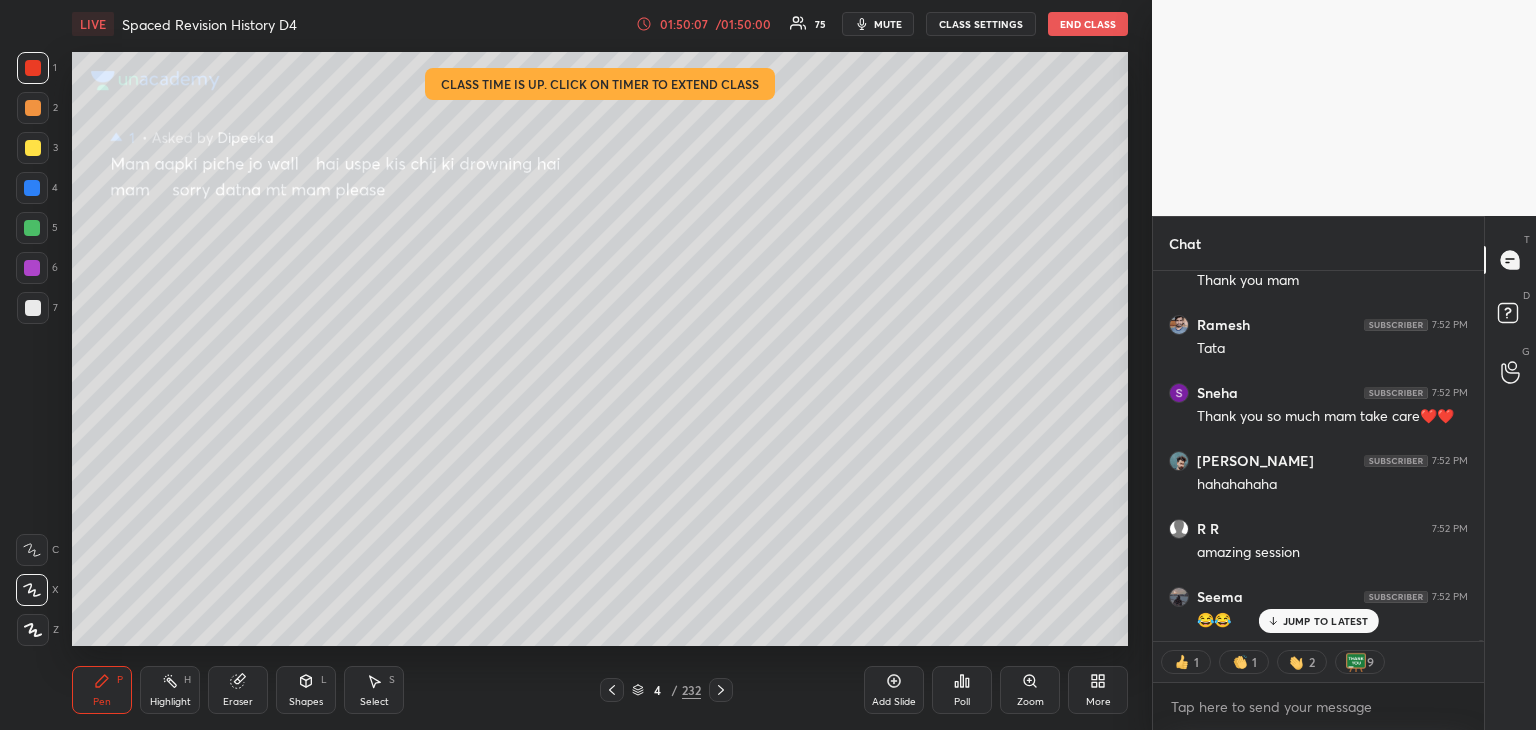 scroll, scrollTop: 93288, scrollLeft: 0, axis: vertical 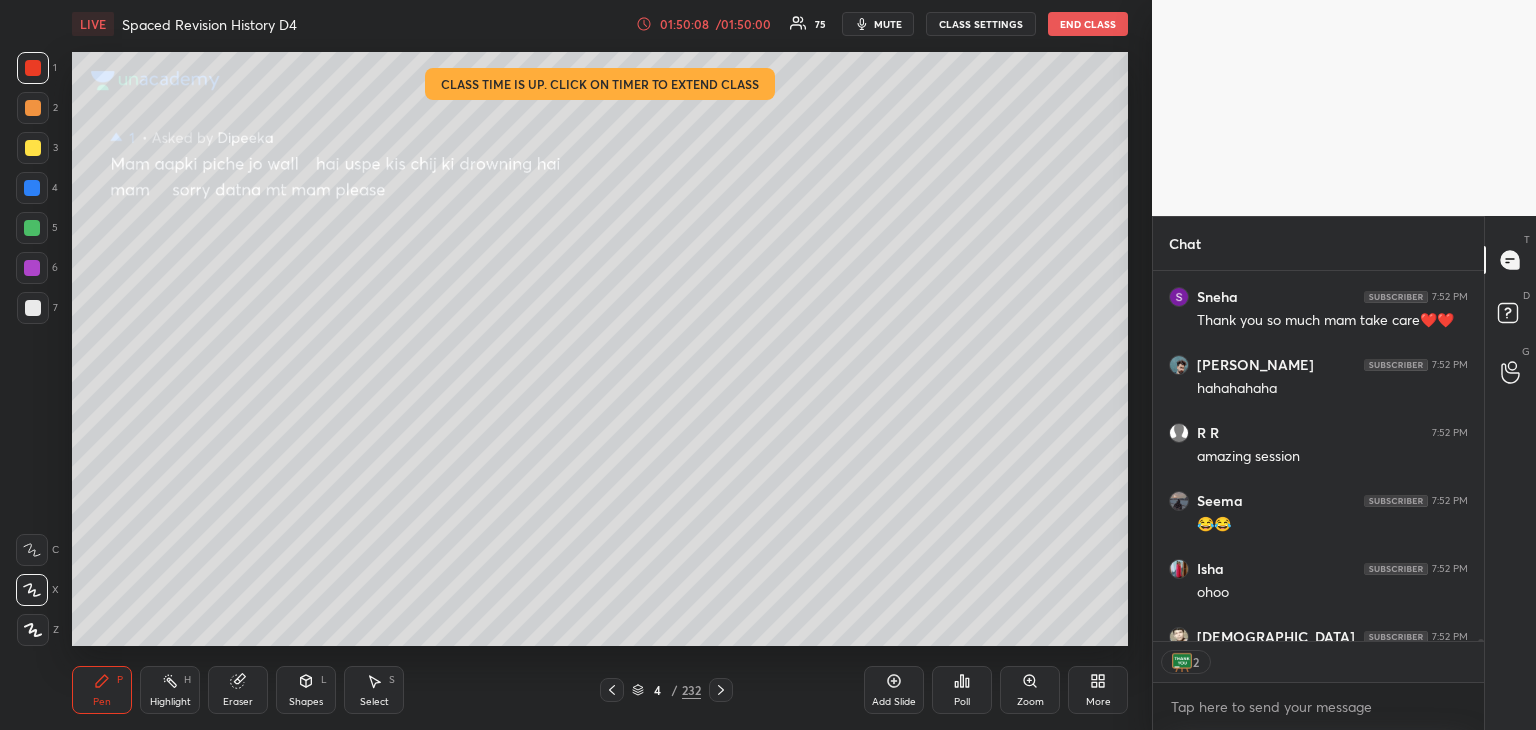click at bounding box center [32, 188] 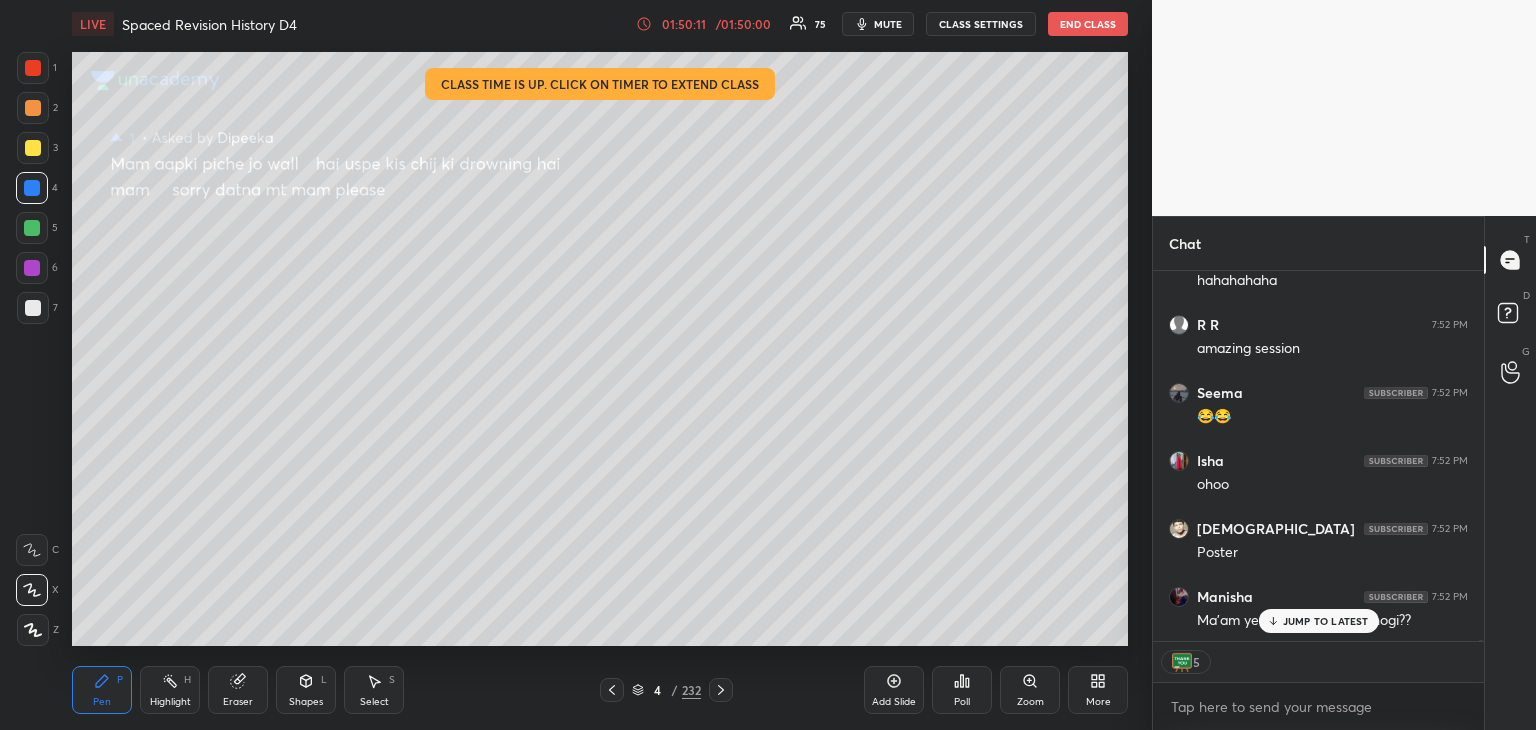 scroll, scrollTop: 93464, scrollLeft: 0, axis: vertical 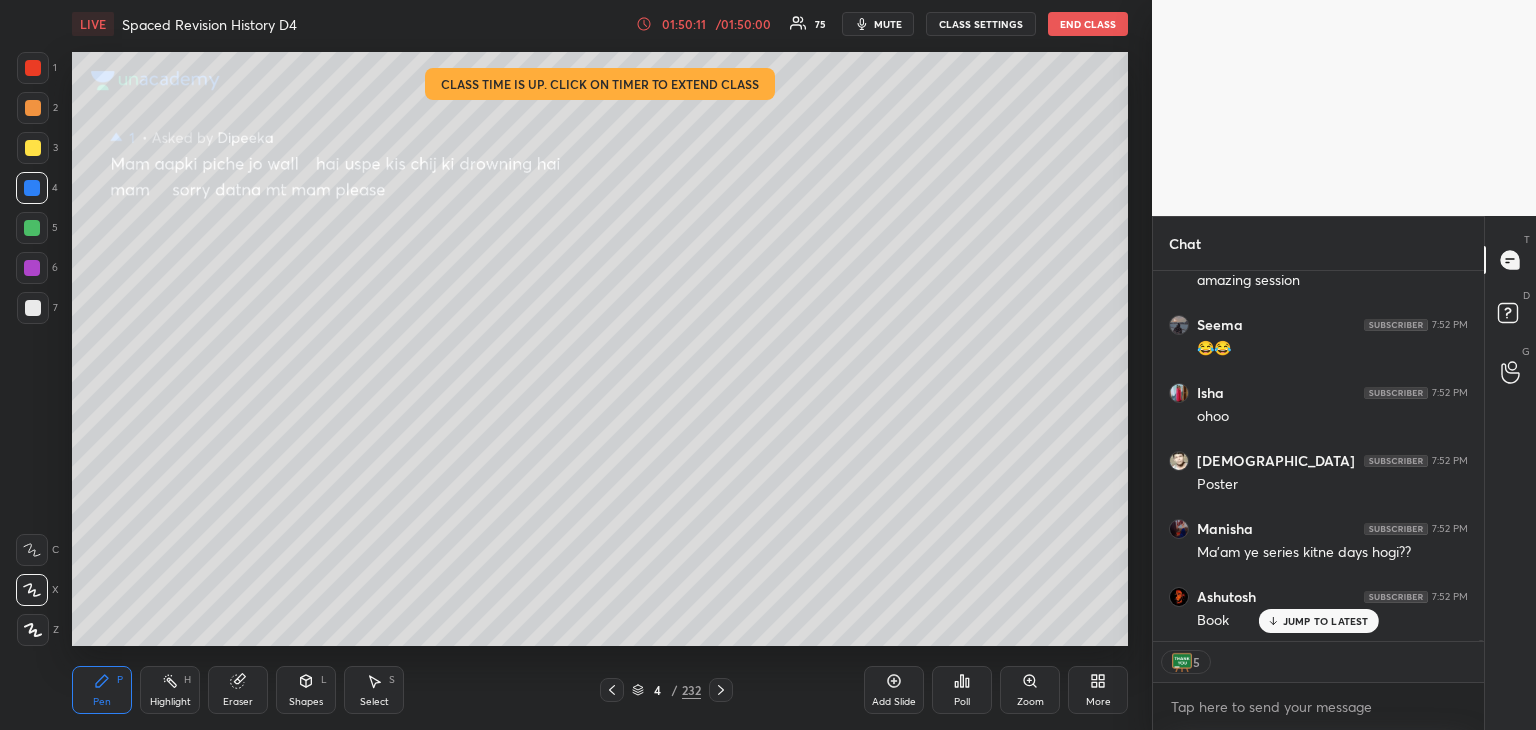 click on "JUMP TO LATEST" at bounding box center [1318, 621] 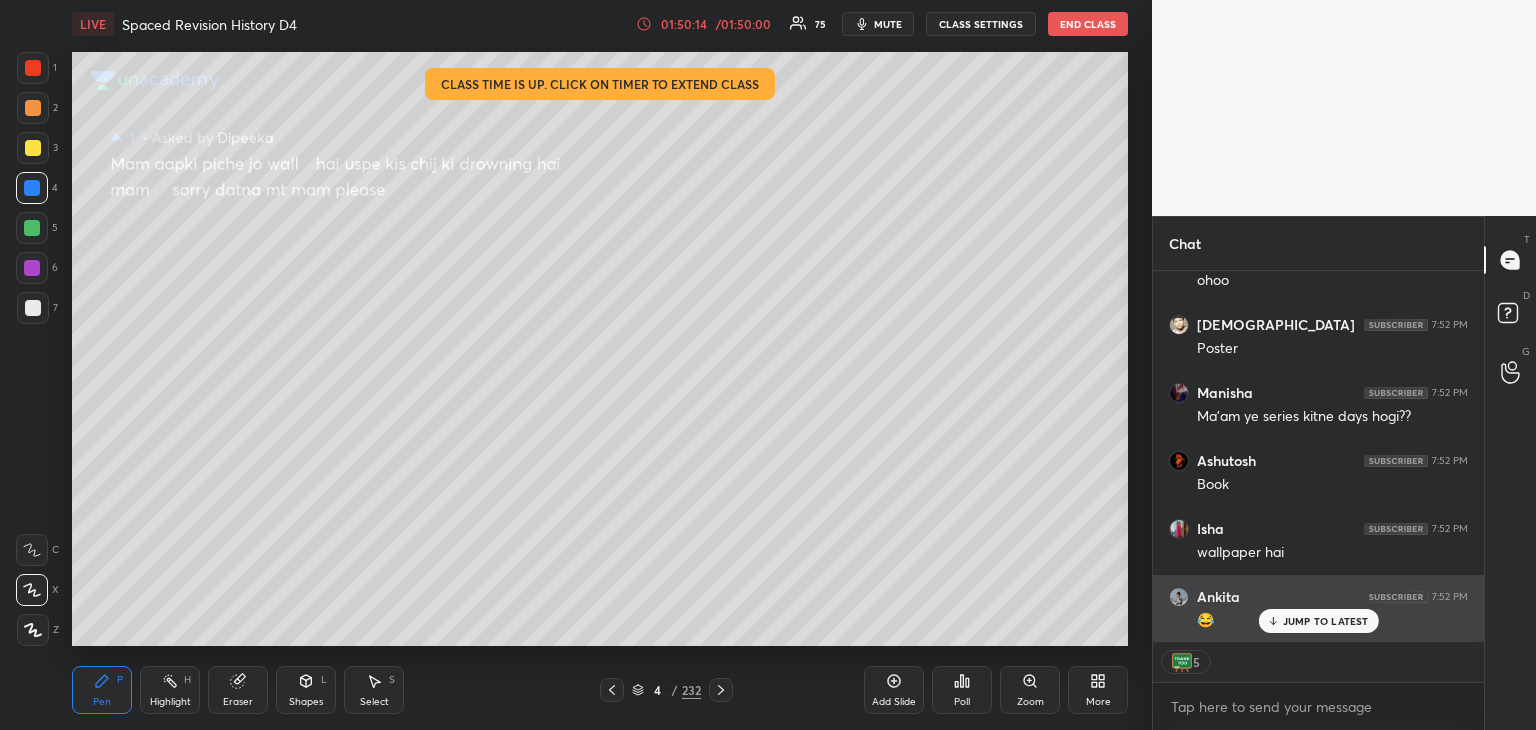 click on "JUMP TO LATEST" at bounding box center (1318, 621) 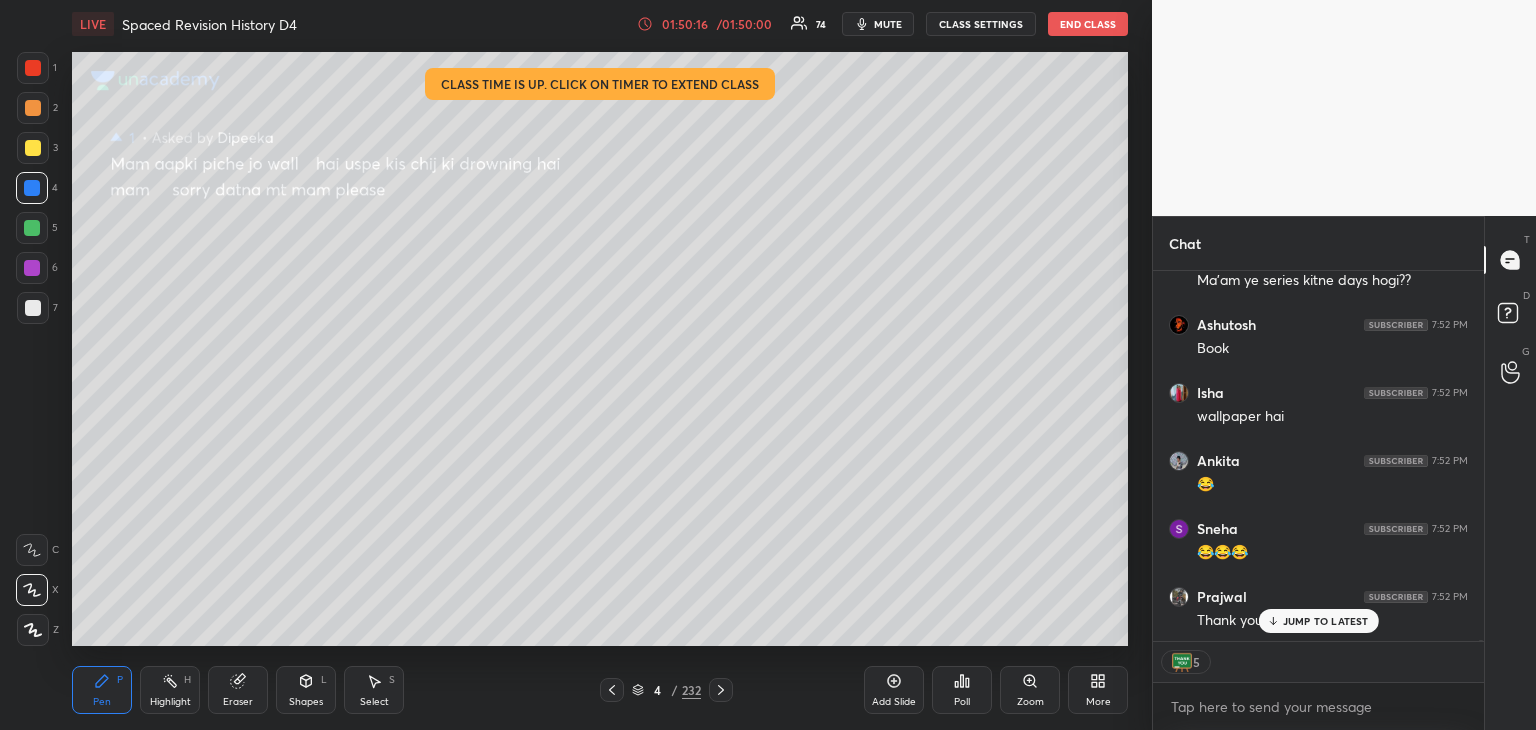 click at bounding box center (32, 228) 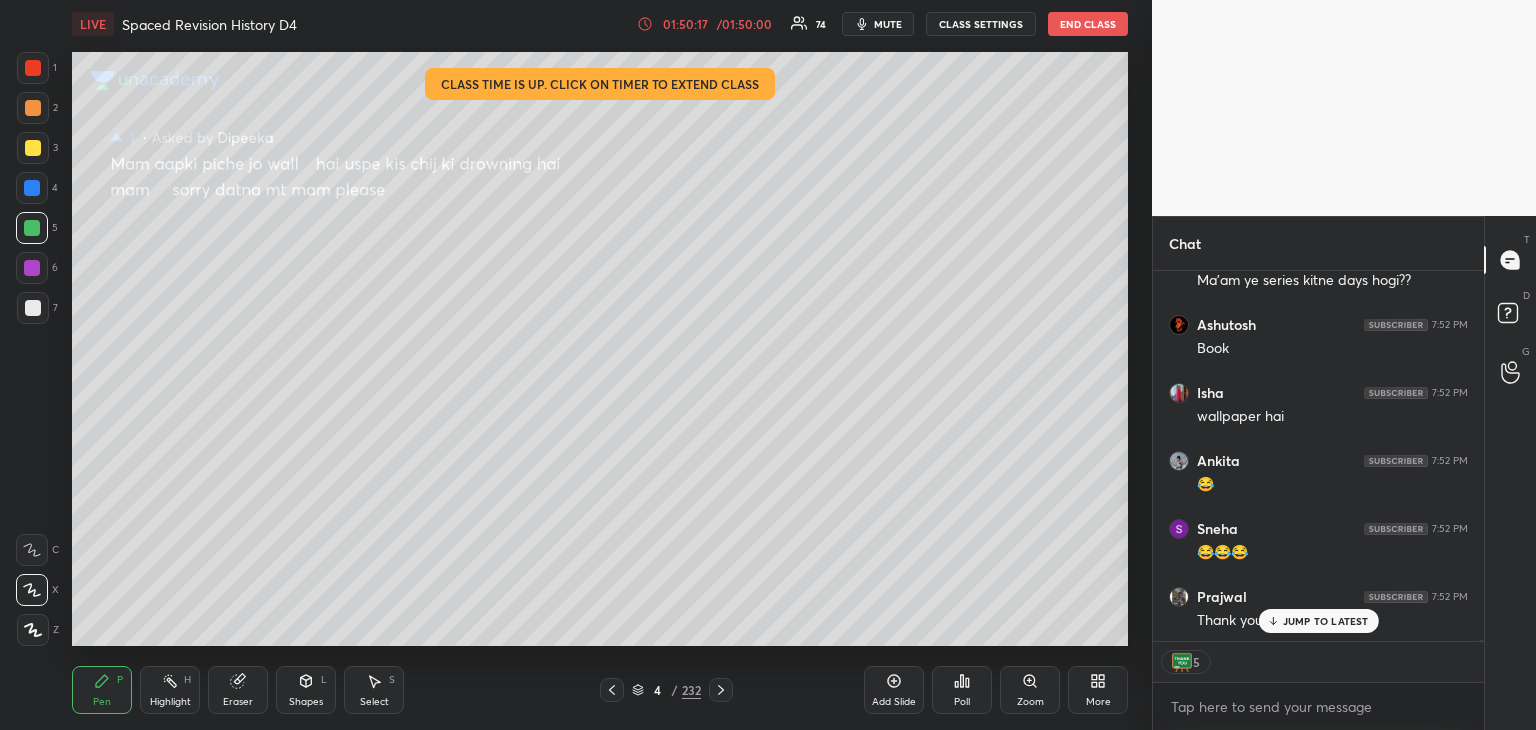 click at bounding box center (33, 108) 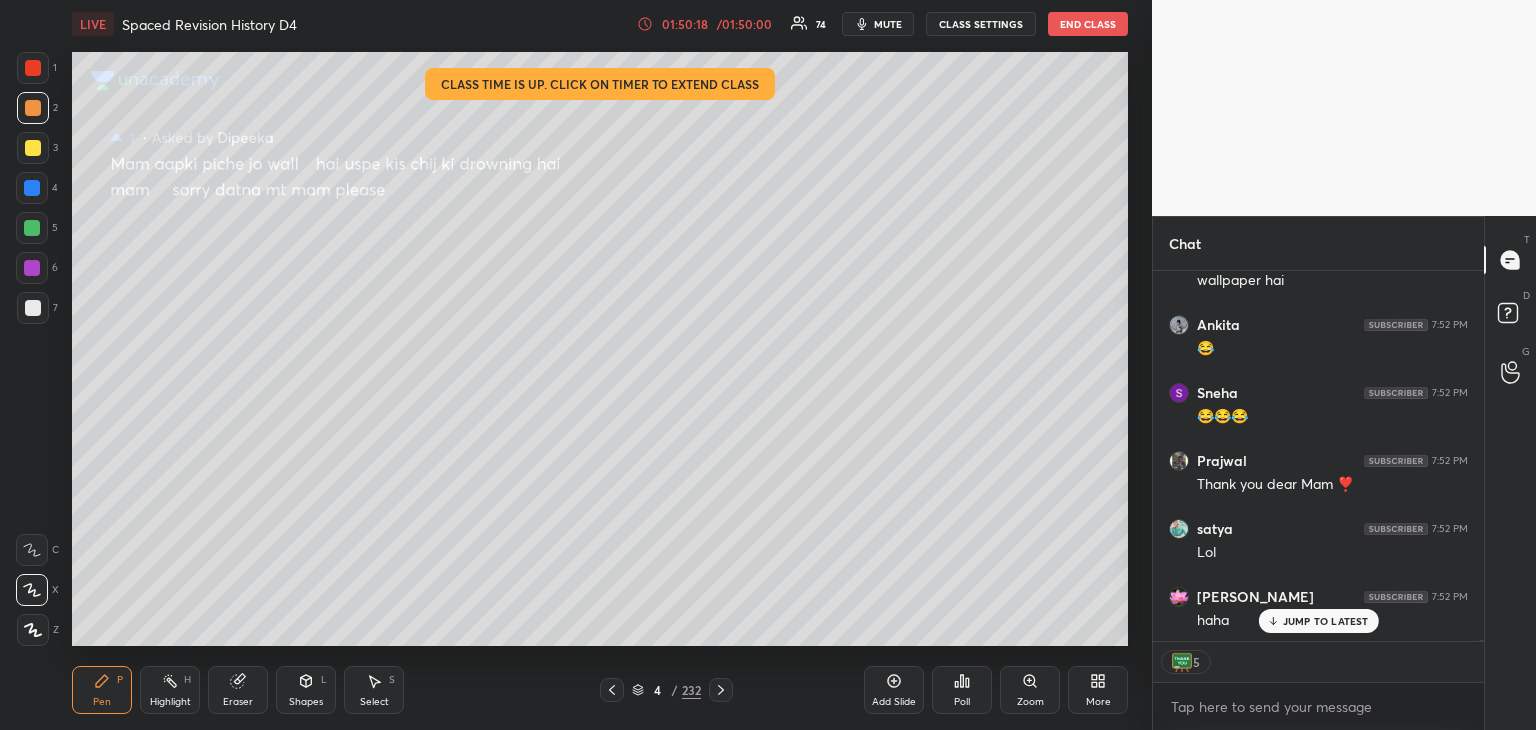 click at bounding box center [33, 68] 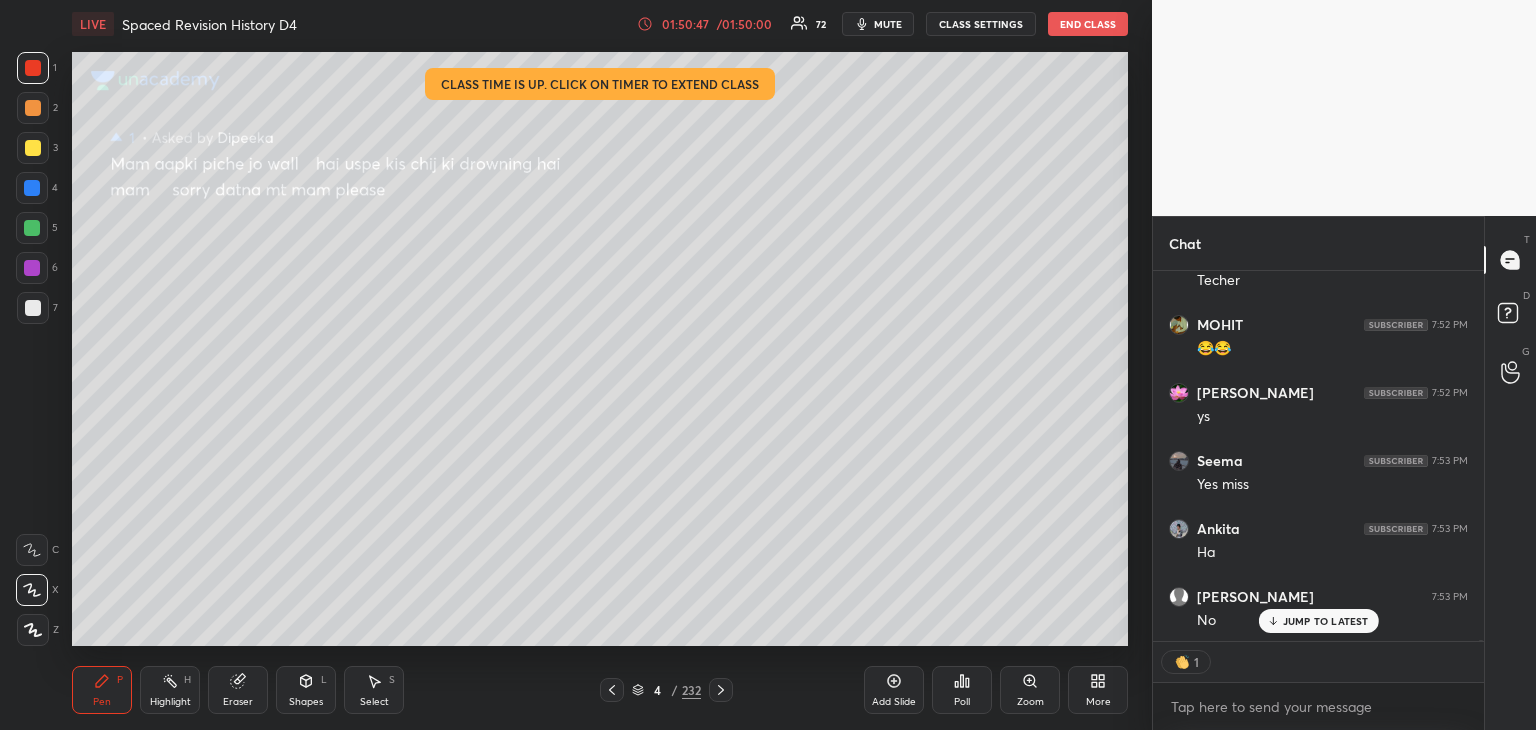 click 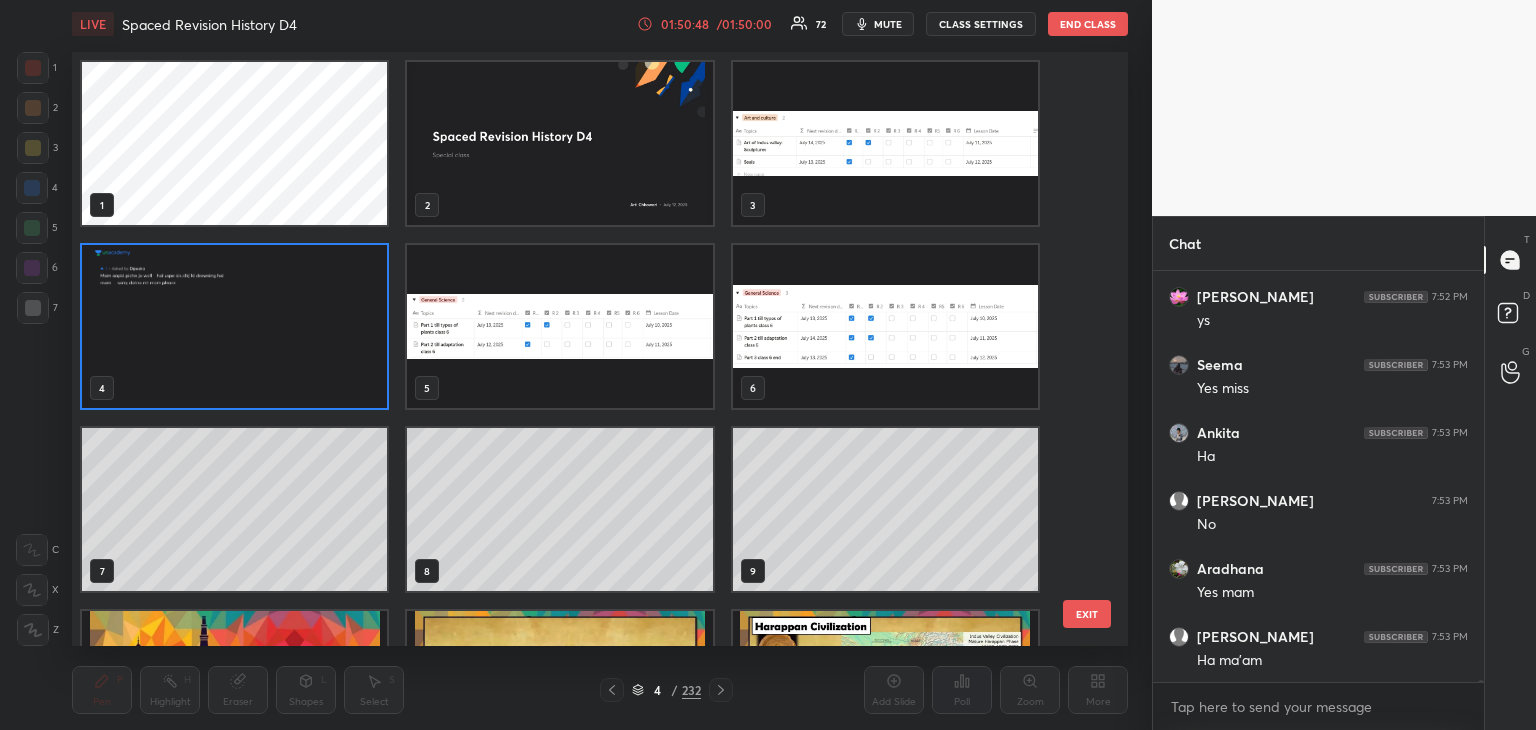 click at bounding box center [559, 143] 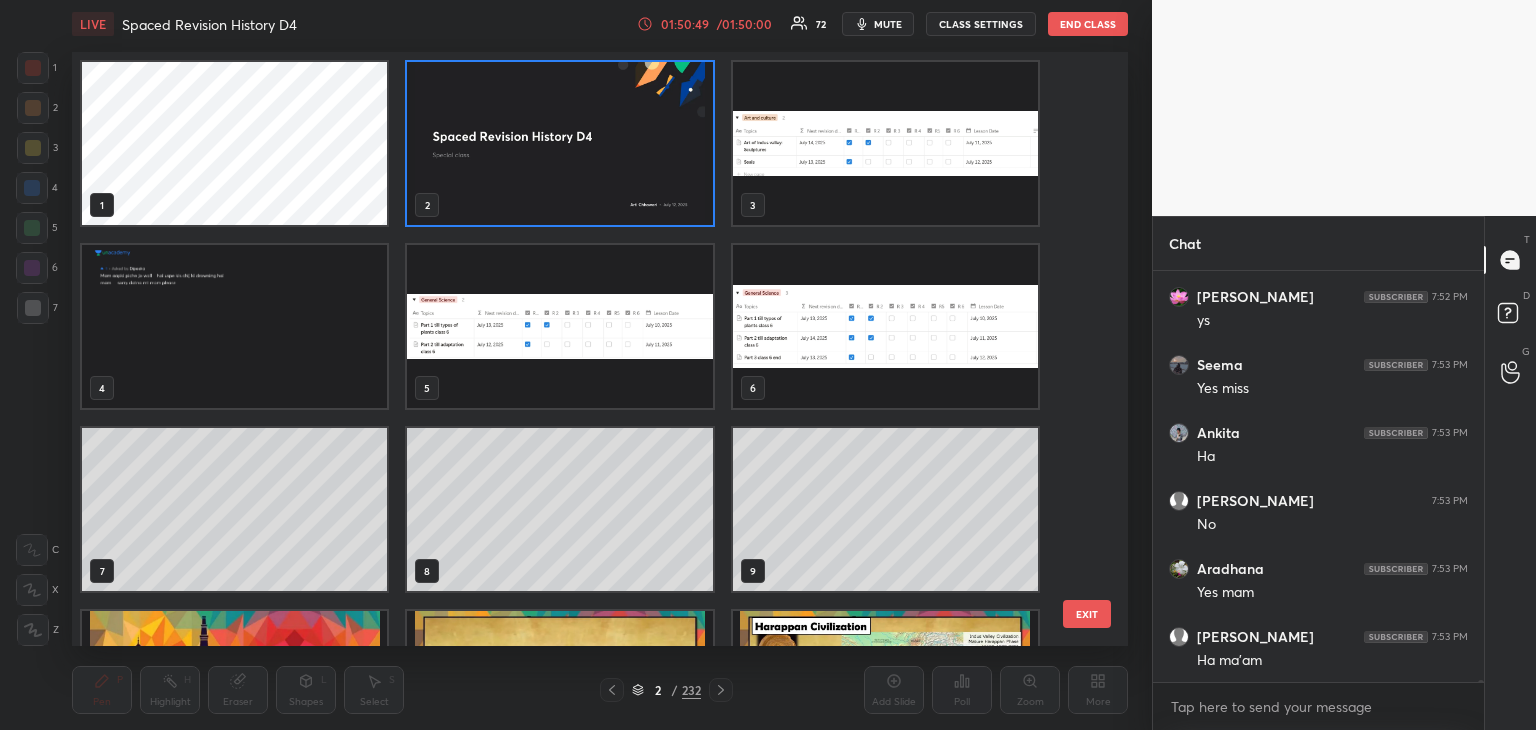 click 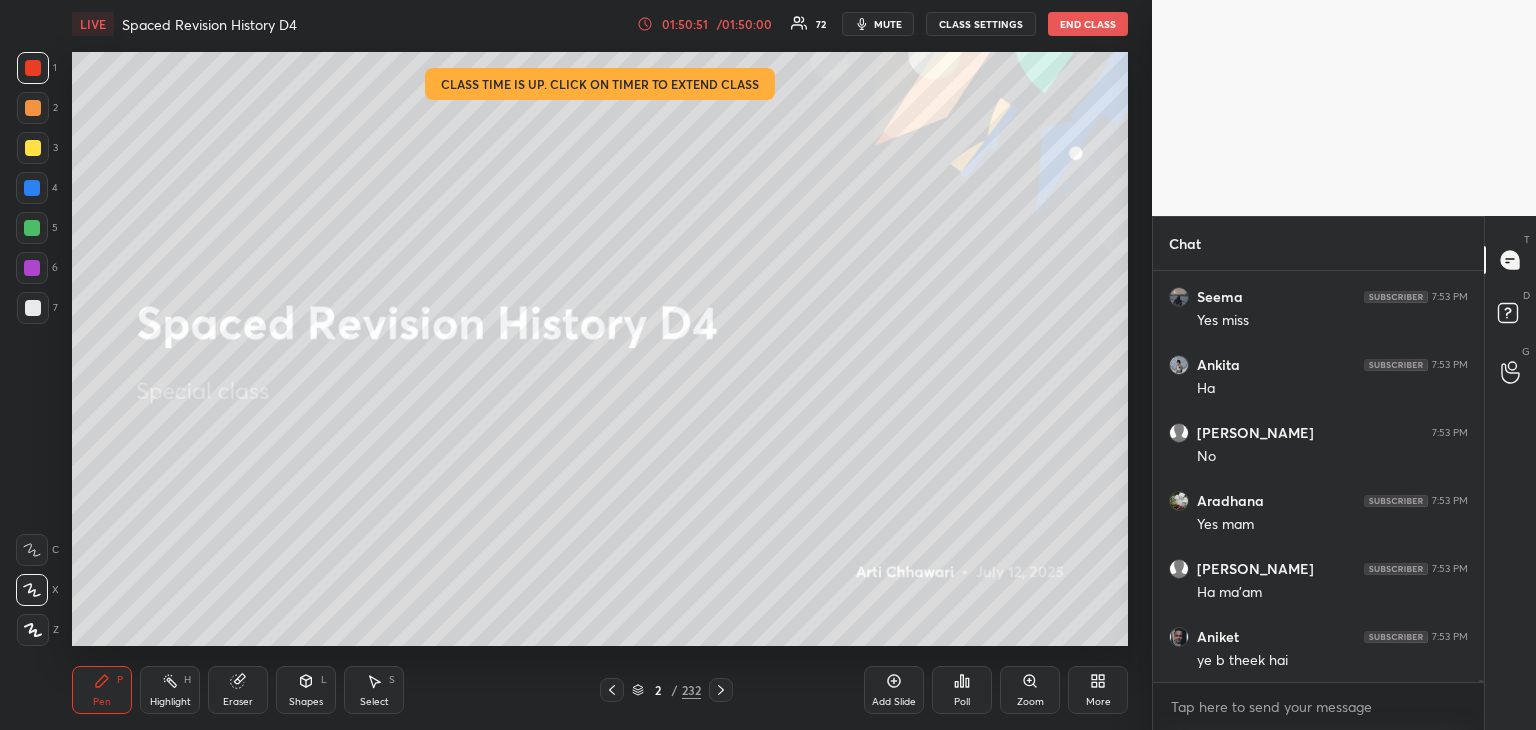 click at bounding box center (33, 148) 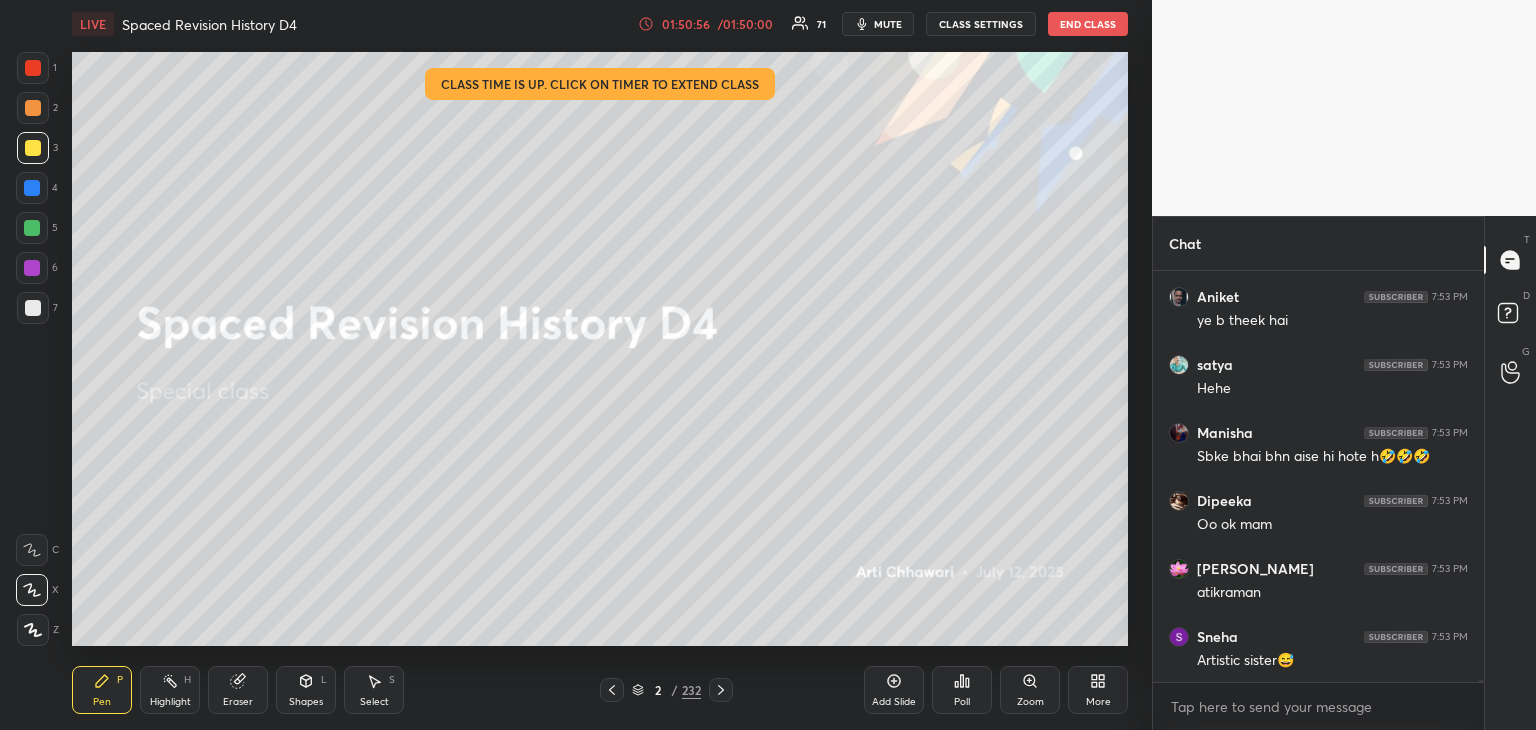 click at bounding box center (33, 148) 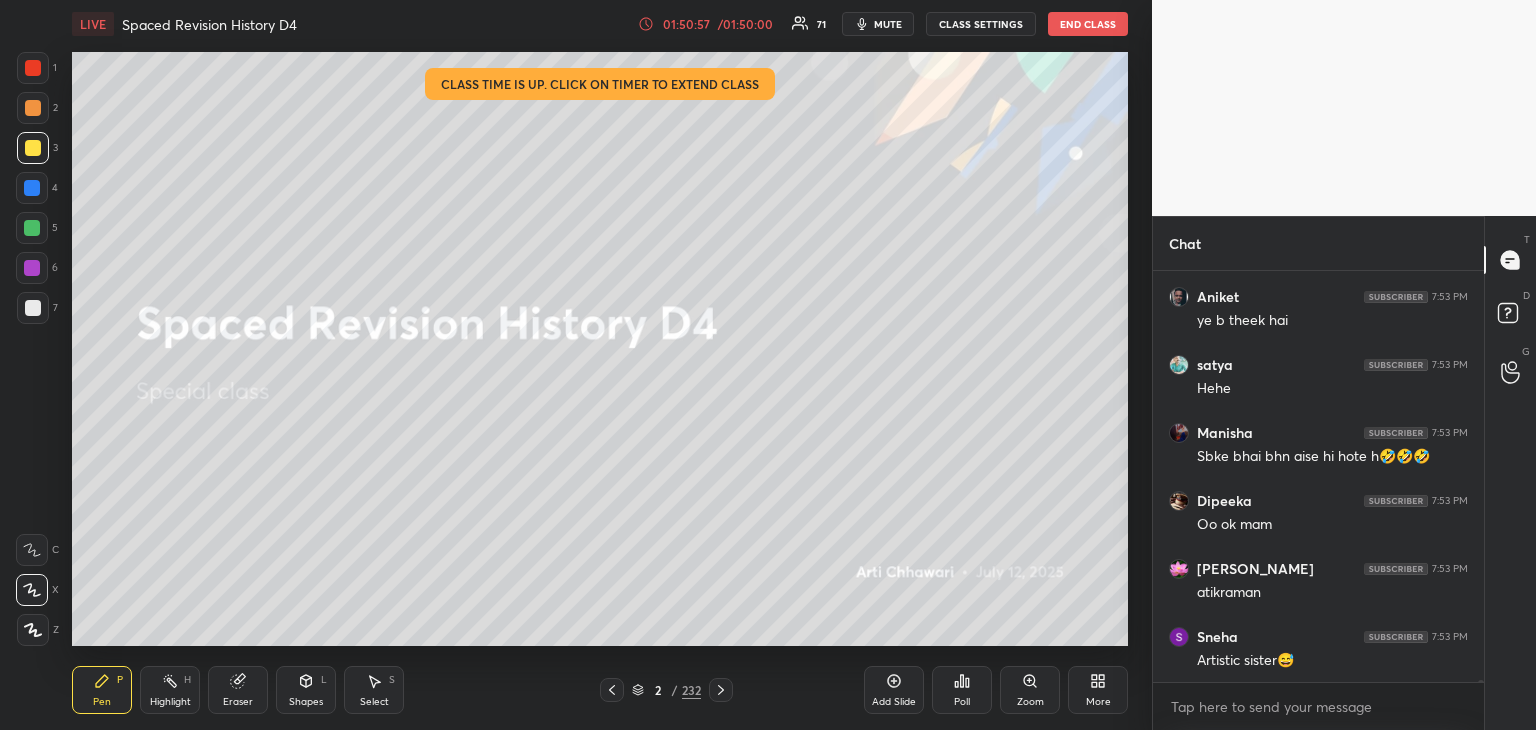 click on "End Class" at bounding box center [1088, 24] 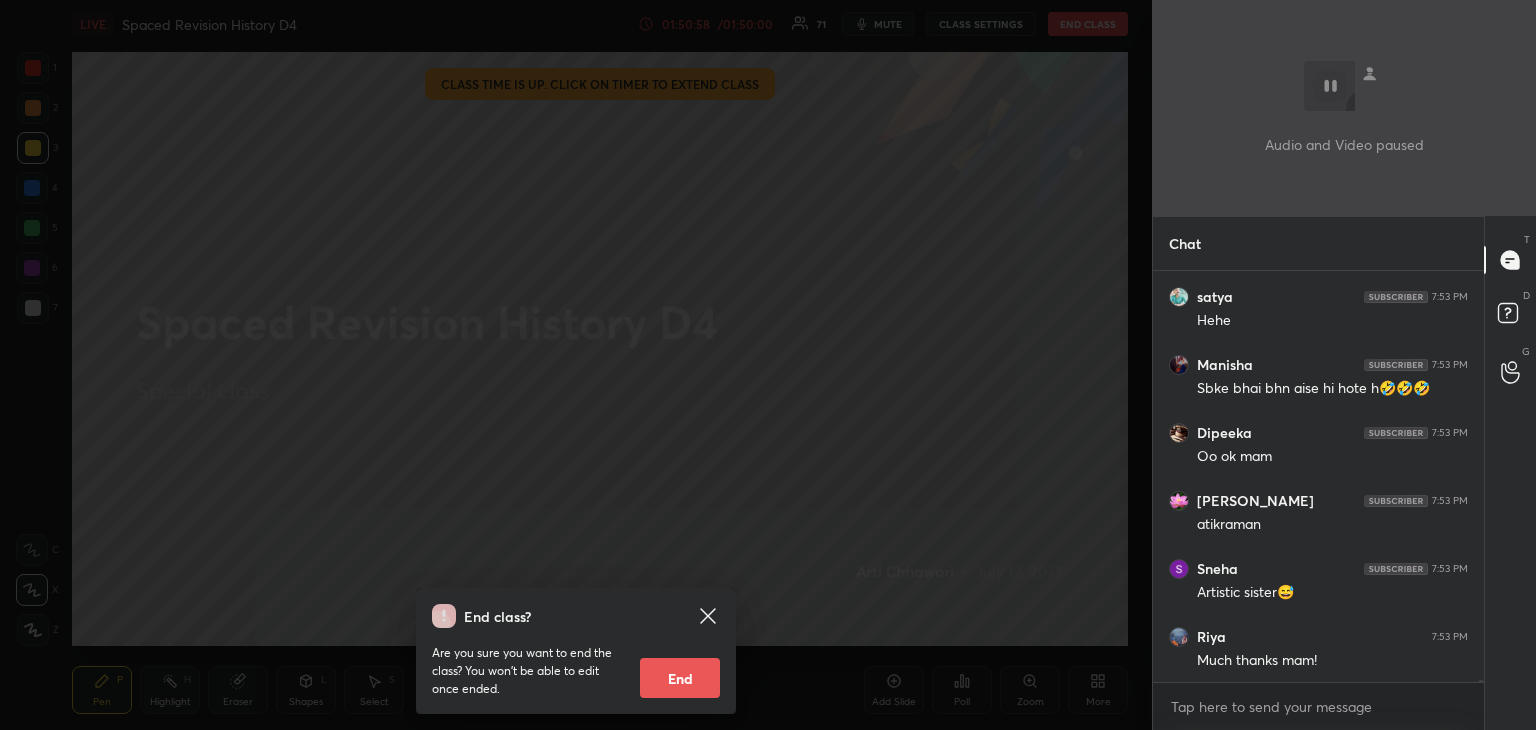 click on "End" at bounding box center [680, 678] 